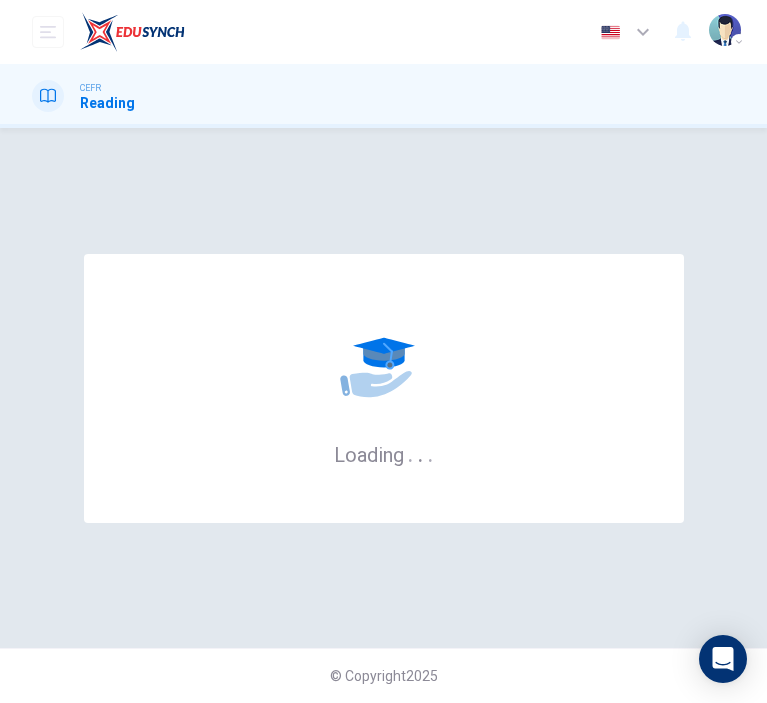 scroll, scrollTop: 0, scrollLeft: 0, axis: both 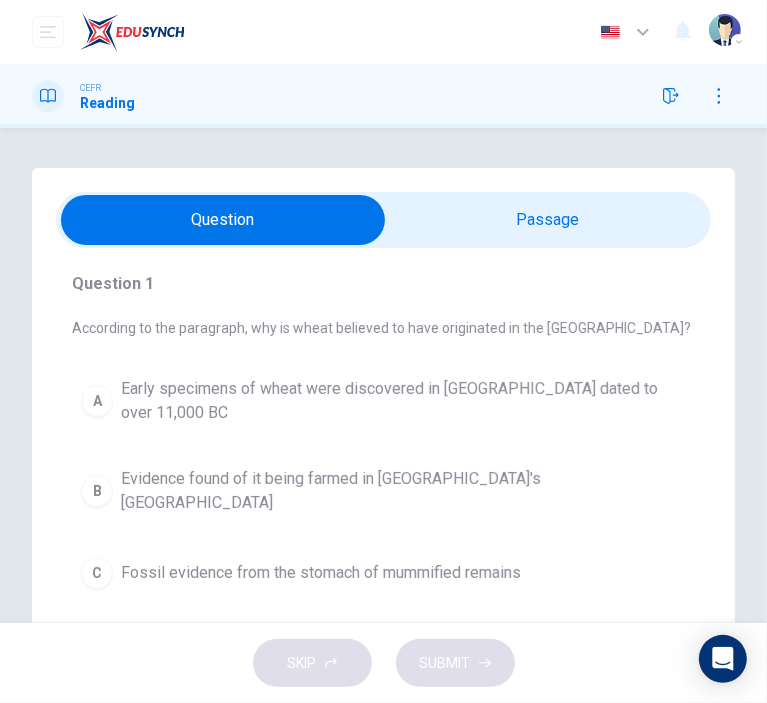 click at bounding box center (223, 220) 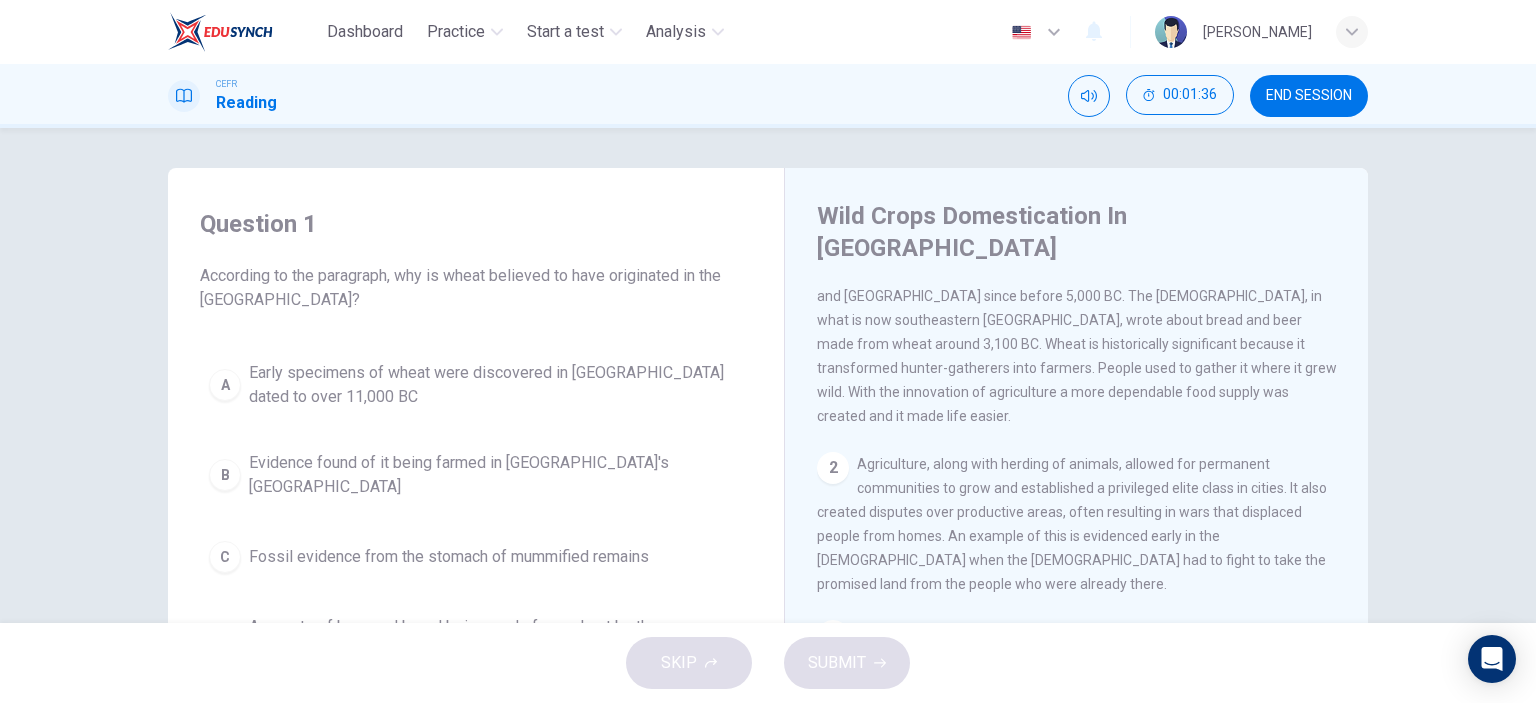 scroll, scrollTop: 0, scrollLeft: 0, axis: both 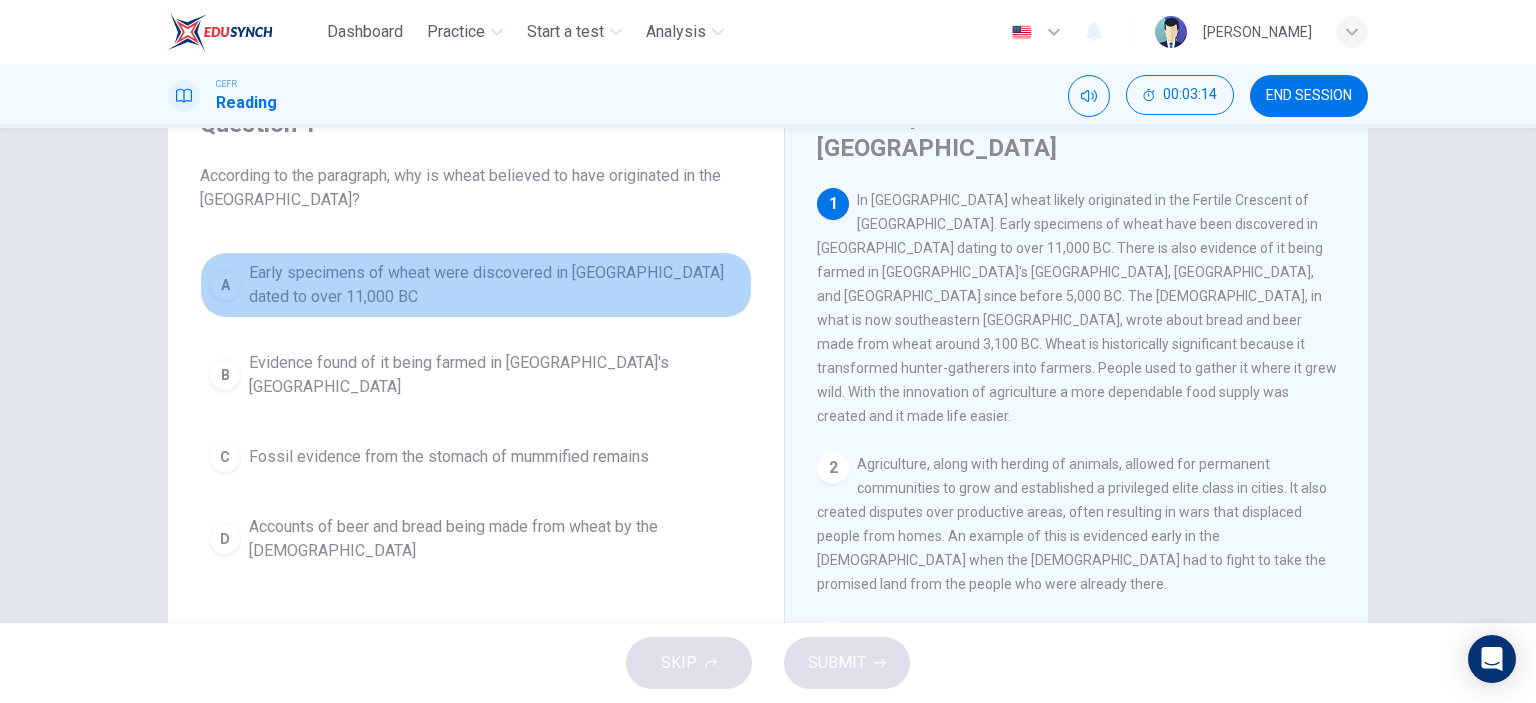 click on "Early specimens of wheat were discovered in Iraq dated to over 11,000 BC" at bounding box center [496, 285] 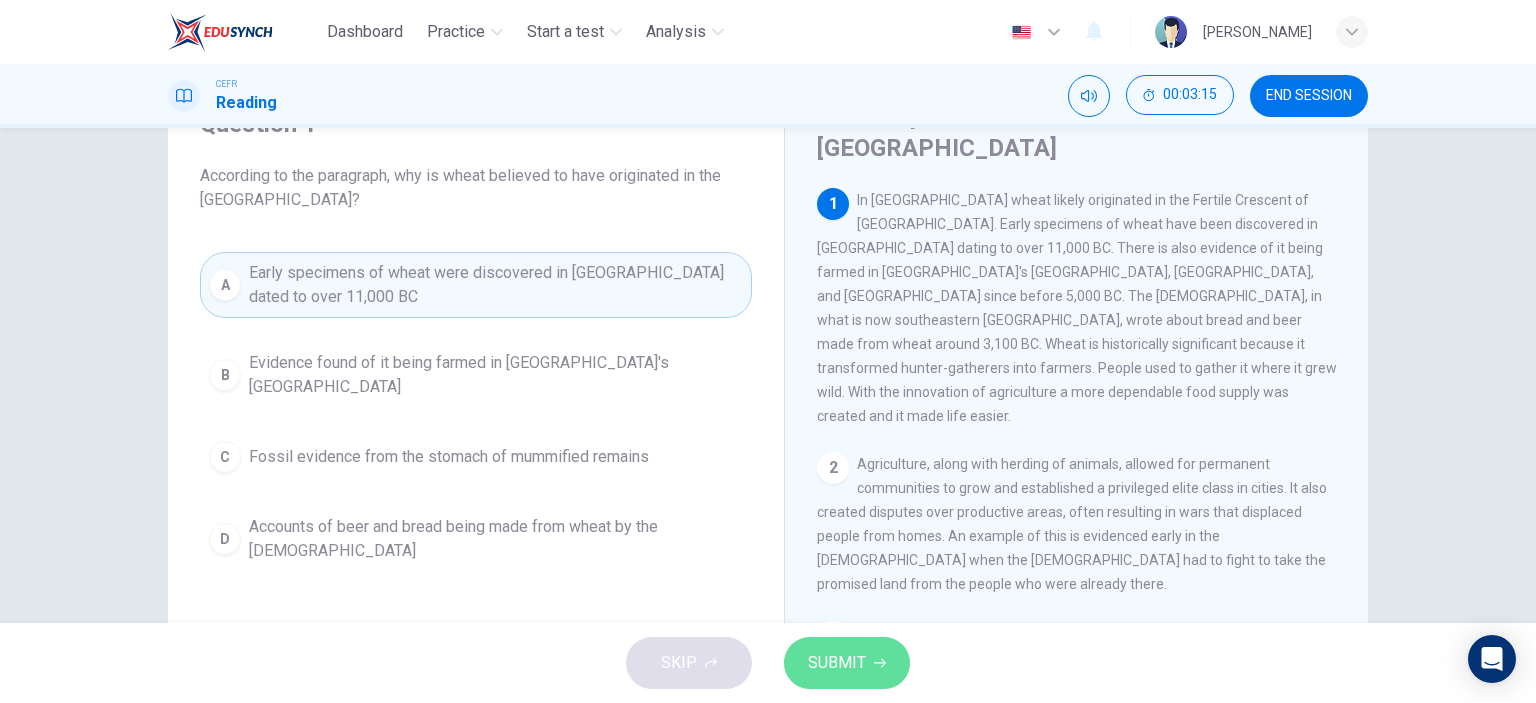 click on "SUBMIT" at bounding box center [837, 663] 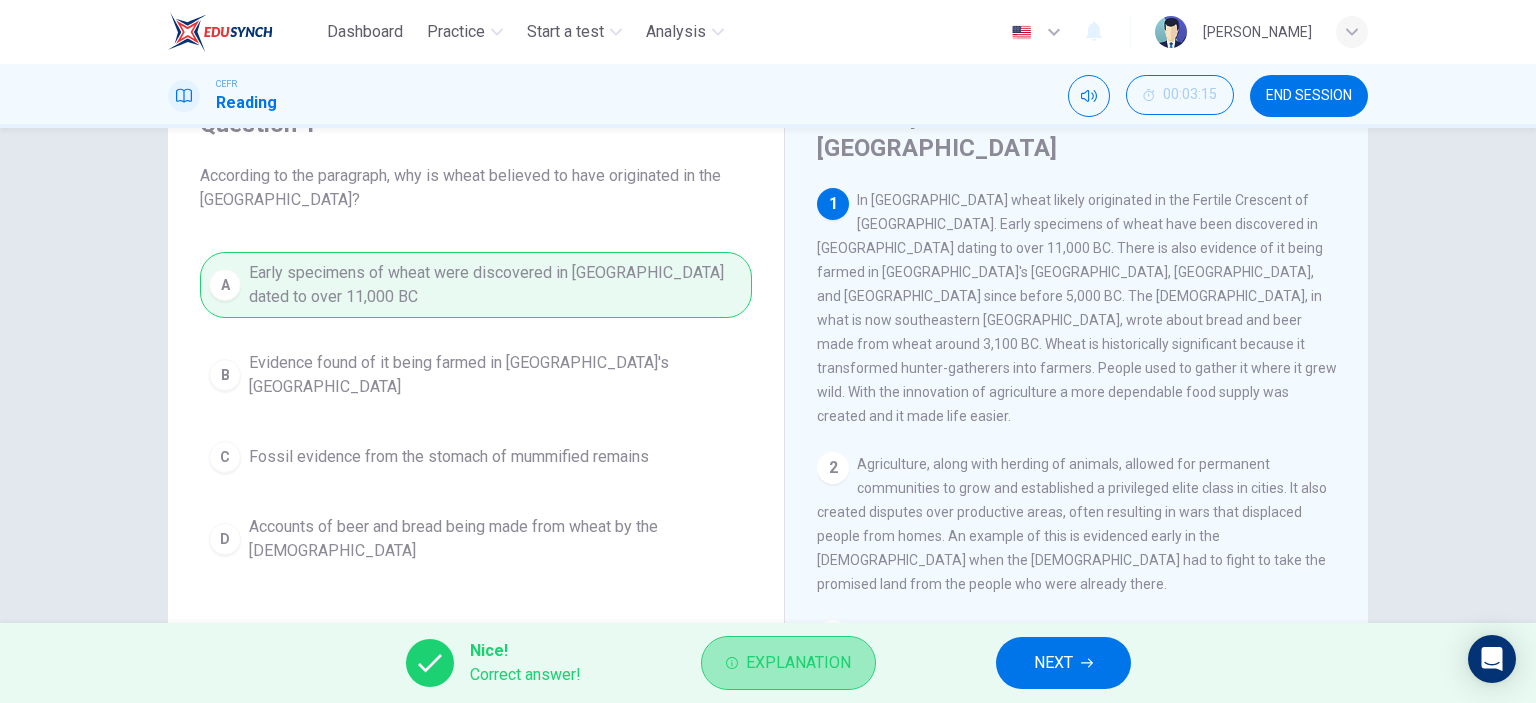 click on "Explanation" at bounding box center [798, 663] 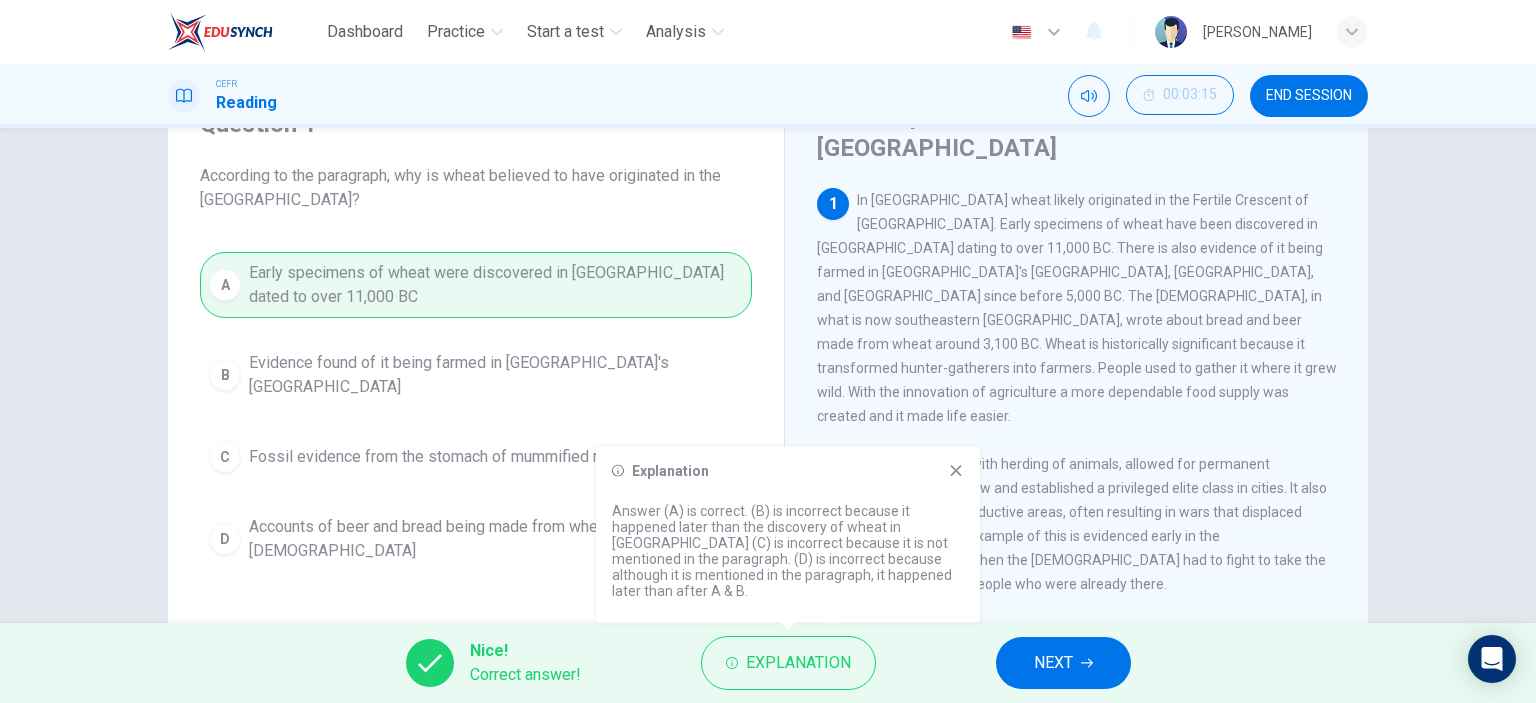 click on "NEXT" at bounding box center (1053, 663) 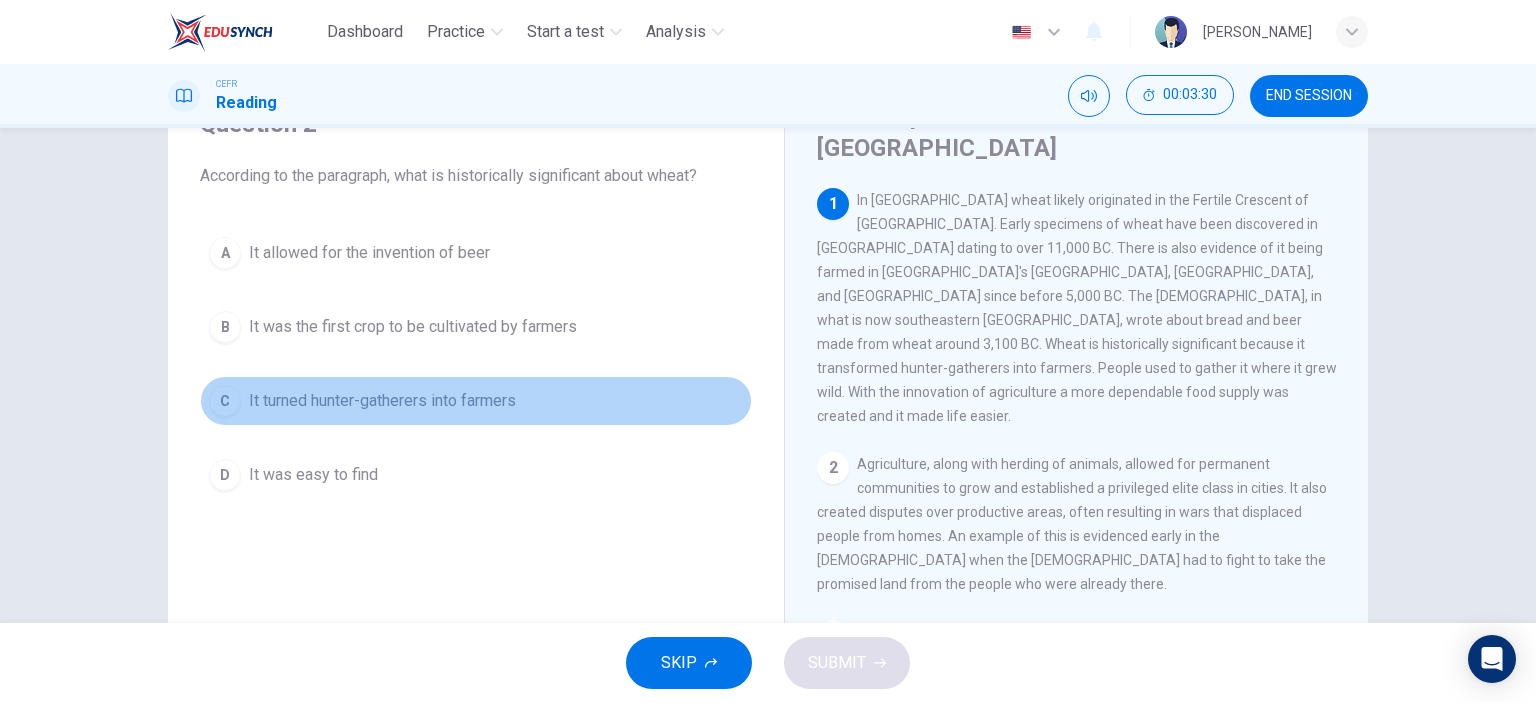 click on "It turned hunter-gatherers into farmers" at bounding box center [382, 401] 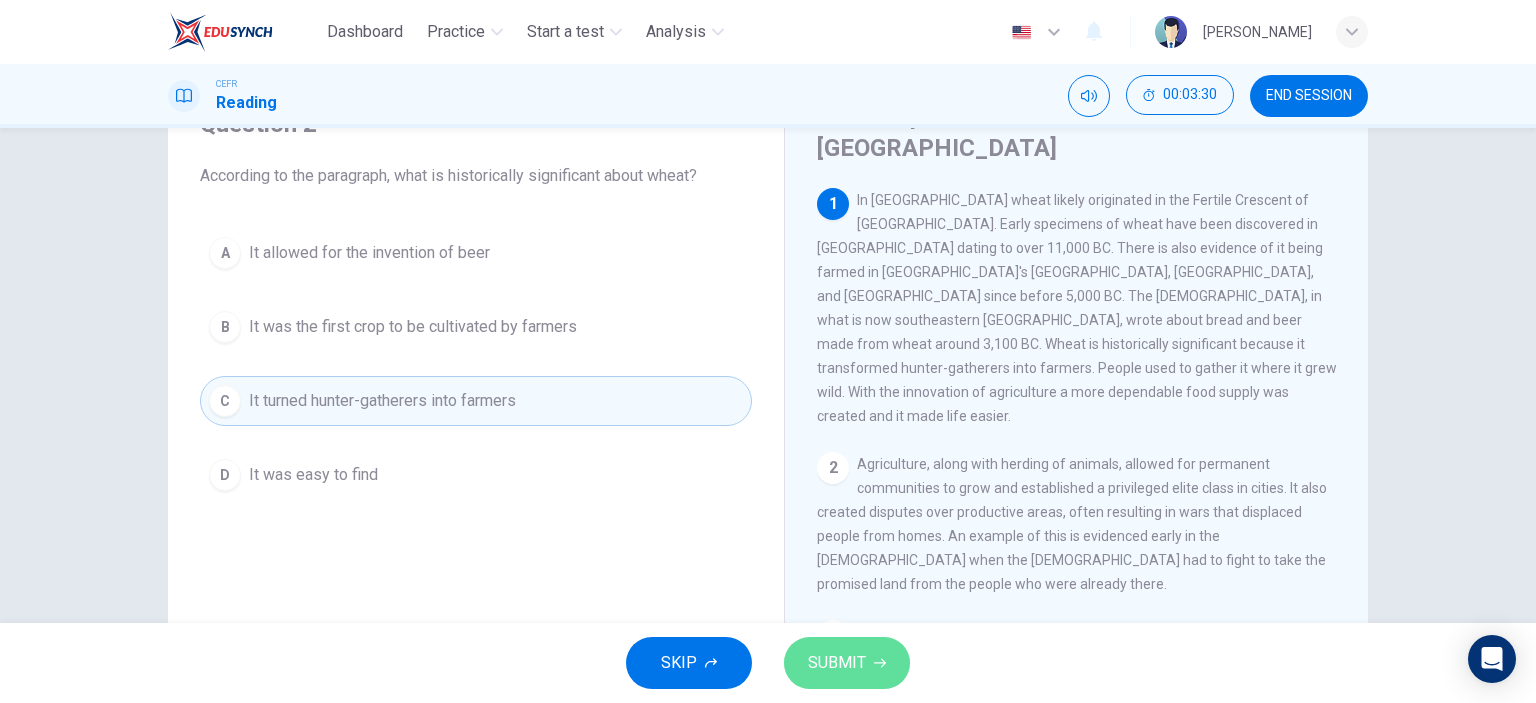 click on "SUBMIT" at bounding box center (837, 663) 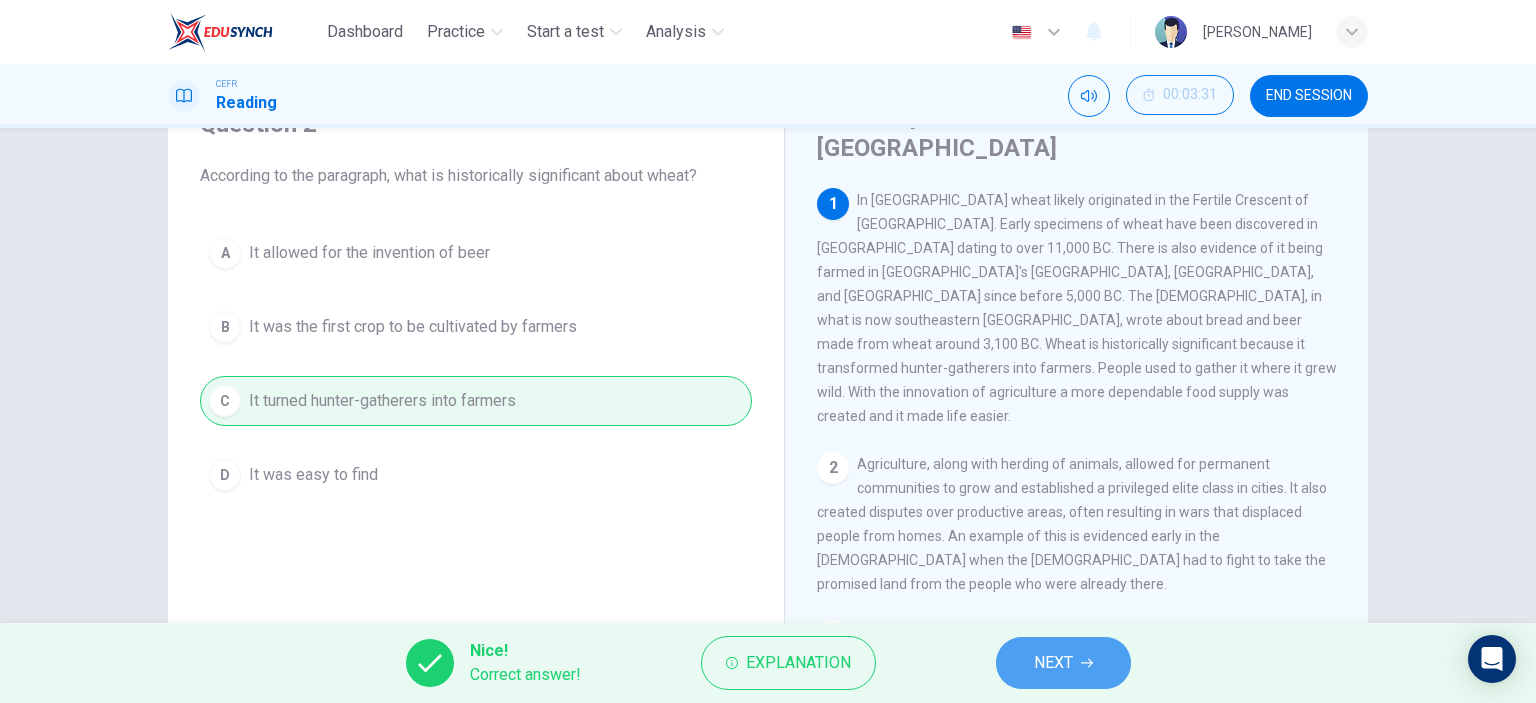 click on "NEXT" at bounding box center [1053, 663] 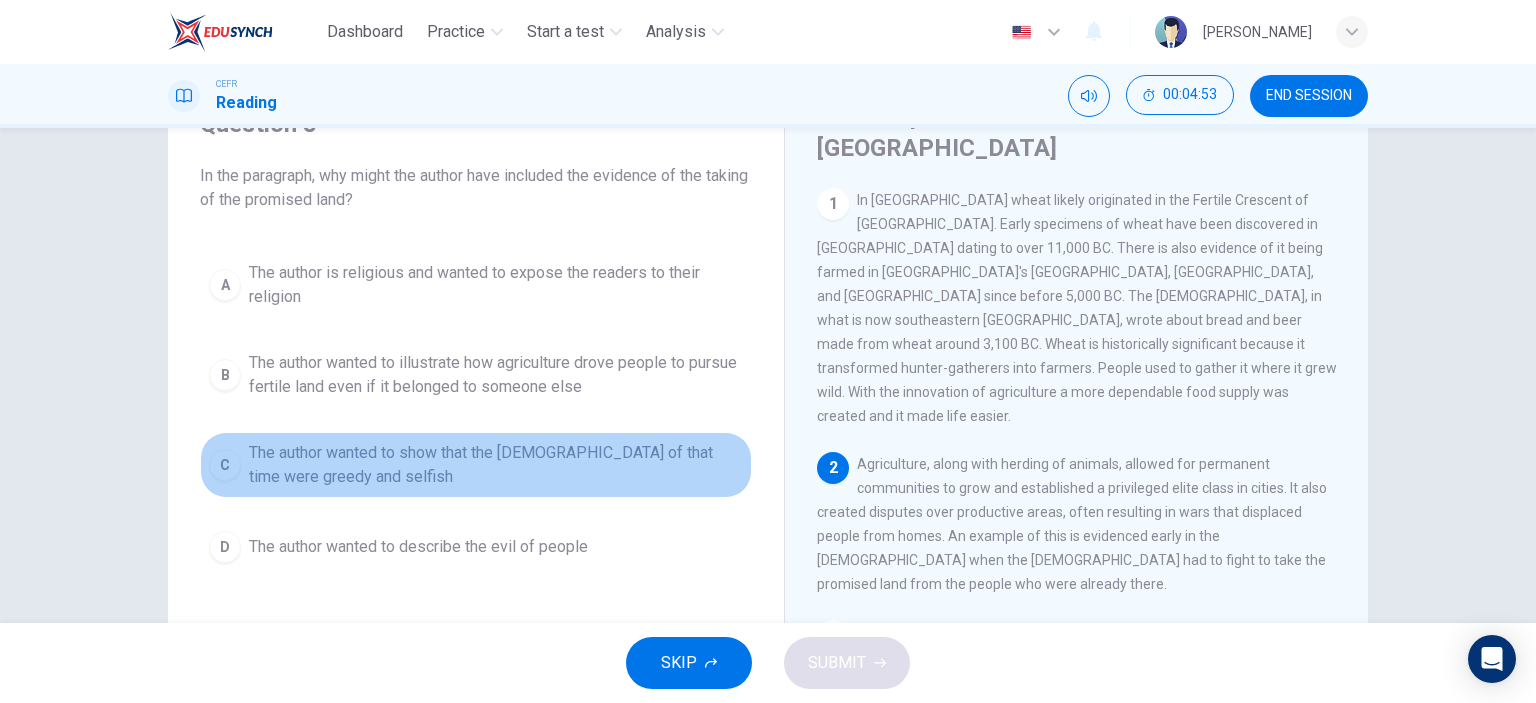 click on "The author wanted to show that the Israelites of that time were greedy and selfish" at bounding box center [496, 465] 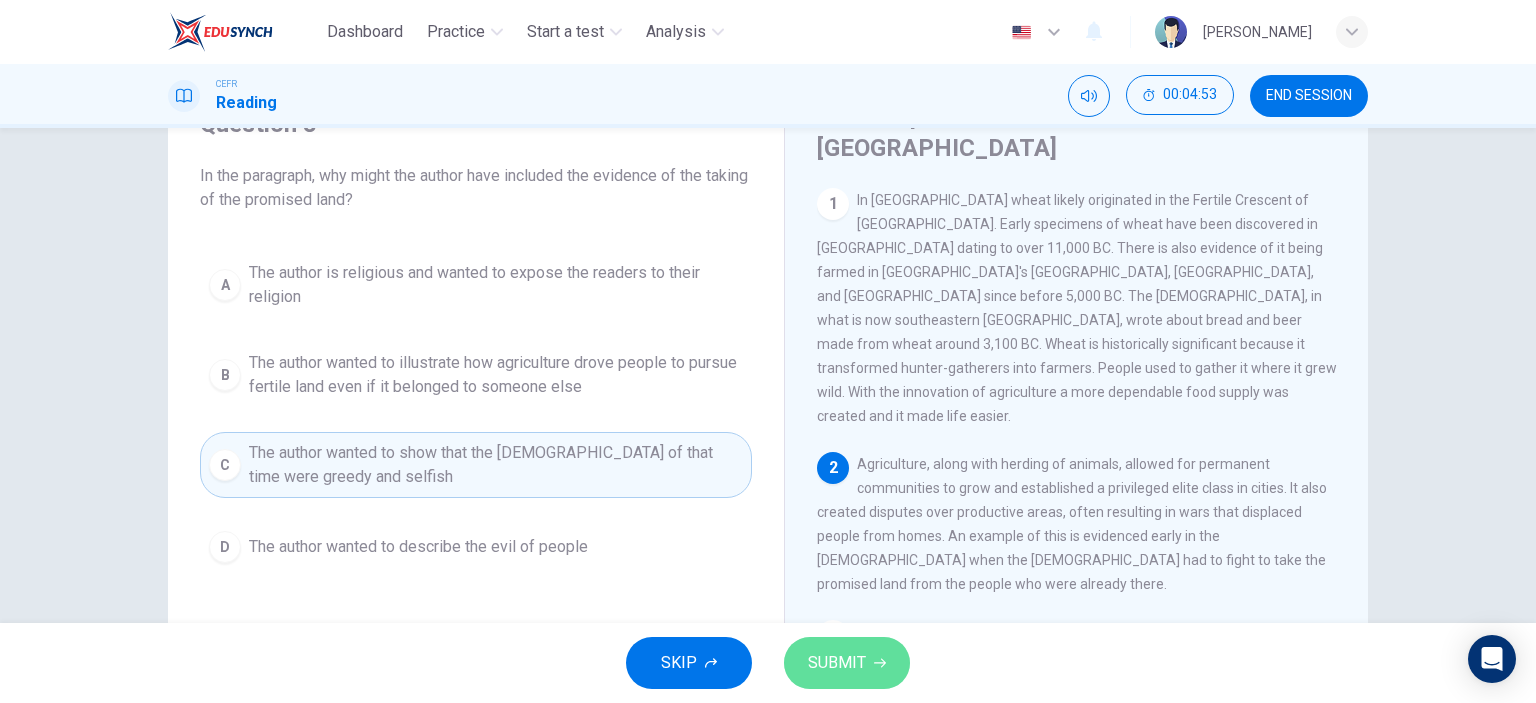 click on "SUBMIT" at bounding box center [837, 663] 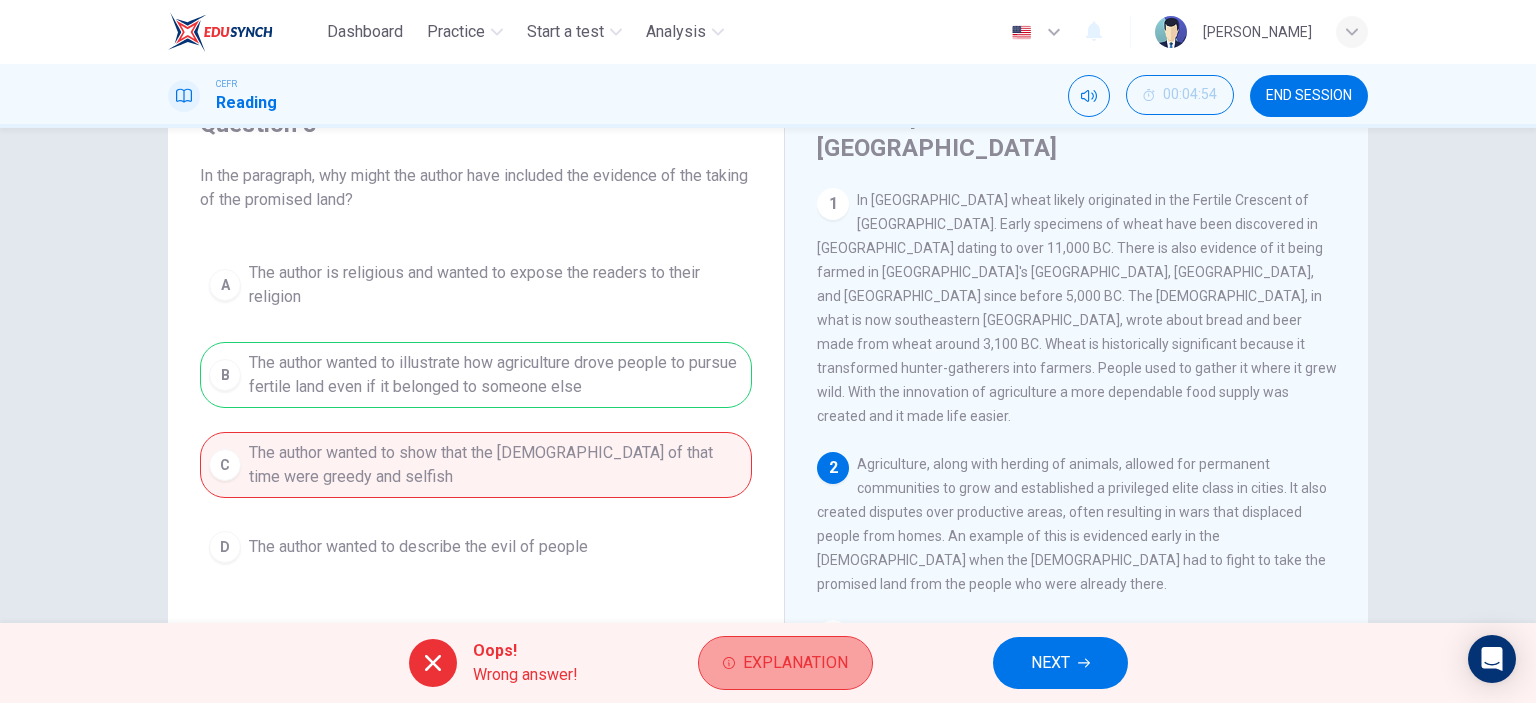 click on "Explanation" at bounding box center [795, 663] 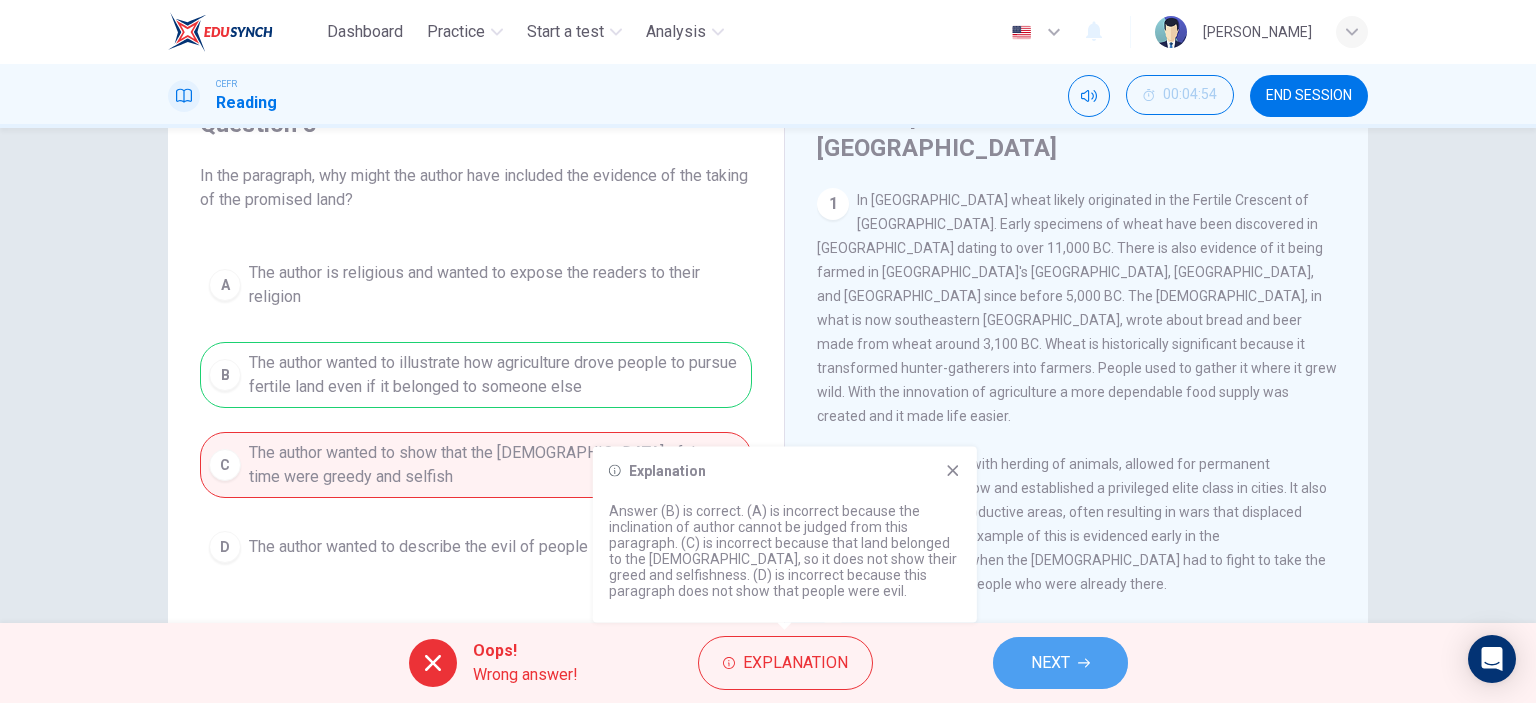 click on "NEXT" at bounding box center [1050, 663] 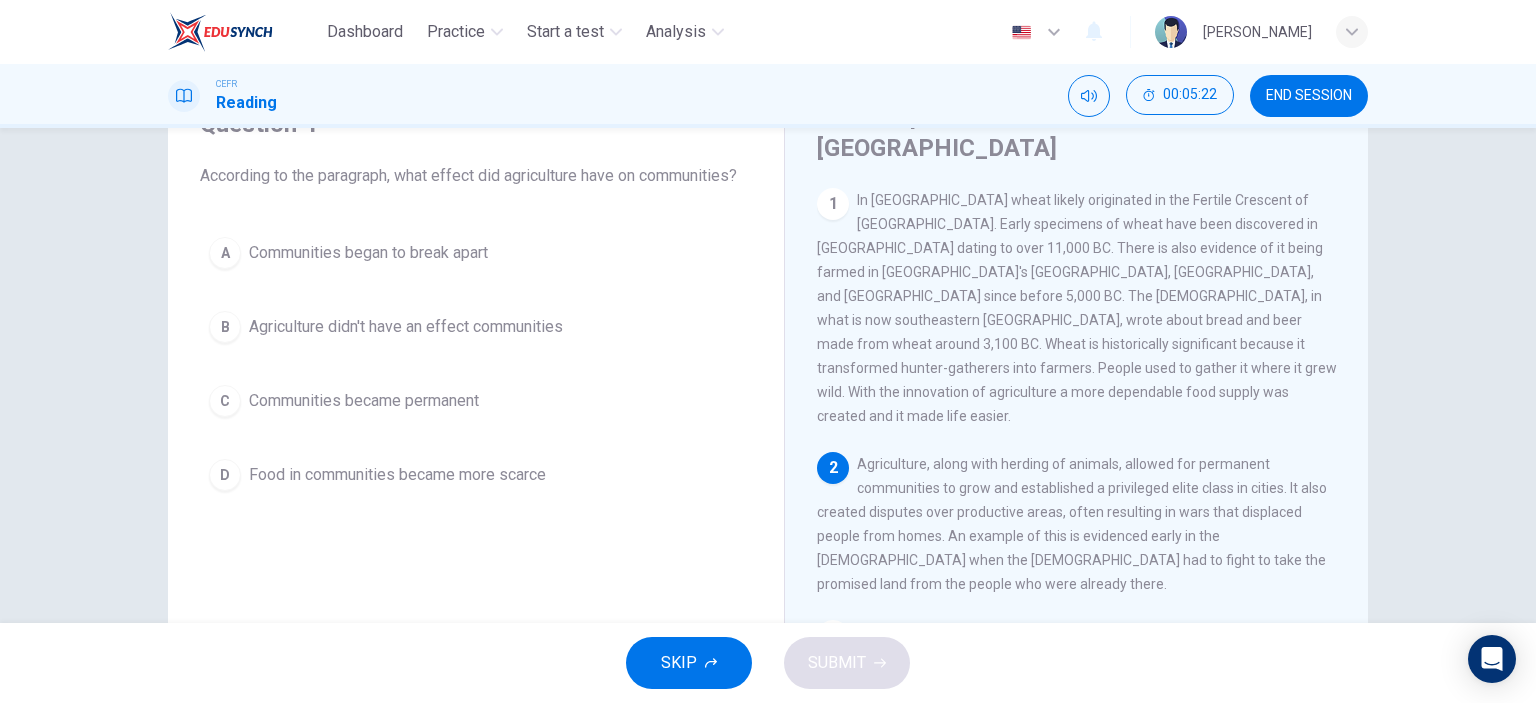 click on "Communities became permanent" at bounding box center (364, 401) 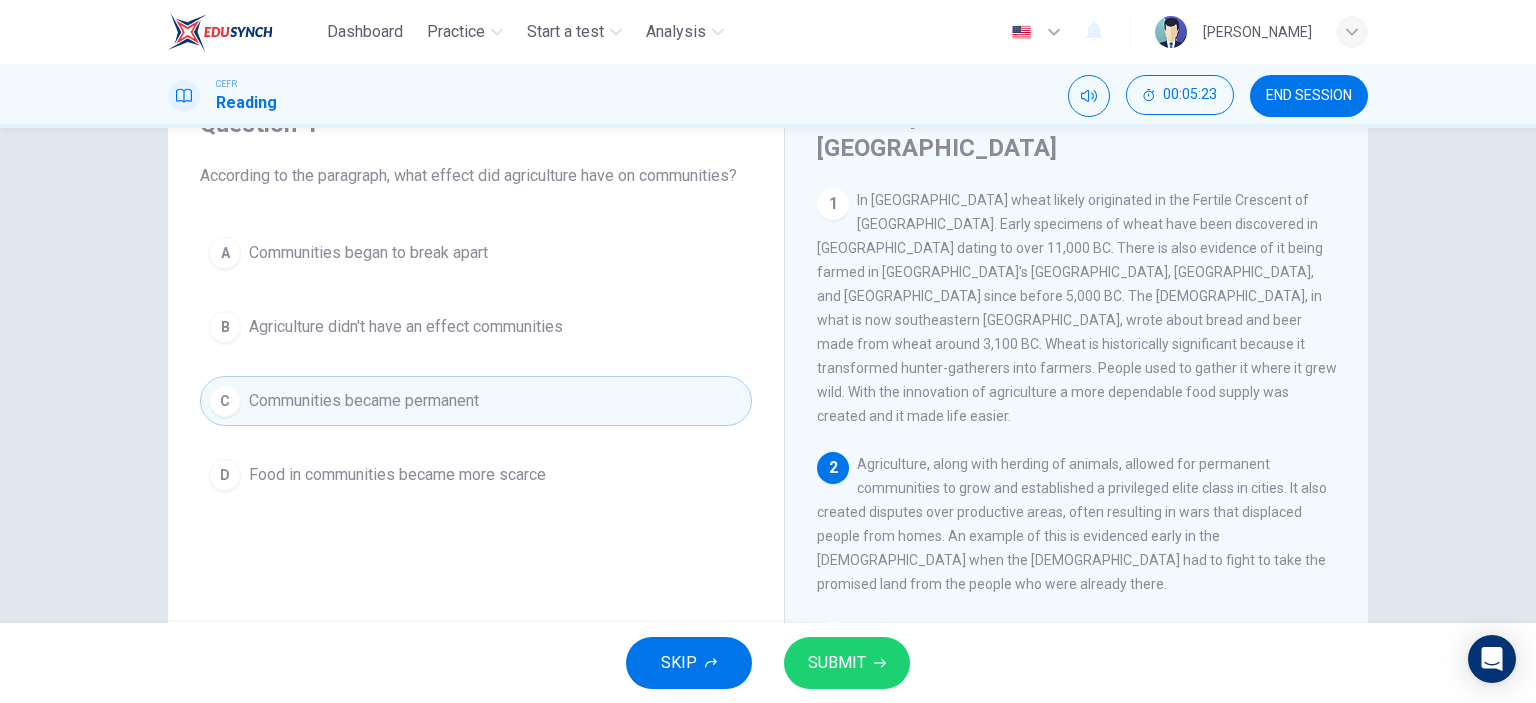 click on "SUBMIT" at bounding box center (837, 663) 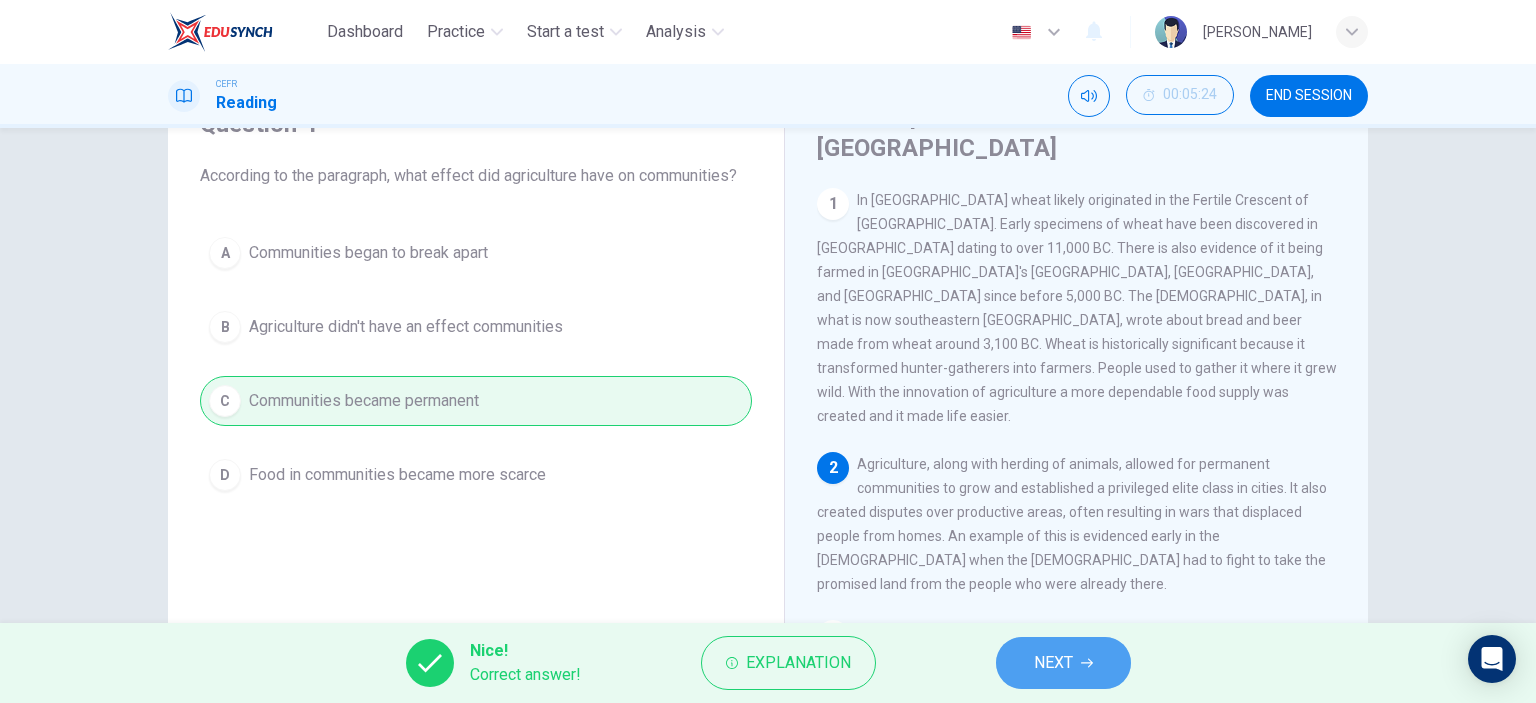click on "NEXT" at bounding box center (1053, 663) 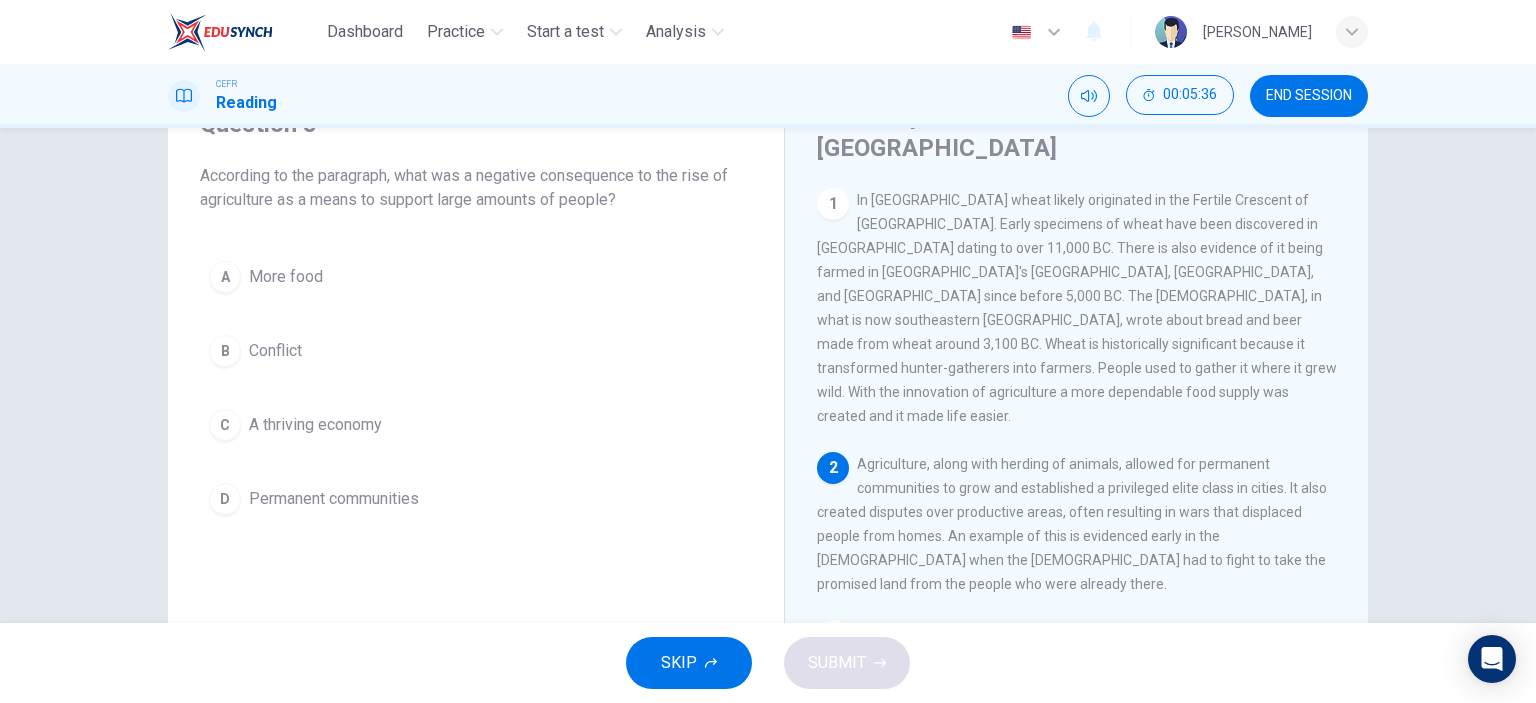 click on "B" at bounding box center (225, 351) 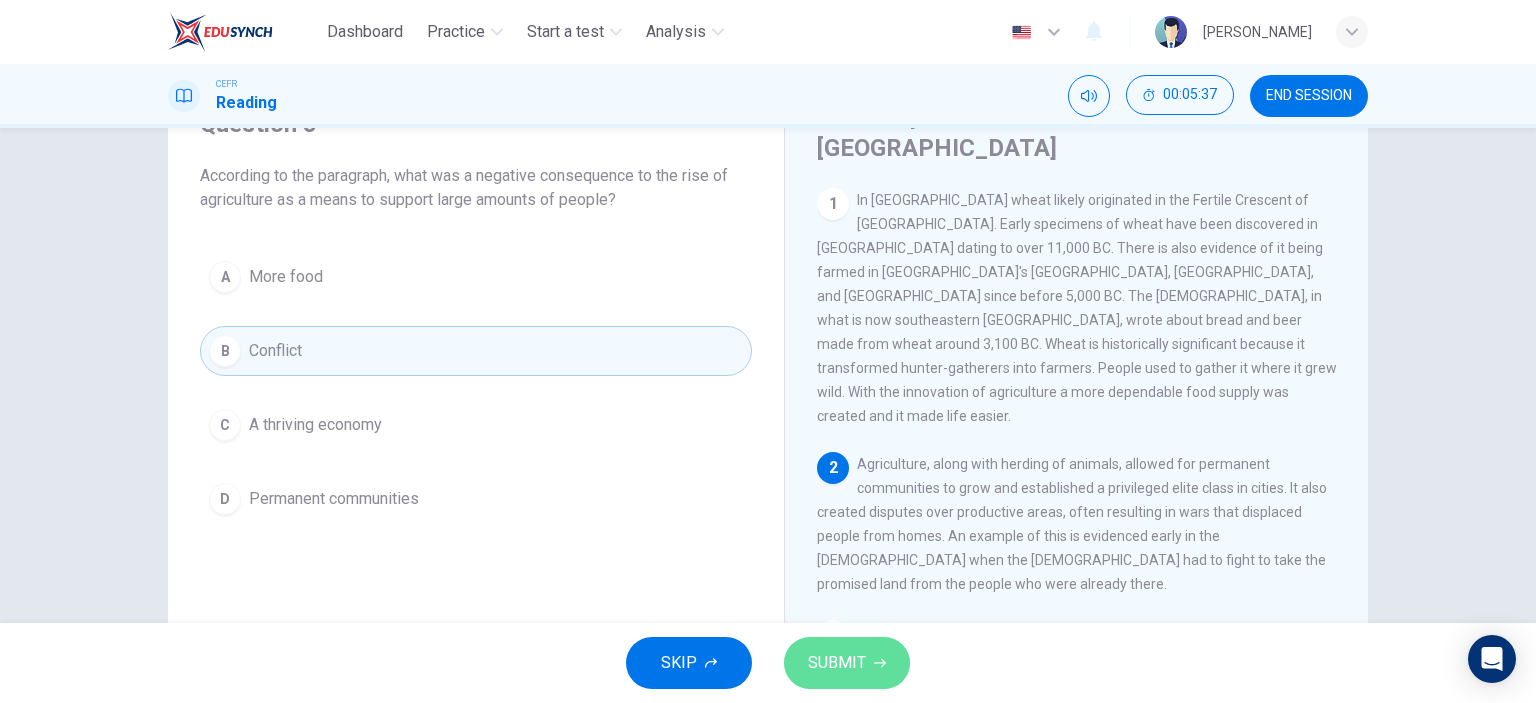 click on "SUBMIT" at bounding box center [837, 663] 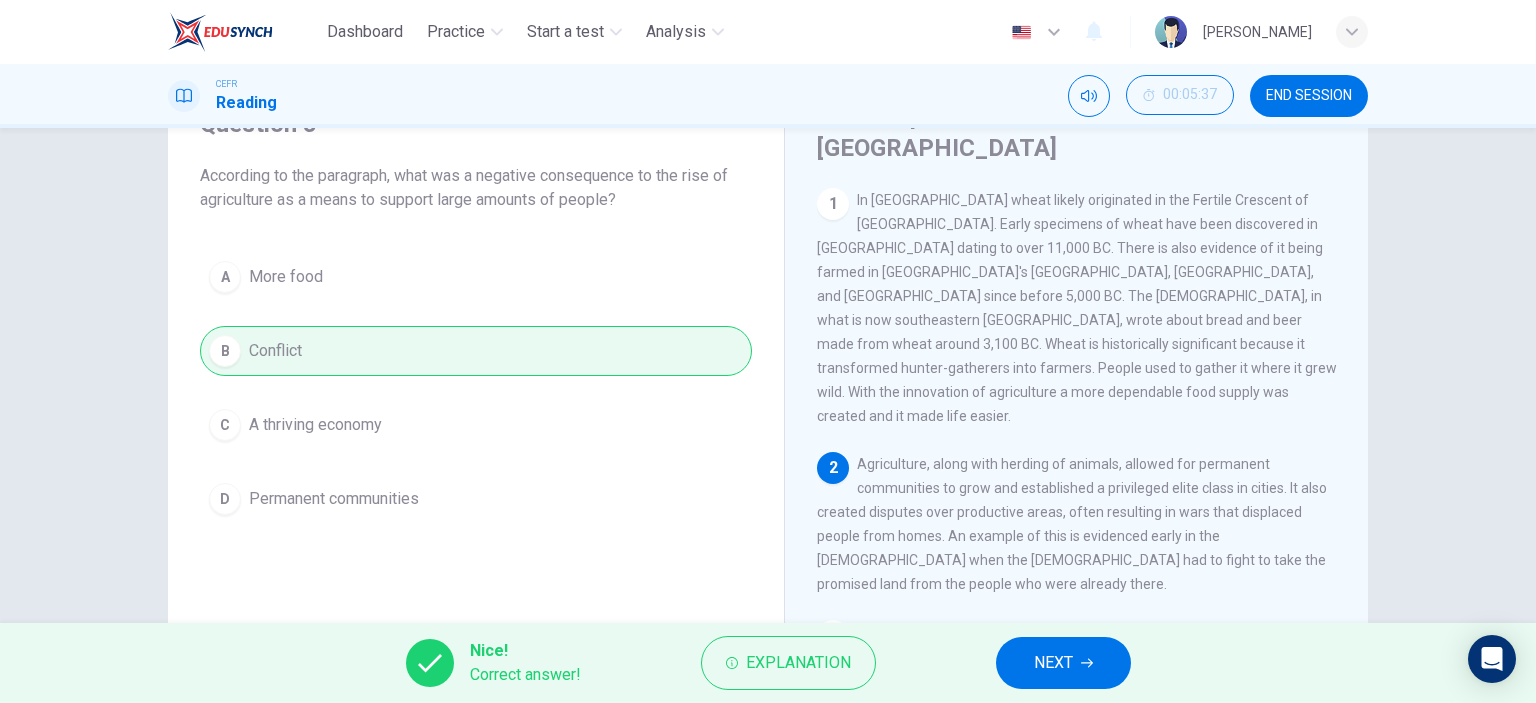 click on "NEXT" at bounding box center (1053, 663) 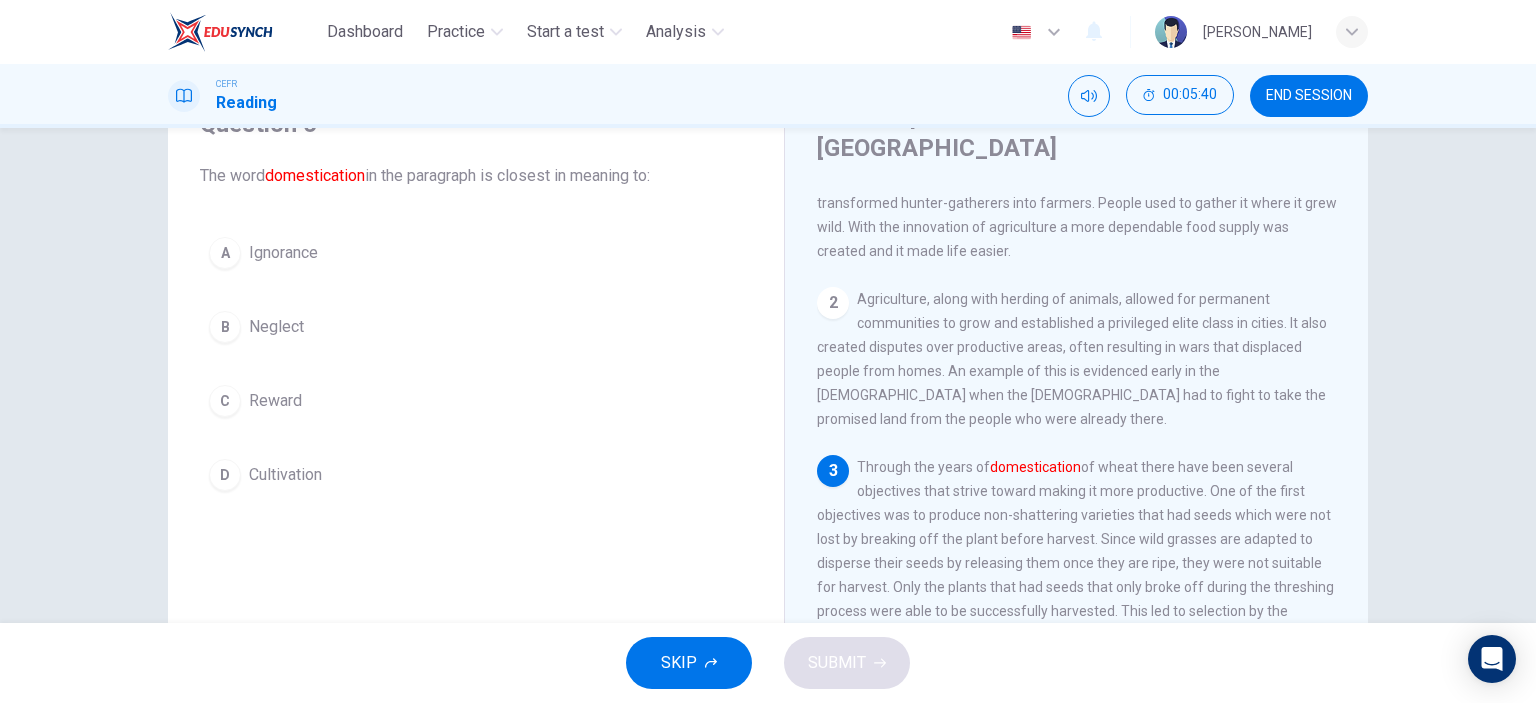 scroll, scrollTop: 200, scrollLeft: 0, axis: vertical 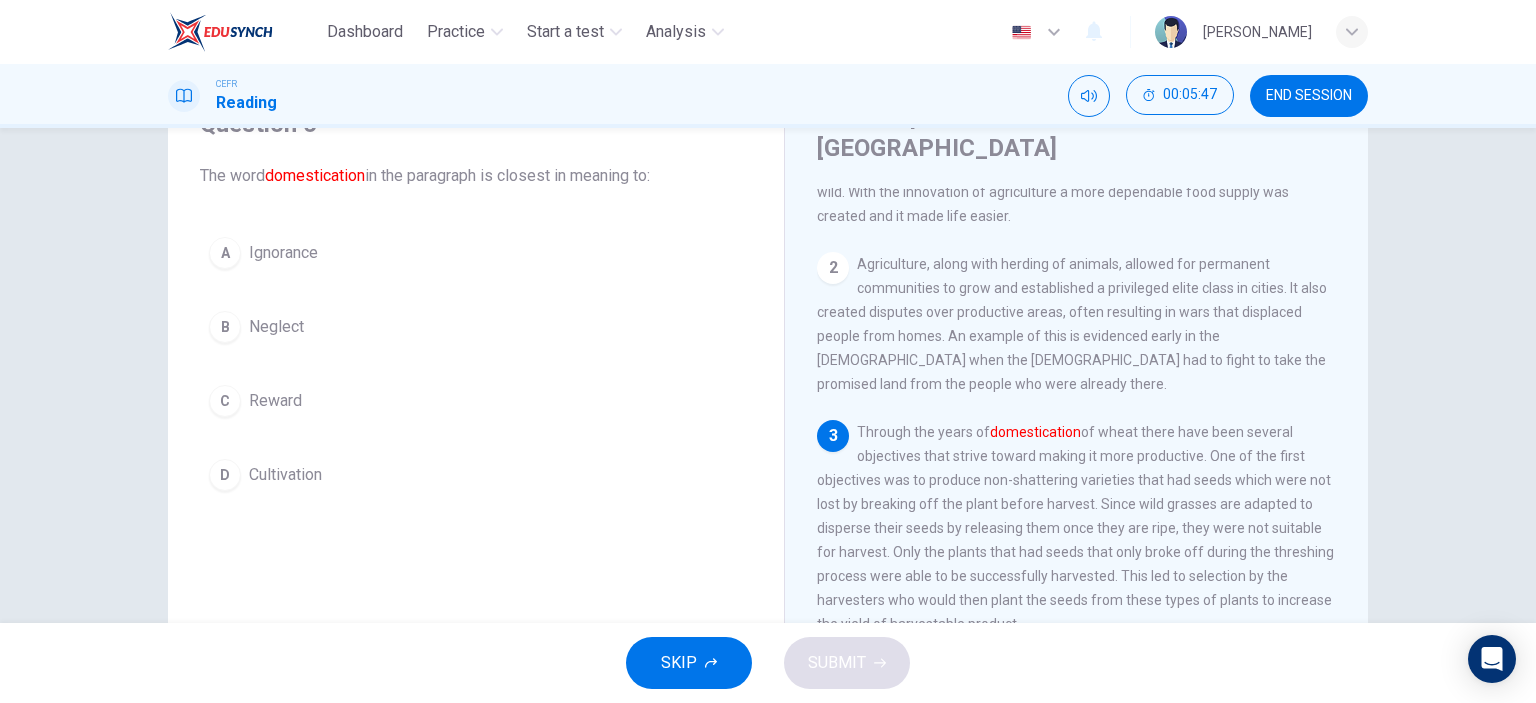 click on "D" at bounding box center (225, 475) 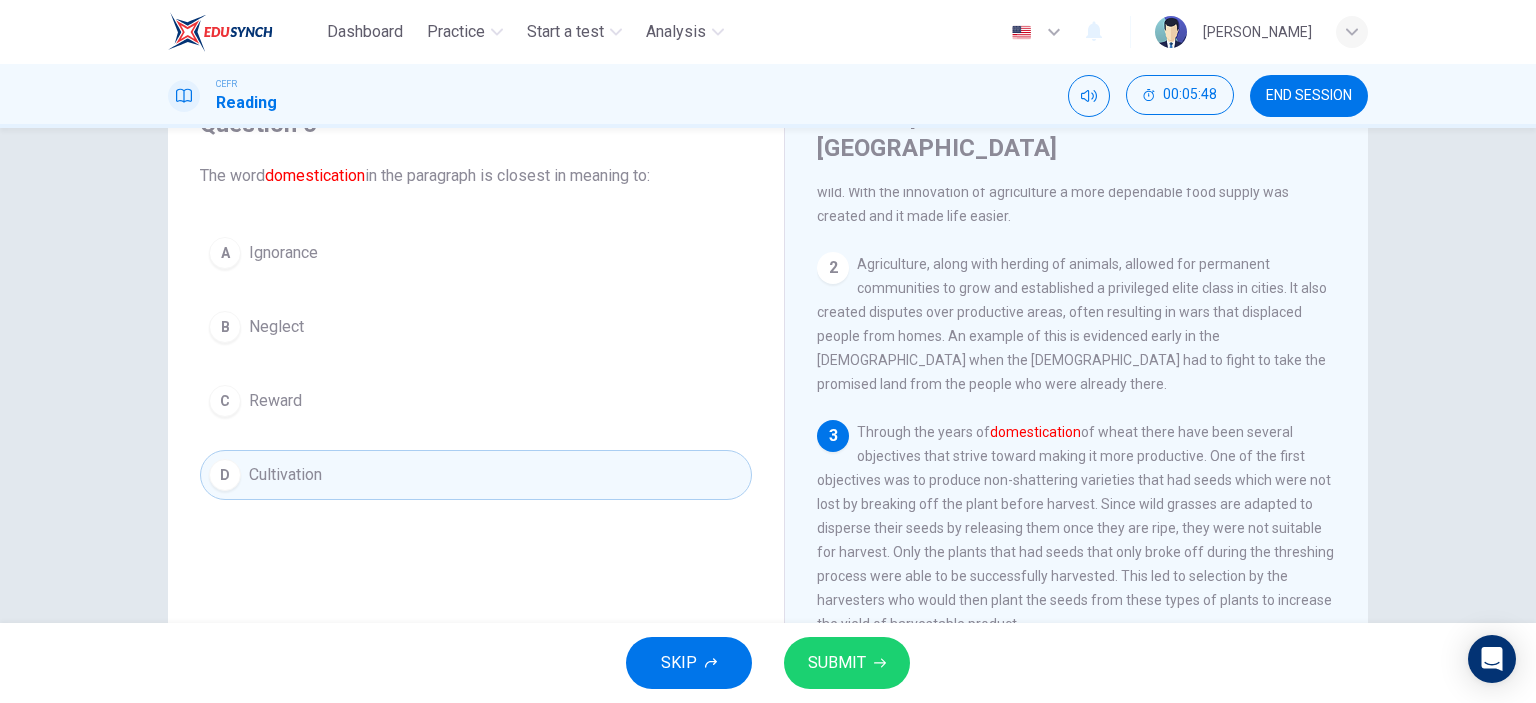 click on "SUBMIT" at bounding box center (837, 663) 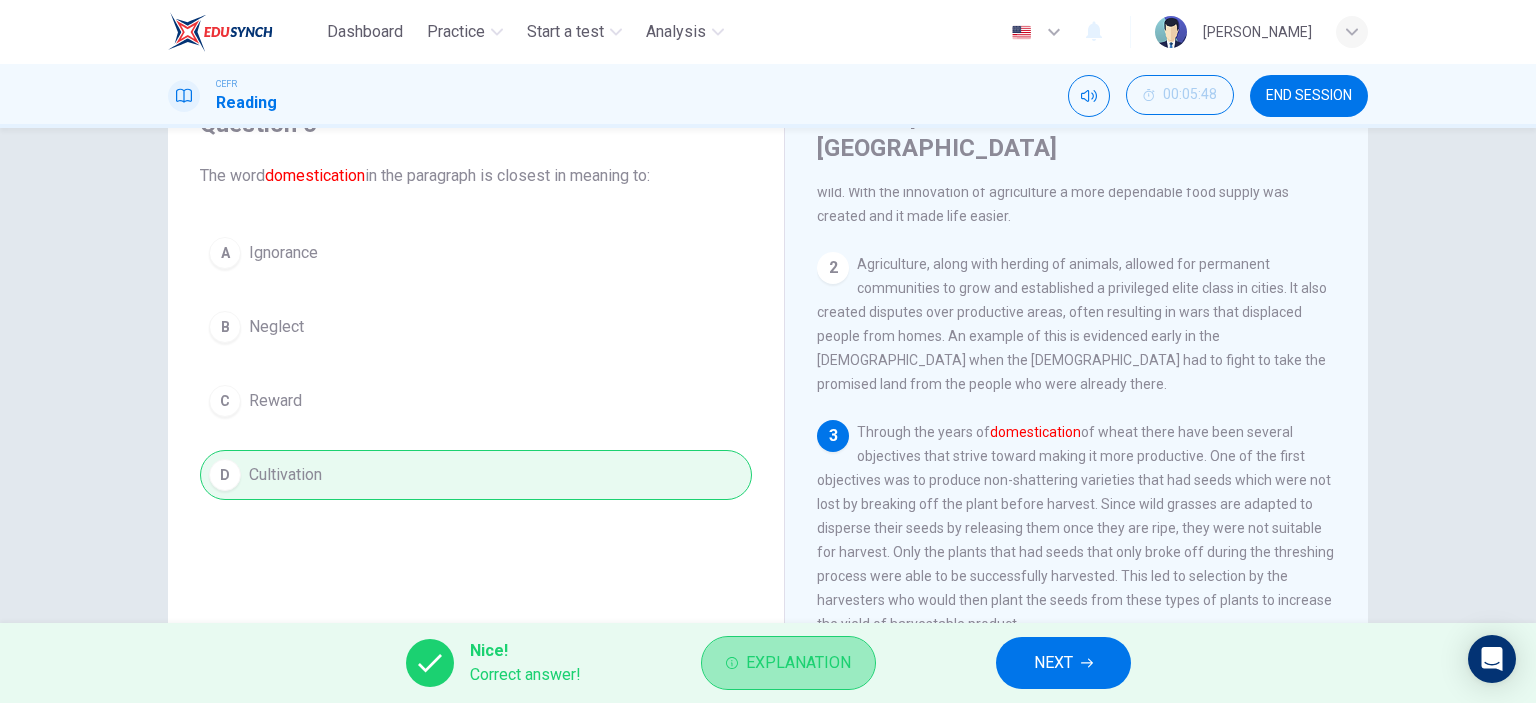 click on "Explanation" at bounding box center [788, 663] 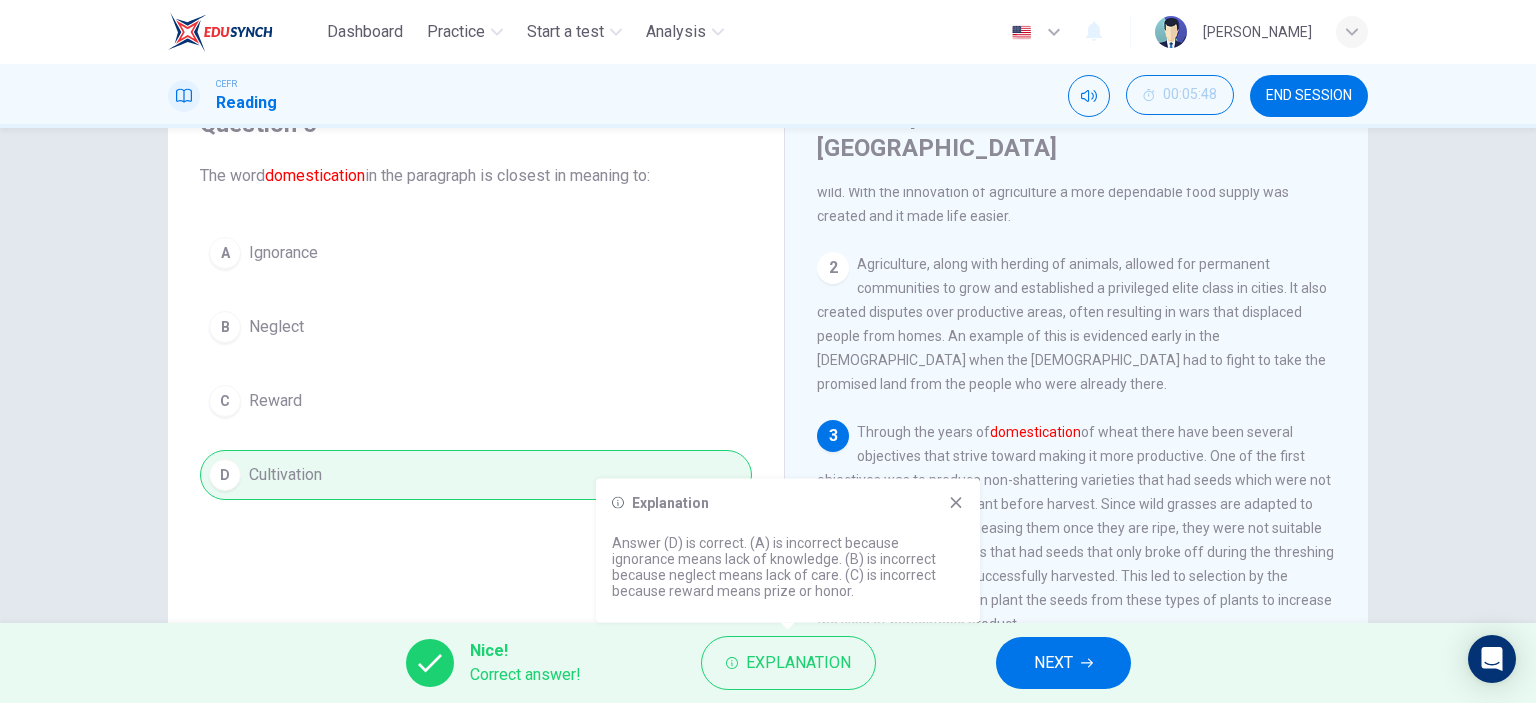 click 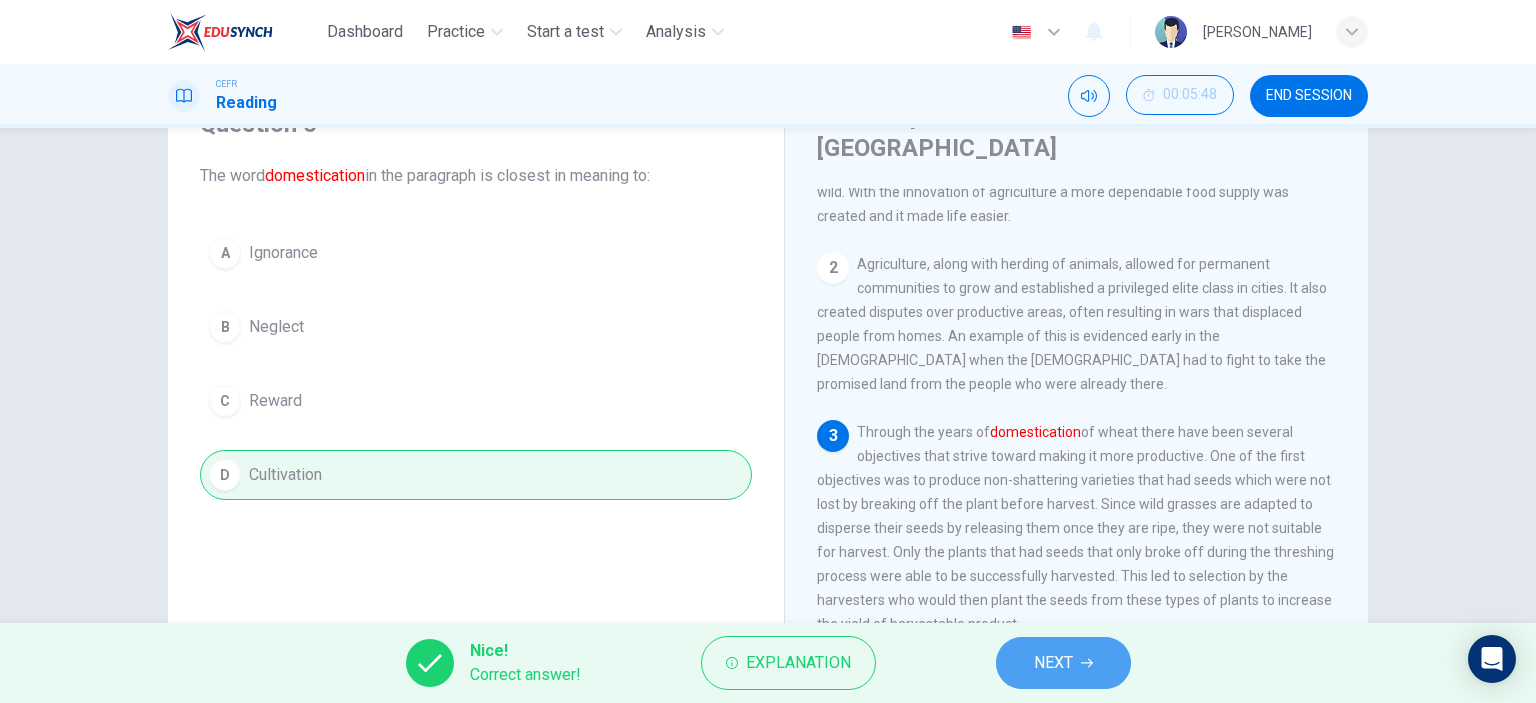 click on "NEXT" at bounding box center [1053, 663] 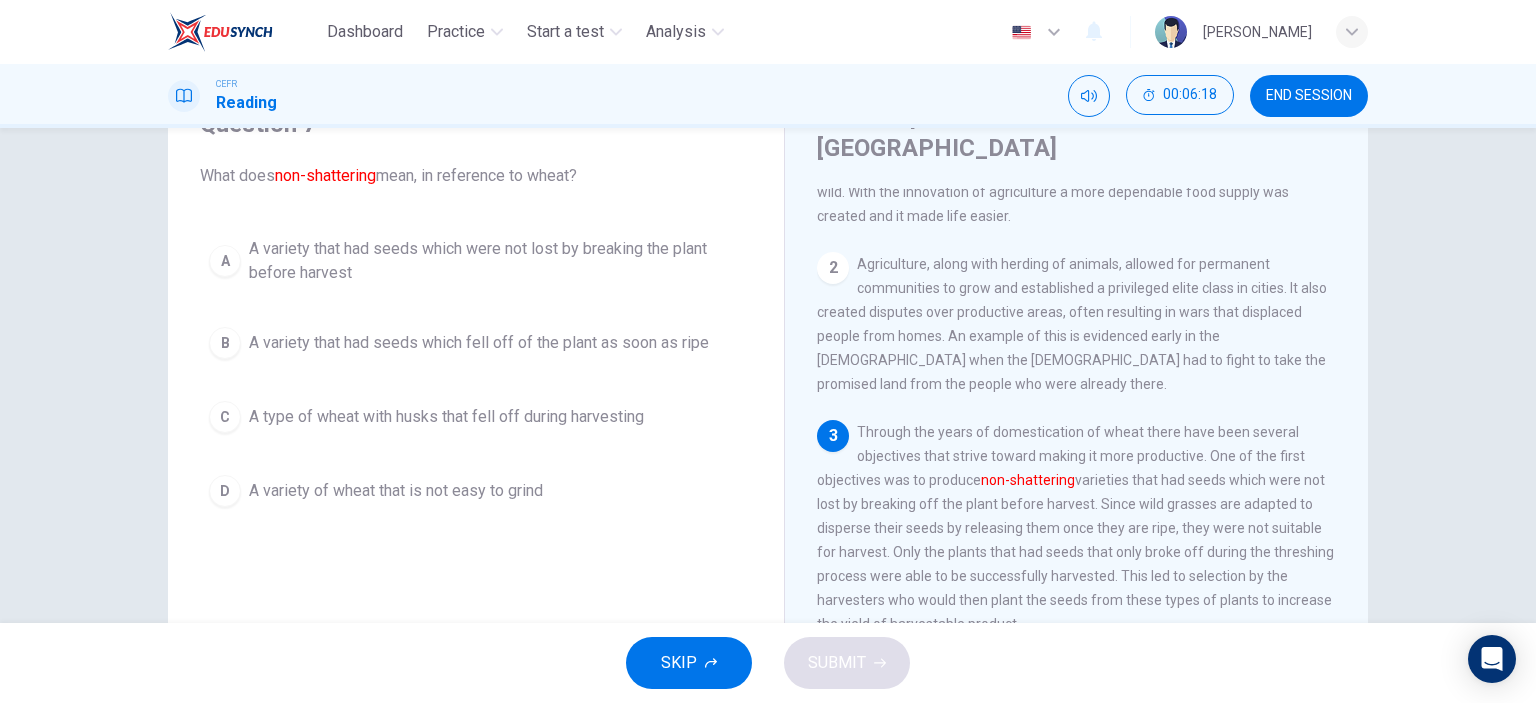 click on "A variety that had seeds which were not lost by breaking the plant before harvest" at bounding box center (496, 261) 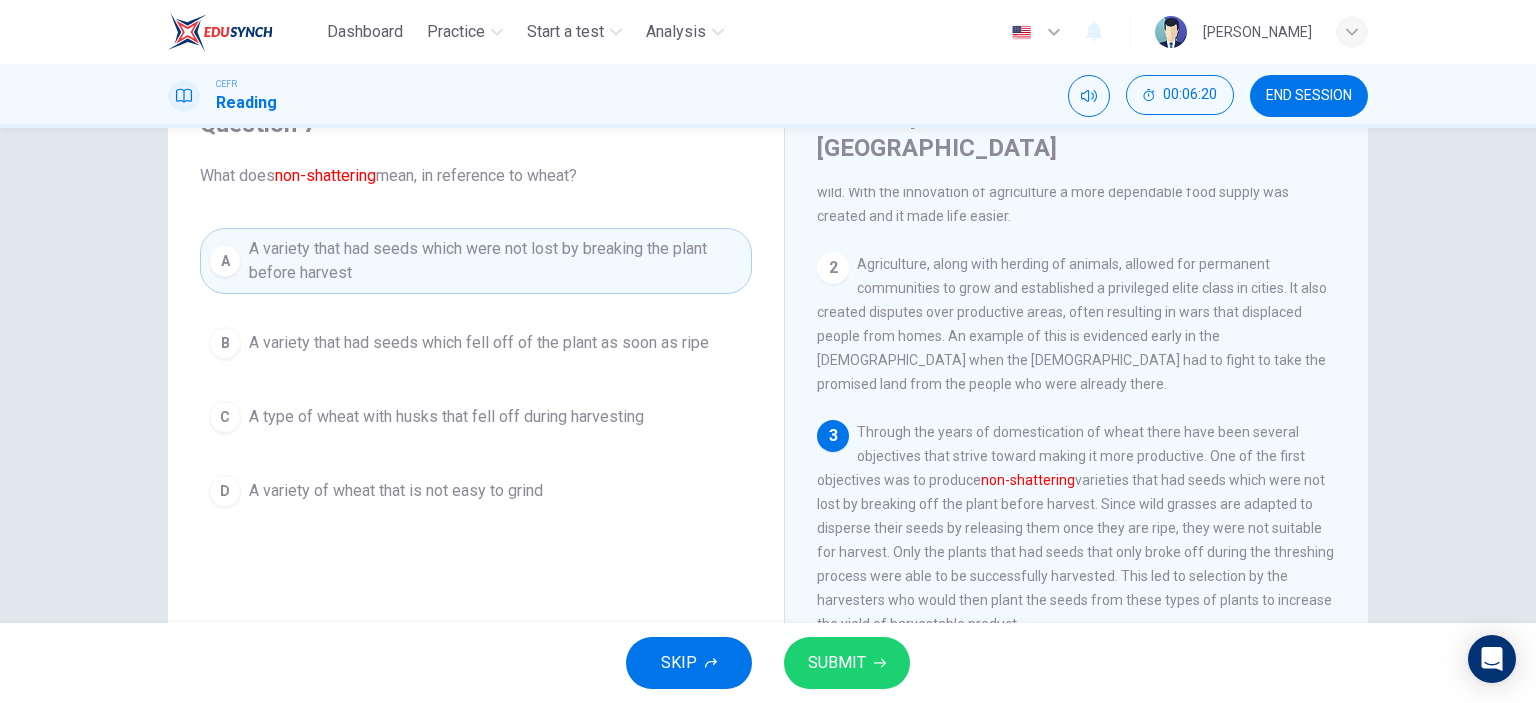 click on "SUBMIT" at bounding box center [837, 663] 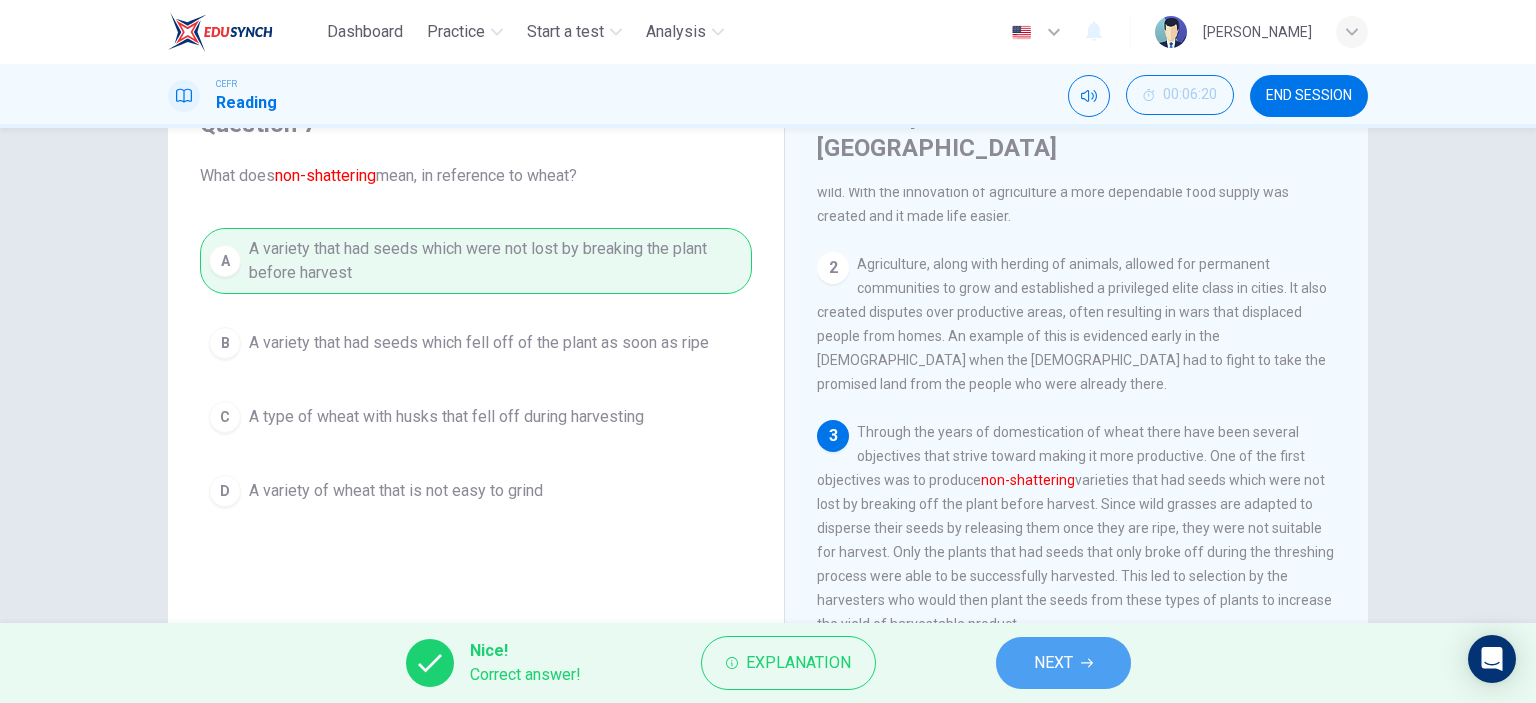 click on "NEXT" at bounding box center [1063, 663] 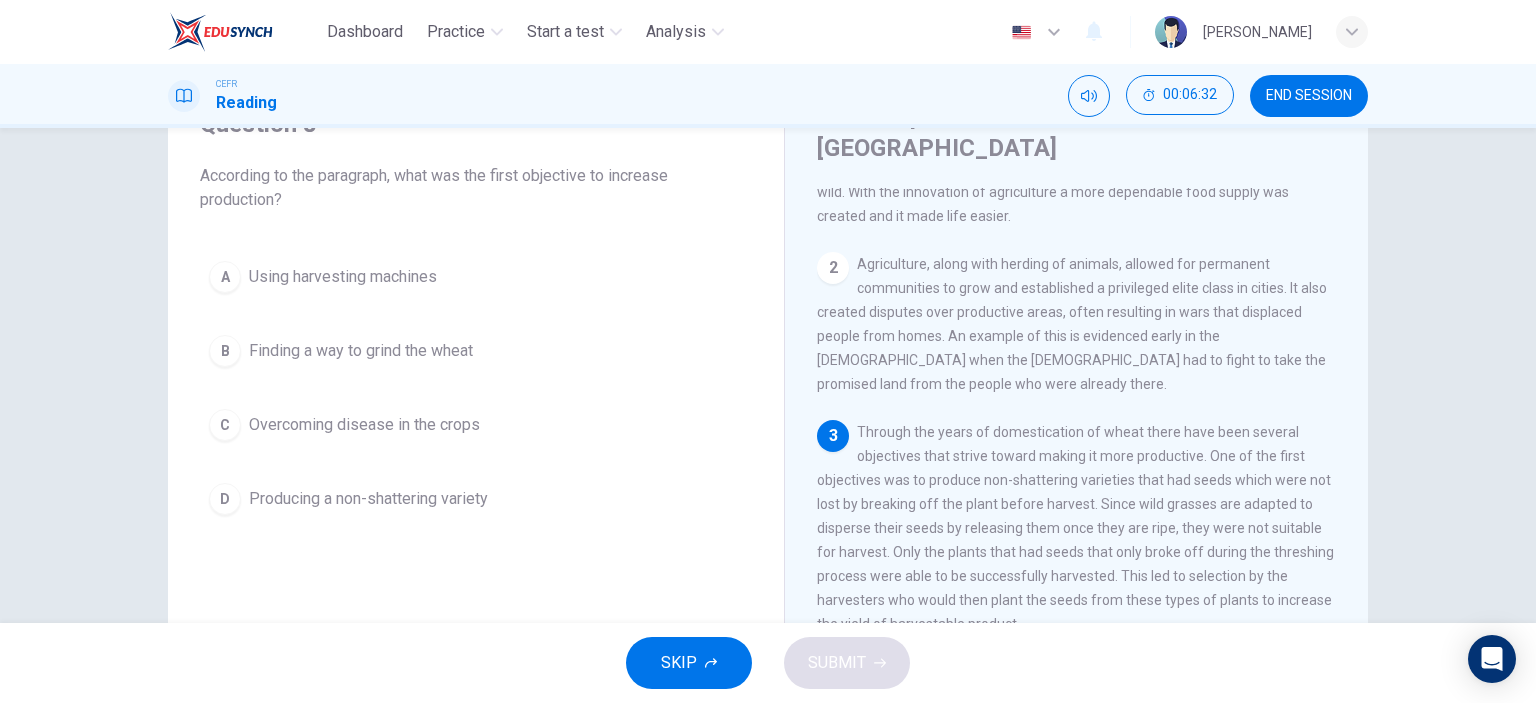 click on "Producing a non-shattering variety" at bounding box center [368, 499] 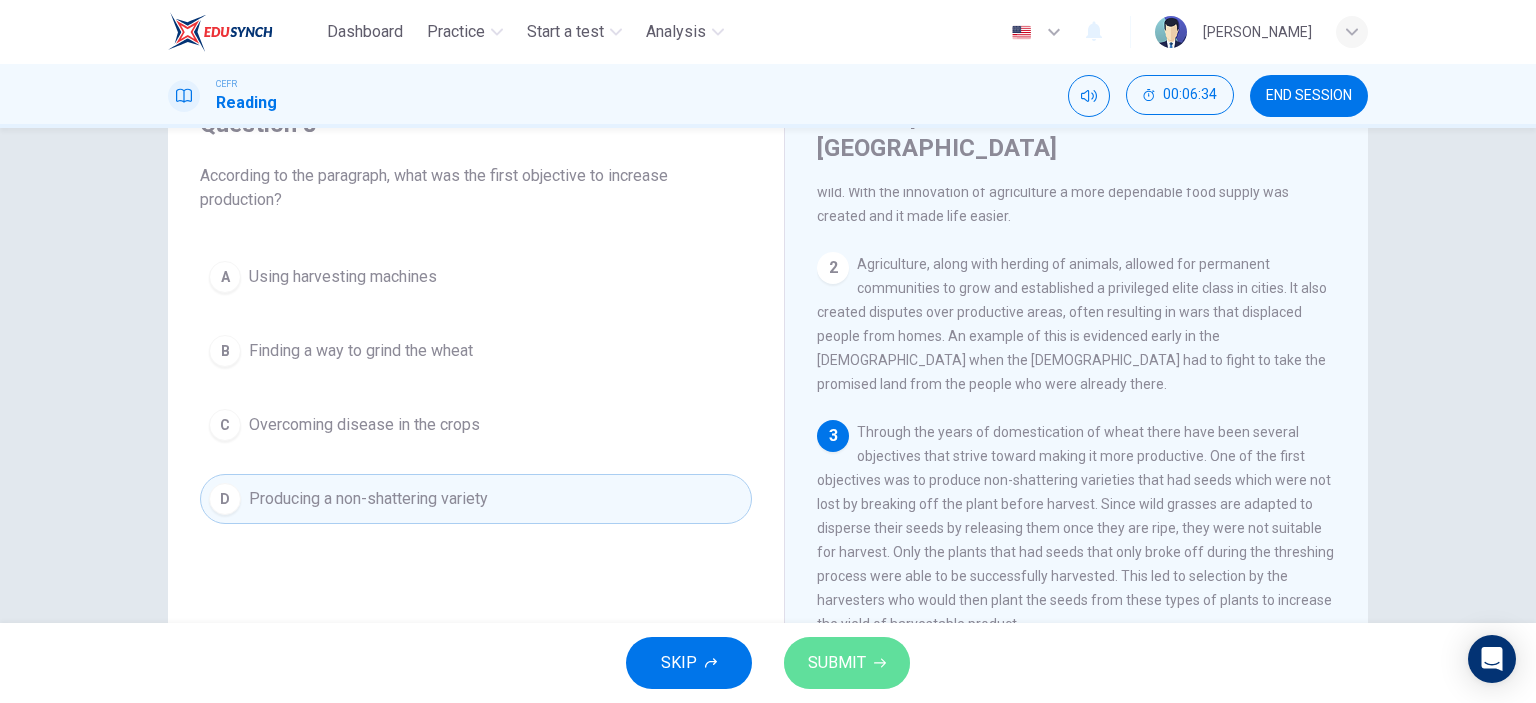 click on "SUBMIT" at bounding box center (837, 663) 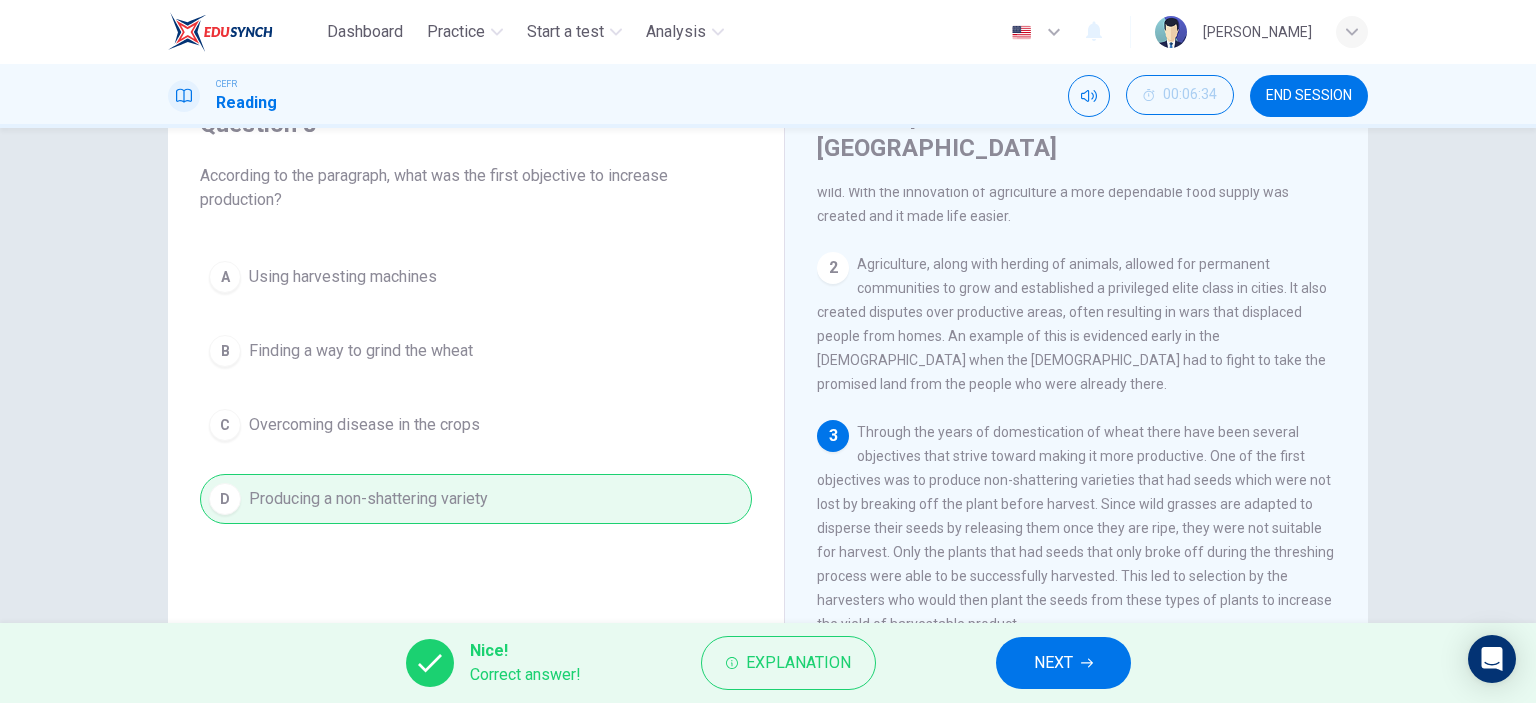 click on "NEXT" at bounding box center (1063, 663) 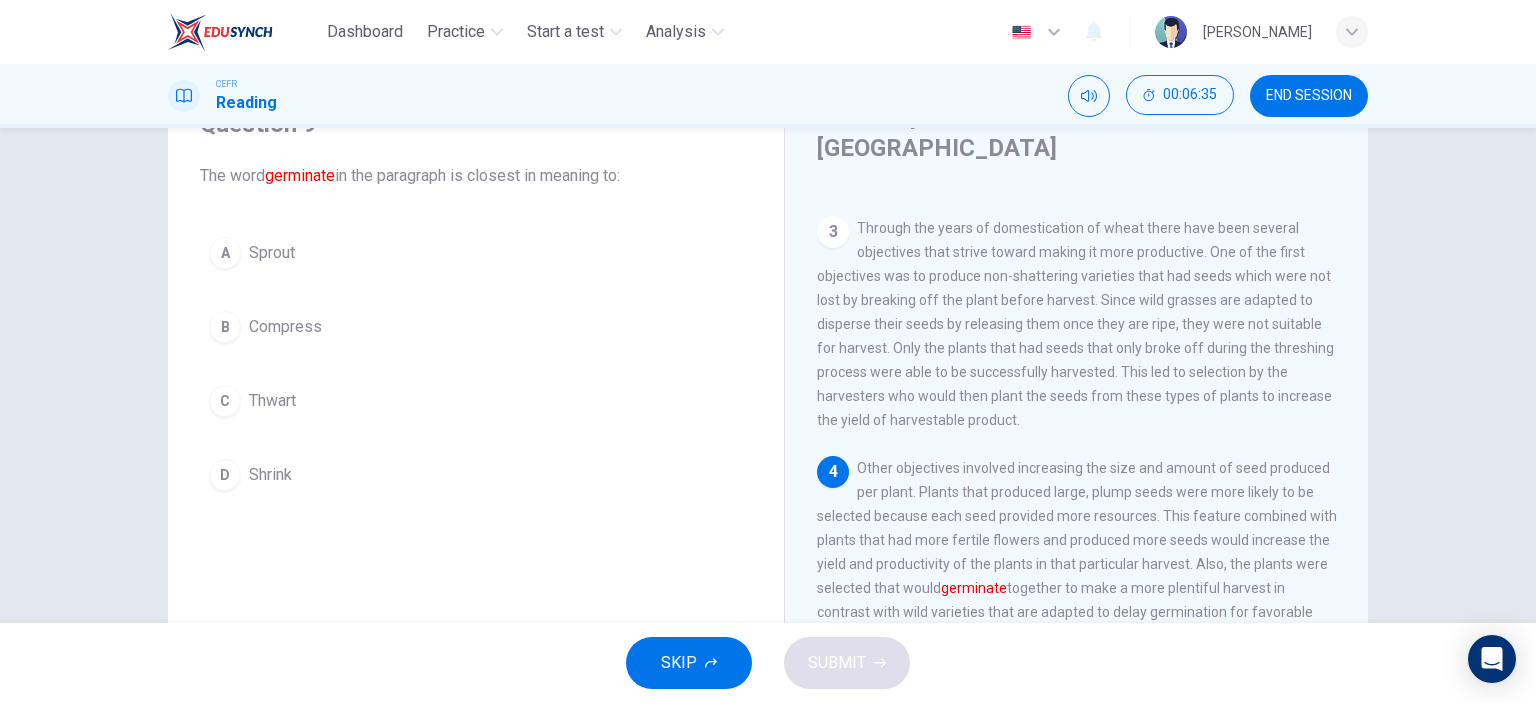 scroll, scrollTop: 405, scrollLeft: 0, axis: vertical 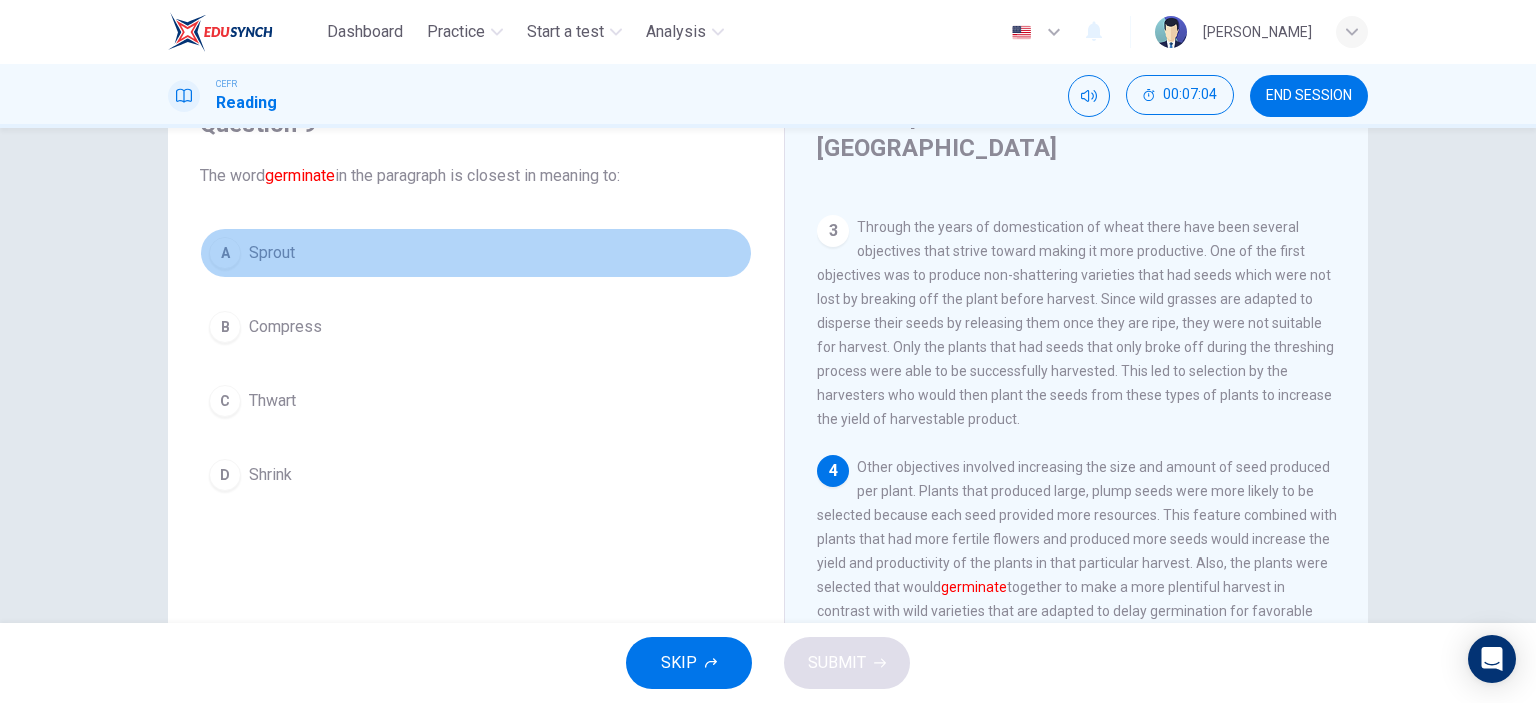 click on "Sprout" at bounding box center (272, 253) 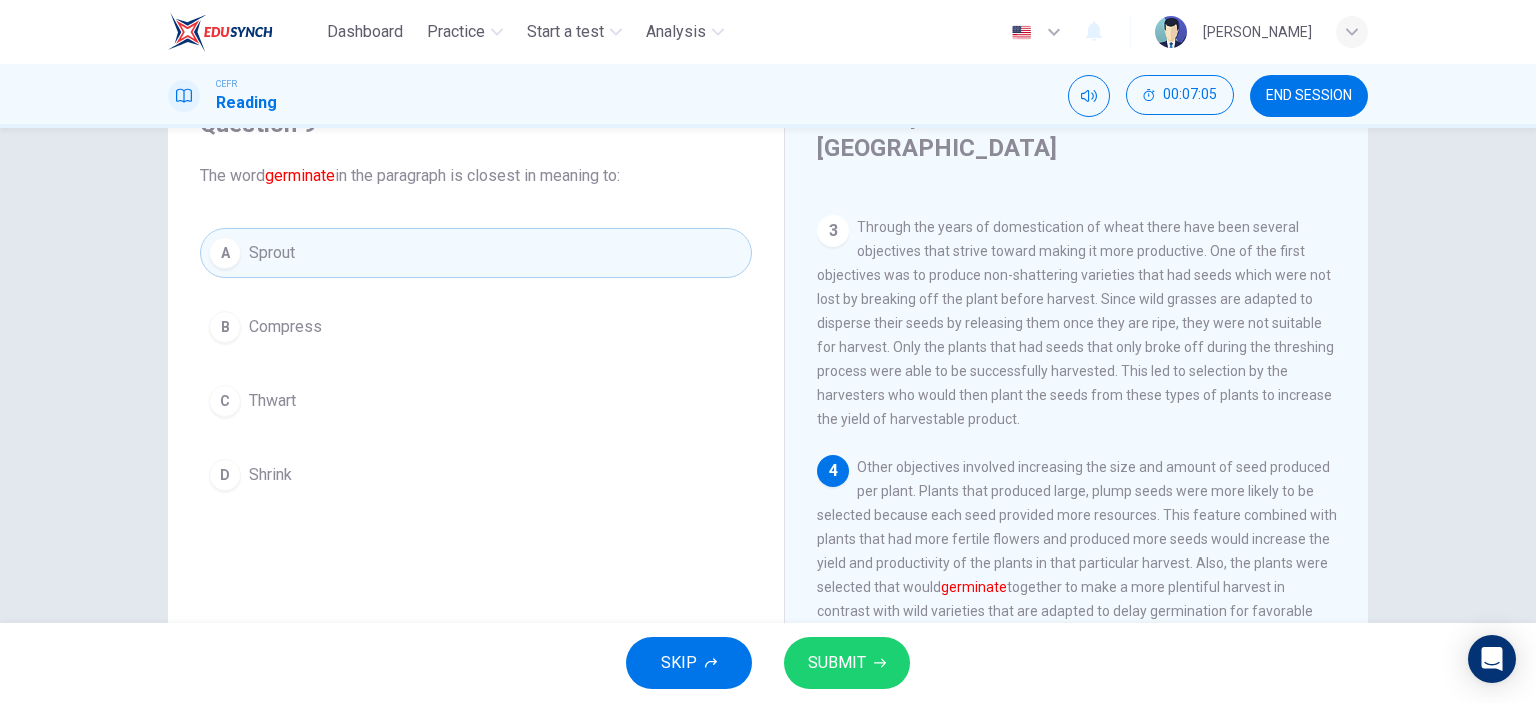 click on "SUBMIT" at bounding box center (847, 663) 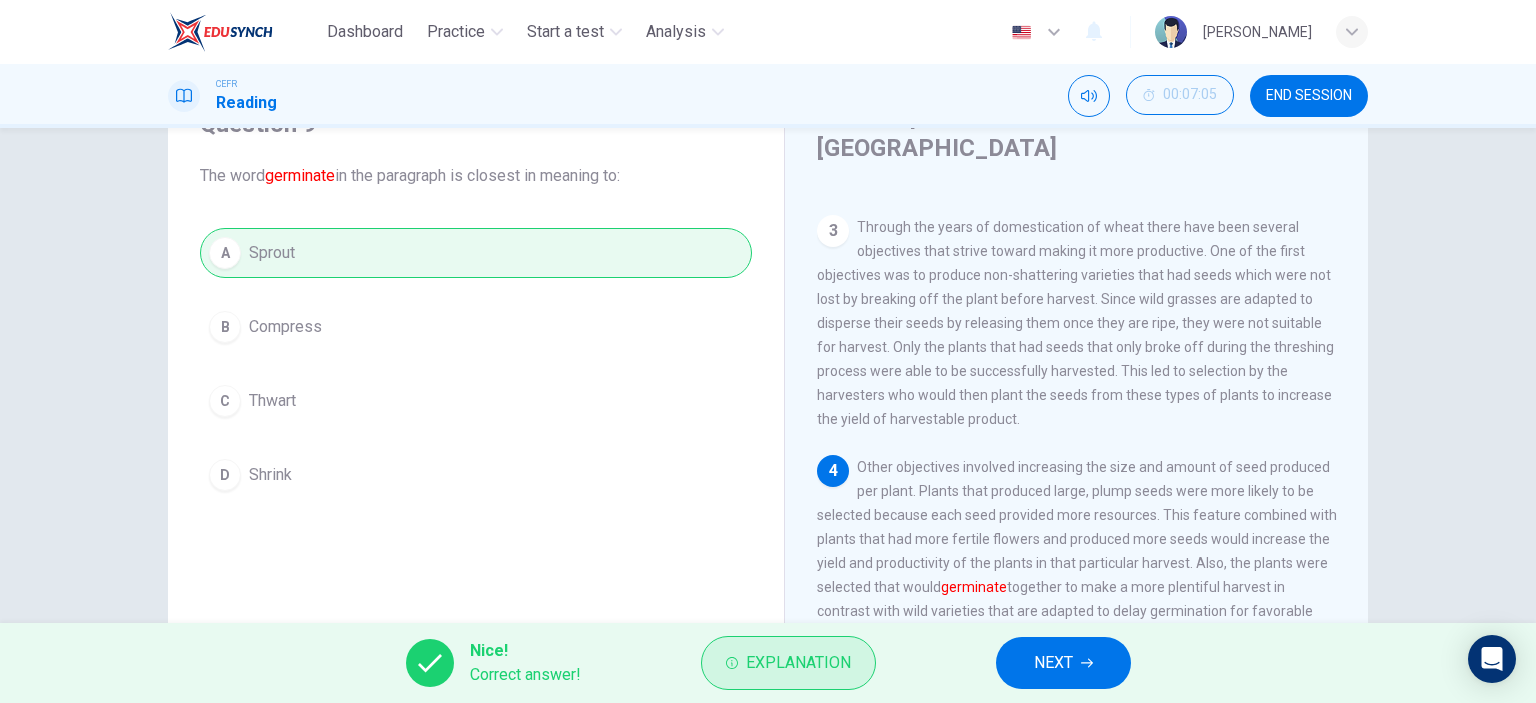 click on "Explanation" at bounding box center [798, 663] 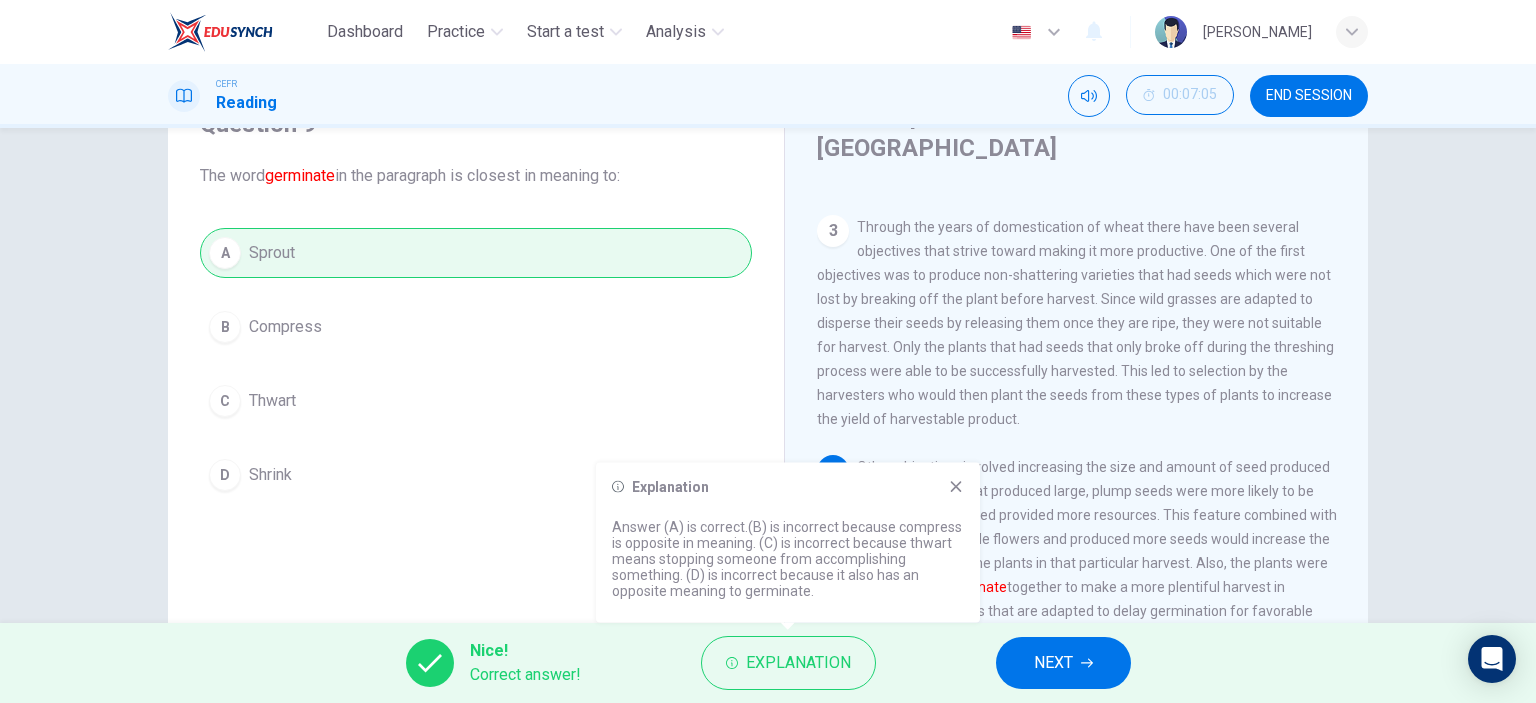 click on "NEXT" at bounding box center (1063, 663) 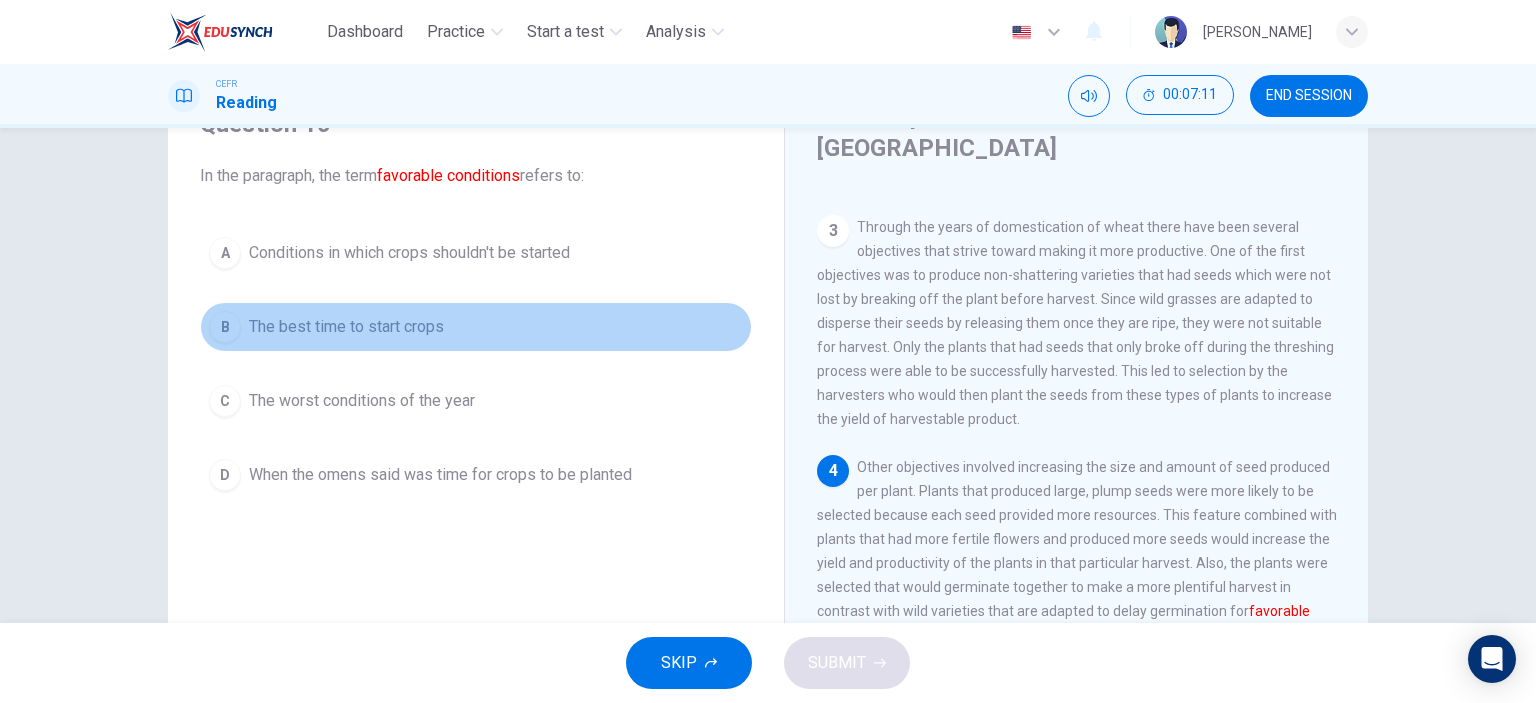 click on "B The best time to start crops" at bounding box center [476, 327] 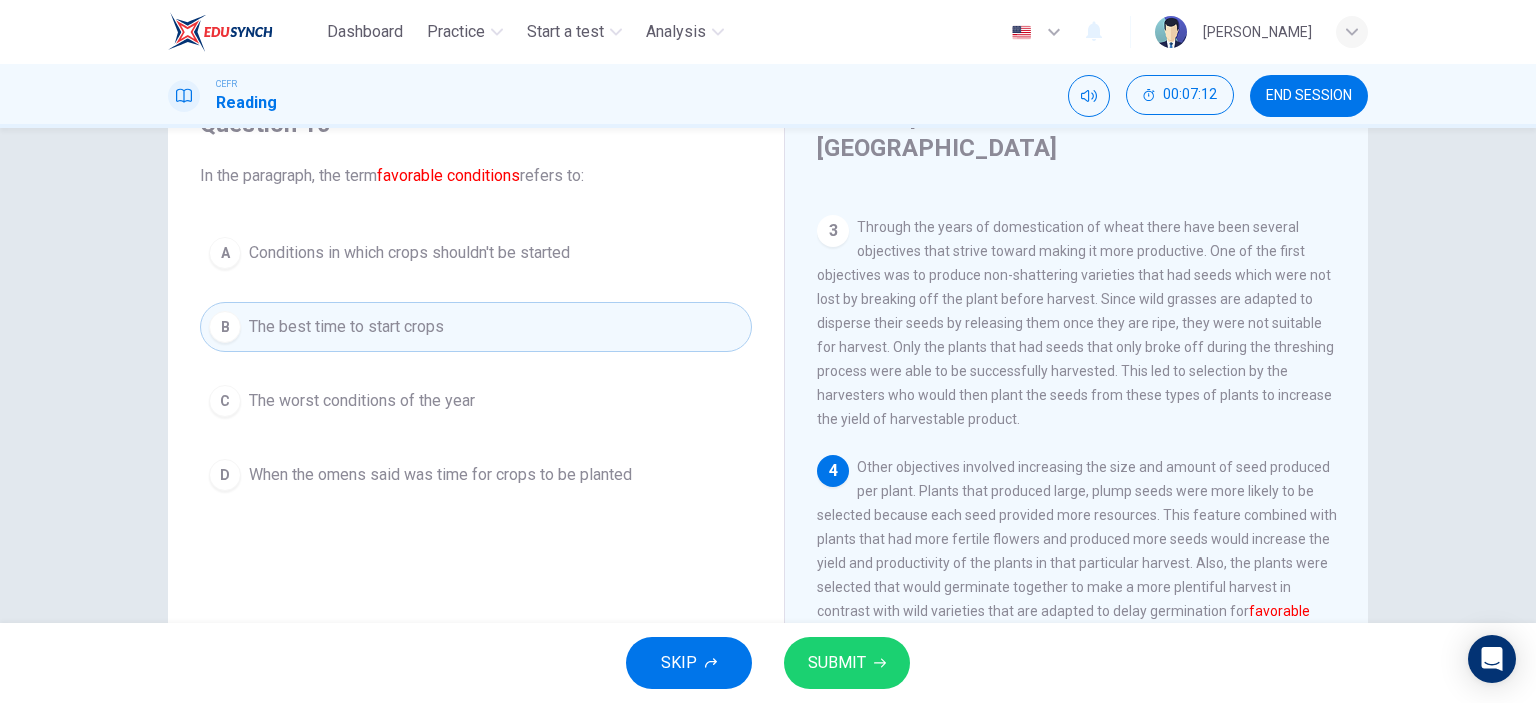click on "SUBMIT" at bounding box center [847, 663] 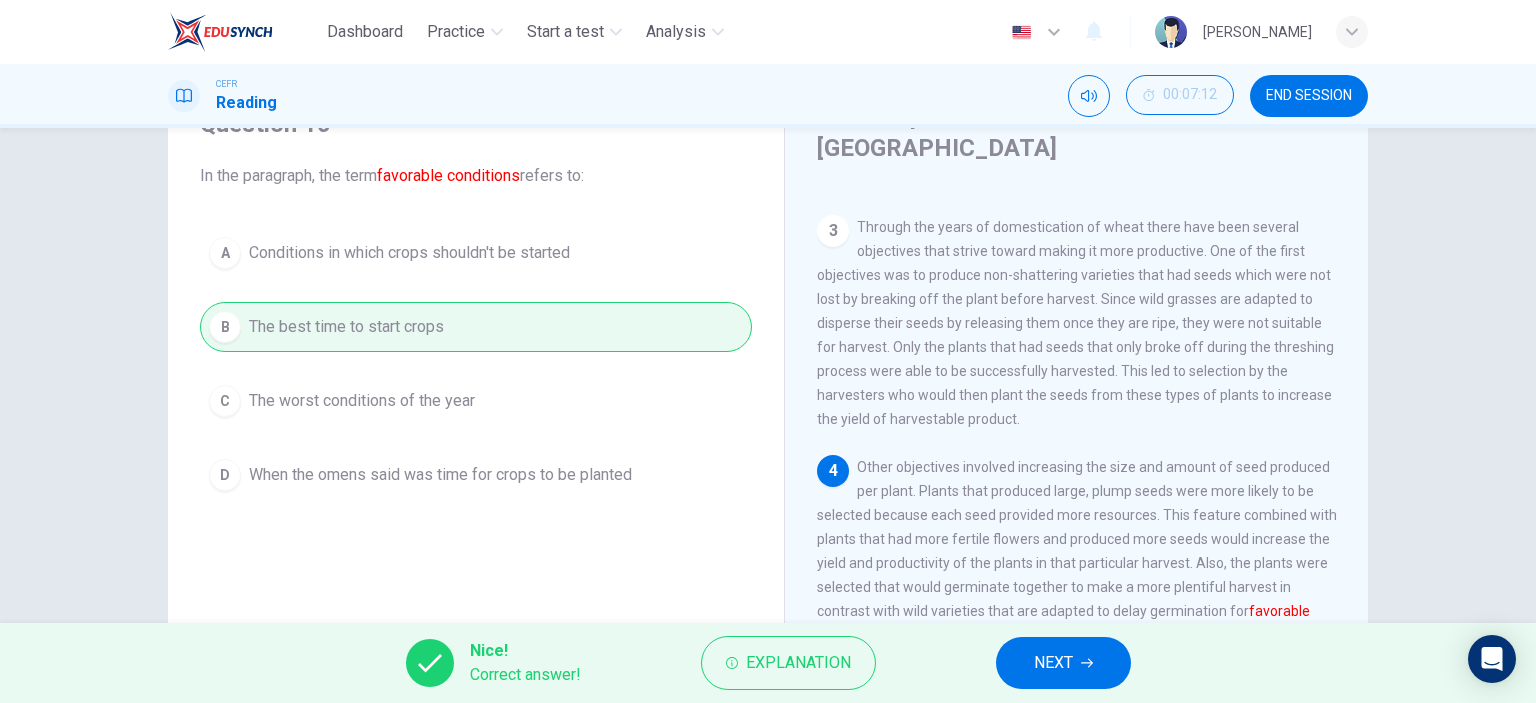 click on "NEXT" at bounding box center [1053, 663] 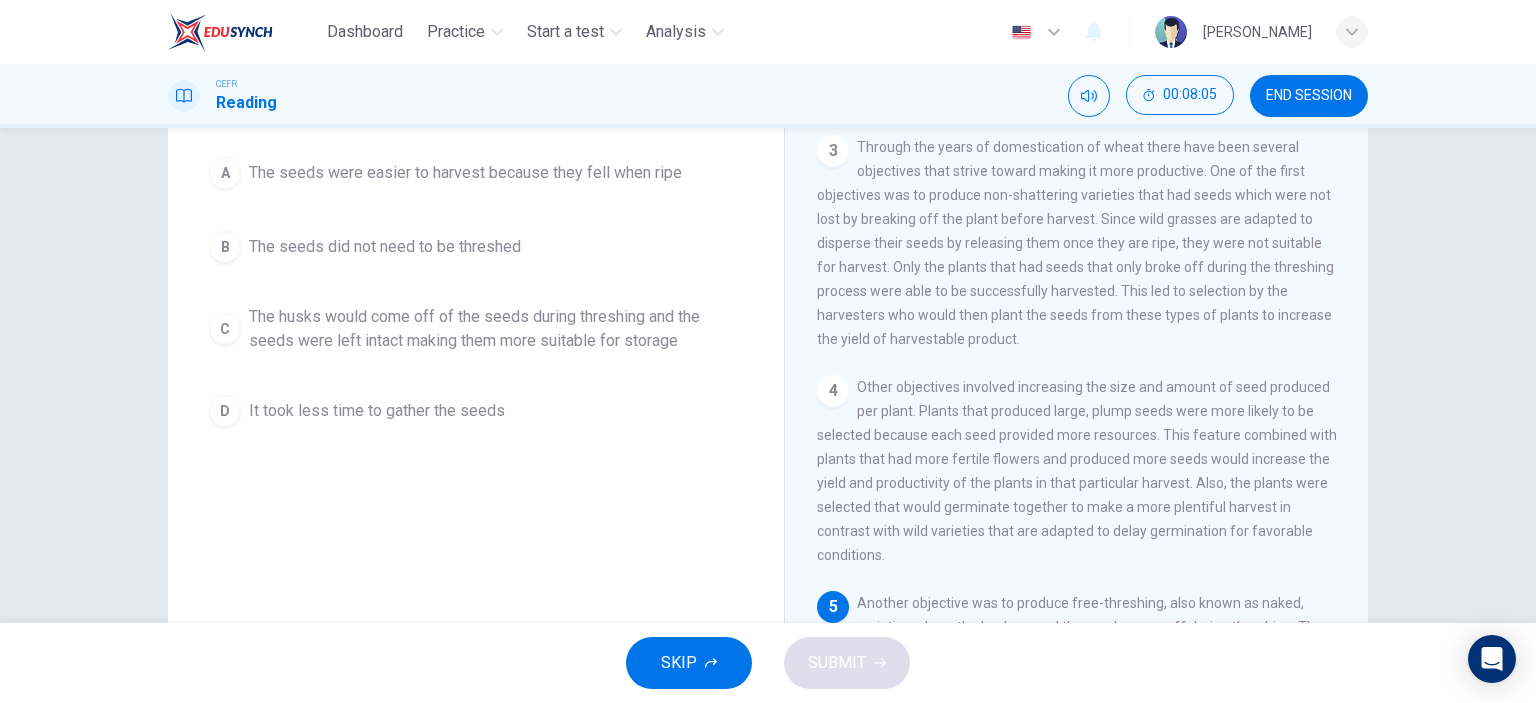 scroll, scrollTop: 80, scrollLeft: 0, axis: vertical 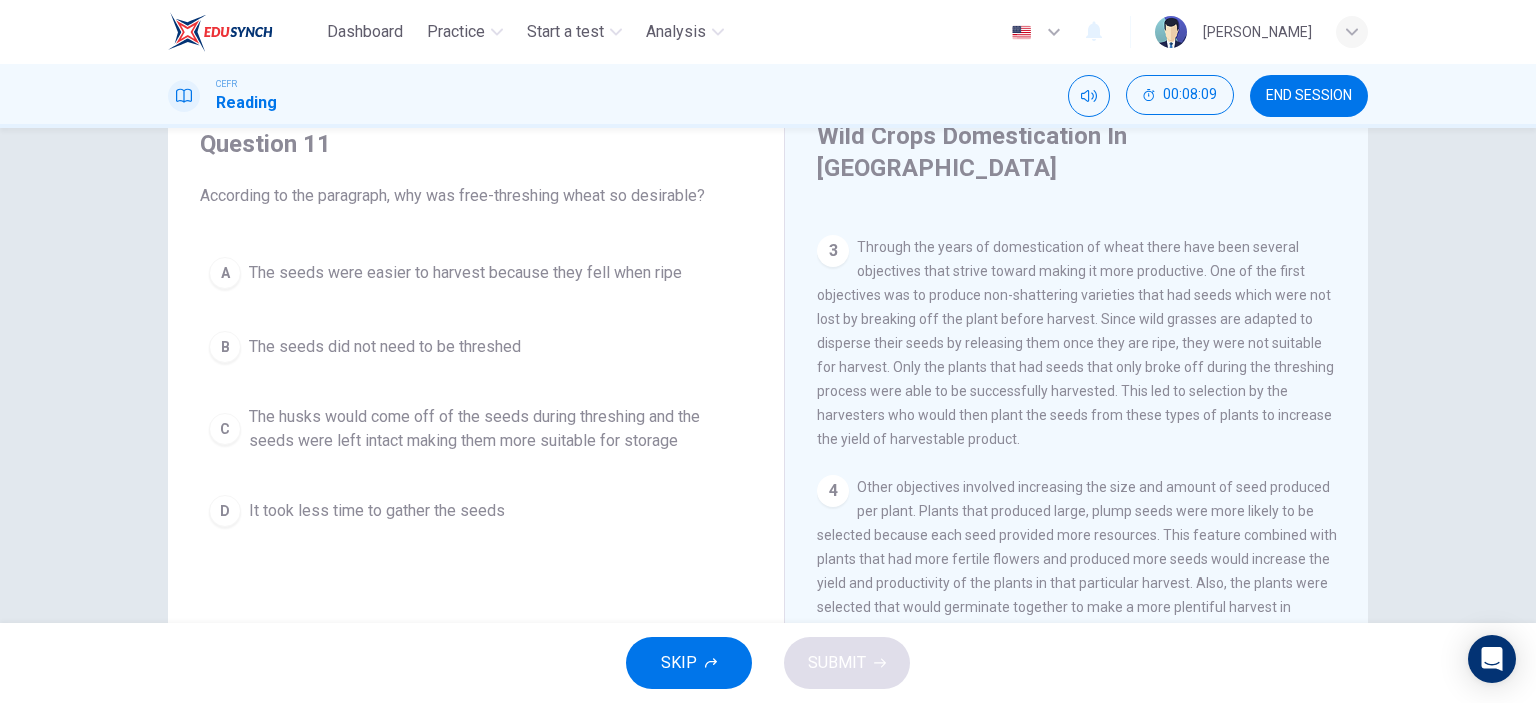 click on "The husks would come off of the seeds during threshing and the seeds were left intact making them more suitable for storage" at bounding box center [496, 429] 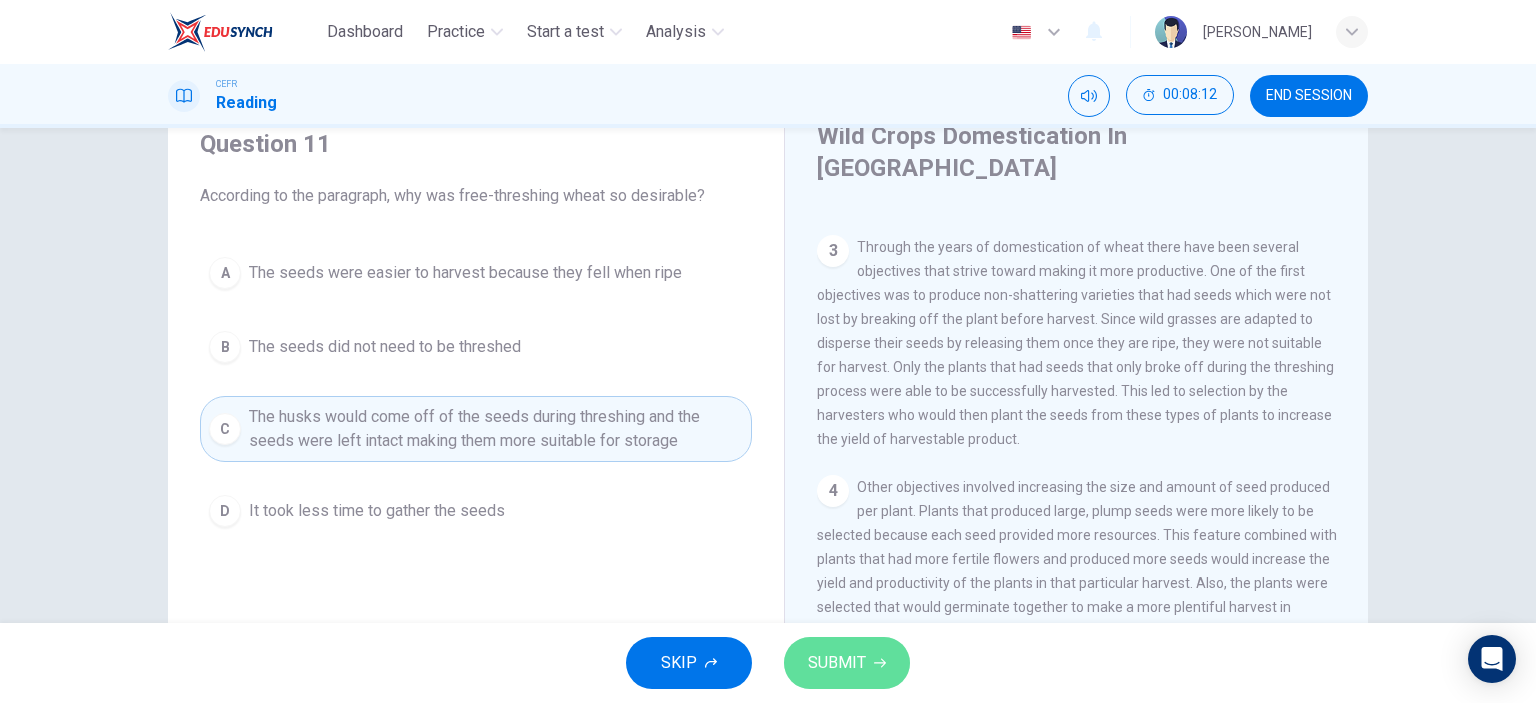 click on "SUBMIT" at bounding box center (837, 663) 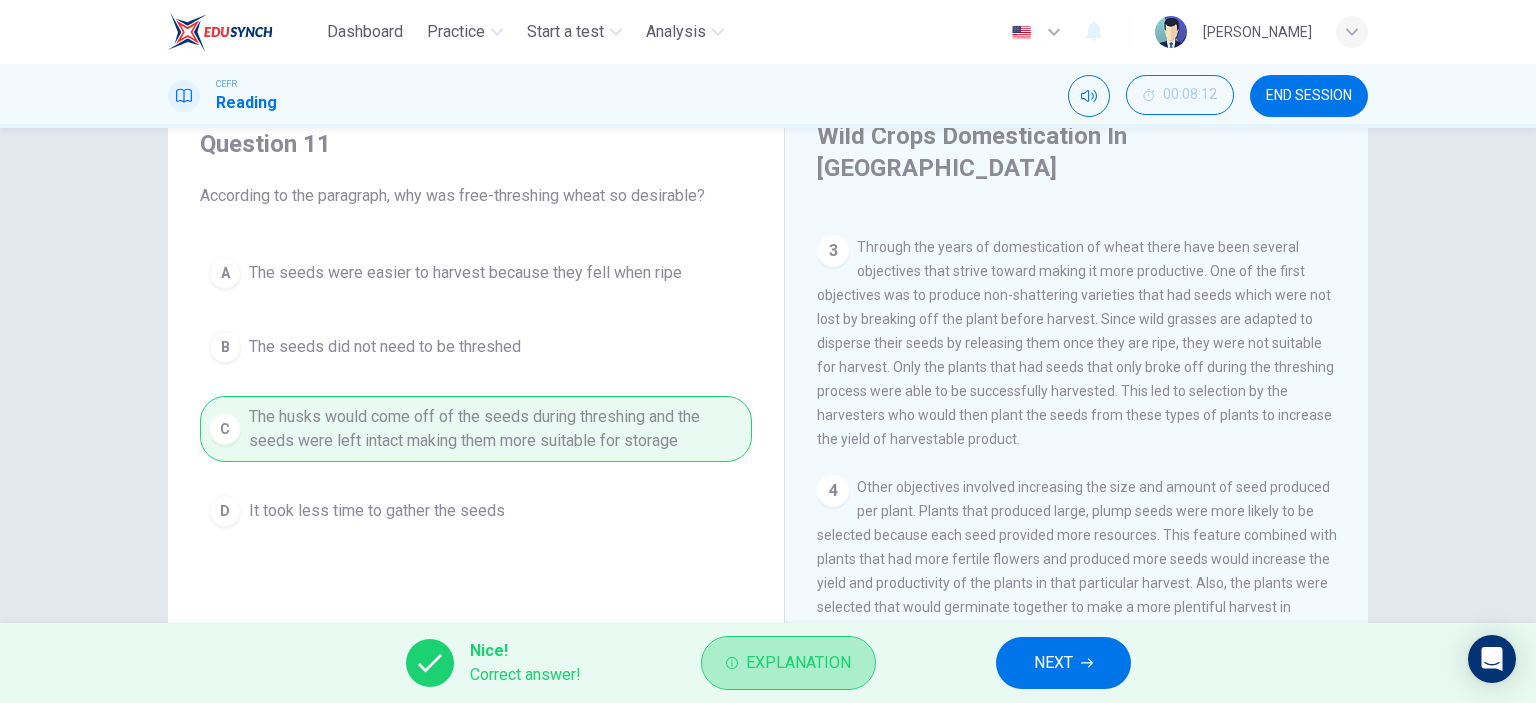 click on "Explanation" at bounding box center [788, 663] 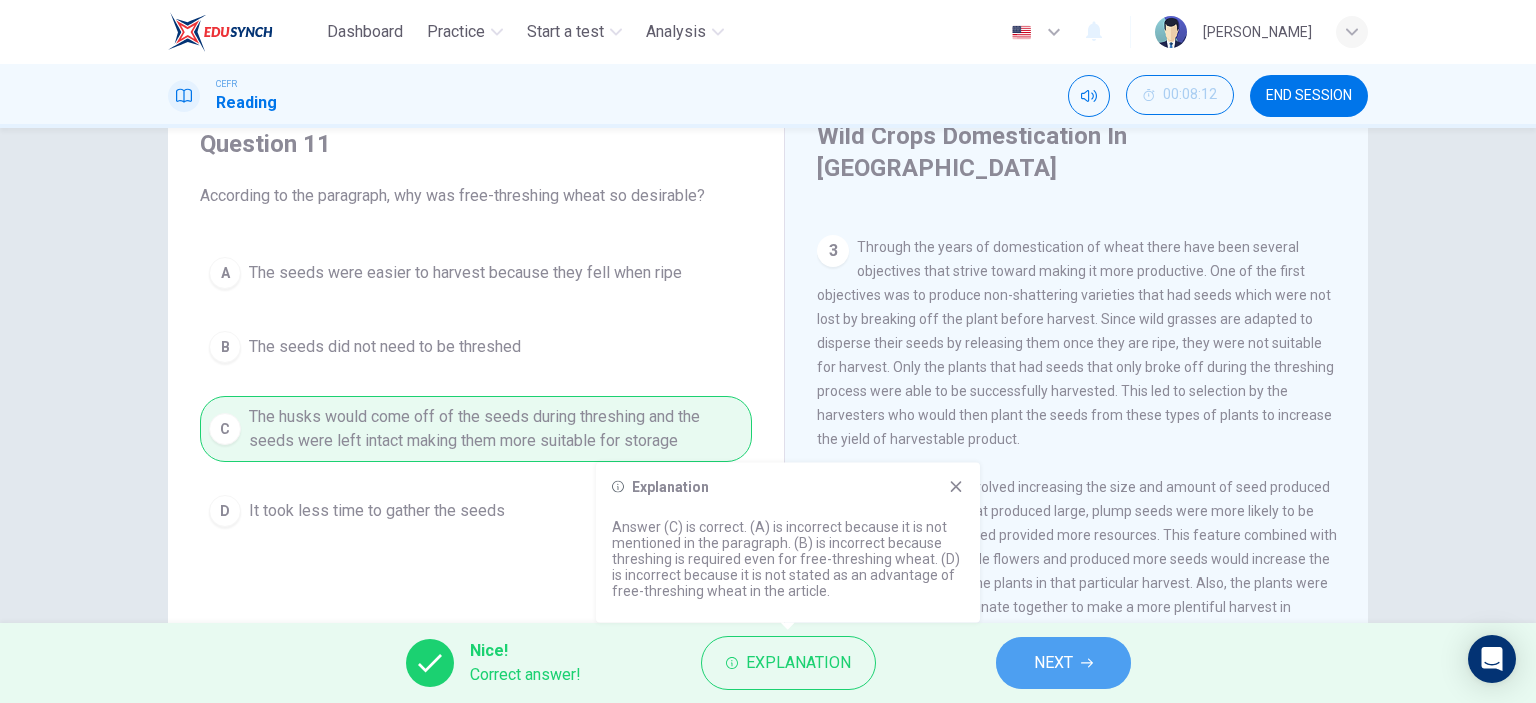 click on "NEXT" at bounding box center (1053, 663) 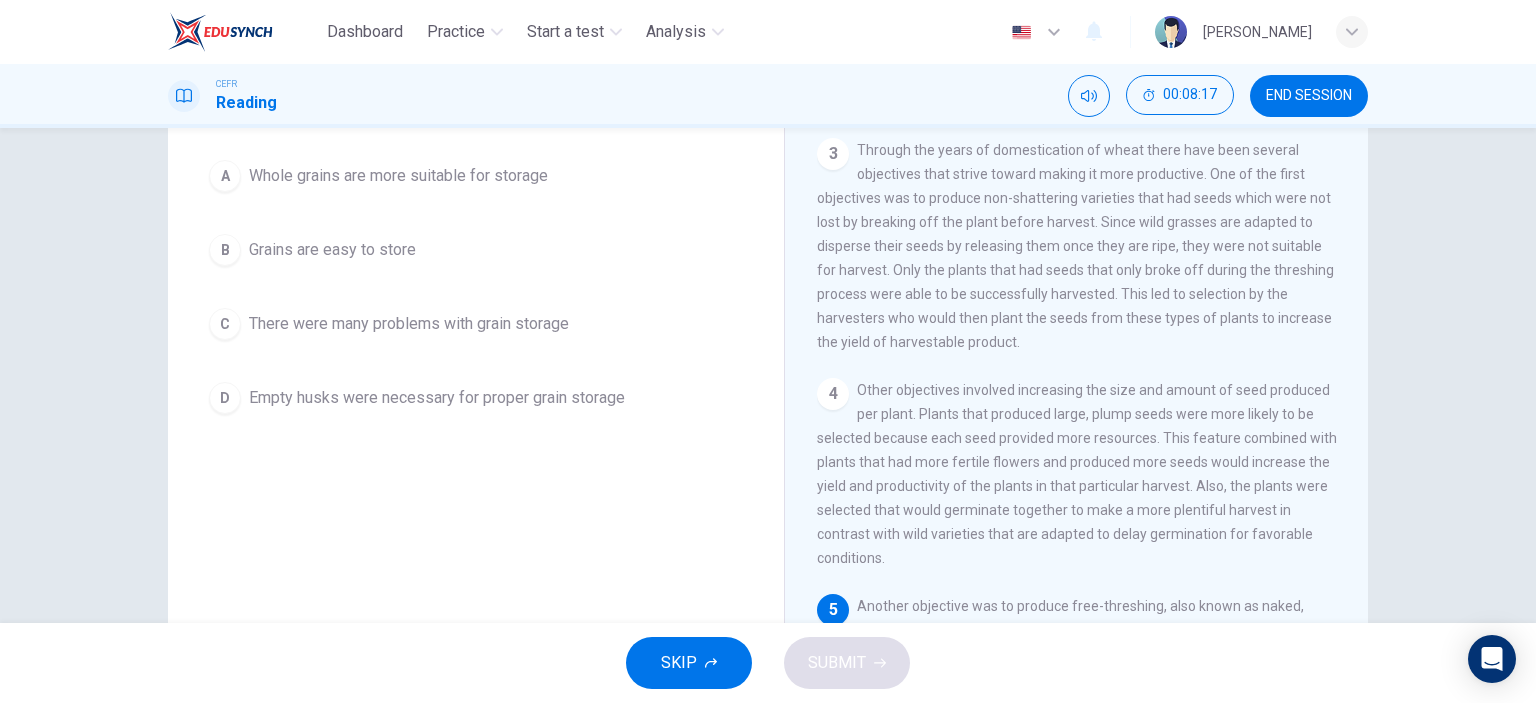 scroll, scrollTop: 280, scrollLeft: 0, axis: vertical 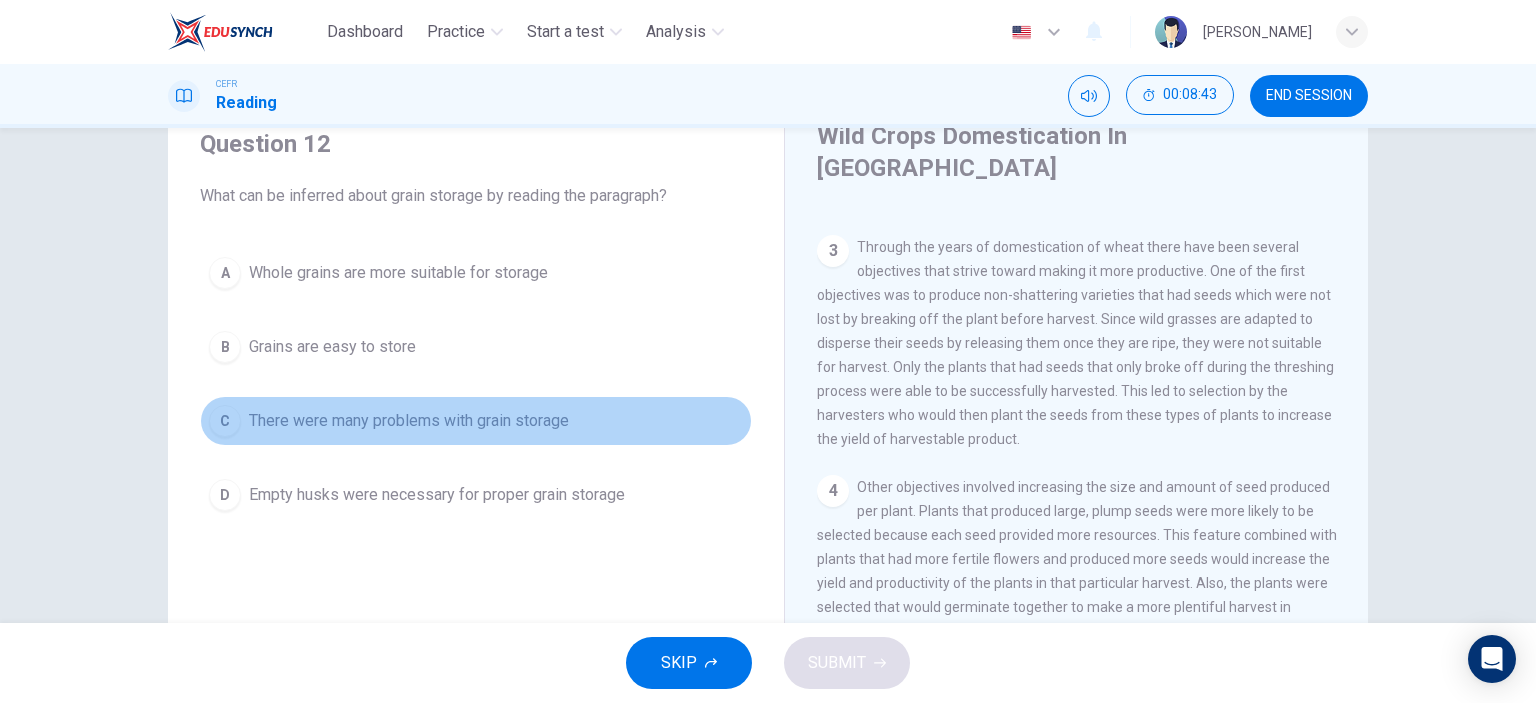 click on "There were many problems with grain storage" at bounding box center (409, 421) 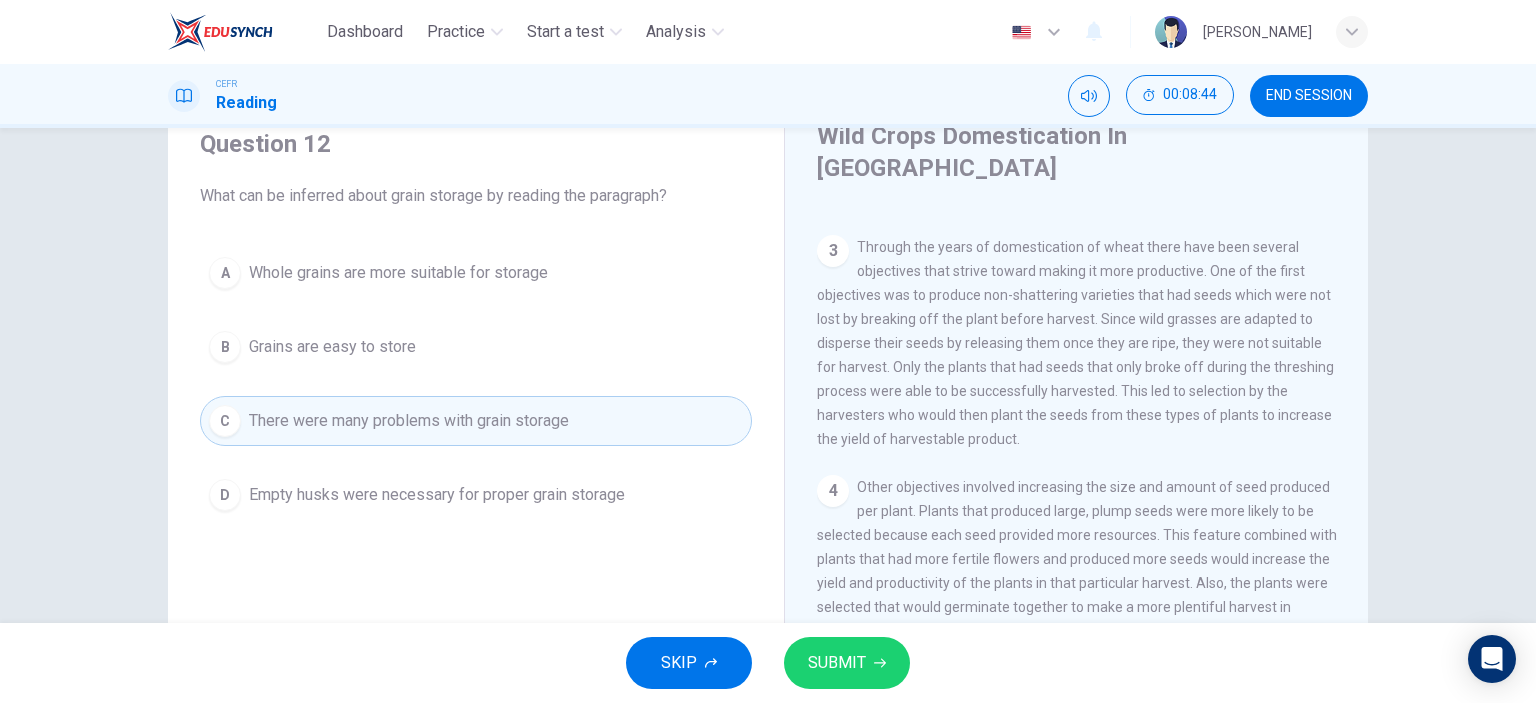 click on "SUBMIT" at bounding box center [837, 663] 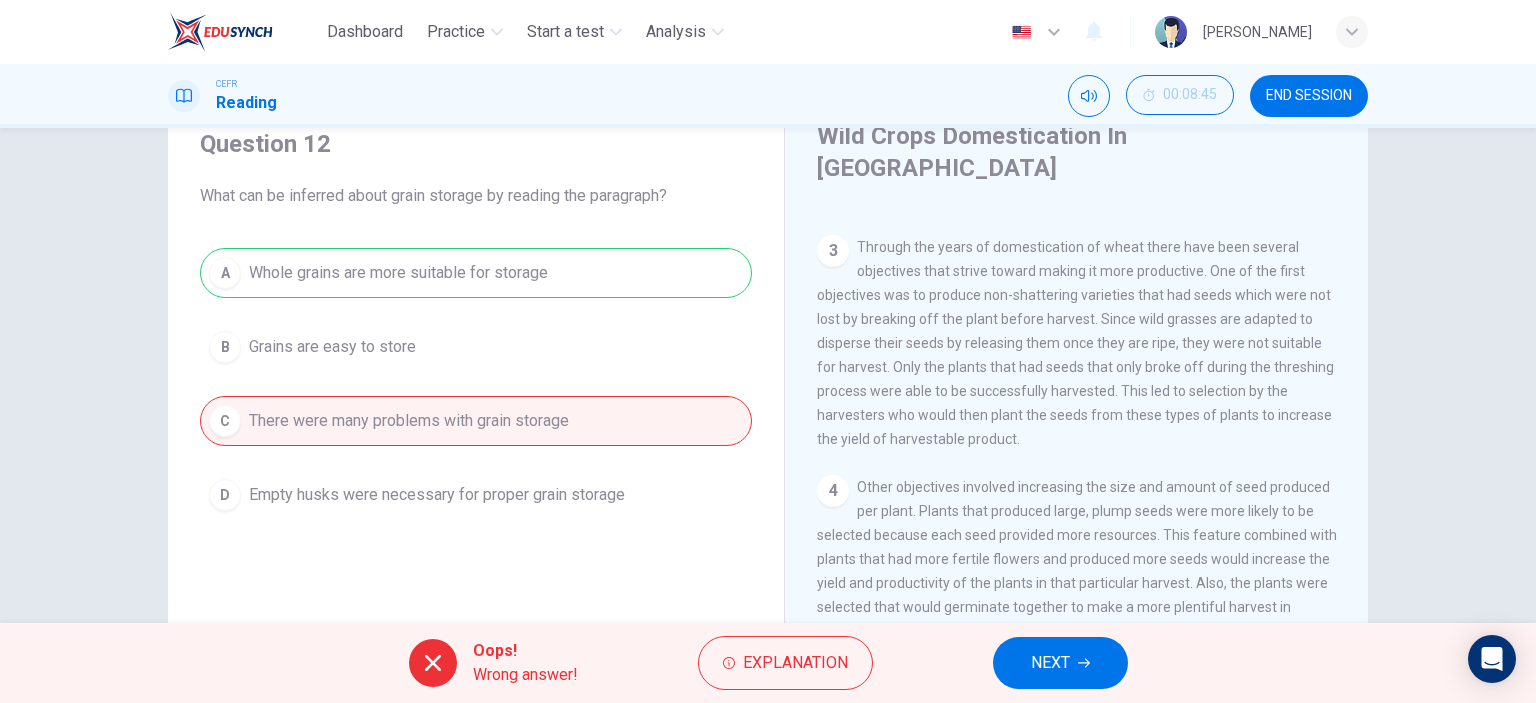 click on "A Whole grains are more suitable for storage B Grains are easy to store C There were many problems with grain storage D Empty husks were necessary for proper grain storage" at bounding box center [476, 384] 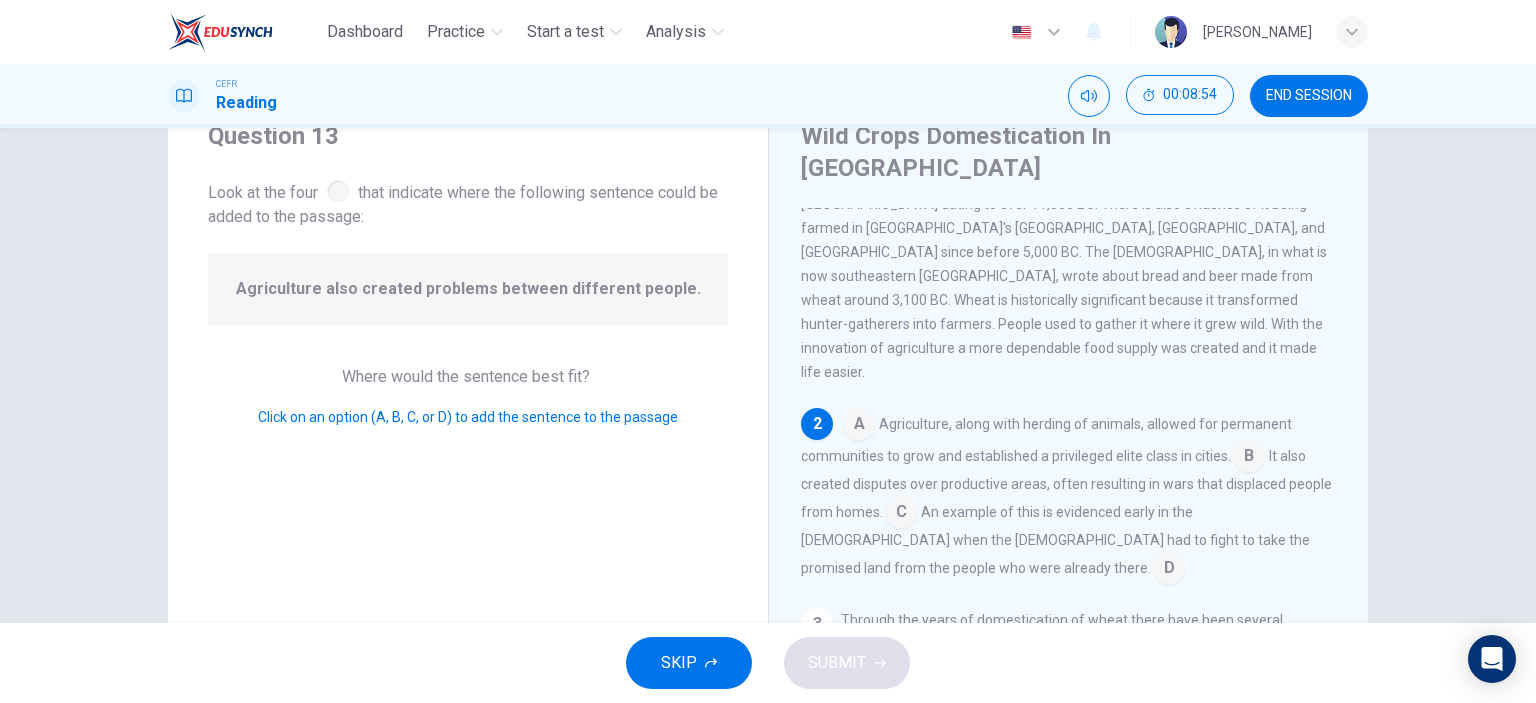 scroll, scrollTop: 100, scrollLeft: 0, axis: vertical 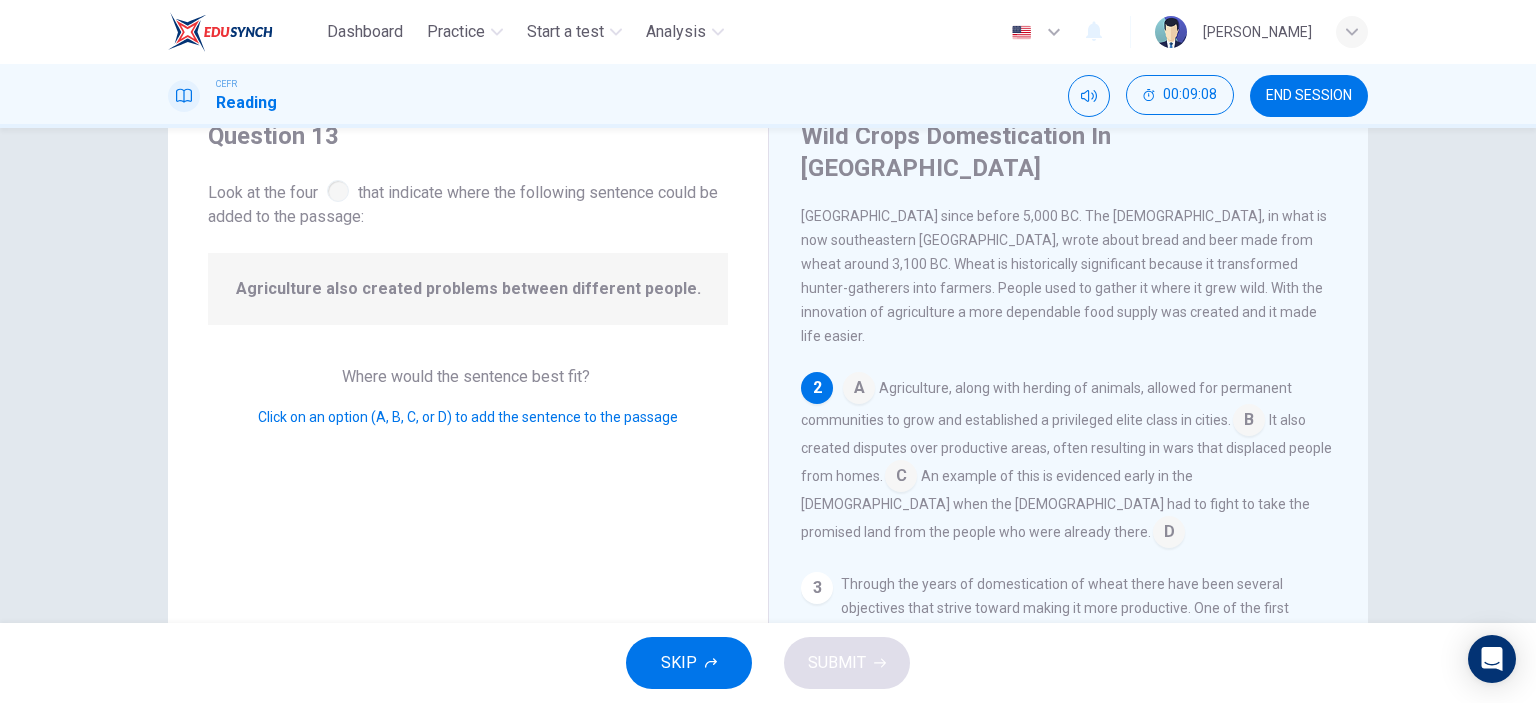 click at bounding box center (901, 478) 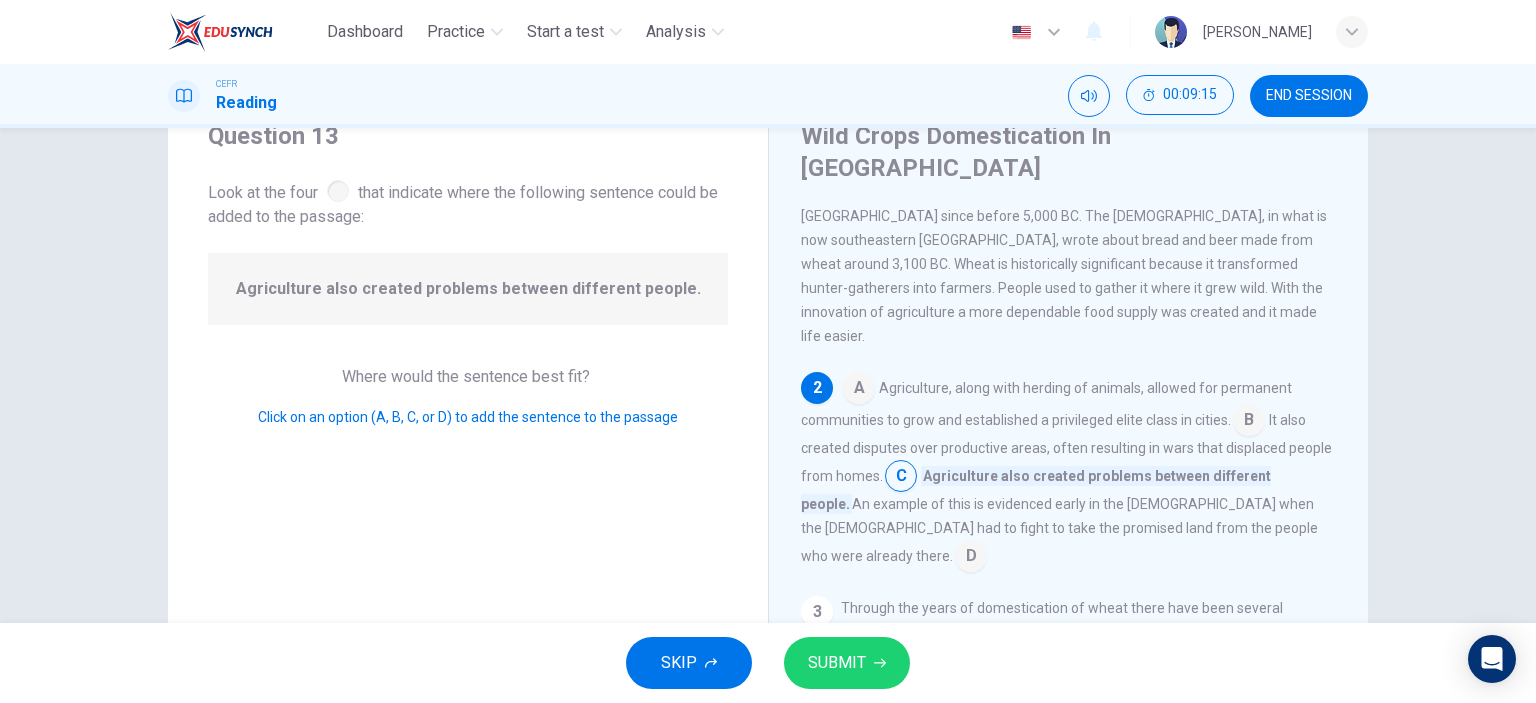 click at bounding box center [1249, 422] 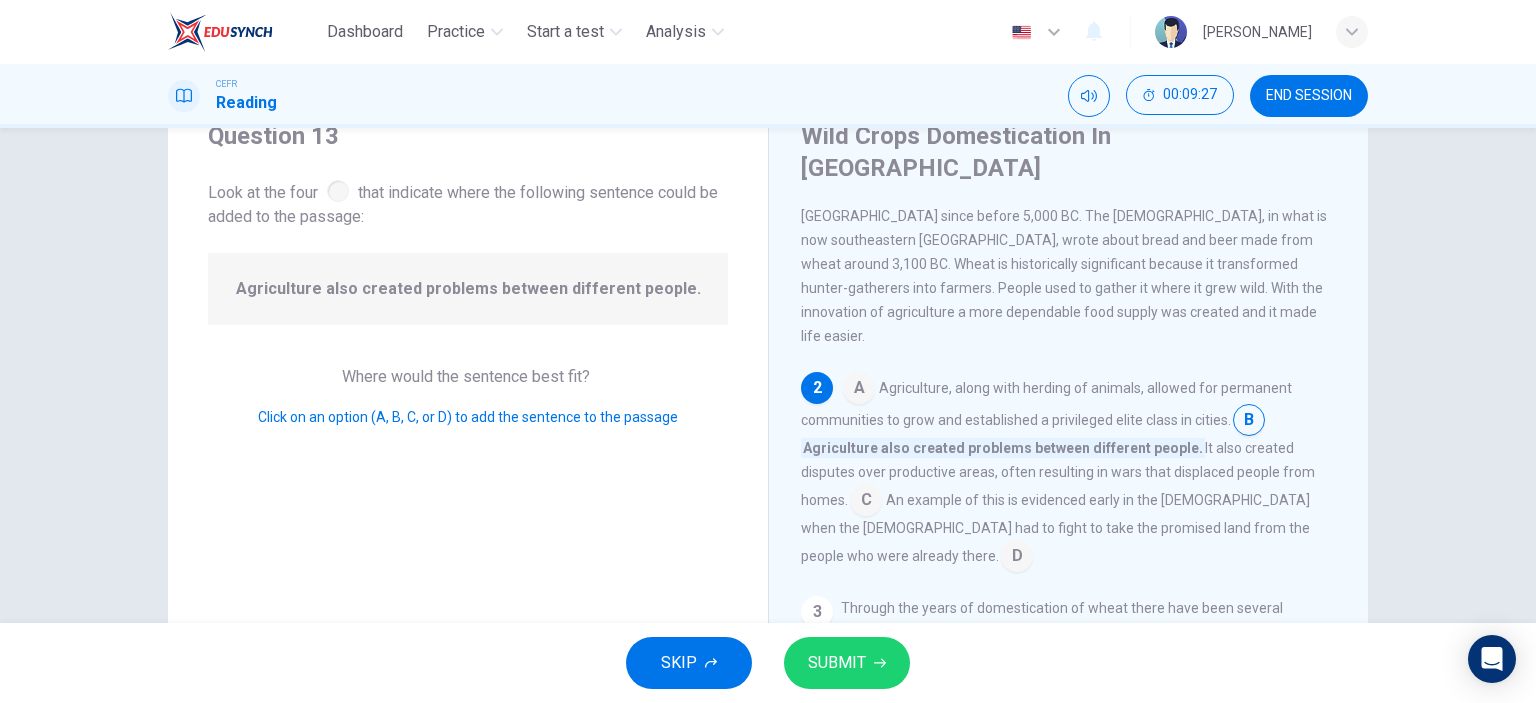 click at bounding box center [866, 502] 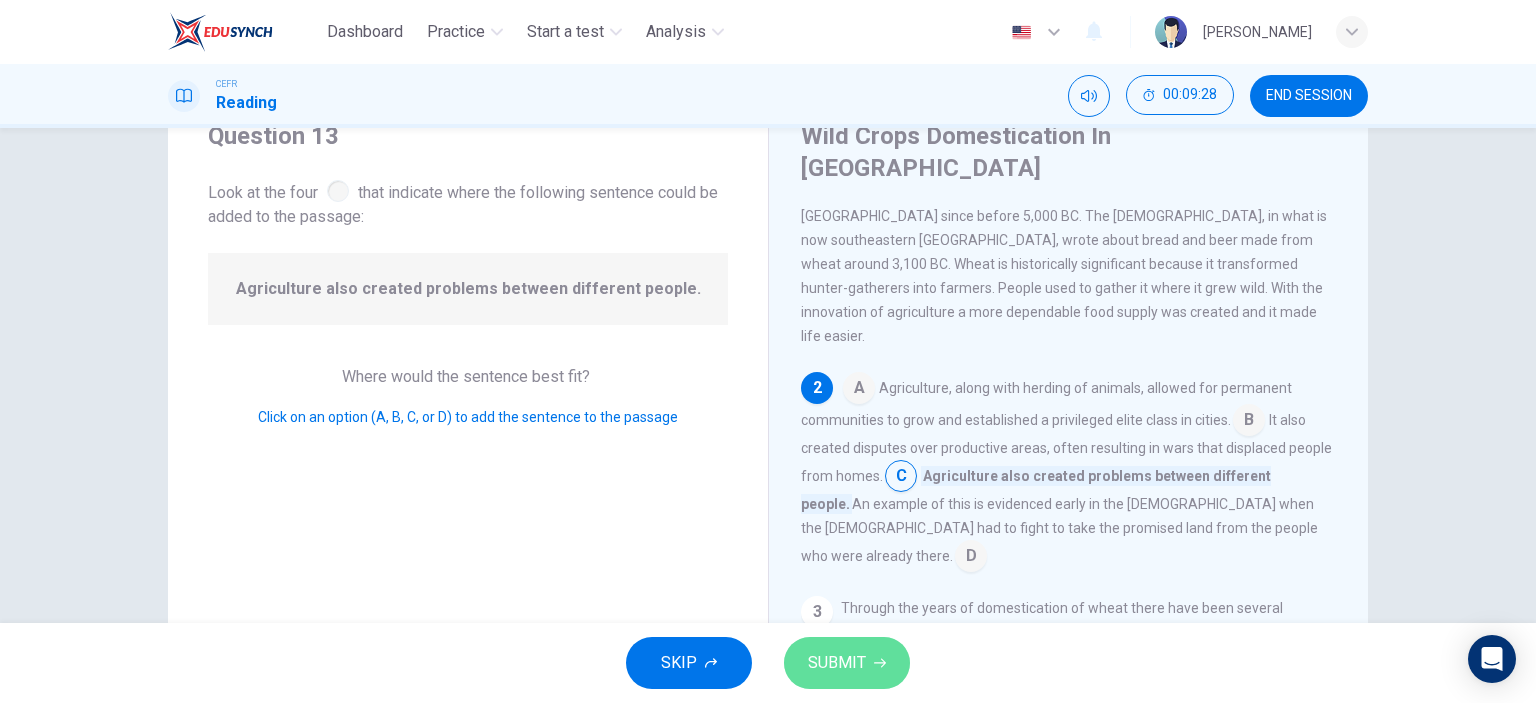 click on "SUBMIT" at bounding box center (847, 663) 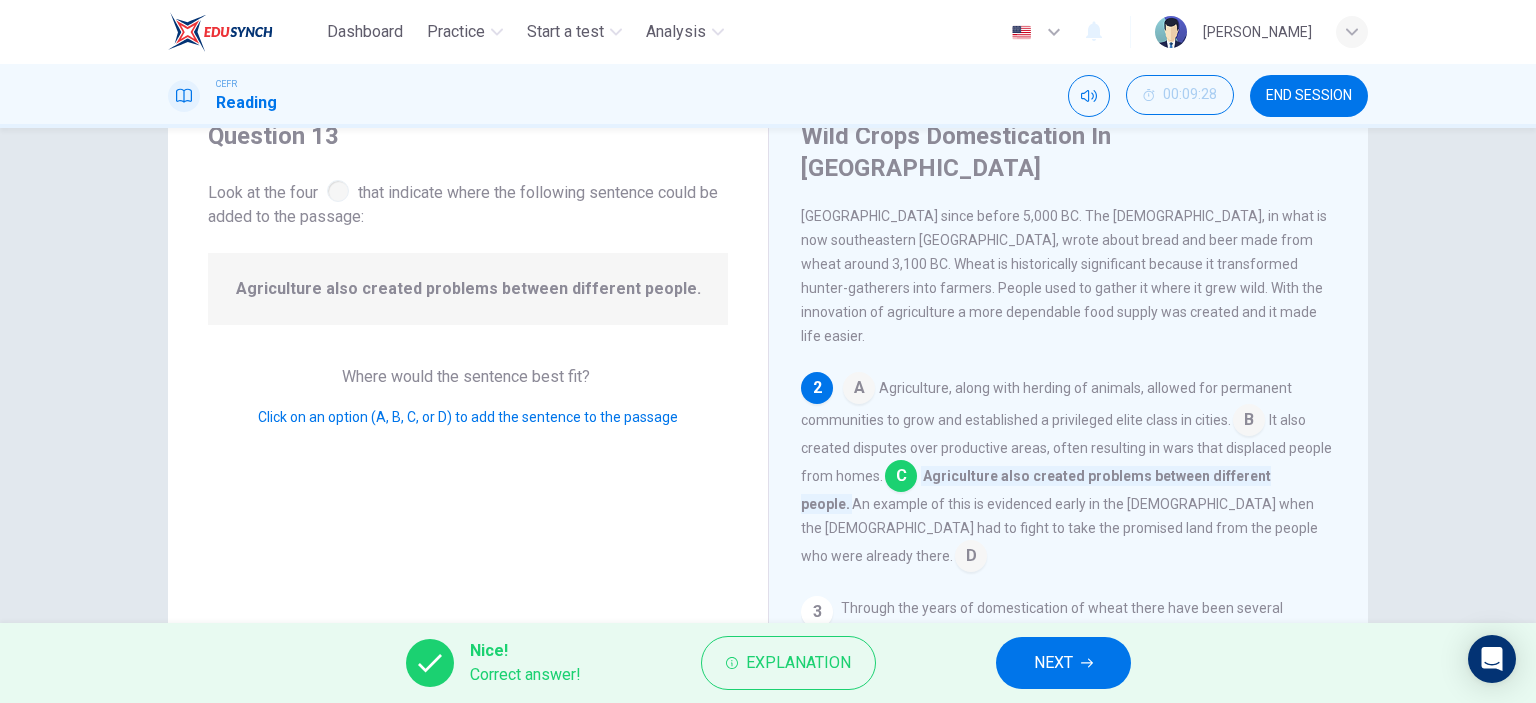 click 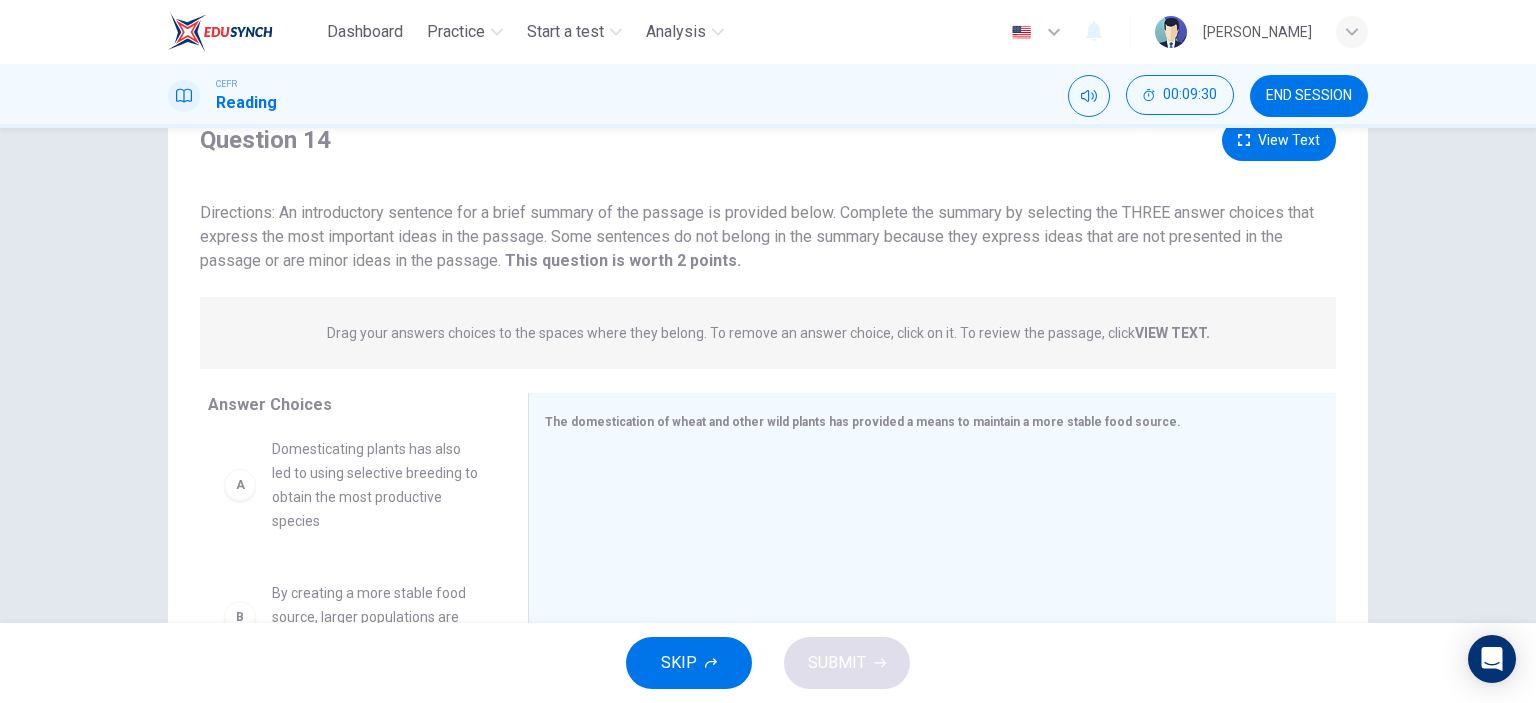 scroll, scrollTop: 0, scrollLeft: 0, axis: both 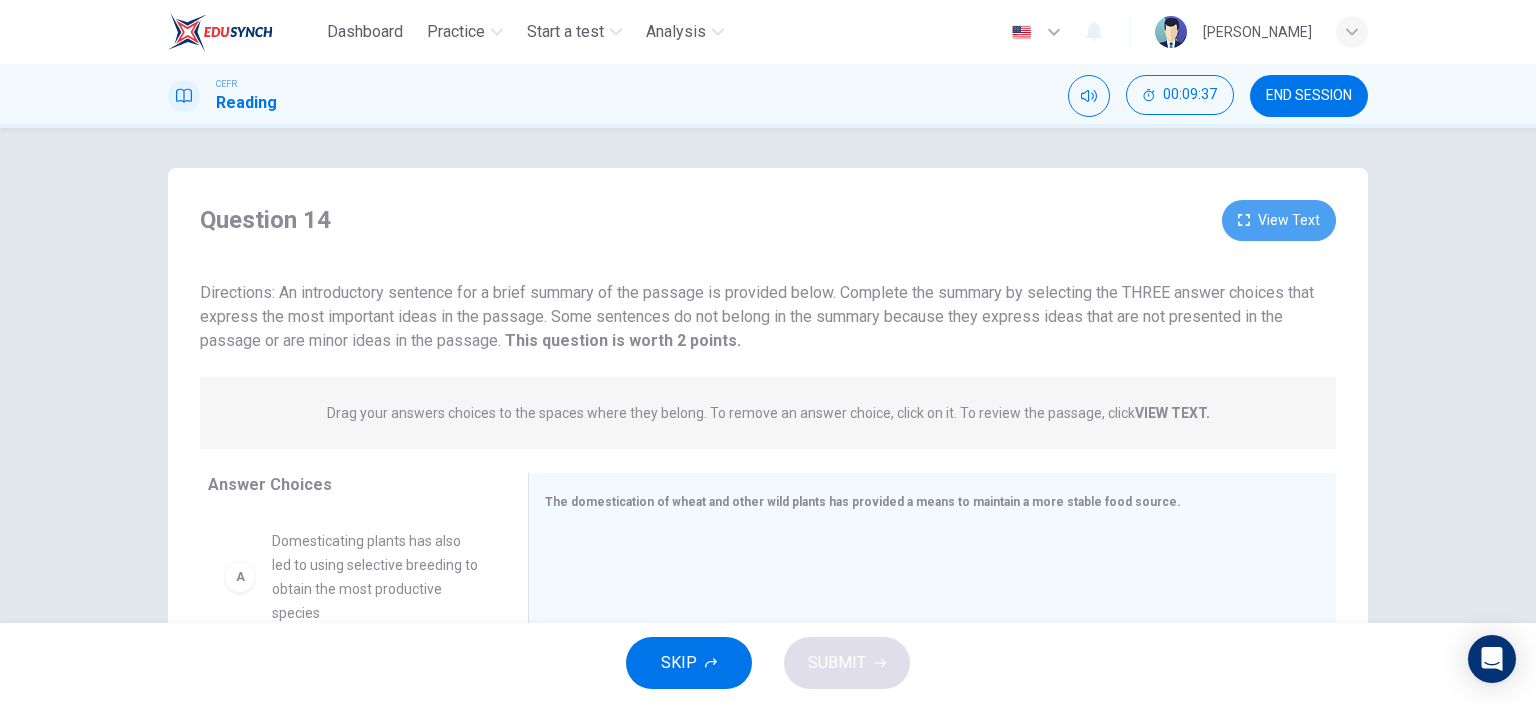 click on "View Text" at bounding box center [1279, 220] 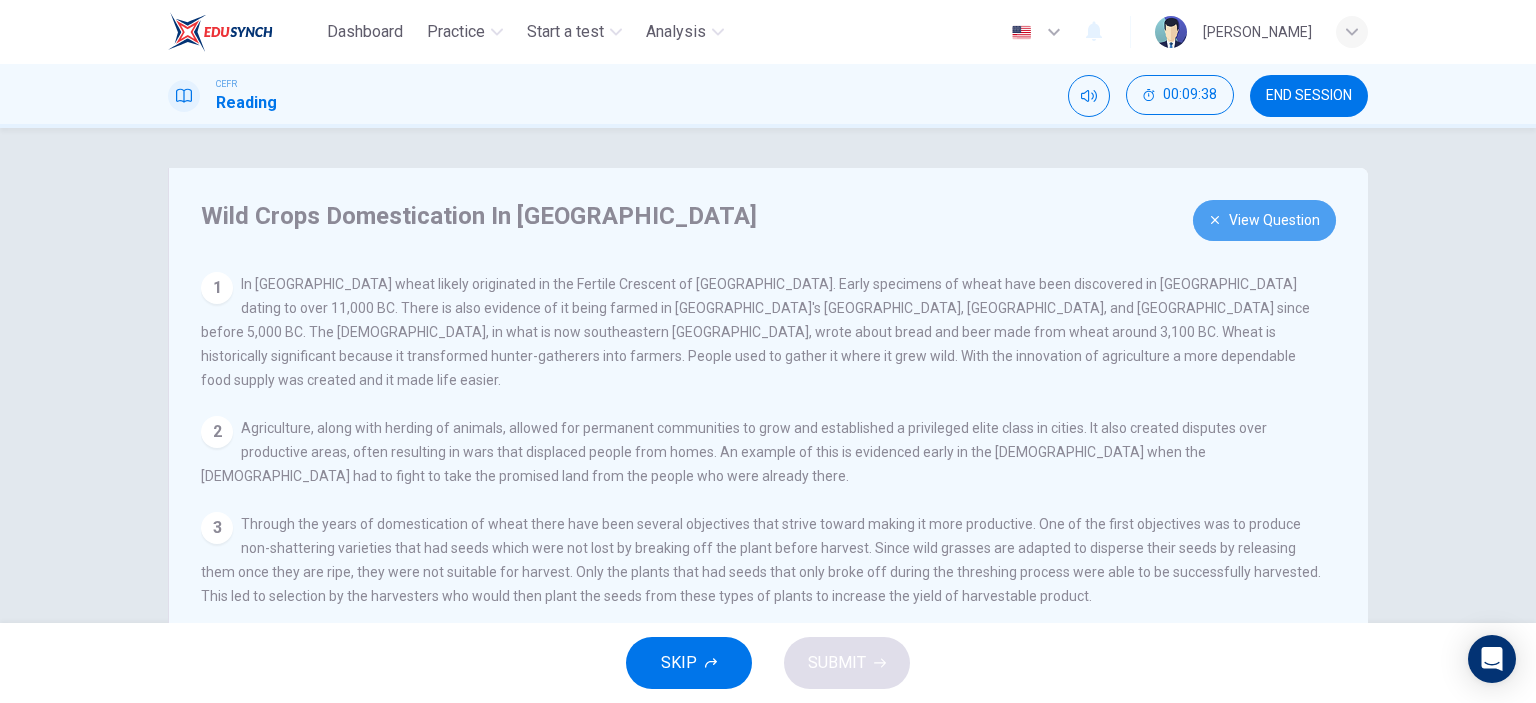 click on "View Question" at bounding box center [1264, 220] 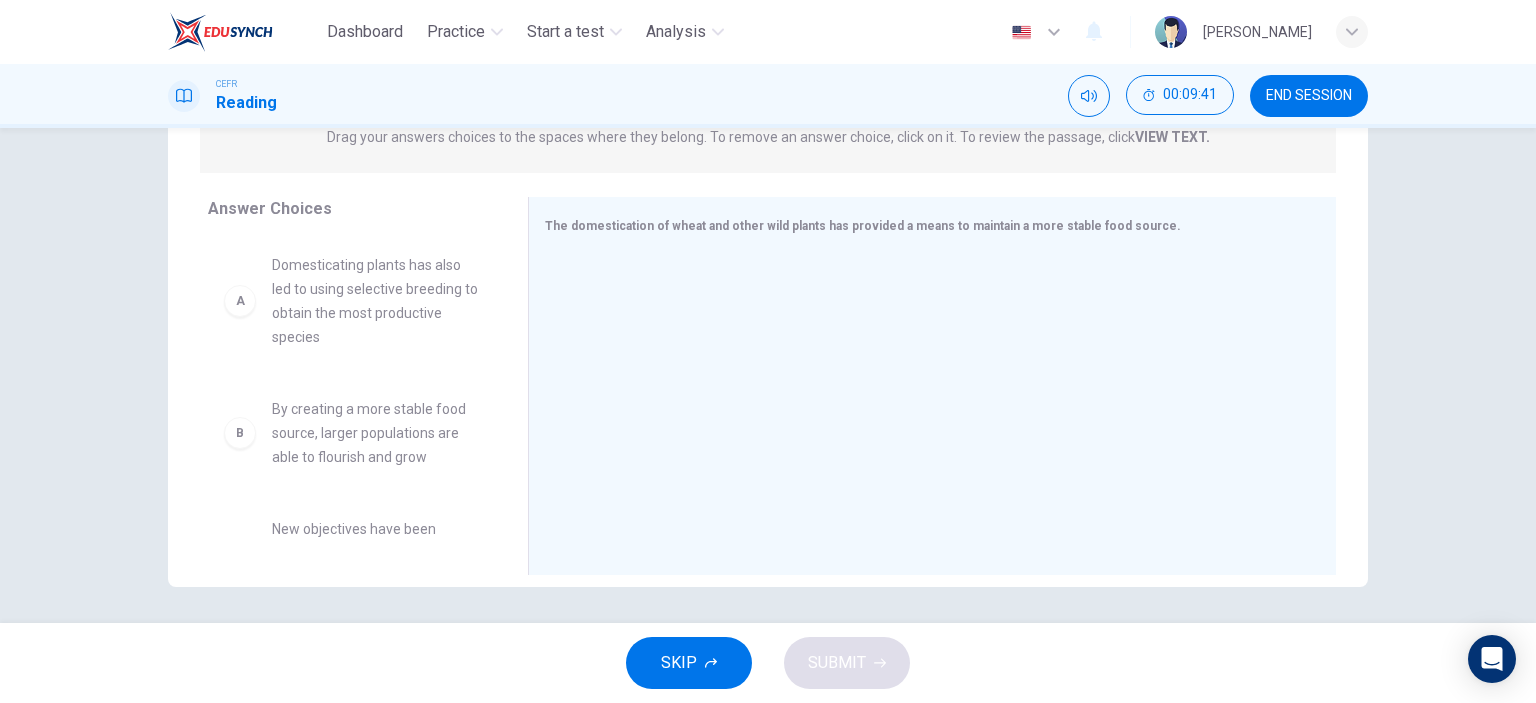scroll, scrollTop: 280, scrollLeft: 0, axis: vertical 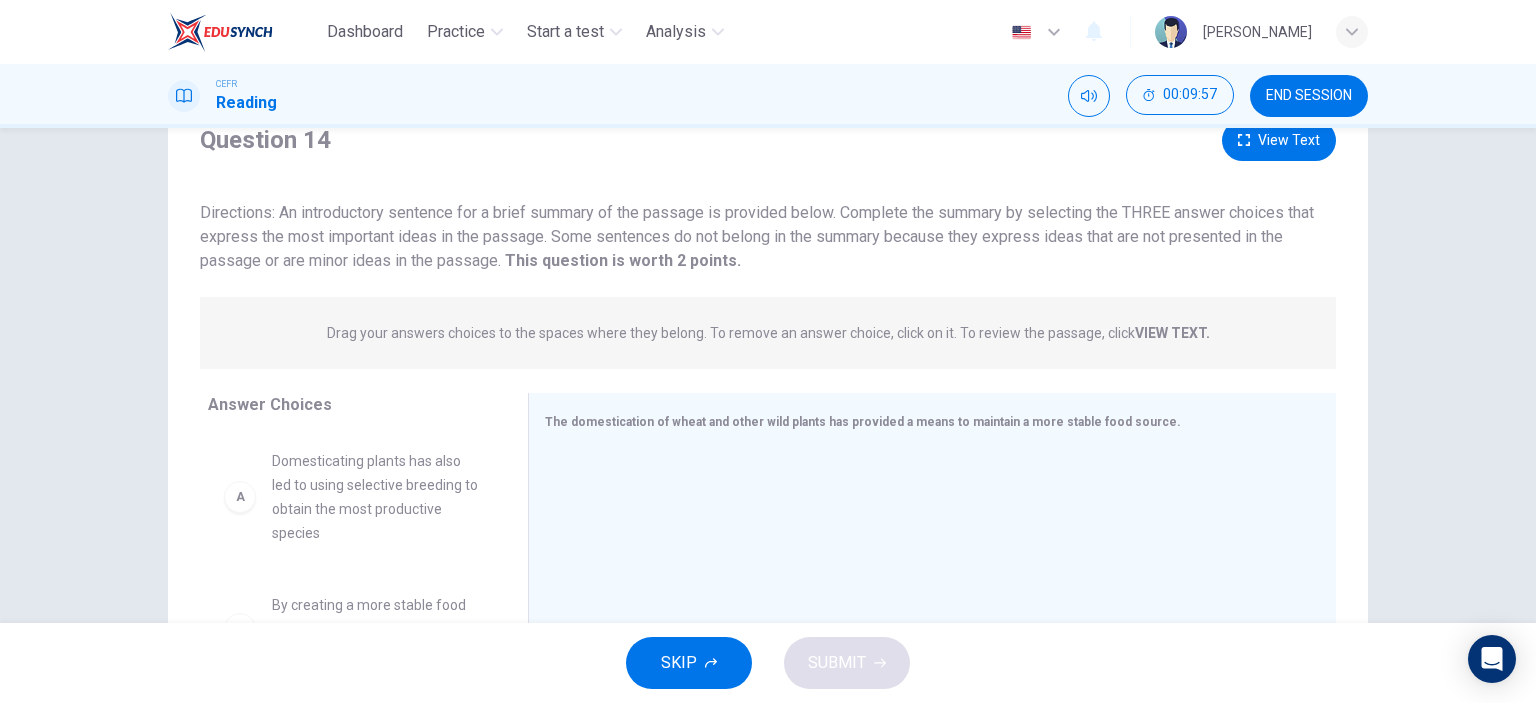 click on "View Text" at bounding box center [1279, 140] 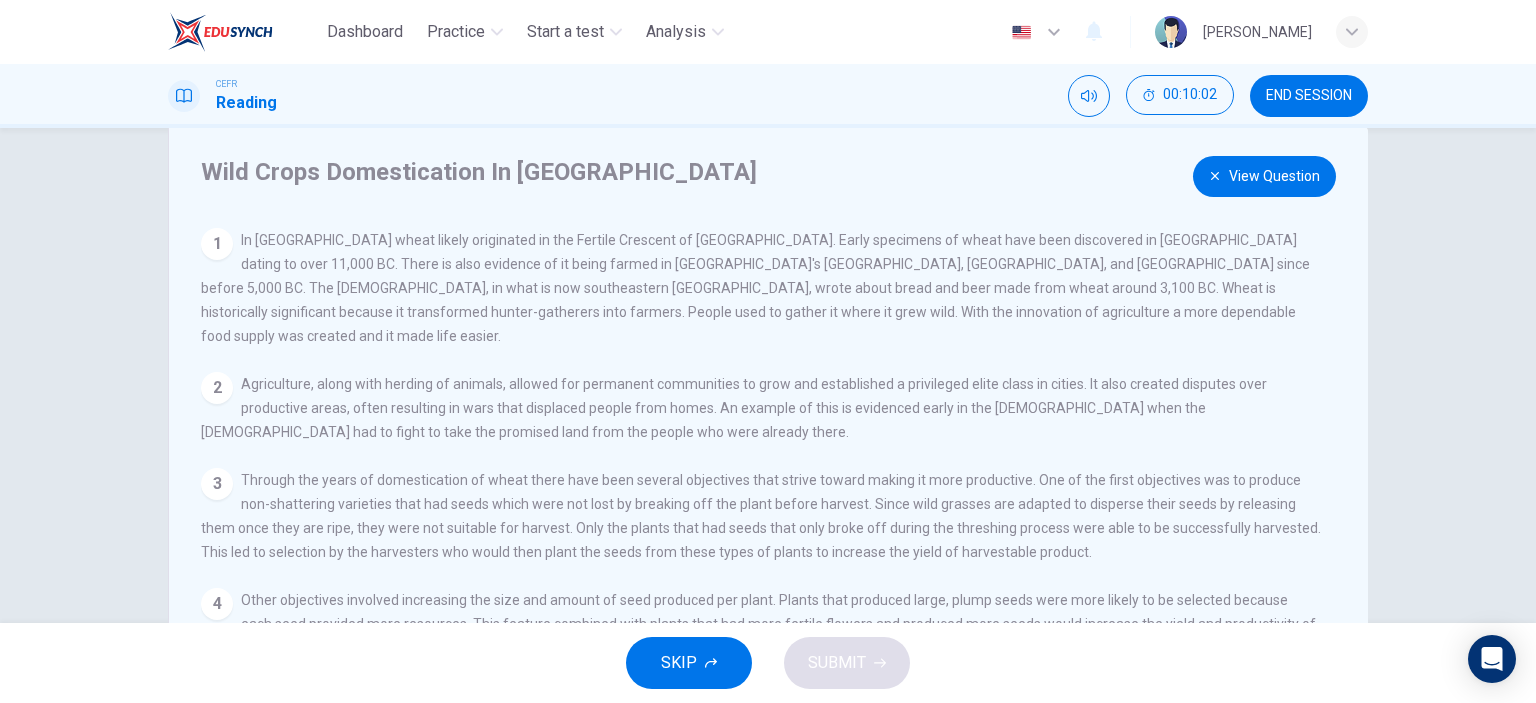 scroll, scrollTop: 0, scrollLeft: 0, axis: both 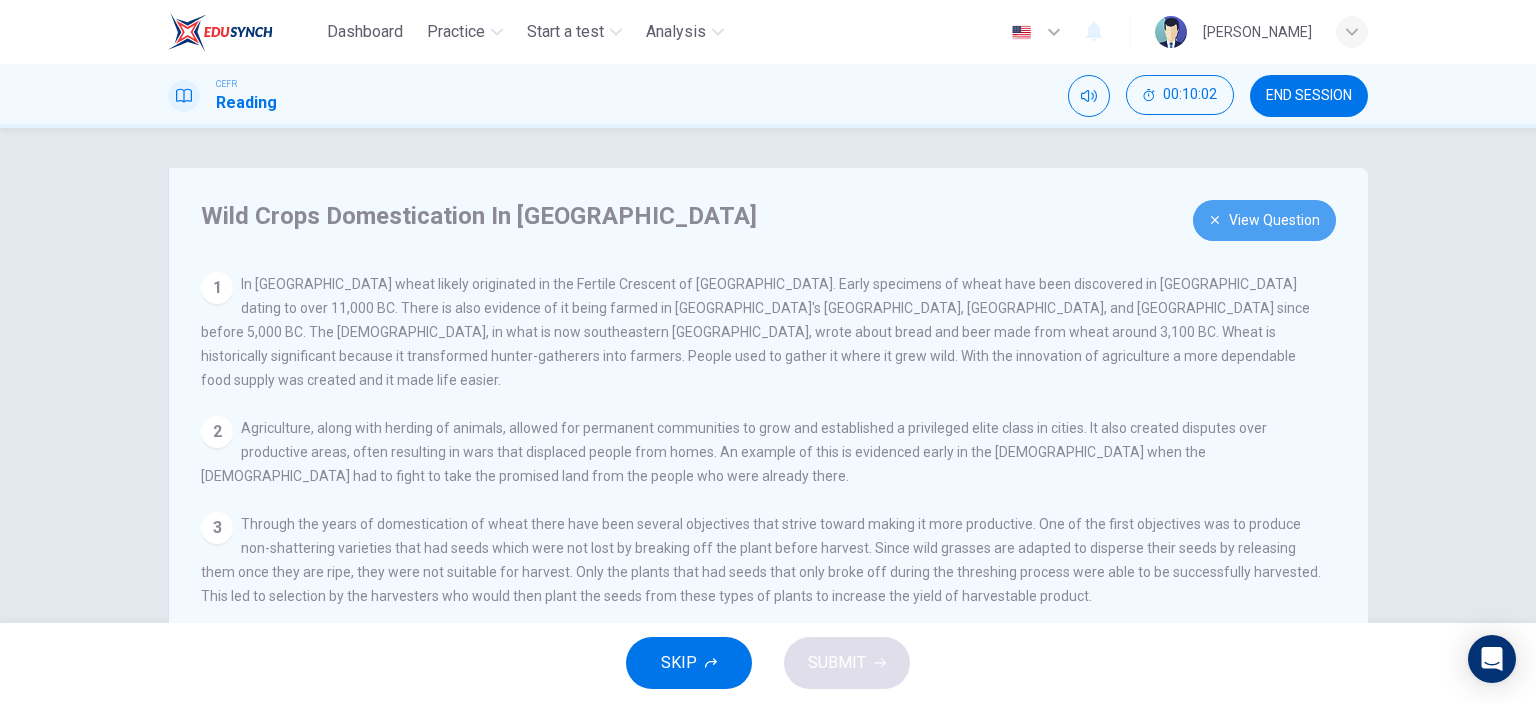 click on "View Question" at bounding box center (1264, 220) 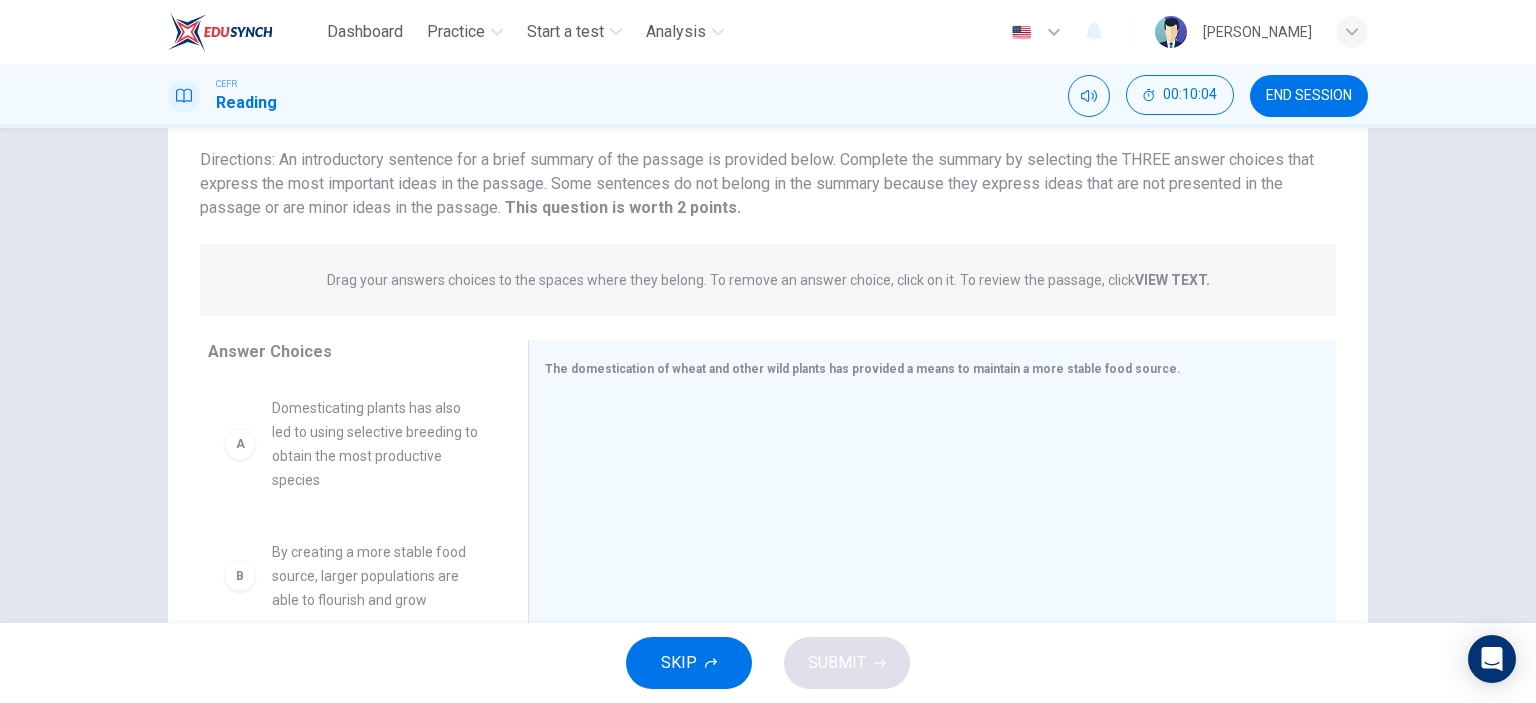 scroll, scrollTop: 280, scrollLeft: 0, axis: vertical 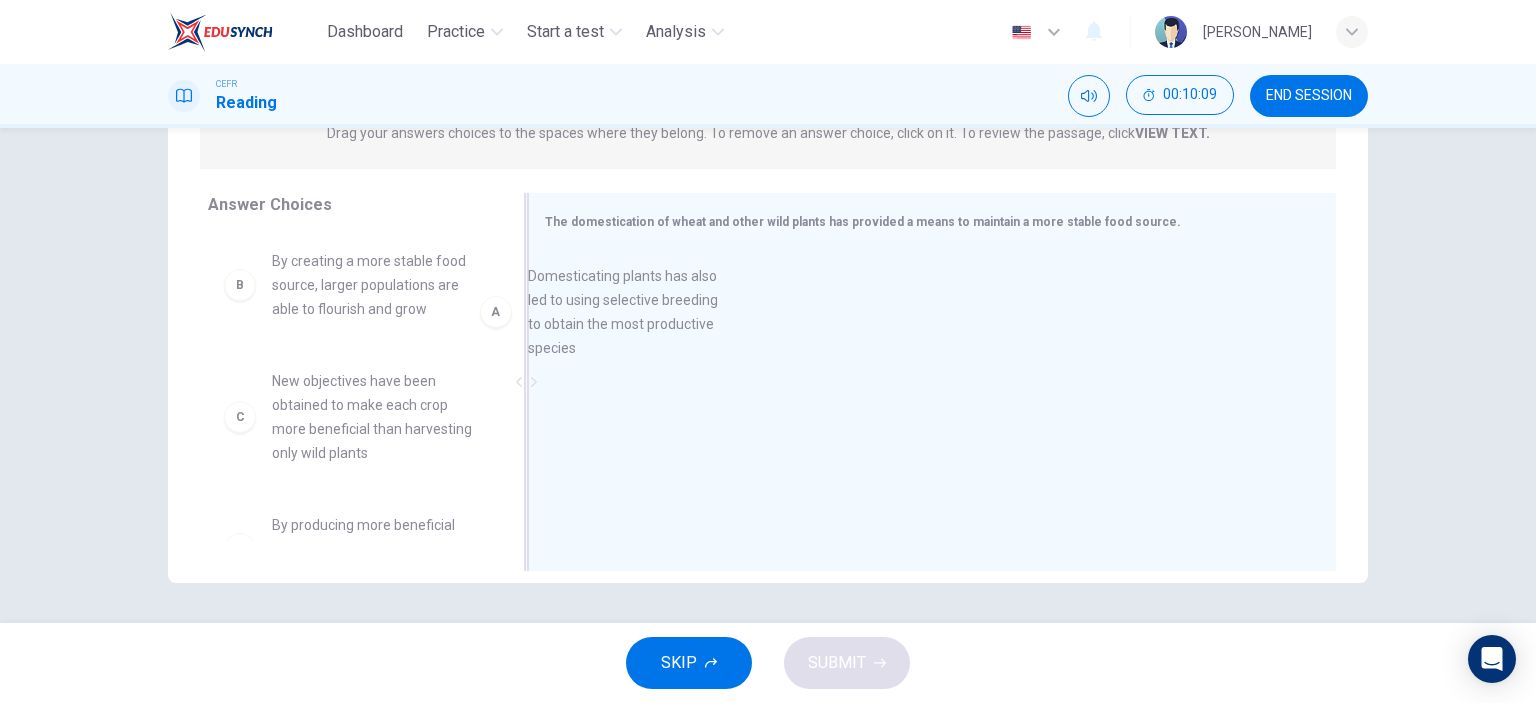 drag, startPoint x: 371, startPoint y: 322, endPoint x: 637, endPoint y: 337, distance: 266.4226 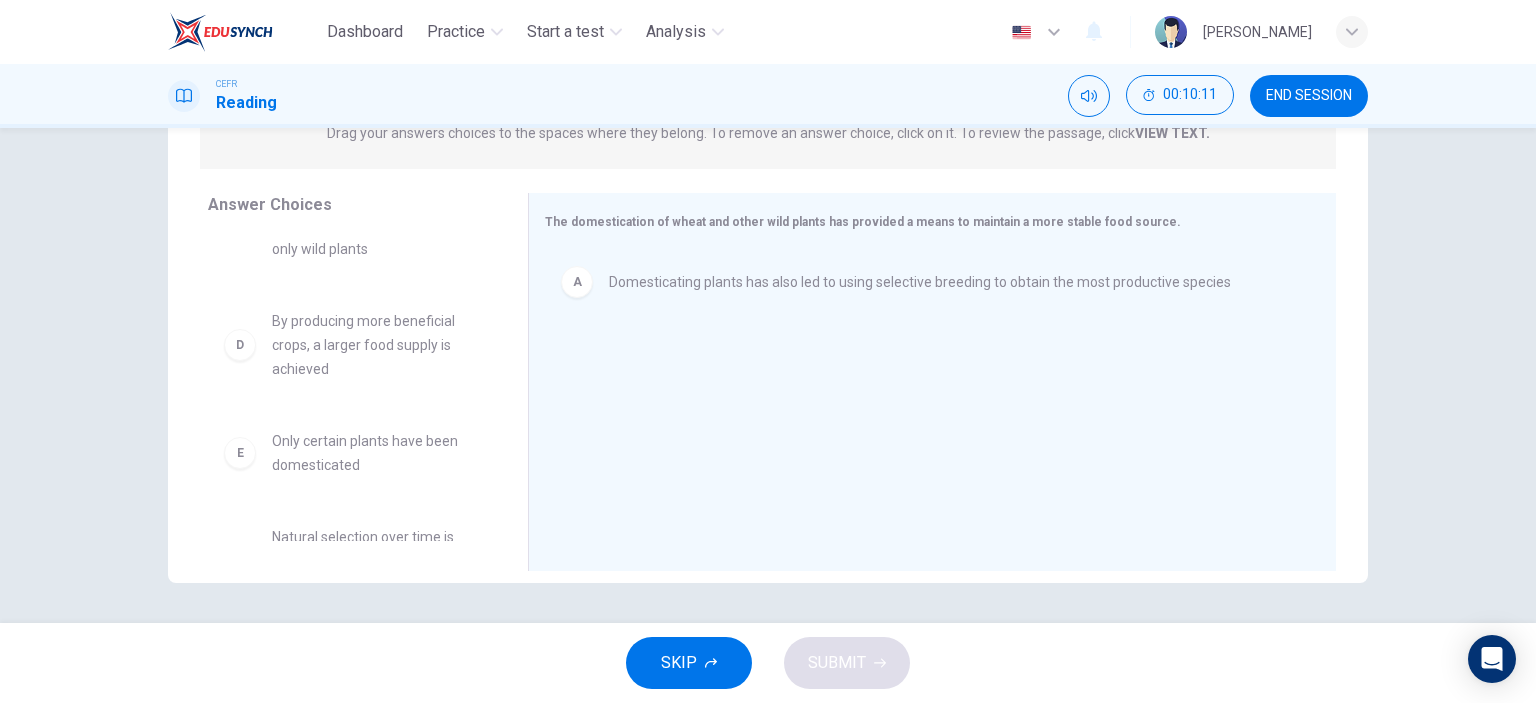 scroll, scrollTop: 252, scrollLeft: 0, axis: vertical 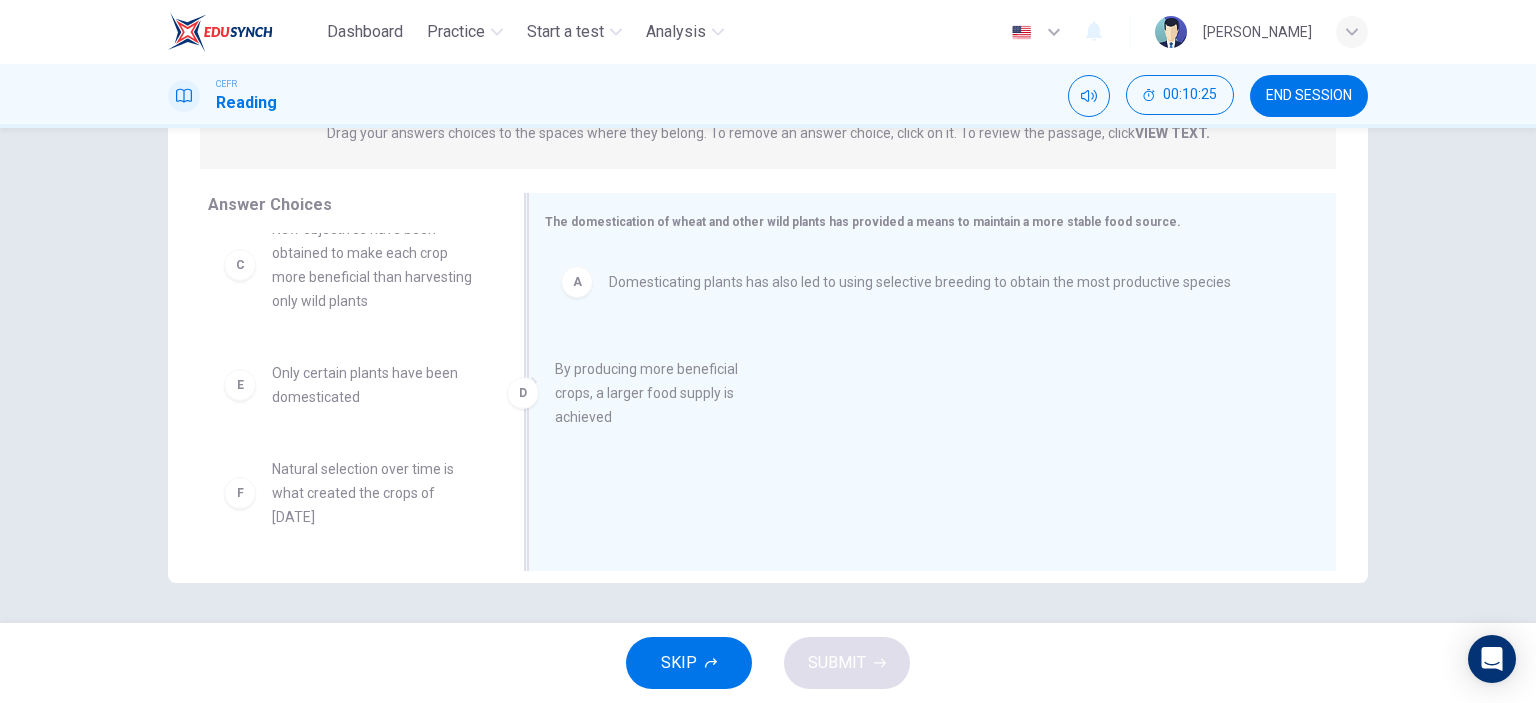 drag, startPoint x: 352, startPoint y: 419, endPoint x: 647, endPoint y: 415, distance: 295.02713 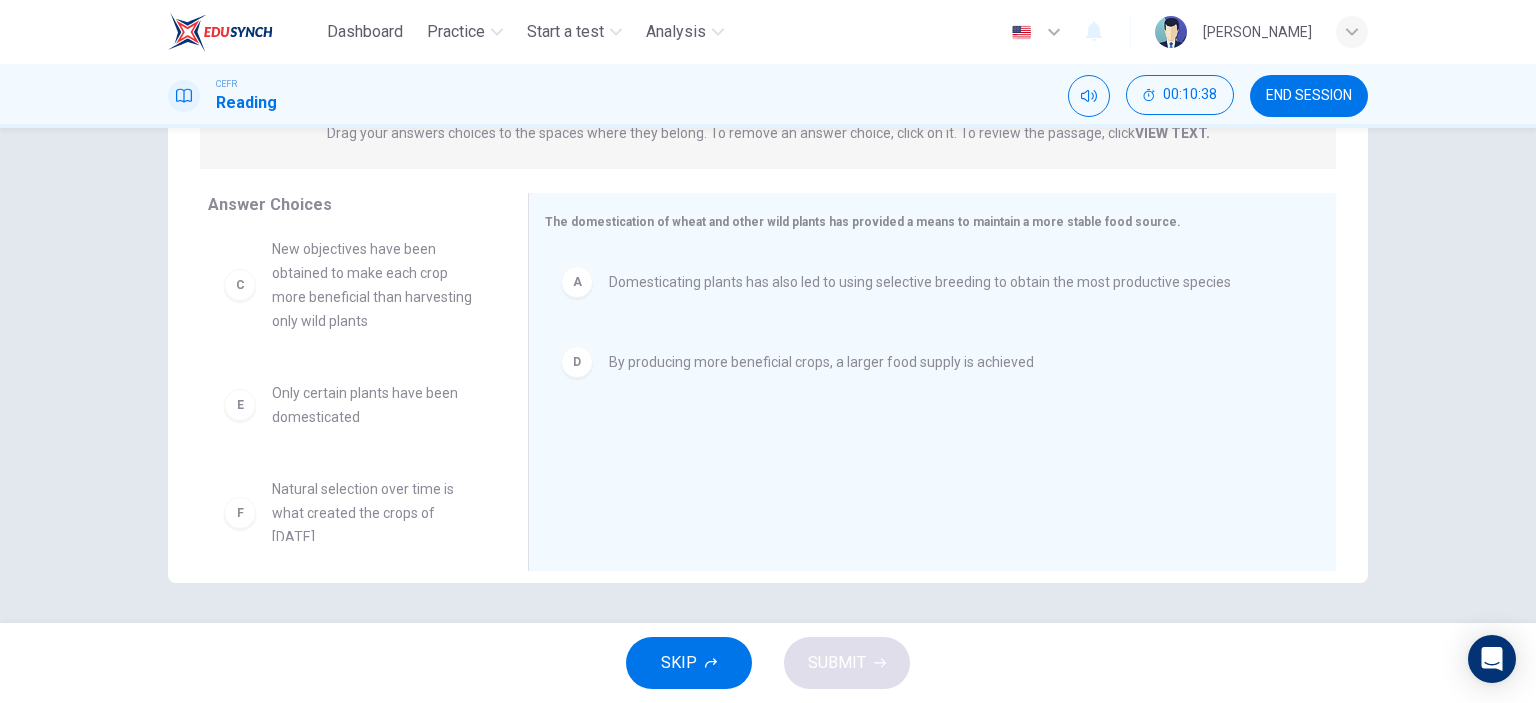 scroll, scrollTop: 0, scrollLeft: 0, axis: both 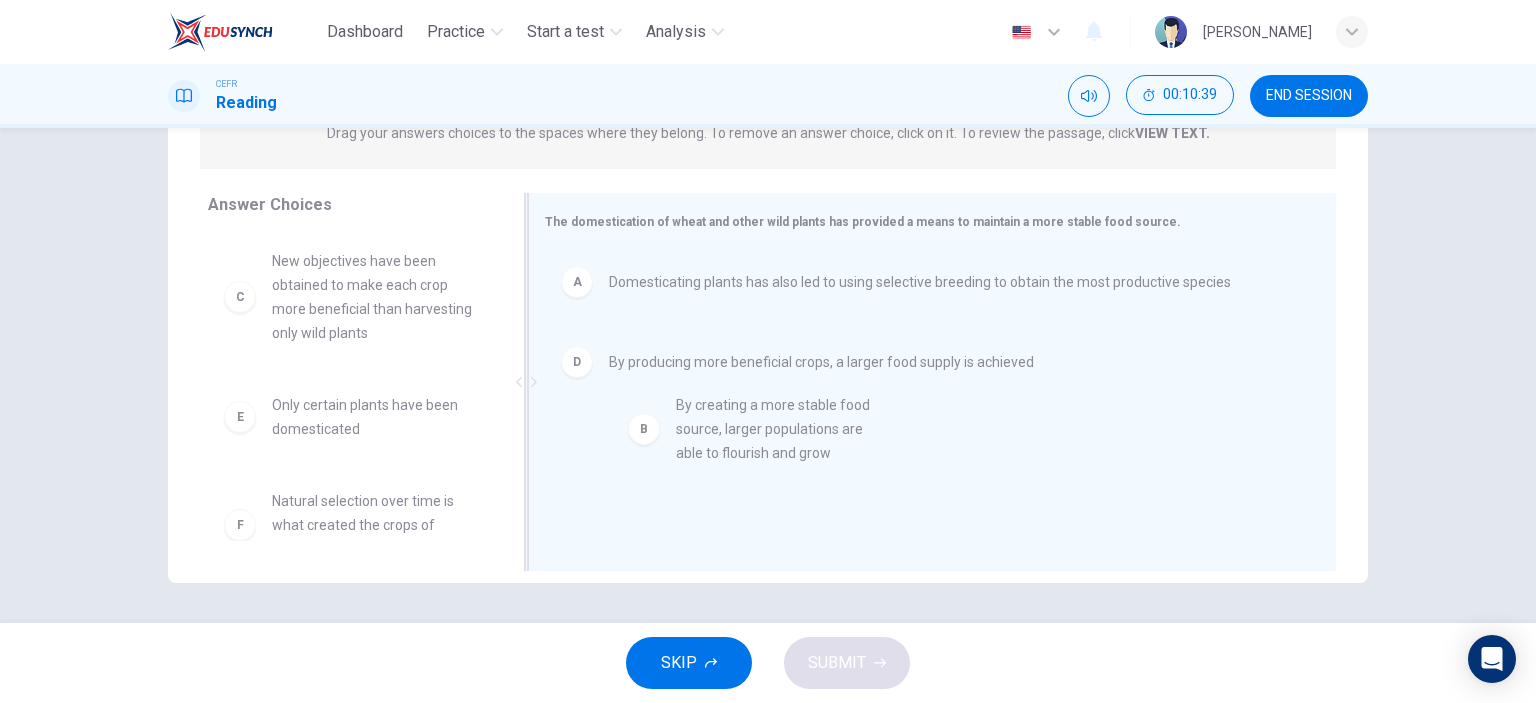 drag, startPoint x: 388, startPoint y: 312, endPoint x: 812, endPoint y: 468, distance: 451.78757 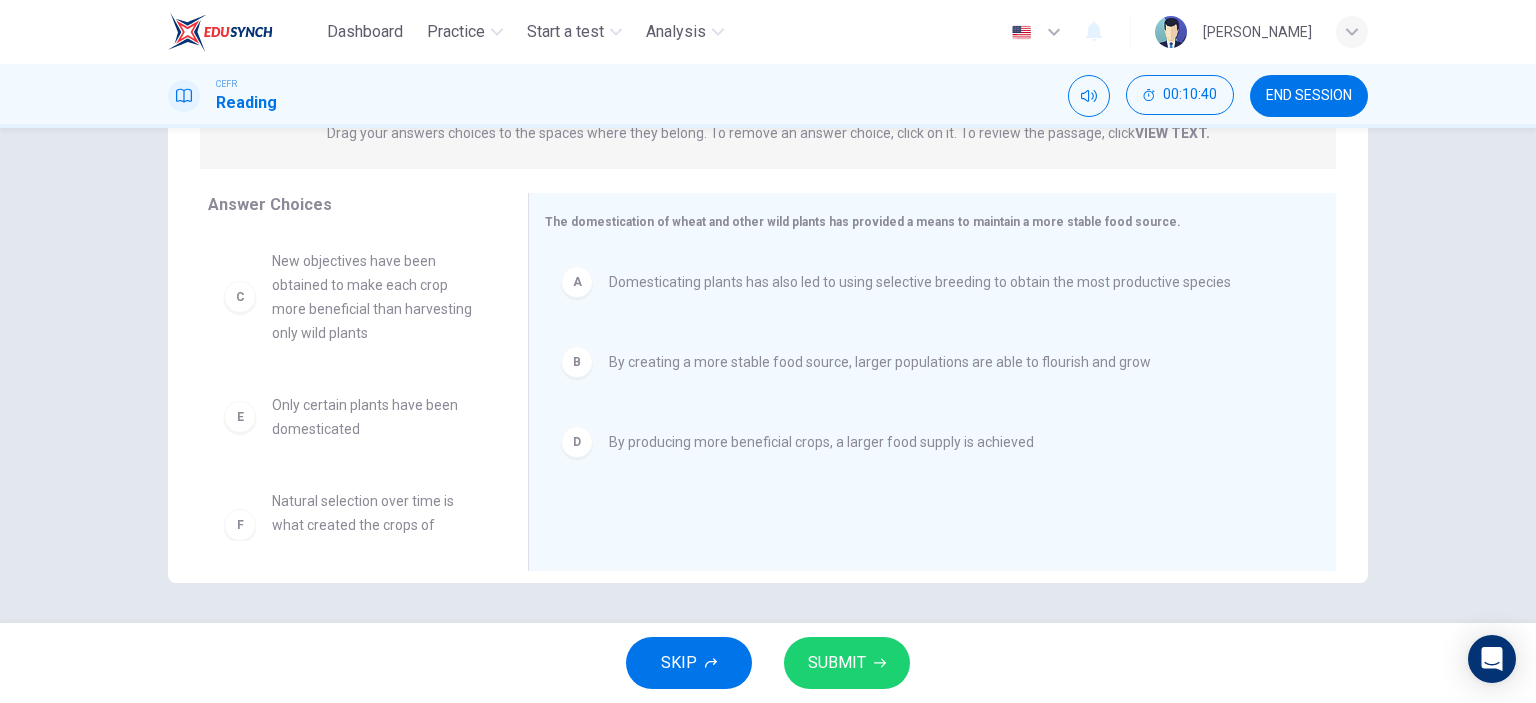 click 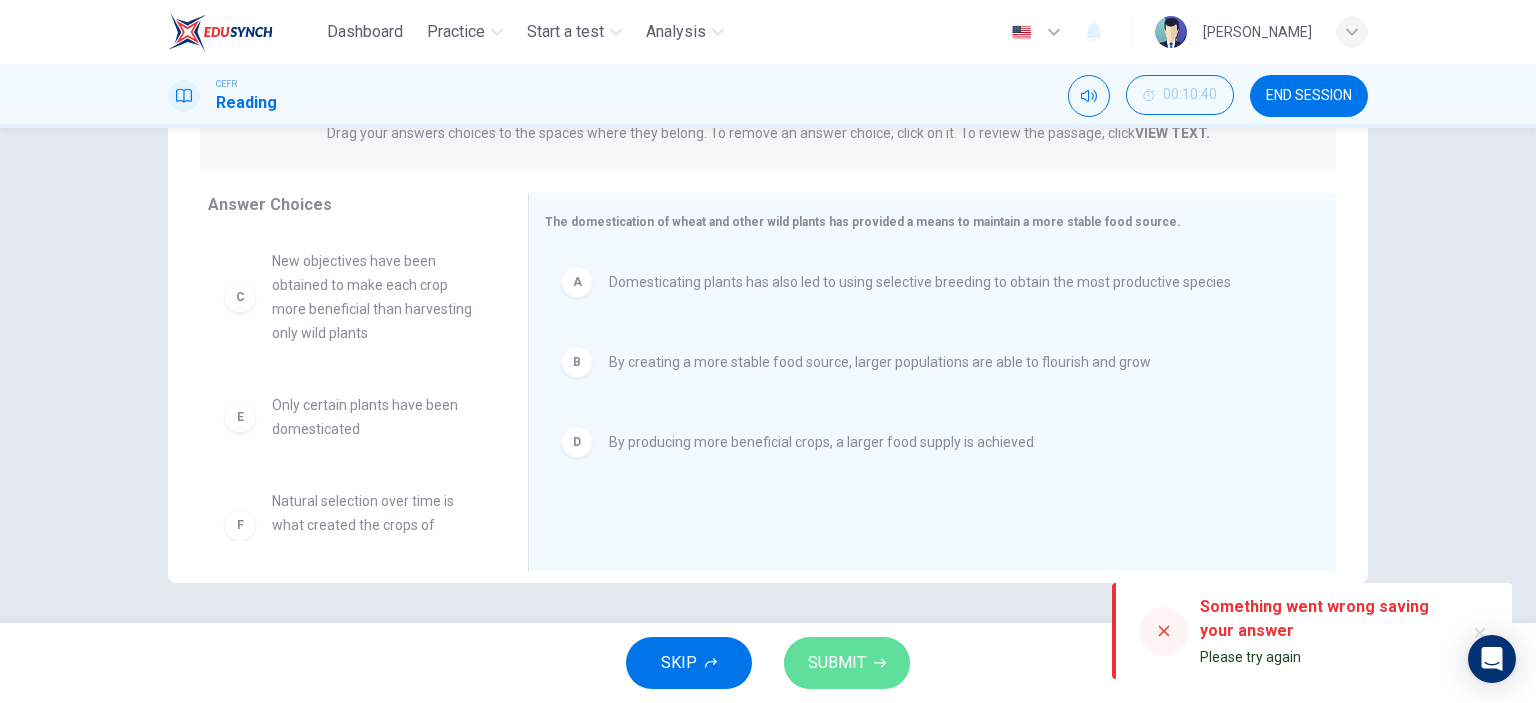 click on "SUBMIT" at bounding box center [847, 663] 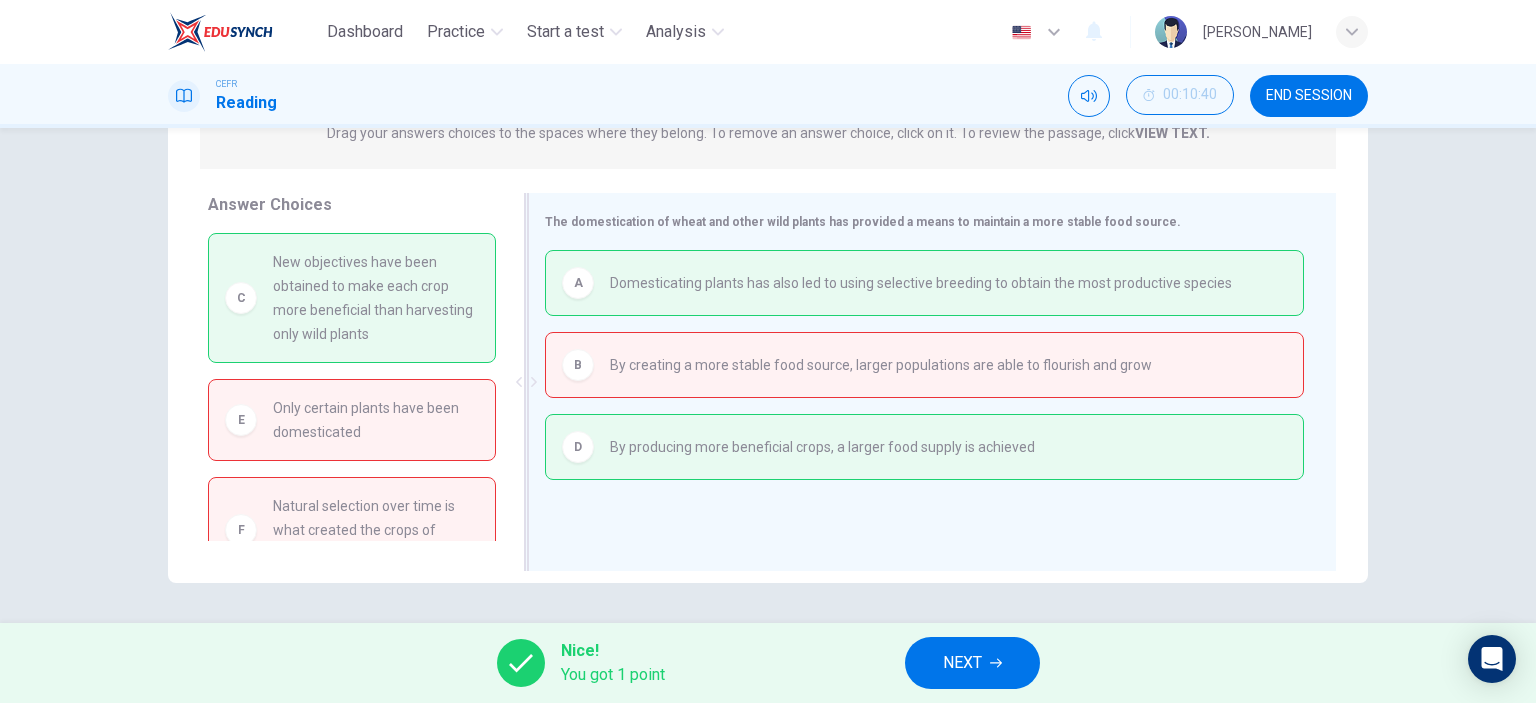 drag, startPoint x: 376, startPoint y: 317, endPoint x: 719, endPoint y: 382, distance: 349.10458 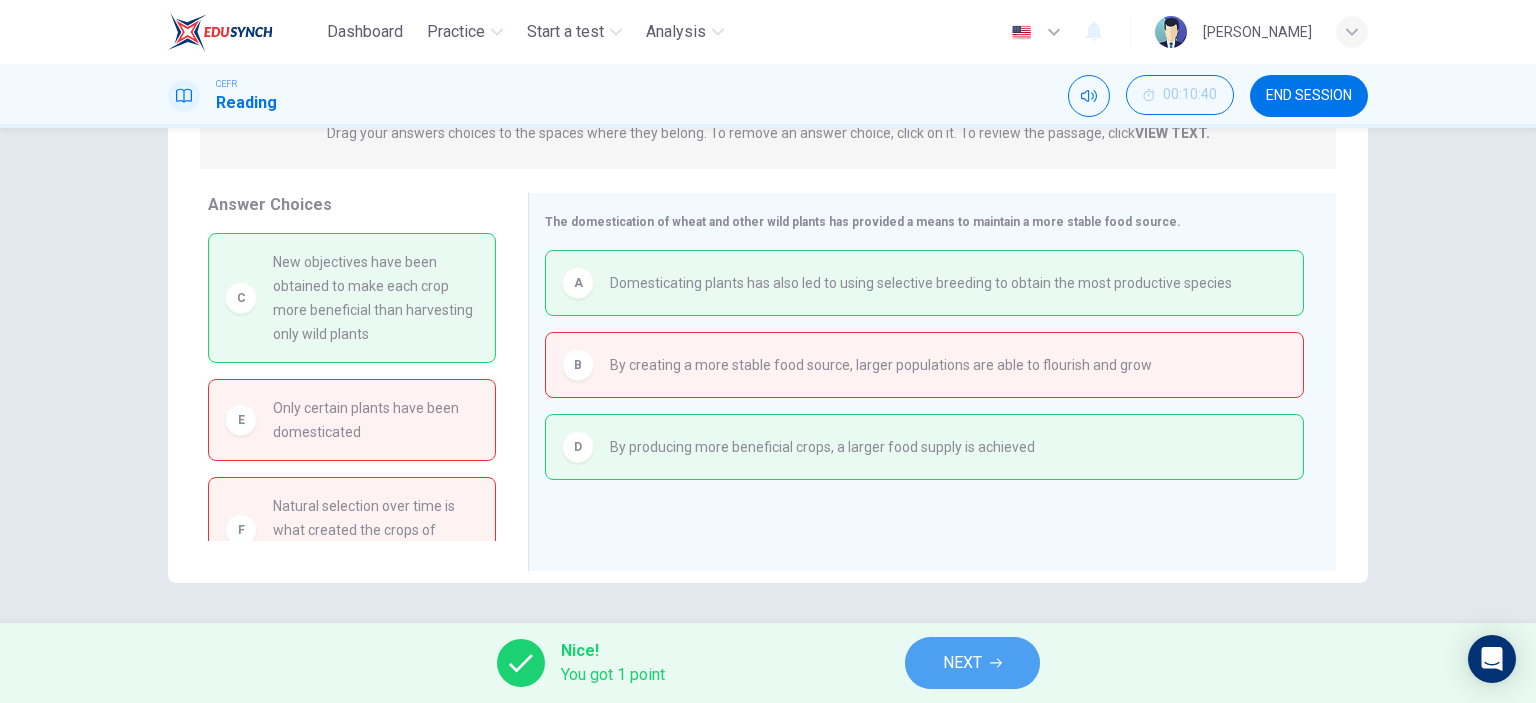 click on "NEXT" at bounding box center (962, 663) 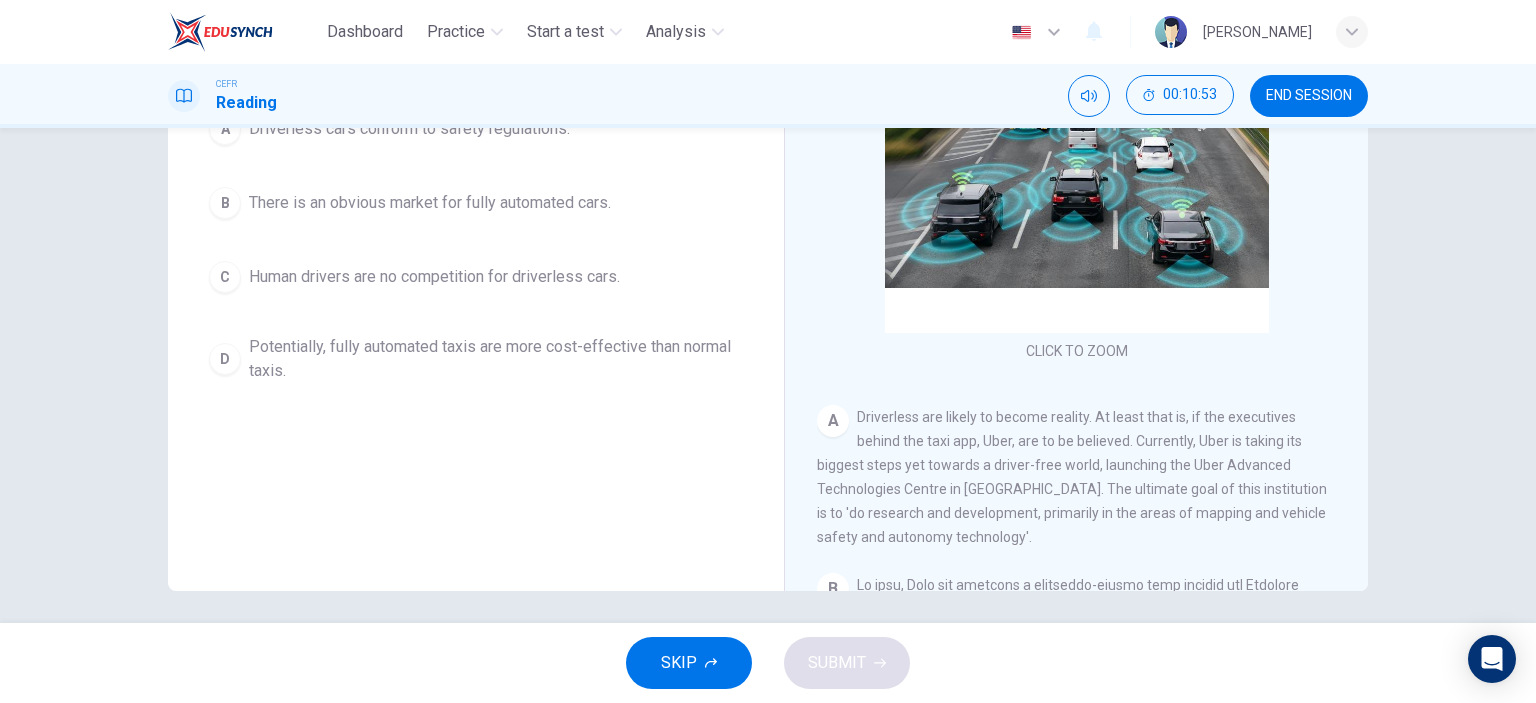 scroll, scrollTop: 280, scrollLeft: 0, axis: vertical 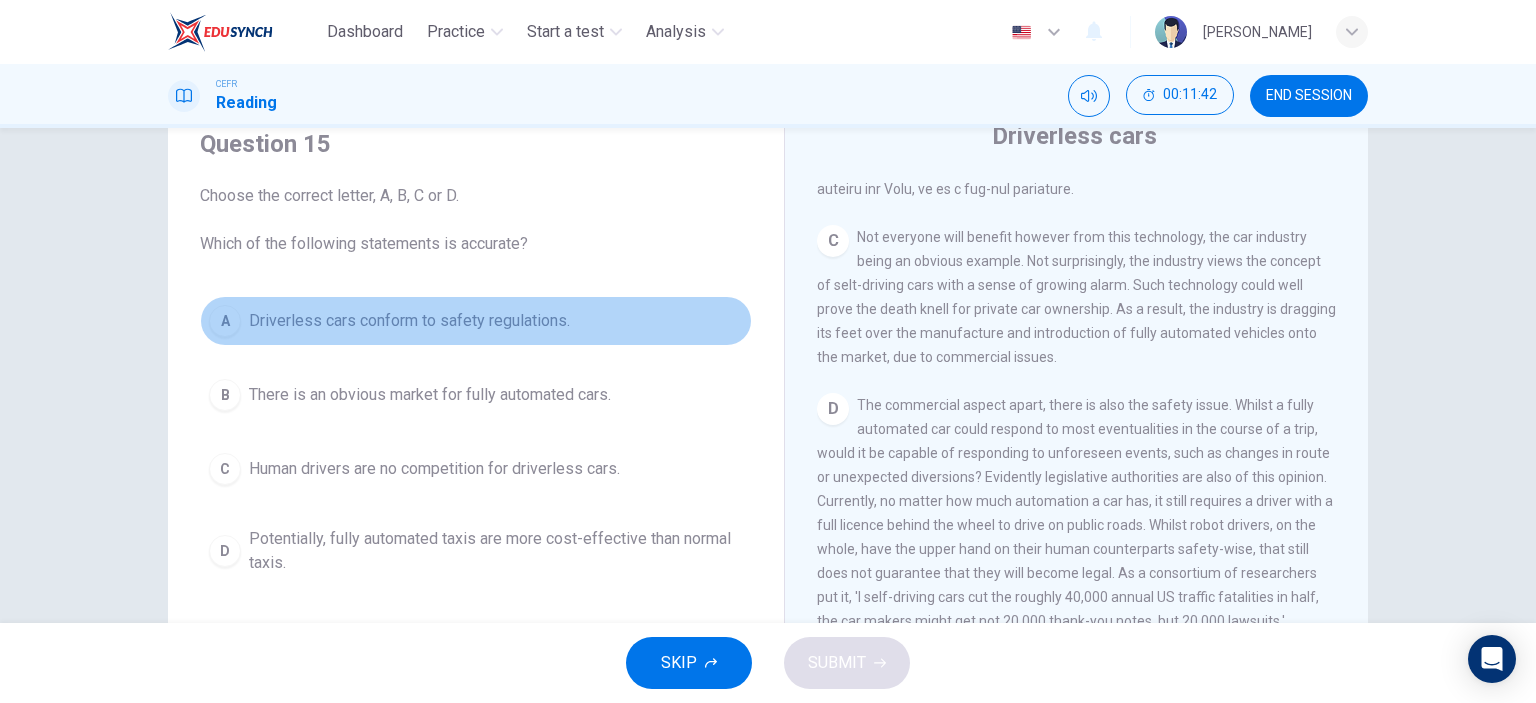 click on "Driverless cars conform to safety regulations." at bounding box center (409, 321) 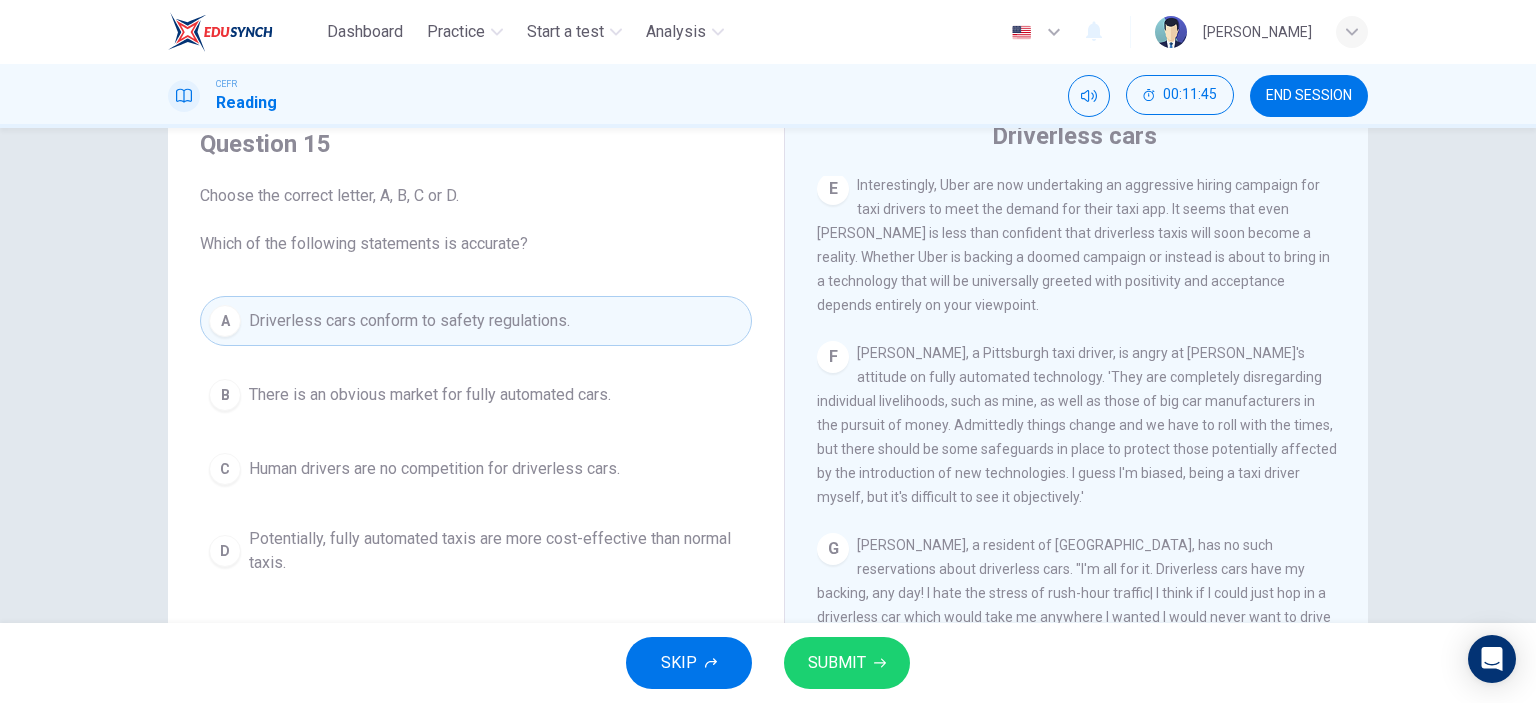 scroll, scrollTop: 1400, scrollLeft: 0, axis: vertical 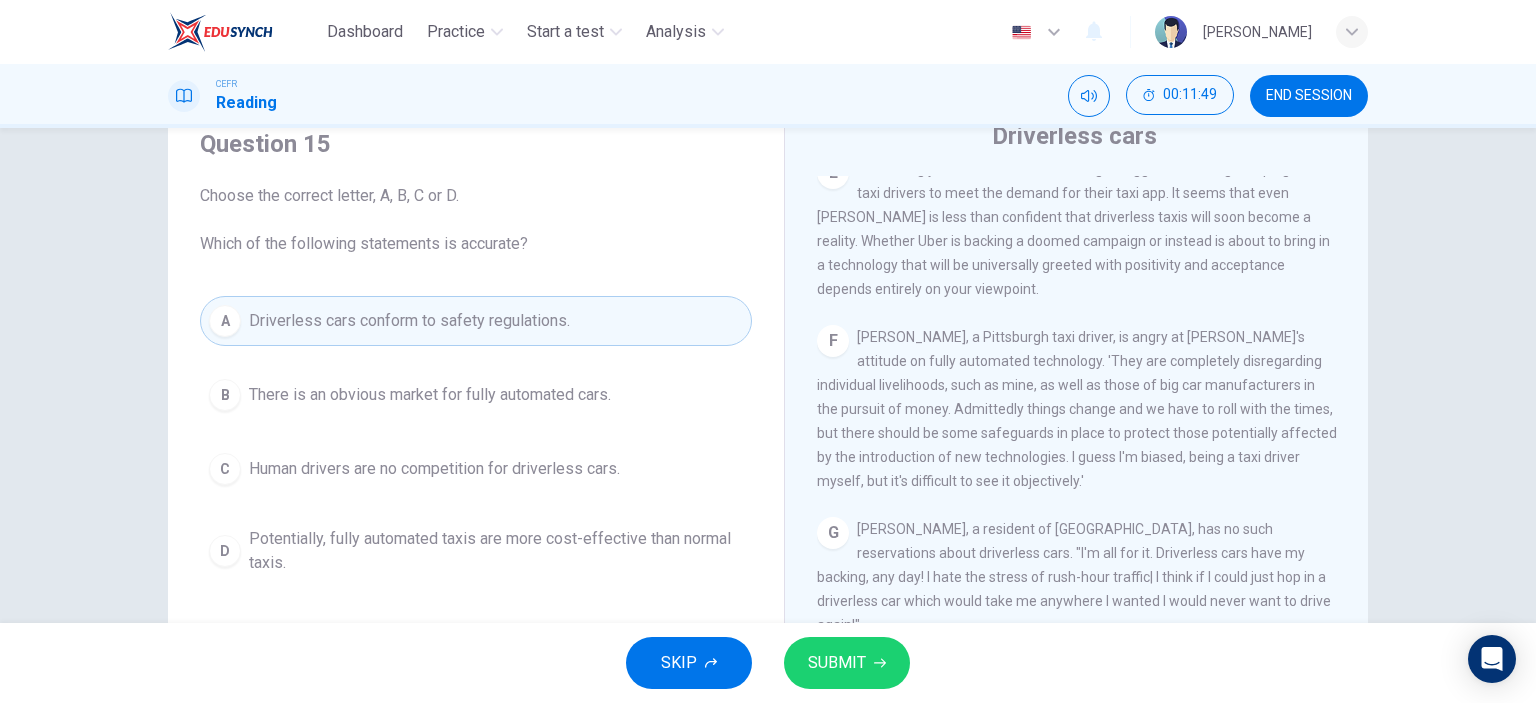 click on "SUBMIT" at bounding box center [837, 663] 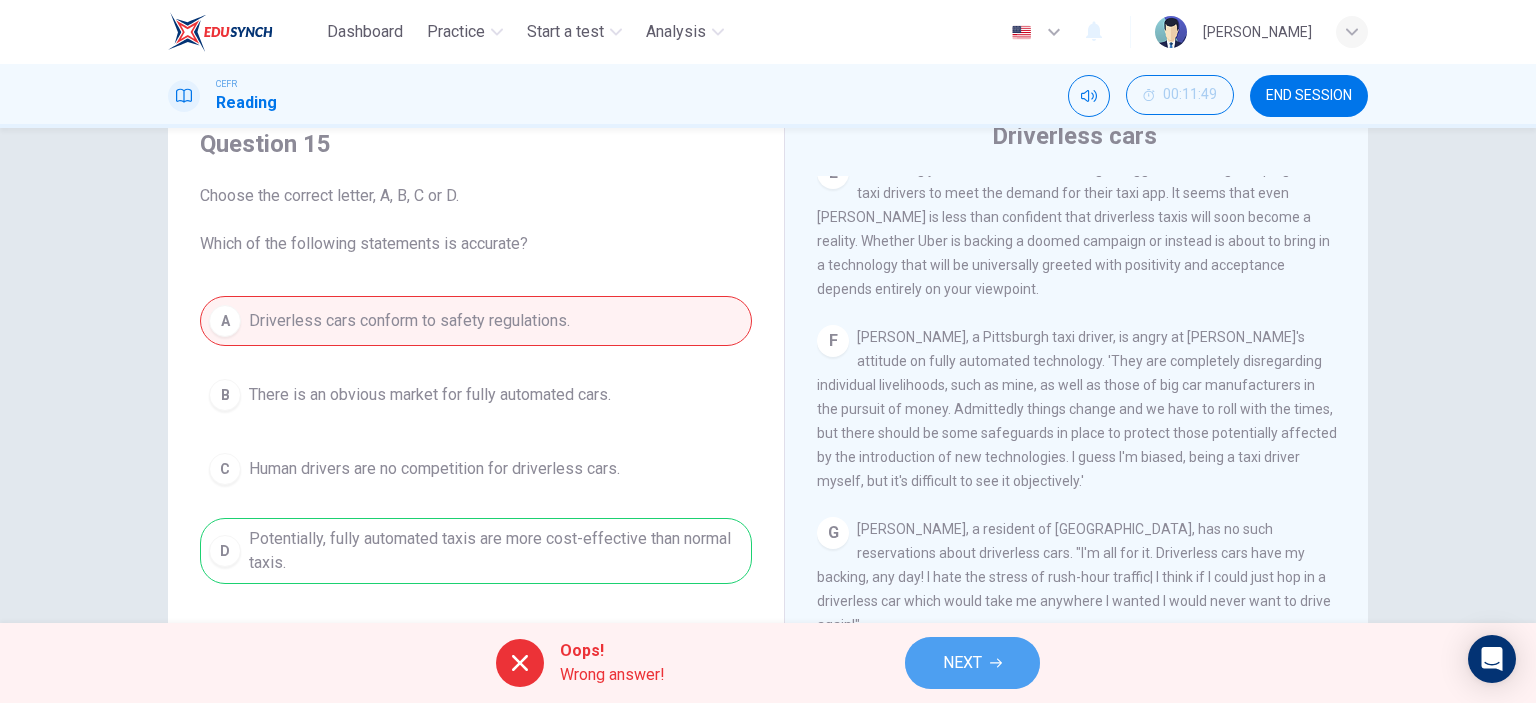 click on "NEXT" at bounding box center (962, 663) 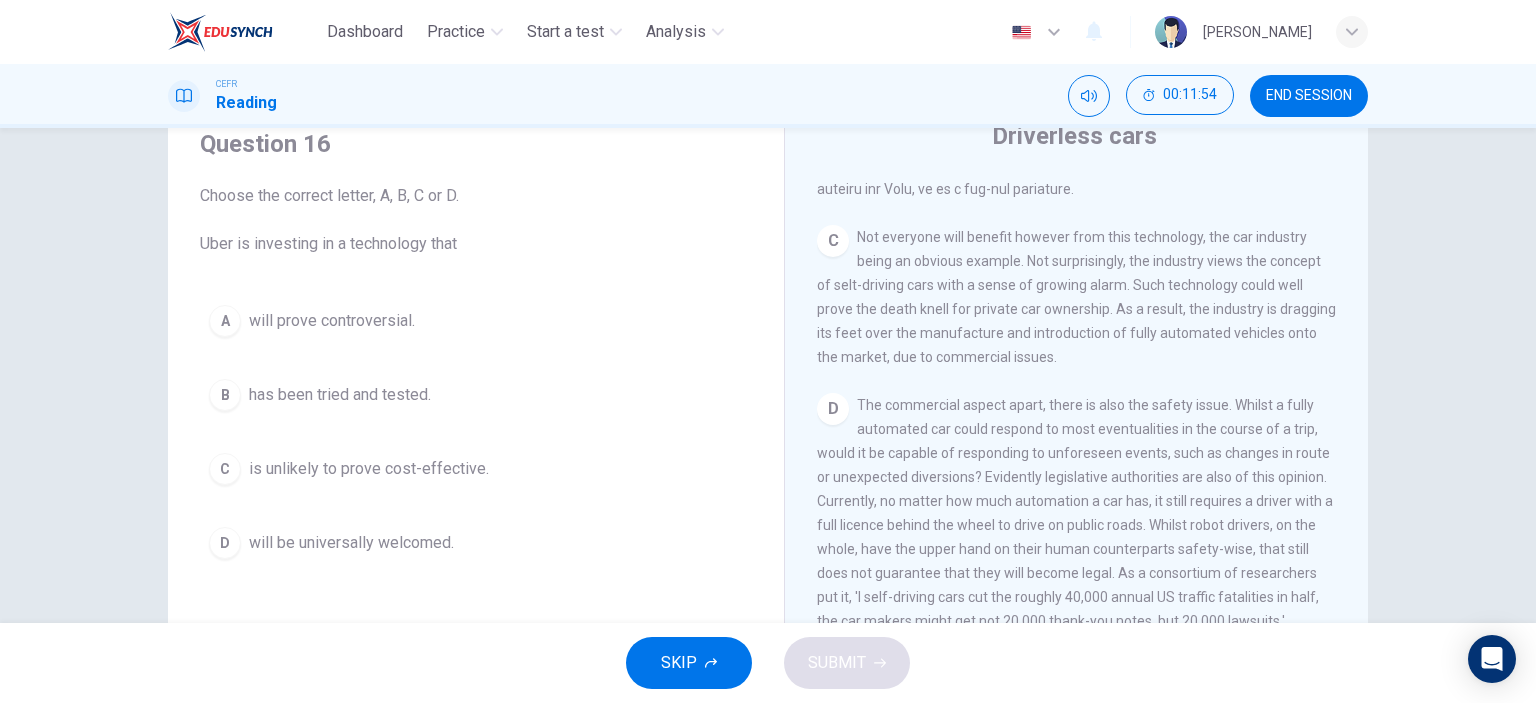 scroll, scrollTop: 1468, scrollLeft: 0, axis: vertical 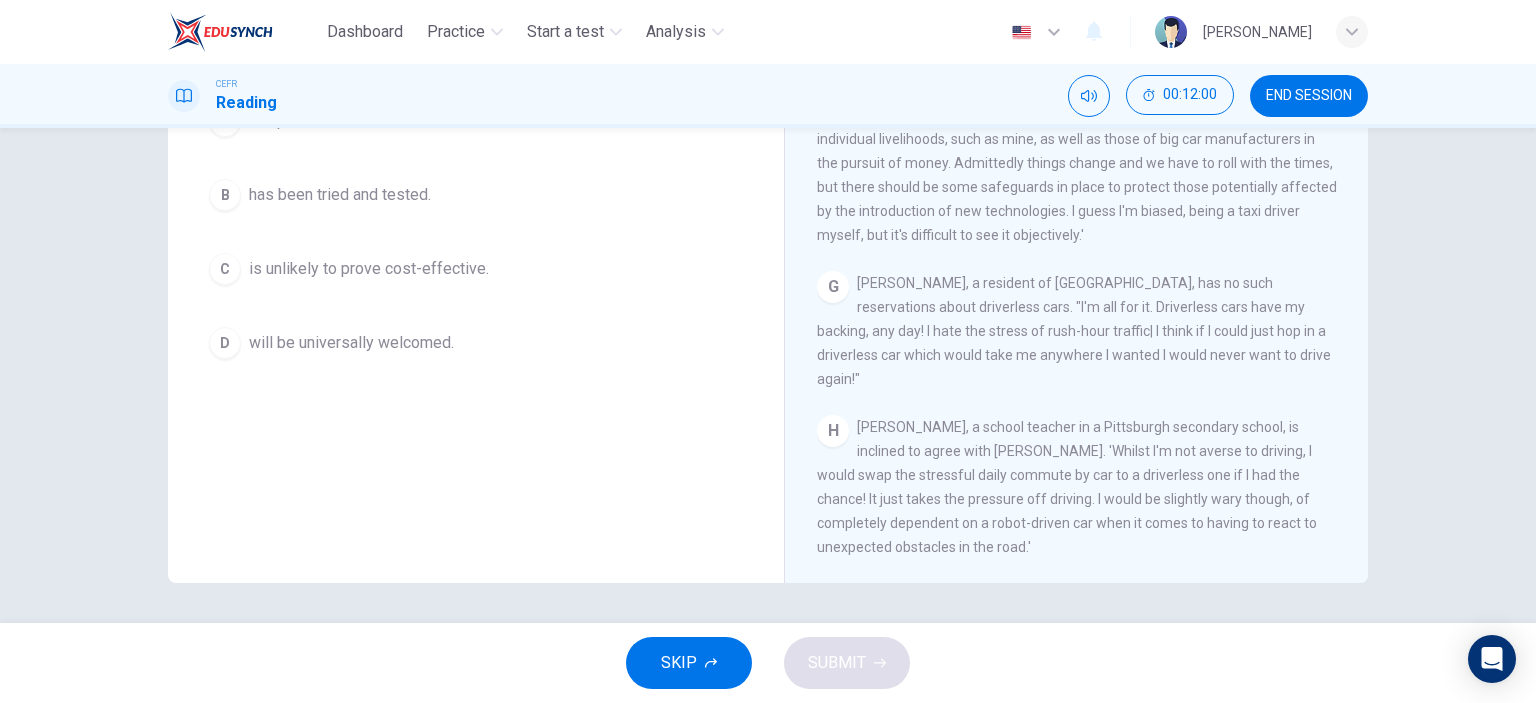 click on "H" at bounding box center [833, 431] 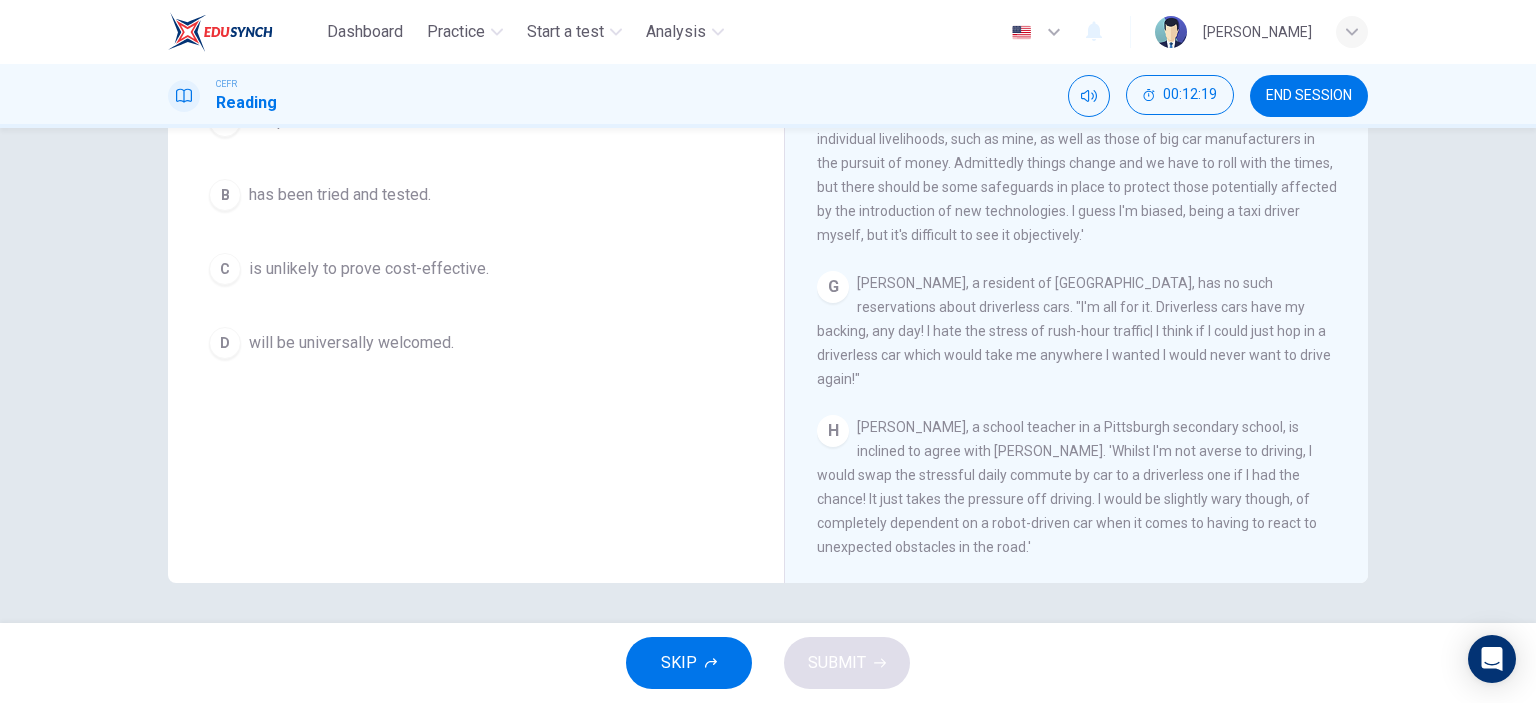 scroll, scrollTop: 1468, scrollLeft: 0, axis: vertical 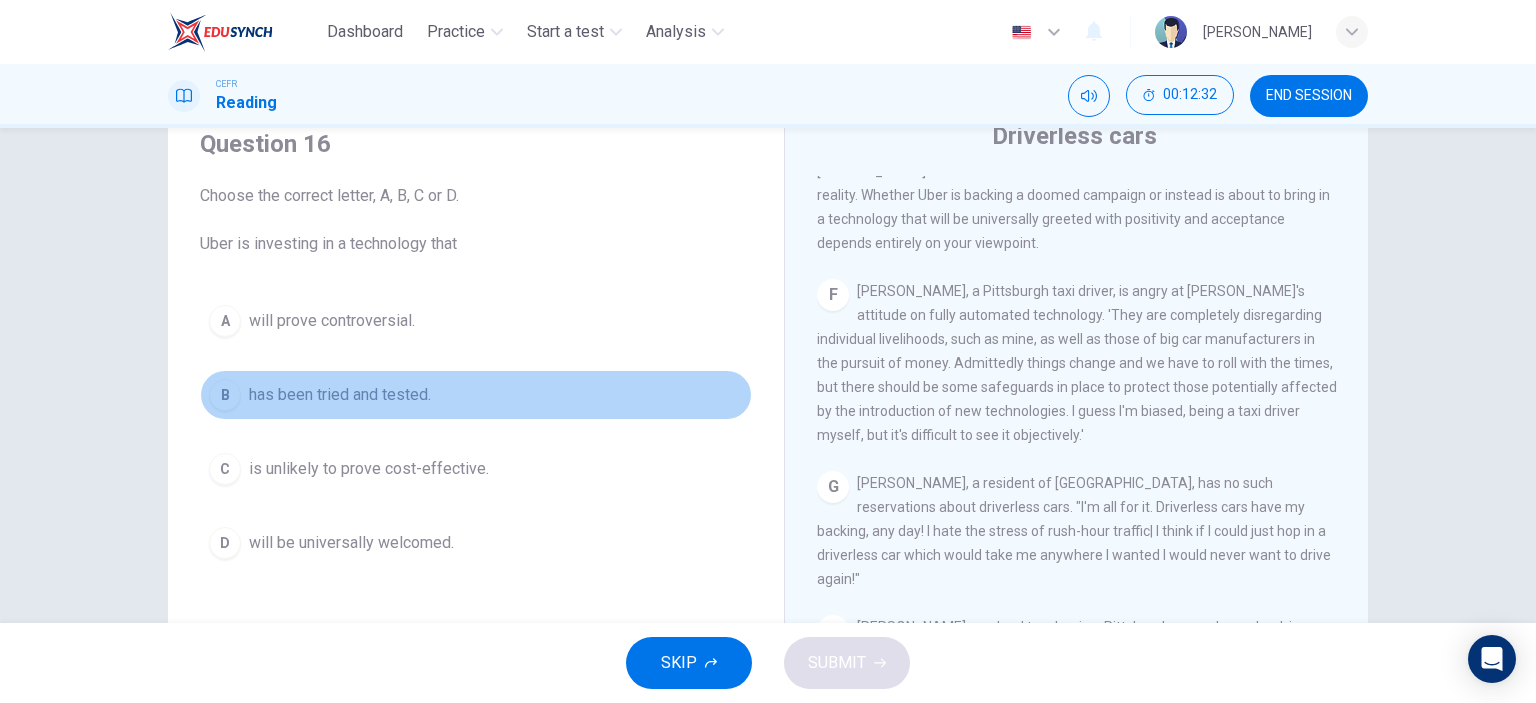 click on "has been tried and tested." at bounding box center [340, 395] 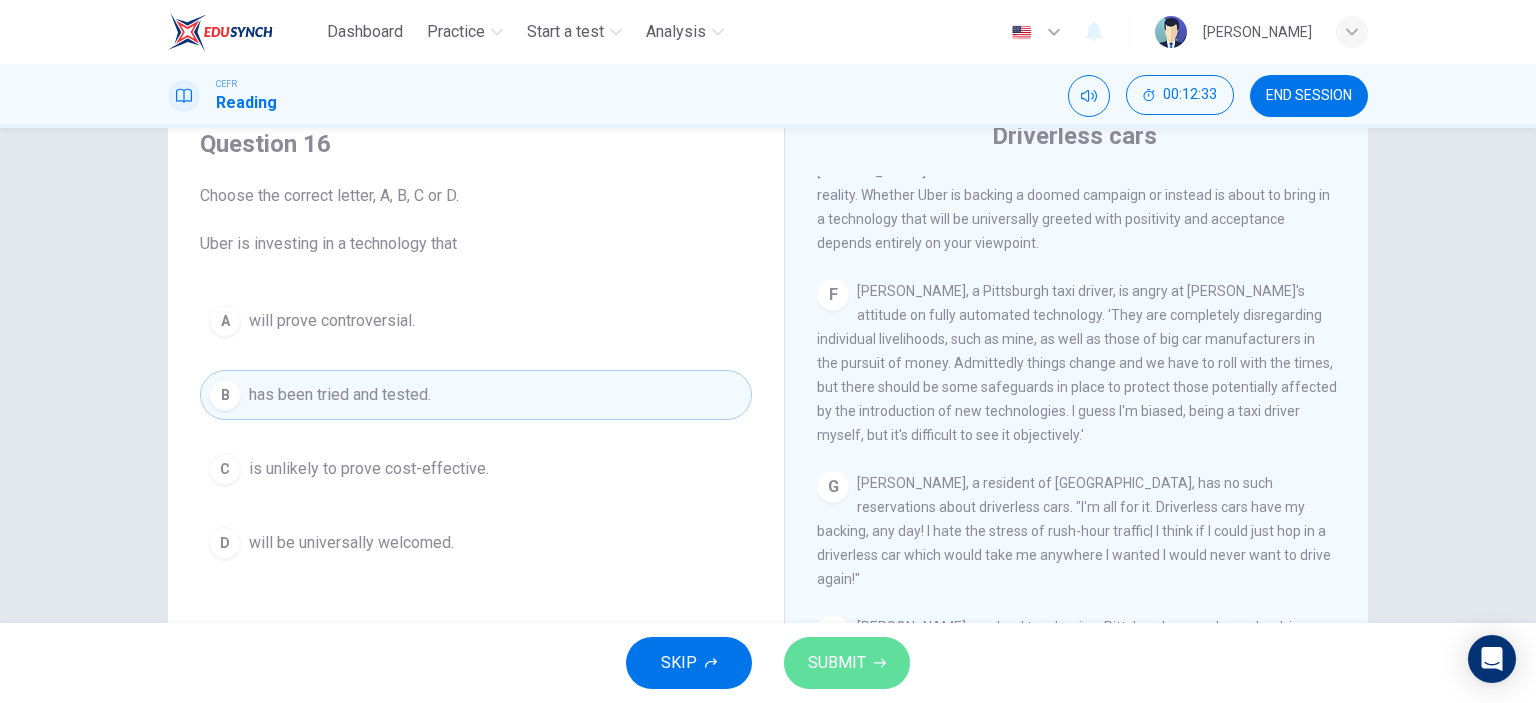click on "SUBMIT" at bounding box center [837, 663] 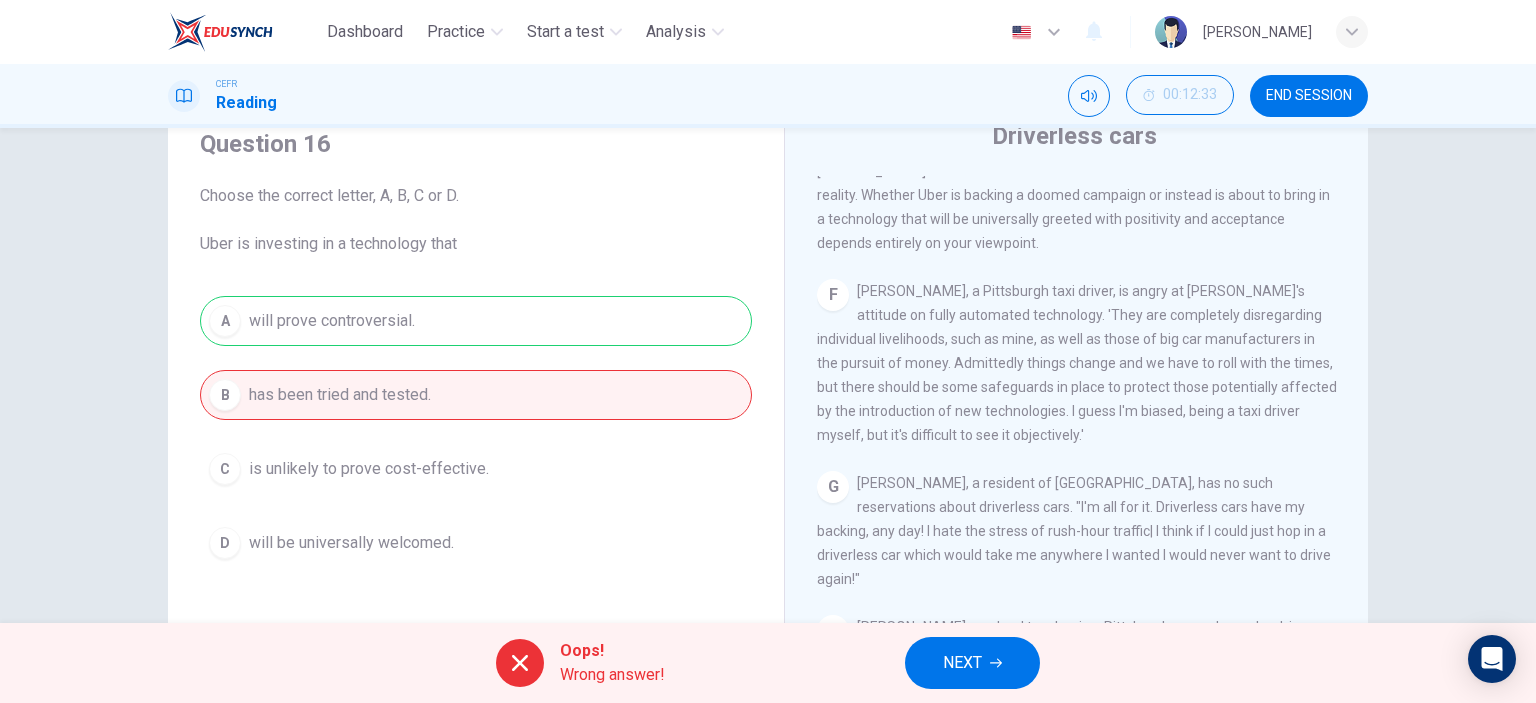 click on "NEXT" at bounding box center (962, 663) 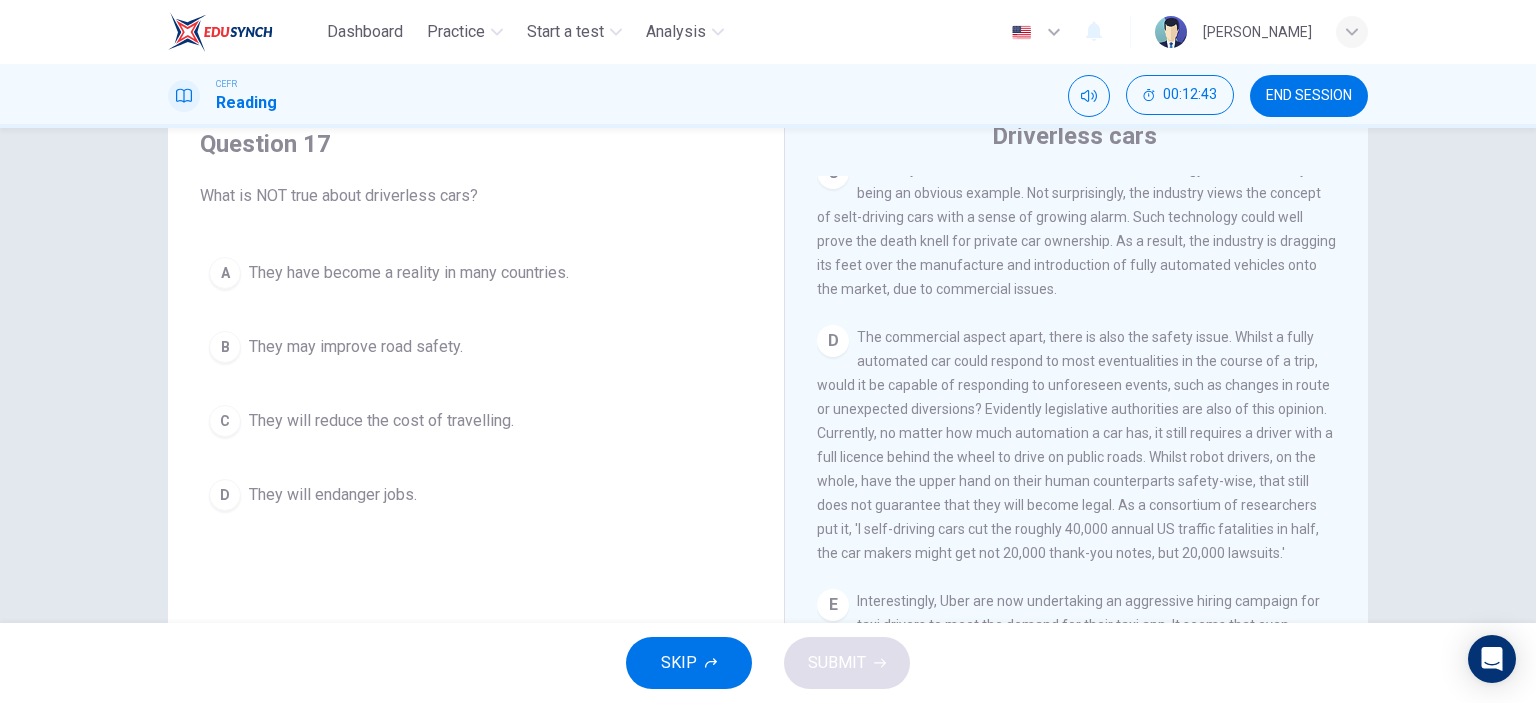 scroll, scrollTop: 1468, scrollLeft: 0, axis: vertical 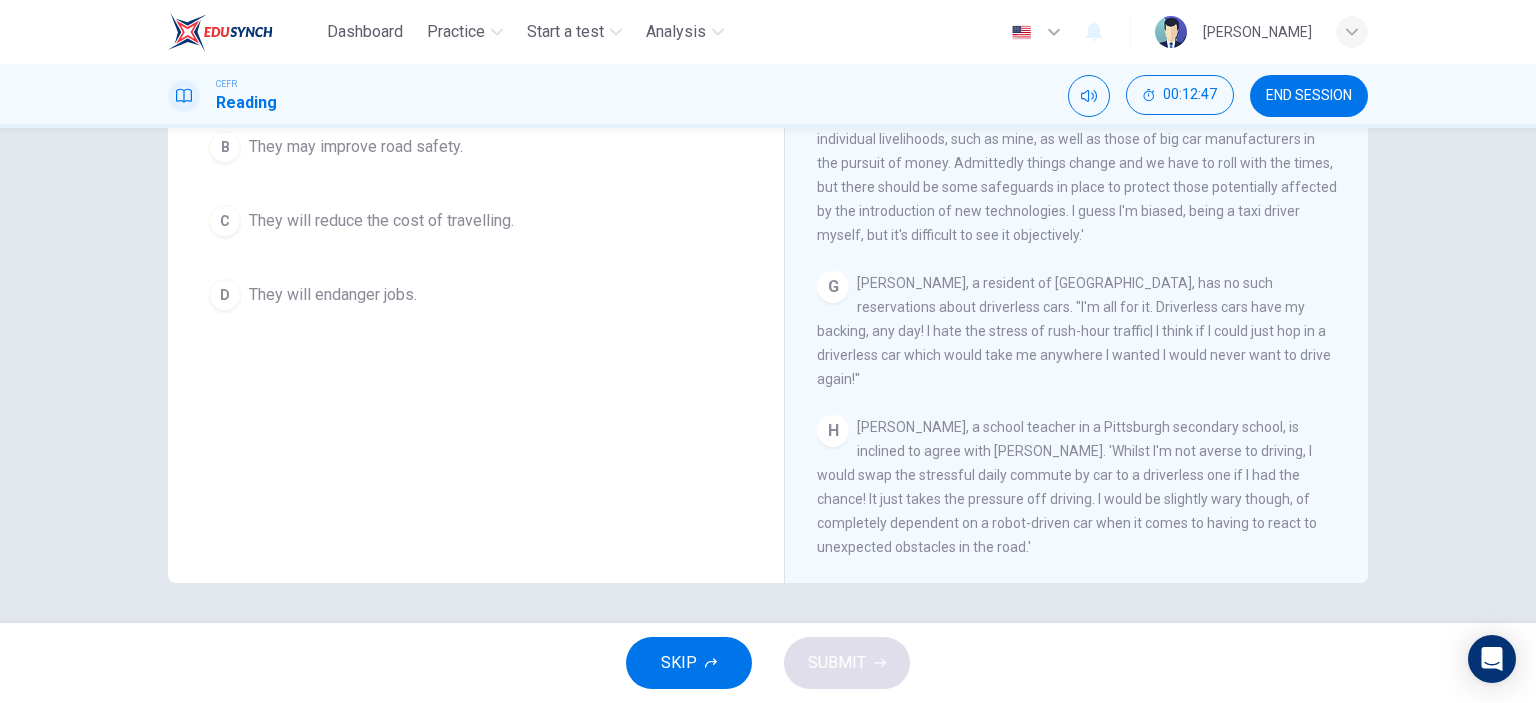 click on "They will endanger jobs." at bounding box center (333, 295) 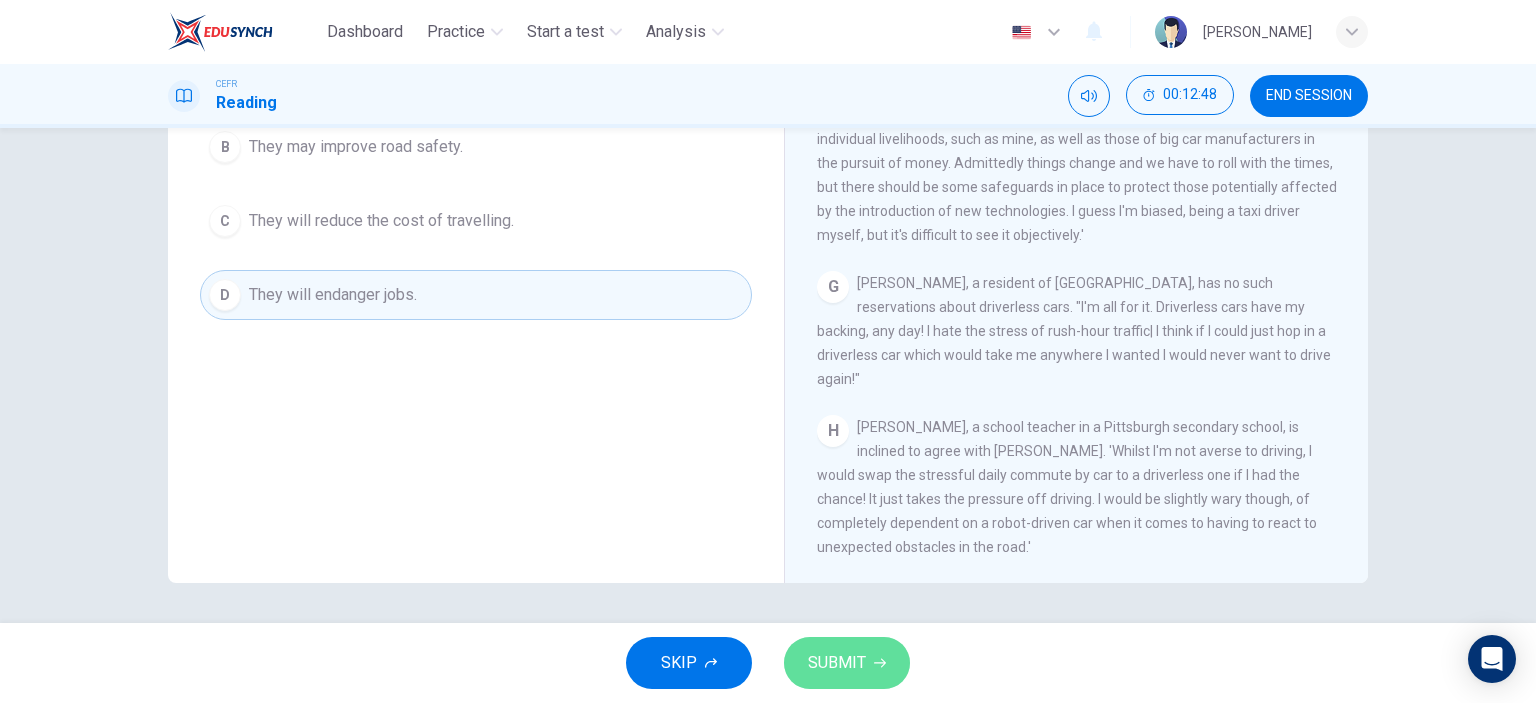 click on "SUBMIT" at bounding box center [847, 663] 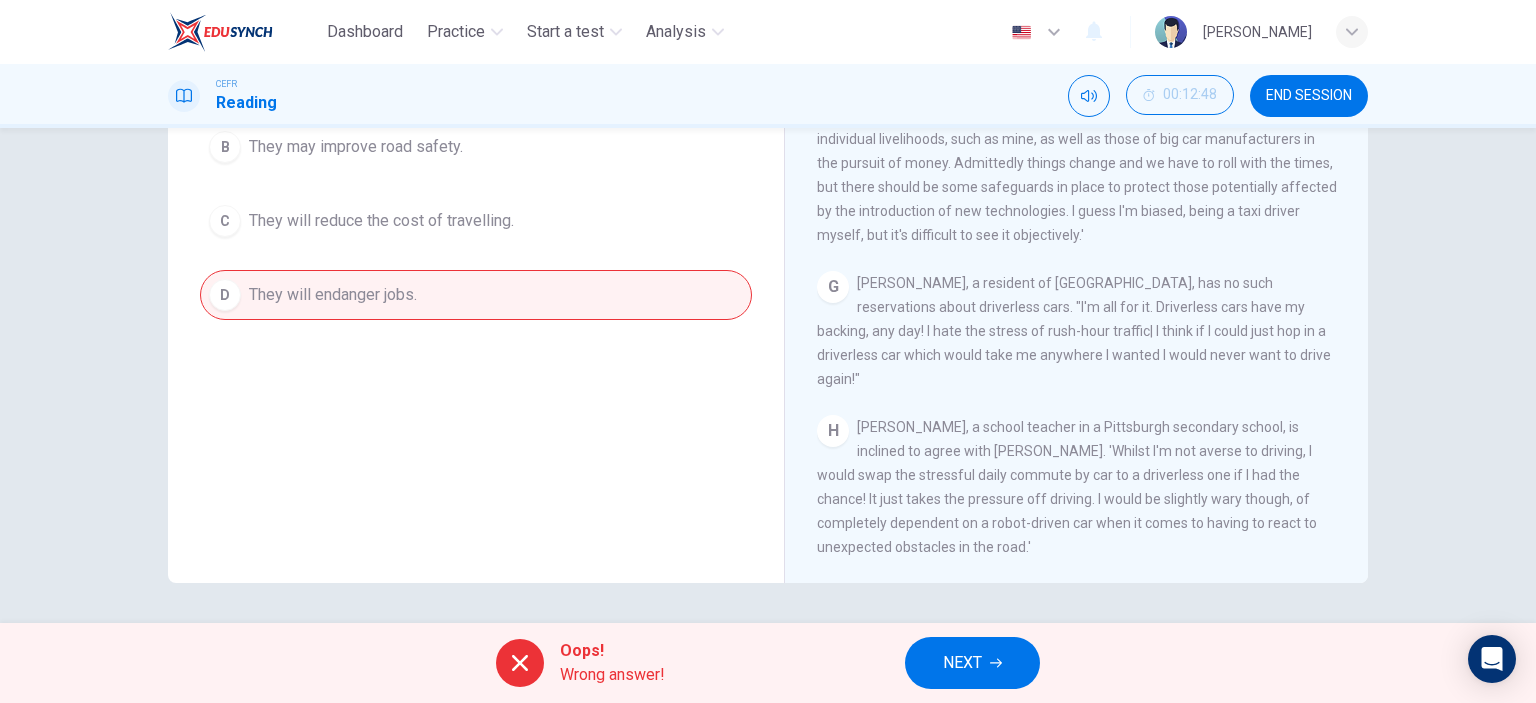 scroll, scrollTop: 80, scrollLeft: 0, axis: vertical 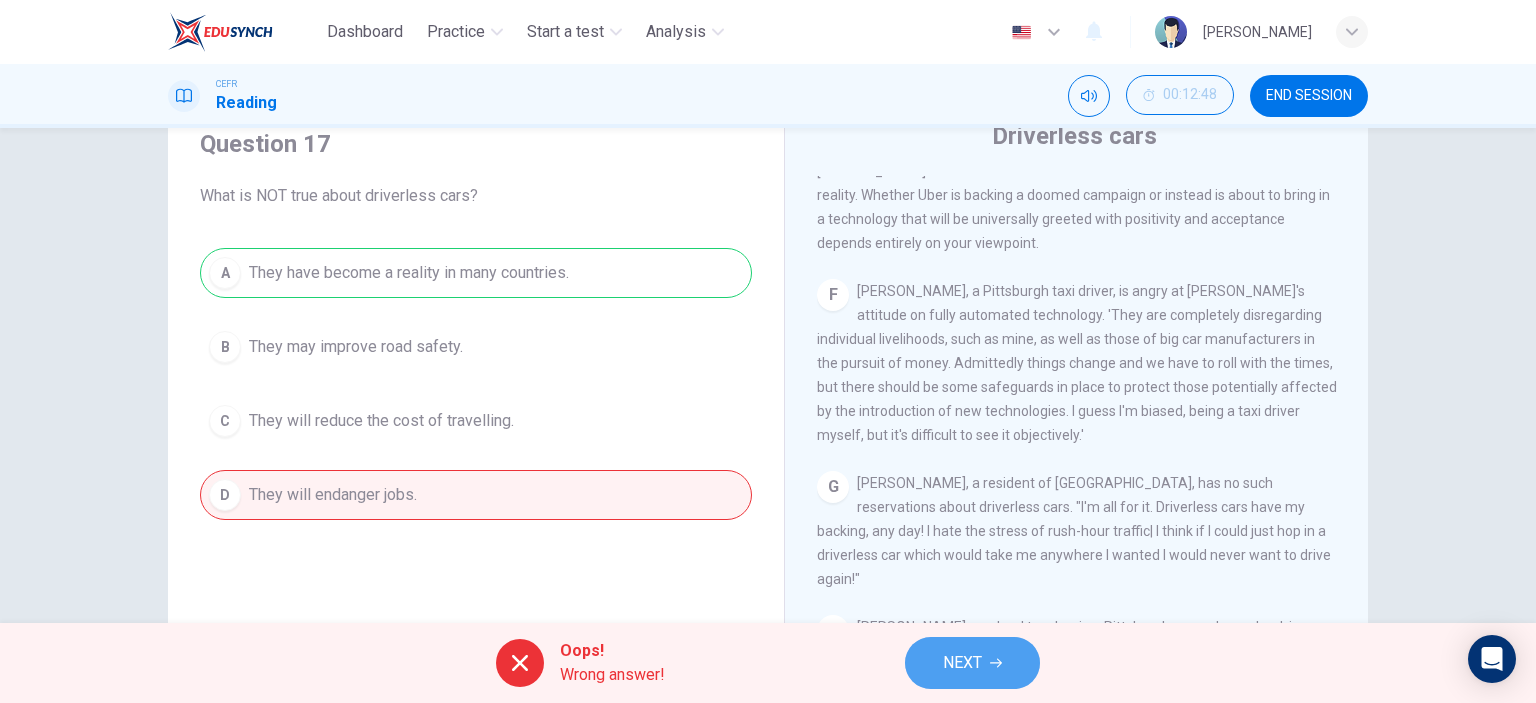 click on "NEXT" at bounding box center (962, 663) 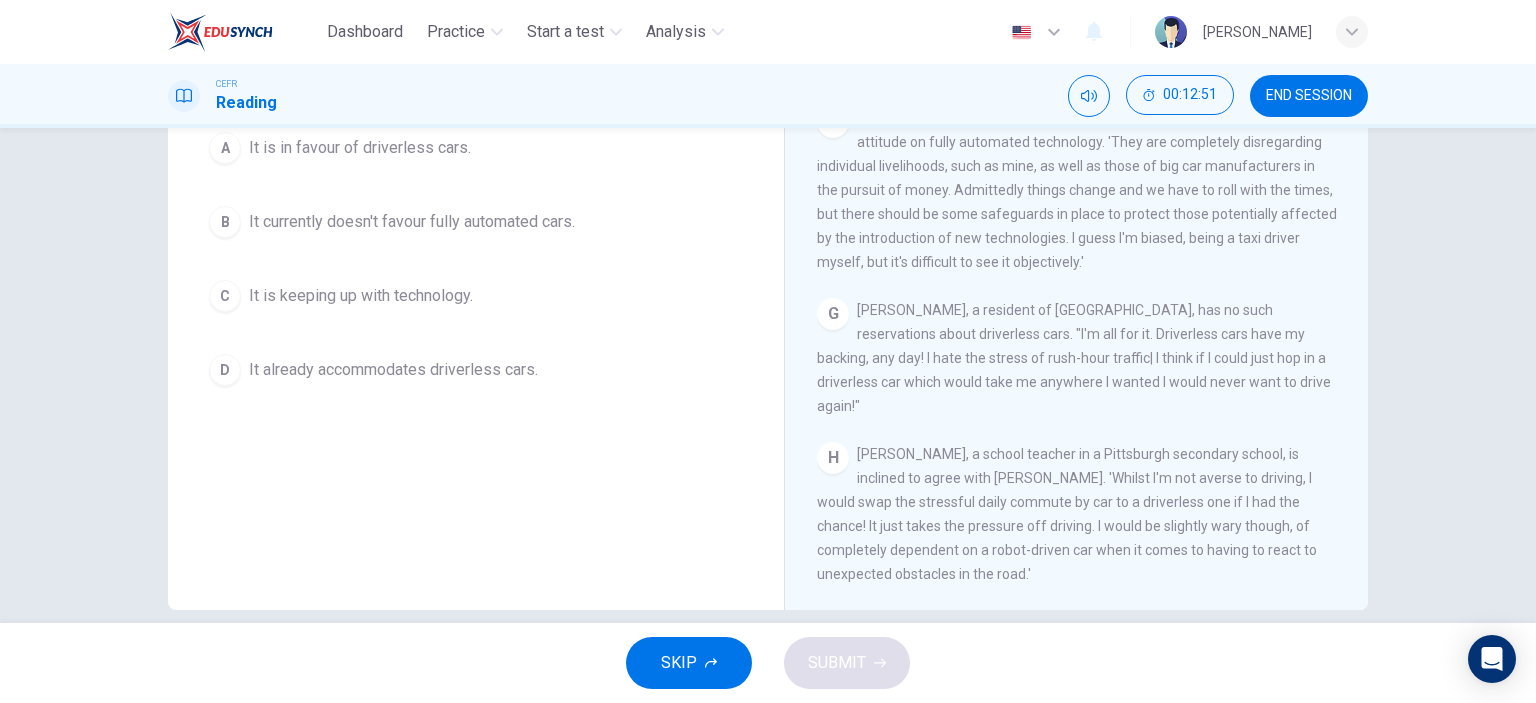 scroll, scrollTop: 280, scrollLeft: 0, axis: vertical 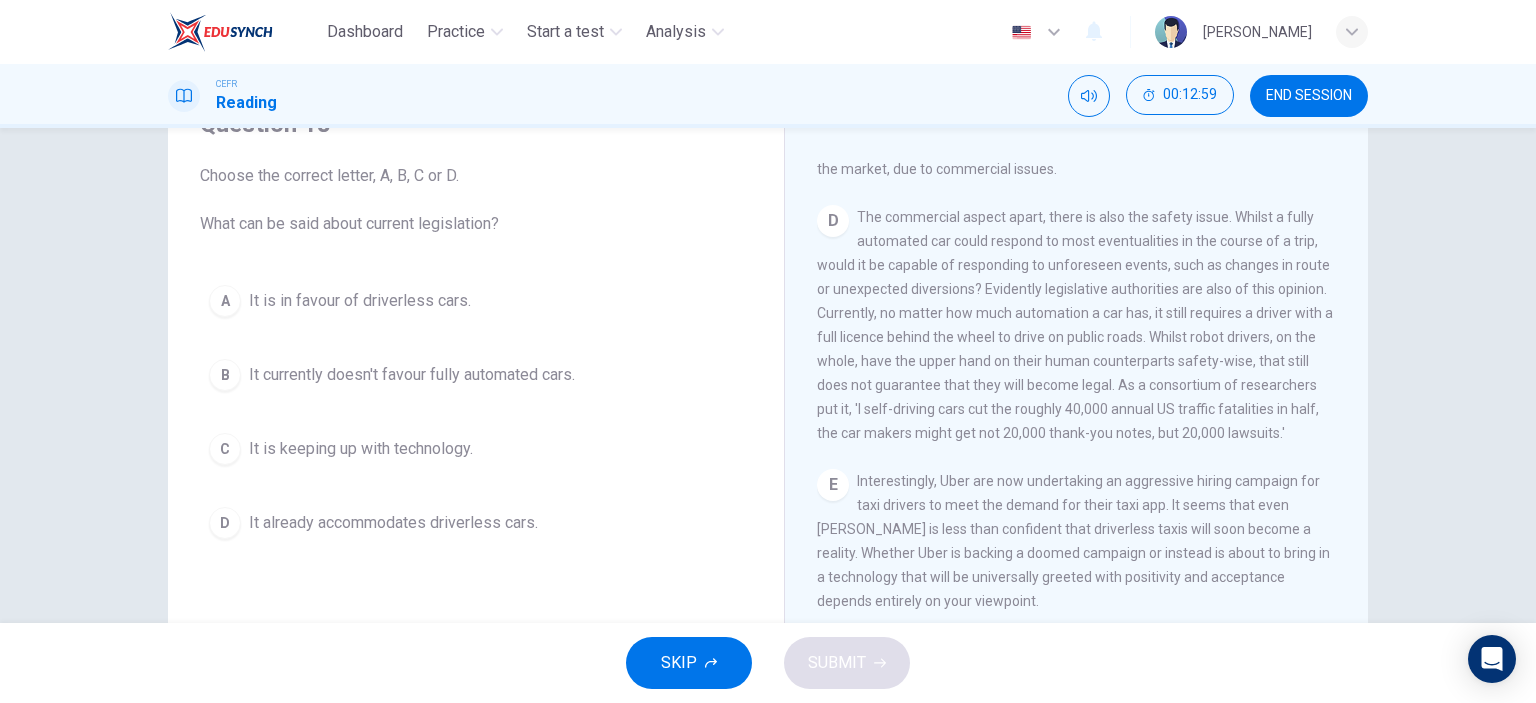 click on "It is in favour of driverless cars." at bounding box center (360, 301) 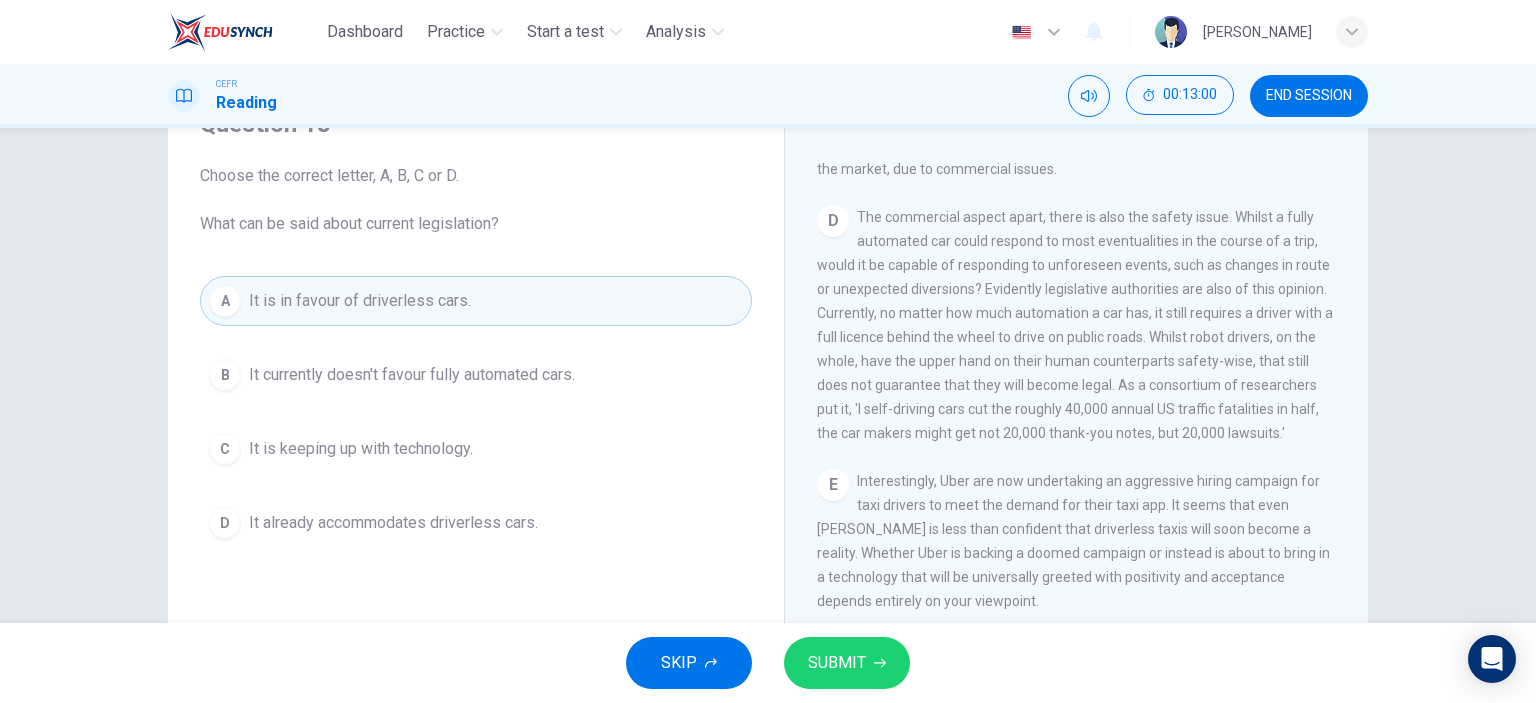 click on "SUBMIT" at bounding box center [837, 663] 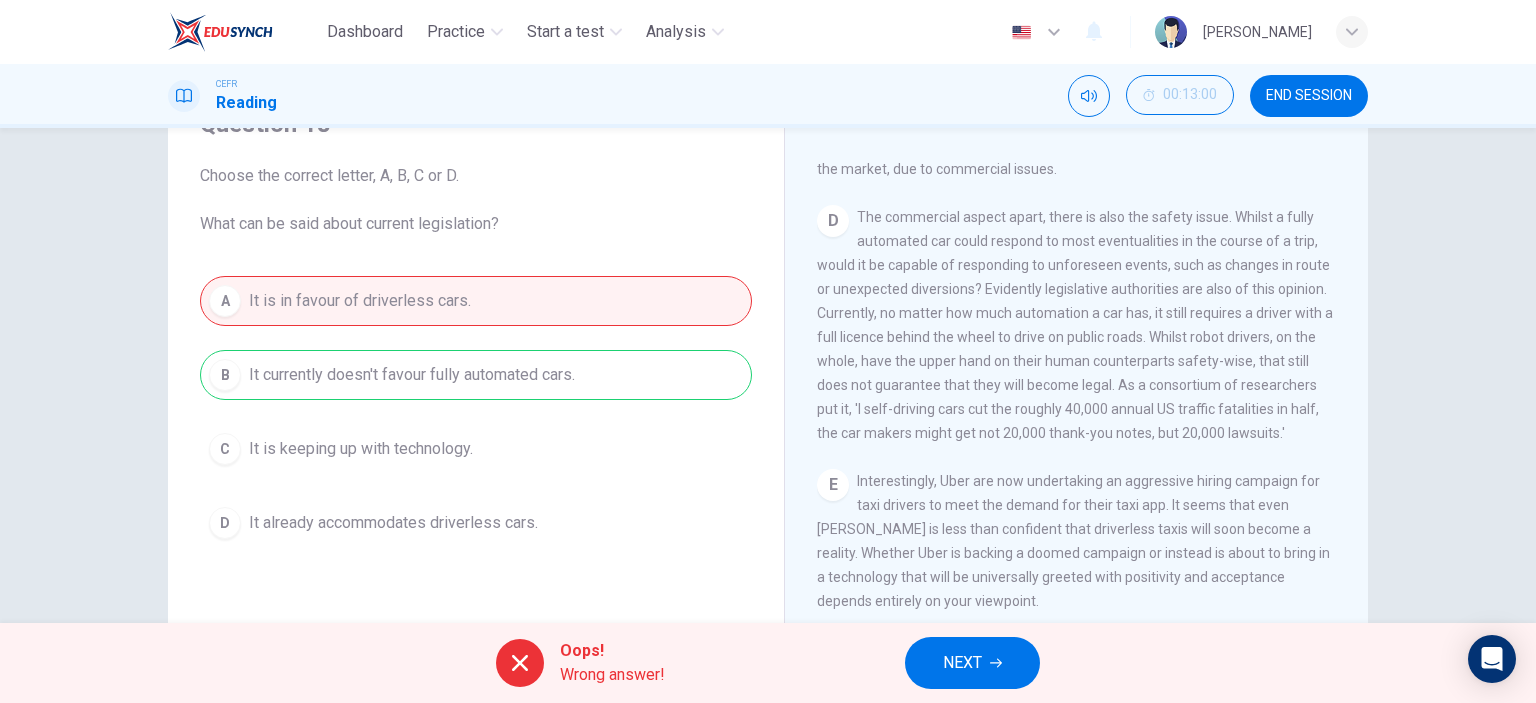 click 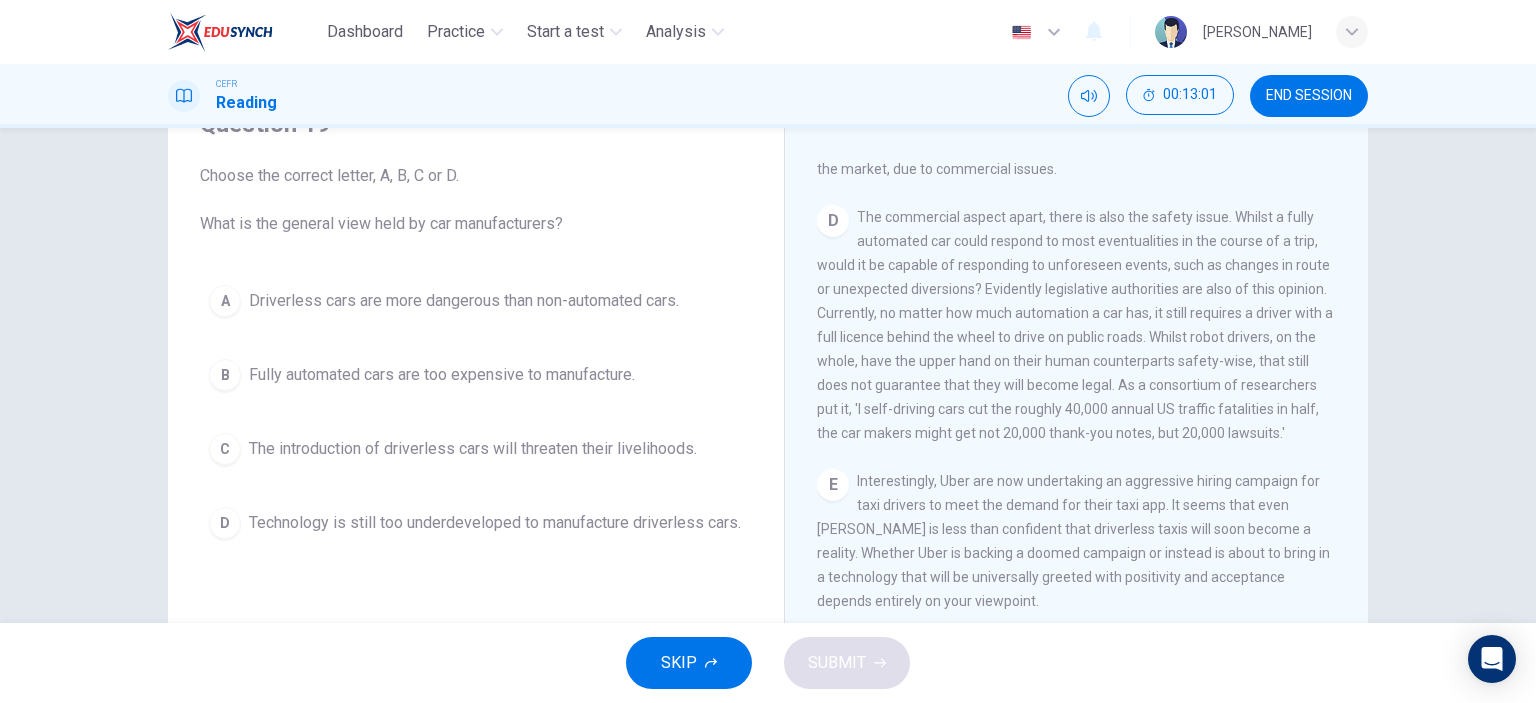 click on "END SESSION" at bounding box center (1309, 96) 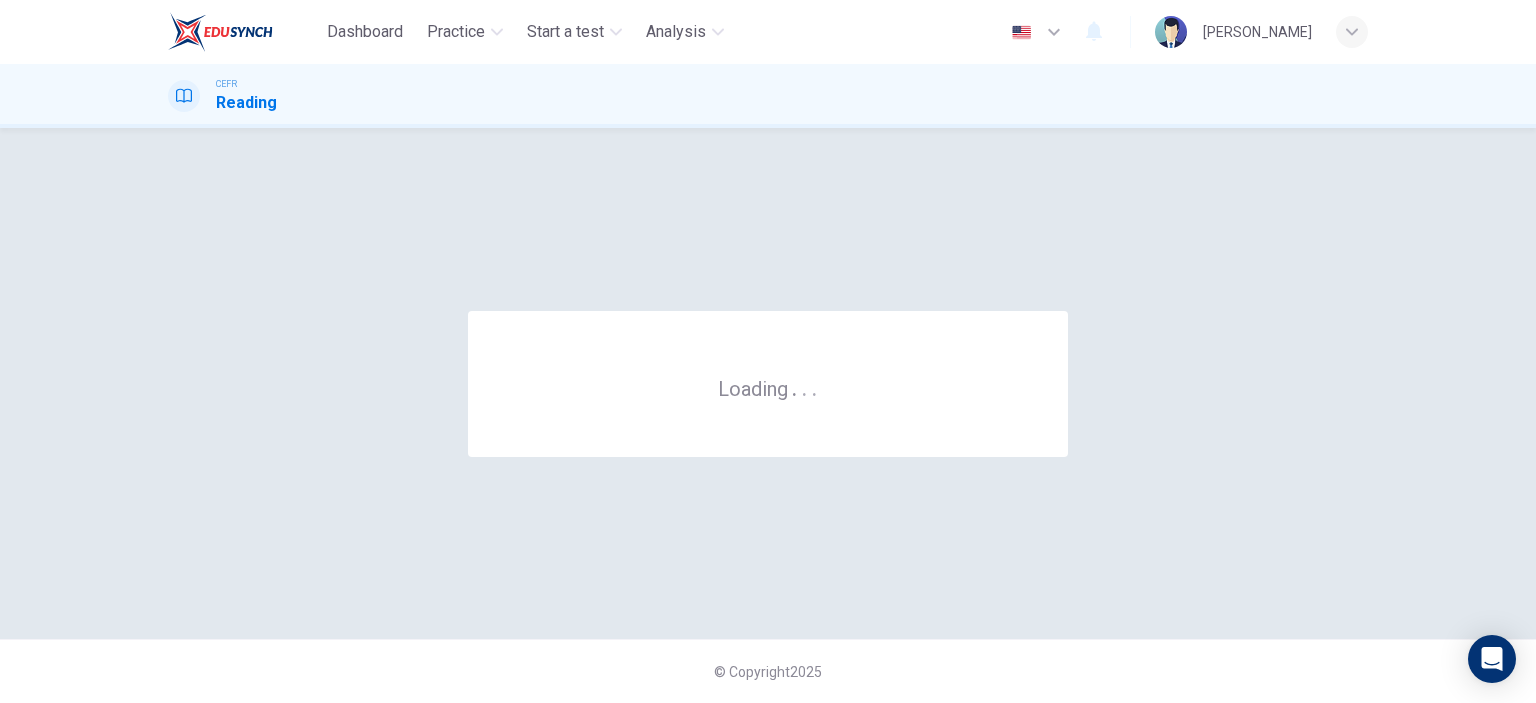 scroll, scrollTop: 0, scrollLeft: 0, axis: both 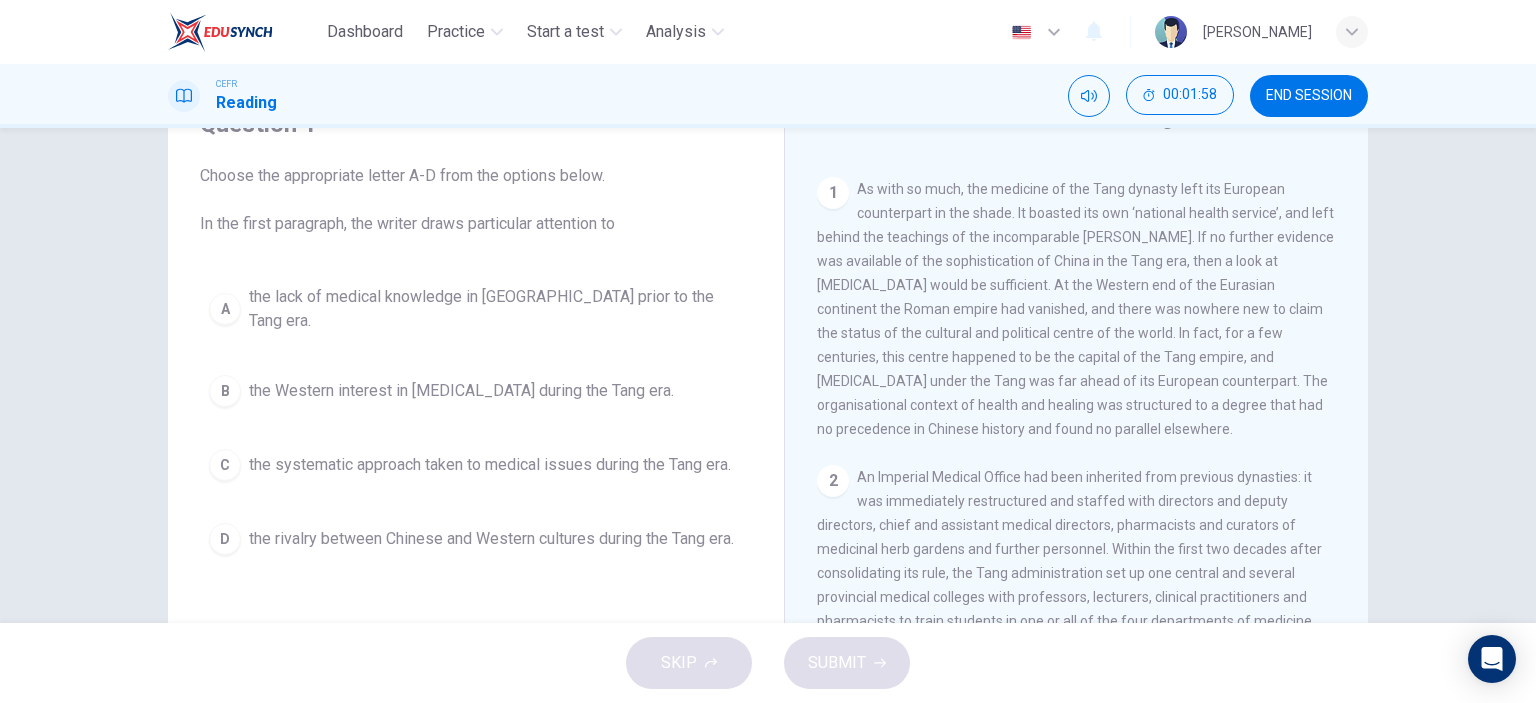 click on "the rivalry between Chinese and Western cultures during the Tang era." at bounding box center (491, 539) 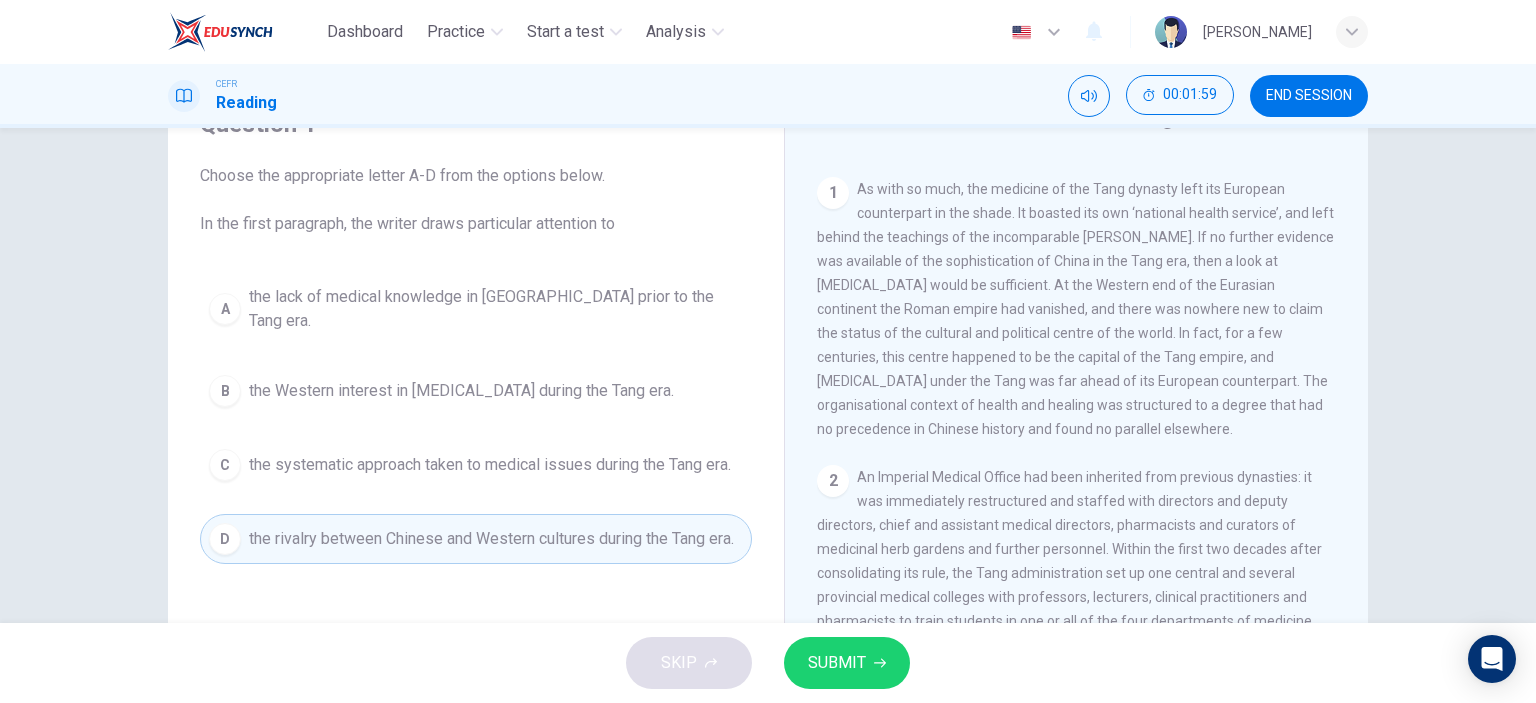 click on "SUBMIT" at bounding box center (837, 663) 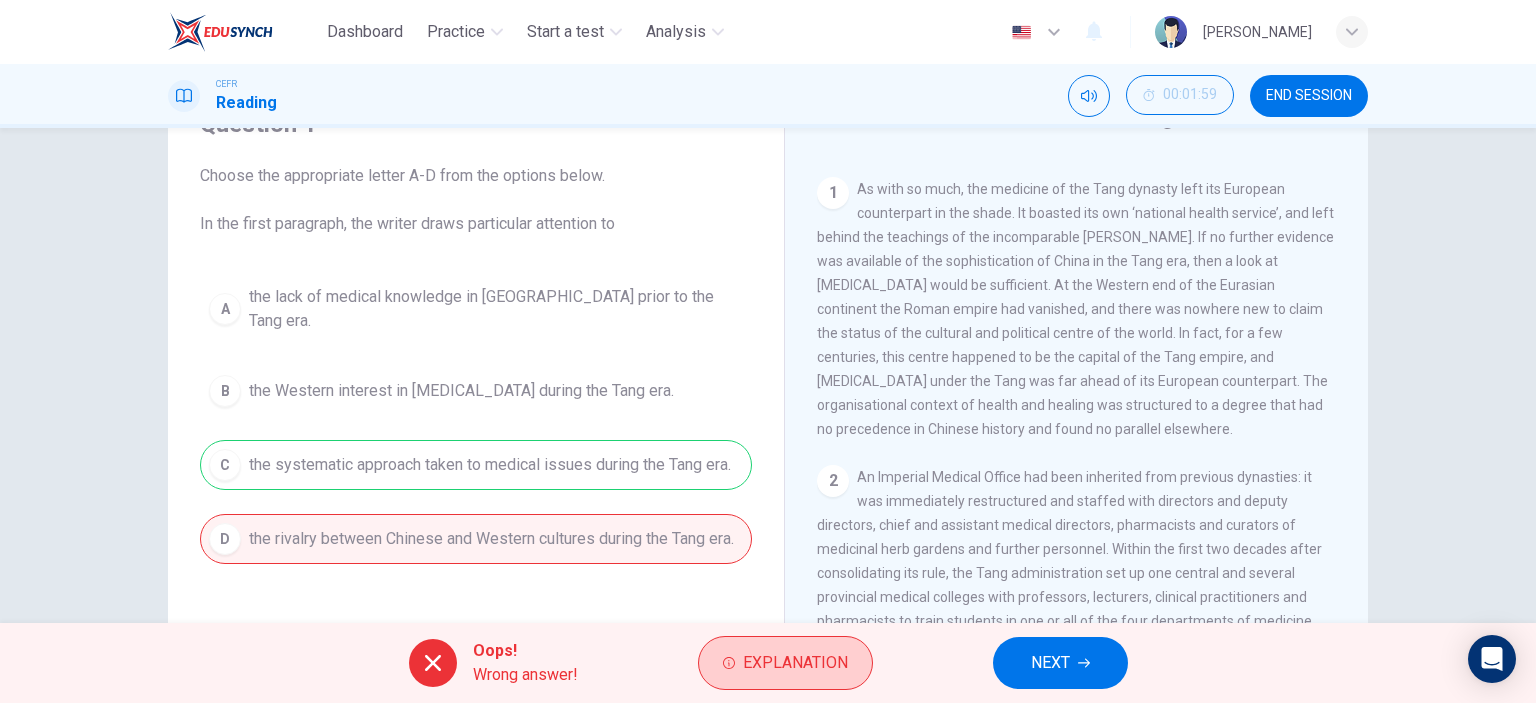 click on "Explanation" at bounding box center (785, 663) 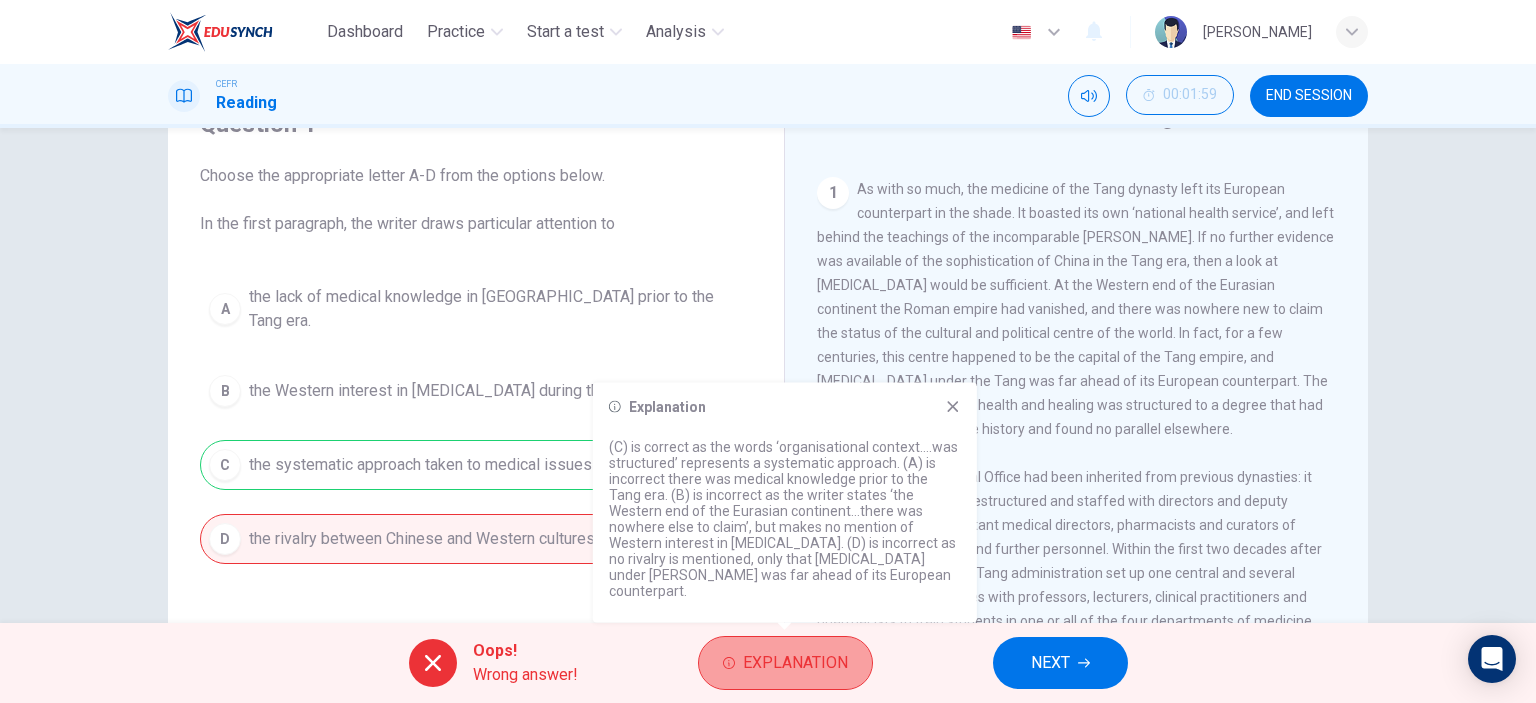 click on "Explanation" at bounding box center [795, 663] 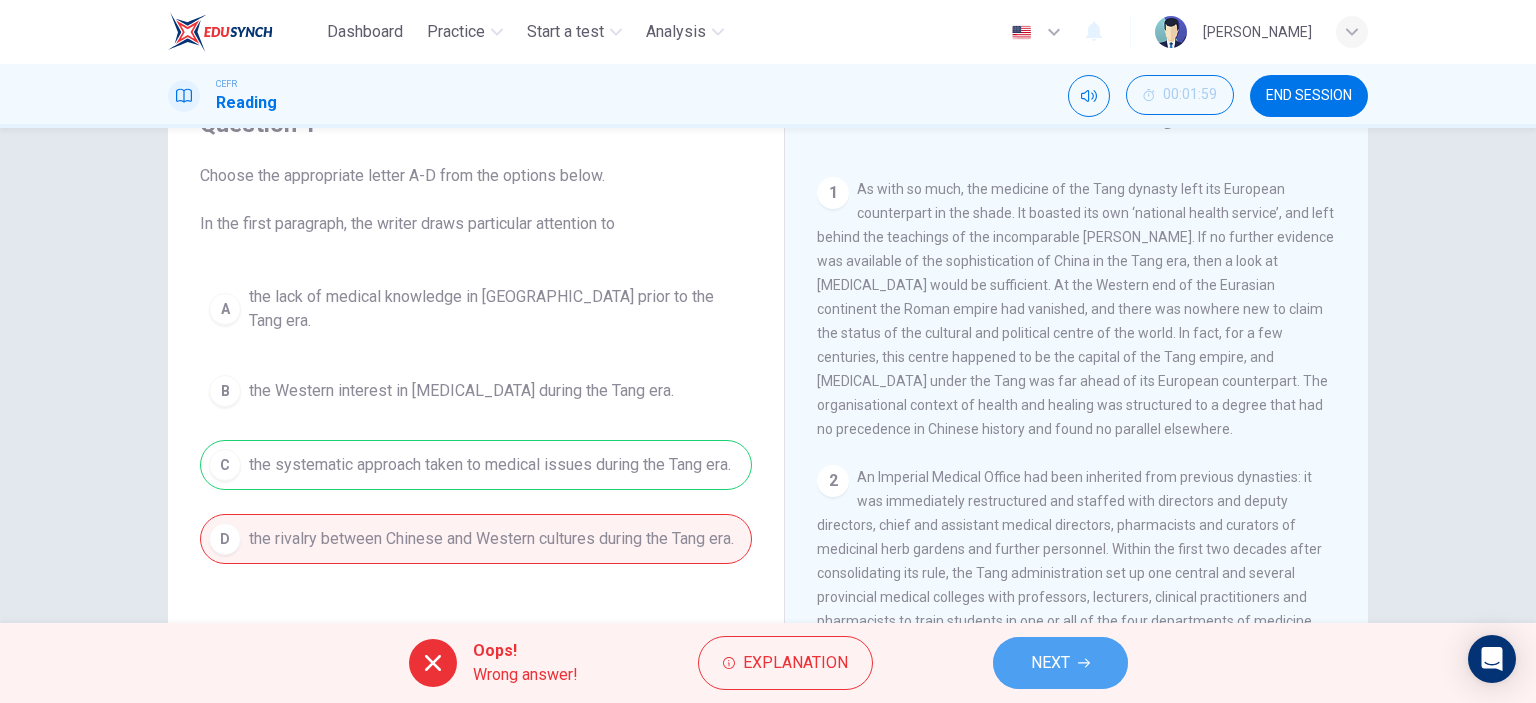click on "NEXT" at bounding box center (1050, 663) 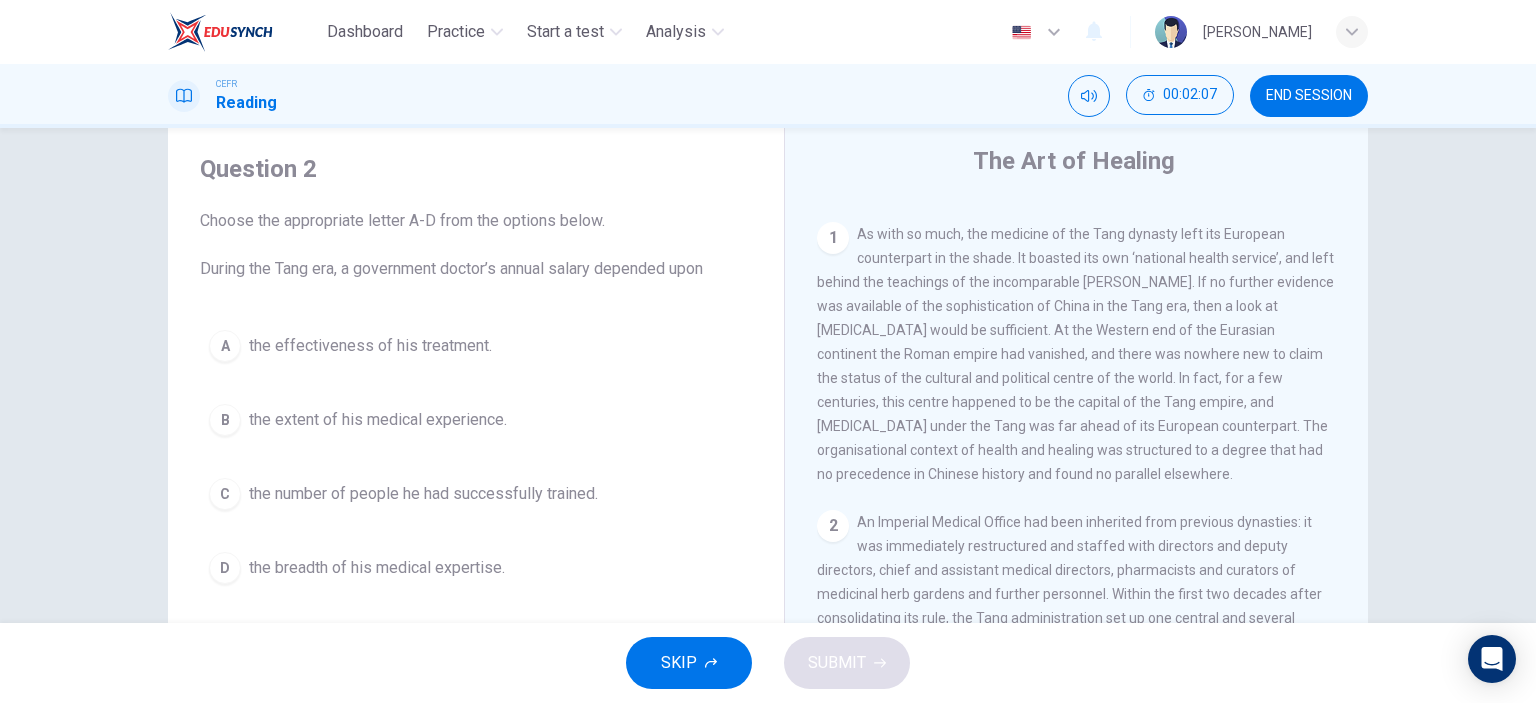 scroll, scrollTop: 100, scrollLeft: 0, axis: vertical 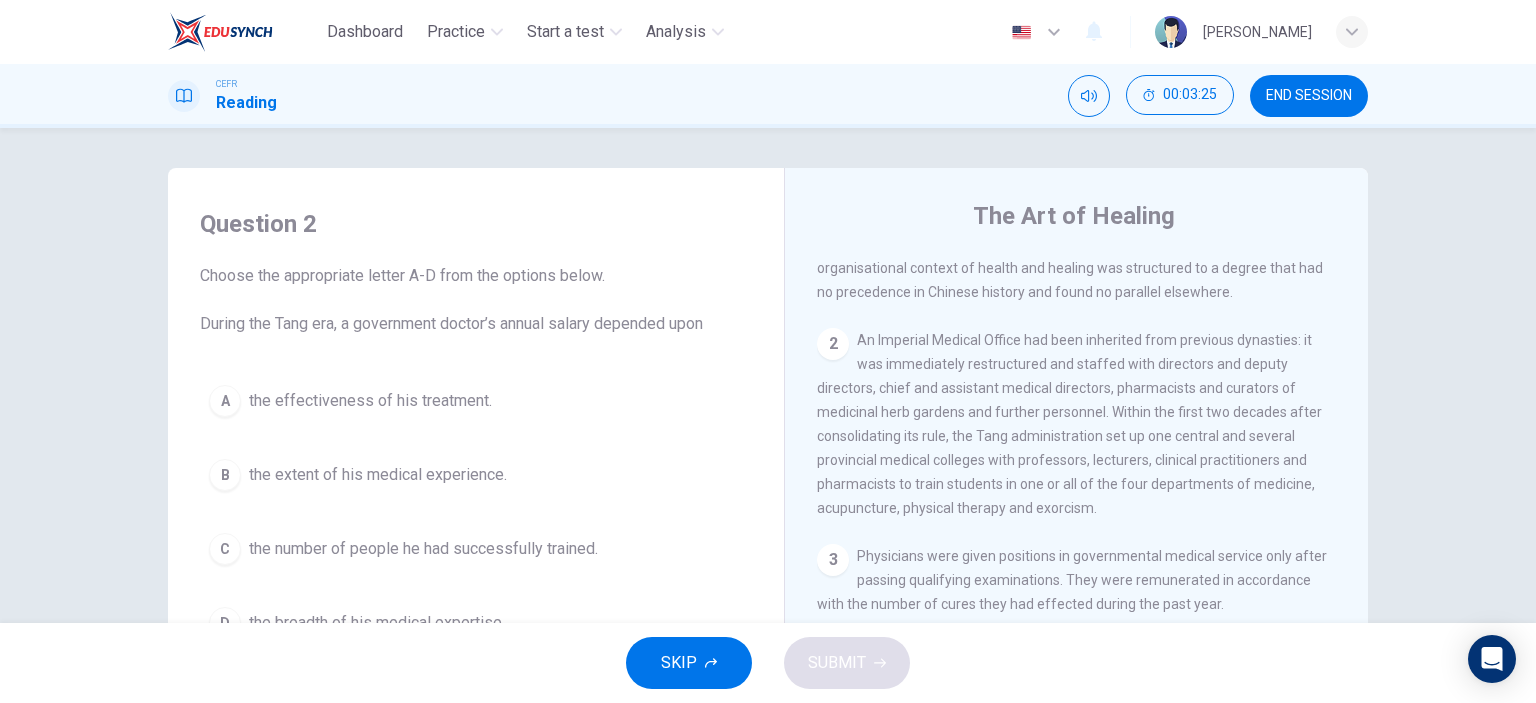 click on "A the effectiveness of his treatment." at bounding box center (476, 401) 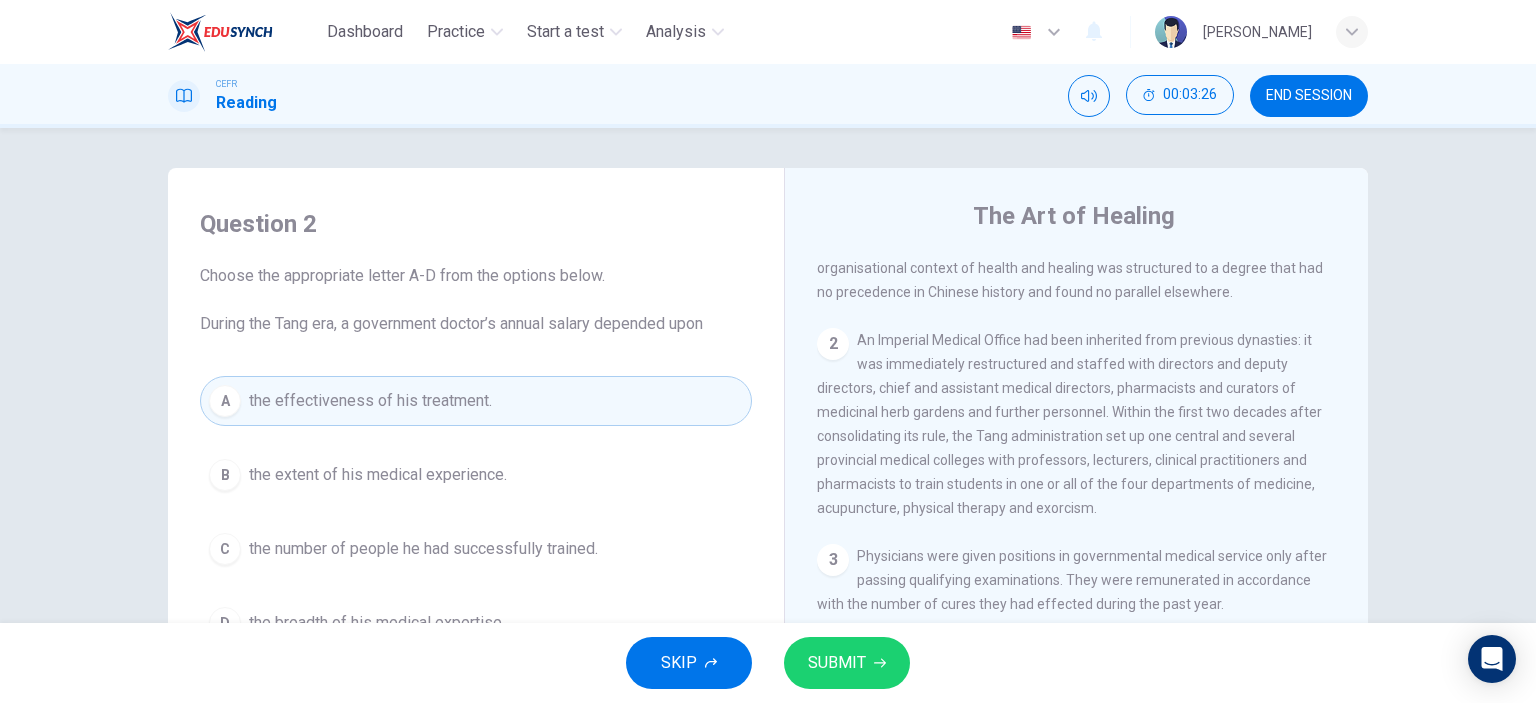 click on "SUBMIT" at bounding box center (837, 663) 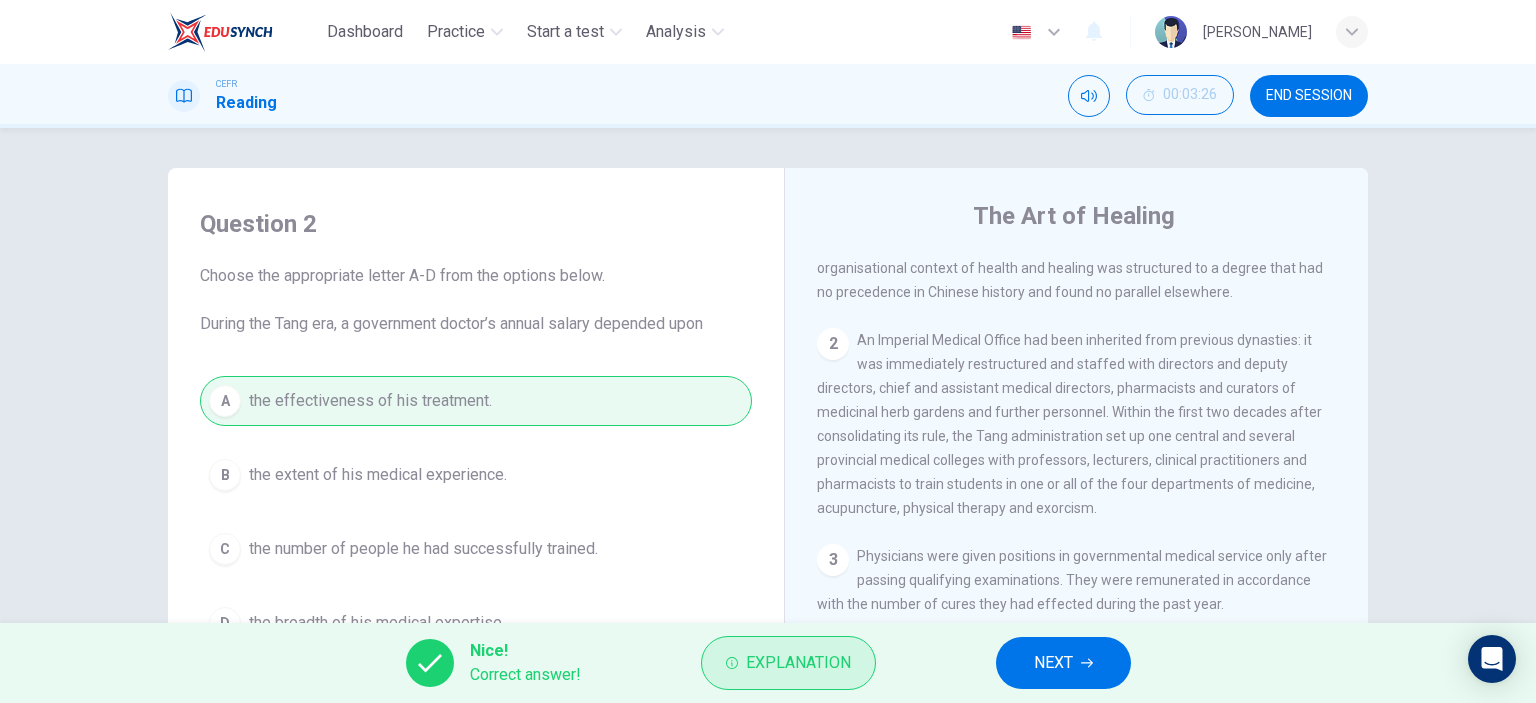 click on "Explanation" at bounding box center [798, 663] 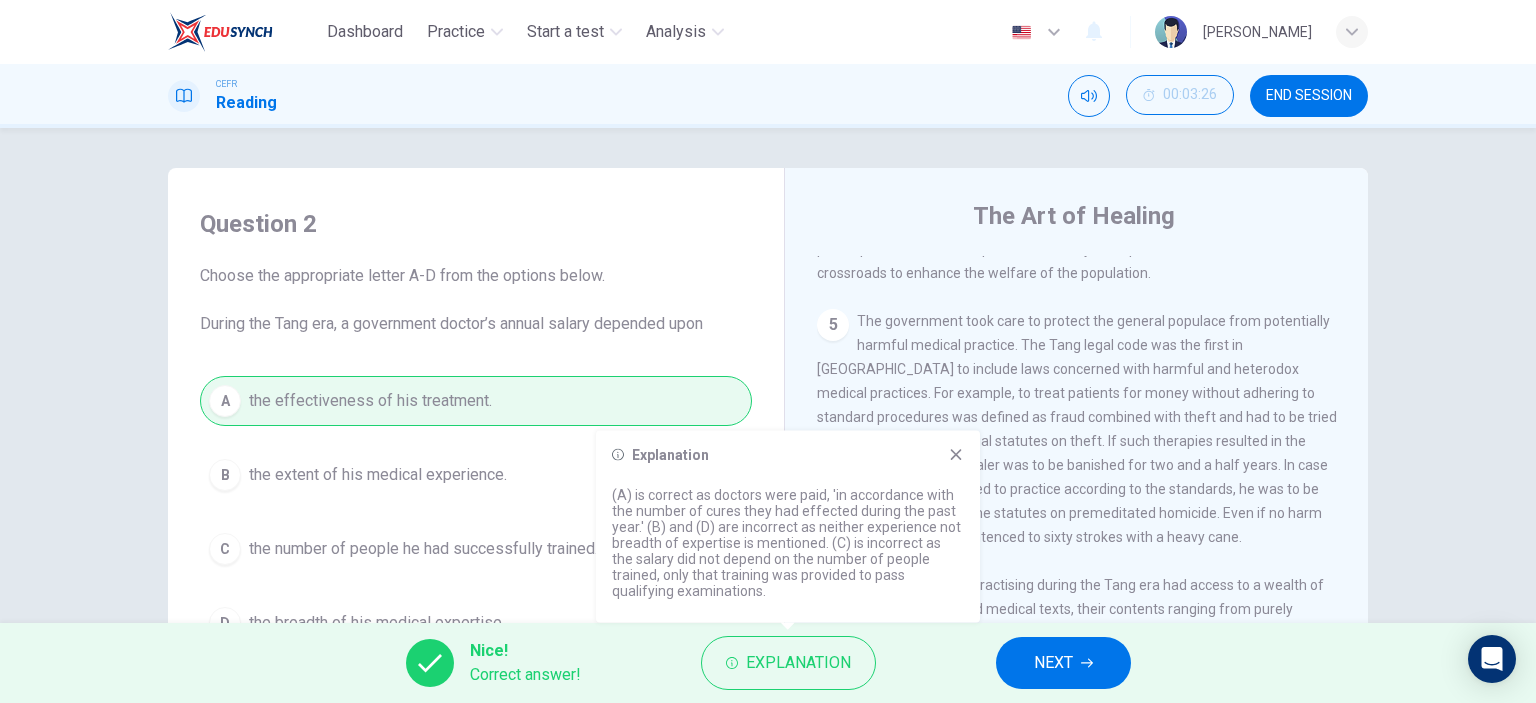 scroll, scrollTop: 1137, scrollLeft: 0, axis: vertical 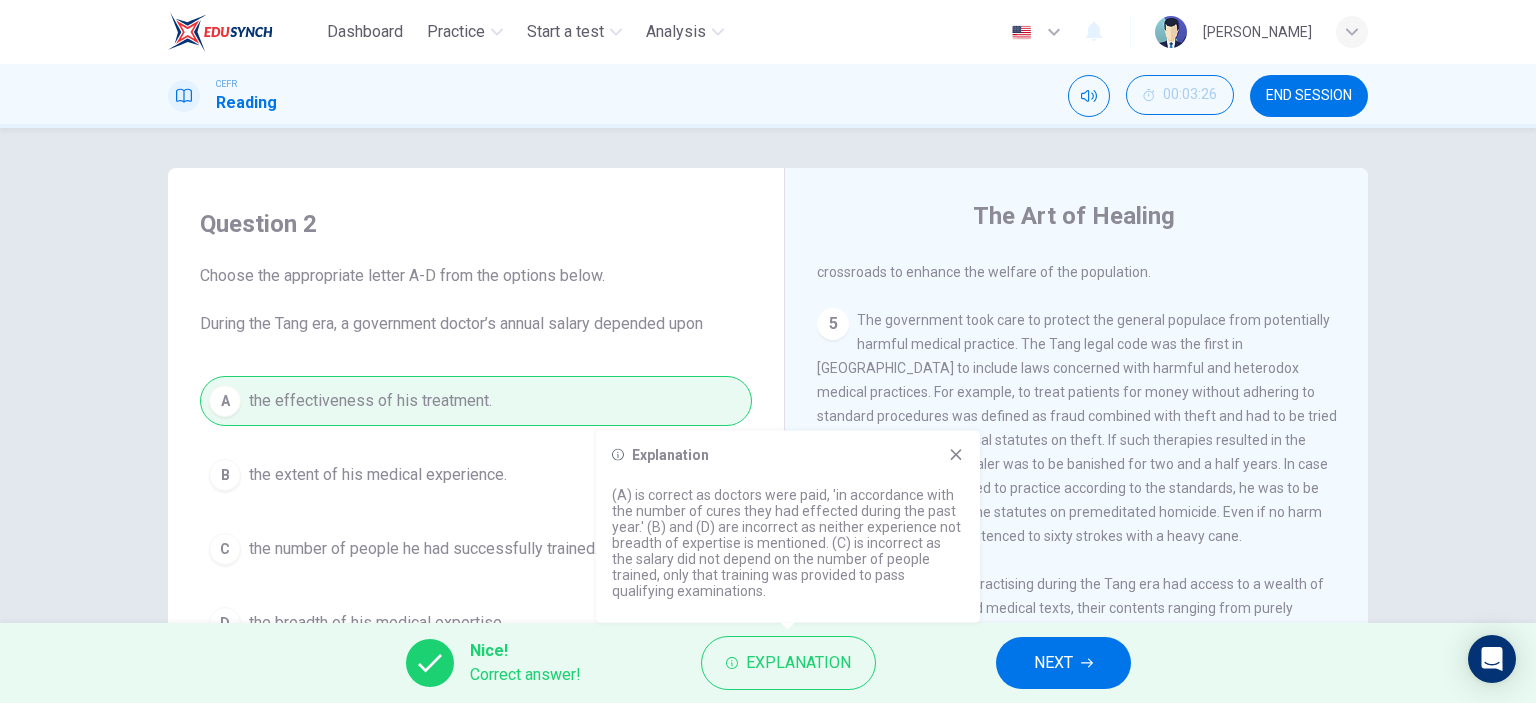 click on "NEXT" at bounding box center [1053, 663] 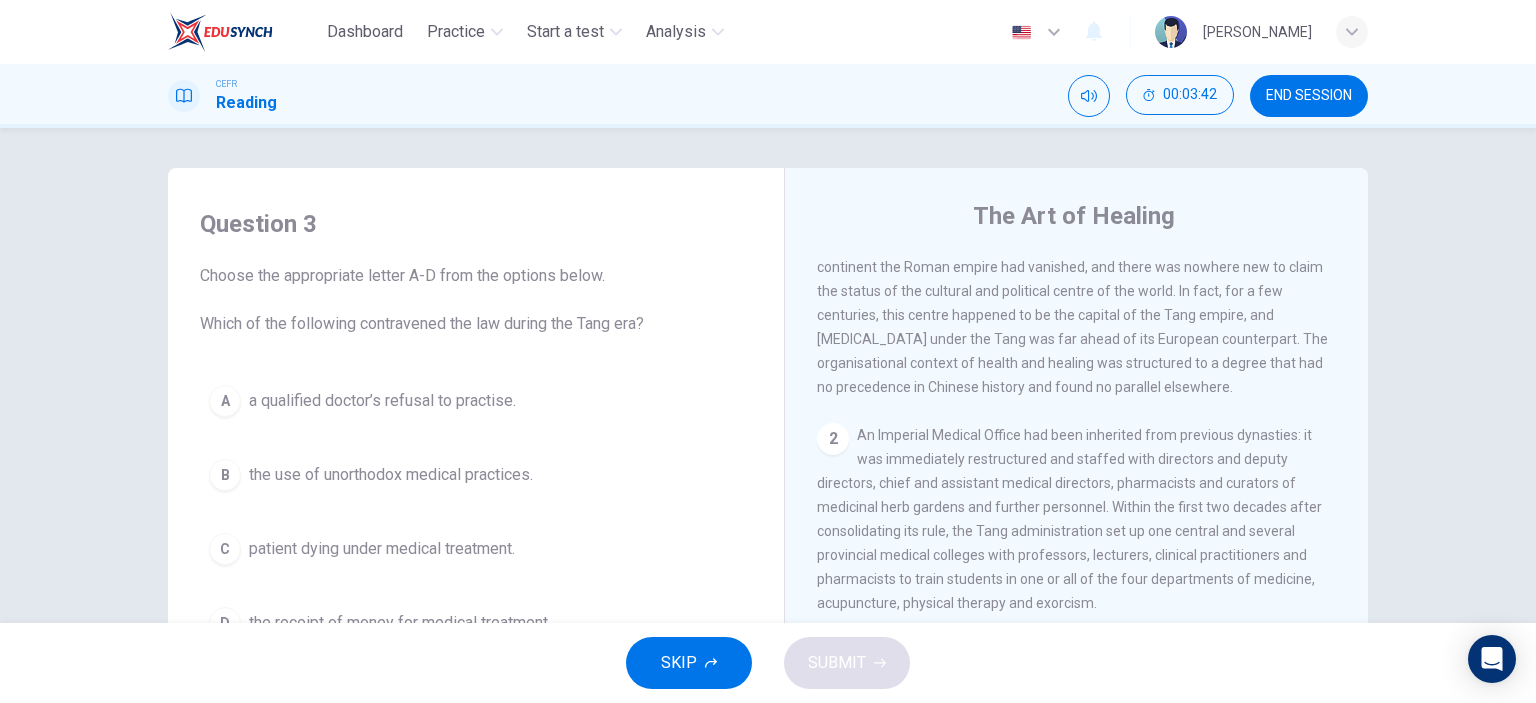 scroll, scrollTop: 437, scrollLeft: 0, axis: vertical 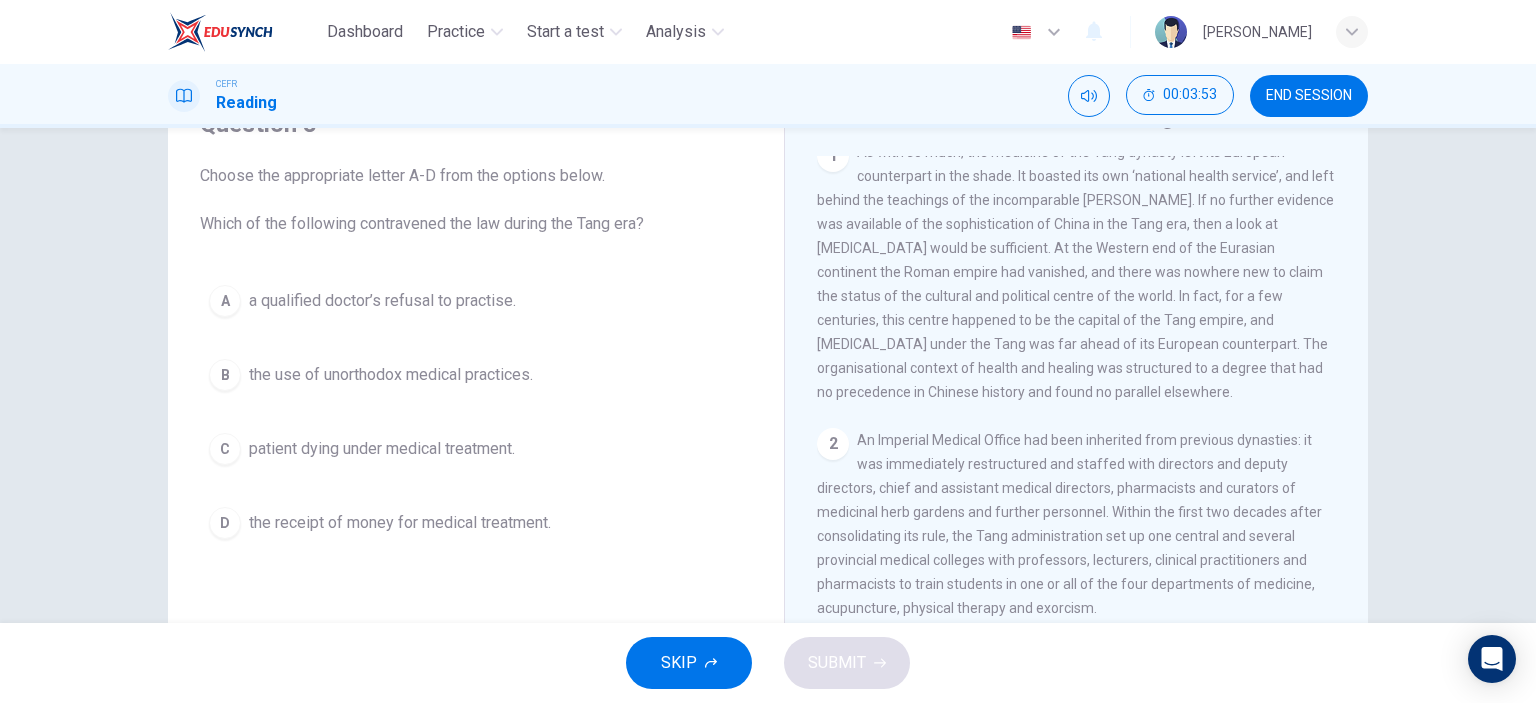 click on "the receipt of money for medical treatment." at bounding box center [400, 523] 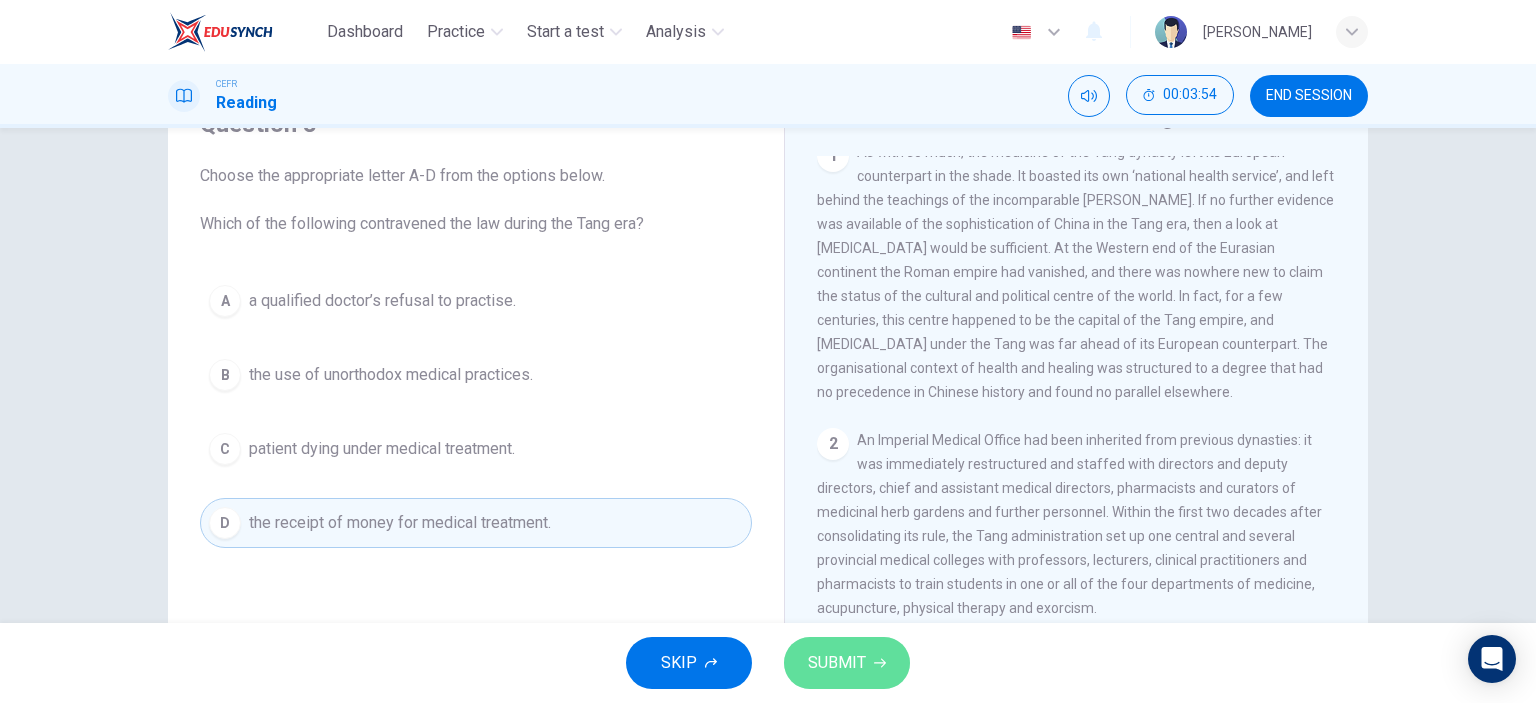 click on "SUBMIT" at bounding box center (837, 663) 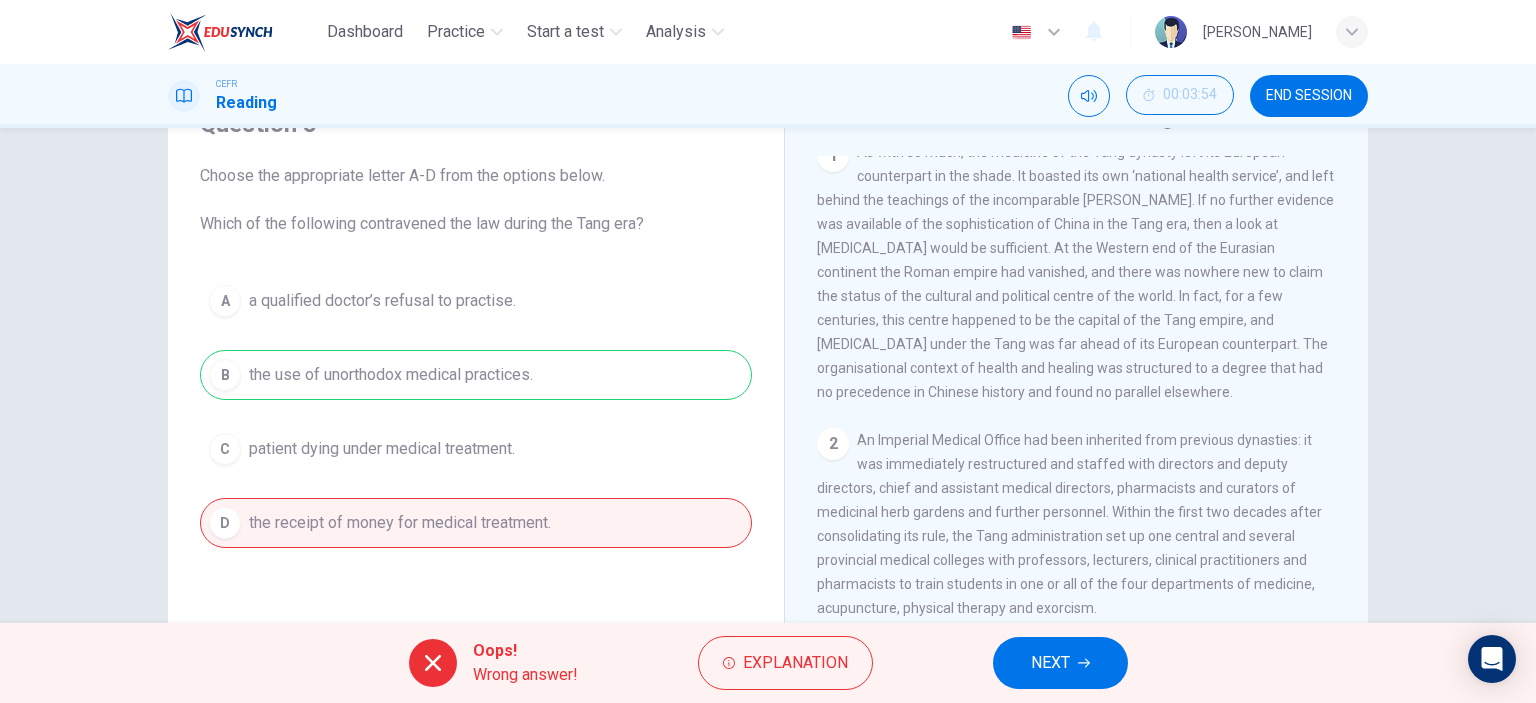 click on "A a qualified doctor’s refusal to practise. B the use of unorthodox medical practices. C patient dying under medical treatment. D the receipt of money for medical treatment." at bounding box center [476, 412] 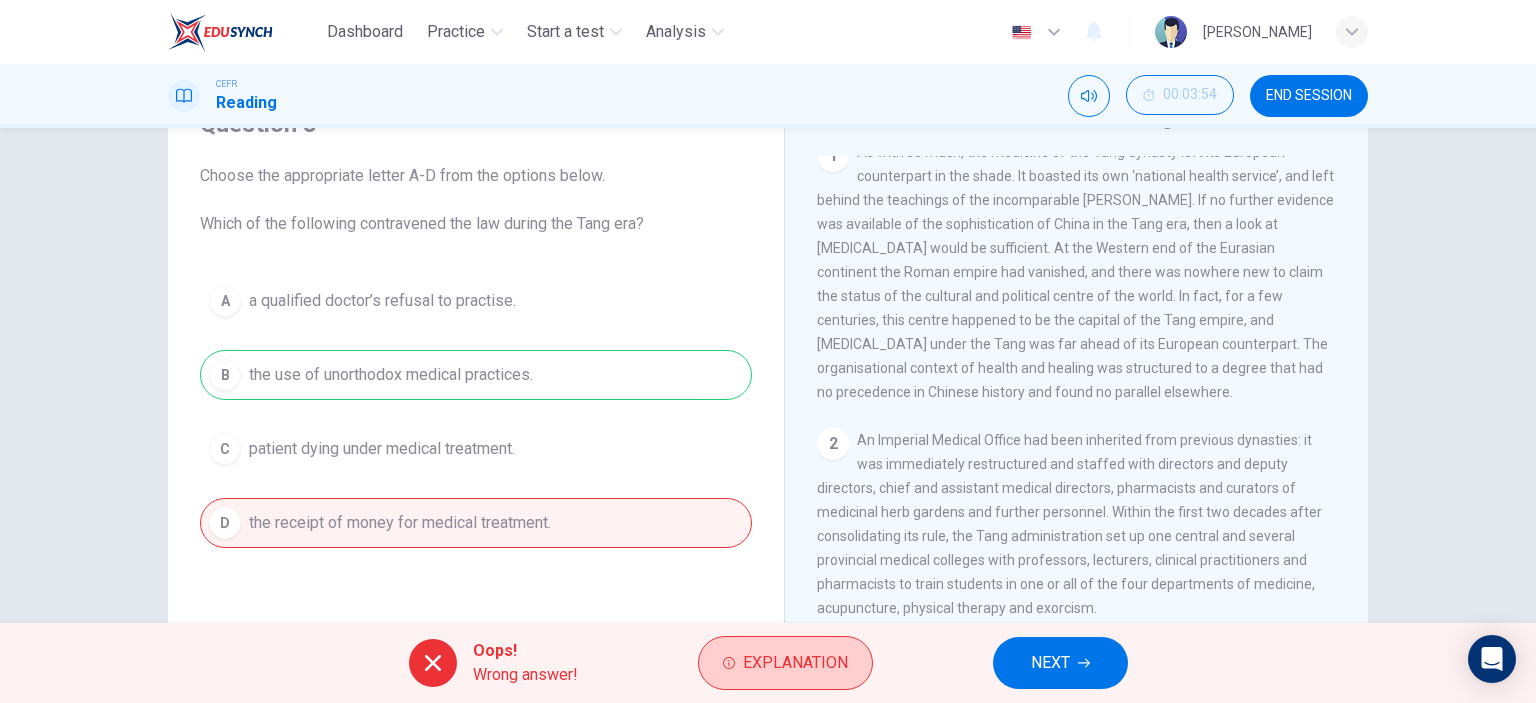 click on "Explanation" at bounding box center [795, 663] 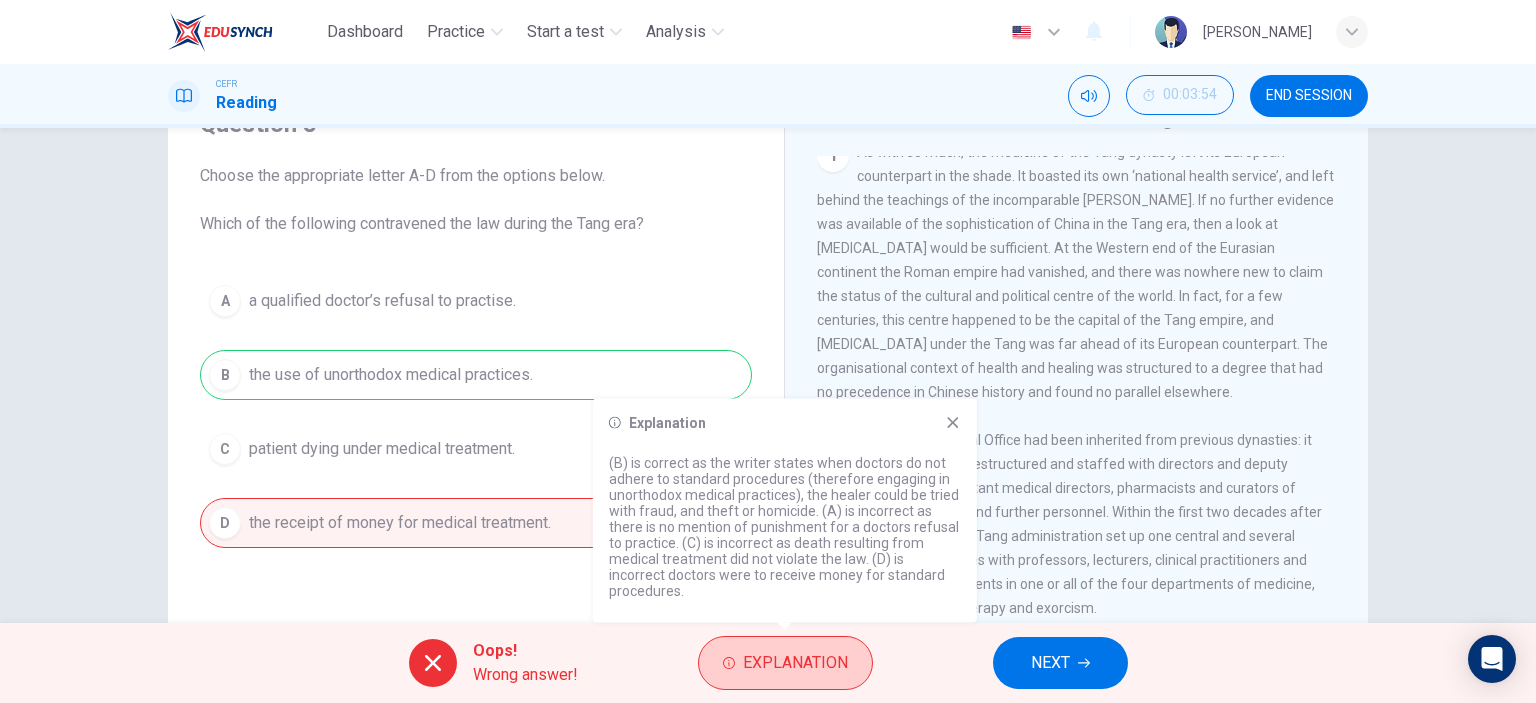 click on "Explanation" at bounding box center (795, 663) 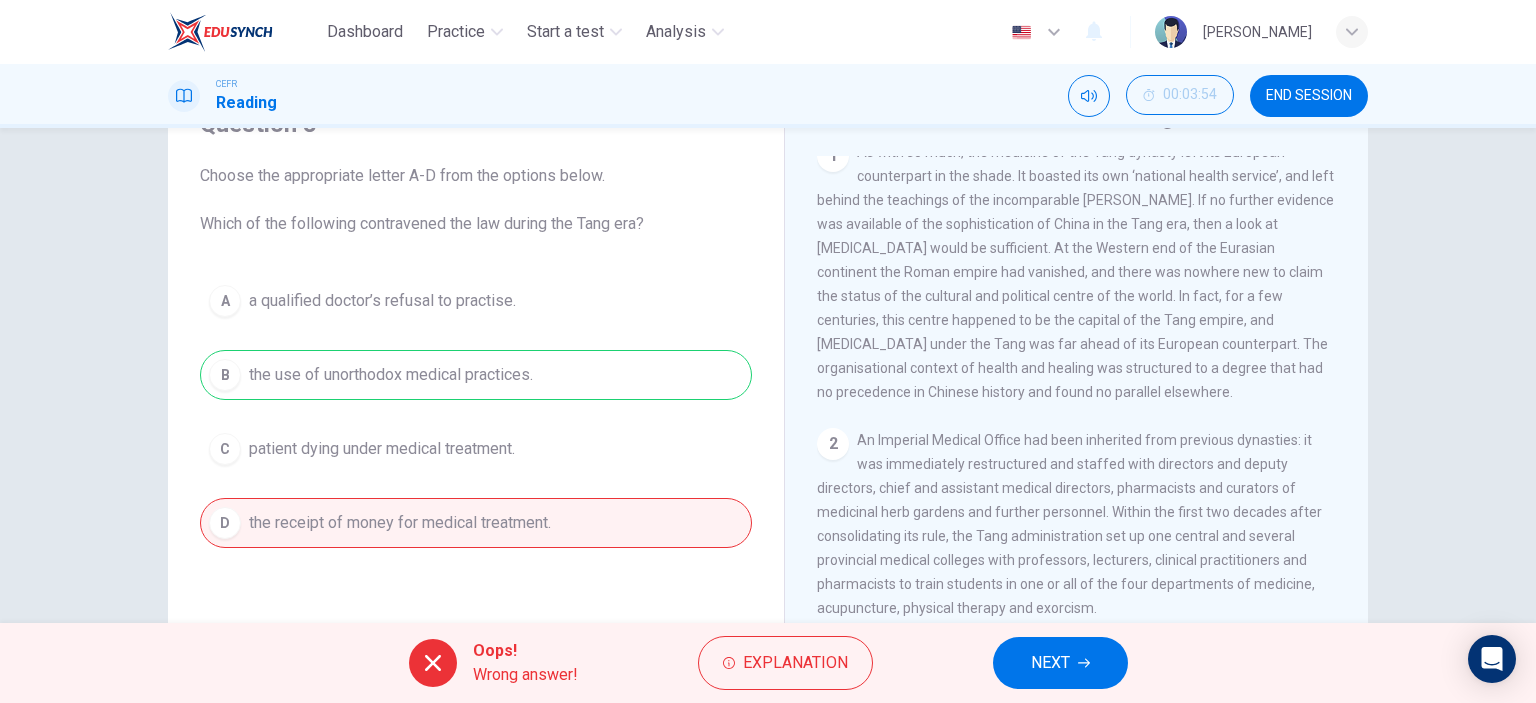 click on "NEXT" at bounding box center (1060, 663) 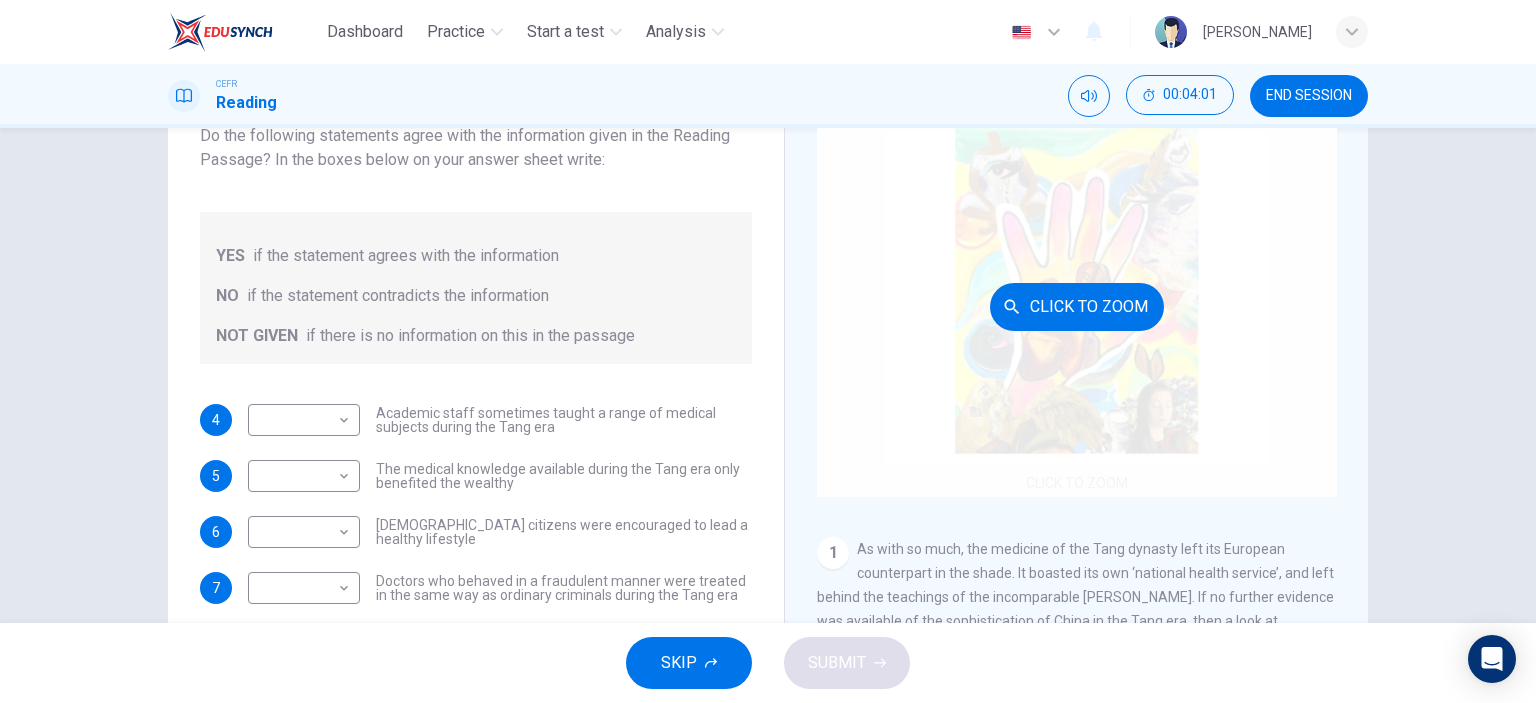 scroll, scrollTop: 0, scrollLeft: 0, axis: both 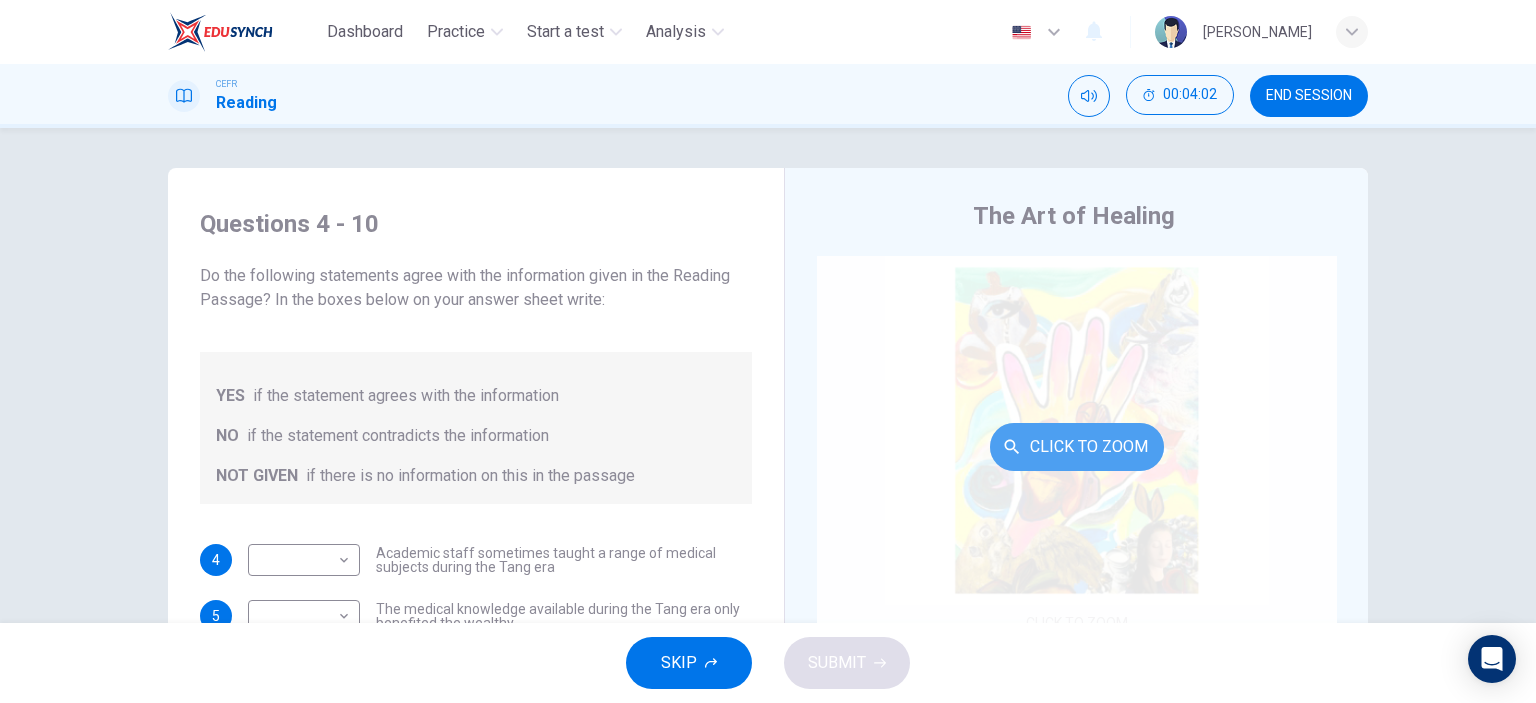 click on "Click to Zoom" at bounding box center (1077, 447) 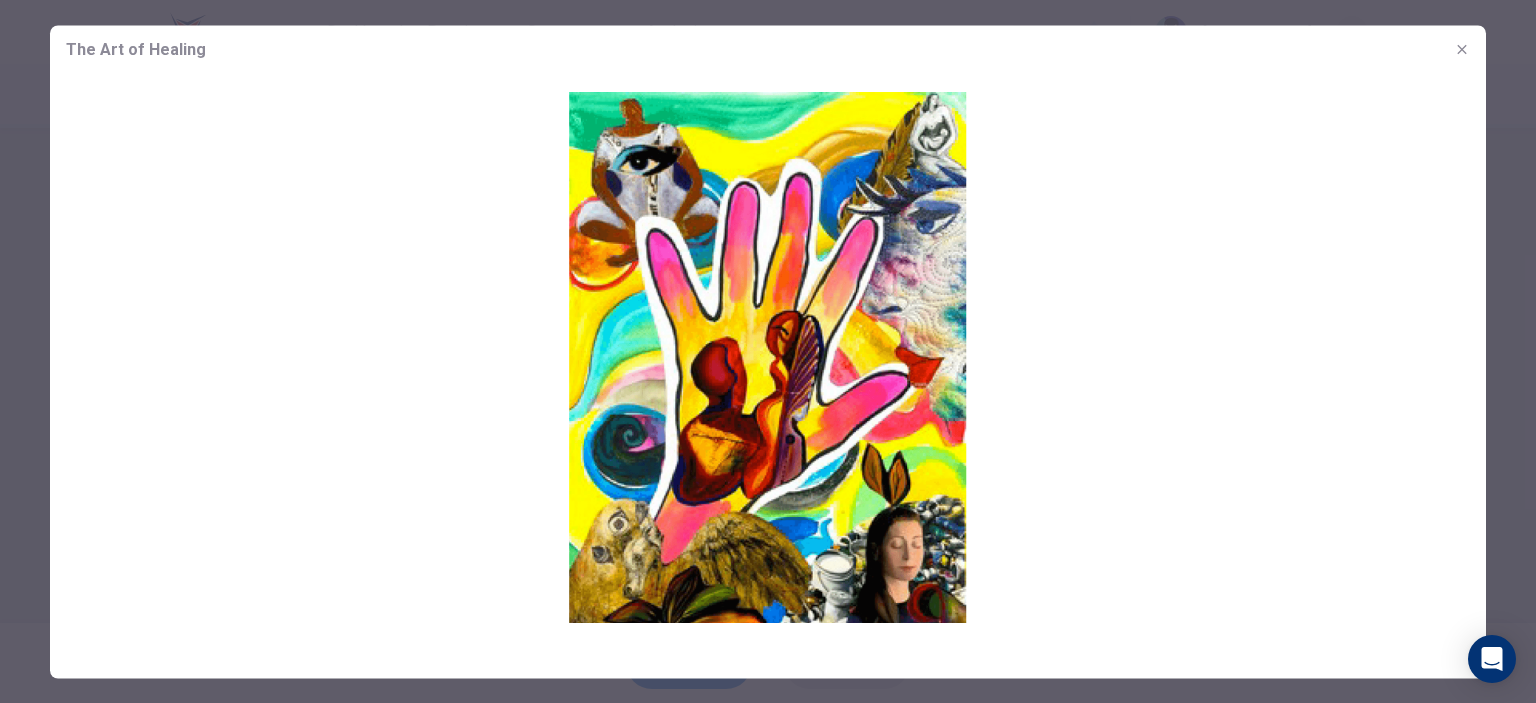 click 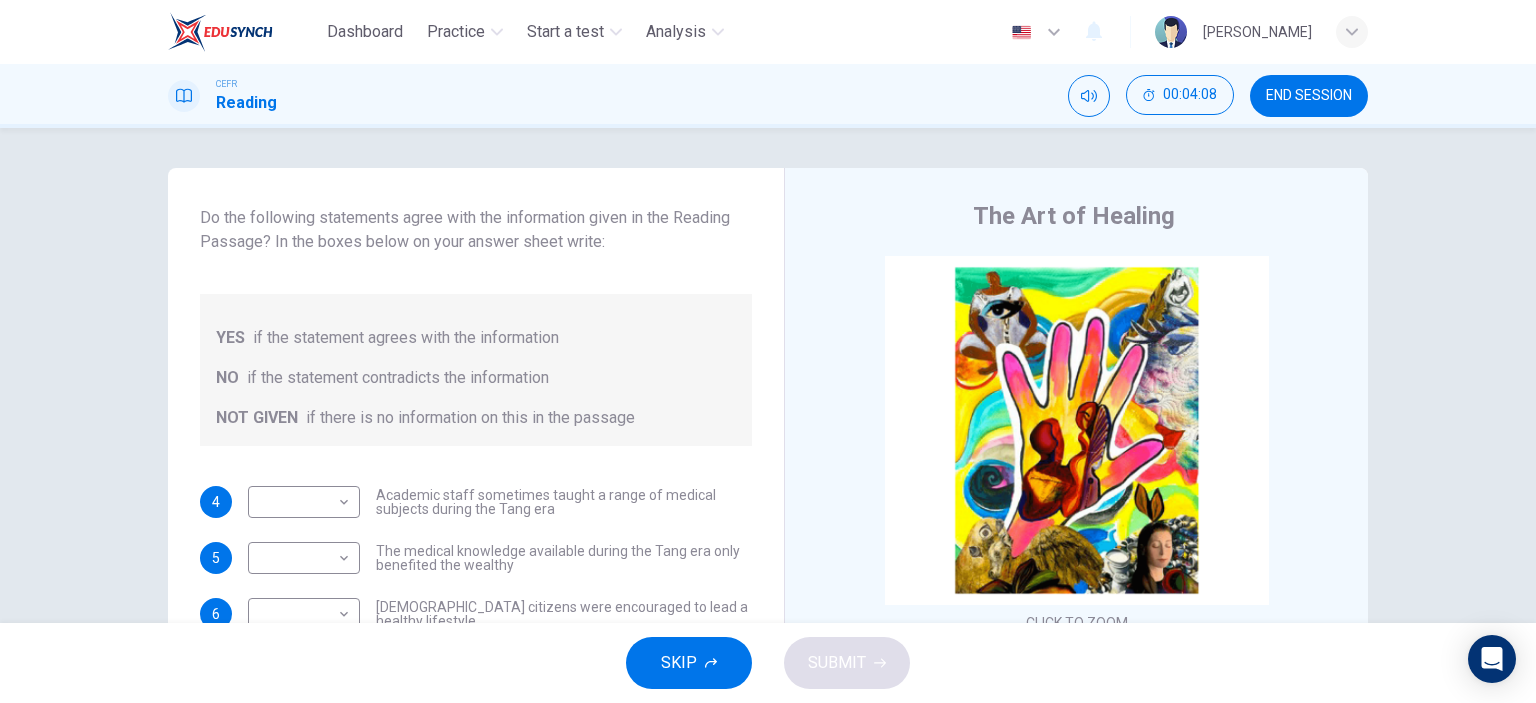 scroll, scrollTop: 88, scrollLeft: 0, axis: vertical 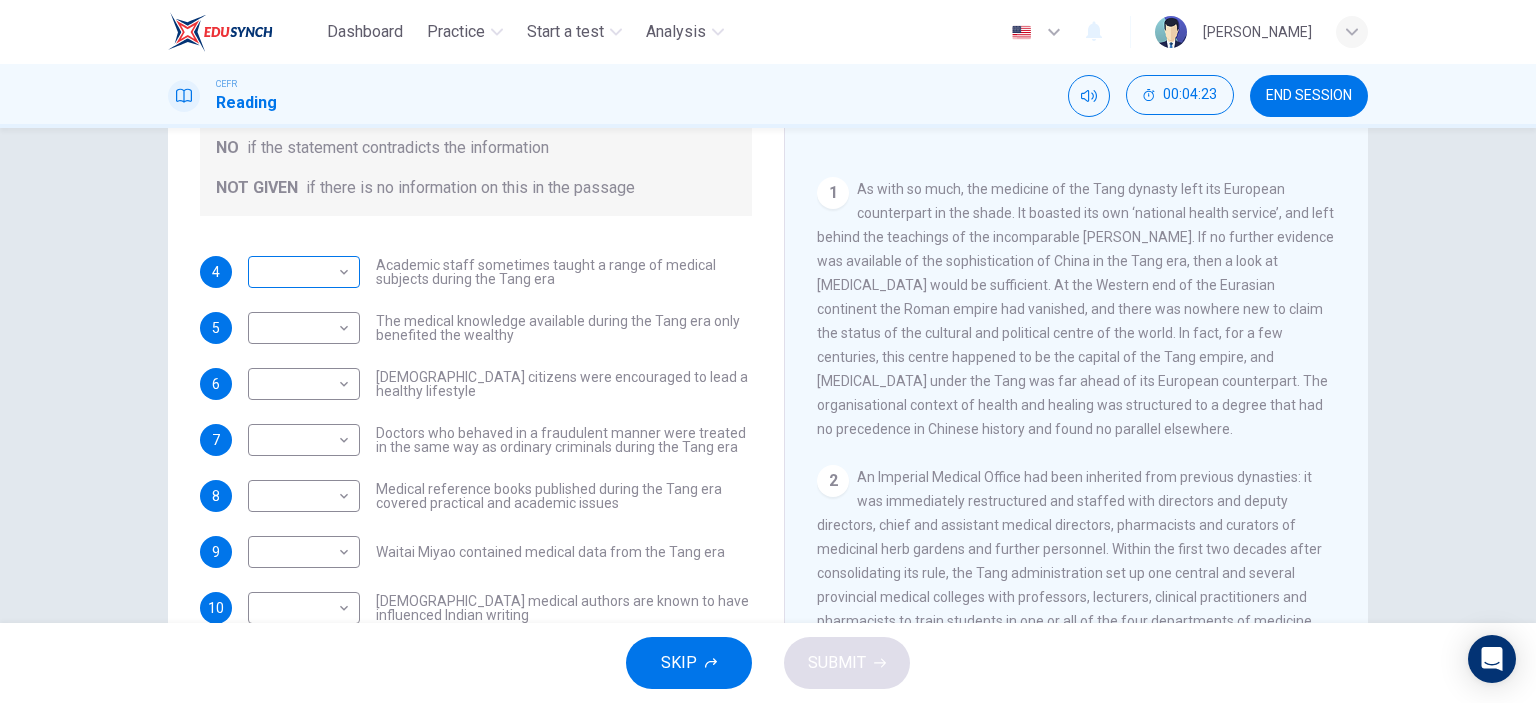 click on "Dashboard Practice Start a test Analysis English en ​ RAFIZ AKMAL BIN RAMLI CEFR Reading 00:04:23 END SESSION Questions 4 - 10 Do the following statements agree with the information given in the Reading Passage?
In the boxes below on your answer sheet write: YES if the statement agrees with the information NO if the statement contradicts the information NOT GIVEN if there is no information on this in the passage 4 ​ ​ Academic staff sometimes taught a range of medical subjects during the Tang era 5 ​ ​ The medical knowledge available during the Tang era only benefited the wealthy 6 ​ ​ Tang citizens were encouraged to lead a healthy lifestyle 7 ​ ​ Doctors who behaved in a fraudulent manner were treated in the same way as ordinary criminals during the Tang era 8 ​ ​ Medical reference books published during the Tang era covered practical and academic issues 9 ​ ​ Waitai Miyao contained medical data from the Tang era 10 ​ ​ The Art of Healing CLICK TO ZOOM Click to Zoom 1 2 3 4 5" at bounding box center [768, 351] 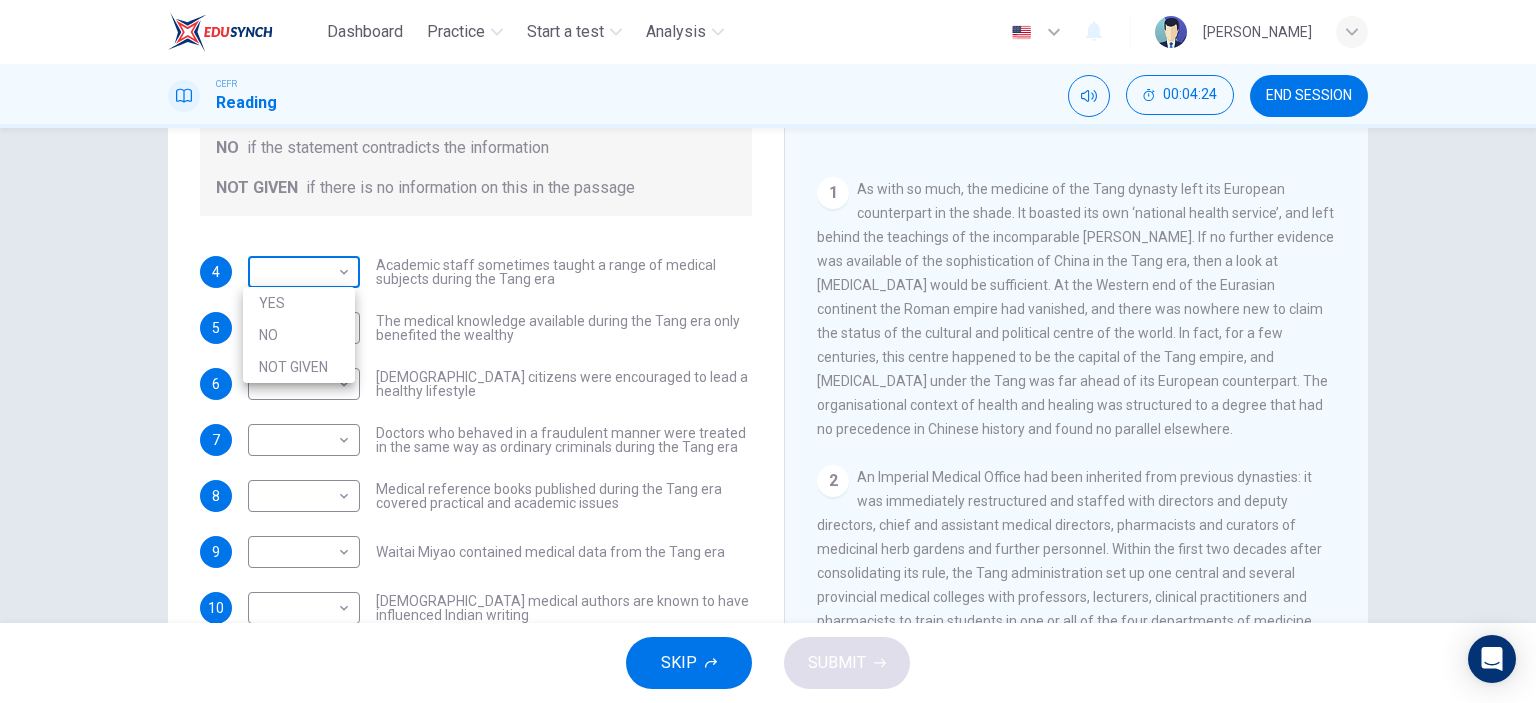 click at bounding box center [768, 351] 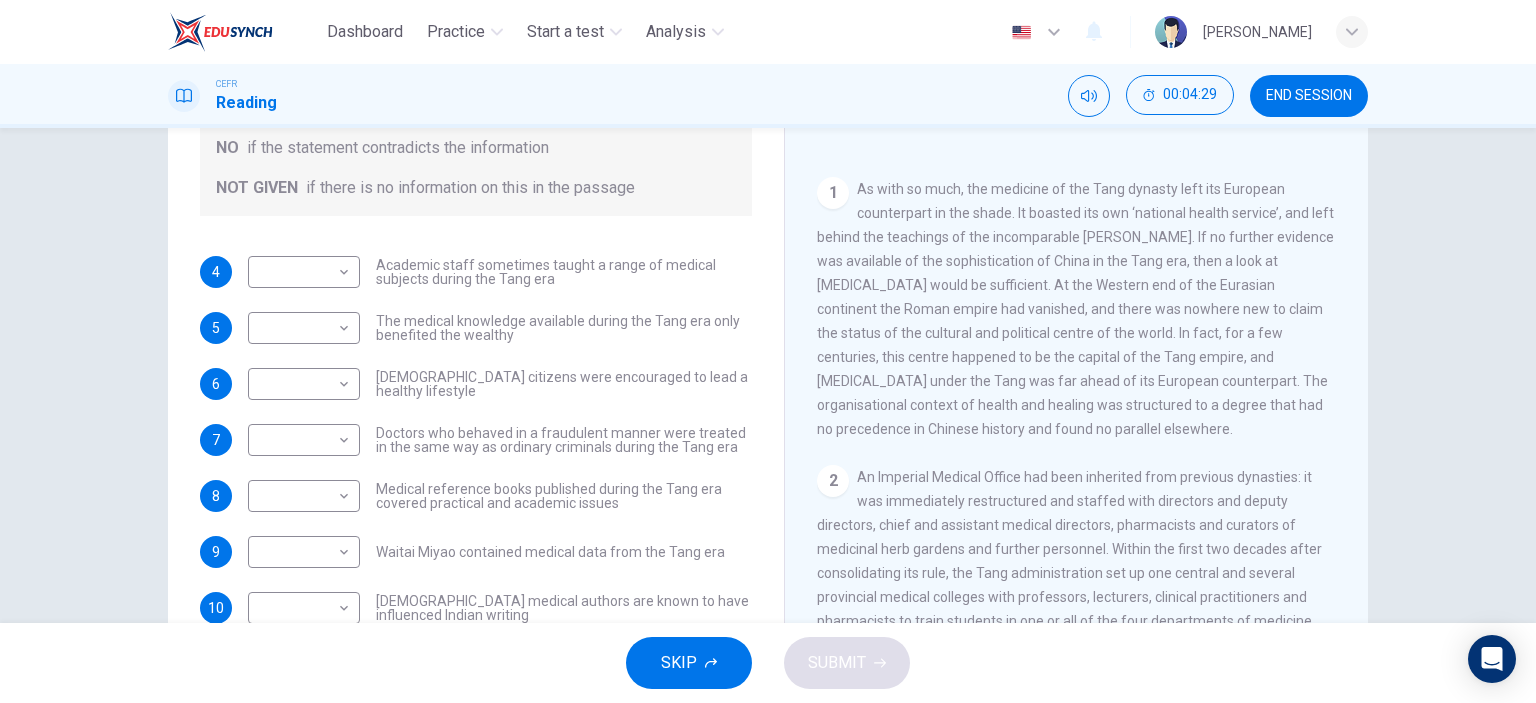 click on "1 As with so much, the medicine of the Tang dynasty left its European counterpart in the shade. It boasted its own ‘national health service’, and left behind the teachings of the incomparable Sun Simiao. If no further evidence was available of the sophistication of China in the Tang era, then a look at Chinese medicine would be sufficient. At the Western end of the Eurasian continent the Roman empire had vanished, and there was nowhere new to claim the status of the cultural and political centre of the world. In fact, for a few centuries, this centre happened to be the capital of the Tang empire, and Chinese medicine under the Tang was far ahead of its European counterpart. The organisational context of health and healing was structured to a degree that had no precedence in Chinese history and found no parallel elsewhere." at bounding box center (1077, 309) 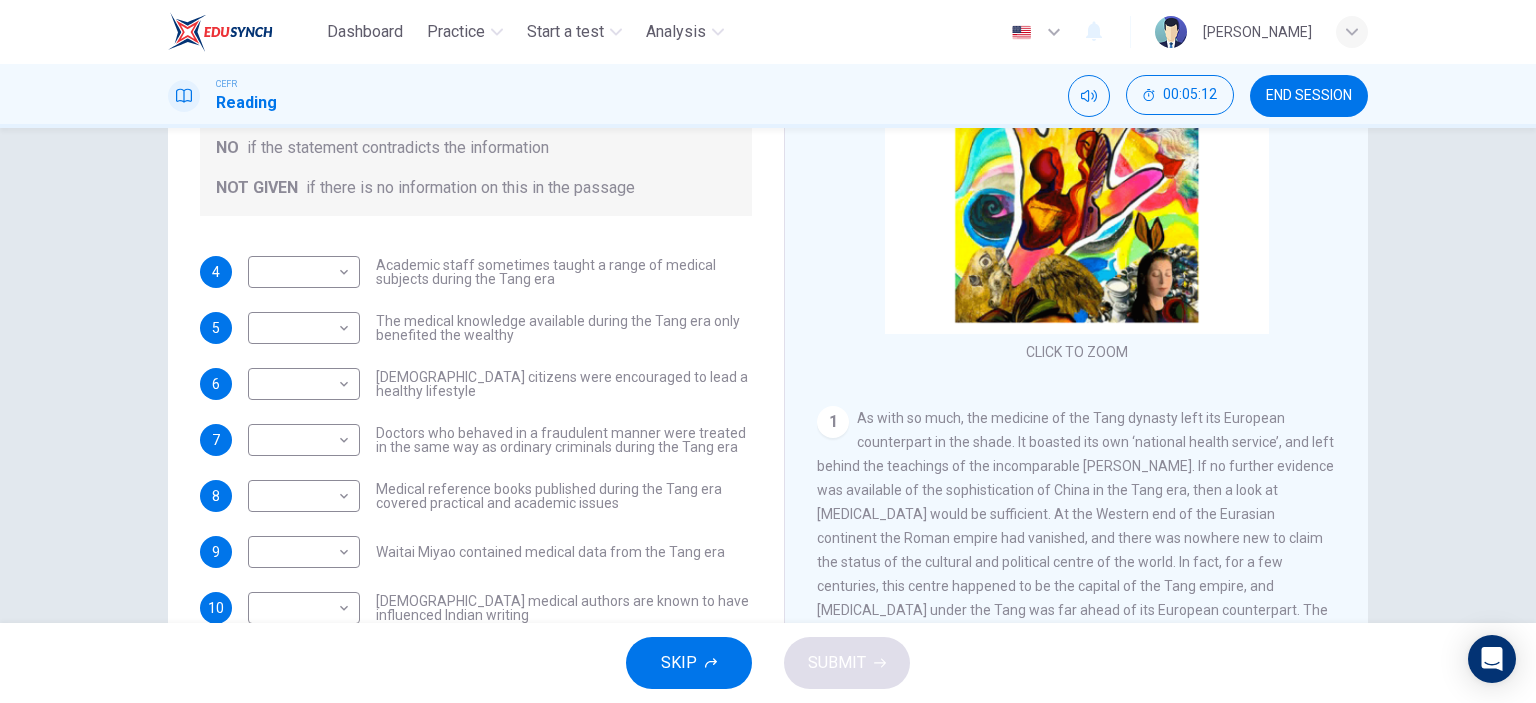 scroll, scrollTop: 0, scrollLeft: 0, axis: both 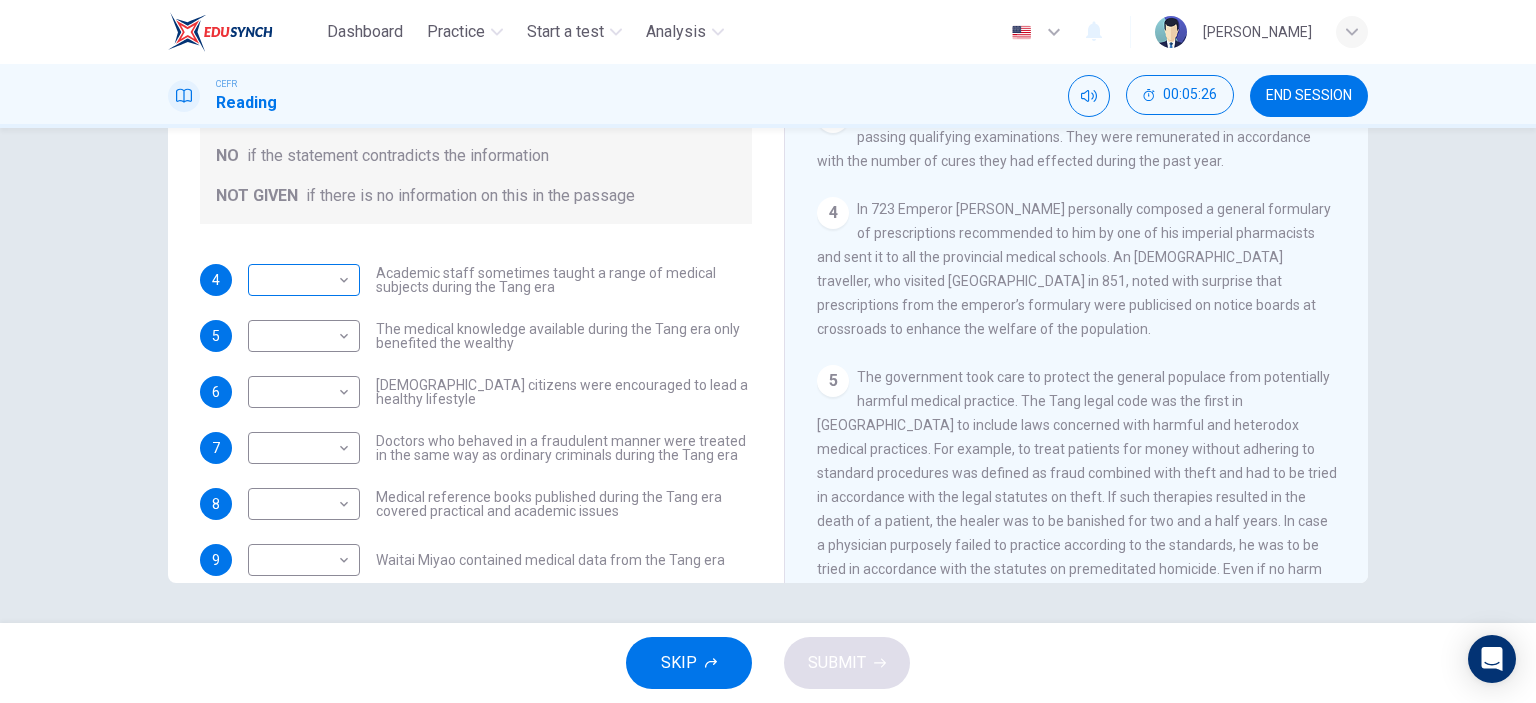 click on "Dashboard Practice Start a test Analysis English en ​ RAFIZ AKMAL BIN RAMLI CEFR Reading 00:05:26 END SESSION Questions 4 - 10 Do the following statements agree with the information given in the Reading Passage?
In the boxes below on your answer sheet write: YES if the statement agrees with the information NO if the statement contradicts the information NOT GIVEN if there is no information on this in the passage 4 ​ ​ Academic staff sometimes taught a range of medical subjects during the Tang era 5 ​ ​ The medical knowledge available during the Tang era only benefited the wealthy 6 ​ ​ Tang citizens were encouraged to lead a healthy lifestyle 7 ​ ​ Doctors who behaved in a fraudulent manner were treated in the same way as ordinary criminals during the Tang era 8 ​ ​ Medical reference books published during the Tang era covered practical and academic issues 9 ​ ​ Waitai Miyao contained medical data from the Tang era 10 ​ ​ The Art of Healing CLICK TO ZOOM Click to Zoom 1 2 3 4 5" at bounding box center [768, 351] 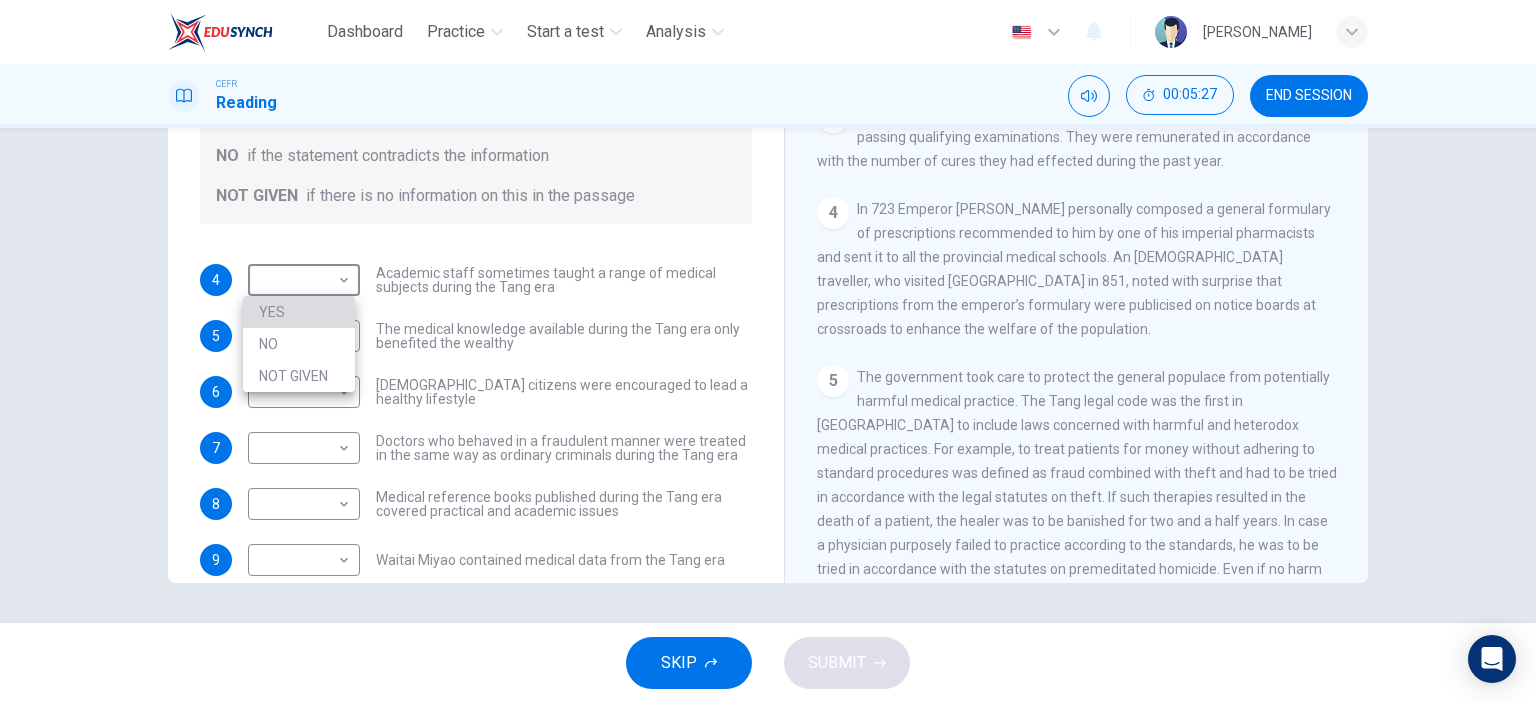 click on "YES" at bounding box center [299, 312] 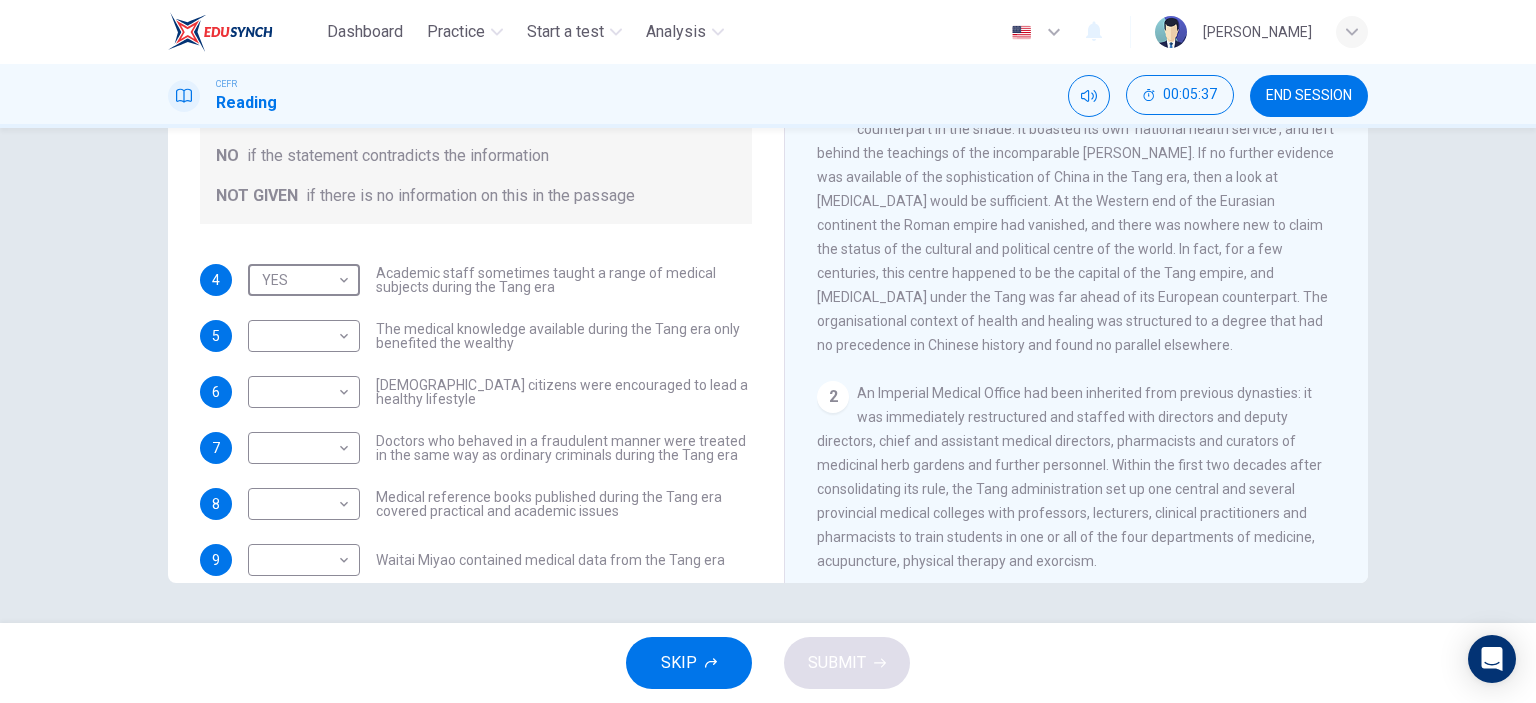 scroll, scrollTop: 300, scrollLeft: 0, axis: vertical 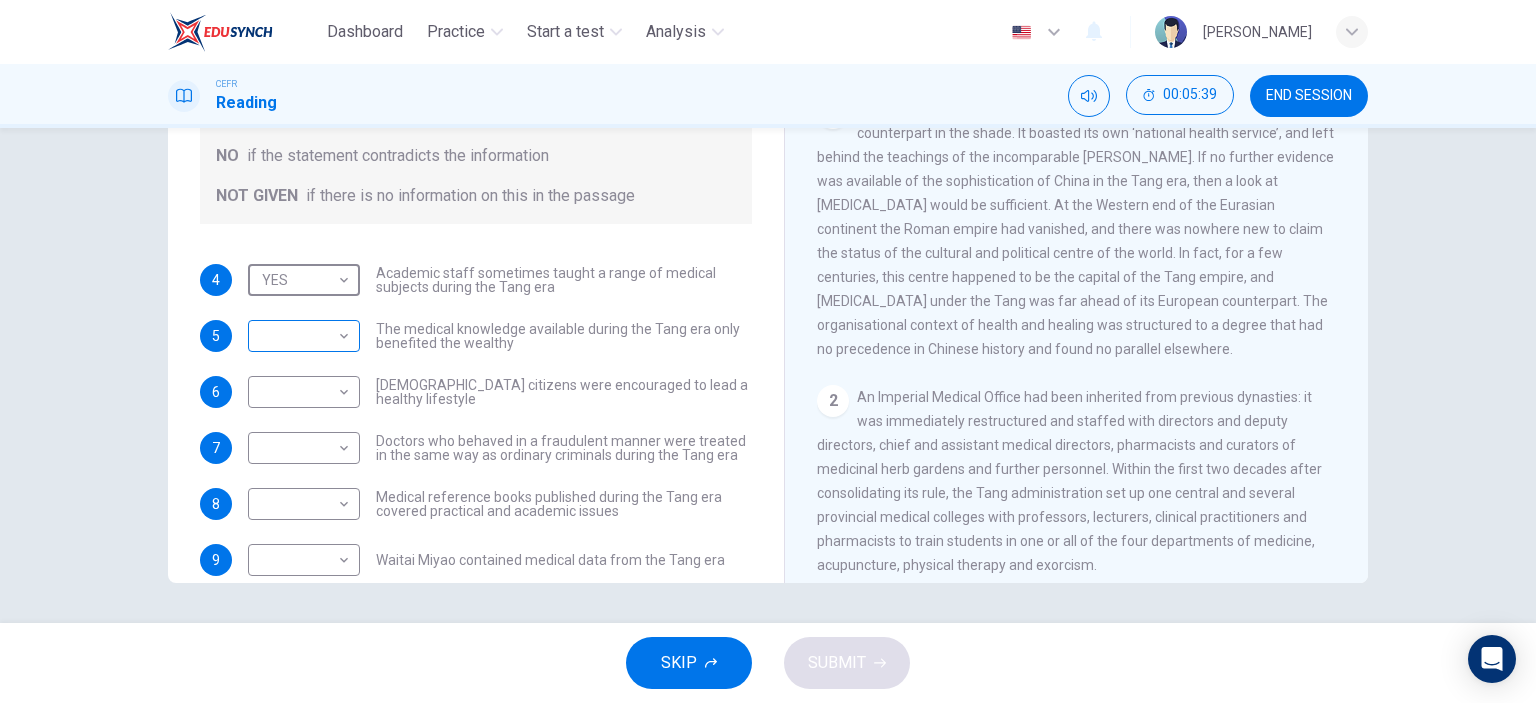 click on "Dashboard Practice Start a test Analysis English en ​ RAFIZ AKMAL BIN RAMLI CEFR Reading 00:05:39 END SESSION Questions 4 - 10 Do the following statements agree with the information given in the Reading Passage?
In the boxes below on your answer sheet write: YES if the statement agrees with the information NO if the statement contradicts the information NOT GIVEN if there is no information on this in the passage 4 YES YES ​ Academic staff sometimes taught a range of medical subjects during the Tang era 5 ​ ​ The medical knowledge available during the Tang era only benefited the wealthy 6 ​ ​ Tang citizens were encouraged to lead a healthy lifestyle 7 ​ ​ Doctors who behaved in a fraudulent manner were treated in the same way as ordinary criminals during the Tang era 8 ​ ​ Medical reference books published during the Tang era covered practical and academic issues 9 ​ ​ Waitai Miyao contained medical data from the Tang era 10 ​ ​ The Art of Healing CLICK TO ZOOM Click to Zoom 1 2 3" at bounding box center [768, 351] 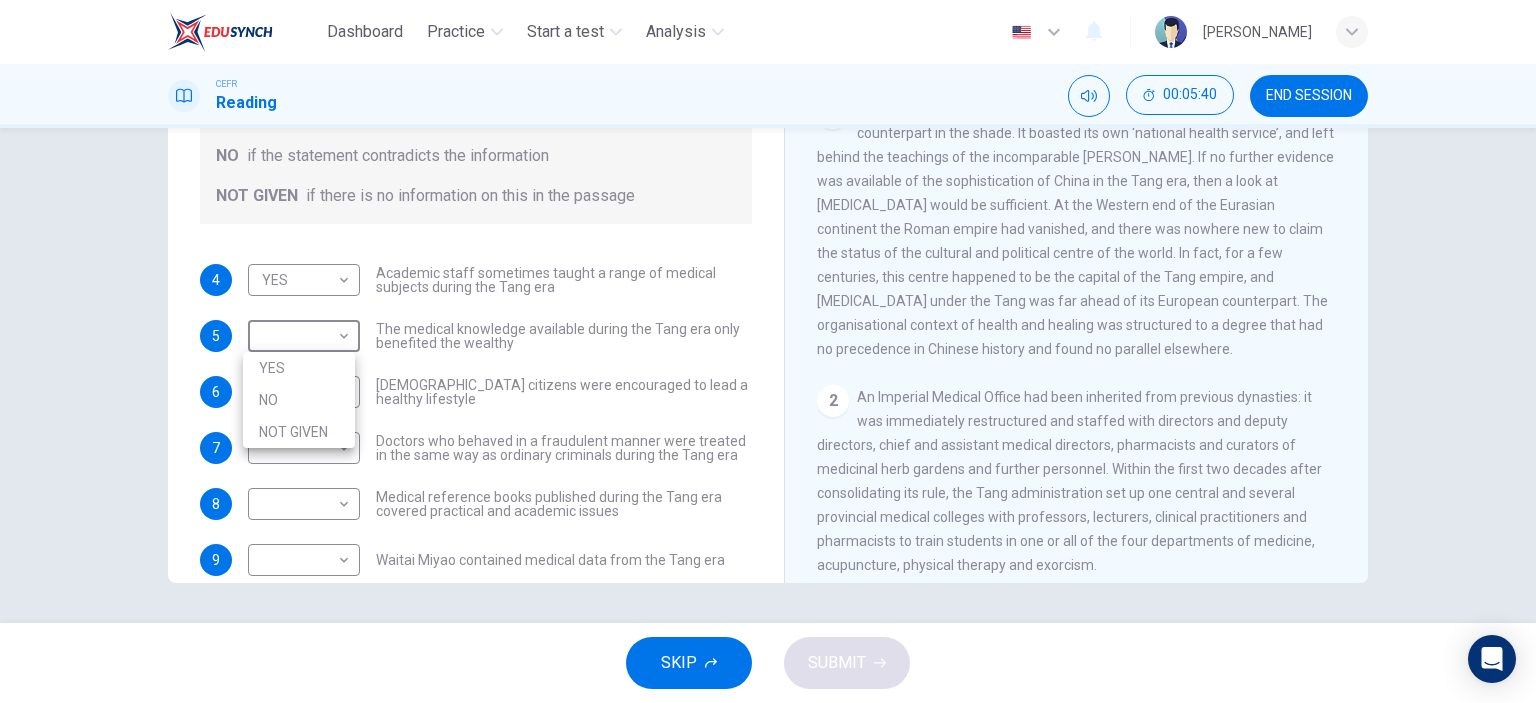 click on "NOT GIVEN" at bounding box center [299, 432] 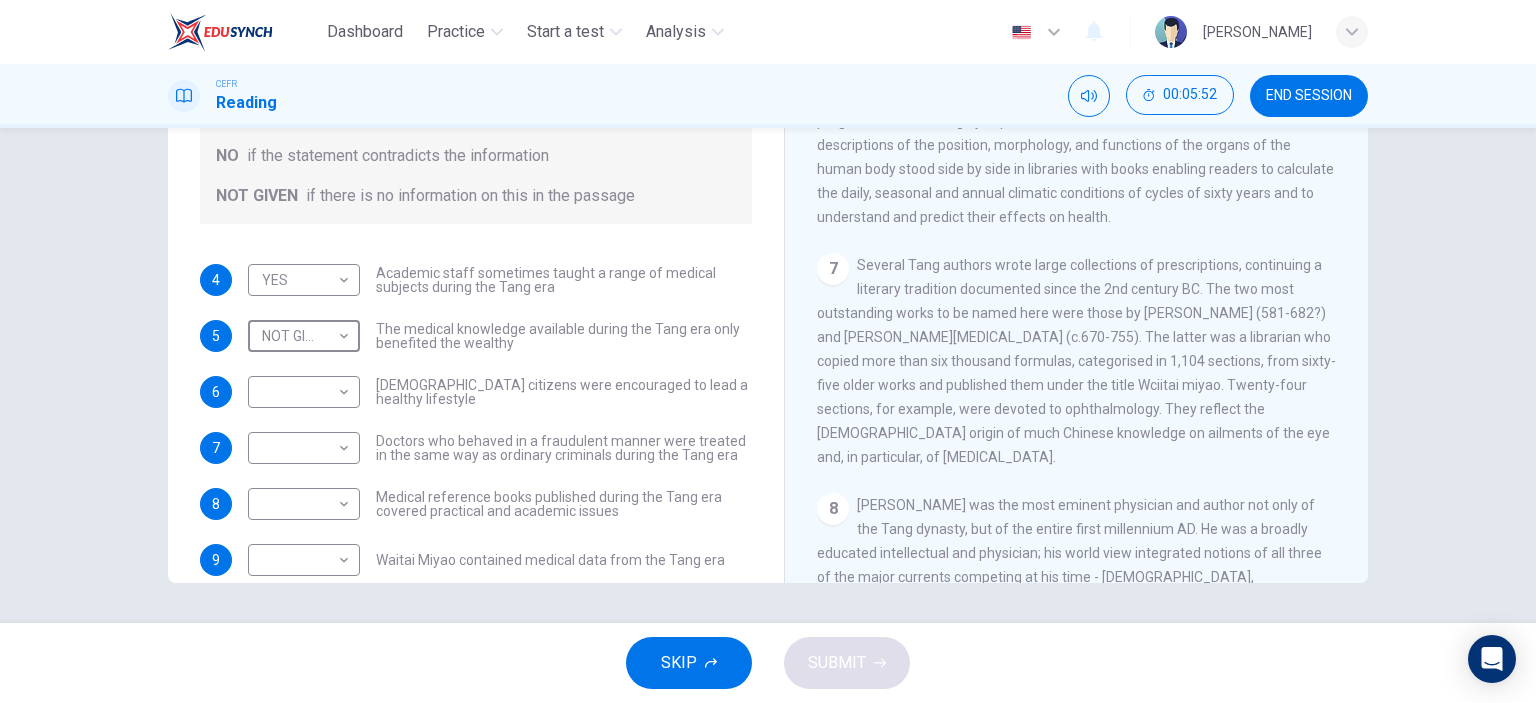 scroll, scrollTop: 1400, scrollLeft: 0, axis: vertical 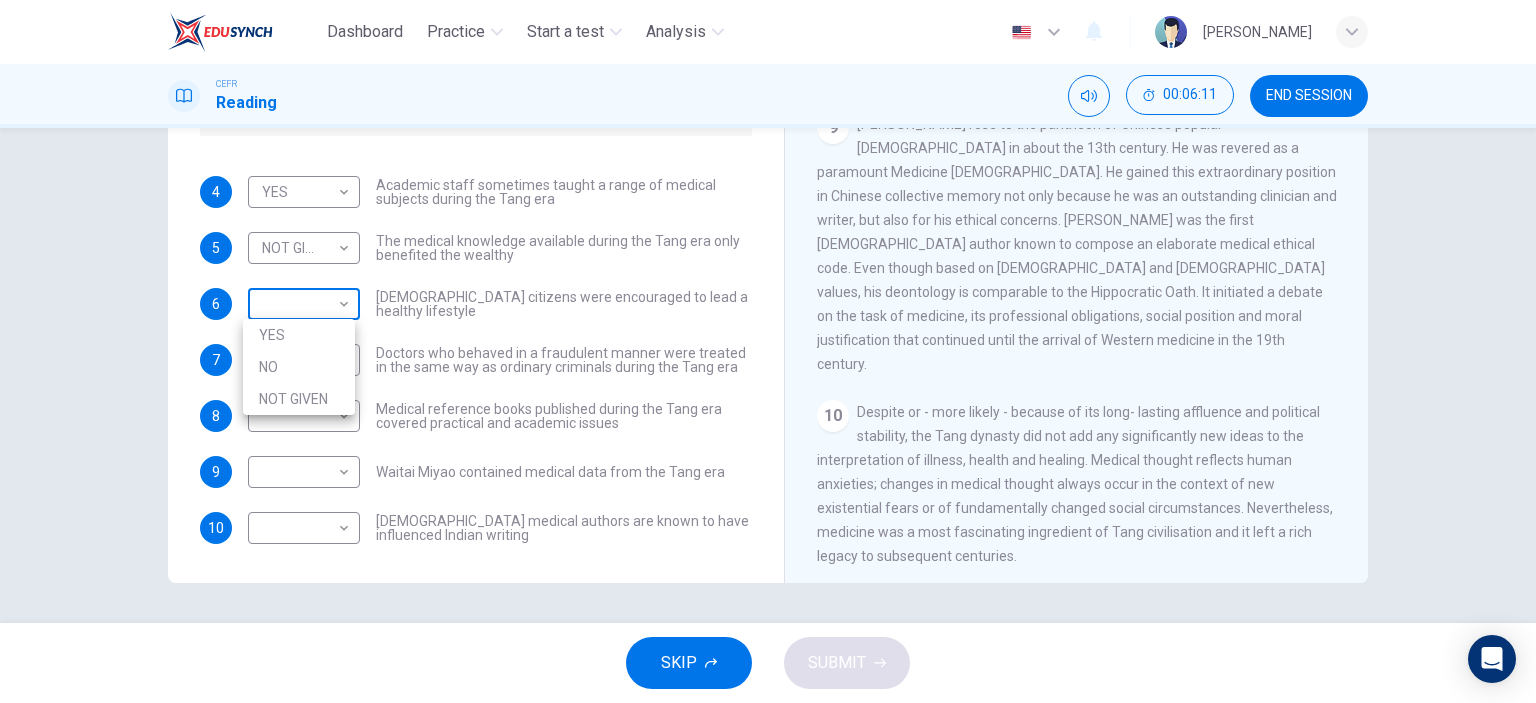 click on "Dashboard Practice Start a test Analysis English en ​ RAFIZ AKMAL BIN RAMLI CEFR Reading 00:06:11 END SESSION Questions 4 - 10 Do the following statements agree with the information given in the Reading Passage?
In the boxes below on your answer sheet write: YES if the statement agrees with the information NO if the statement contradicts the information NOT GIVEN if there is no information on this in the passage 4 YES YES ​ Academic staff sometimes taught a range of medical subjects during the Tang era 5 NOT GIVEN NOT GIVEN ​ The medical knowledge available during the Tang era only benefited the wealthy 6 ​ ​ Tang citizens were encouraged to lead a healthy lifestyle 7 ​ ​ Doctors who behaved in a fraudulent manner were treated in the same way as ordinary criminals during the Tang era 8 ​ ​ Medical reference books published during the Tang era covered practical and academic issues 9 ​ ​ Waitai Miyao contained medical data from the Tang era 10 ​ ​ The Art of Healing CLICK TO ZOOM 1 2" at bounding box center [768, 351] 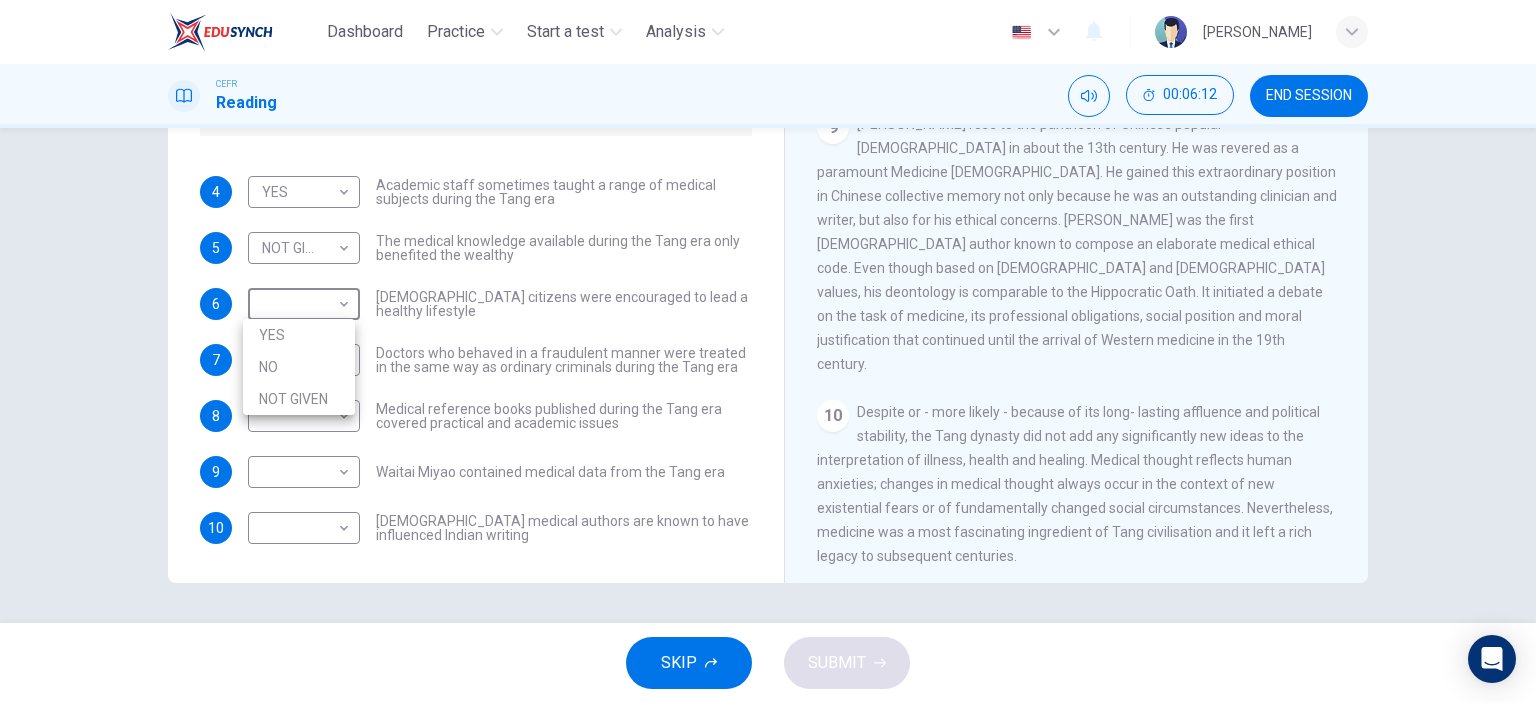 click on "NOT GIVEN" at bounding box center (299, 399) 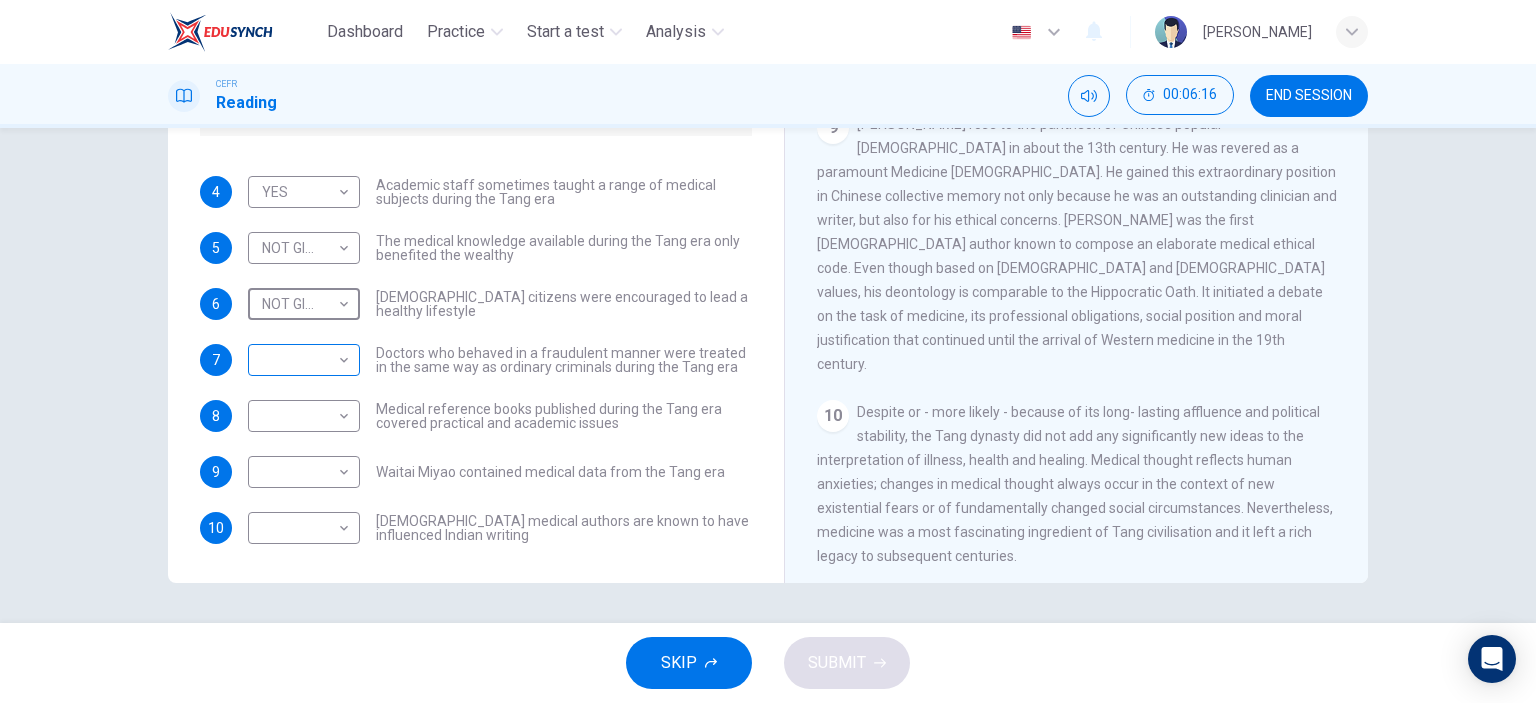 click on "Dashboard Practice Start a test Analysis English en ​ RAFIZ AKMAL BIN RAMLI CEFR Reading 00:06:16 END SESSION Questions 4 - 10 Do the following statements agree with the information given in the Reading Passage?
In the boxes below on your answer sheet write: YES if the statement agrees with the information NO if the statement contradicts the information NOT GIVEN if there is no information on this in the passage 4 YES YES ​ Academic staff sometimes taught a range of medical subjects during the Tang era 5 NOT GIVEN NOT GIVEN ​ The medical knowledge available during the Tang era only benefited the wealthy 6 NOT GIVEN NOT GIVEN ​ Tang citizens were encouraged to lead a healthy lifestyle 7 ​ ​ Doctors who behaved in a fraudulent manner were treated in the same way as ordinary criminals during the Tang era 8 ​ ​ Medical reference books published during the Tang era covered practical and academic issues 9 ​ ​ Waitai Miyao contained medical data from the Tang era 10 ​ ​ The Art of Healing 1" at bounding box center [768, 351] 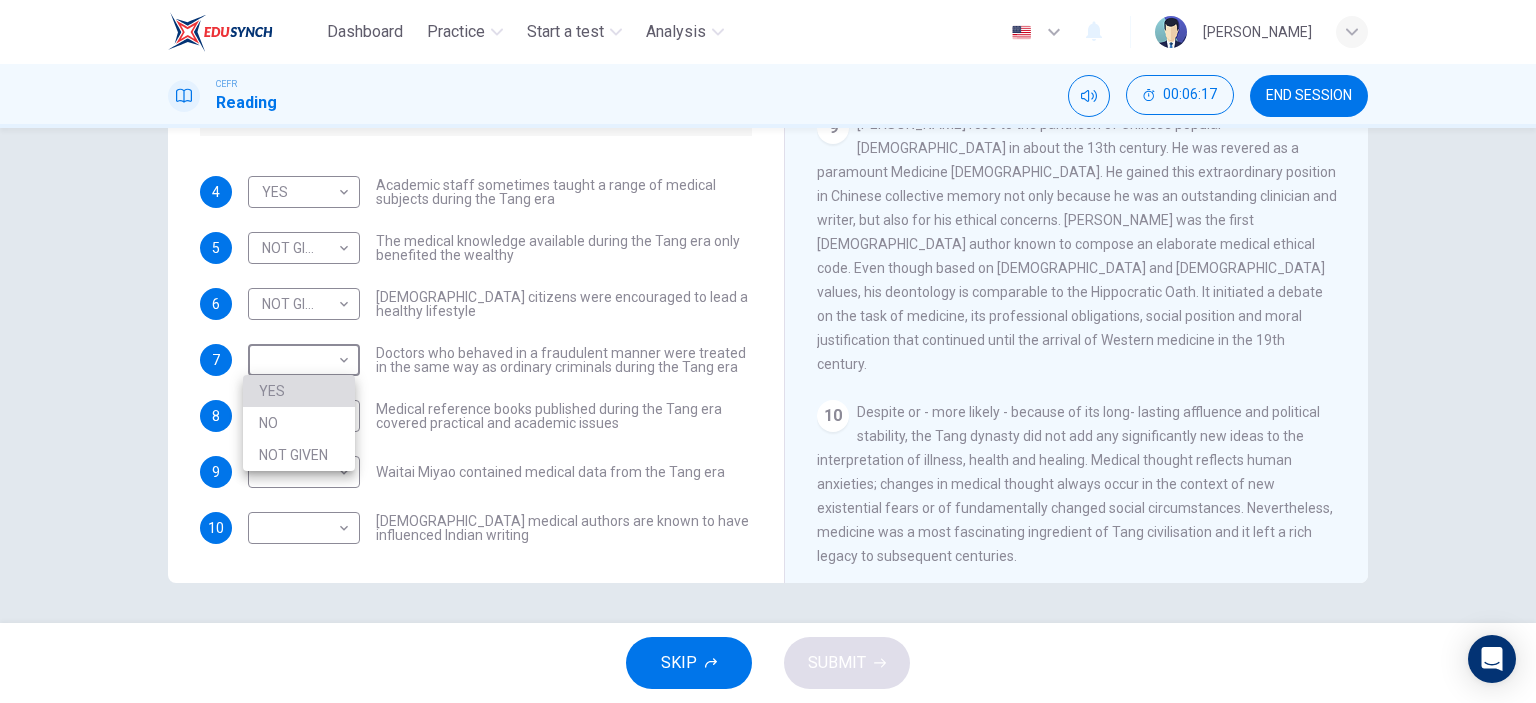 click on "YES" at bounding box center [299, 391] 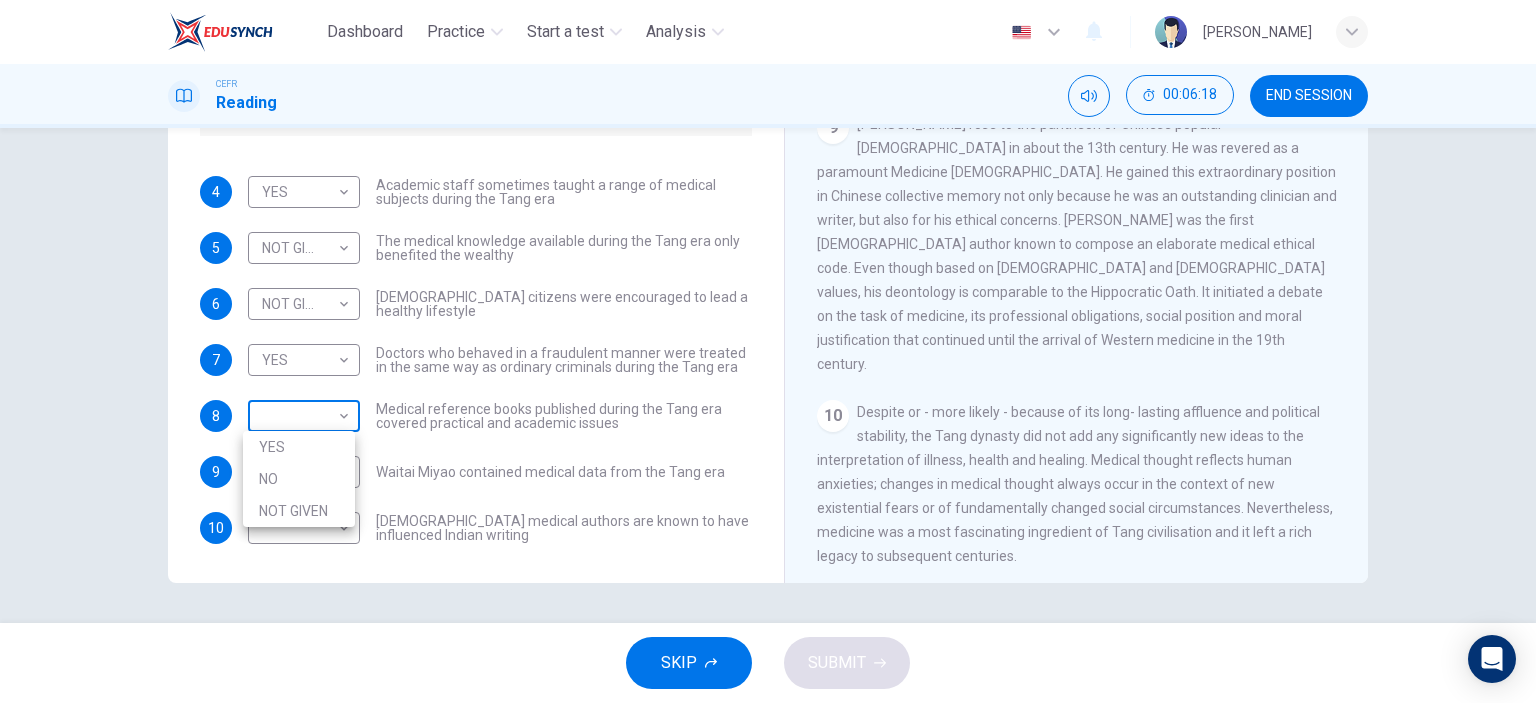 click on "Dashboard Practice Start a test Analysis English en ​ RAFIZ AKMAL BIN RAMLI CEFR Reading 00:06:18 END SESSION Questions 4 - 10 Do the following statements agree with the information given in the Reading Passage?
In the boxes below on your answer sheet write: YES if the statement agrees with the information NO if the statement contradicts the information NOT GIVEN if there is no information on this in the passage 4 YES YES ​ Academic staff sometimes taught a range of medical subjects during the Tang era 5 NOT GIVEN NOT GIVEN ​ The medical knowledge available during the Tang era only benefited the wealthy 6 NOT GIVEN NOT GIVEN ​ Tang citizens were encouraged to lead a healthy lifestyle 7 YES YES ​ Doctors who behaved in a fraudulent manner were treated in the same way as ordinary criminals during the Tang era 8 ​ ​ Medical reference books published during the Tang era covered practical and academic issues 9 ​ ​ Waitai Miyao contained medical data from the Tang era 10 ​ ​ CLICK TO ZOOM 1 2" at bounding box center [768, 351] 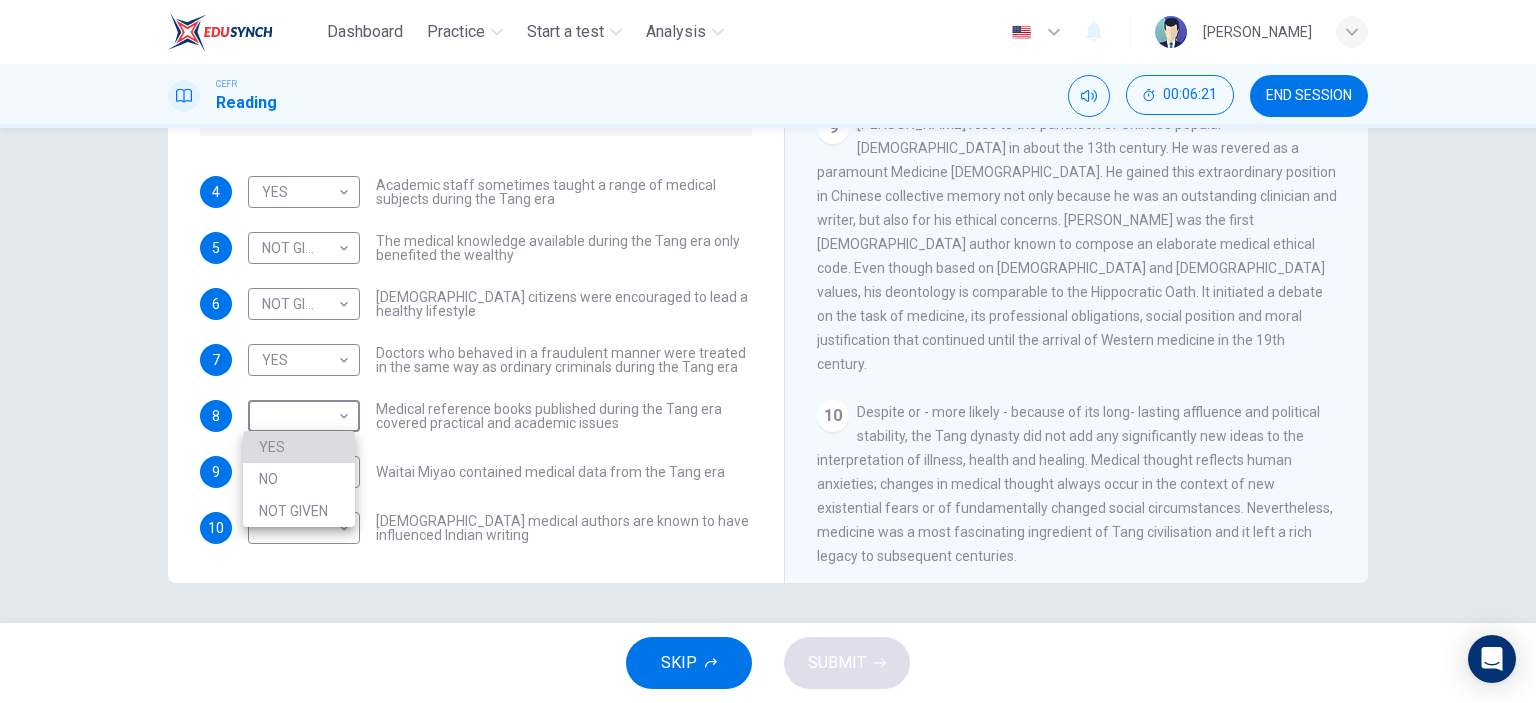 click on "YES" at bounding box center (299, 447) 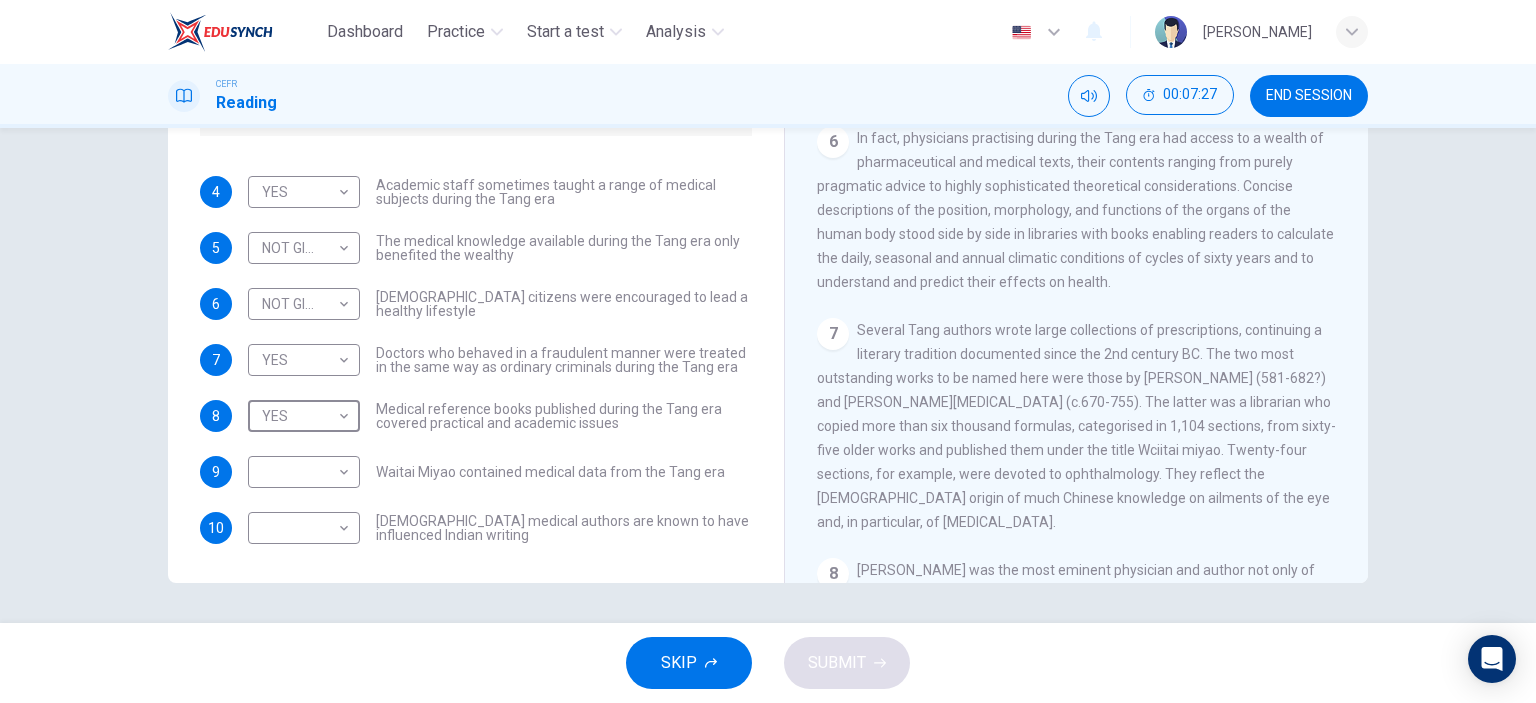 scroll, scrollTop: 1337, scrollLeft: 0, axis: vertical 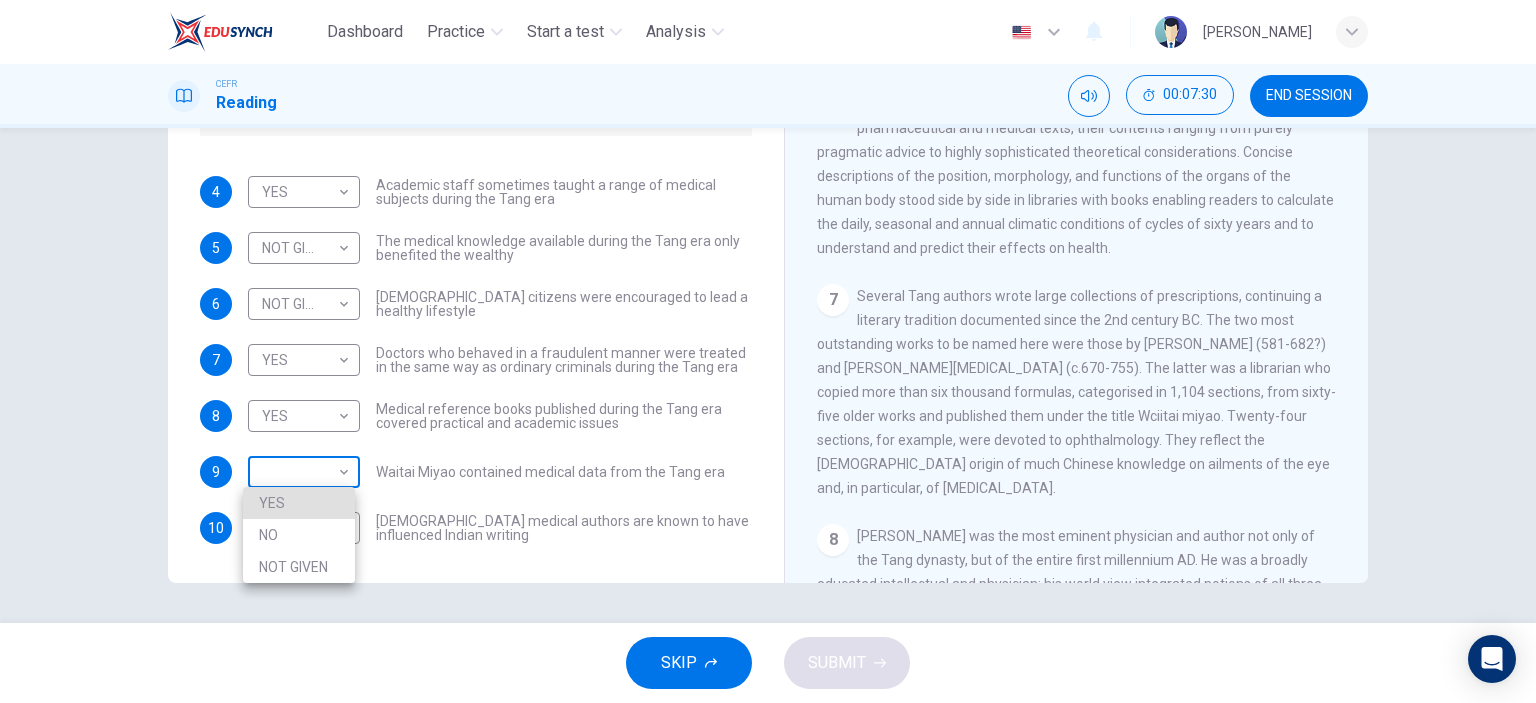click on "Dashboard Practice Start a test Analysis English en ​ RAFIZ AKMAL BIN RAMLI CEFR Reading 00:07:30 END SESSION Questions 4 - 10 Do the following statements agree with the information given in the Reading Passage?
In the boxes below on your answer sheet write: YES if the statement agrees with the information NO if the statement contradicts the information NOT GIVEN if there is no information on this in the passage 4 YES YES ​ Academic staff sometimes taught a range of medical subjects during the Tang era 5 NOT GIVEN NOT GIVEN ​ The medical knowledge available during the Tang era only benefited the wealthy 6 NOT GIVEN NOT GIVEN ​ Tang citizens were encouraged to lead a healthy lifestyle 7 YES YES ​ Doctors who behaved in a fraudulent manner were treated in the same way as ordinary criminals during the Tang era 8 YES YES ​ Medical reference books published during the Tang era covered practical and academic issues 9 ​ ​ Waitai Miyao contained medical data from the Tang era 10 ​ ​ CLICK TO ZOOM" at bounding box center [768, 351] 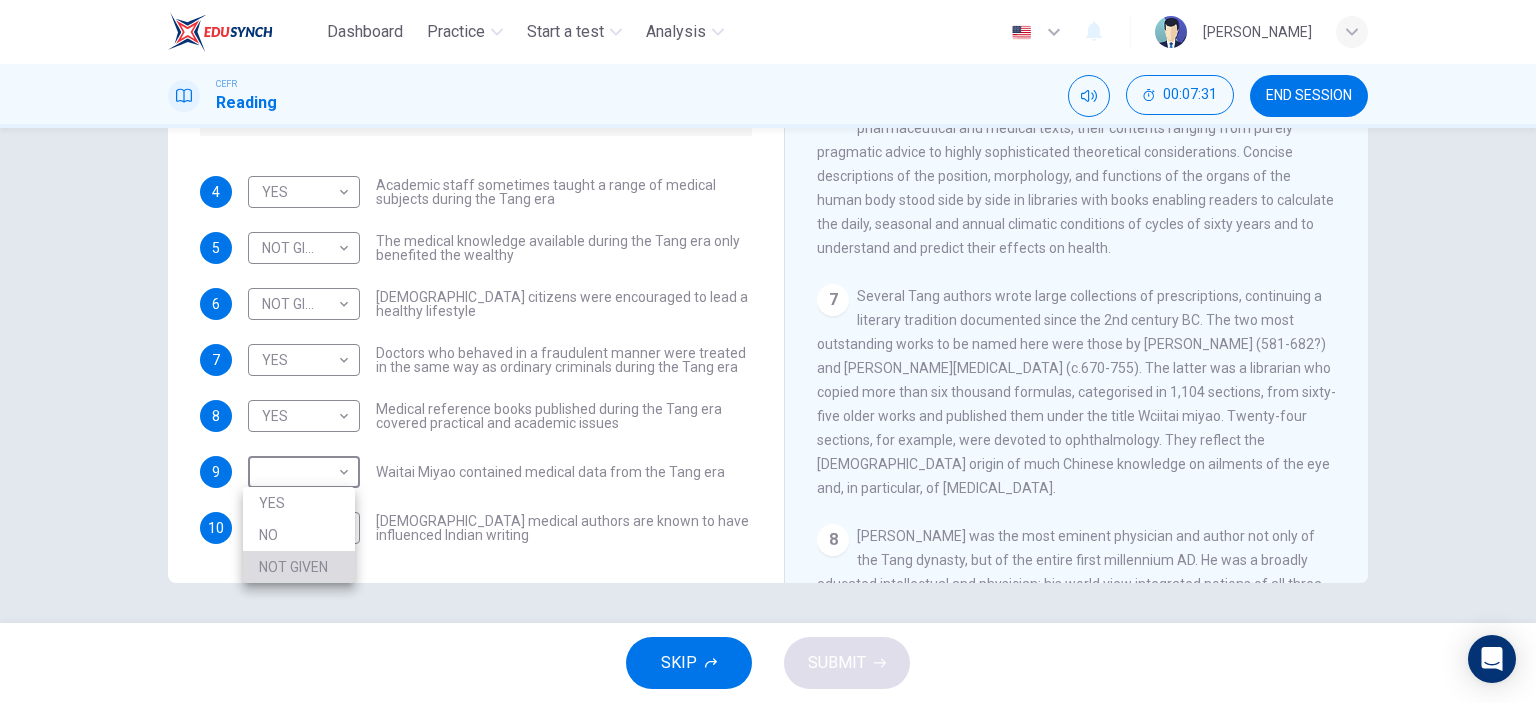 click on "NOT GIVEN" at bounding box center (299, 567) 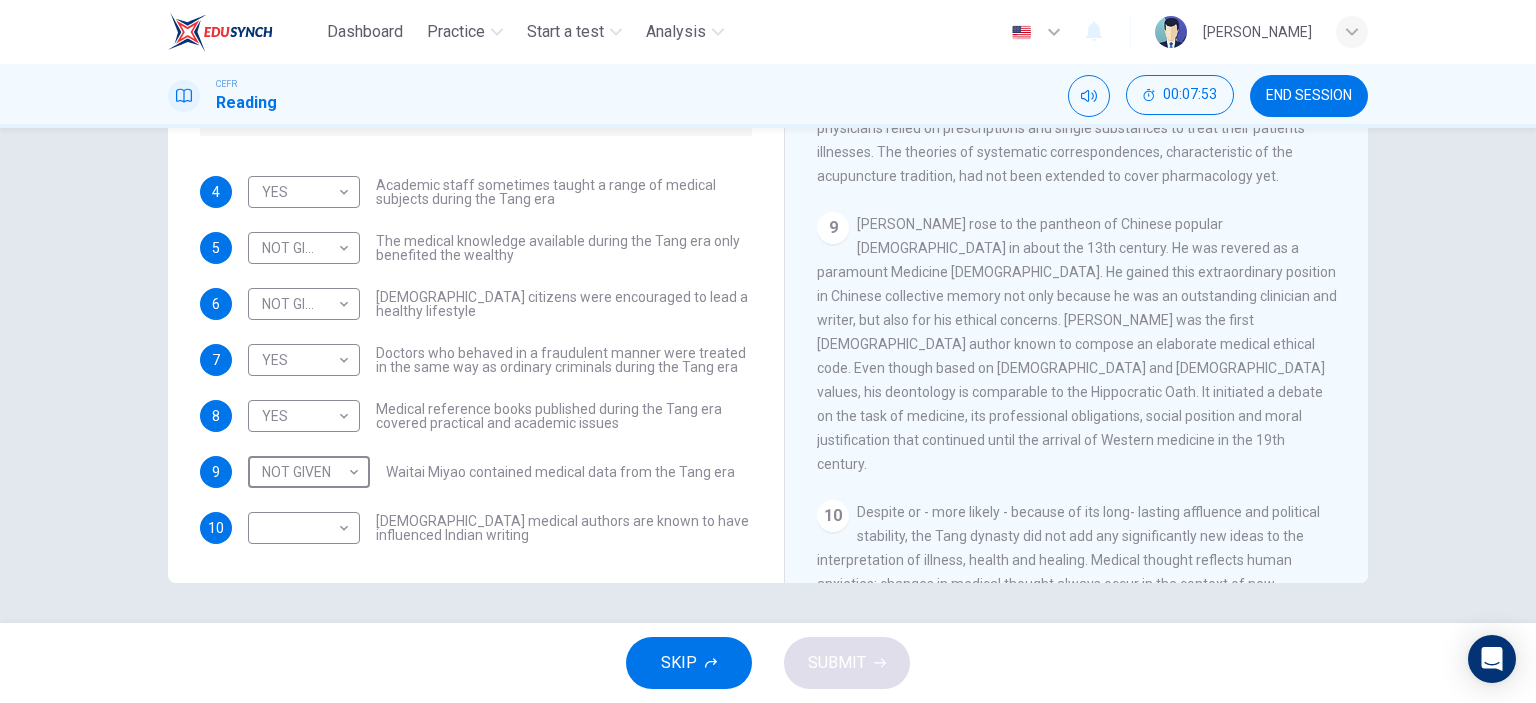 scroll, scrollTop: 2037, scrollLeft: 0, axis: vertical 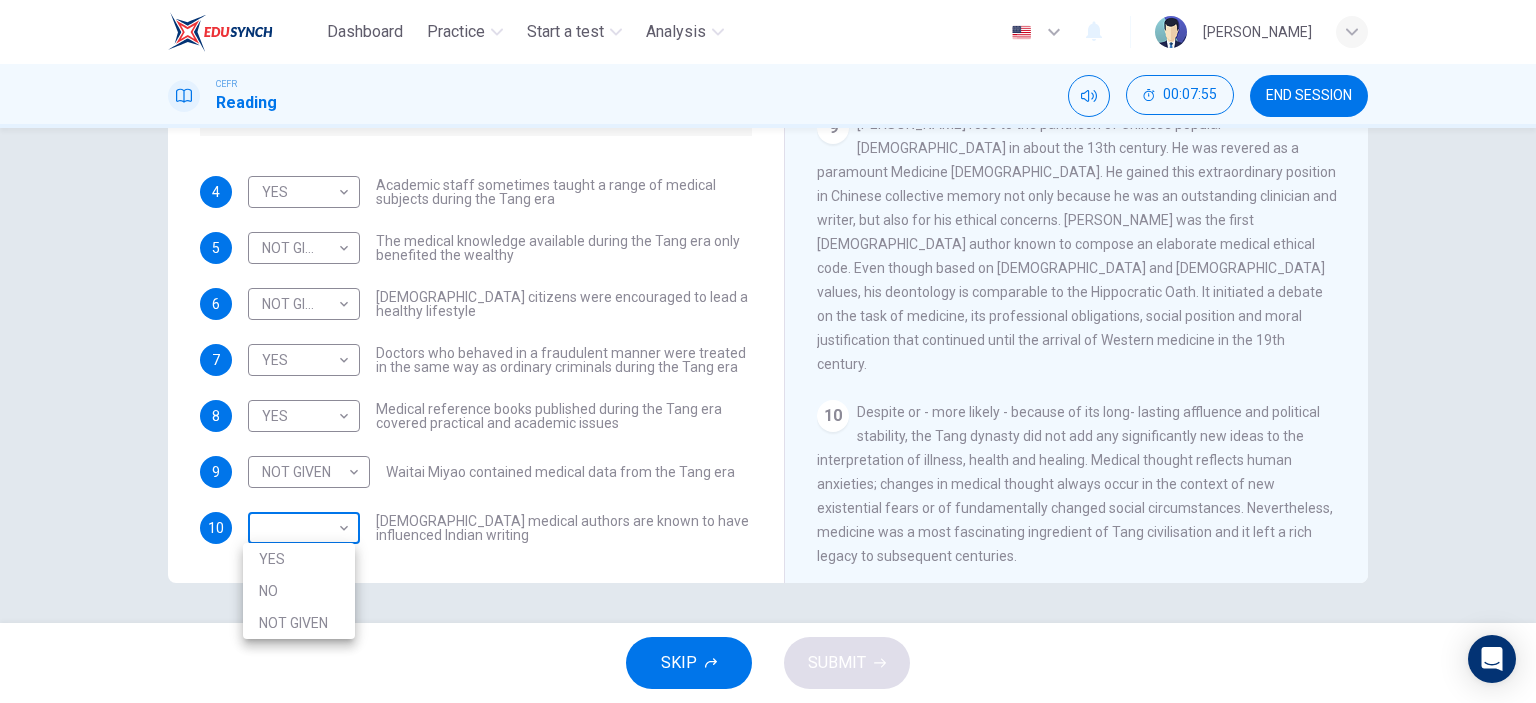 click on "Dashboard Practice Start a test Analysis English en ​ RAFIZ AKMAL BIN RAMLI CEFR Reading 00:07:55 END SESSION Questions 4 - 10 Do the following statements agree with the information given in the Reading Passage?
In the boxes below on your answer sheet write: YES if the statement agrees with the information NO if the statement contradicts the information NOT GIVEN if there is no information on this in the passage 4 YES YES ​ Academic staff sometimes taught a range of medical subjects during the Tang era 5 NOT GIVEN NOT GIVEN ​ The medical knowledge available during the Tang era only benefited the wealthy 6 NOT GIVEN NOT GIVEN ​ Tang citizens were encouraged to lead a healthy lifestyle 7 YES YES ​ Doctors who behaved in a fraudulent manner were treated in the same way as ordinary criminals during the Tang era 8 YES YES ​ Medical reference books published during the Tang era covered practical and academic issues 9 NOT GIVEN NOT GIVEN ​ Waitai Miyao contained medical data from the Tang era 10 ​ 1" at bounding box center (768, 351) 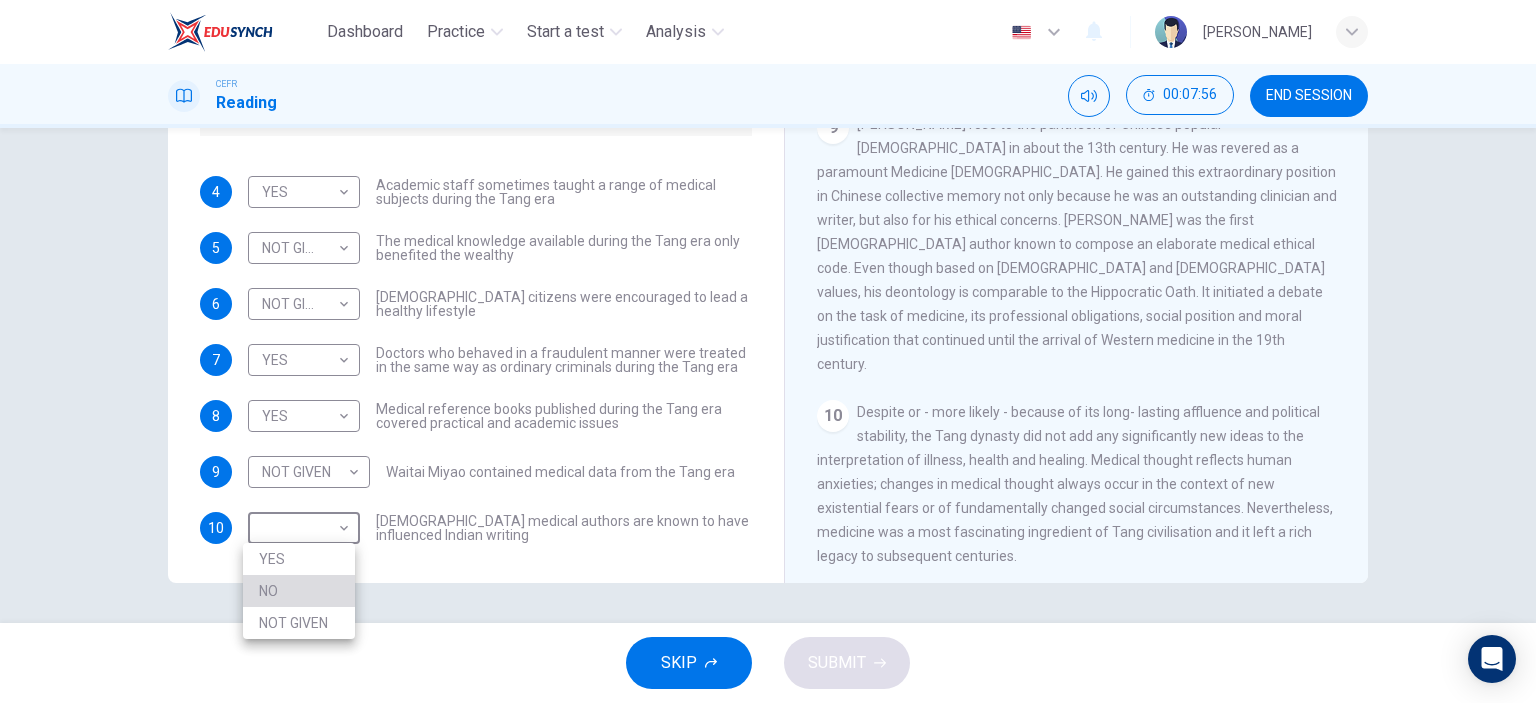 click on "NO" at bounding box center [299, 591] 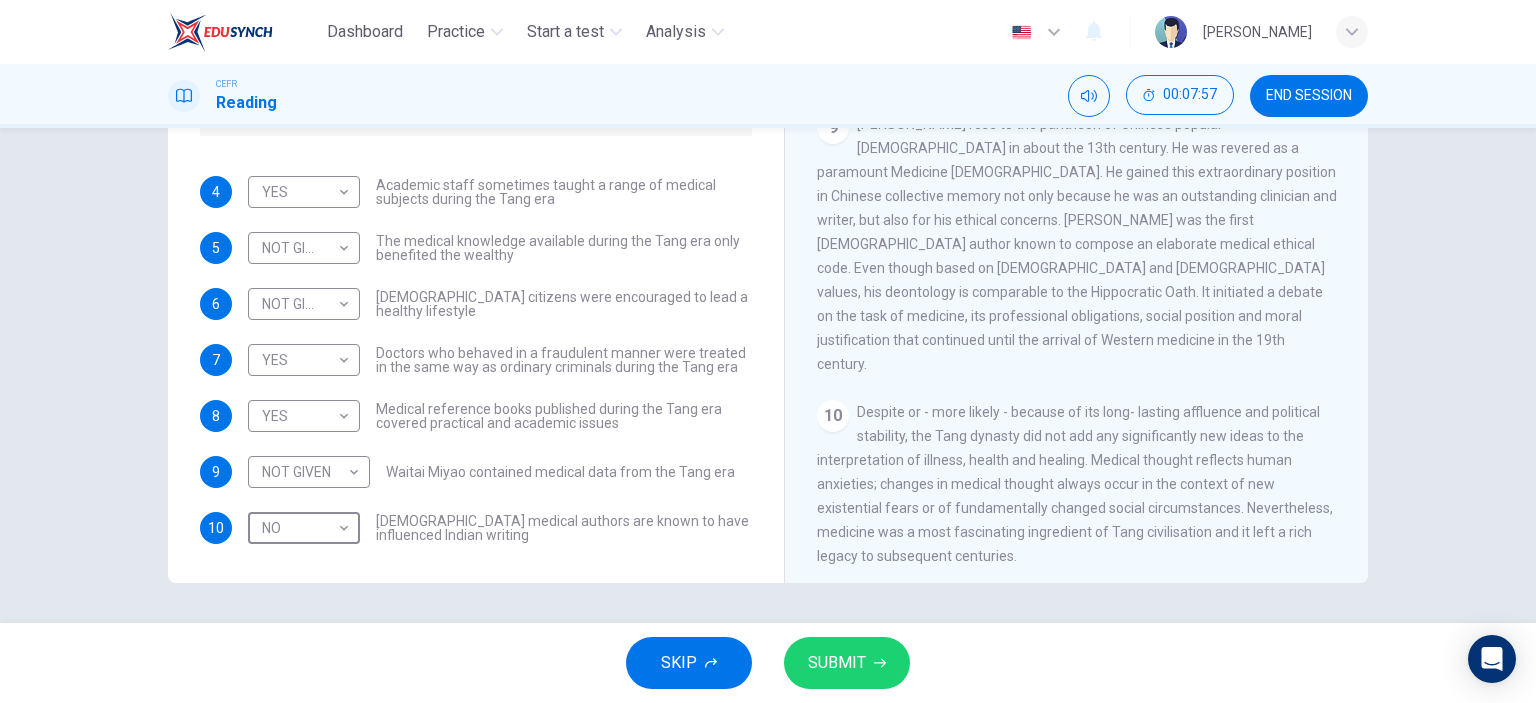 click on "SUBMIT" at bounding box center [837, 663] 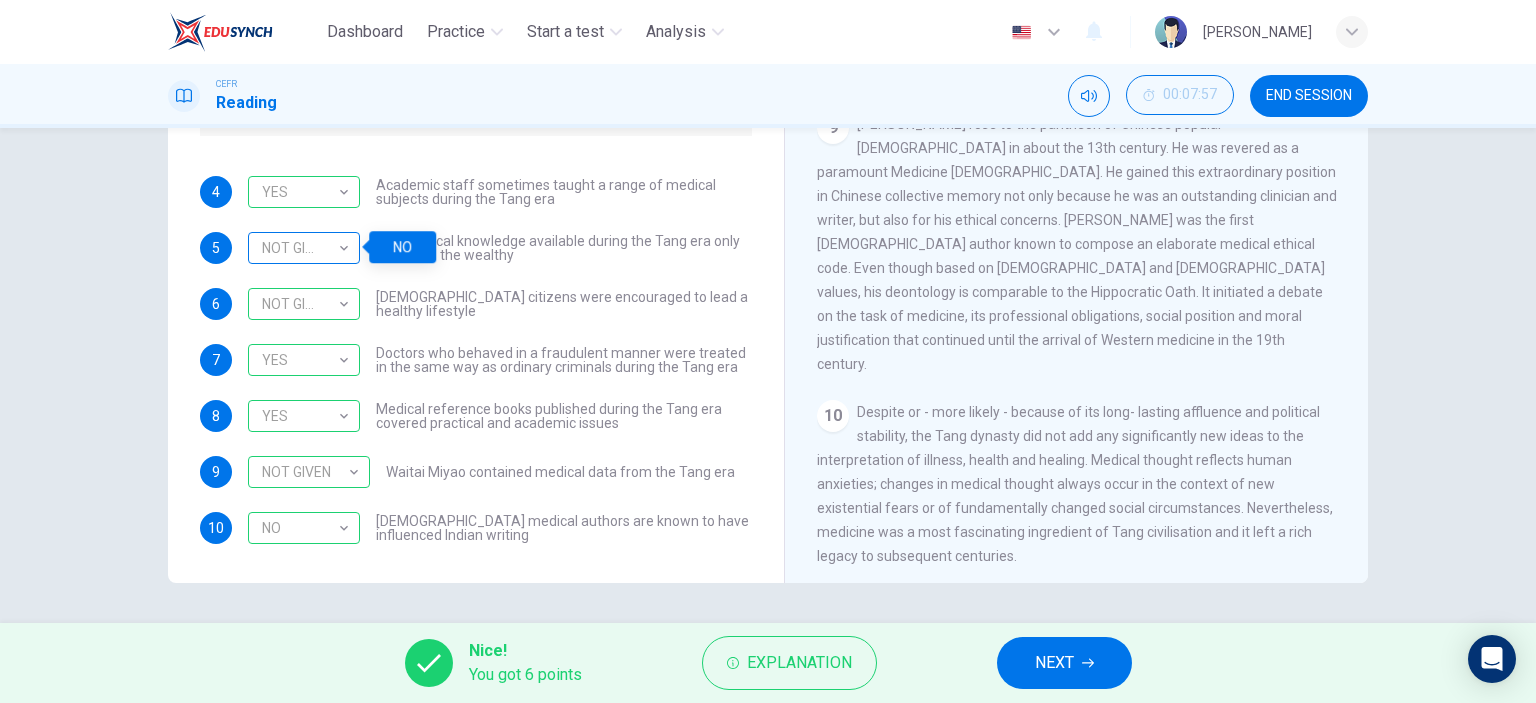 click on "NOT GIVEN" at bounding box center [300, 248] 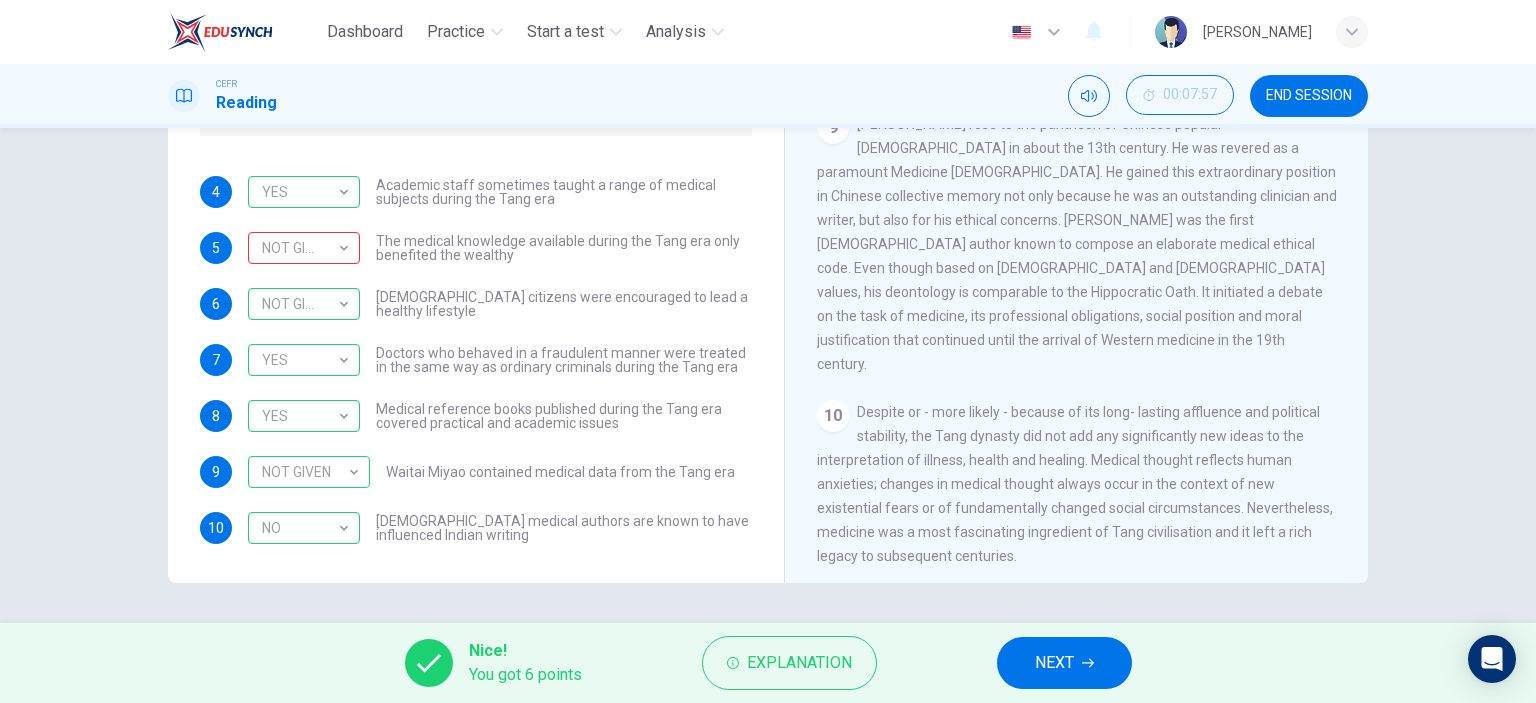 click on "NEXT" at bounding box center [1054, 663] 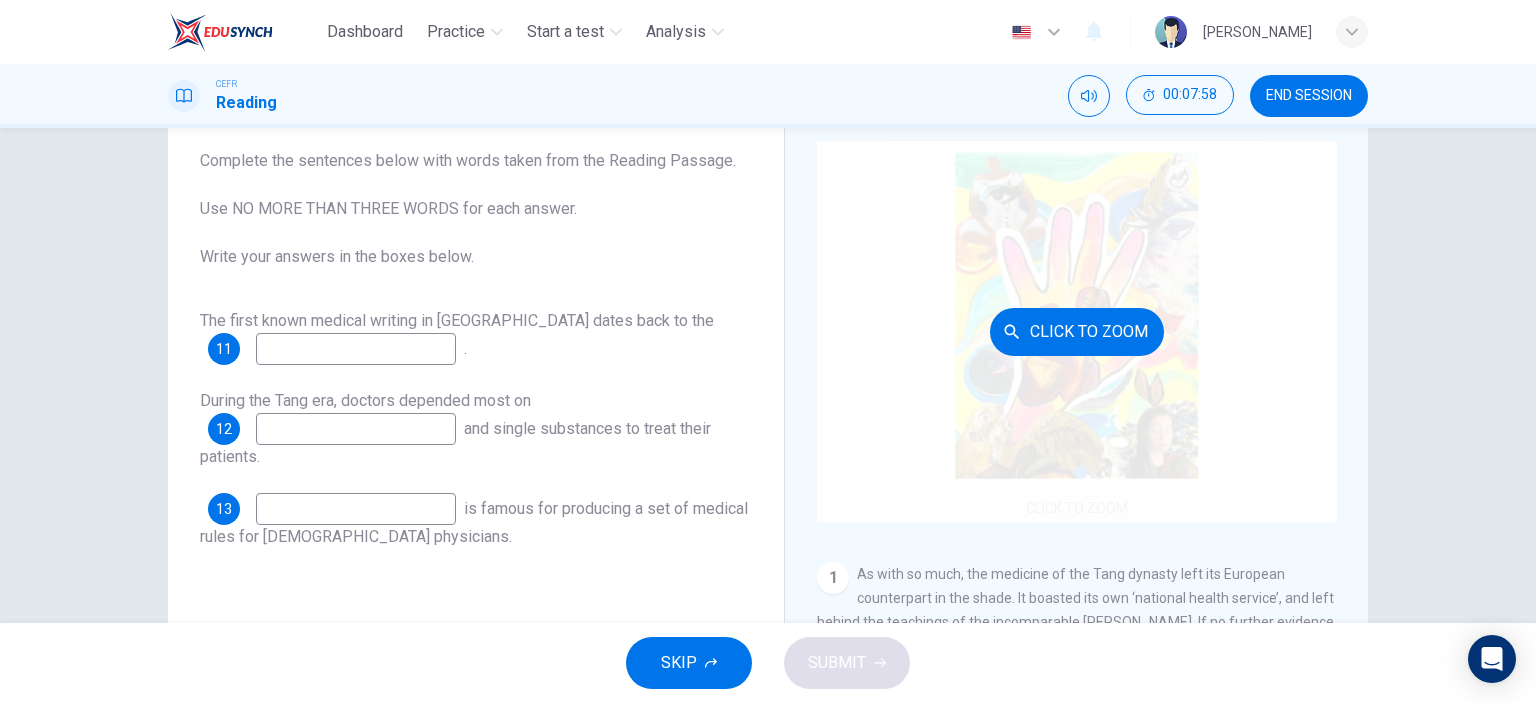 scroll, scrollTop: 80, scrollLeft: 0, axis: vertical 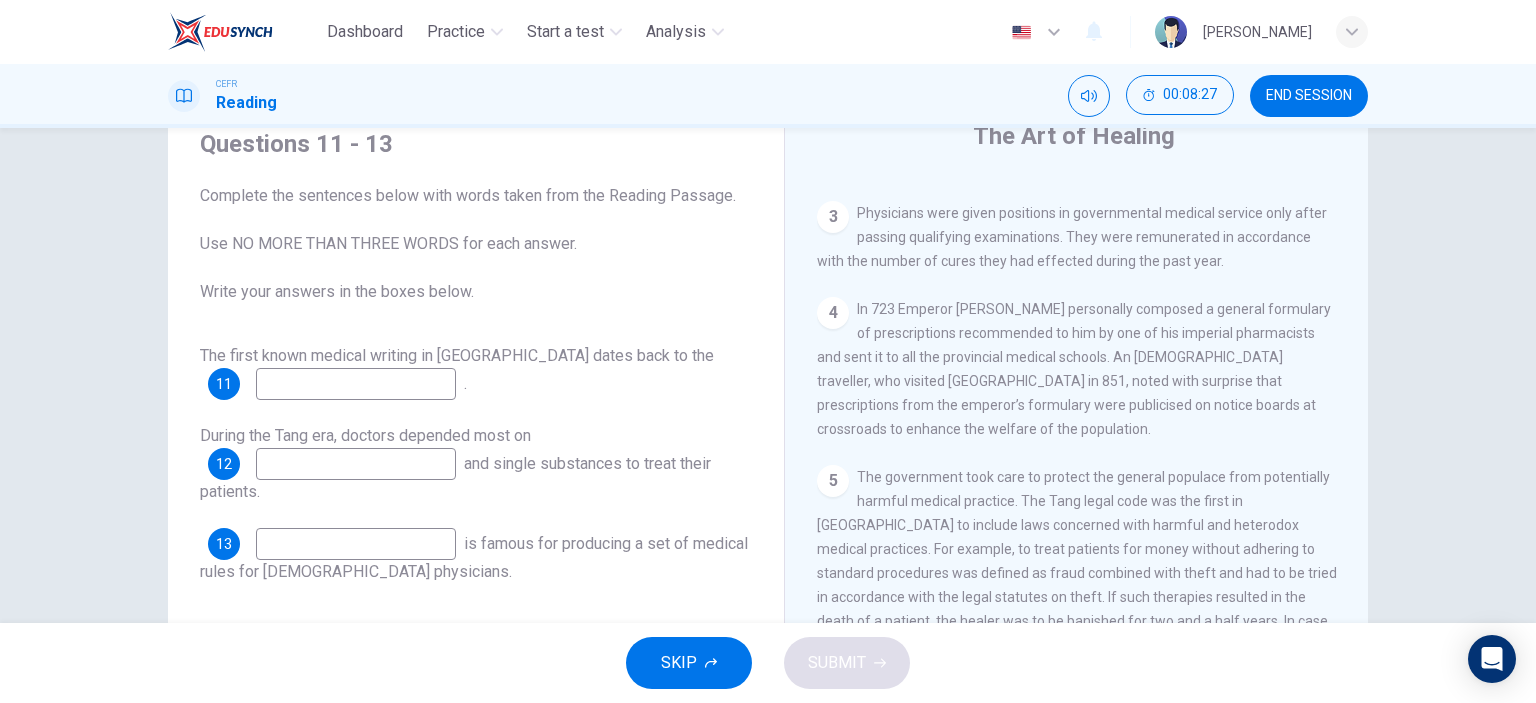 drag, startPoint x: 853, startPoint y: 327, endPoint x: 885, endPoint y: 327, distance: 32 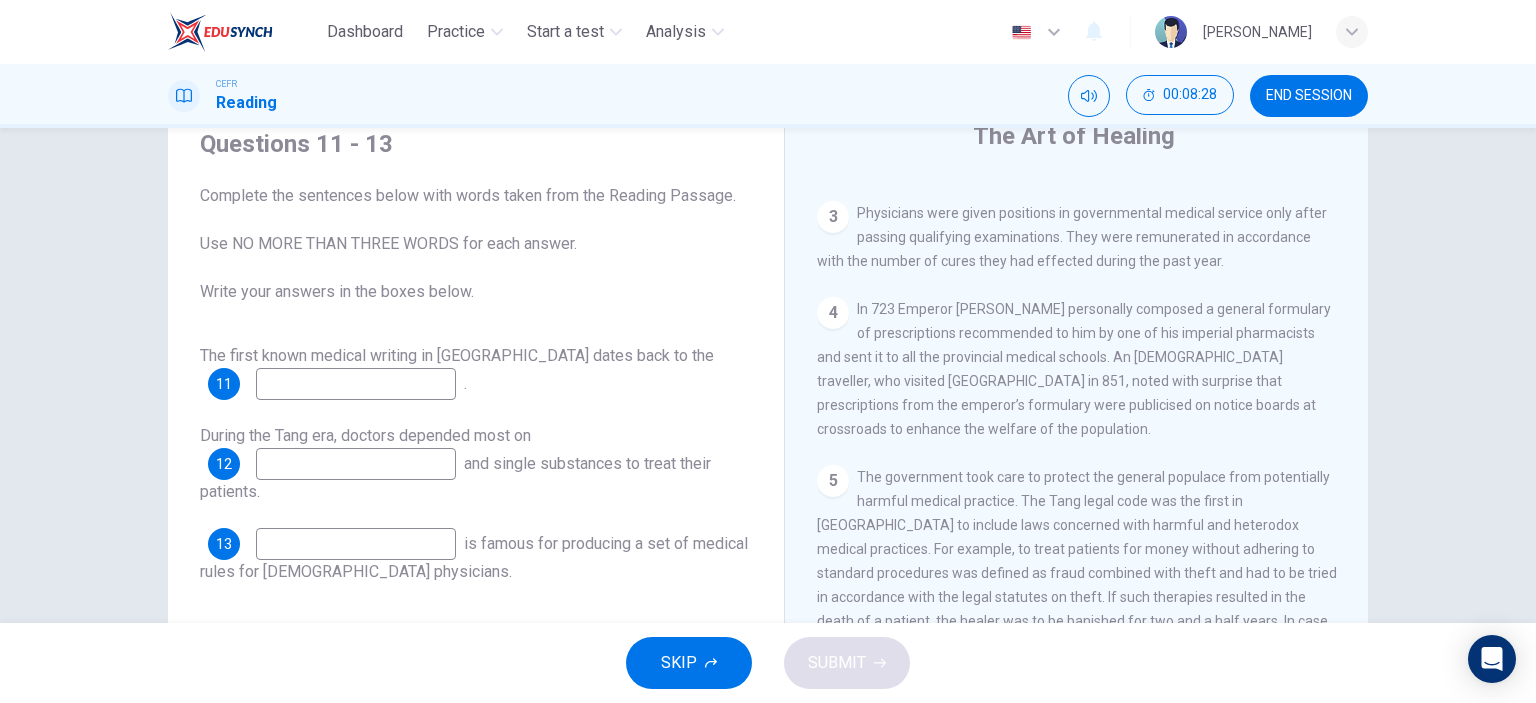 click at bounding box center [356, 384] 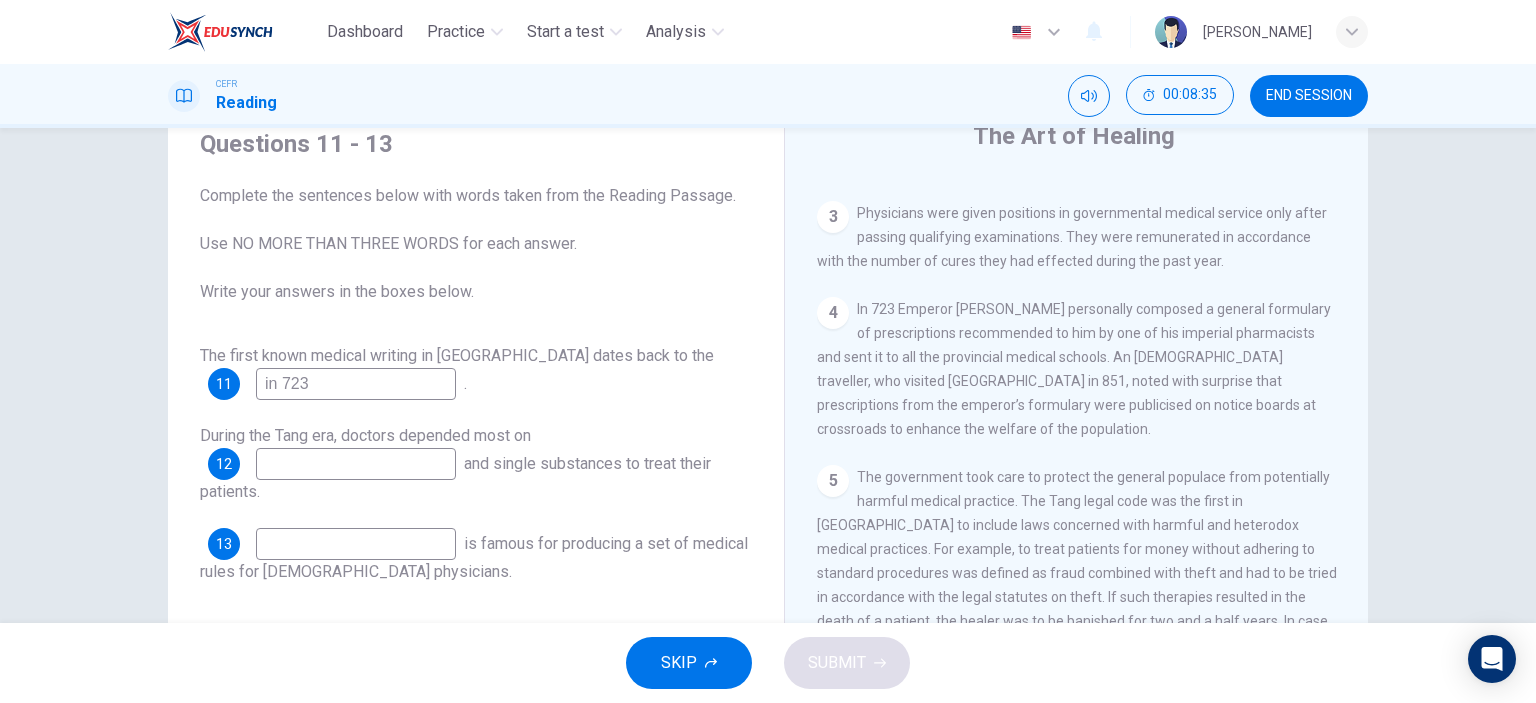 type on "in 723" 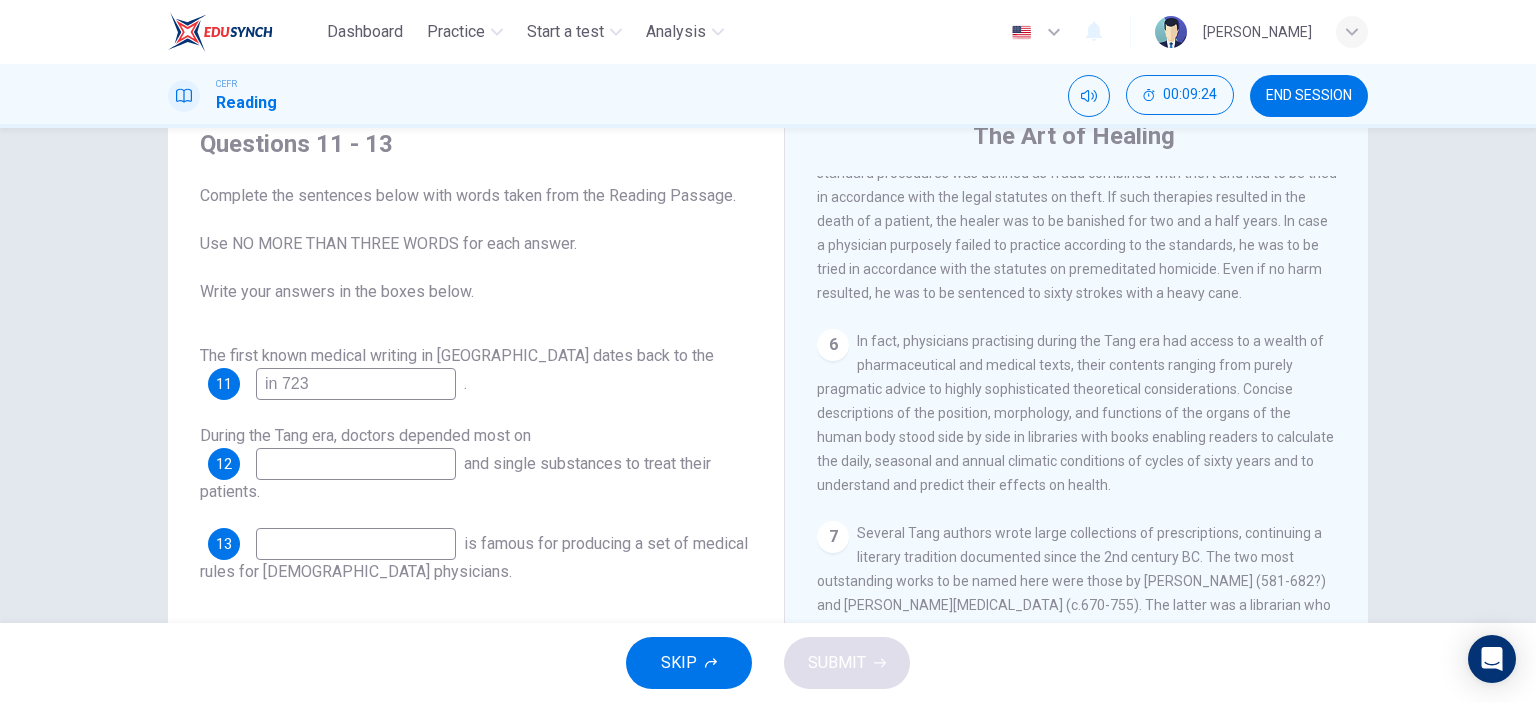 scroll, scrollTop: 1400, scrollLeft: 0, axis: vertical 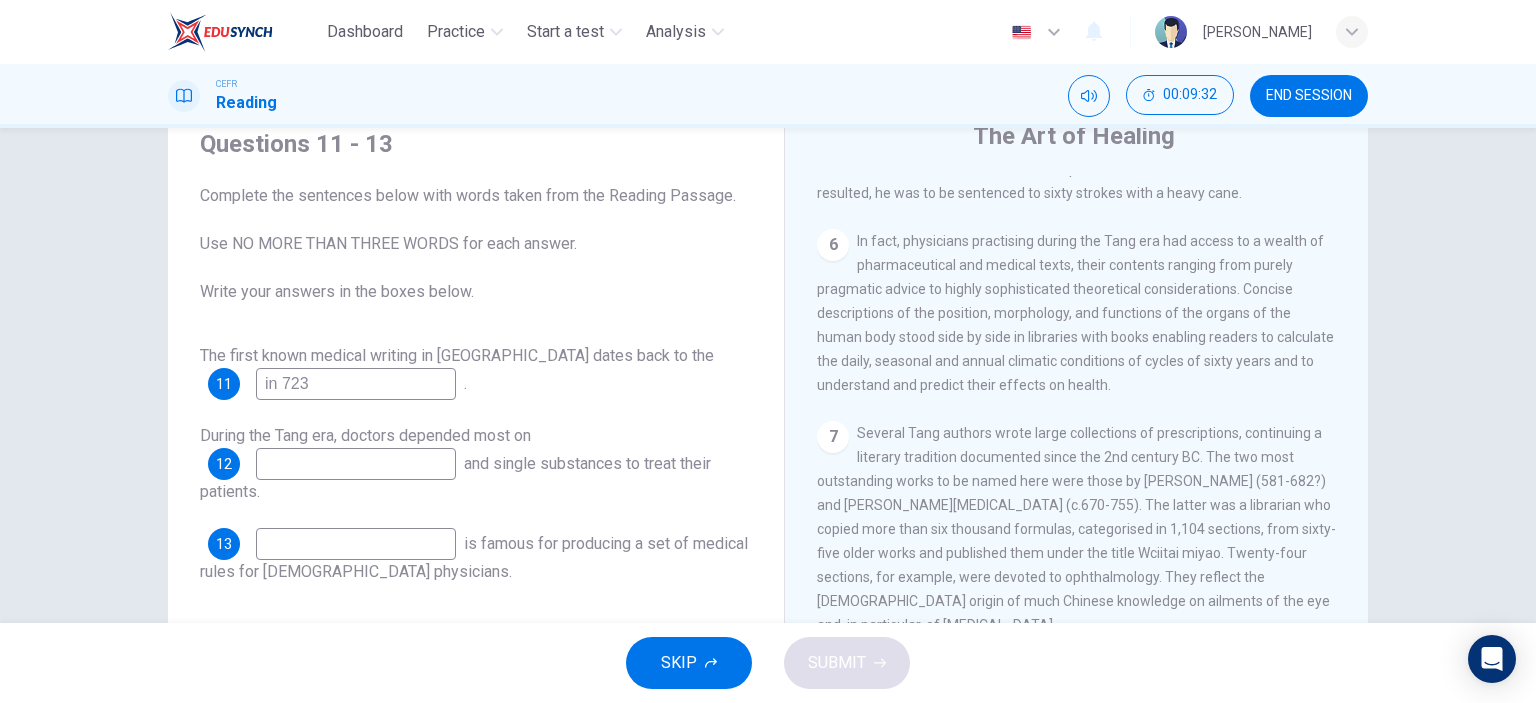 click at bounding box center (356, 544) 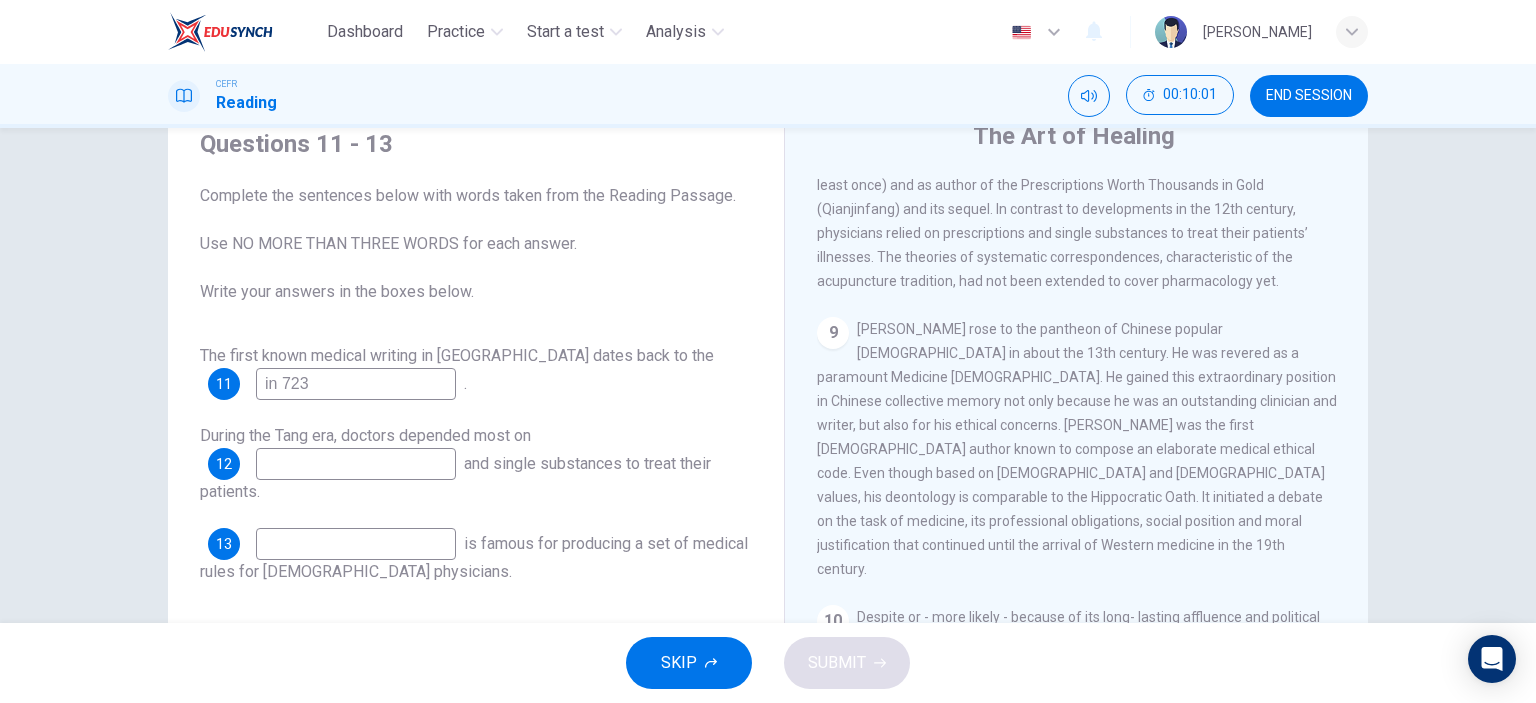 scroll, scrollTop: 2037, scrollLeft: 0, axis: vertical 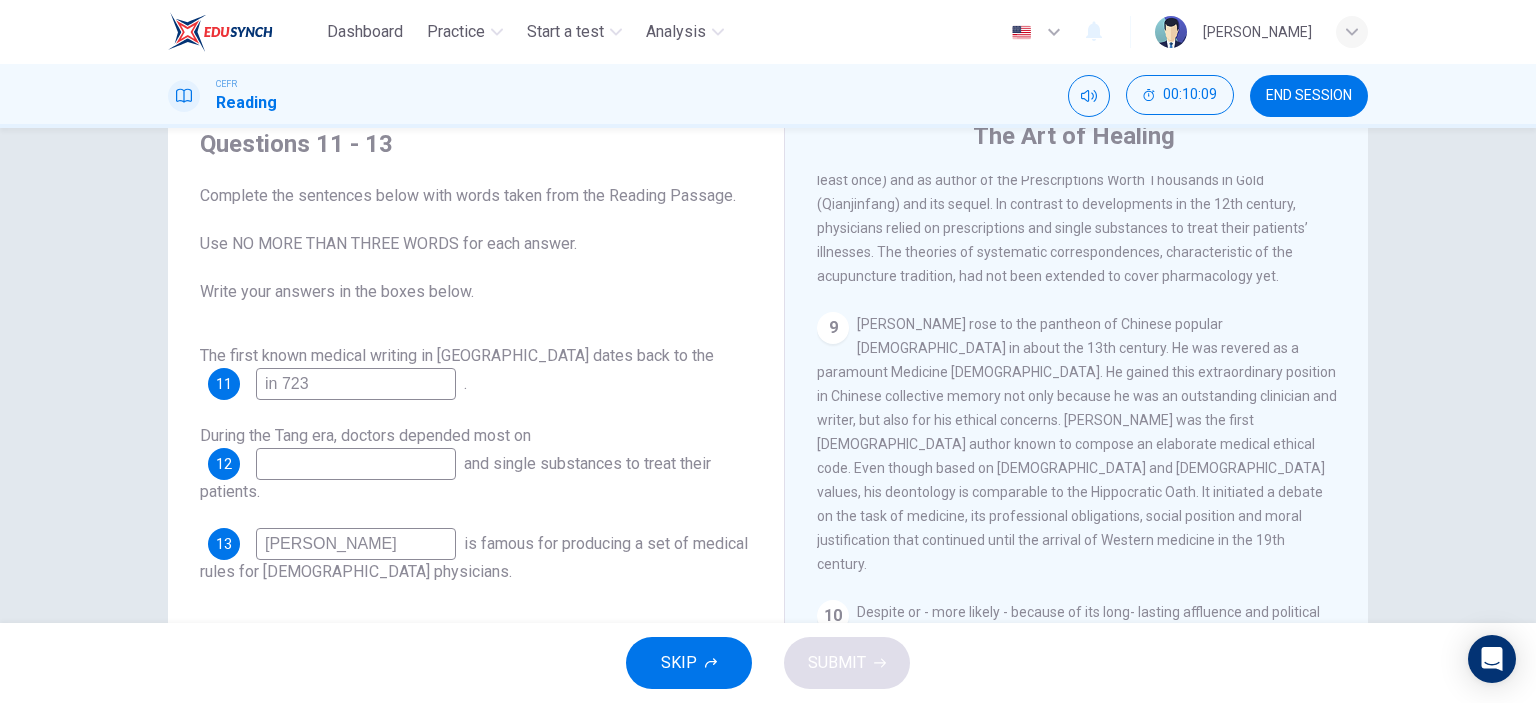 type on "Sun Simiao" 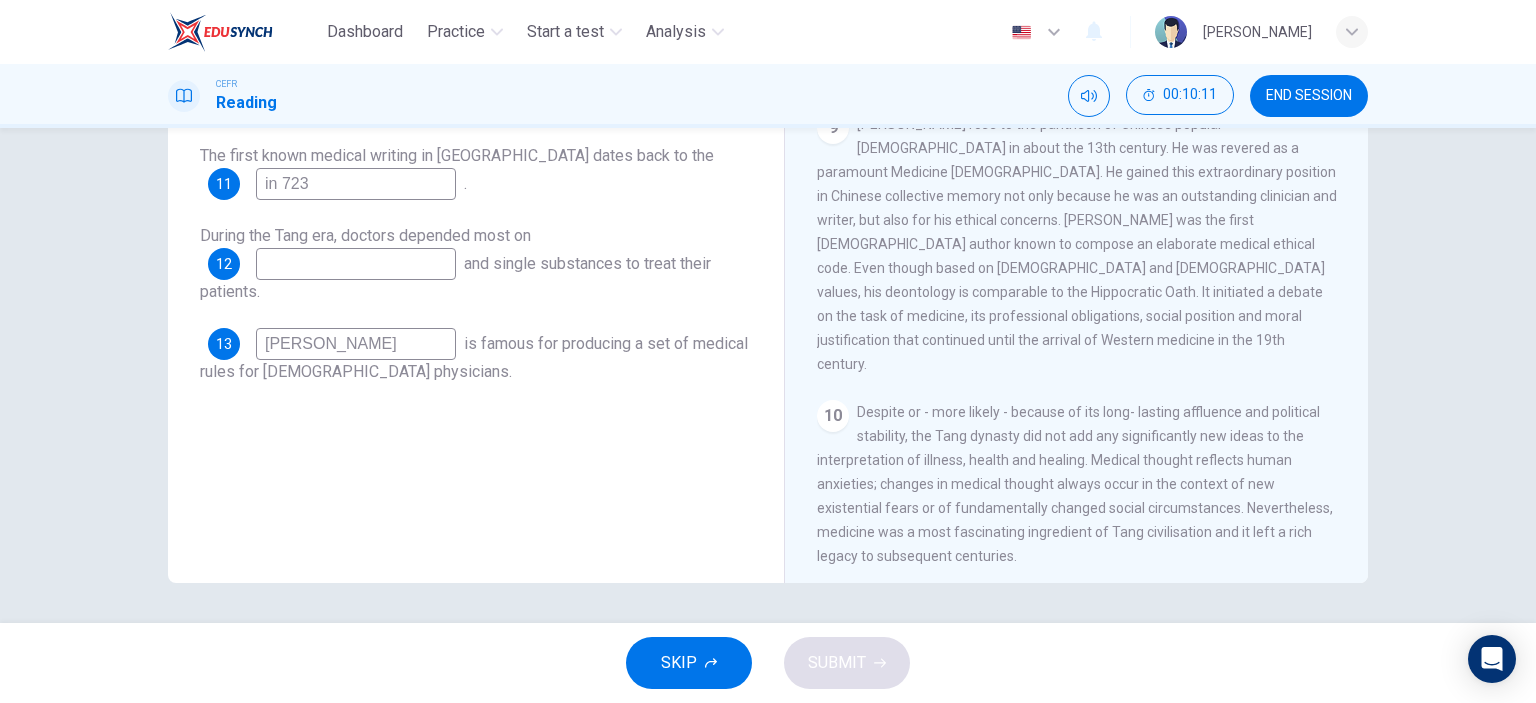 scroll, scrollTop: 180, scrollLeft: 0, axis: vertical 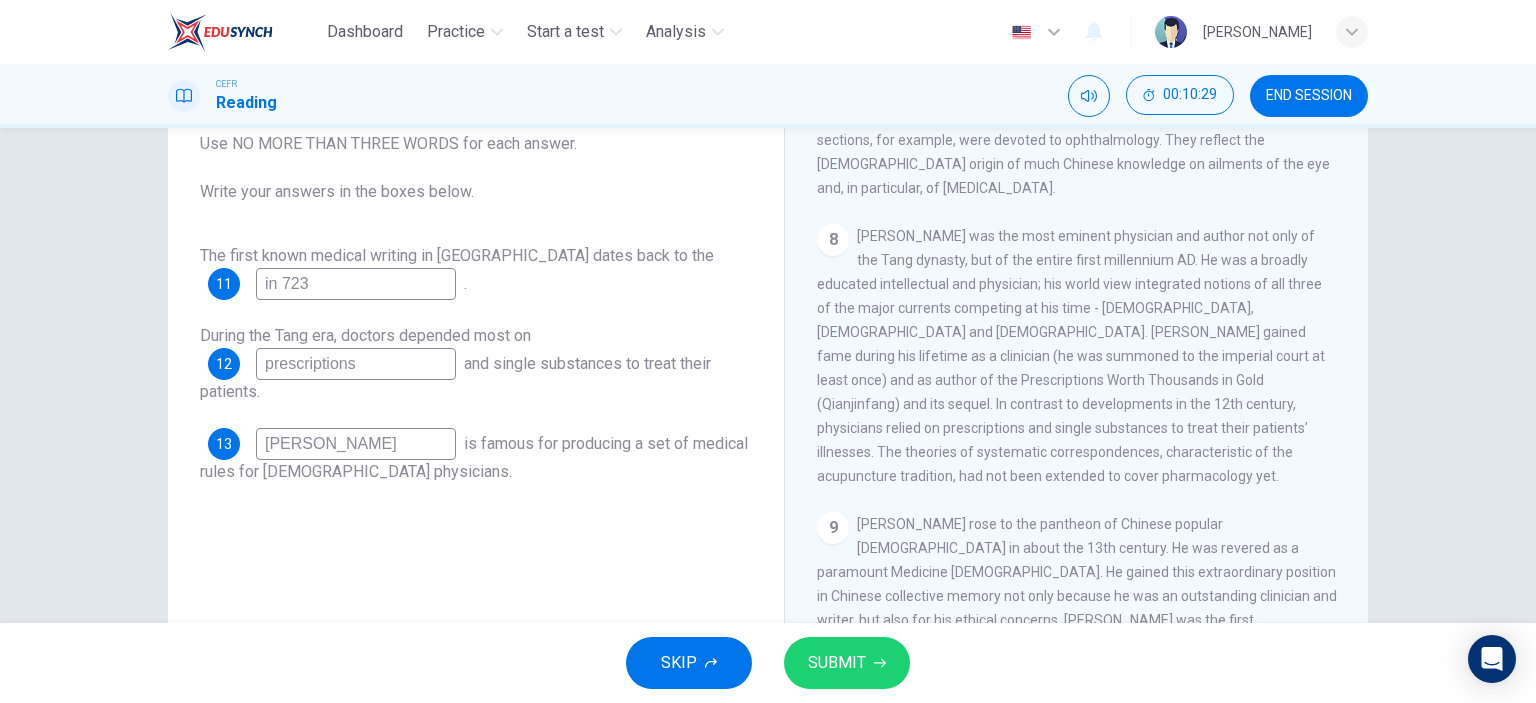 type on "prescriptions" 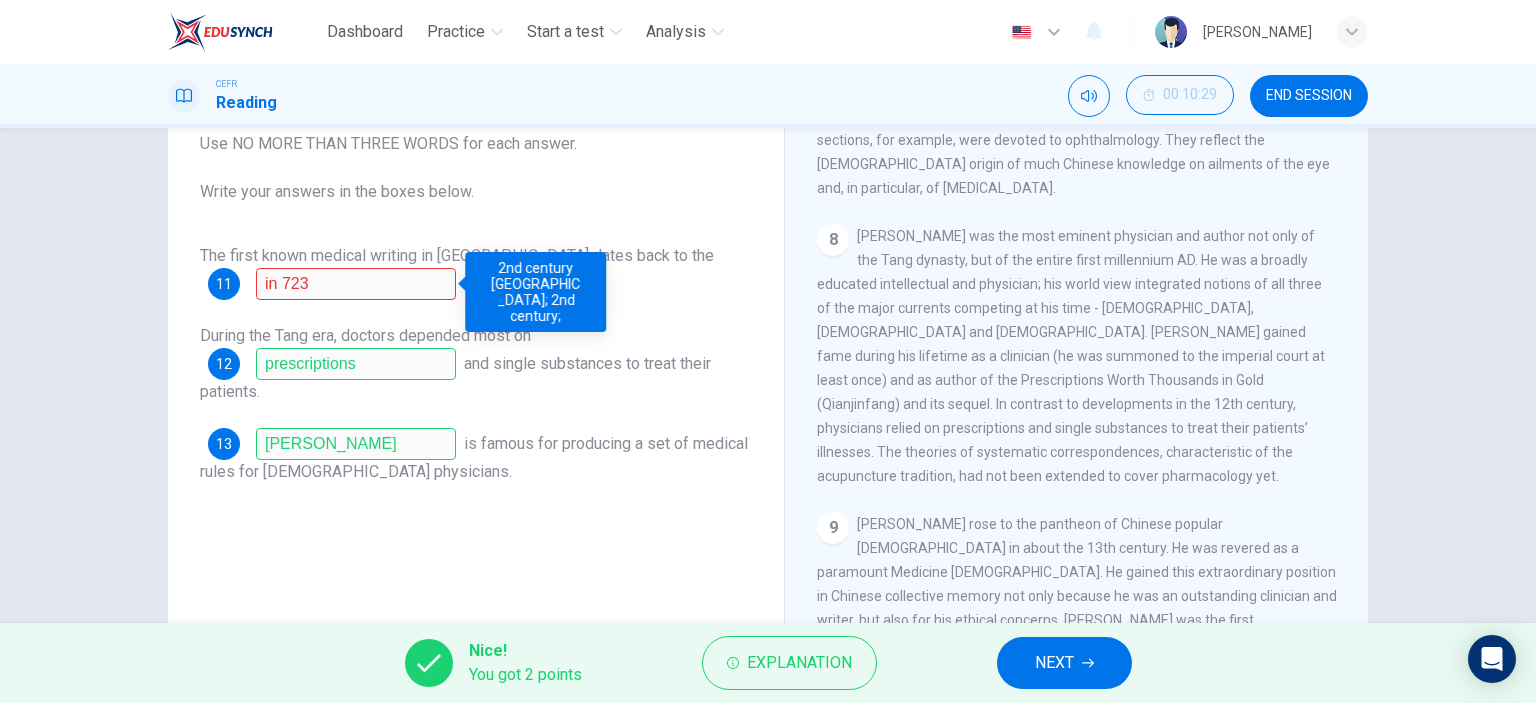 drag, startPoint x: 493, startPoint y: 271, endPoint x: 577, endPoint y: 287, distance: 85.51023 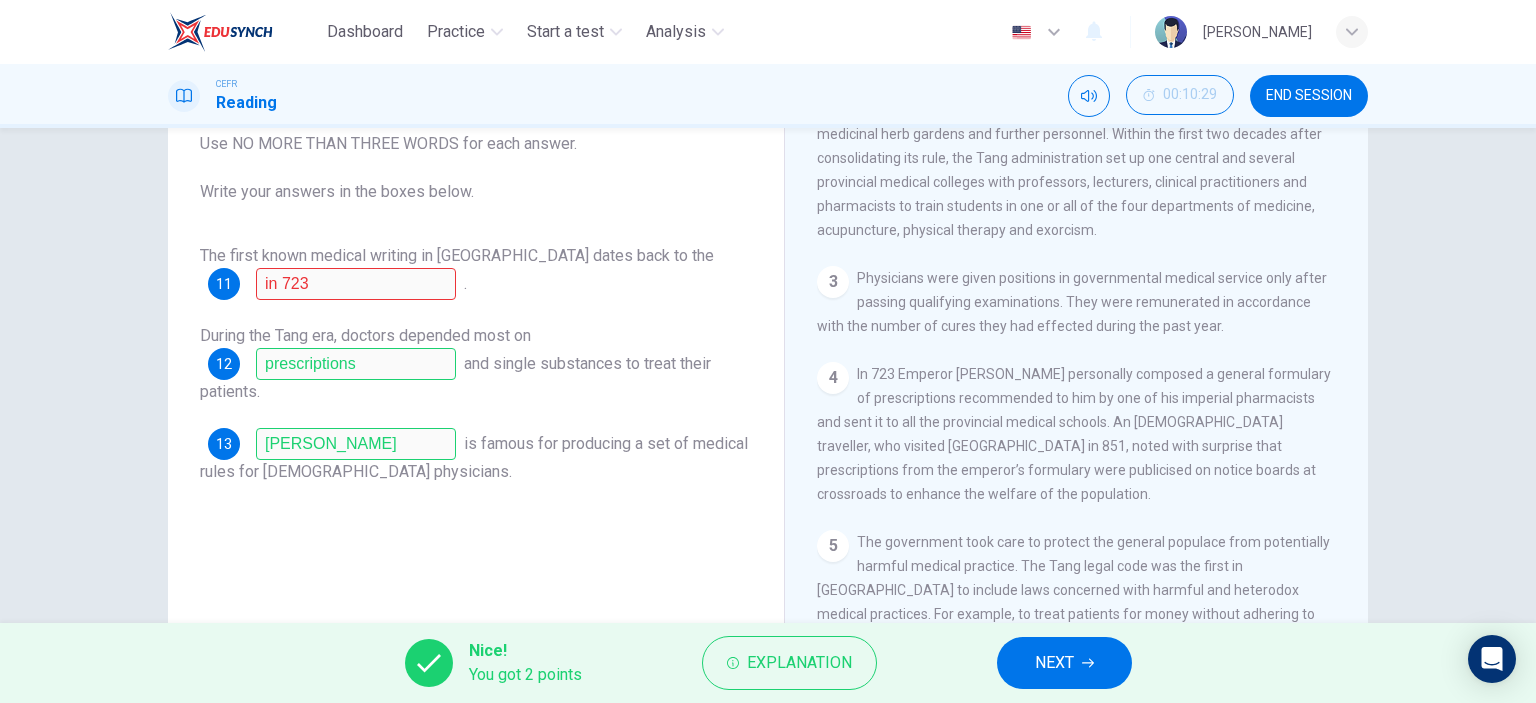scroll, scrollTop: 737, scrollLeft: 0, axis: vertical 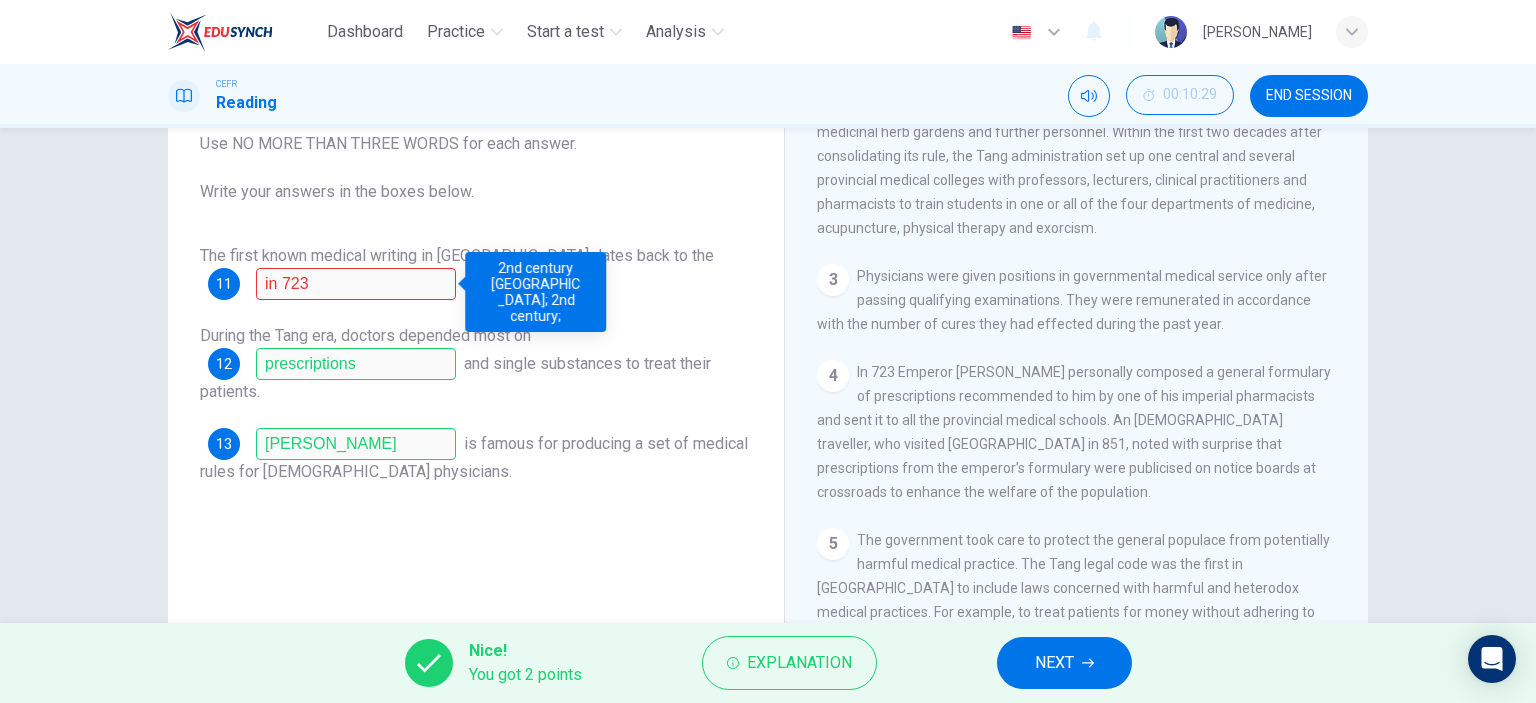 click on "2nd century BC; 2nd century;" at bounding box center (535, 292) 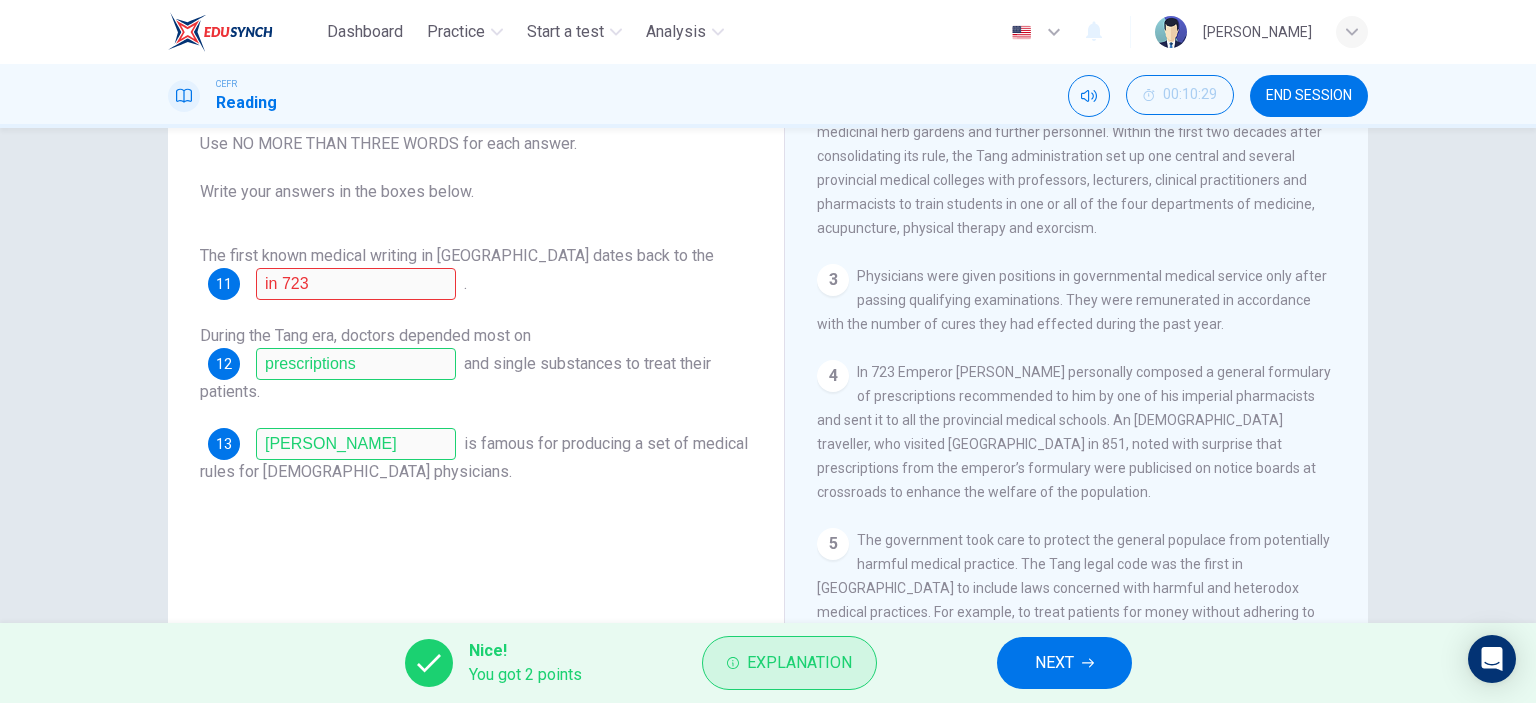 click on "Explanation" at bounding box center [799, 663] 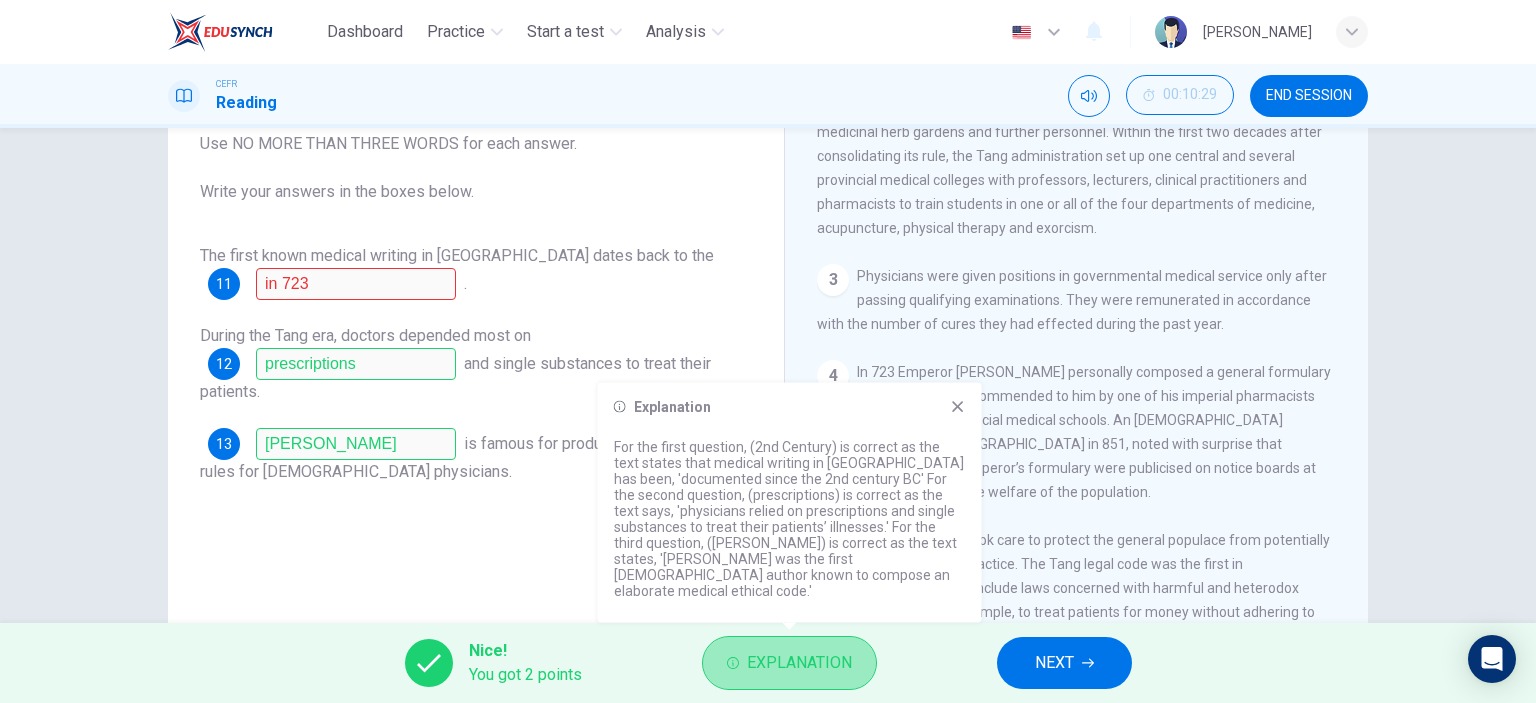 click on "Explanation" at bounding box center [799, 663] 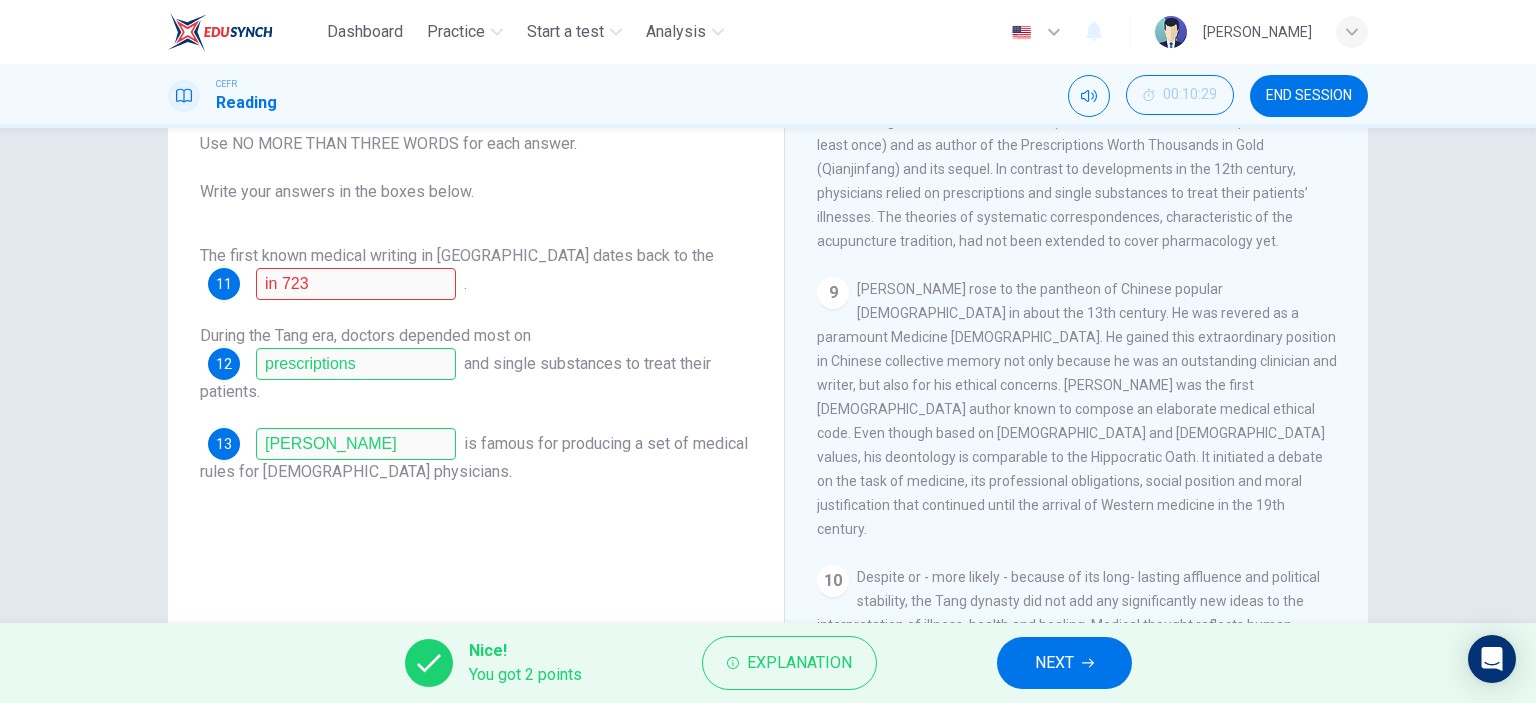 scroll, scrollTop: 1937, scrollLeft: 0, axis: vertical 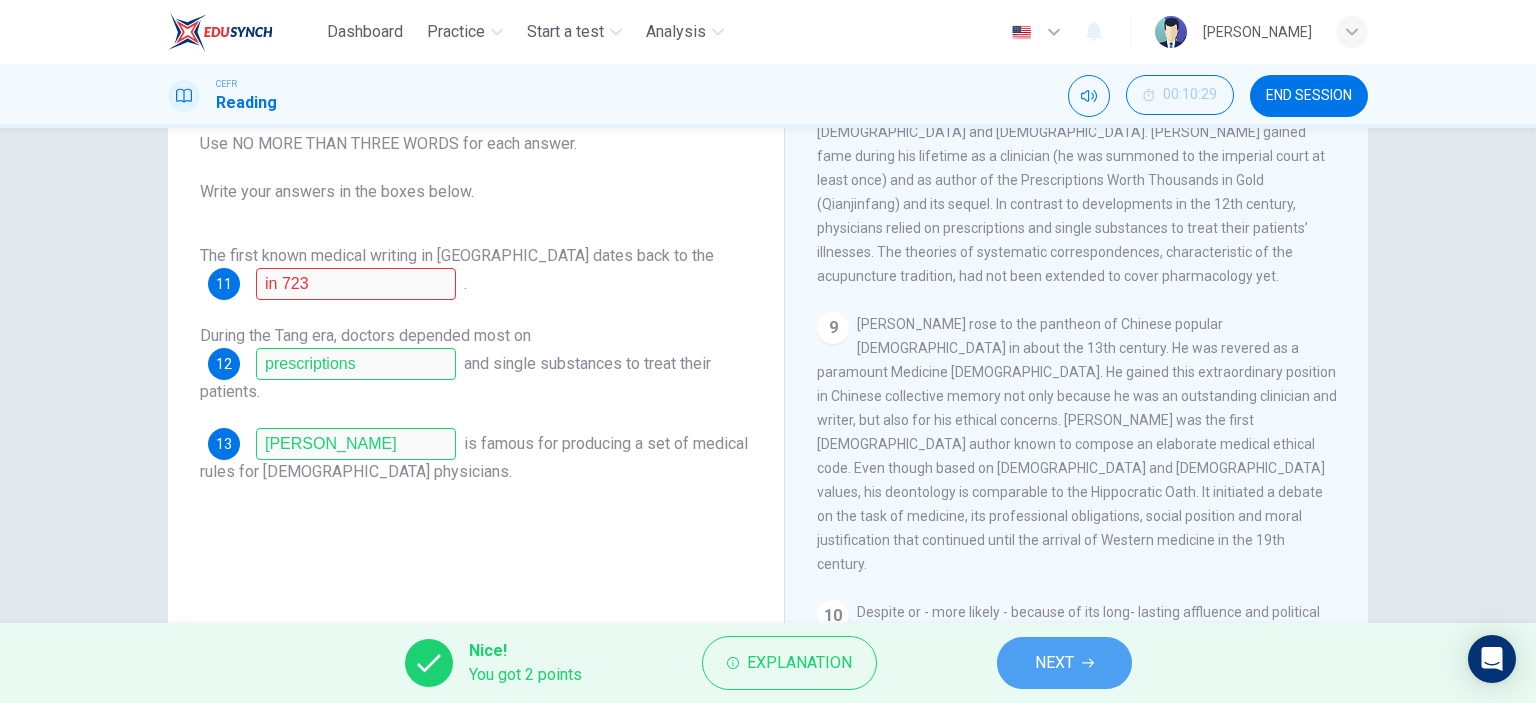 click on "NEXT" at bounding box center [1064, 663] 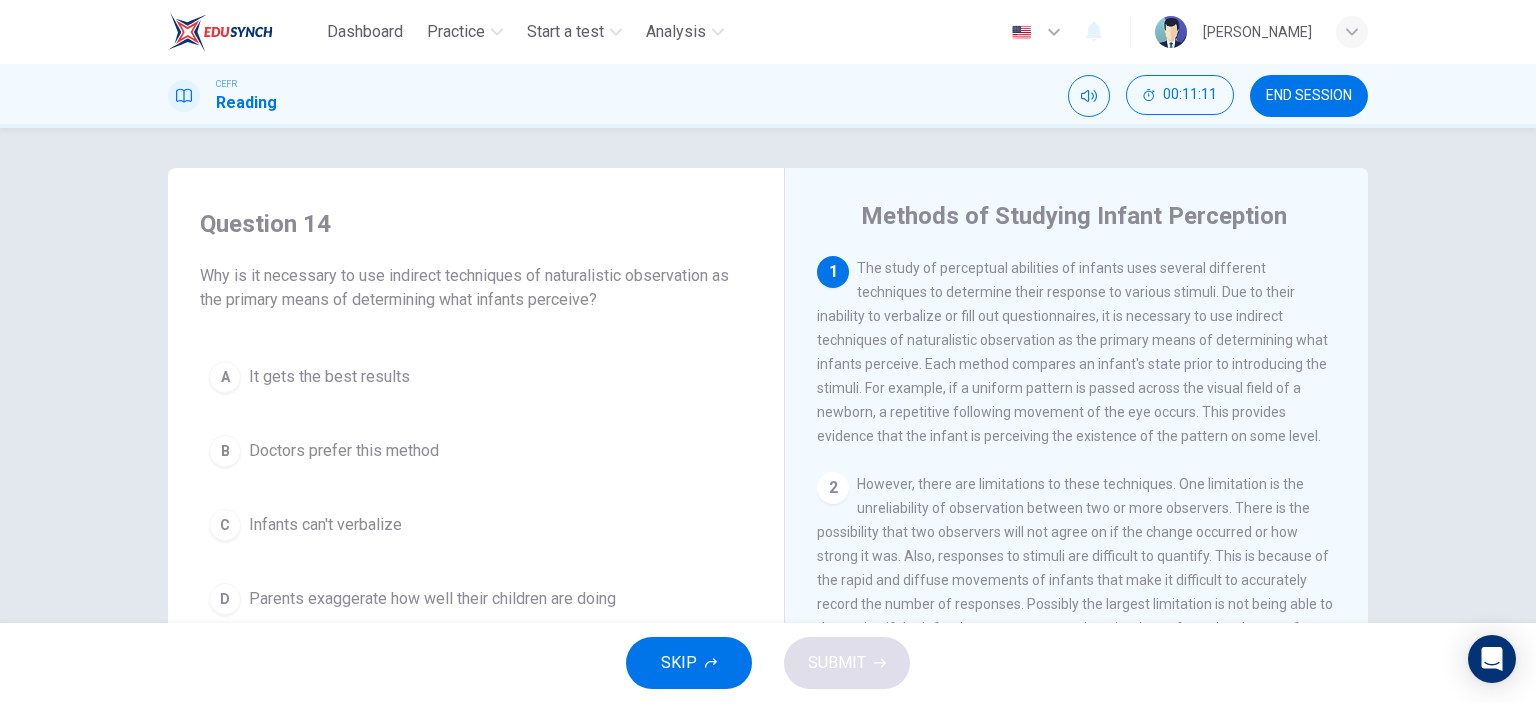 scroll, scrollTop: 100, scrollLeft: 0, axis: vertical 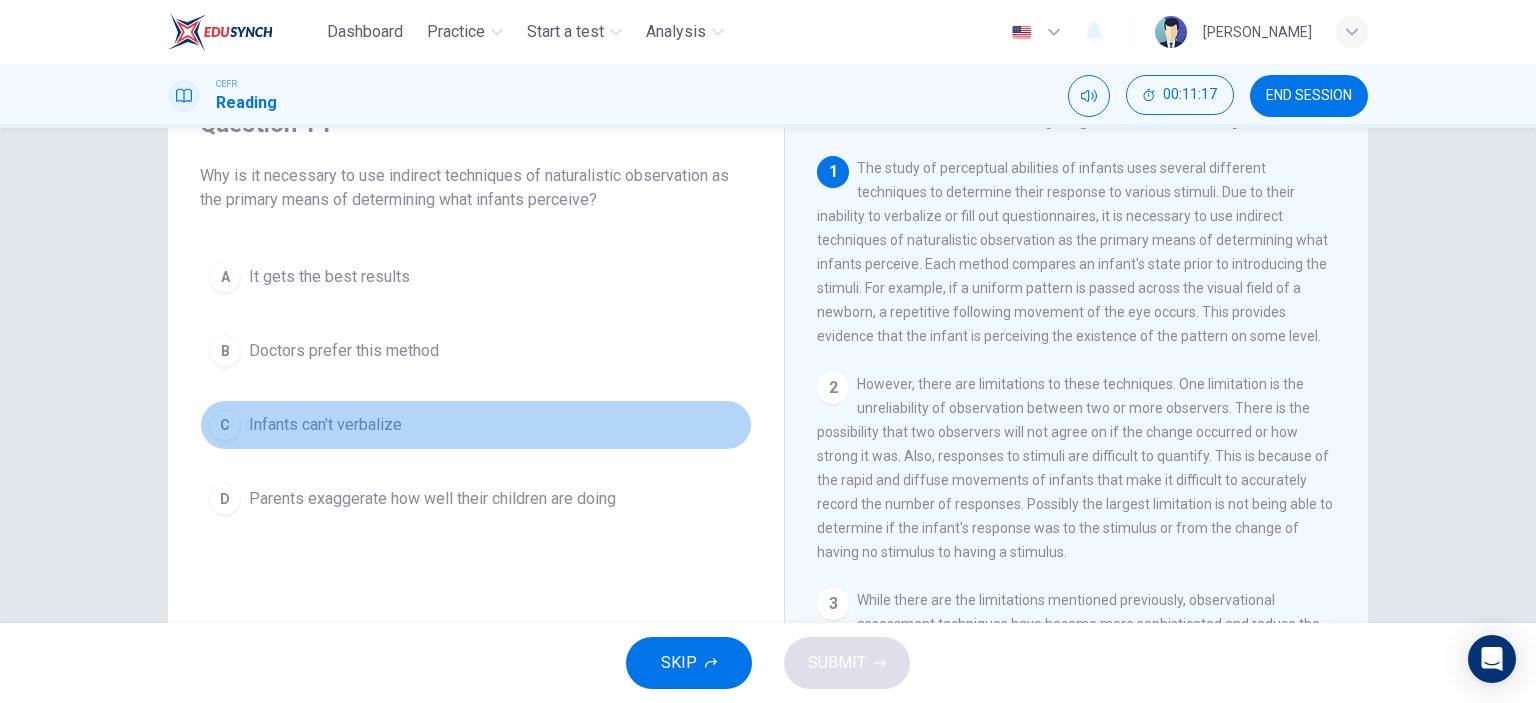 click on "Infants can't verbalize" at bounding box center [325, 425] 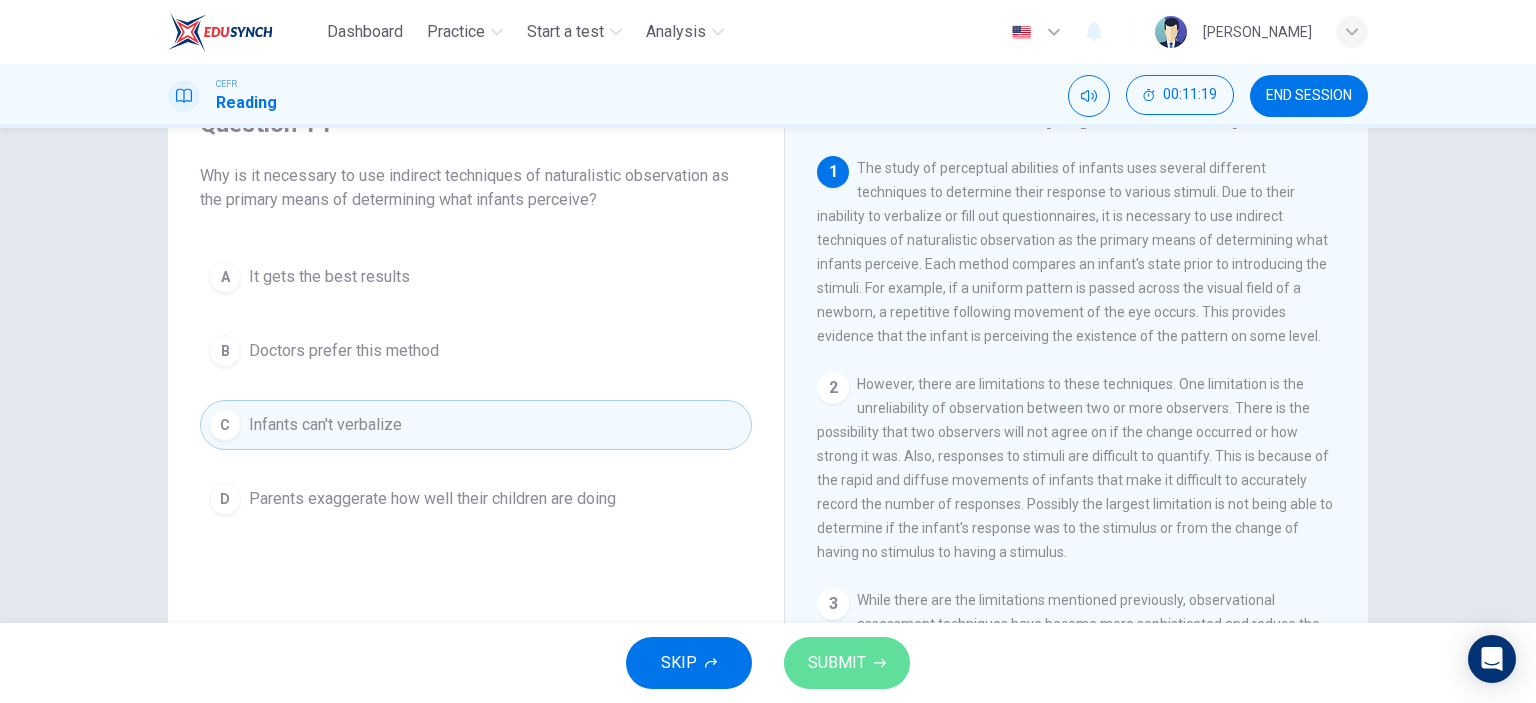 click on "SUBMIT" at bounding box center (837, 663) 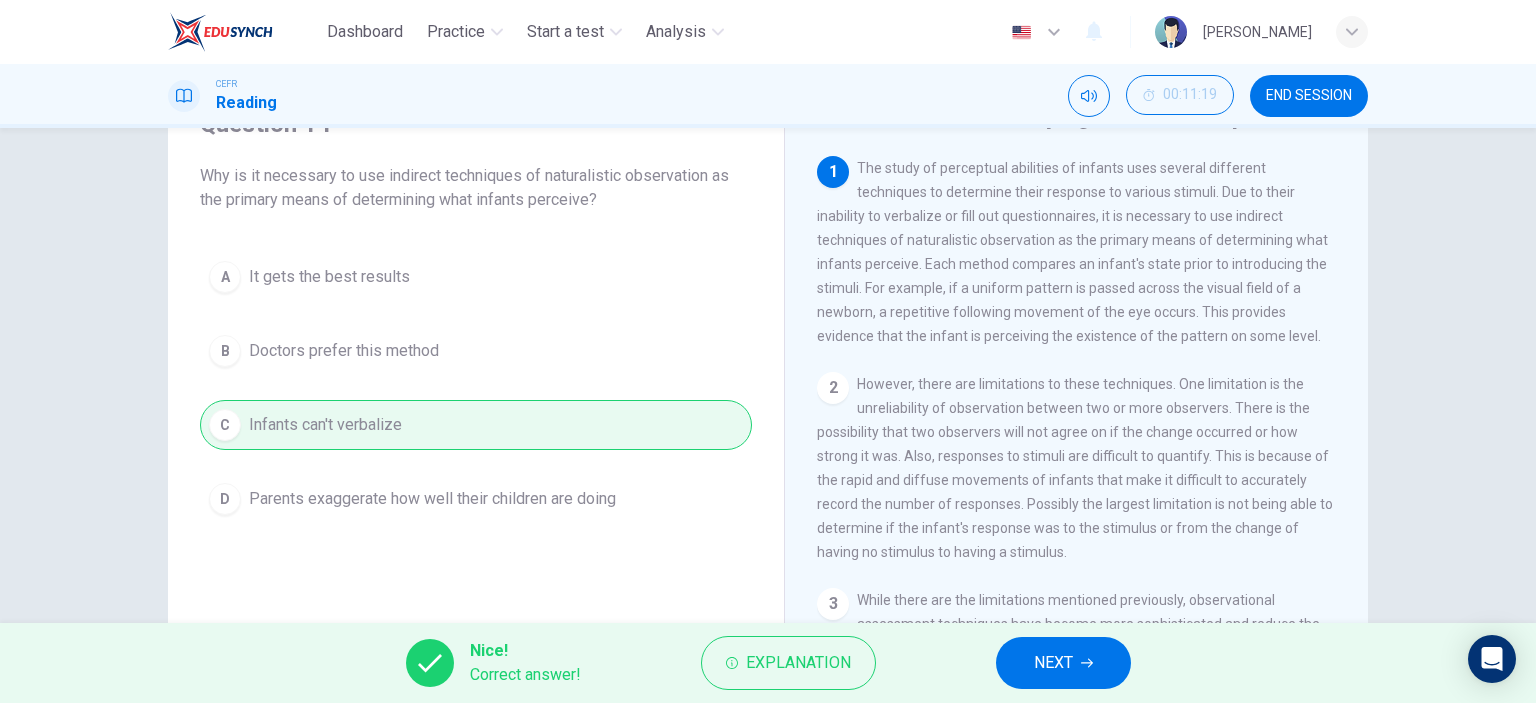 click on "NEXT" at bounding box center [1053, 663] 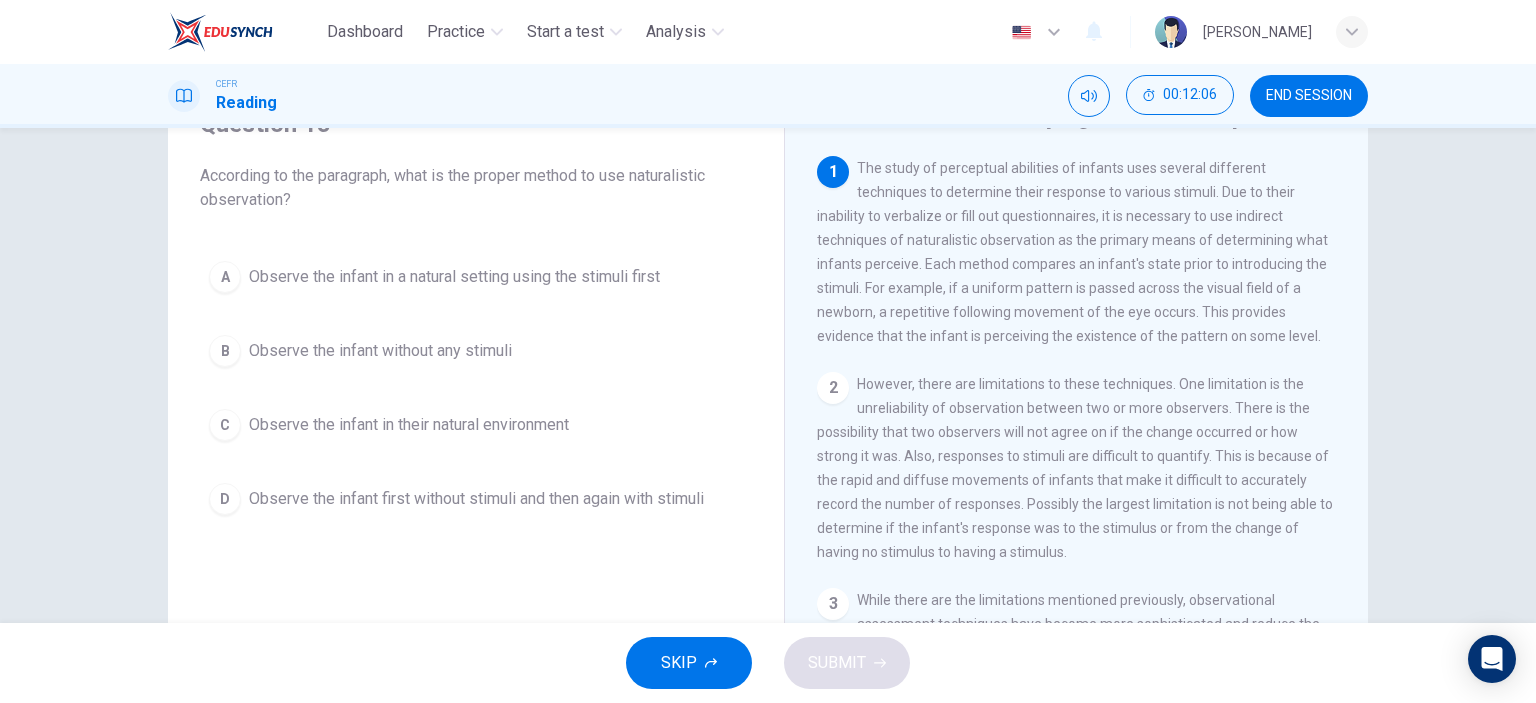 click on "A Observe the infant in a natural setting using the stimuli first" at bounding box center [476, 277] 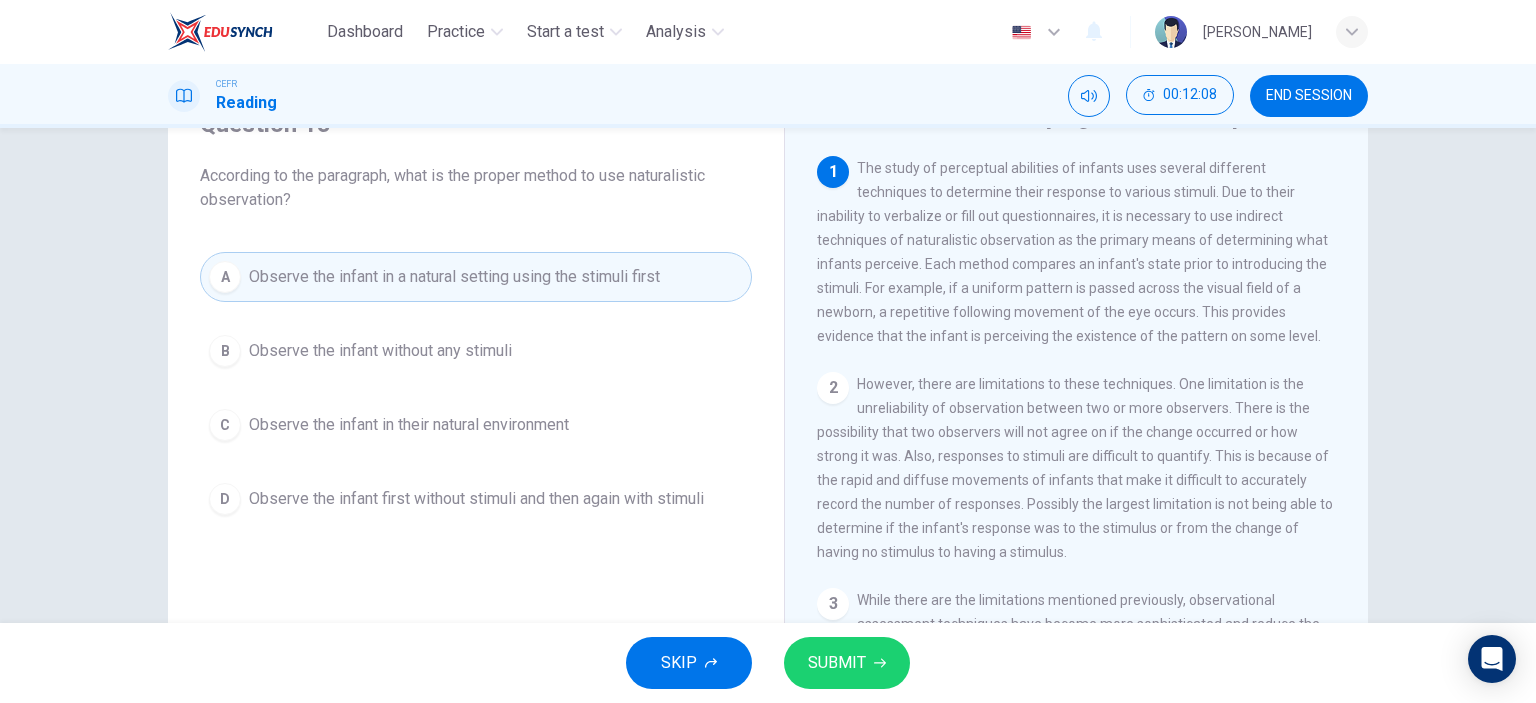 click on "SUBMIT" at bounding box center [847, 663] 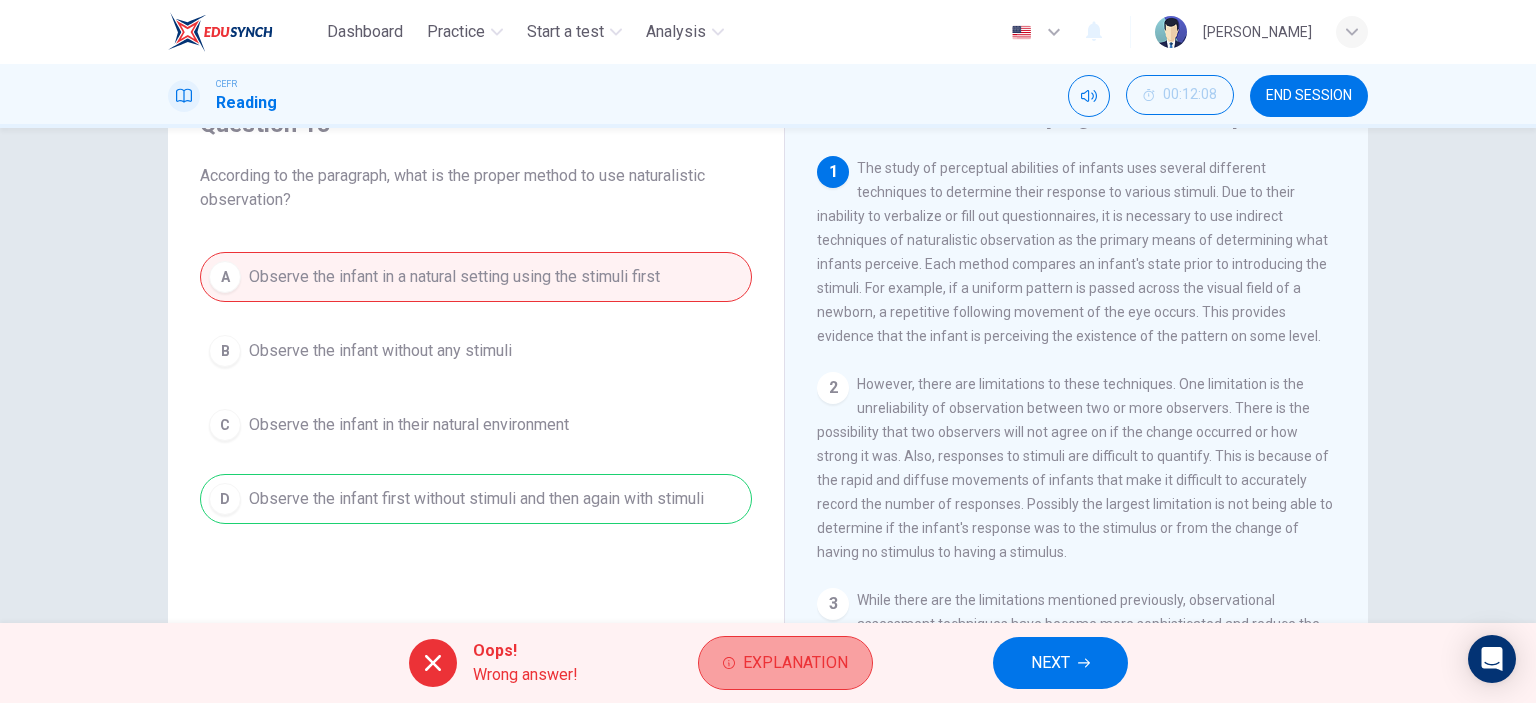 click on "Explanation" at bounding box center (795, 663) 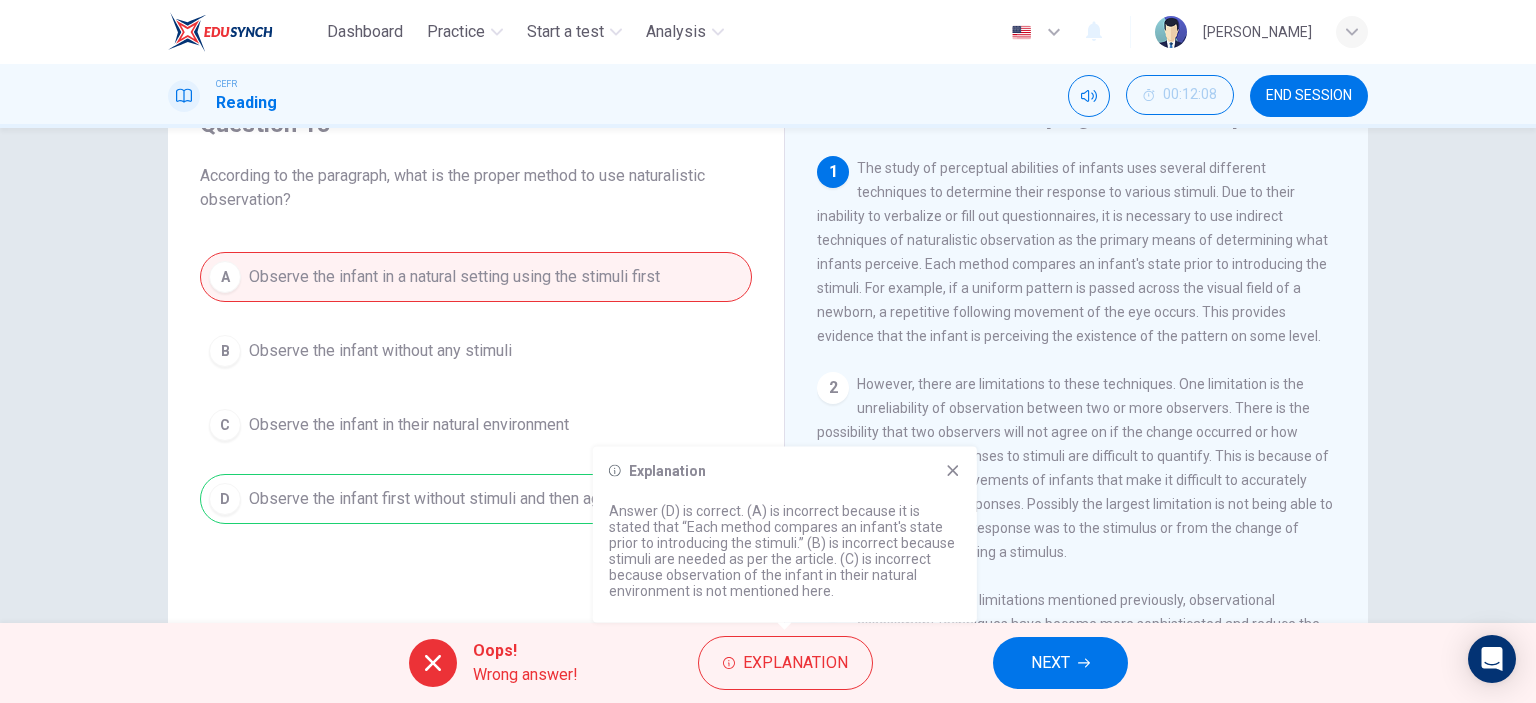 click 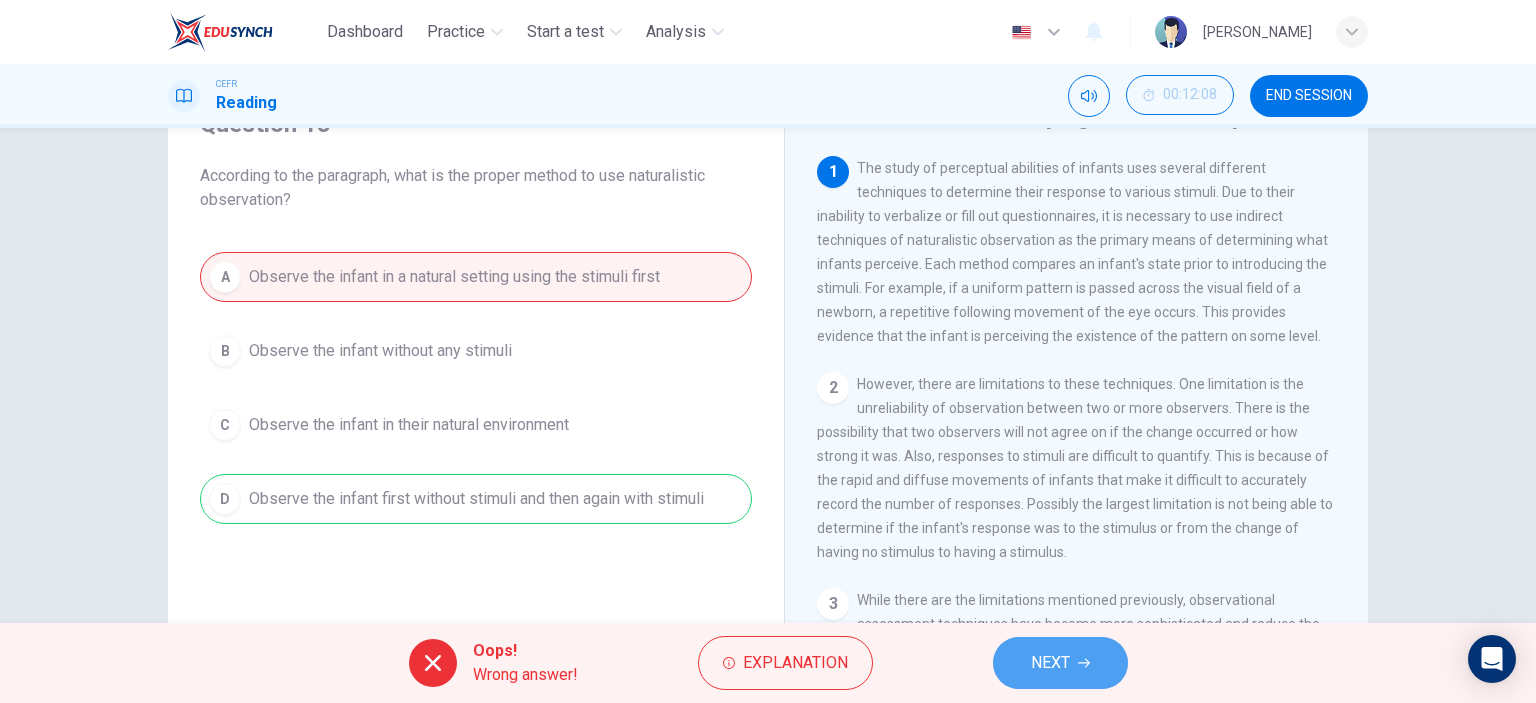click on "NEXT" at bounding box center [1050, 663] 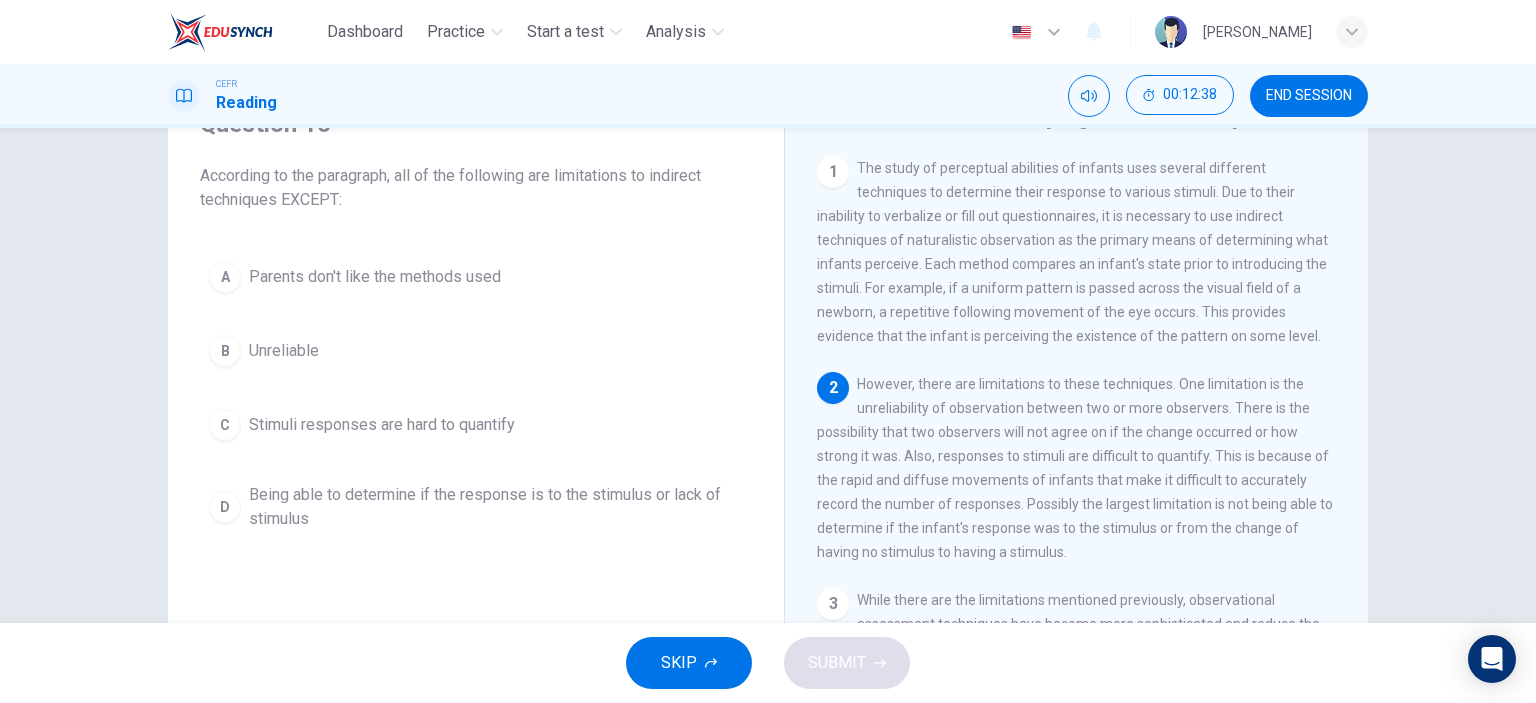 click on "Stimuli responses are hard to quantify" at bounding box center [382, 425] 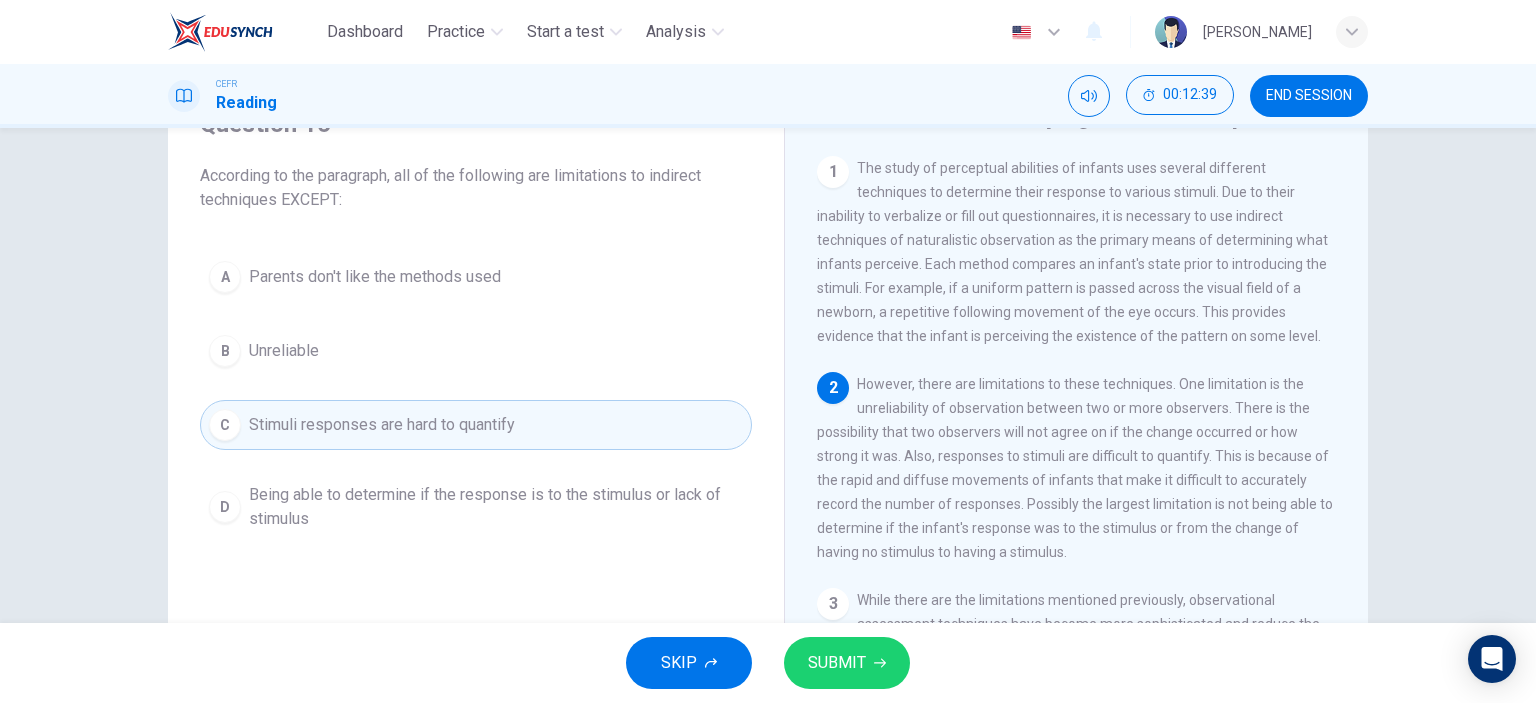 click on "SUBMIT" at bounding box center (837, 663) 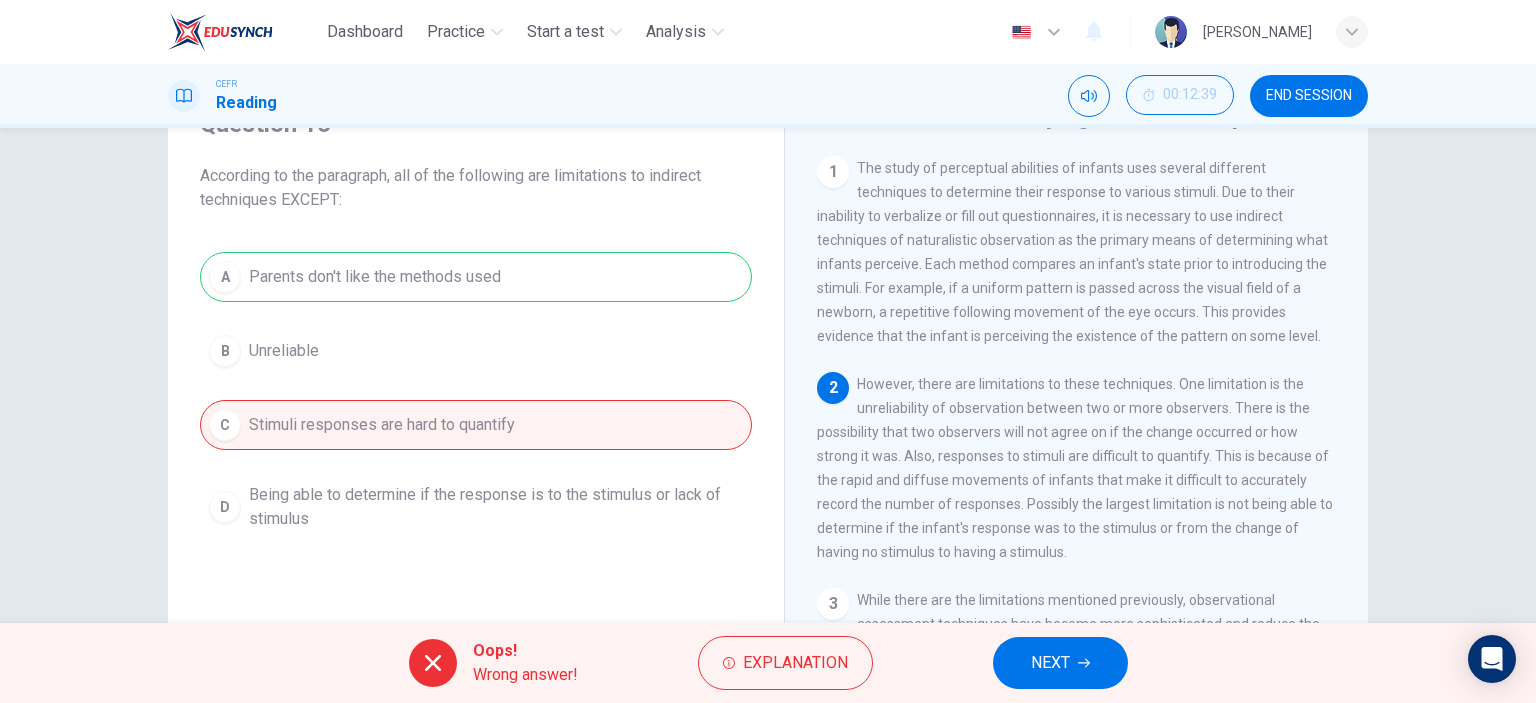 click on "NEXT" at bounding box center [1060, 663] 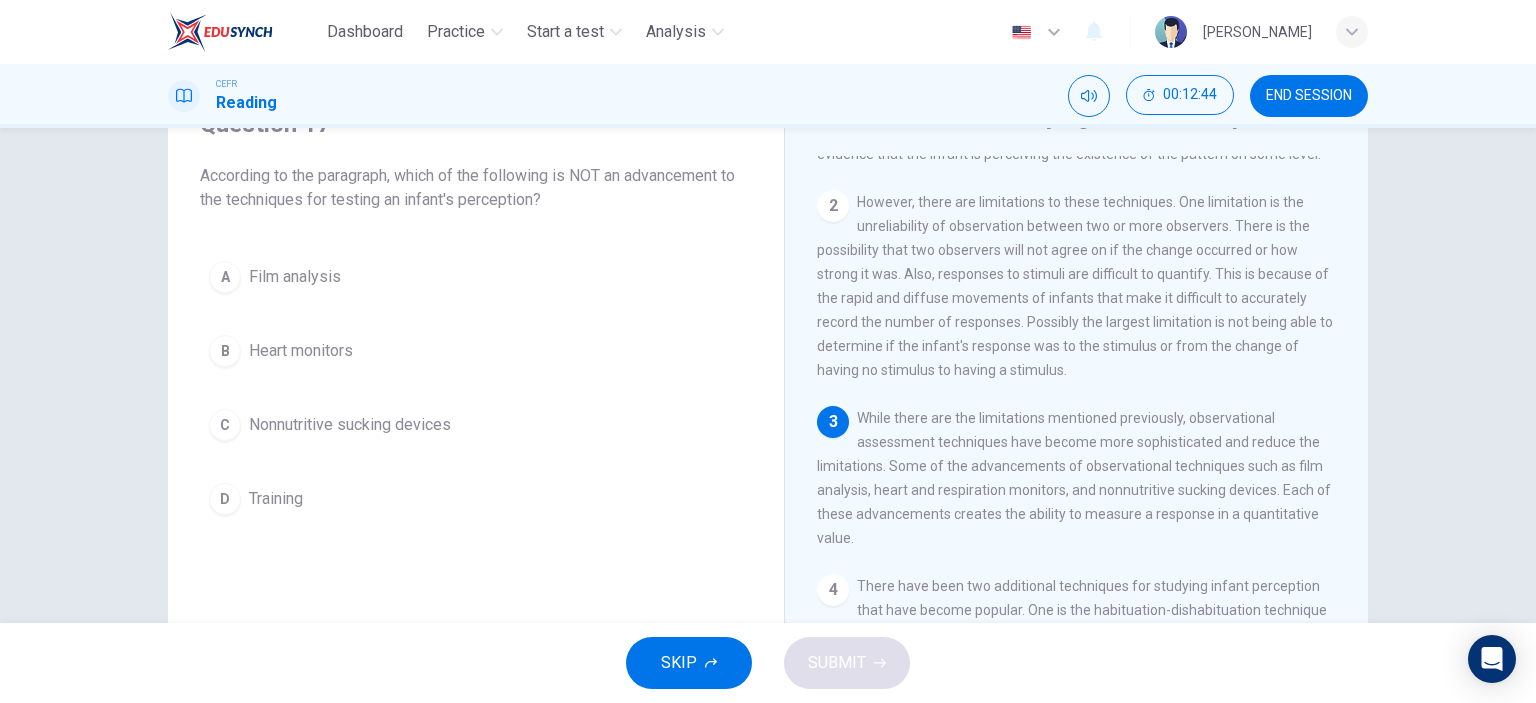 scroll, scrollTop: 200, scrollLeft: 0, axis: vertical 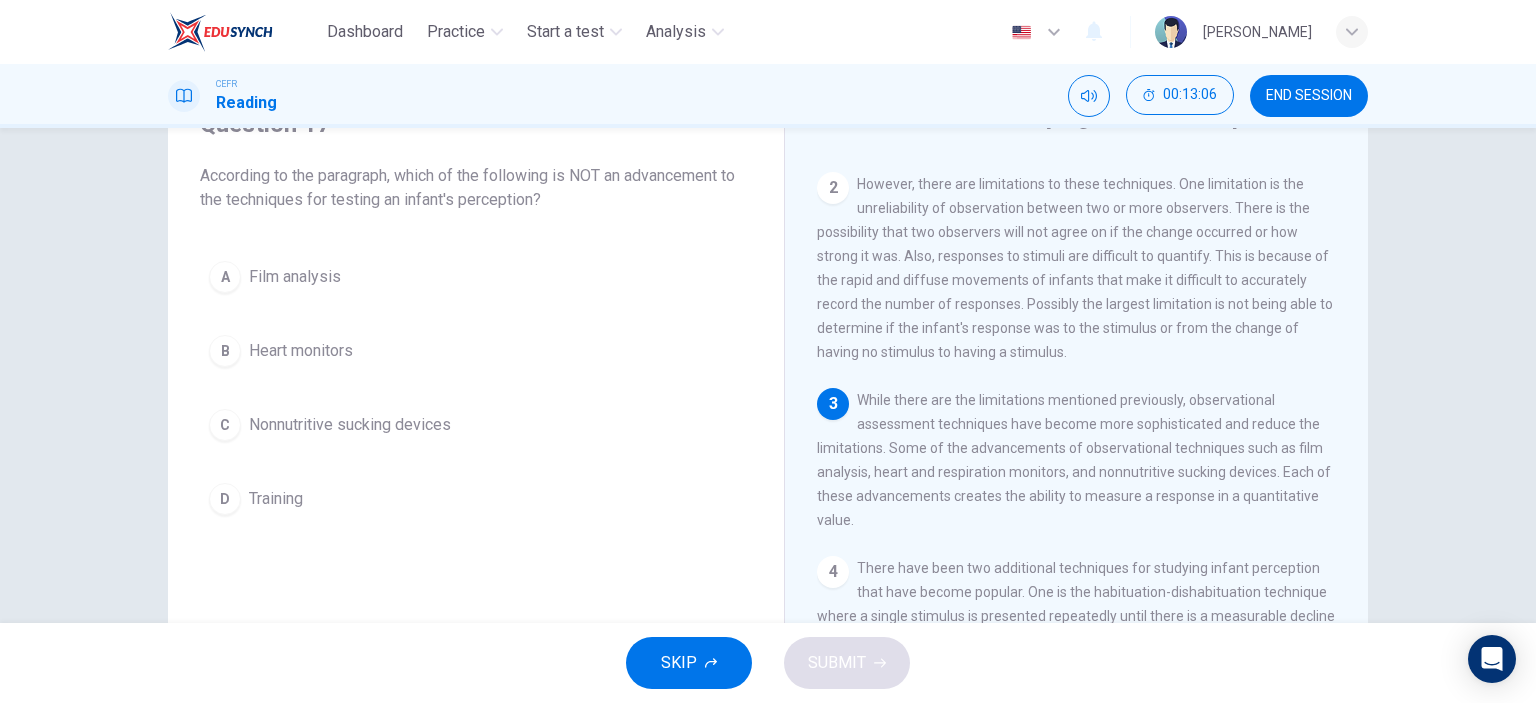 click on "D" at bounding box center [225, 499] 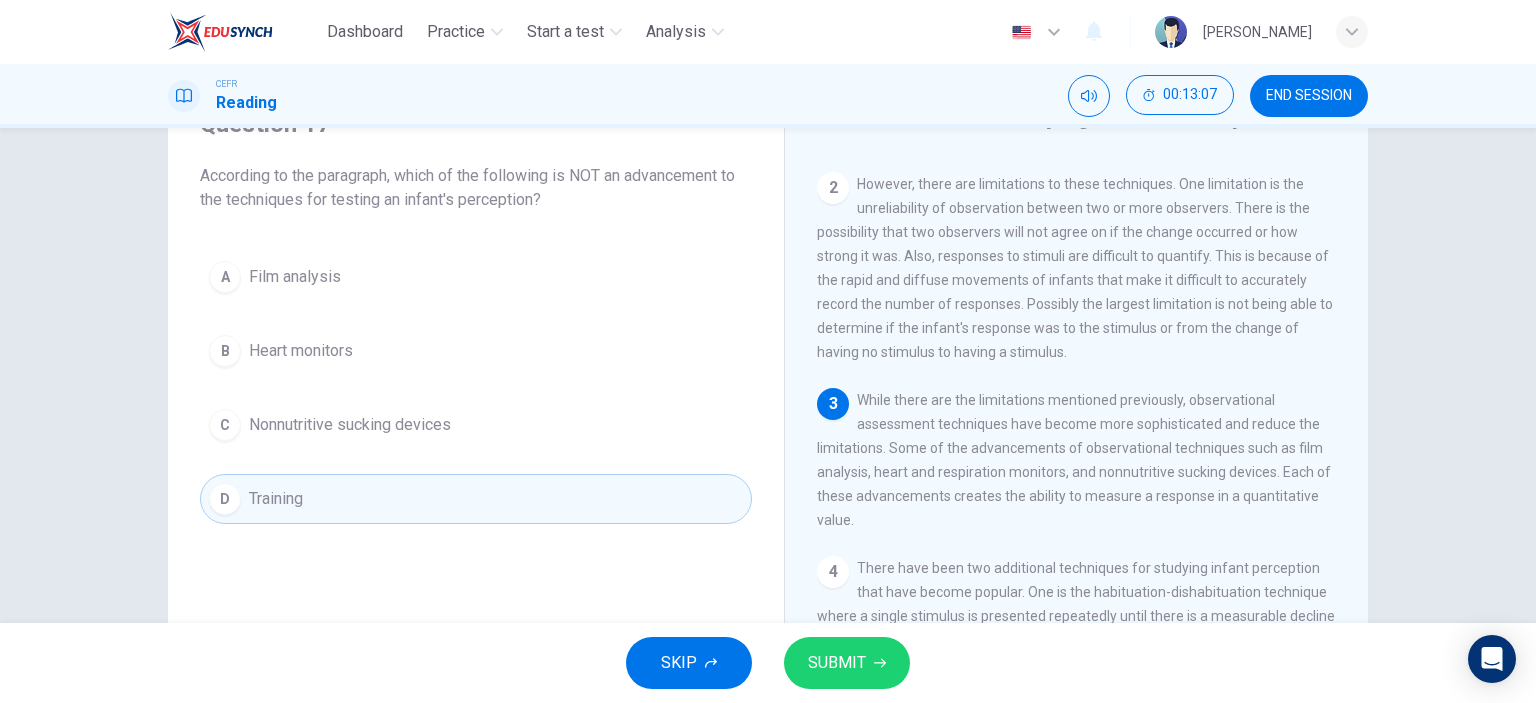 click 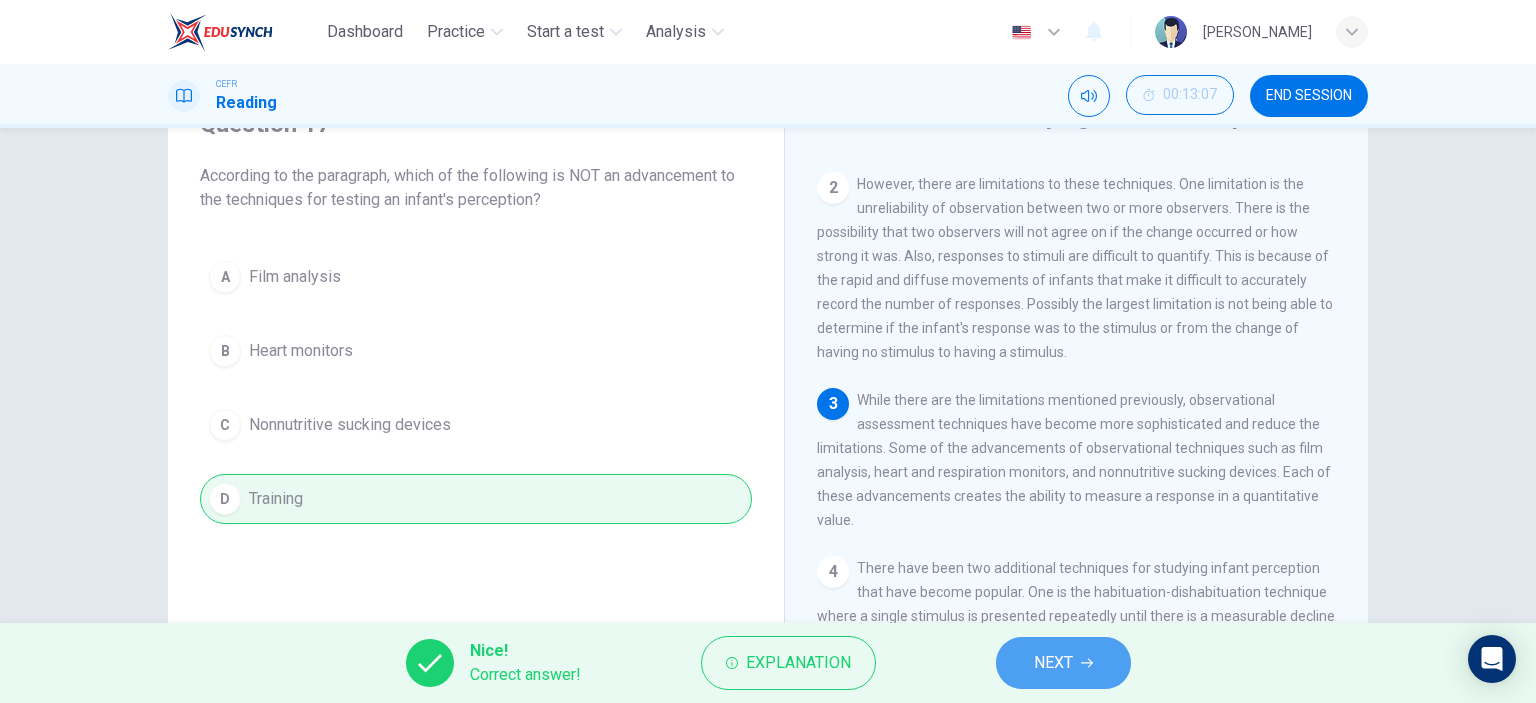 click on "NEXT" at bounding box center [1063, 663] 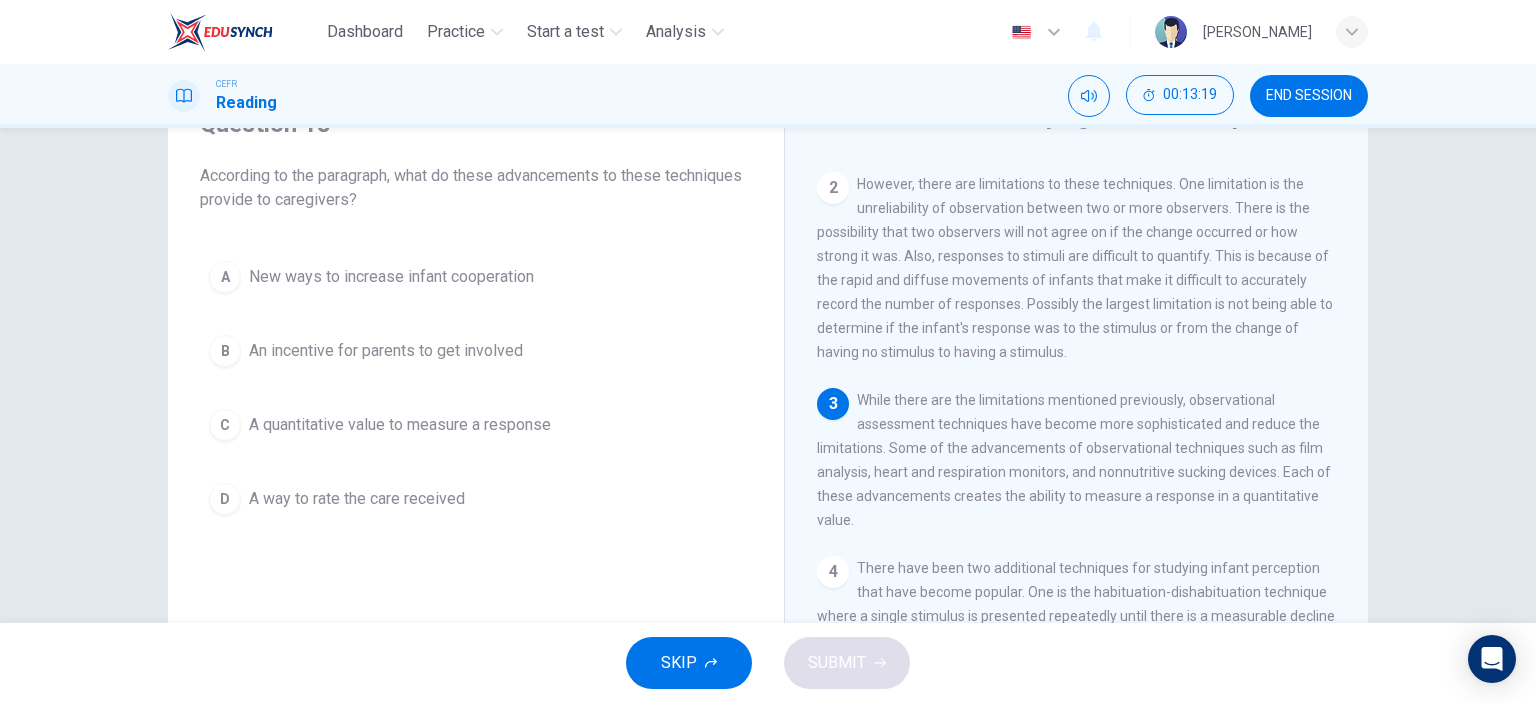 click on "A quantitative value to measure a response" at bounding box center [400, 425] 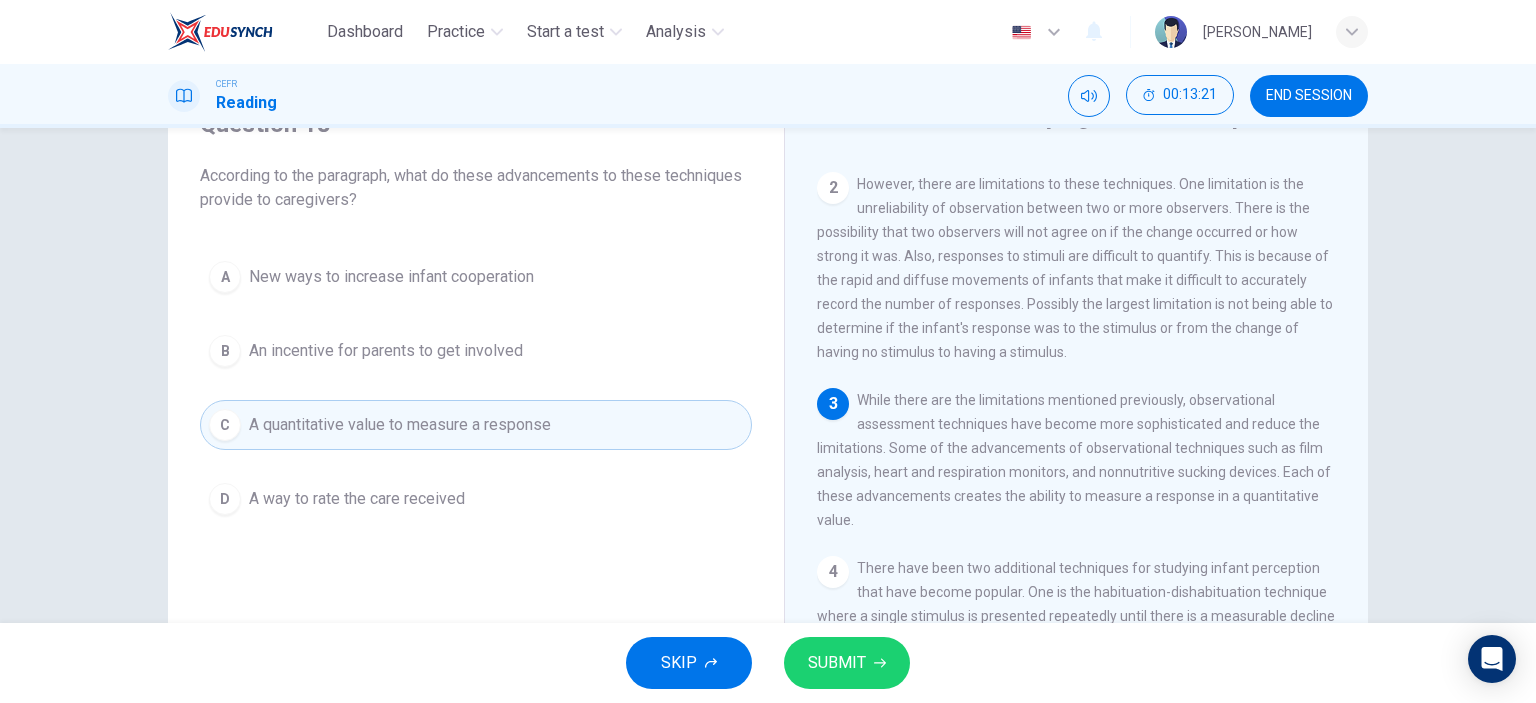 click on "SUBMIT" at bounding box center [837, 663] 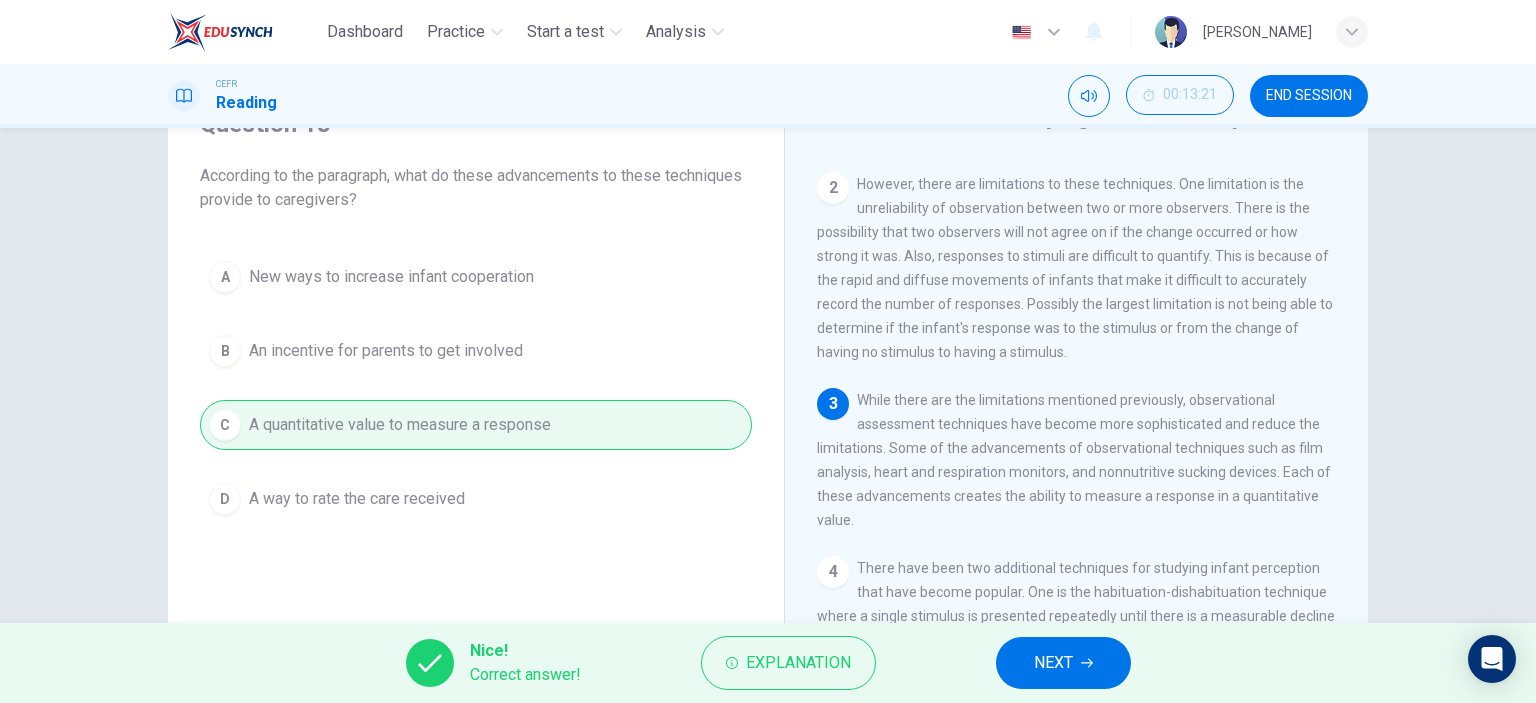 click on "NEXT" at bounding box center [1063, 663] 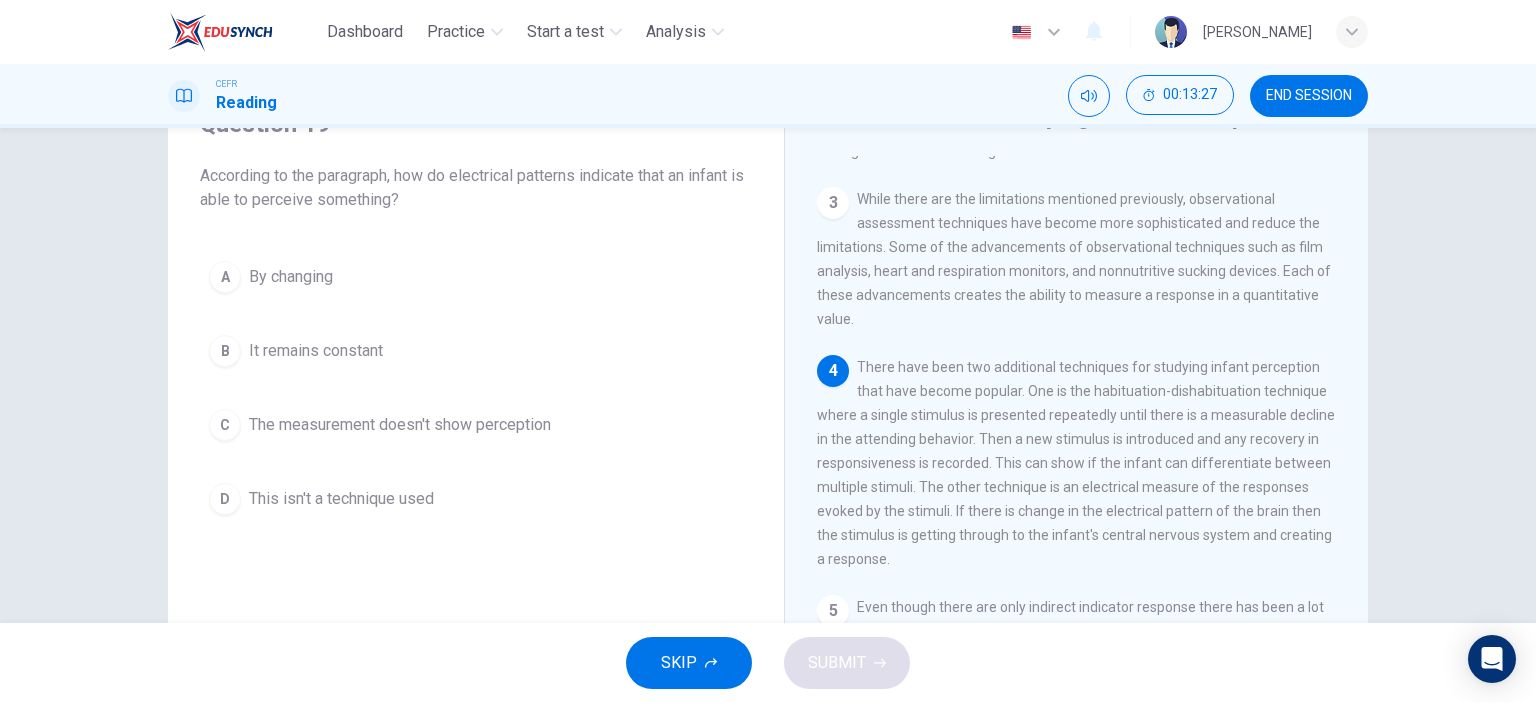 scroll, scrollTop: 430, scrollLeft: 0, axis: vertical 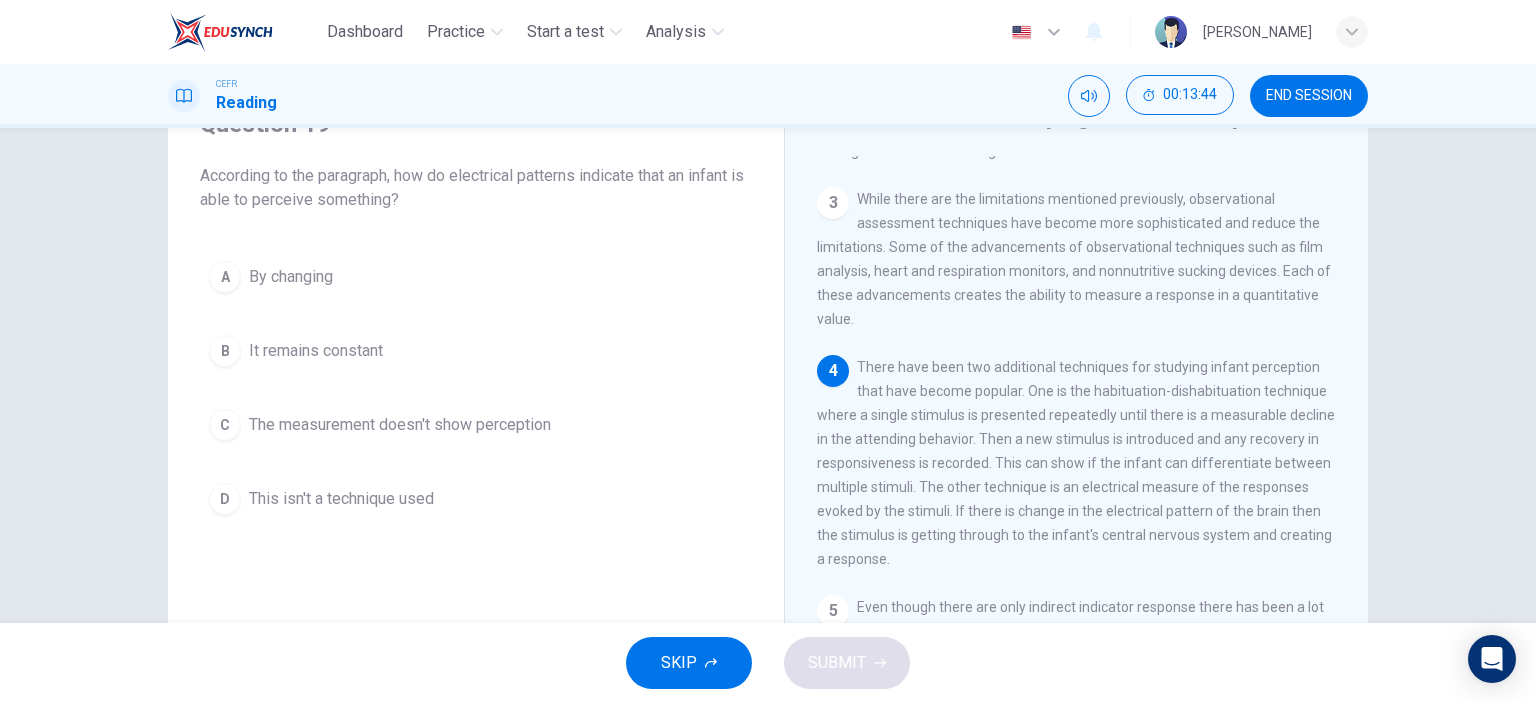 click on "By changing" at bounding box center (291, 277) 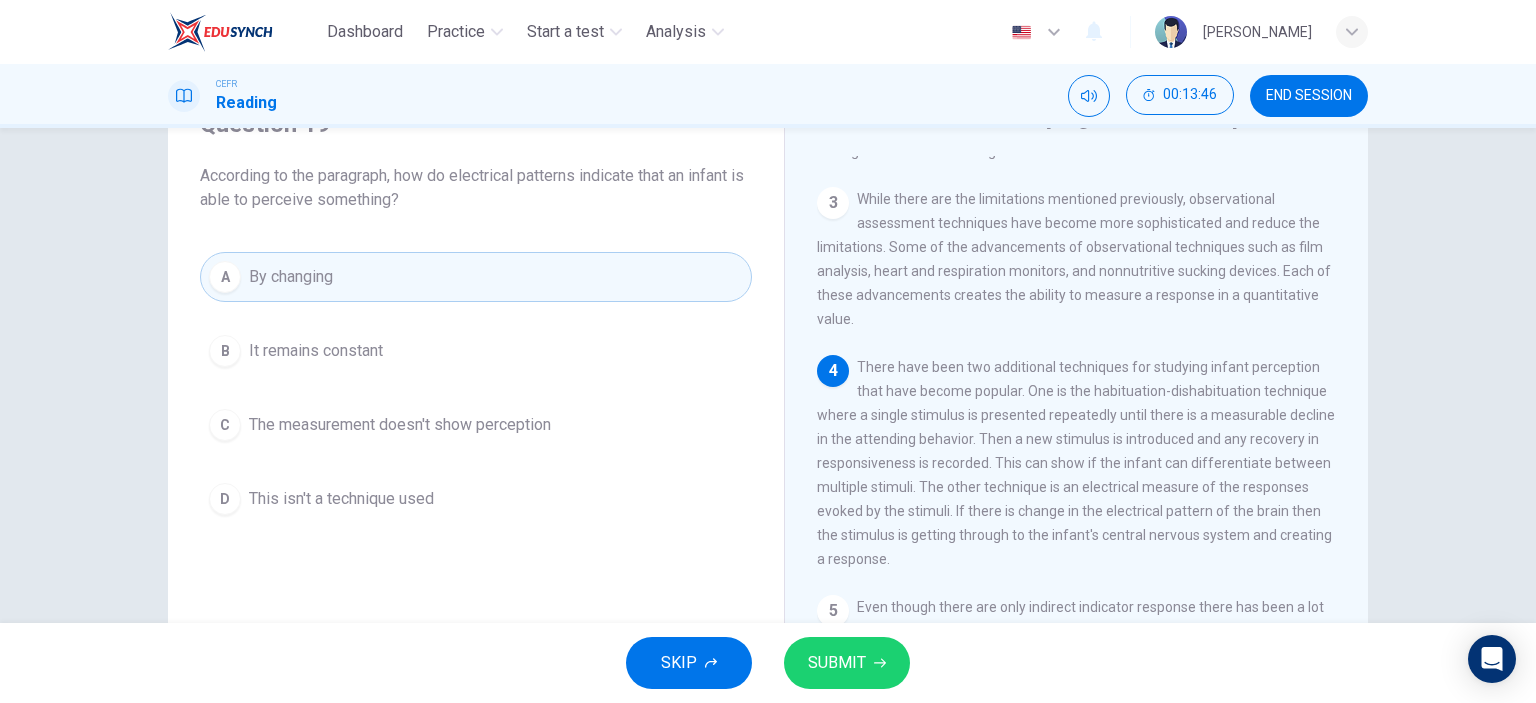 click on "SUBMIT" at bounding box center [837, 663] 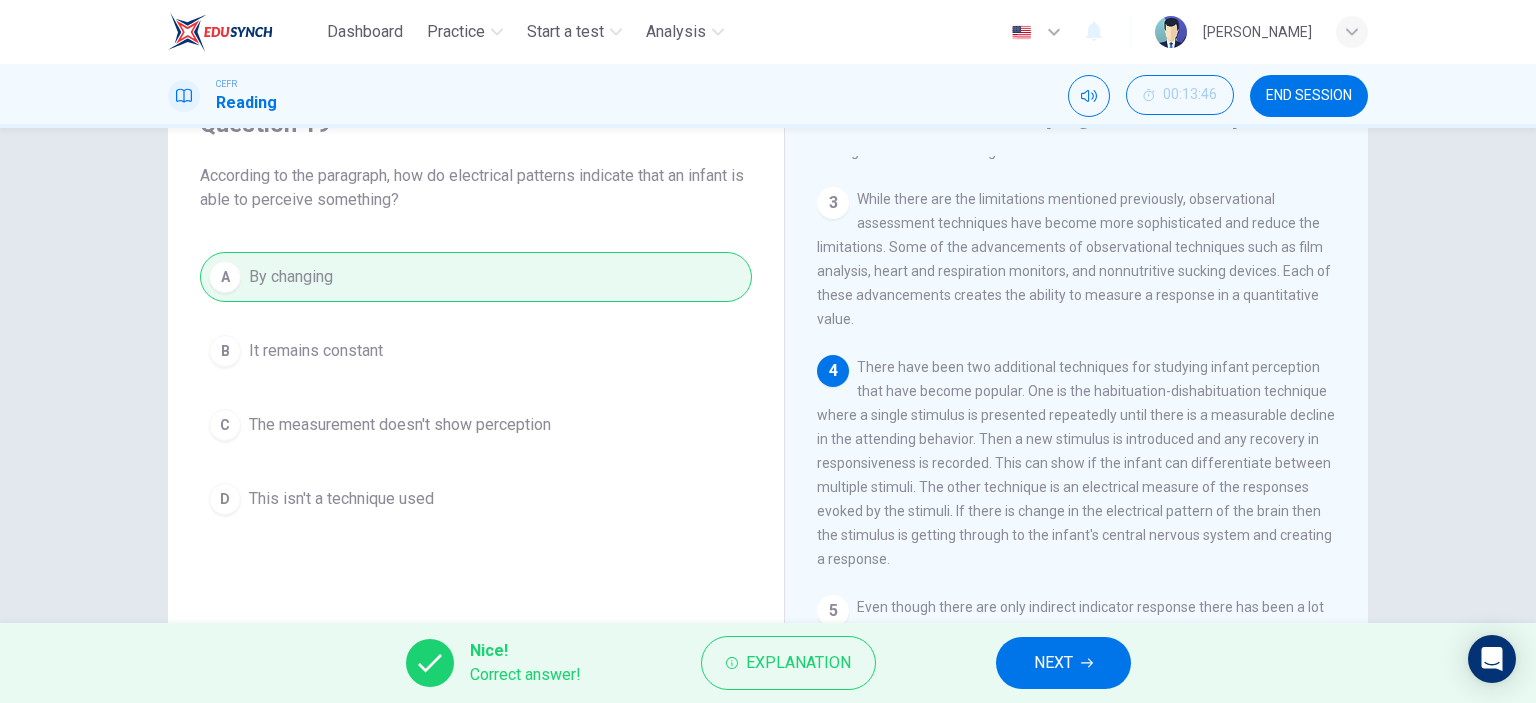 click on "NEXT" at bounding box center (1053, 663) 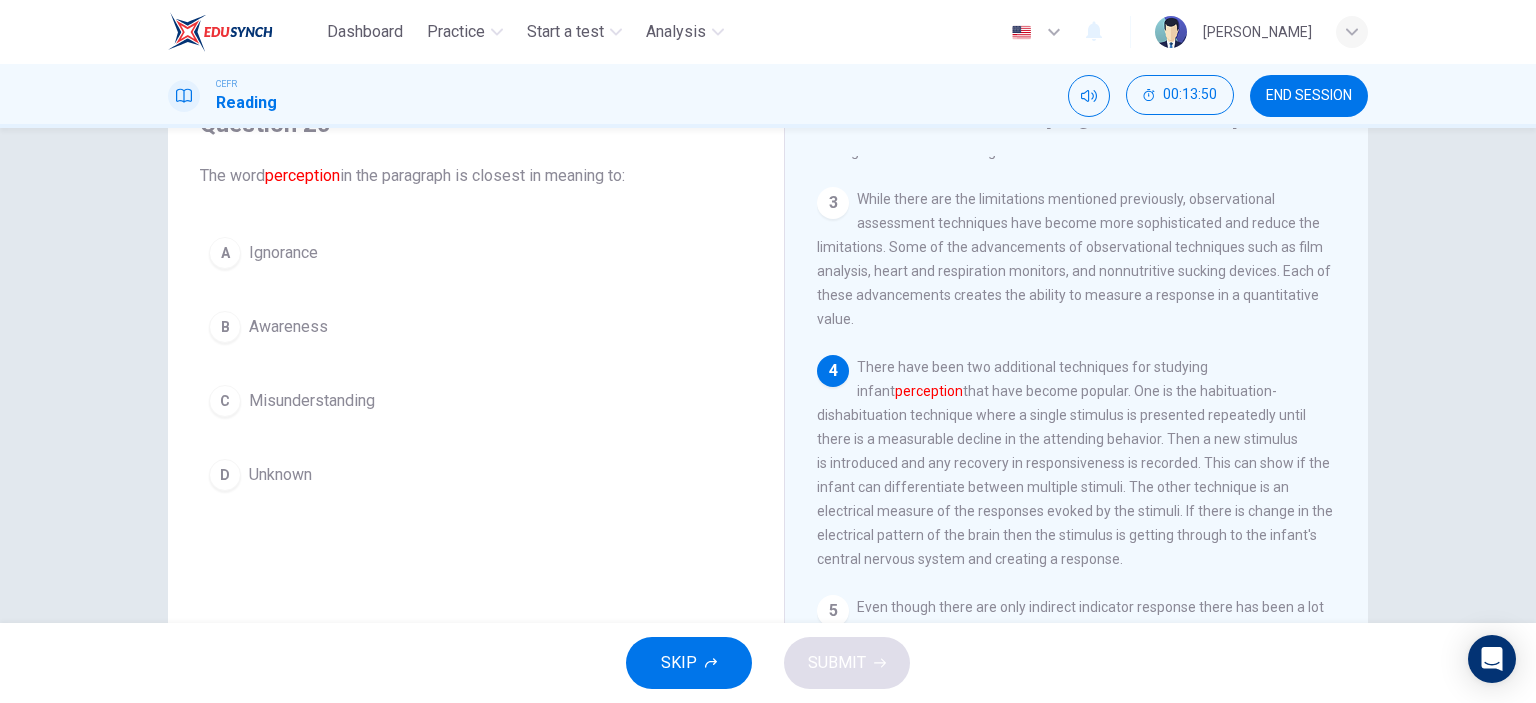 click on "Awareness" at bounding box center (288, 327) 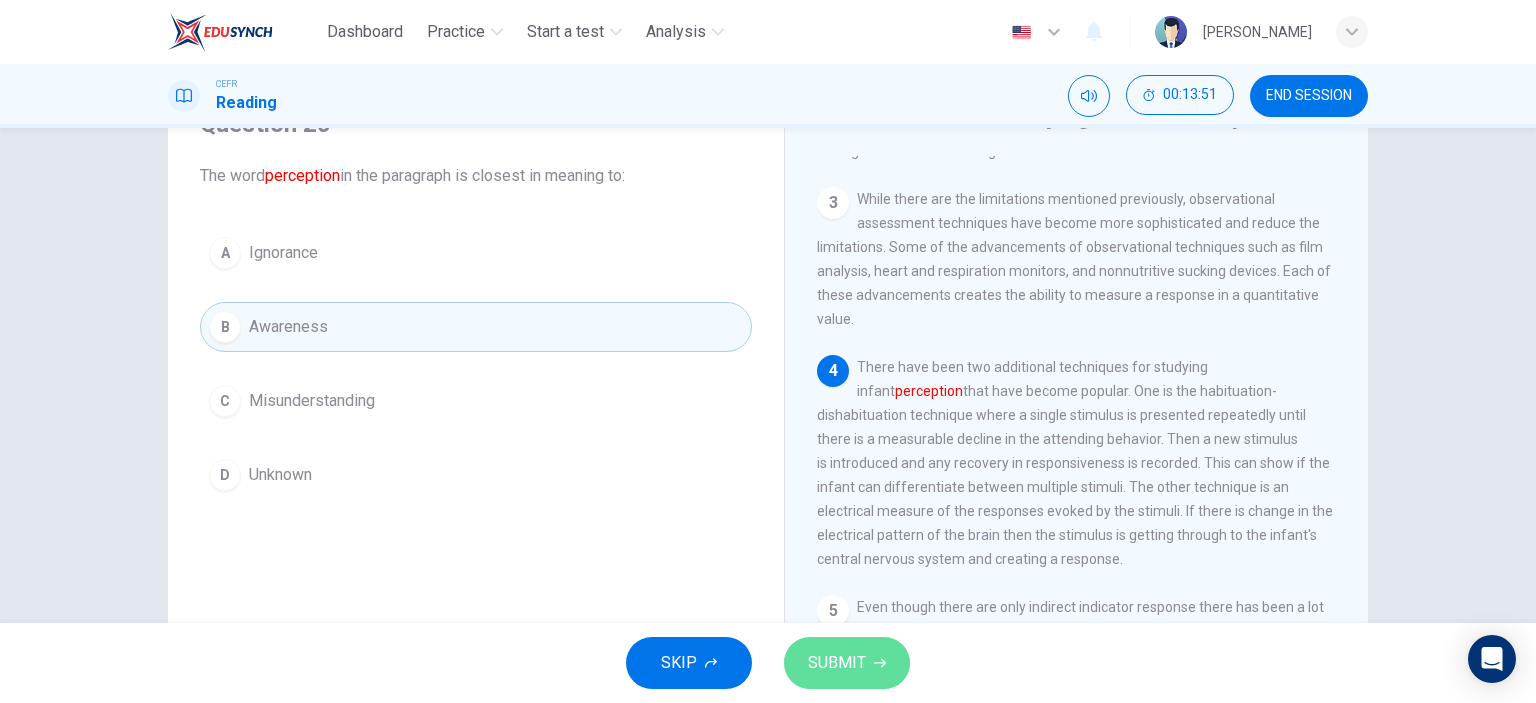 click on "SUBMIT" at bounding box center [837, 663] 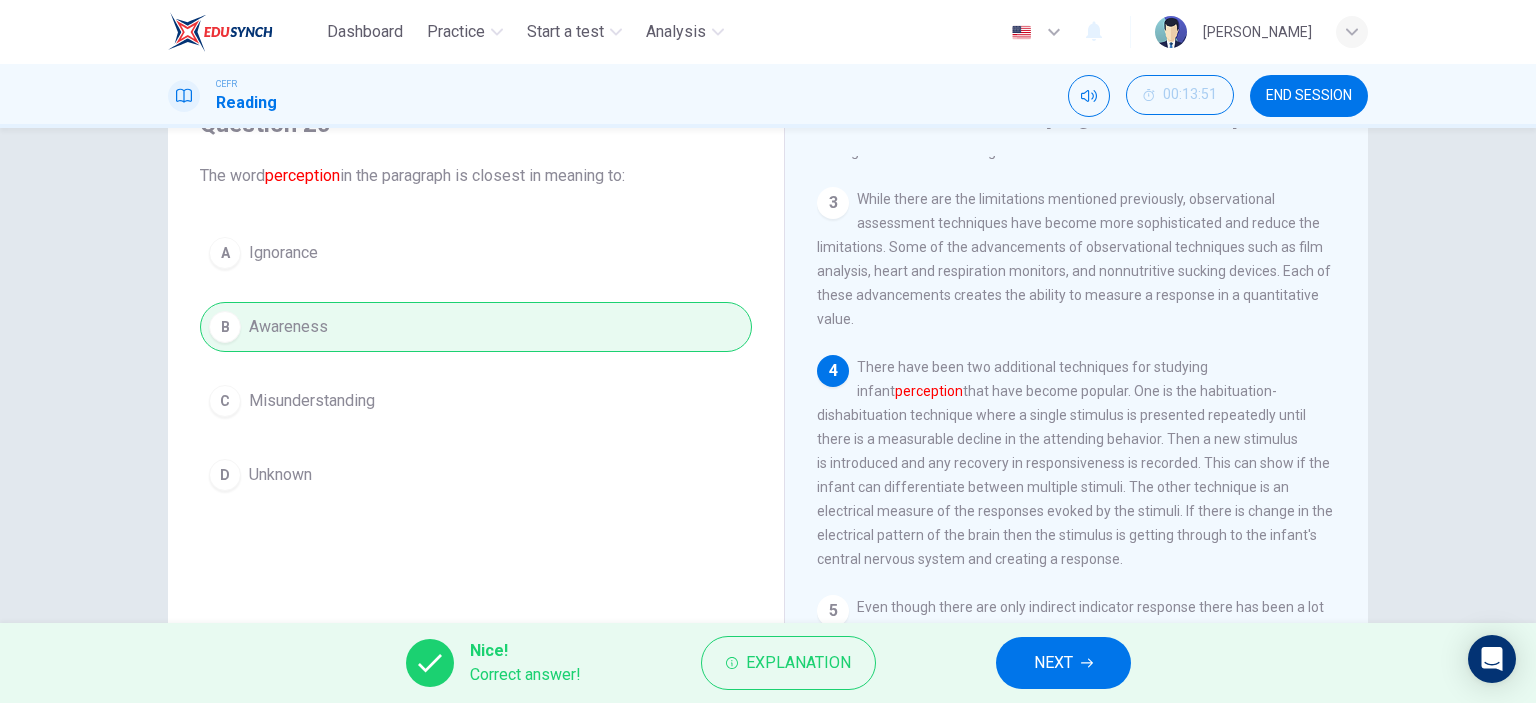 click on "NEXT" at bounding box center (1053, 663) 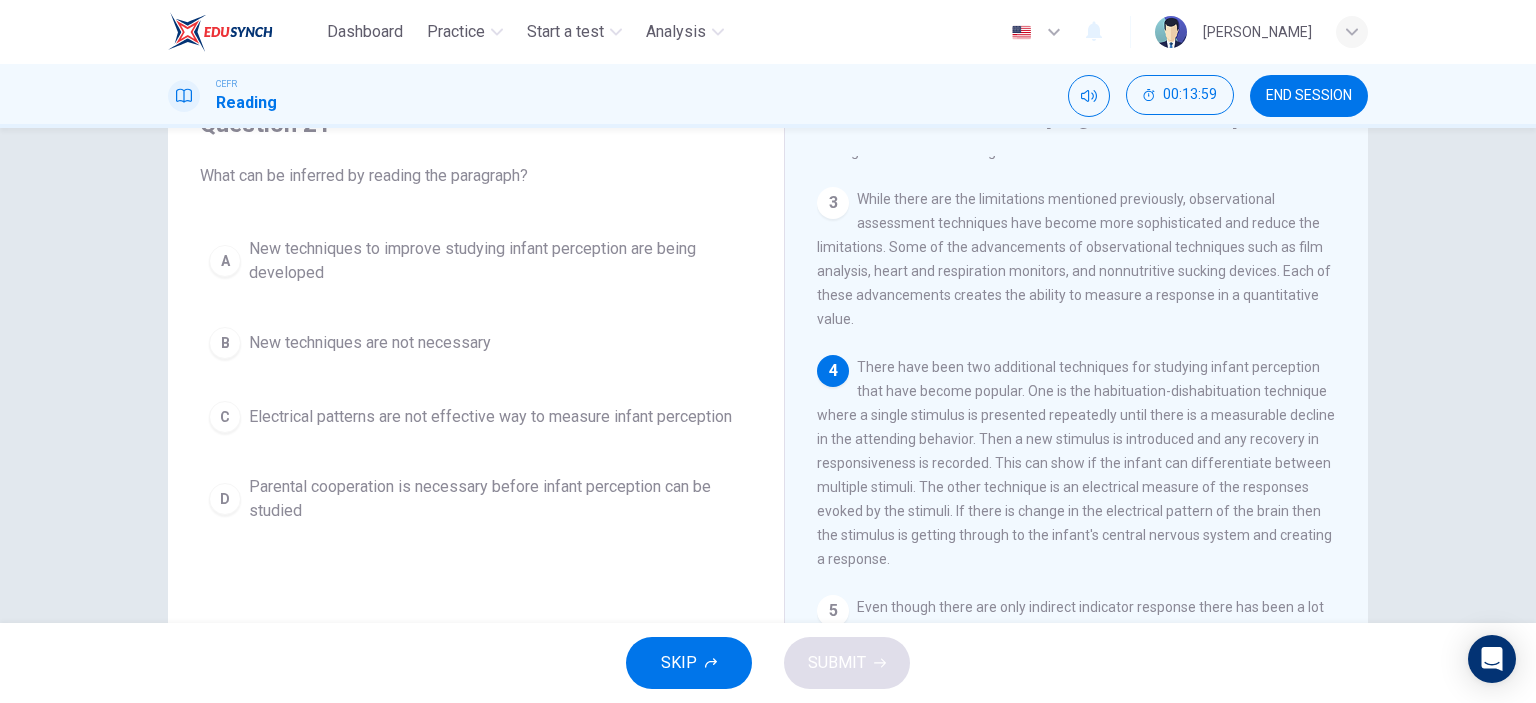 click on "New techniques to improve studying infant perception are being developed" at bounding box center (496, 261) 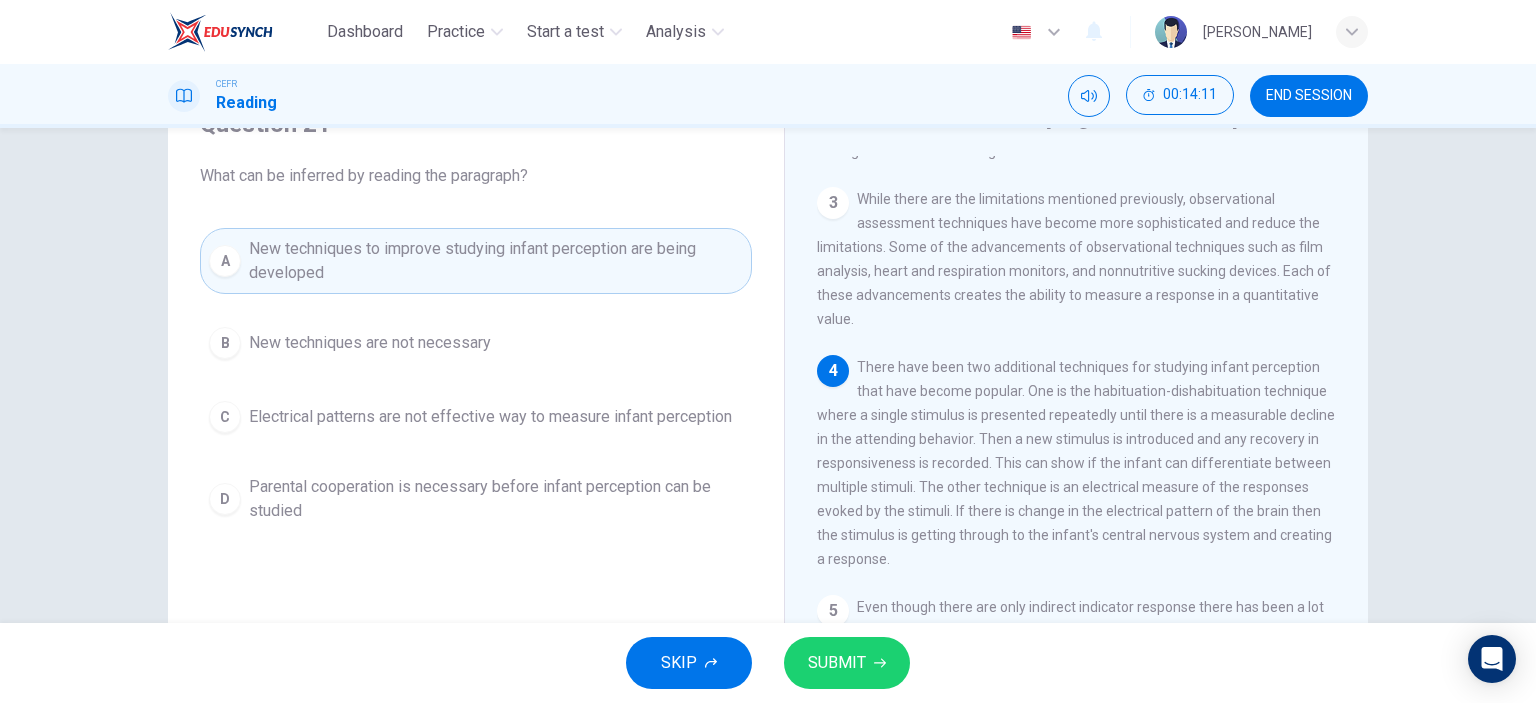 click on "SUBMIT" at bounding box center (837, 663) 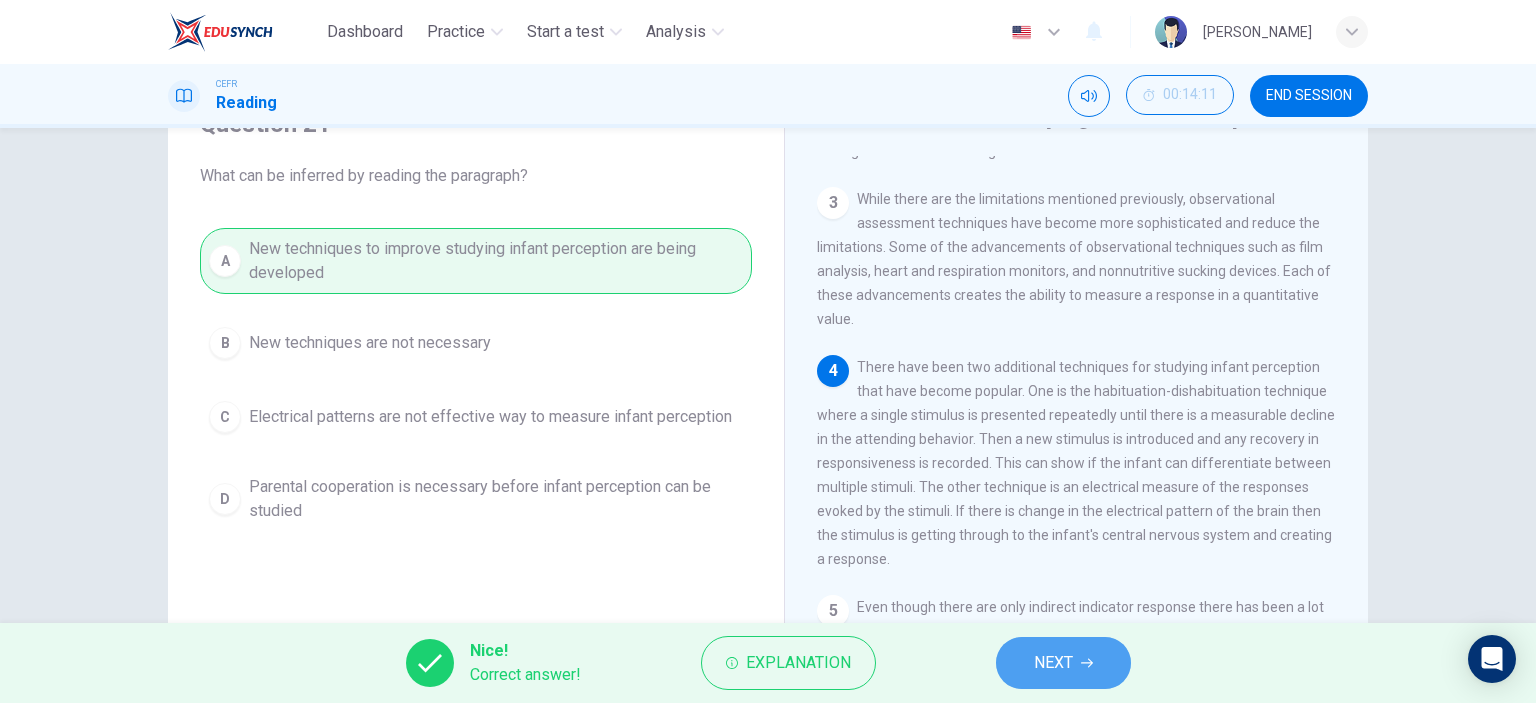 click on "NEXT" at bounding box center [1053, 663] 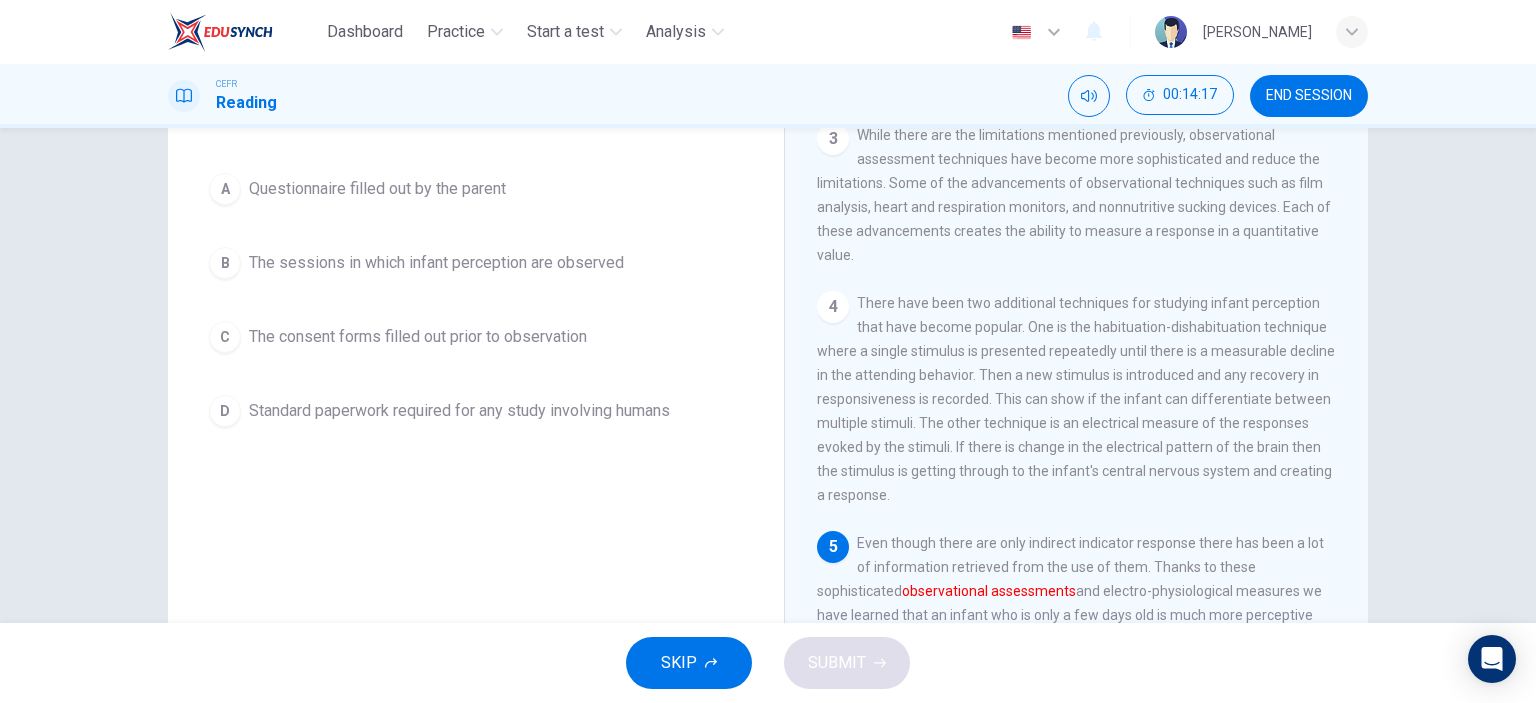 scroll, scrollTop: 280, scrollLeft: 0, axis: vertical 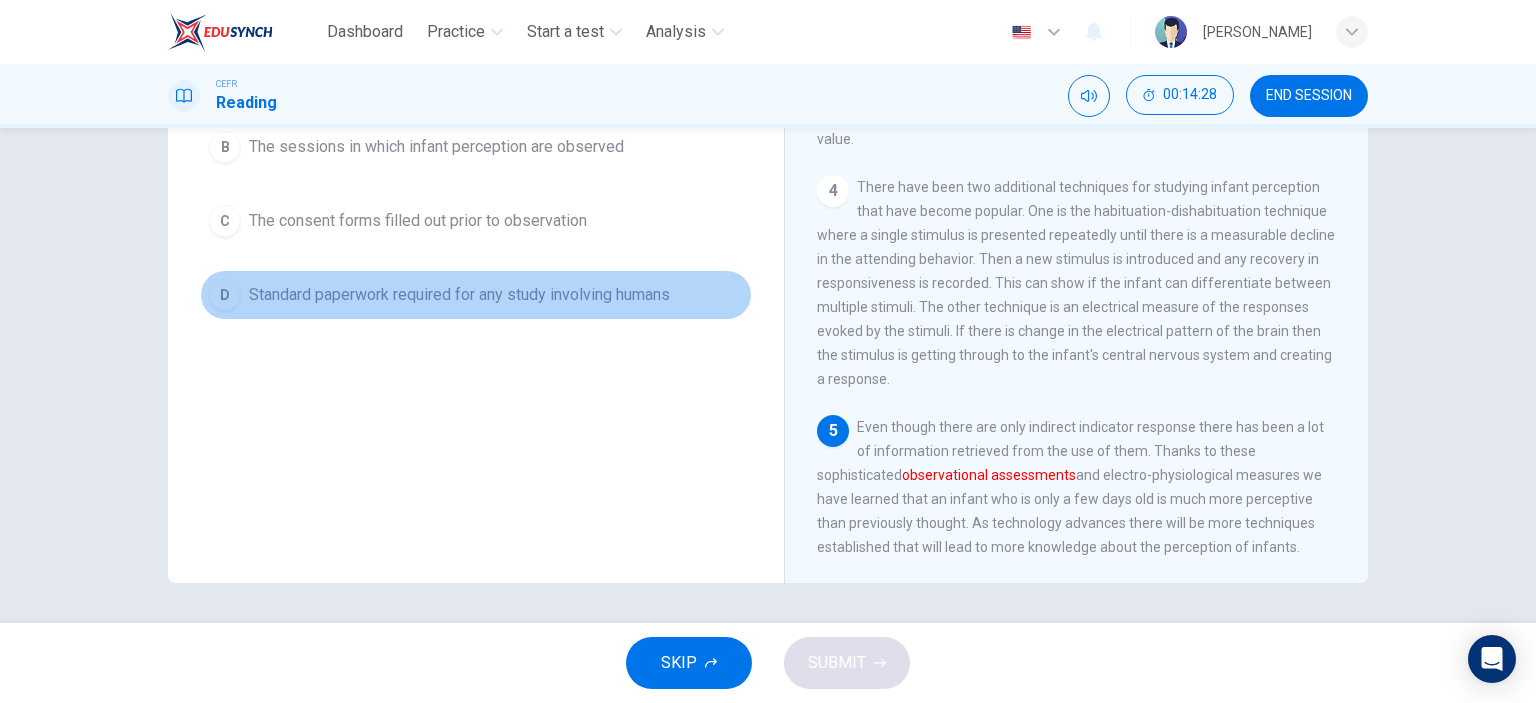 click on "Standard paperwork required for any study involving humans" at bounding box center (459, 295) 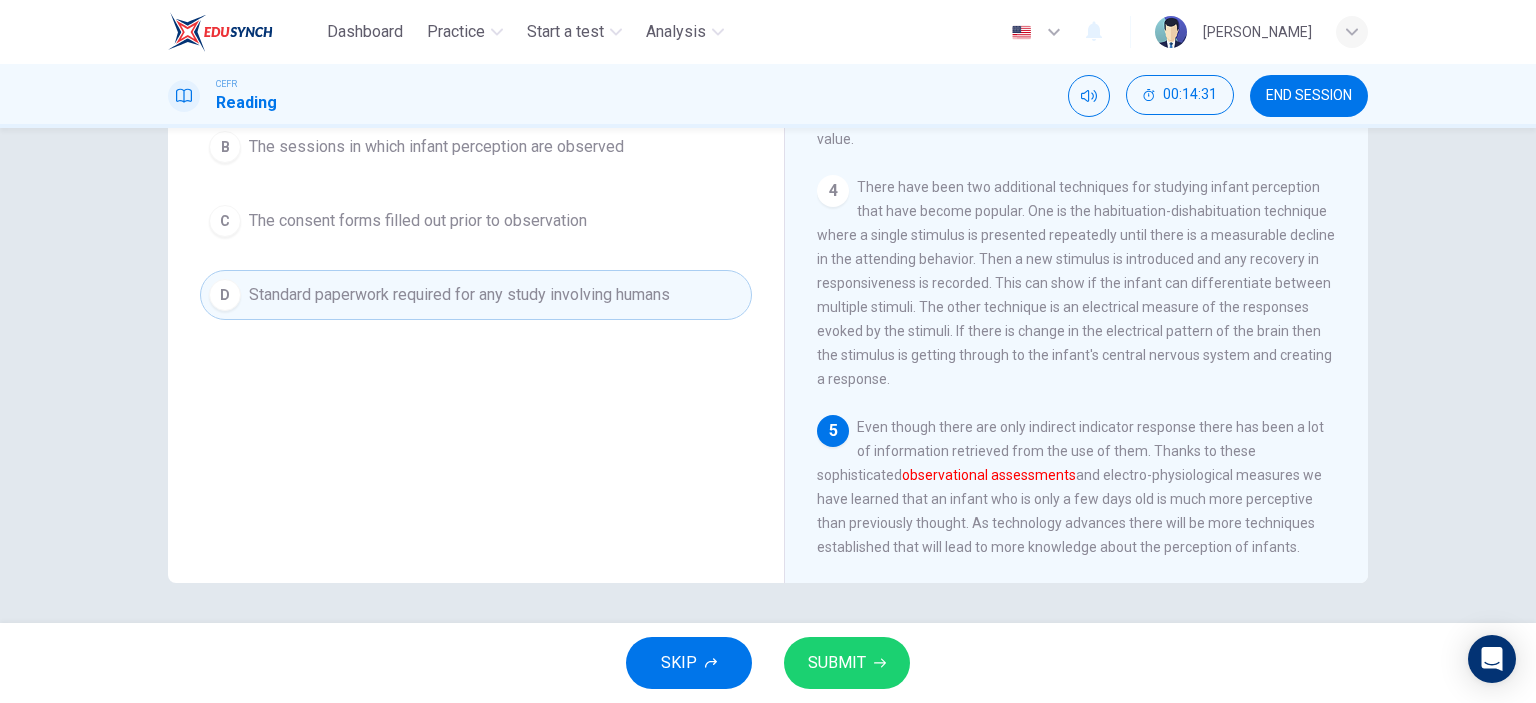 click on "The consent forms filled out prior to observation" at bounding box center (418, 221) 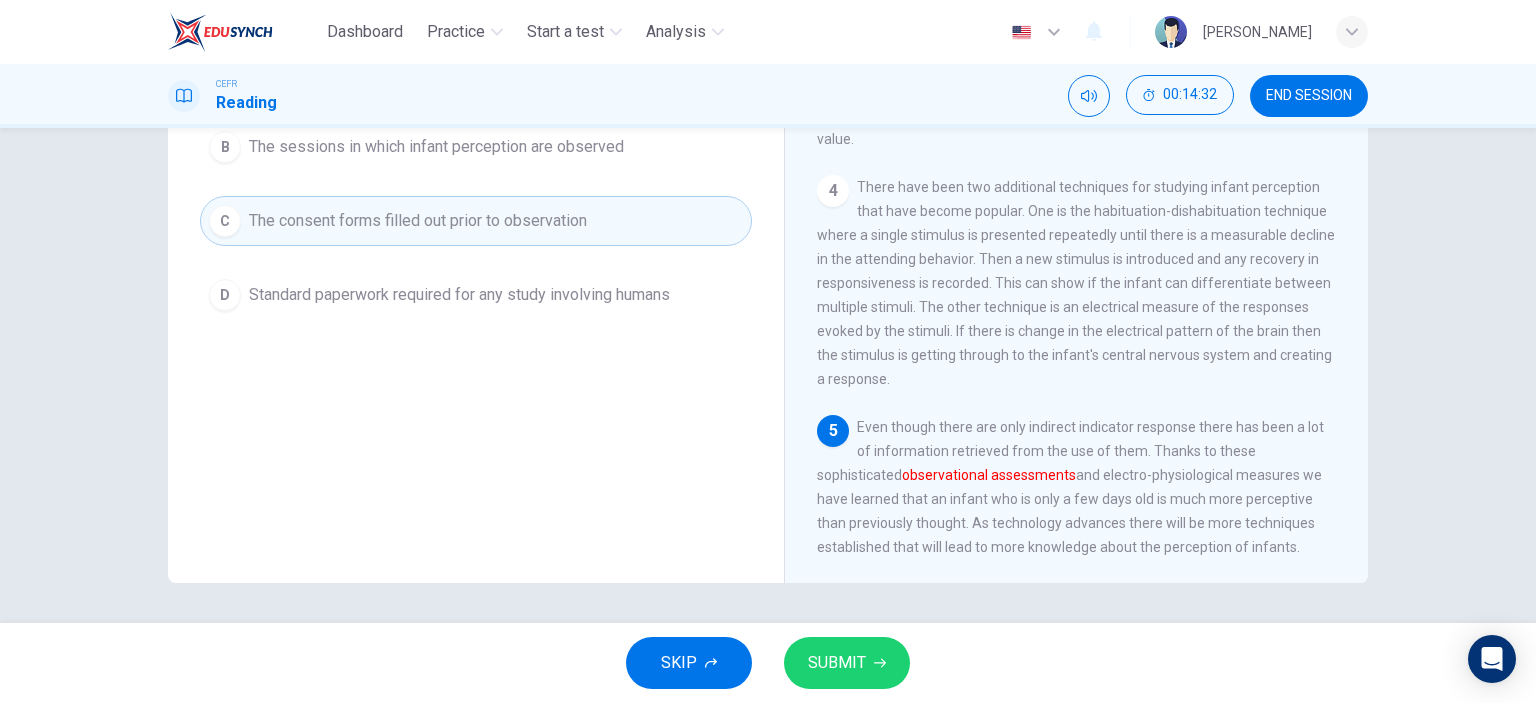 click on "SUBMIT" at bounding box center [837, 663] 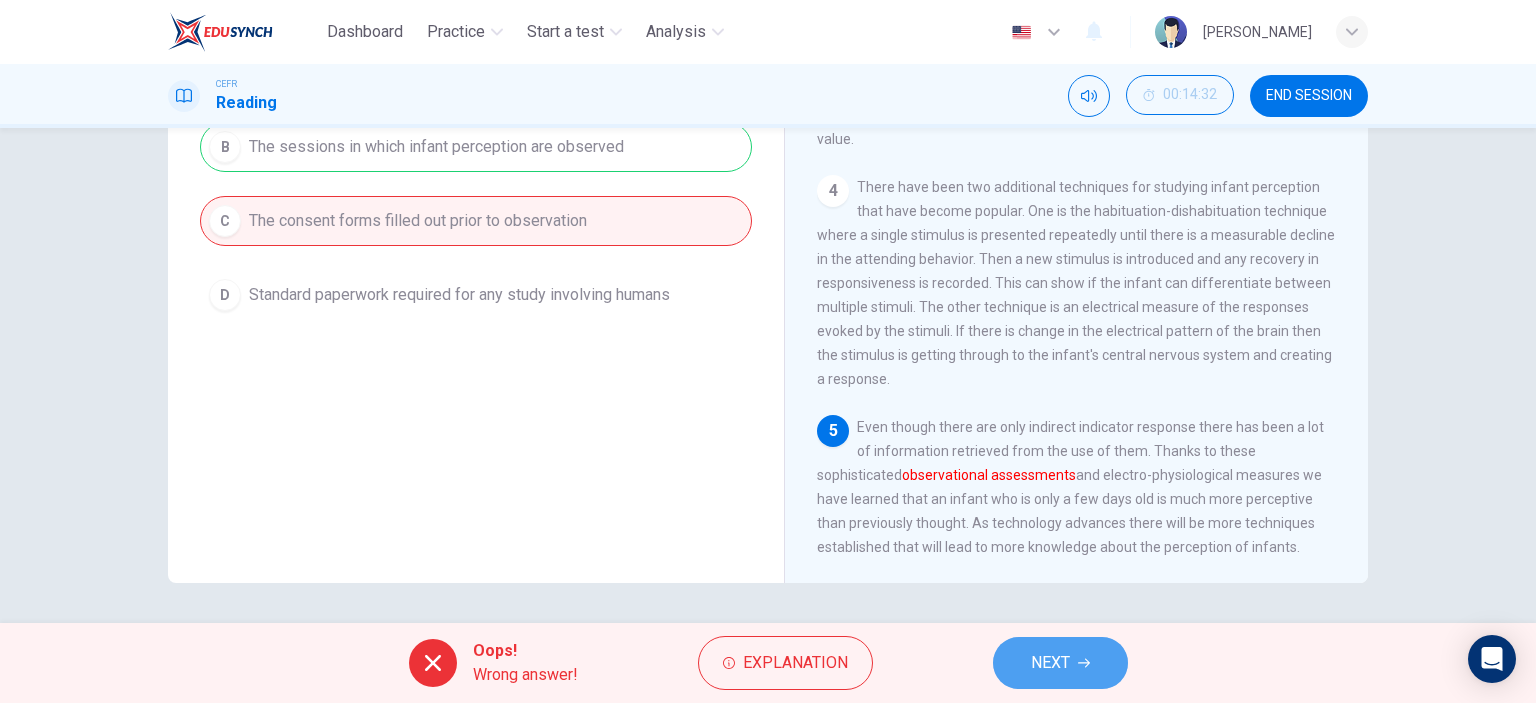 click on "NEXT" at bounding box center (1050, 663) 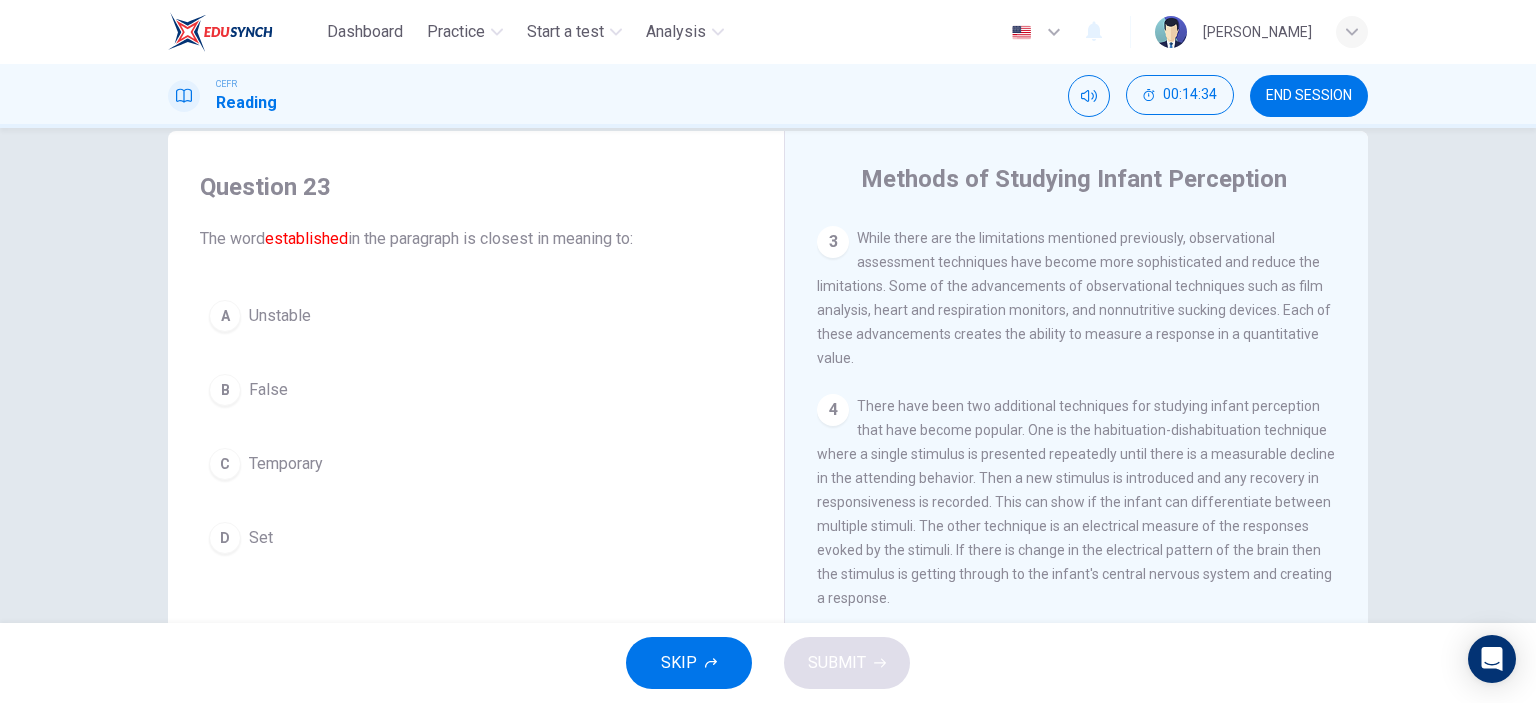 scroll, scrollTop: 100, scrollLeft: 0, axis: vertical 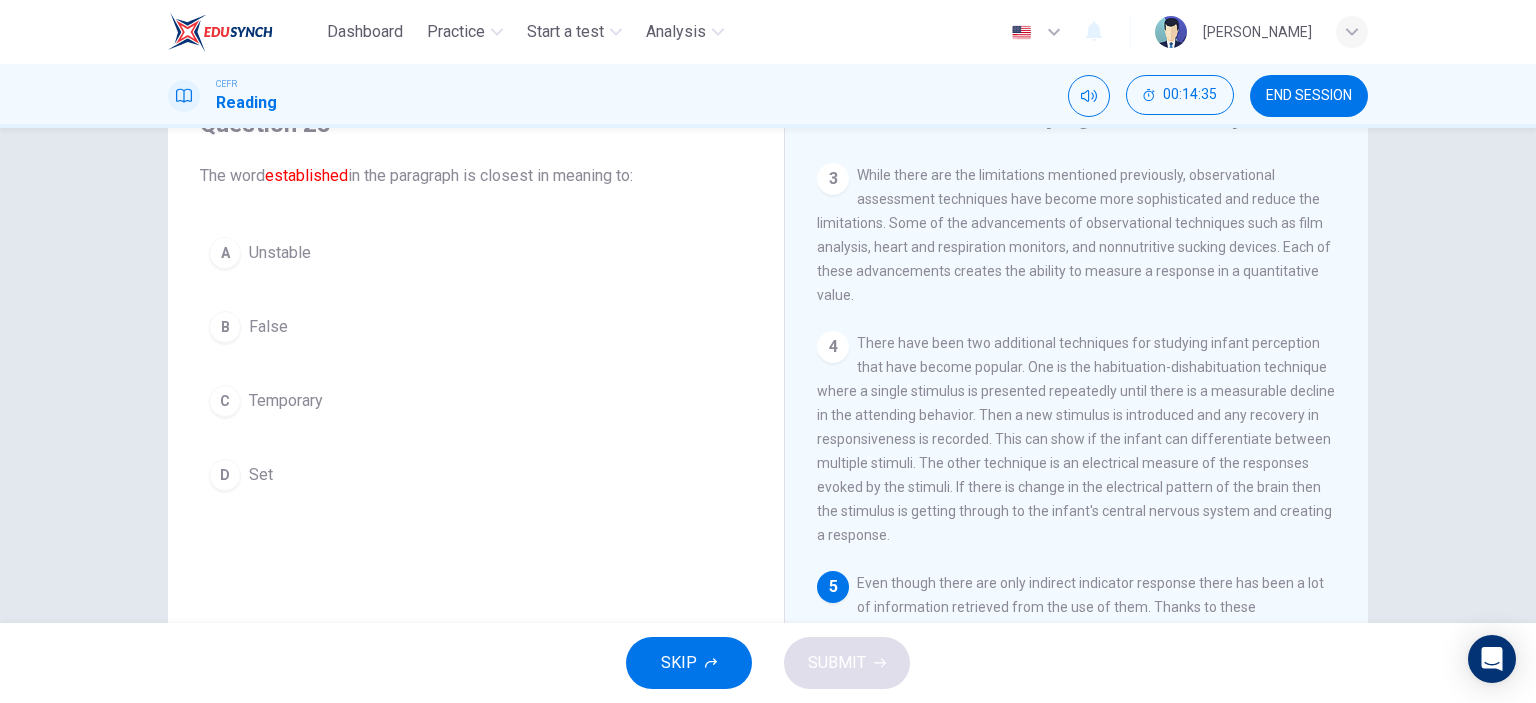 click on "Set" at bounding box center [261, 475] 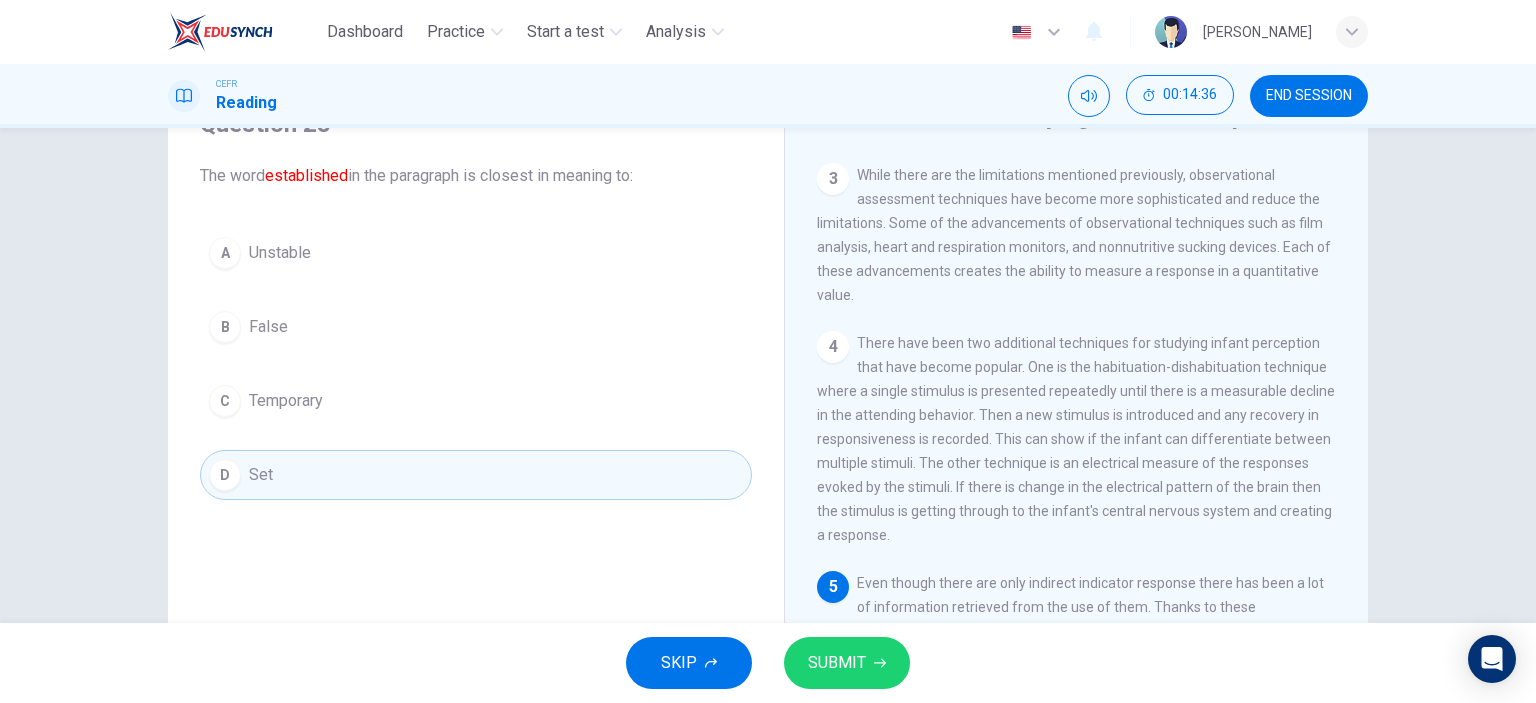 click on "SUBMIT" at bounding box center (837, 663) 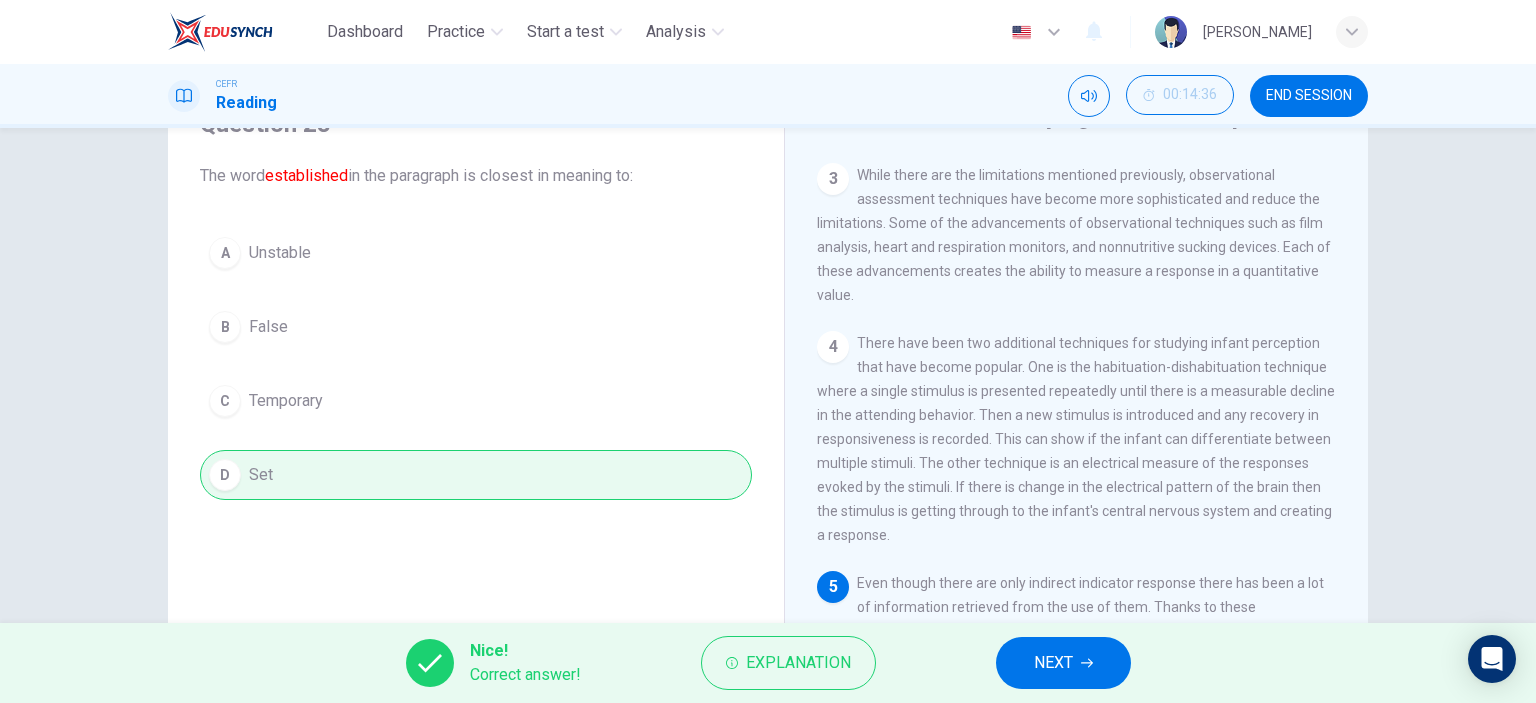 click on "NEXT" at bounding box center (1063, 663) 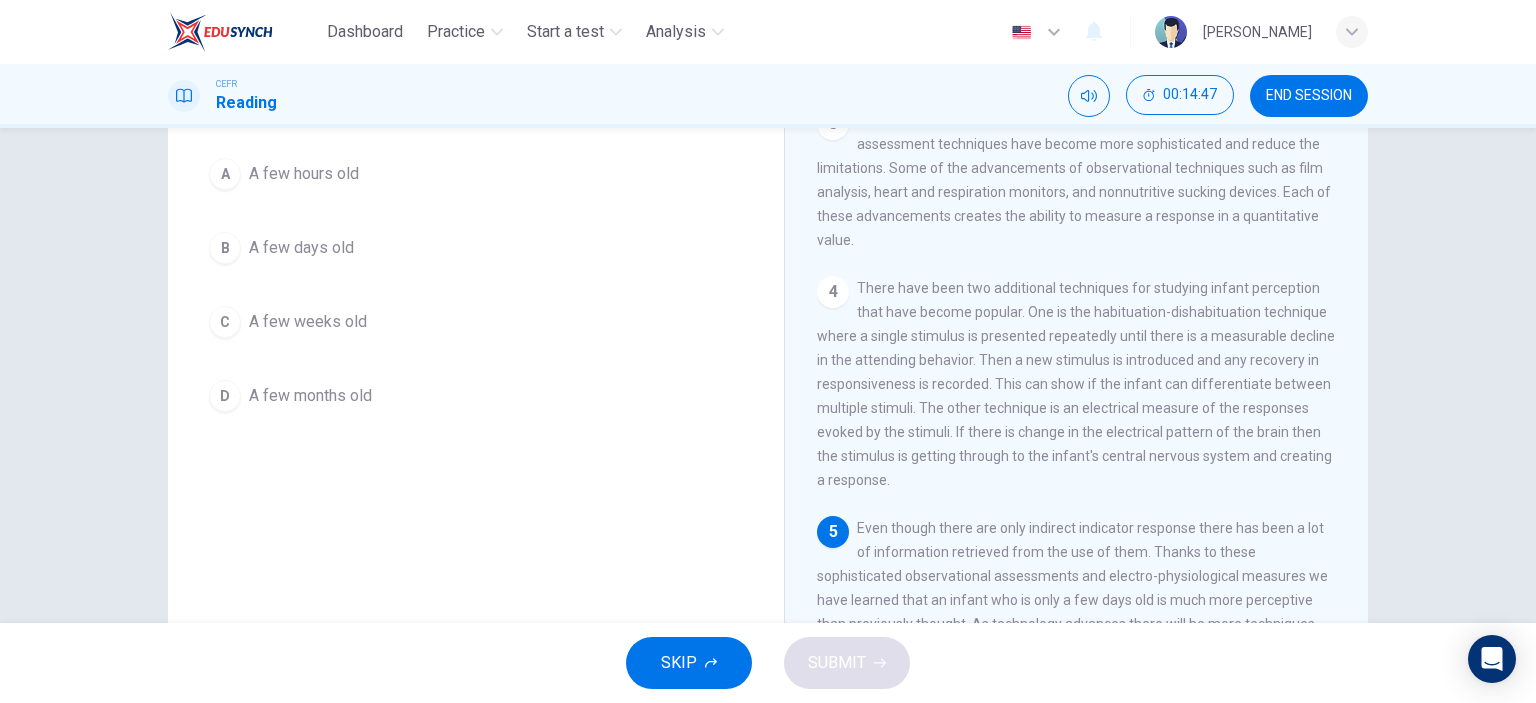 scroll, scrollTop: 80, scrollLeft: 0, axis: vertical 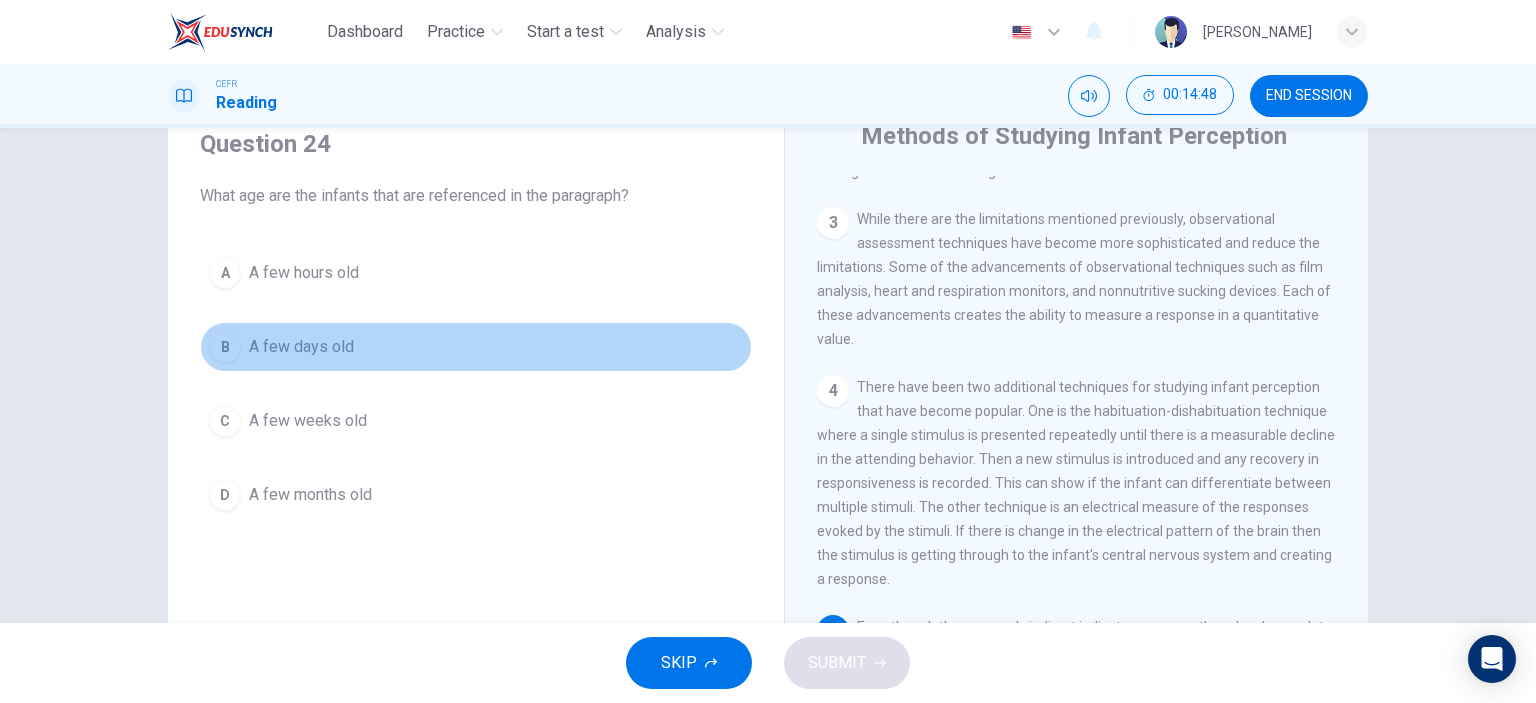 click on "A few days old" at bounding box center (301, 347) 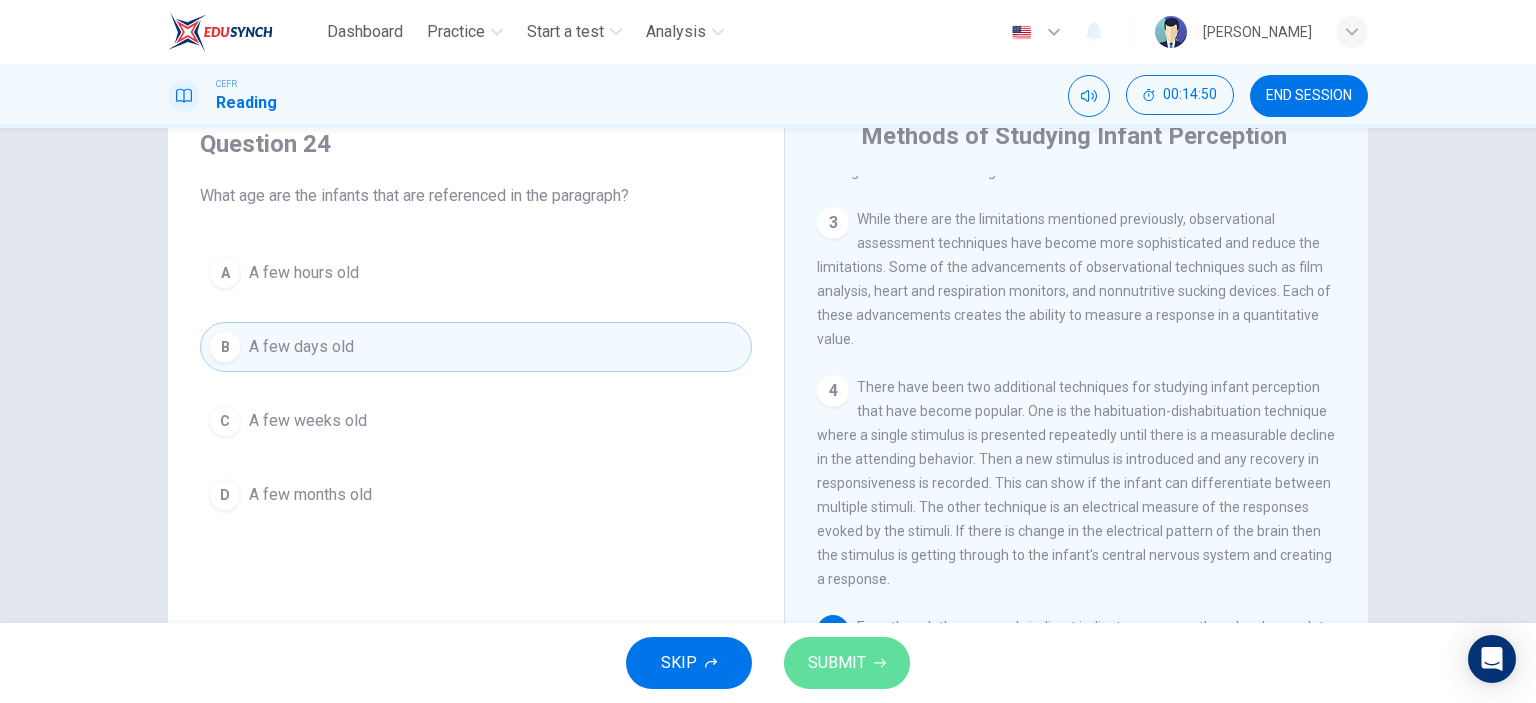 click on "SUBMIT" at bounding box center (847, 663) 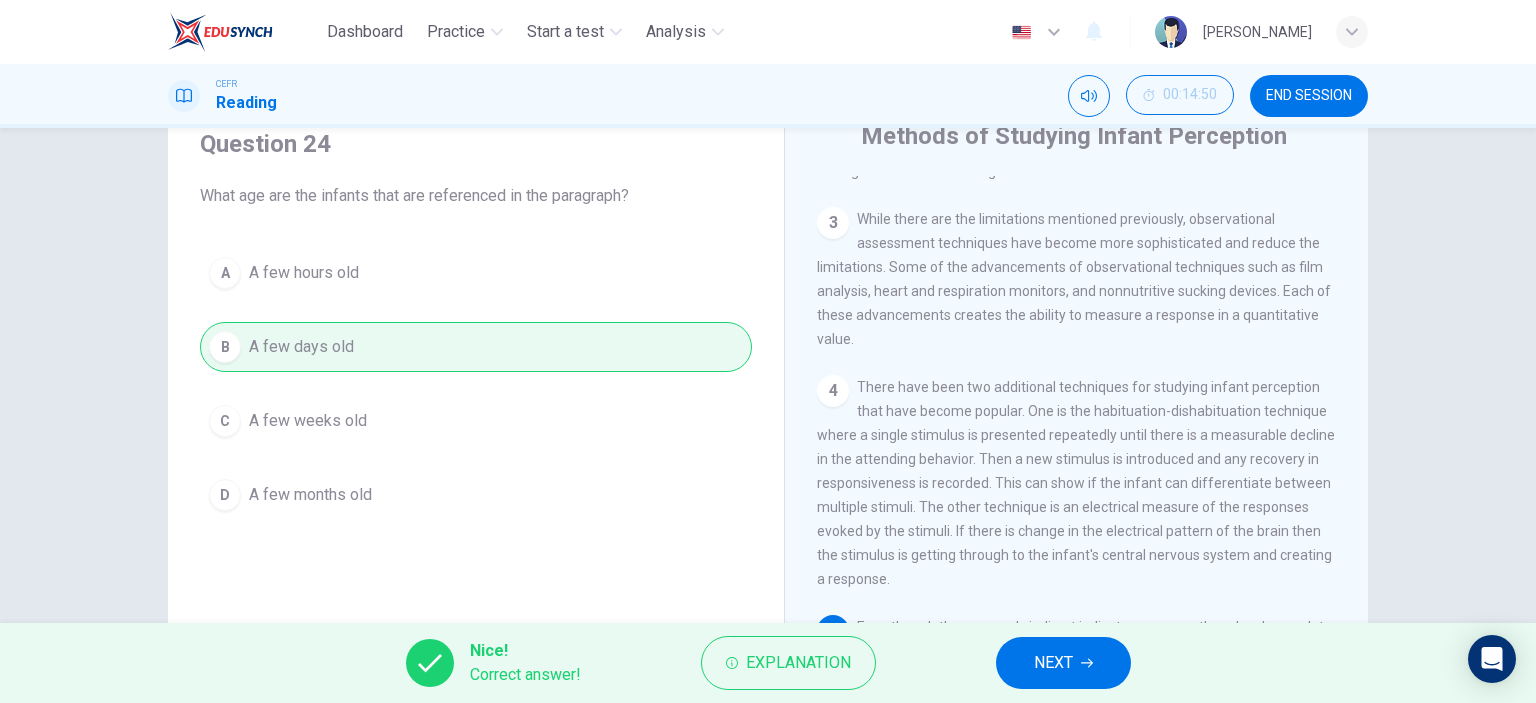click on "NEXT" at bounding box center (1063, 663) 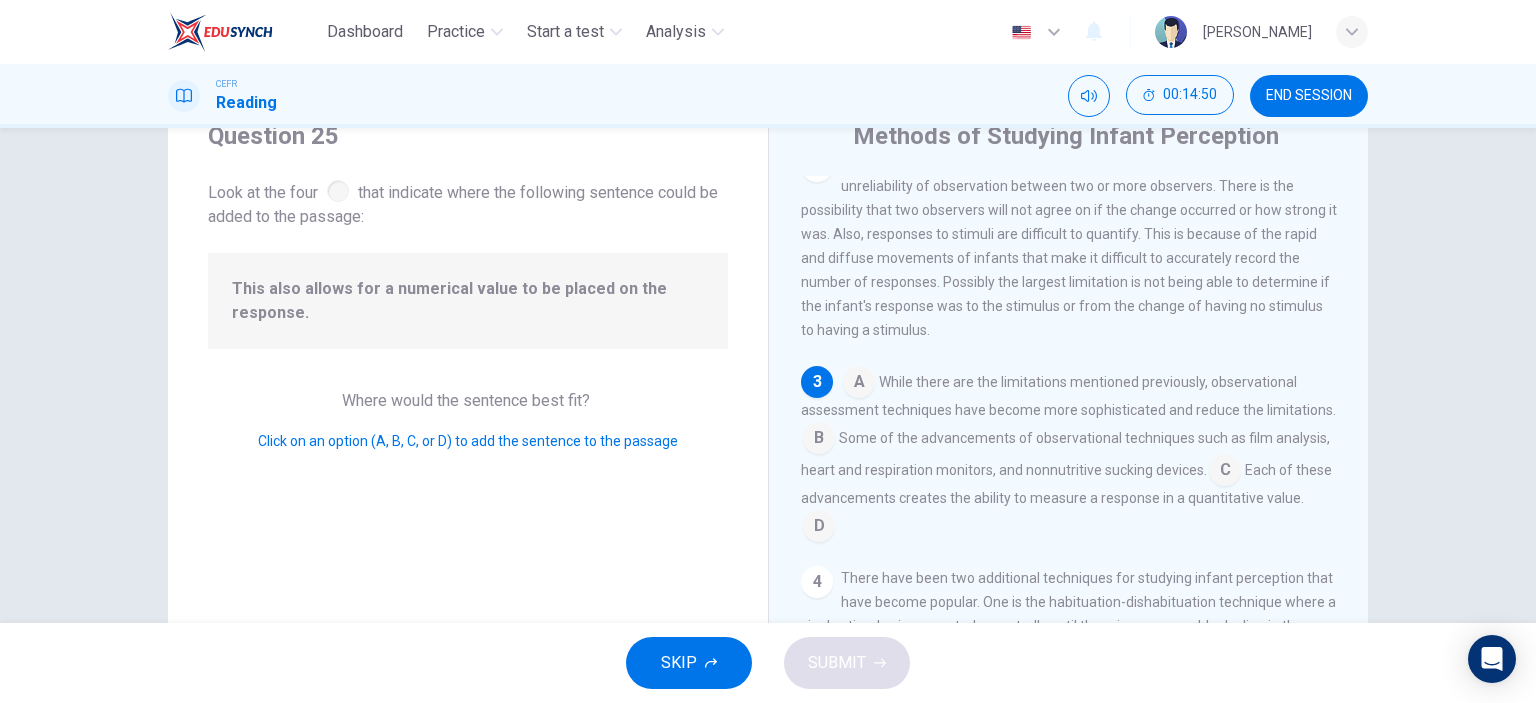 scroll, scrollTop: 245, scrollLeft: 0, axis: vertical 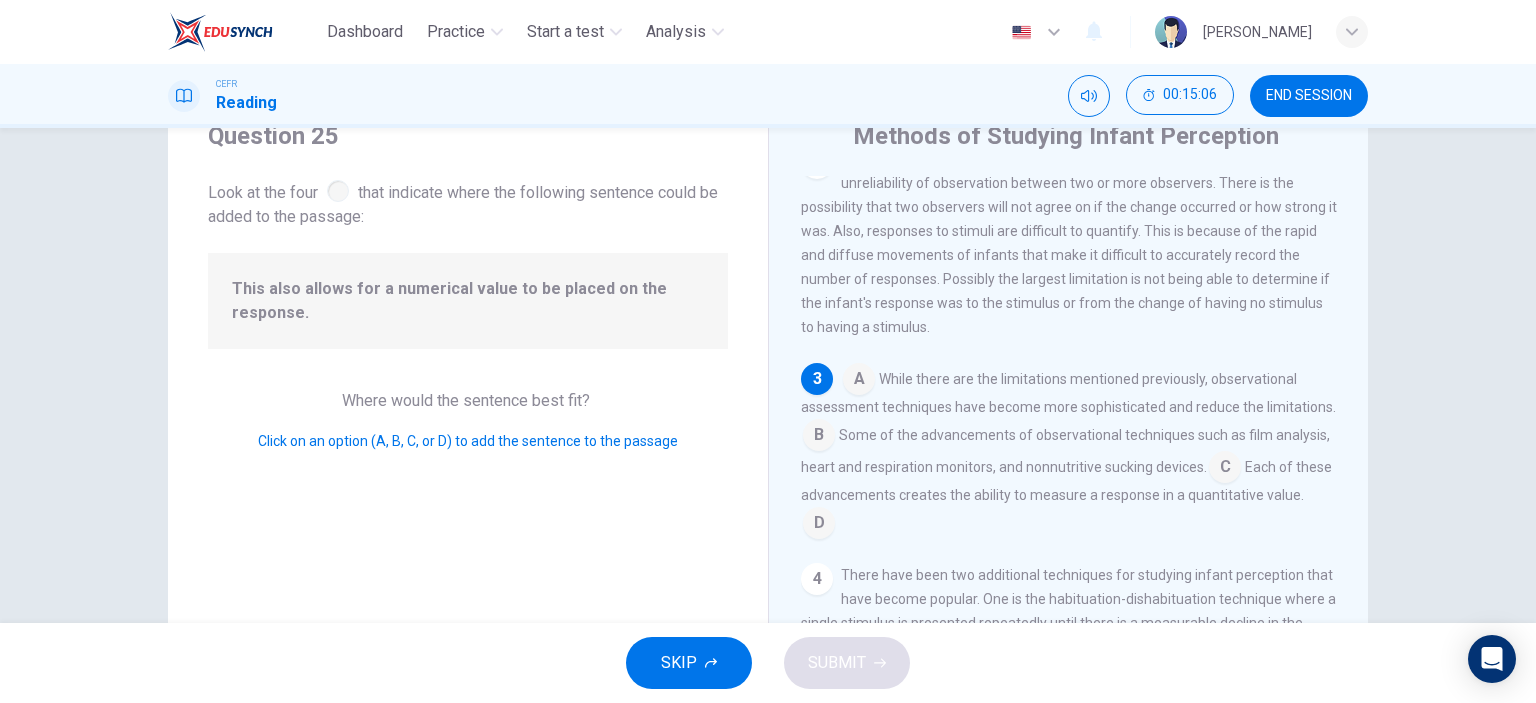 click at bounding box center (1225, 469) 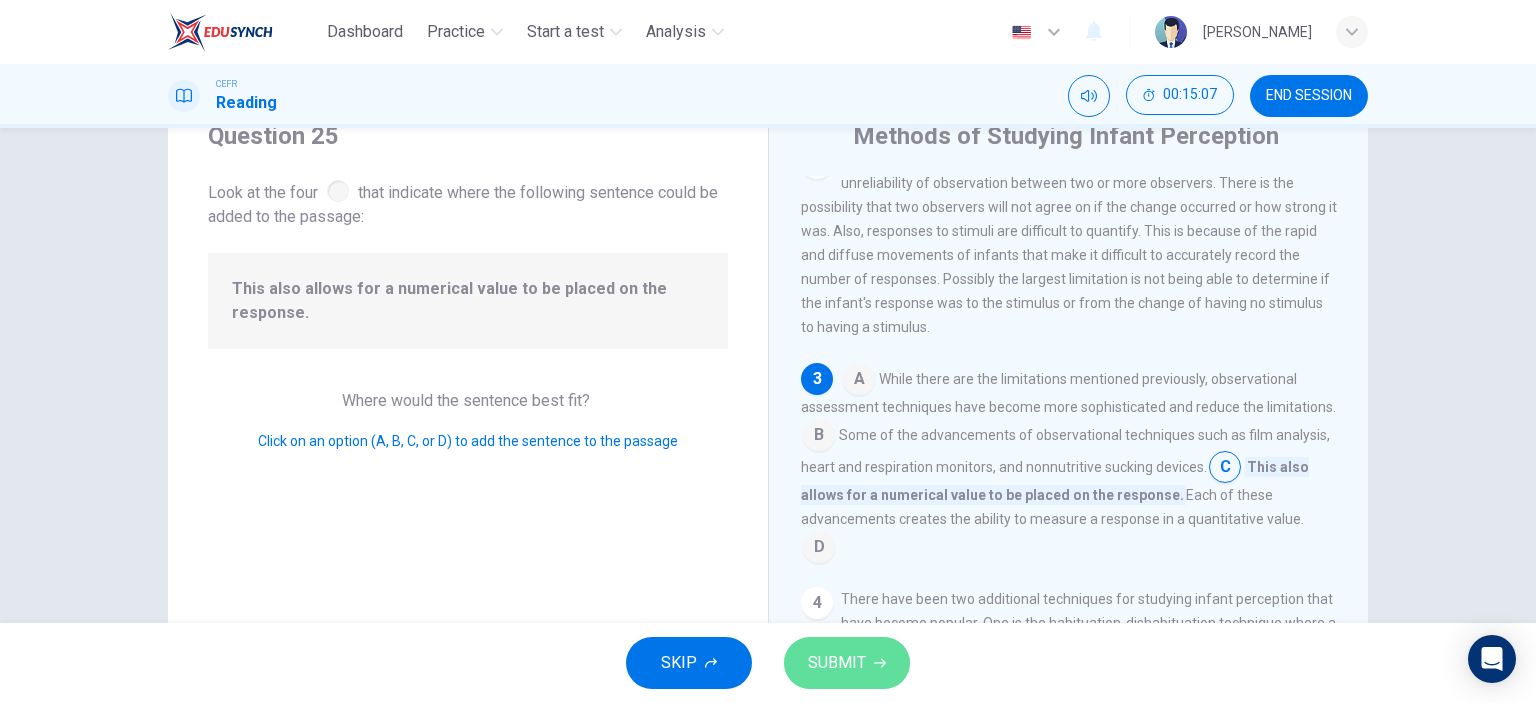 click on "SUBMIT" at bounding box center [837, 663] 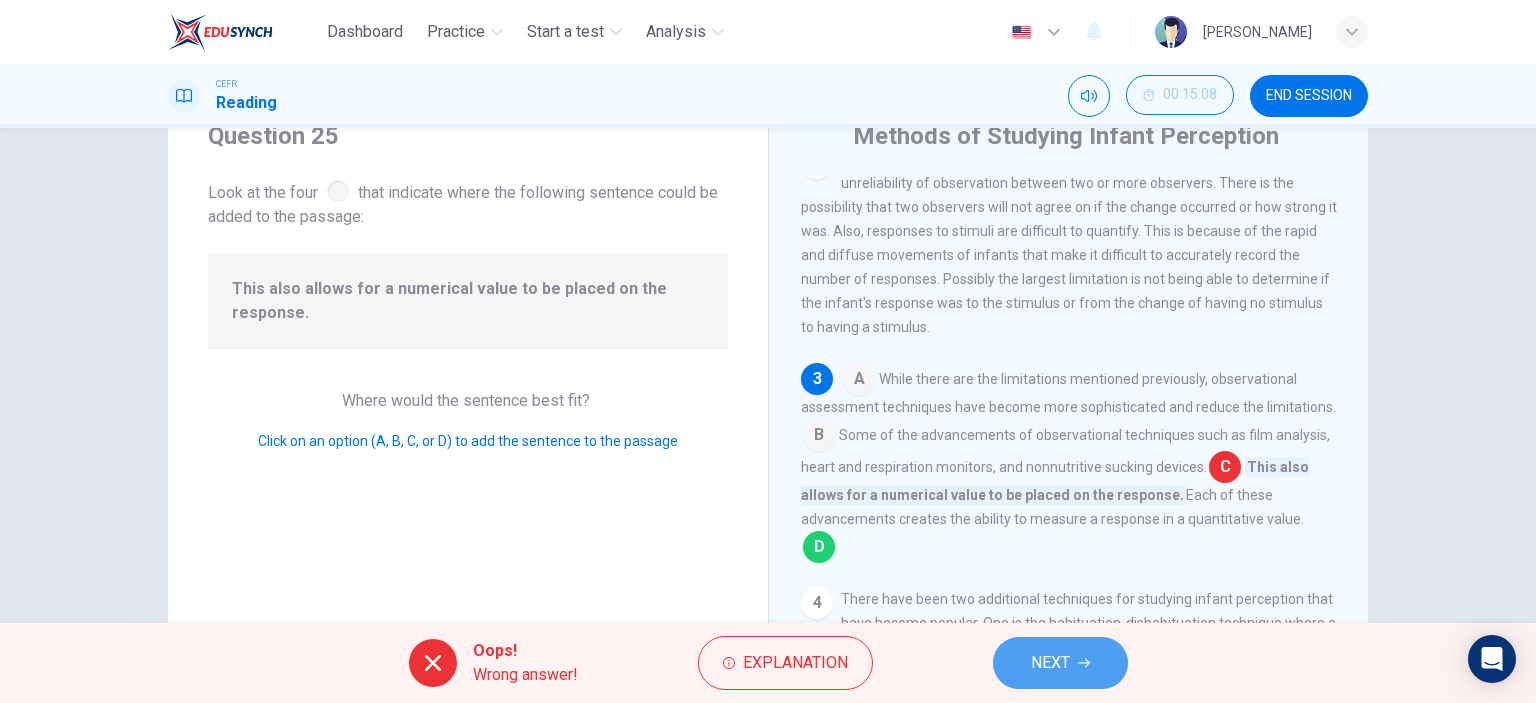 click on "NEXT" at bounding box center [1060, 663] 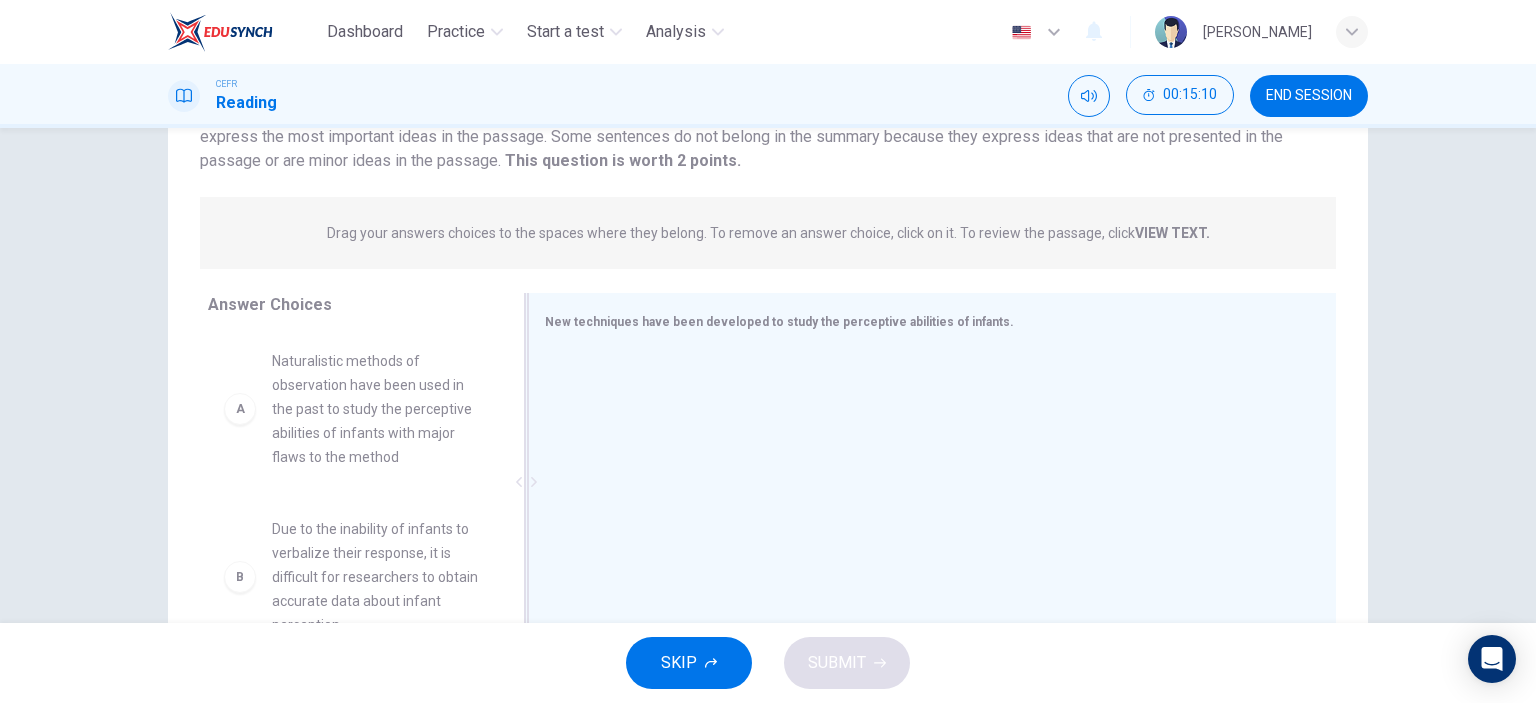scroll, scrollTop: 280, scrollLeft: 0, axis: vertical 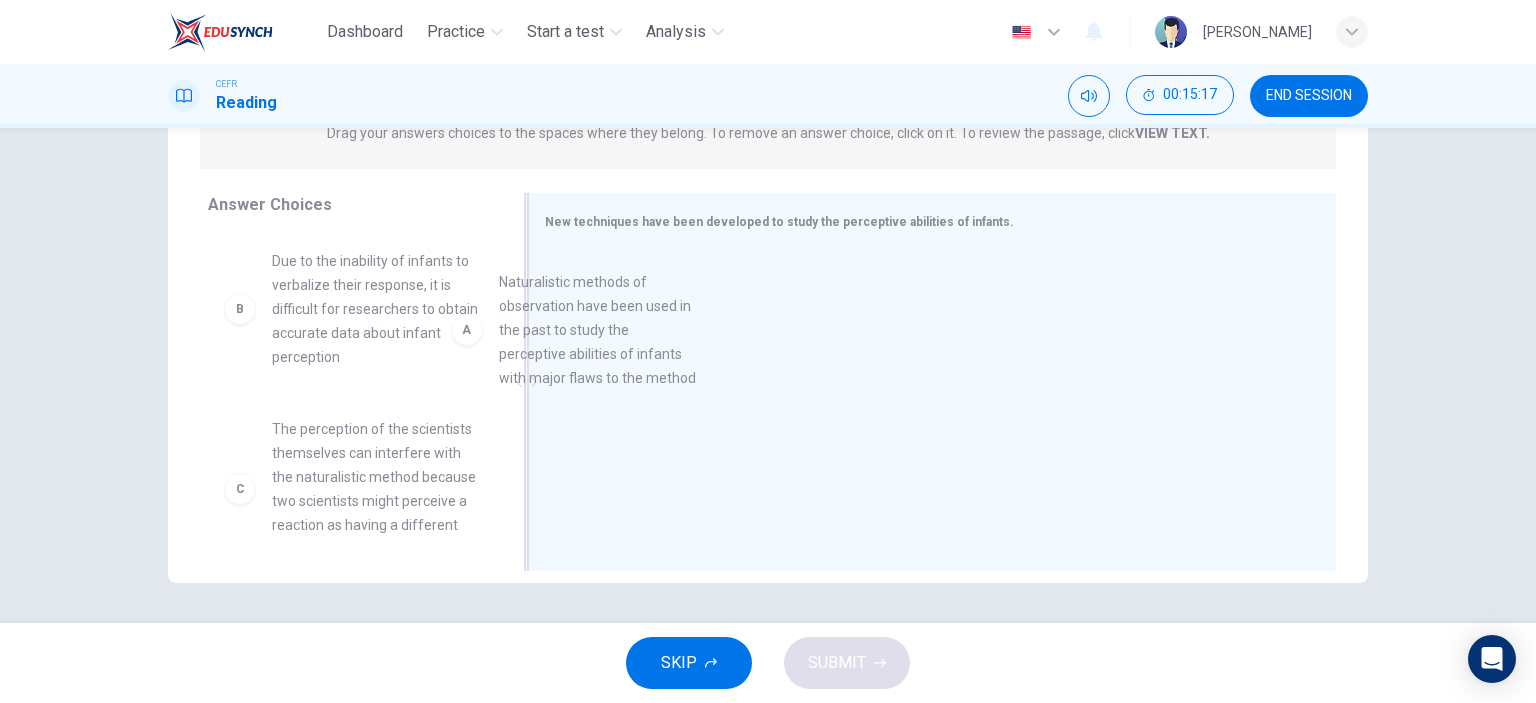 drag, startPoint x: 360, startPoint y: 335, endPoint x: 605, endPoint y: 357, distance: 245.98578 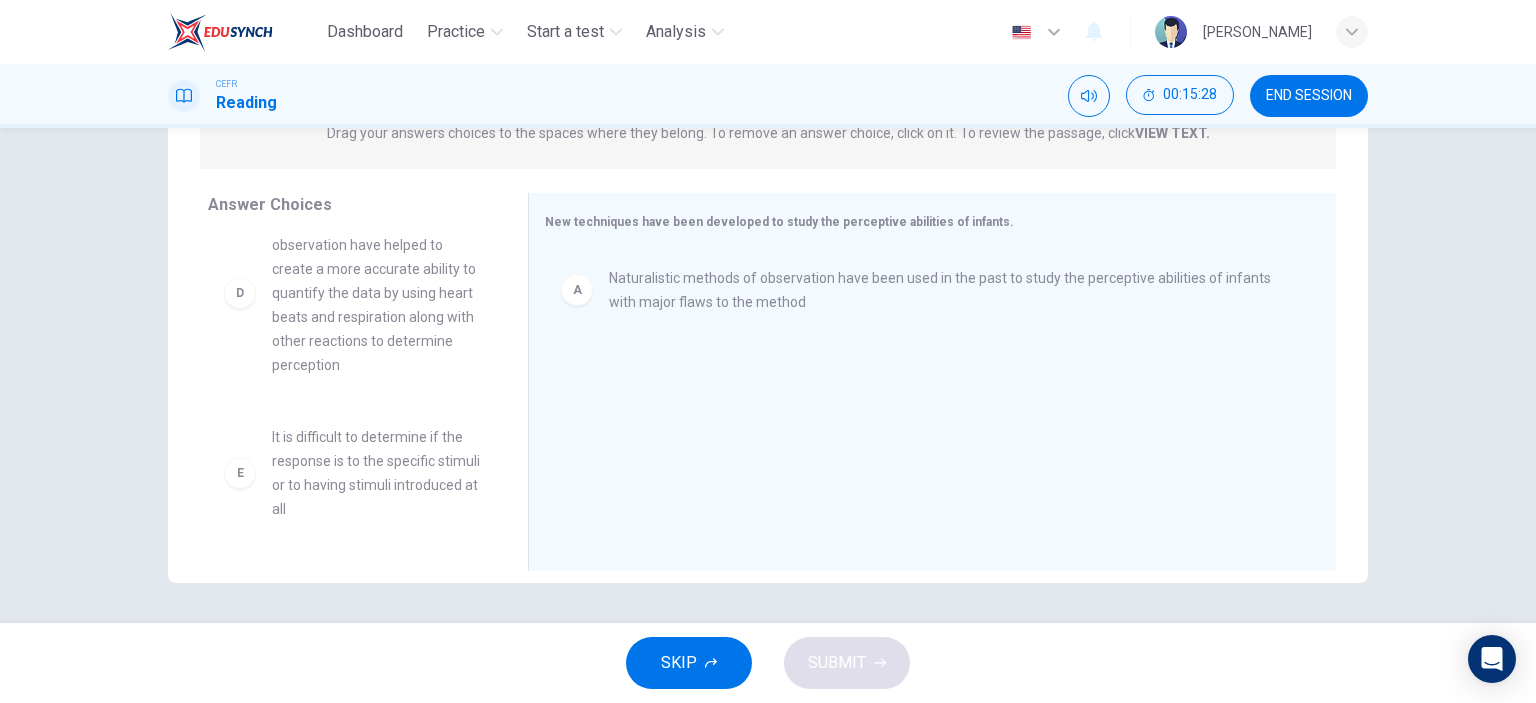 scroll, scrollTop: 300, scrollLeft: 0, axis: vertical 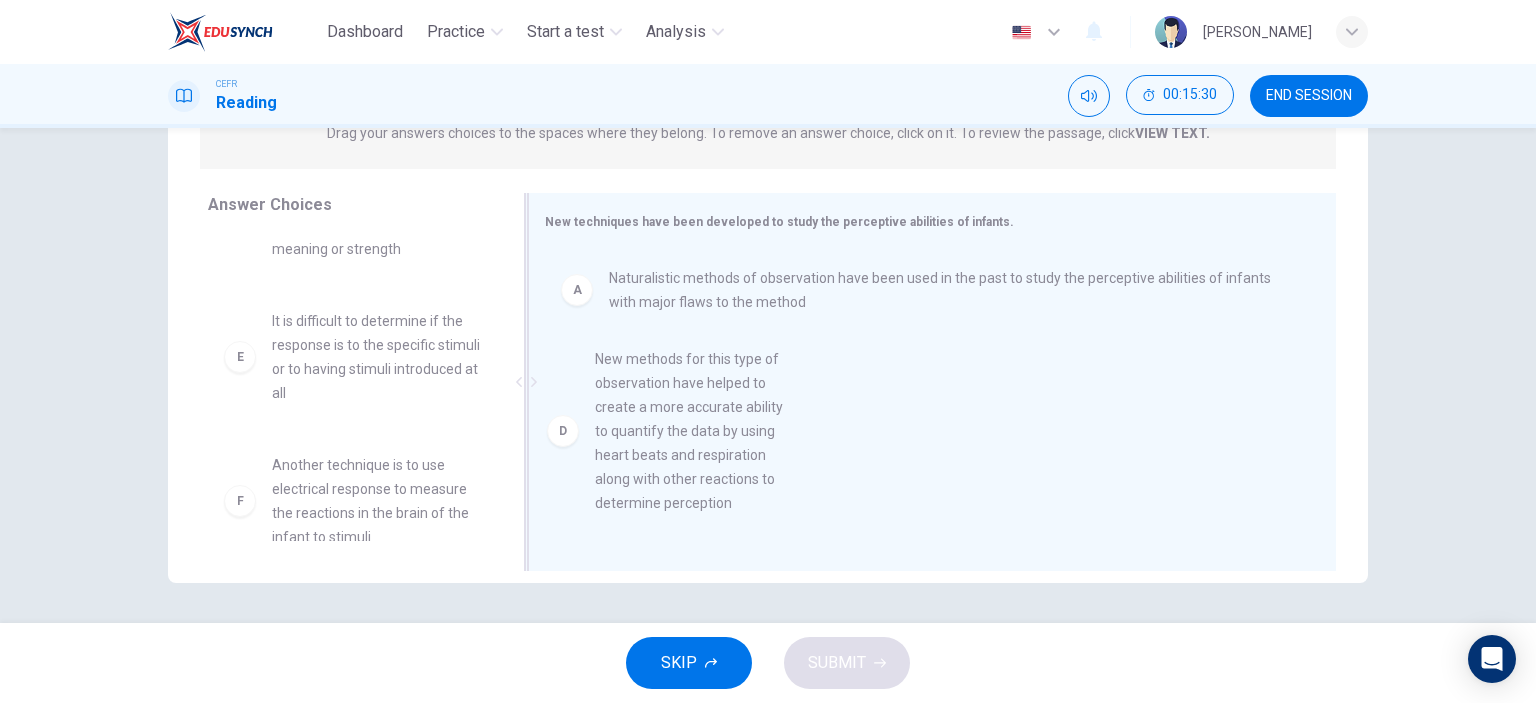 drag, startPoint x: 452, startPoint y: 403, endPoint x: 680, endPoint y: 418, distance: 228.49289 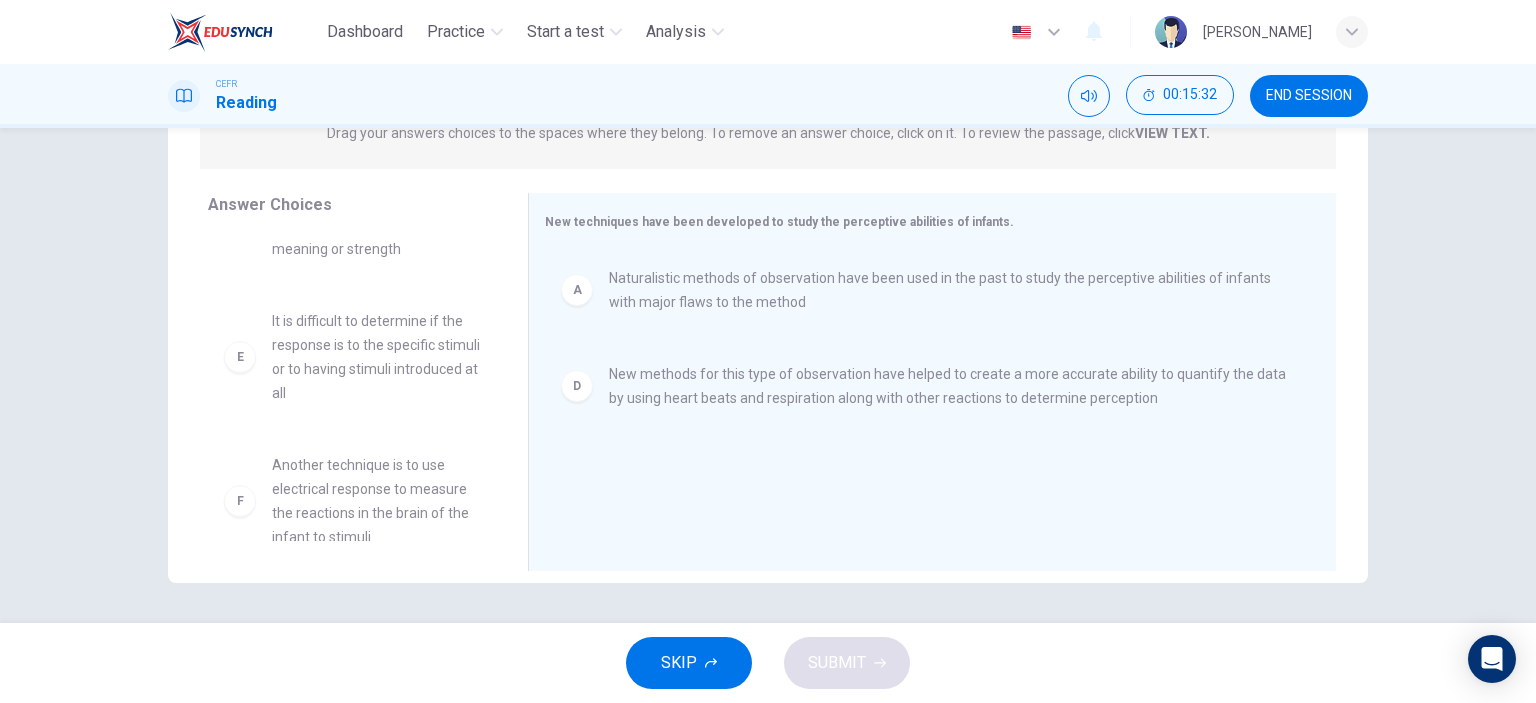scroll, scrollTop: 324, scrollLeft: 0, axis: vertical 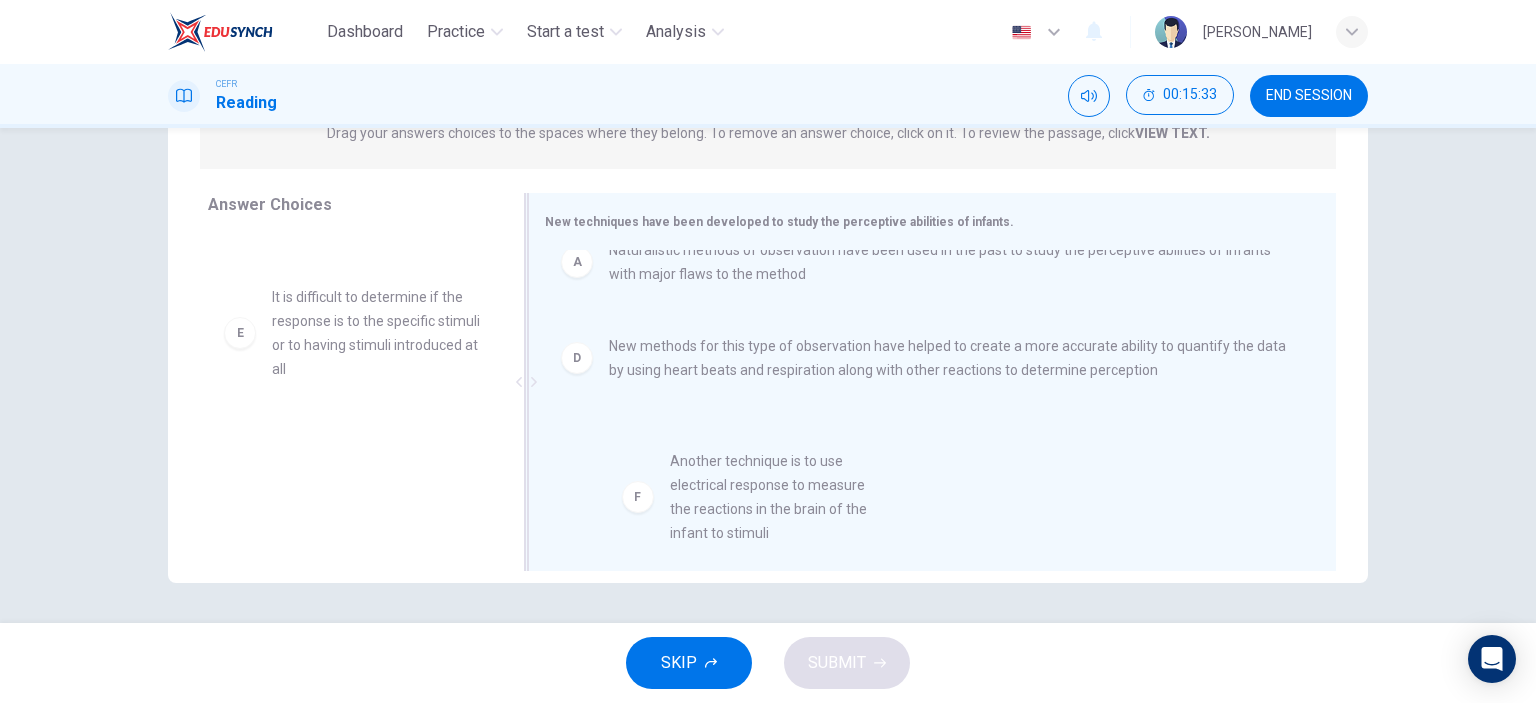 drag, startPoint x: 333, startPoint y: 508, endPoint x: 744, endPoint y: 529, distance: 411.53613 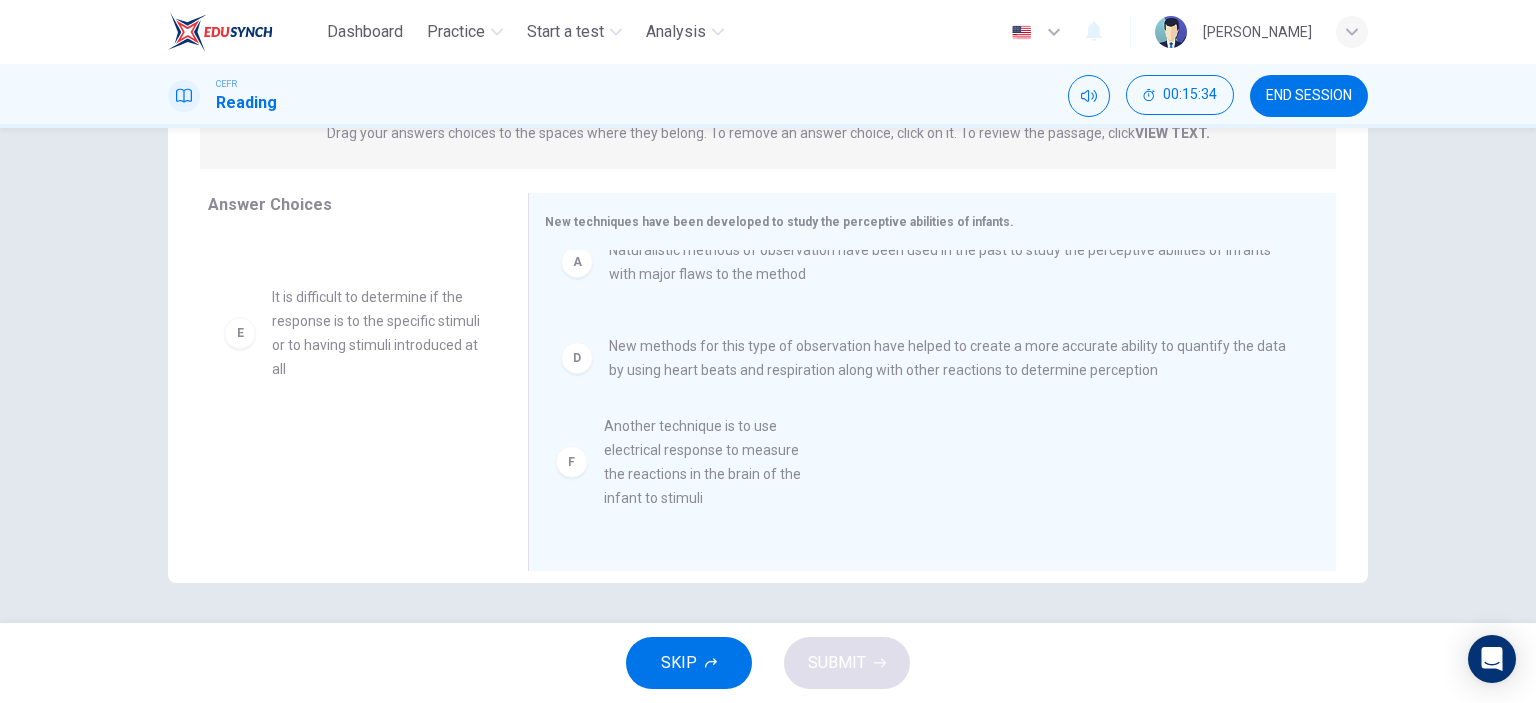 scroll, scrollTop: 0, scrollLeft: 0, axis: both 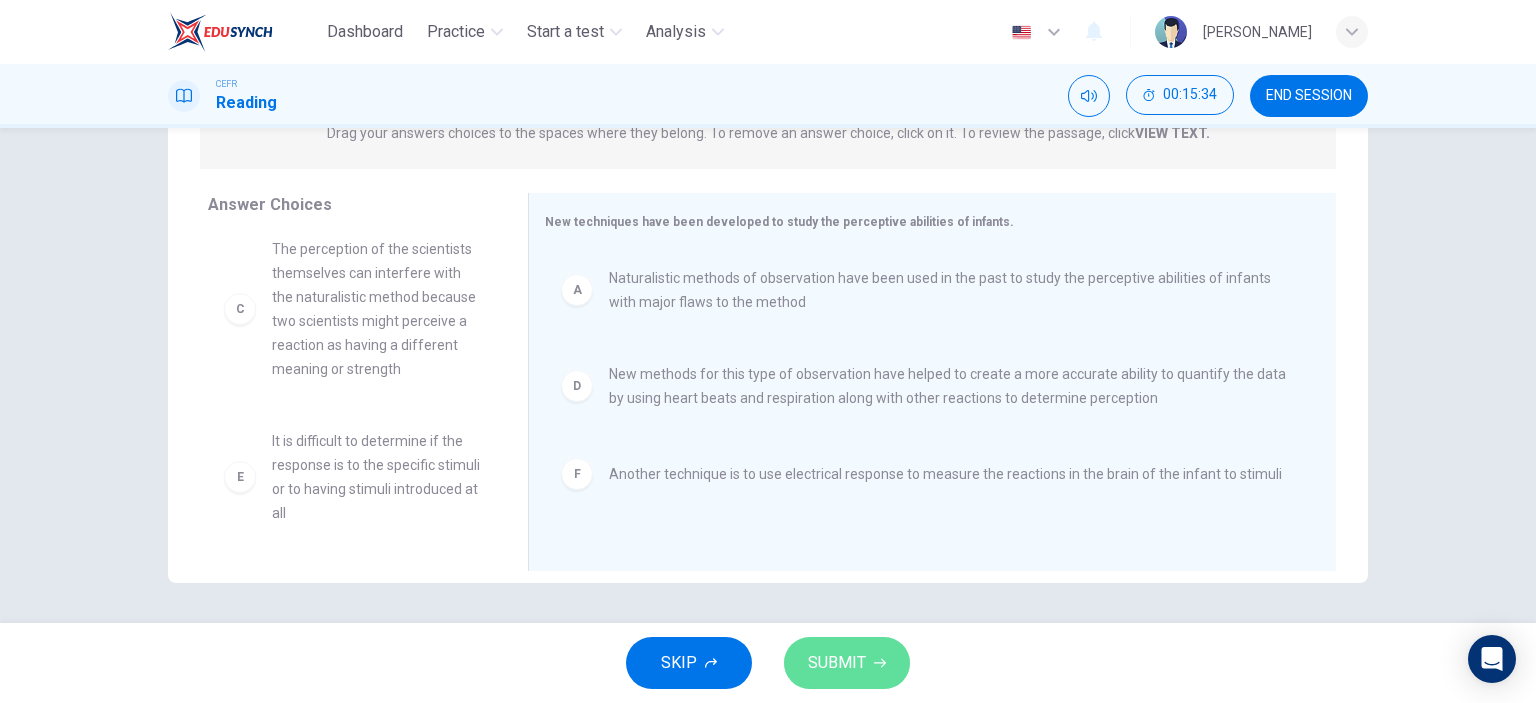 click on "SUBMIT" at bounding box center (837, 663) 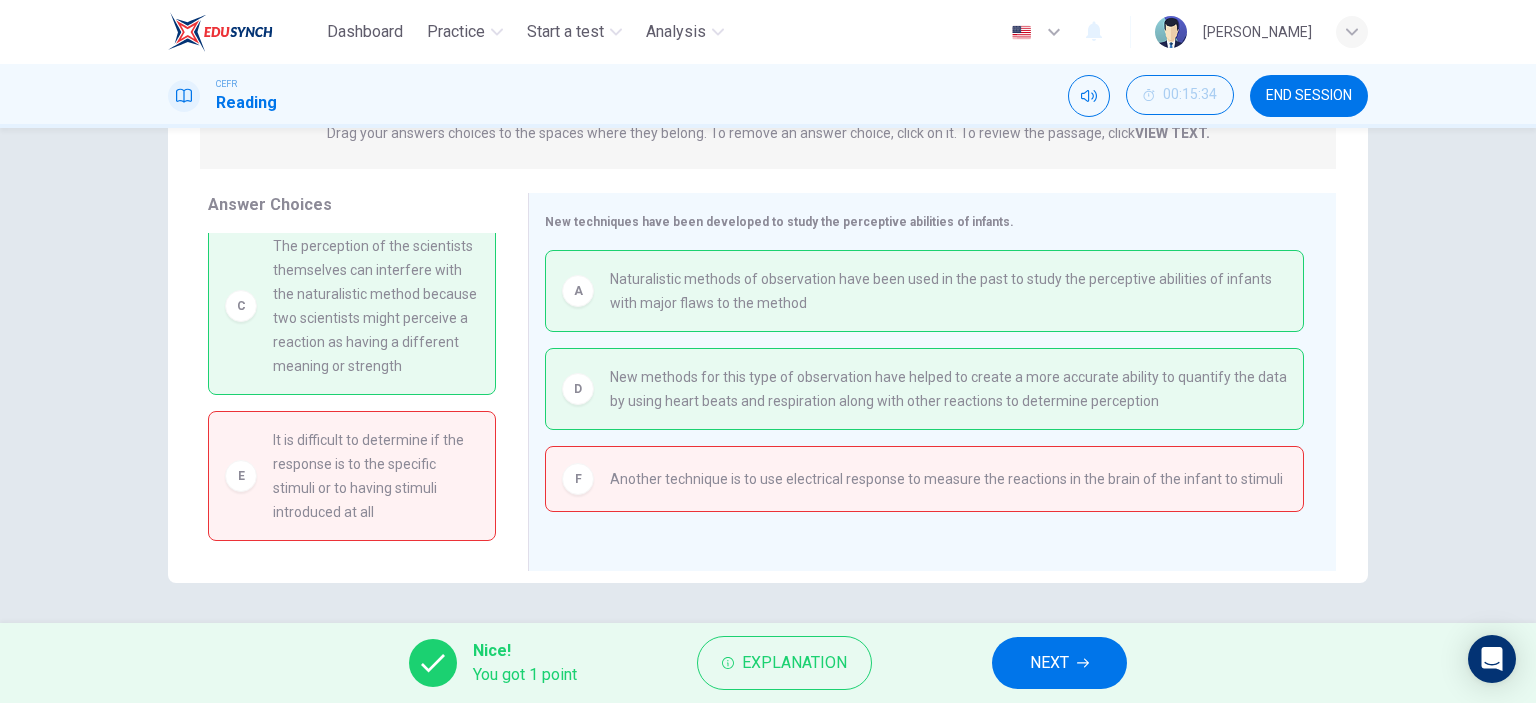 scroll, scrollTop: 100, scrollLeft: 0, axis: vertical 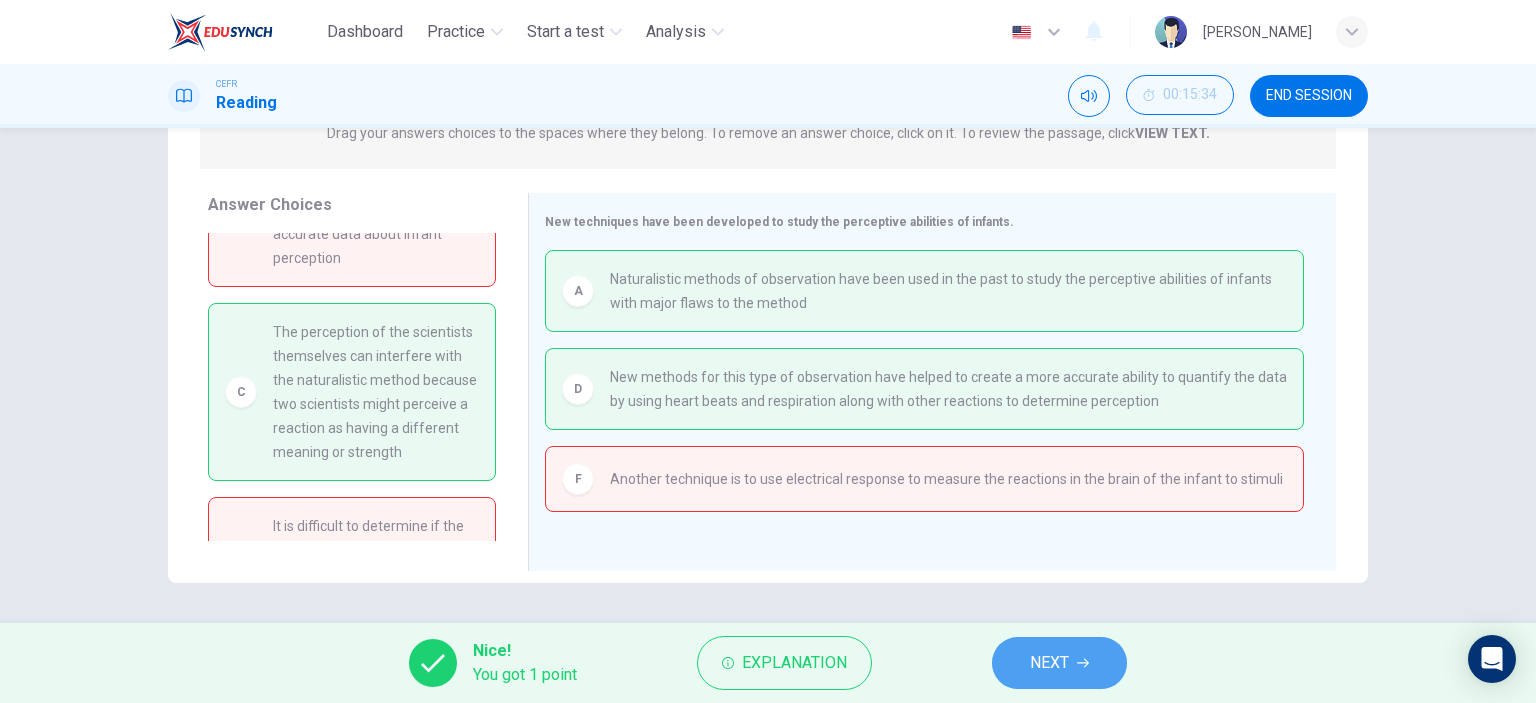 click on "NEXT" at bounding box center [1049, 663] 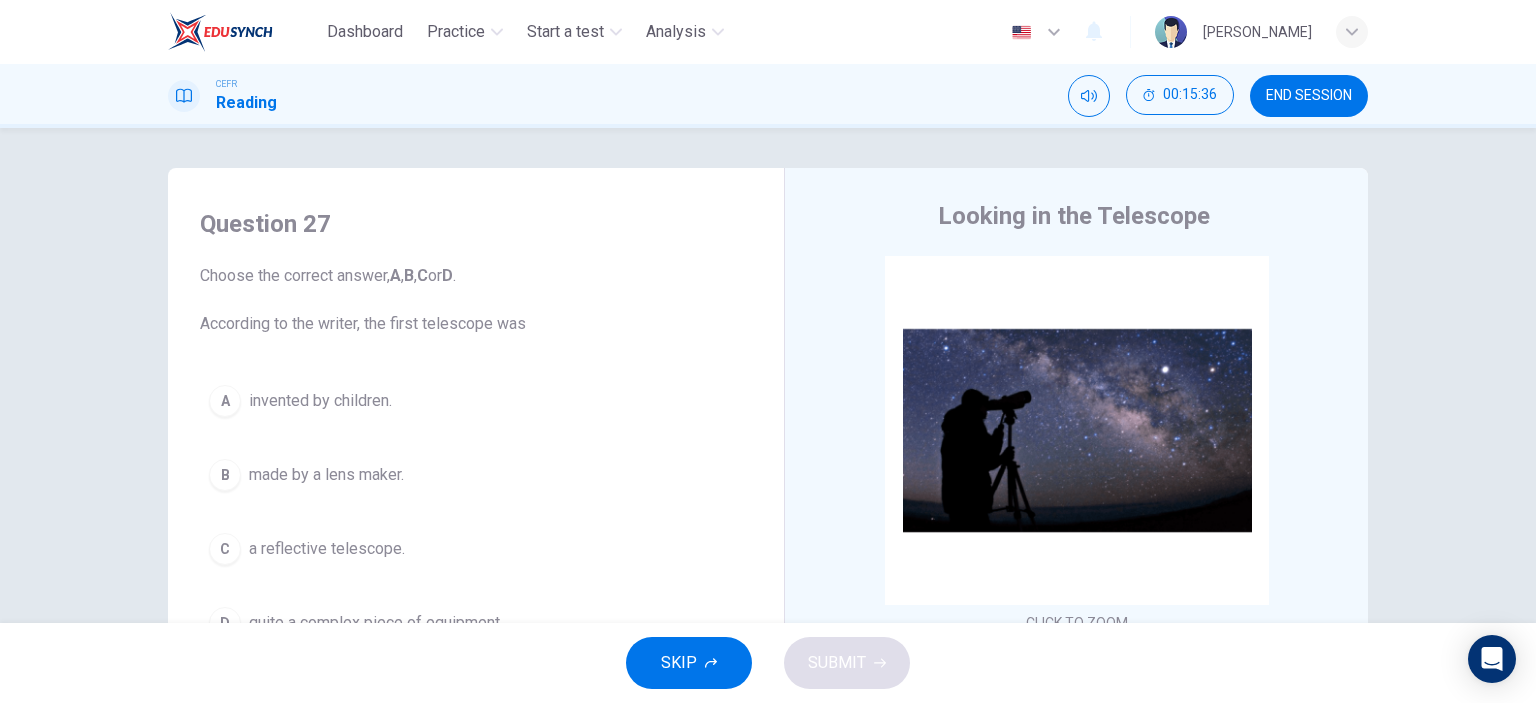 scroll, scrollTop: 100, scrollLeft: 0, axis: vertical 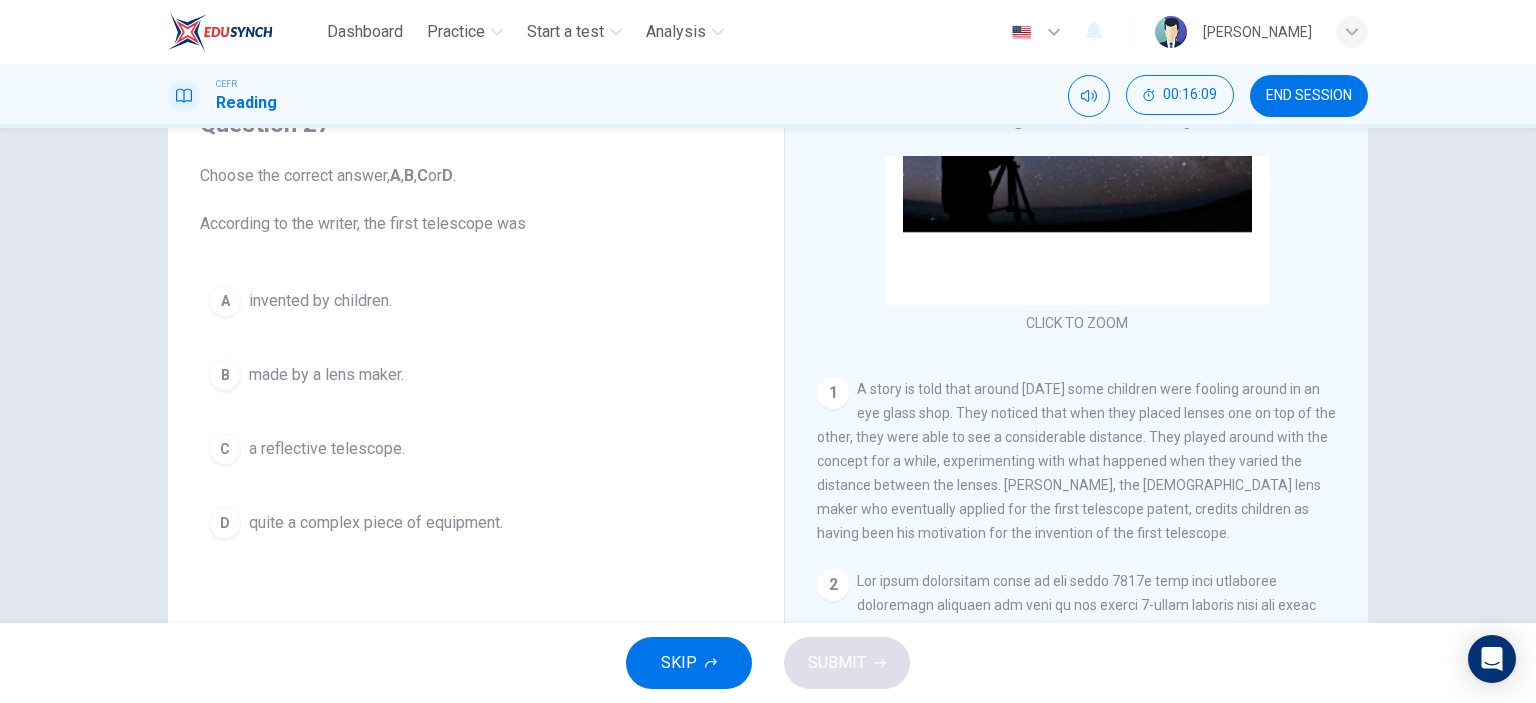 click on "made by a lens maker." at bounding box center (326, 375) 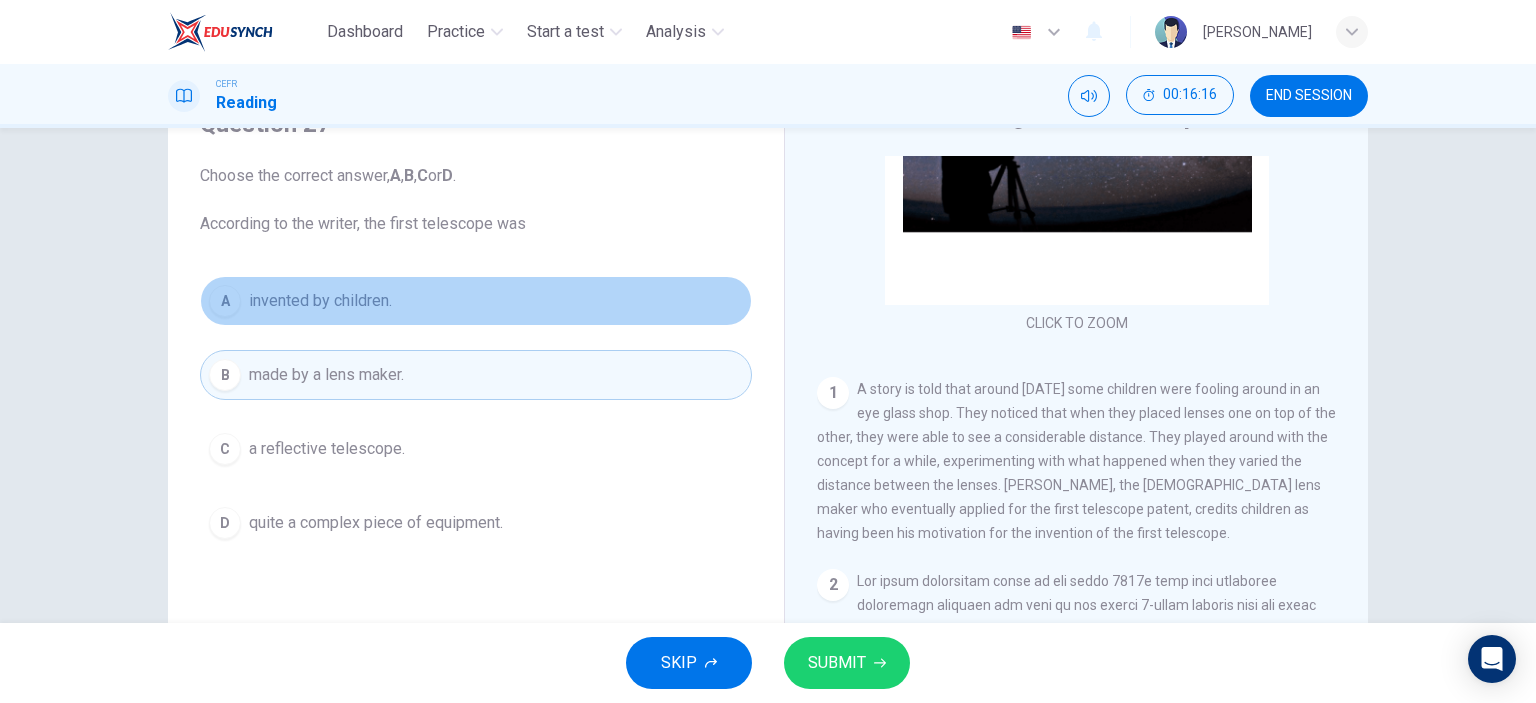 click on "invented by children." at bounding box center [320, 301] 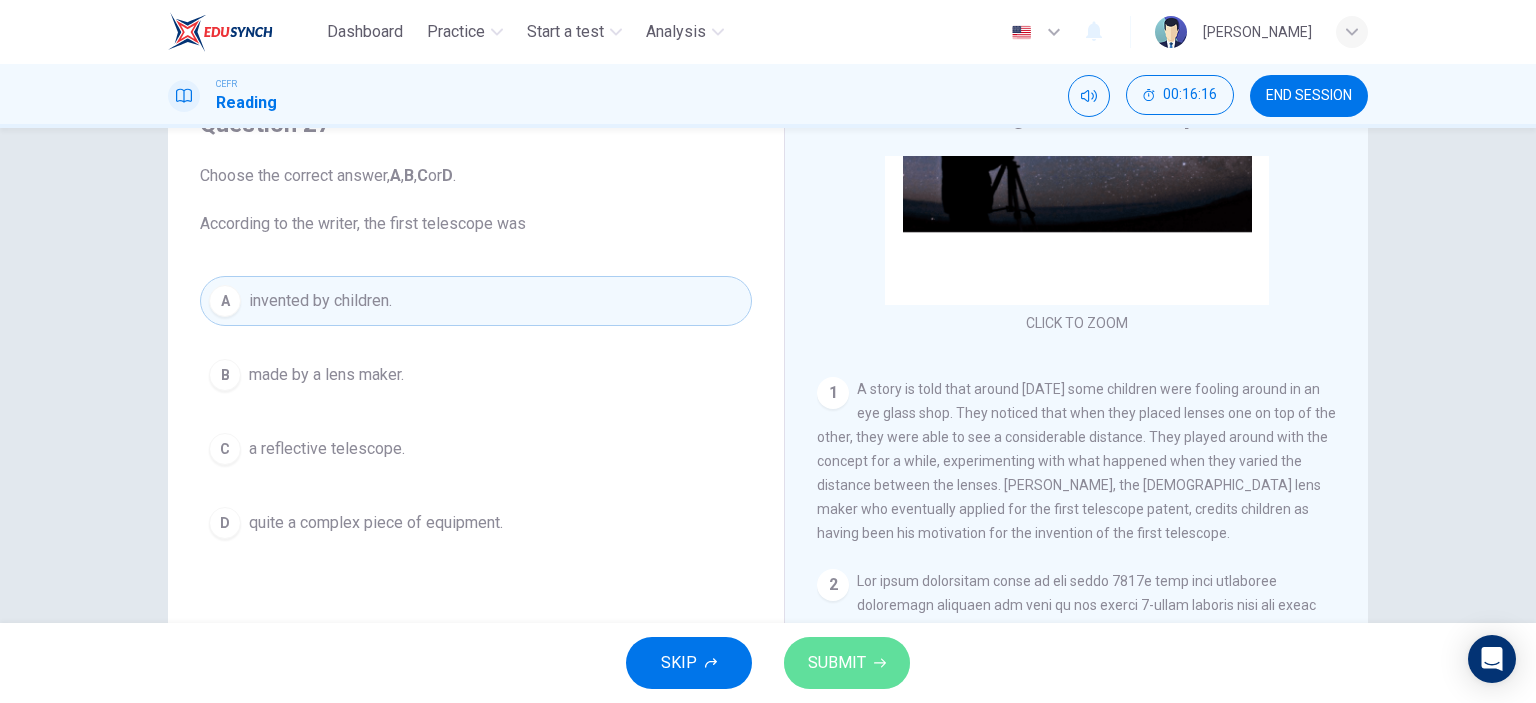 click on "SUBMIT" at bounding box center (837, 663) 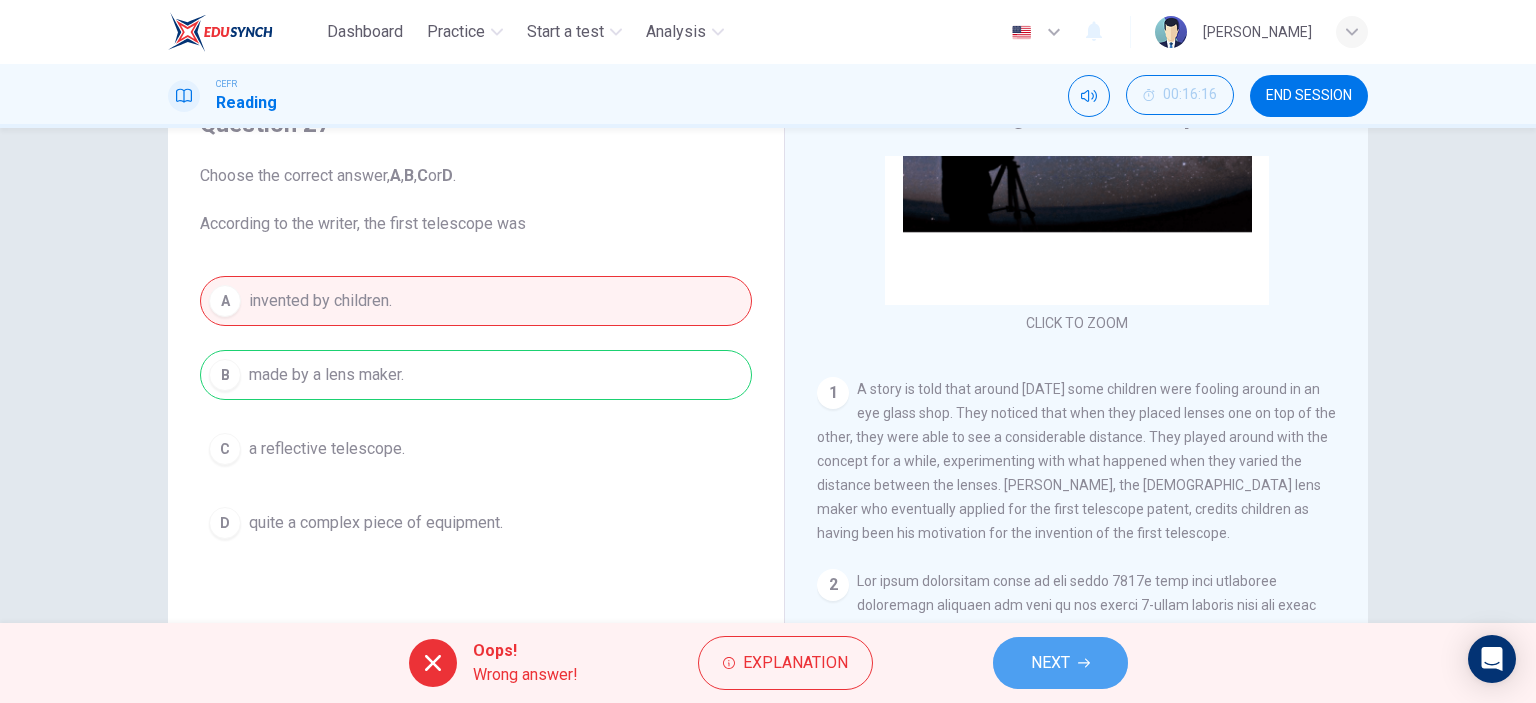 click on "NEXT" at bounding box center [1060, 663] 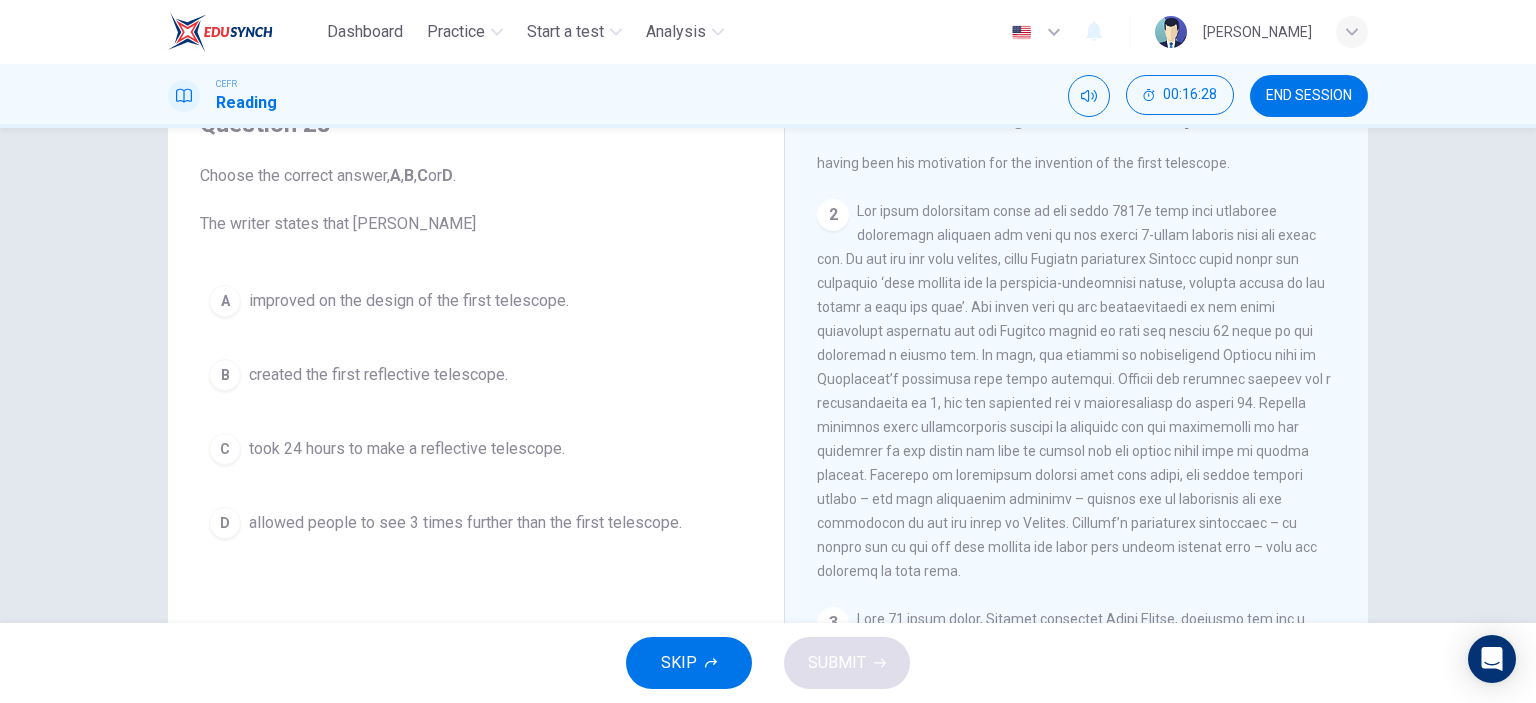 scroll, scrollTop: 600, scrollLeft: 0, axis: vertical 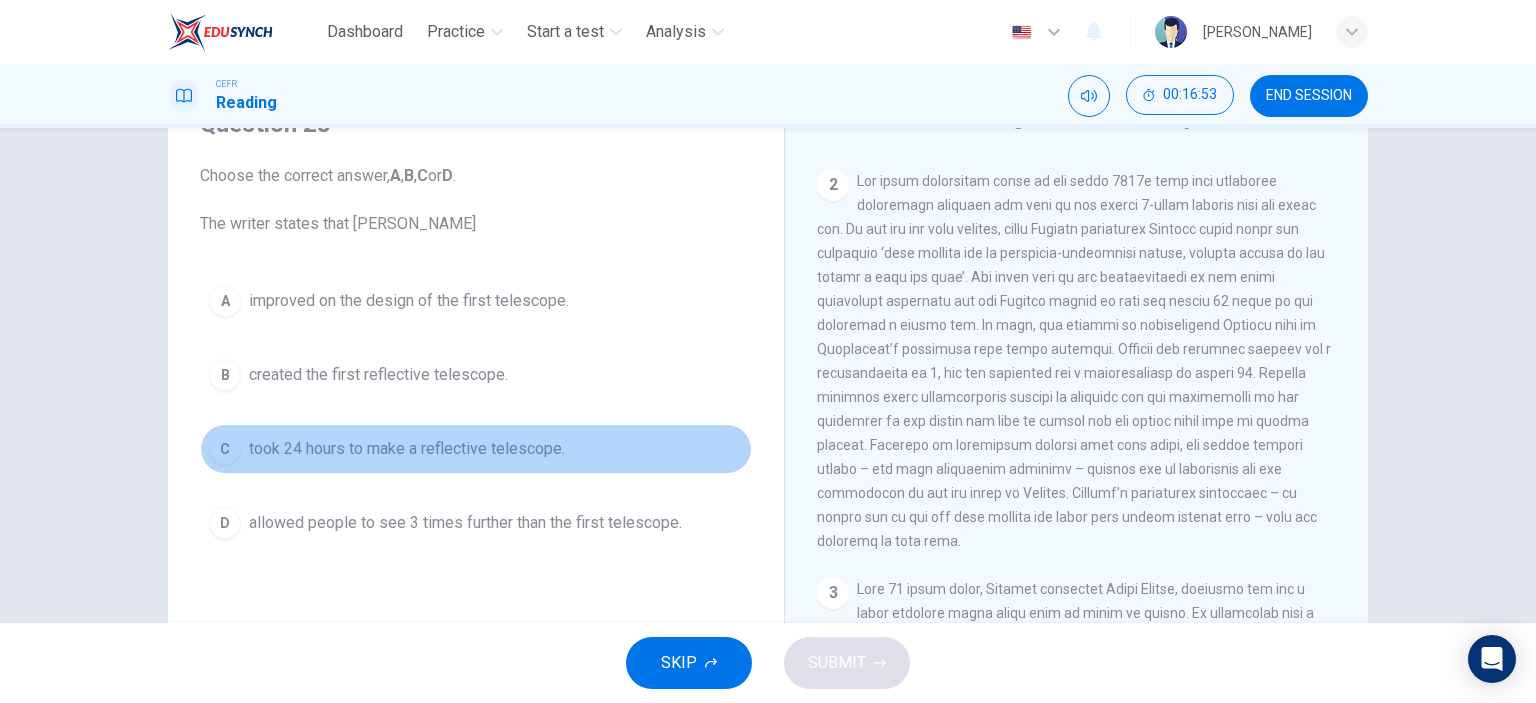 click on "took 24 hours to make a reflective telescope." at bounding box center [407, 449] 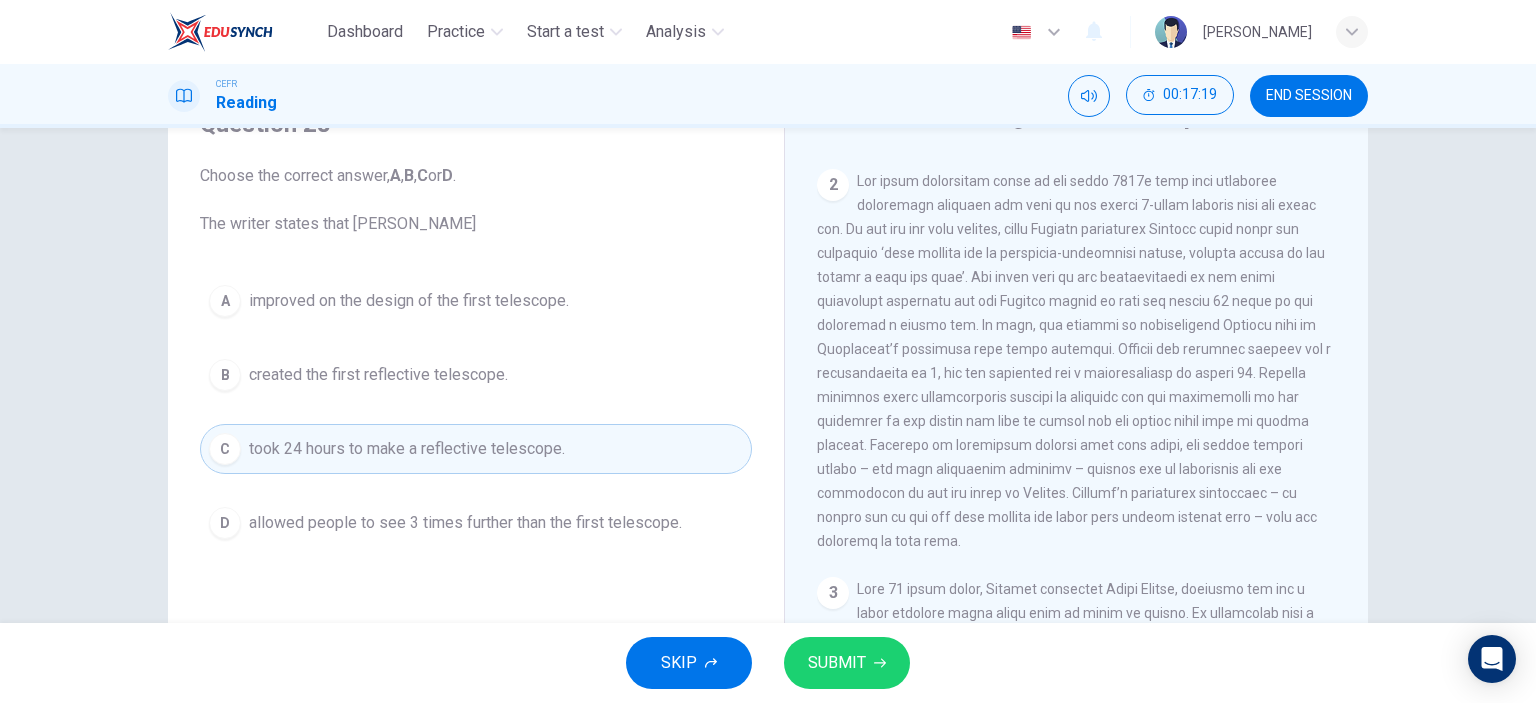 click on "SUBMIT" at bounding box center (837, 663) 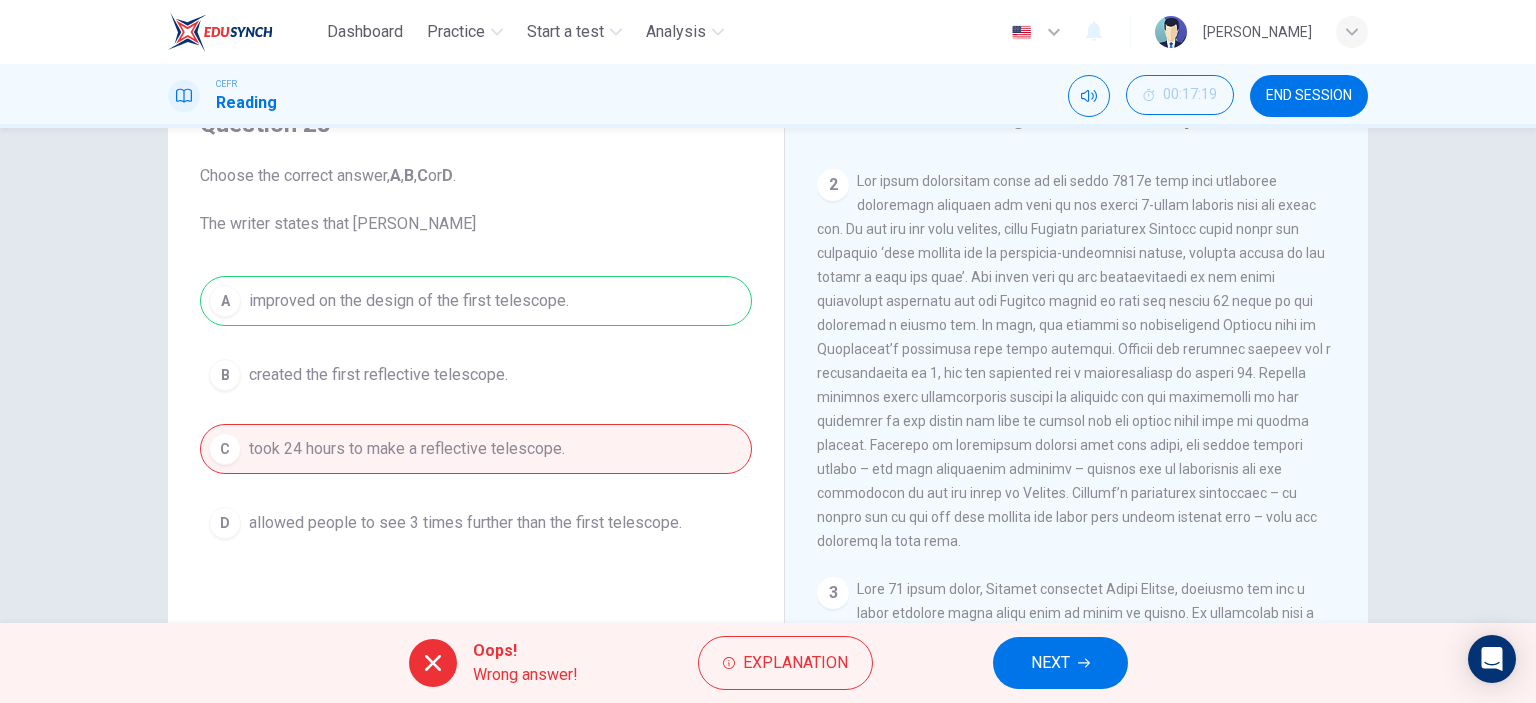 click 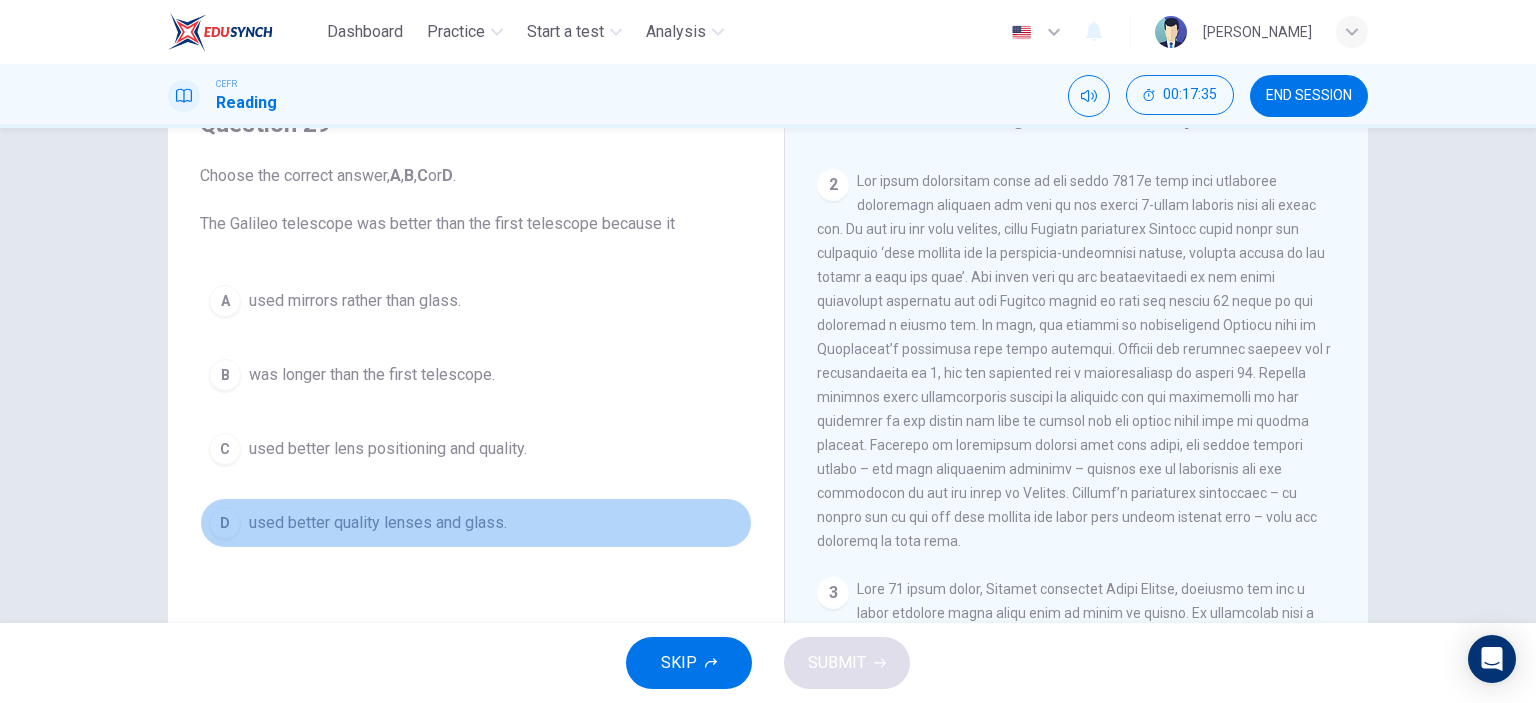click on "used better quality lenses and glass." at bounding box center [378, 523] 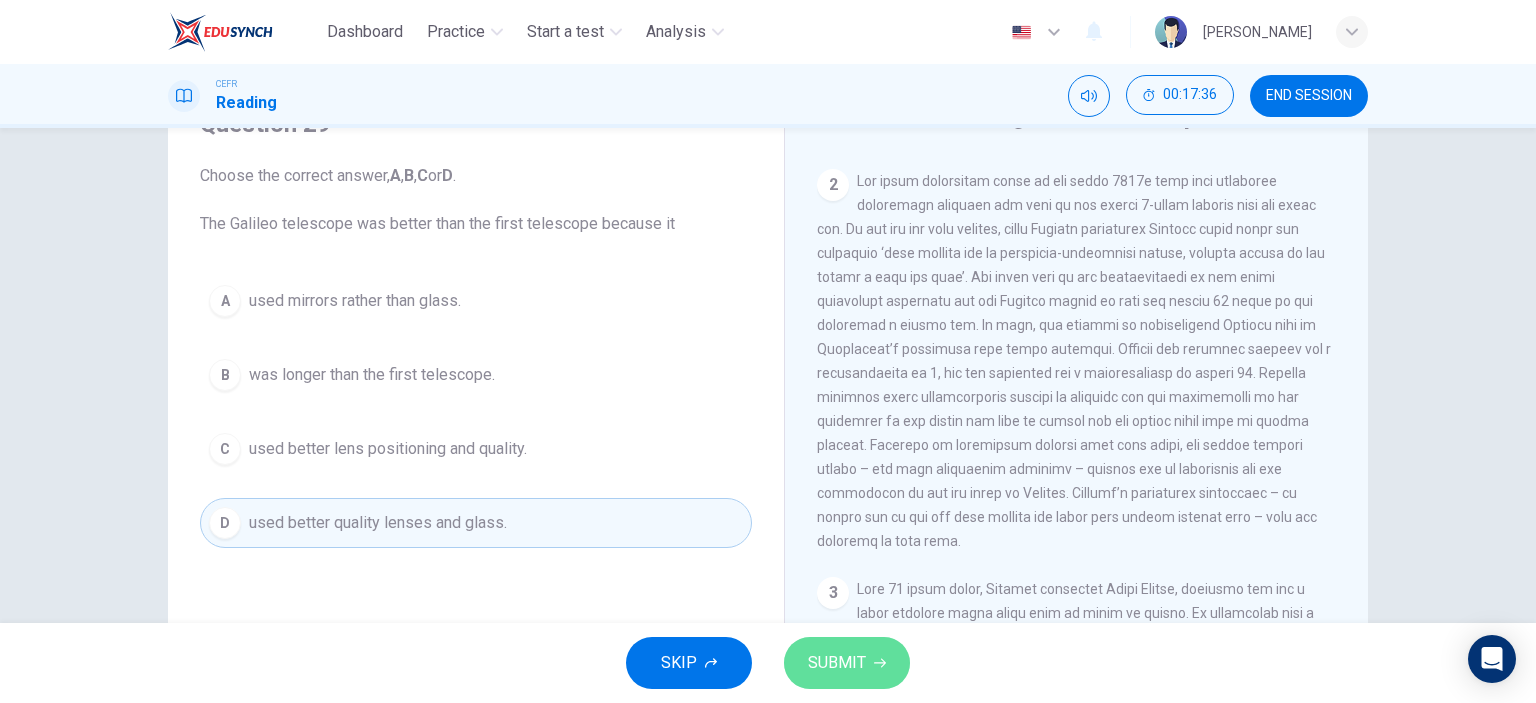 click on "SUBMIT" at bounding box center (847, 663) 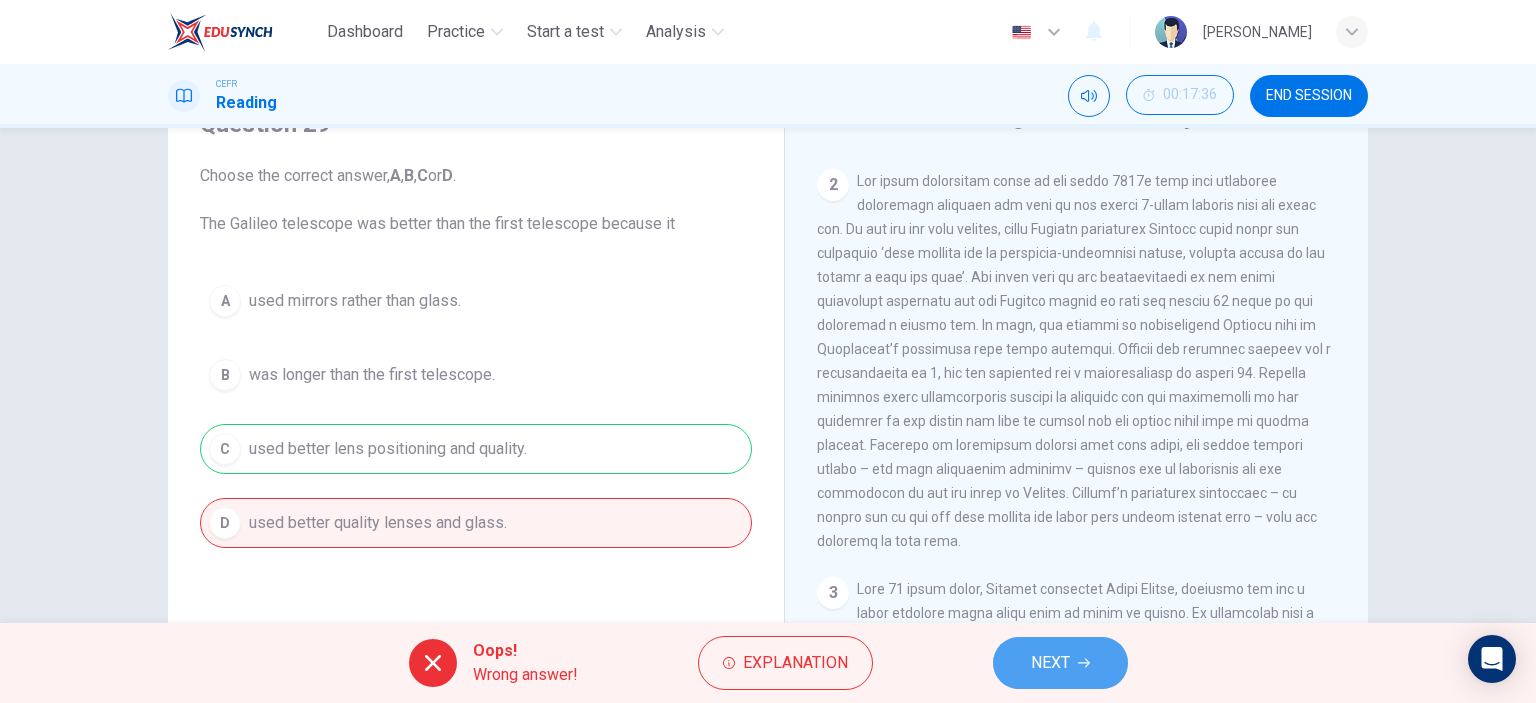 click on "NEXT" at bounding box center [1050, 663] 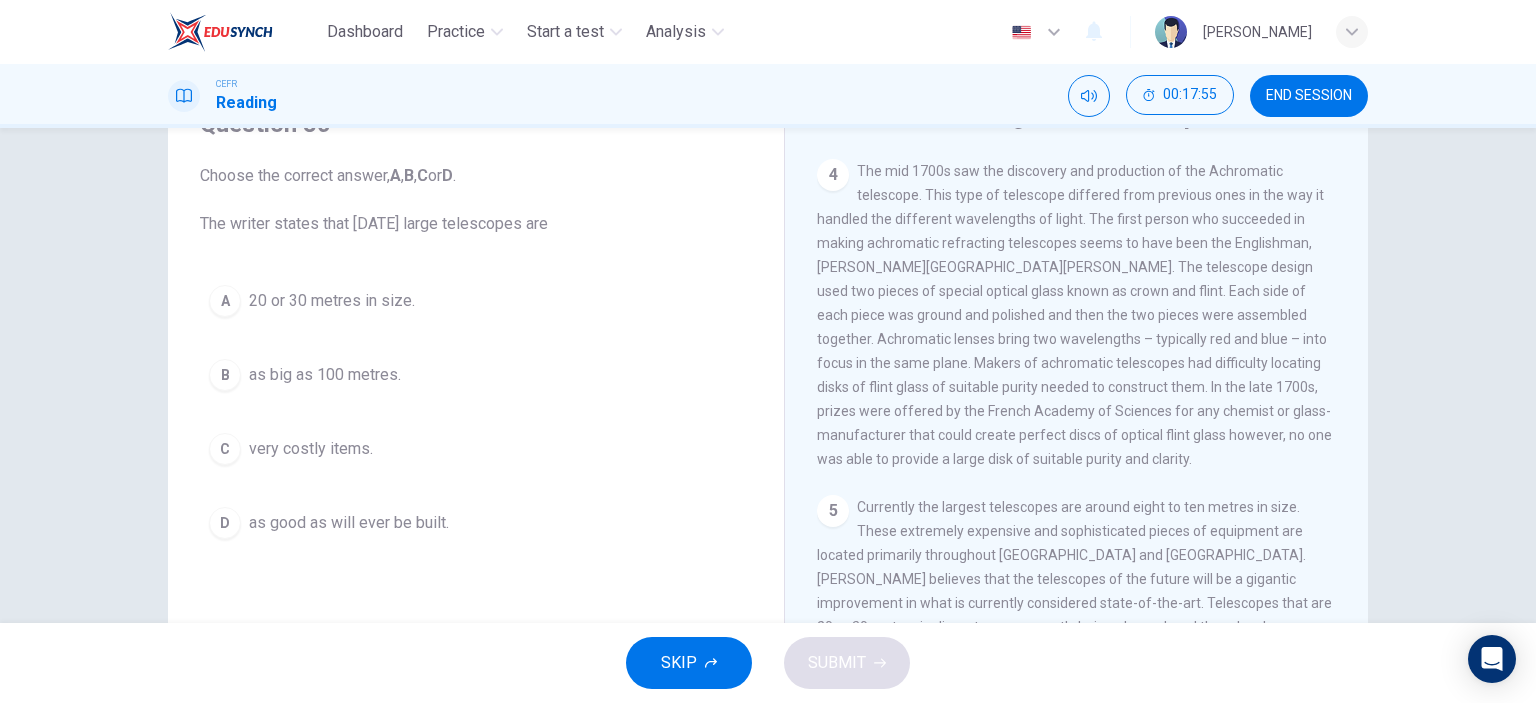 scroll, scrollTop: 1446, scrollLeft: 0, axis: vertical 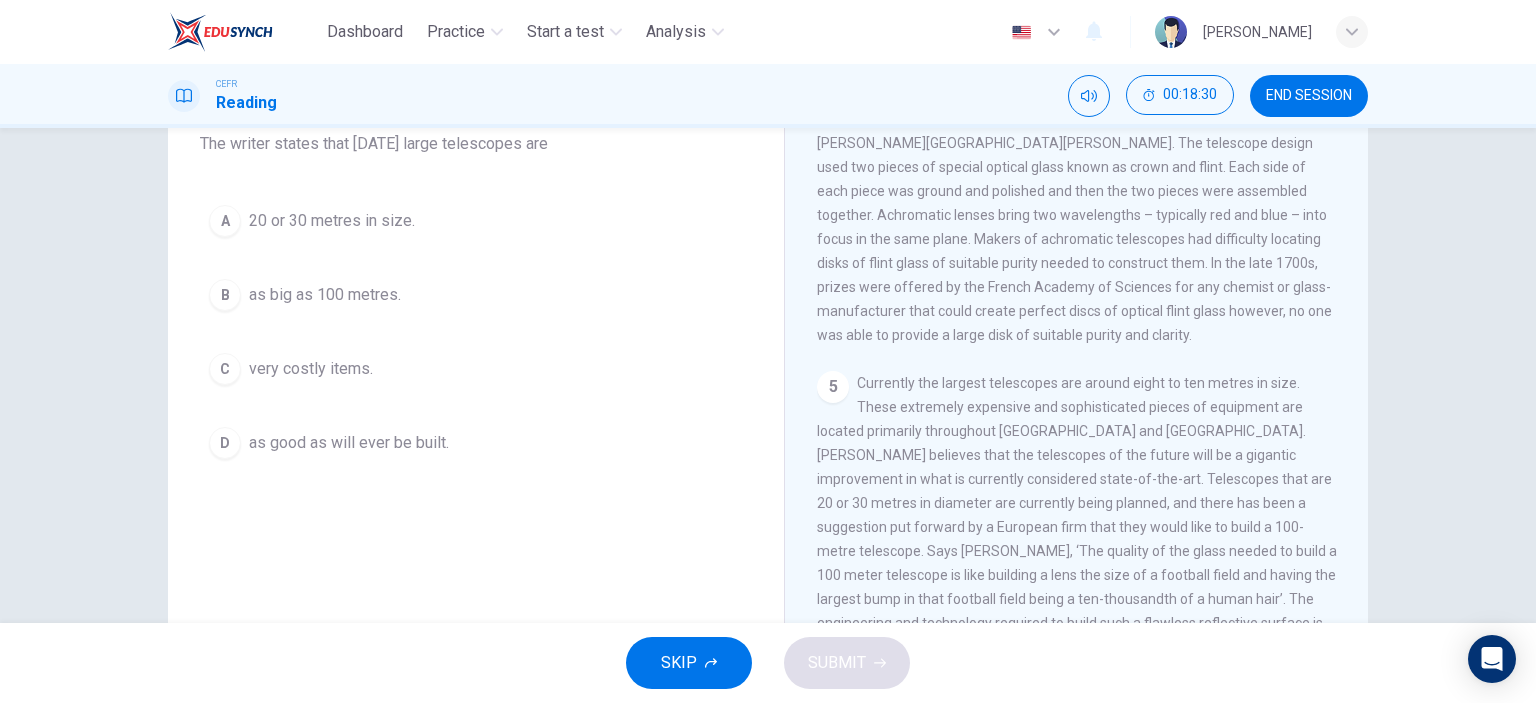 click on "as big as 100 metres." at bounding box center [325, 295] 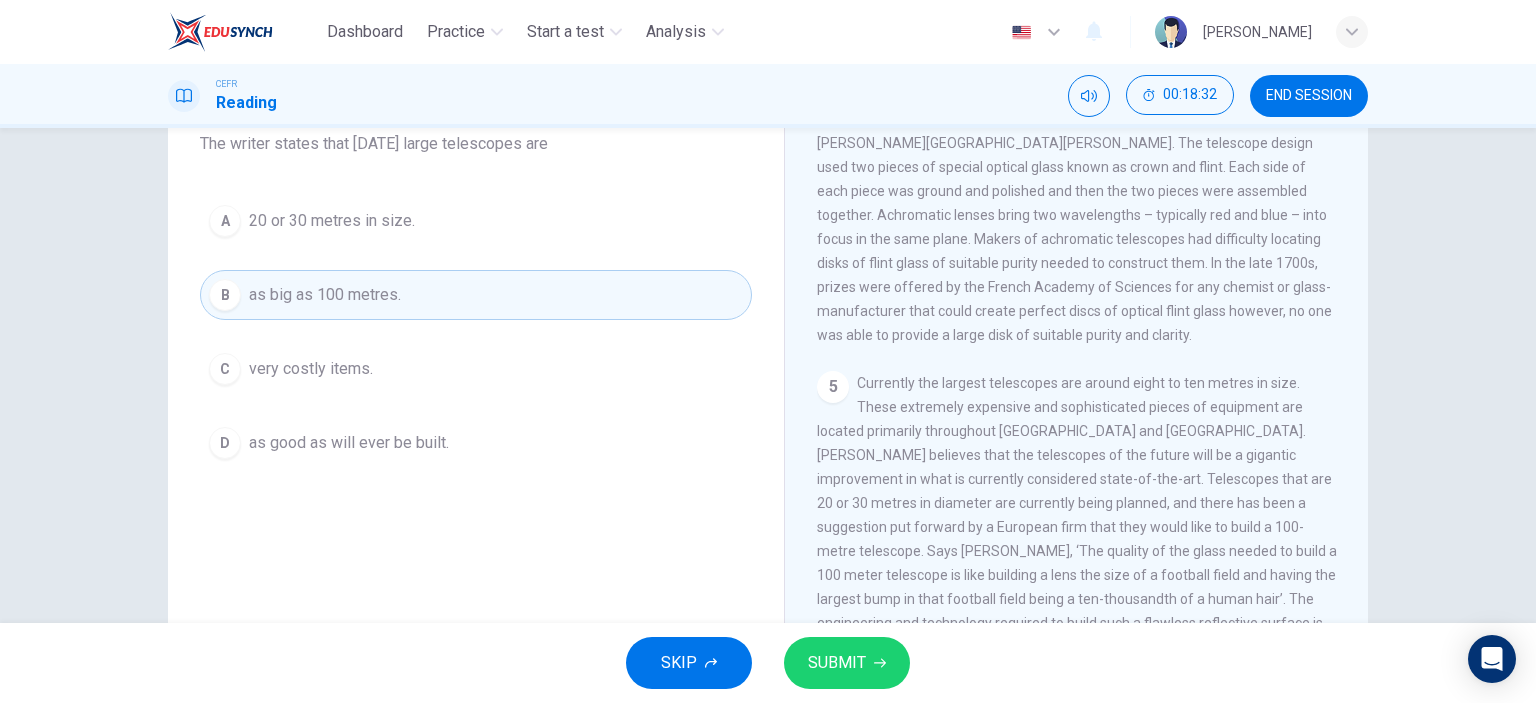 click on "SUBMIT" at bounding box center [837, 663] 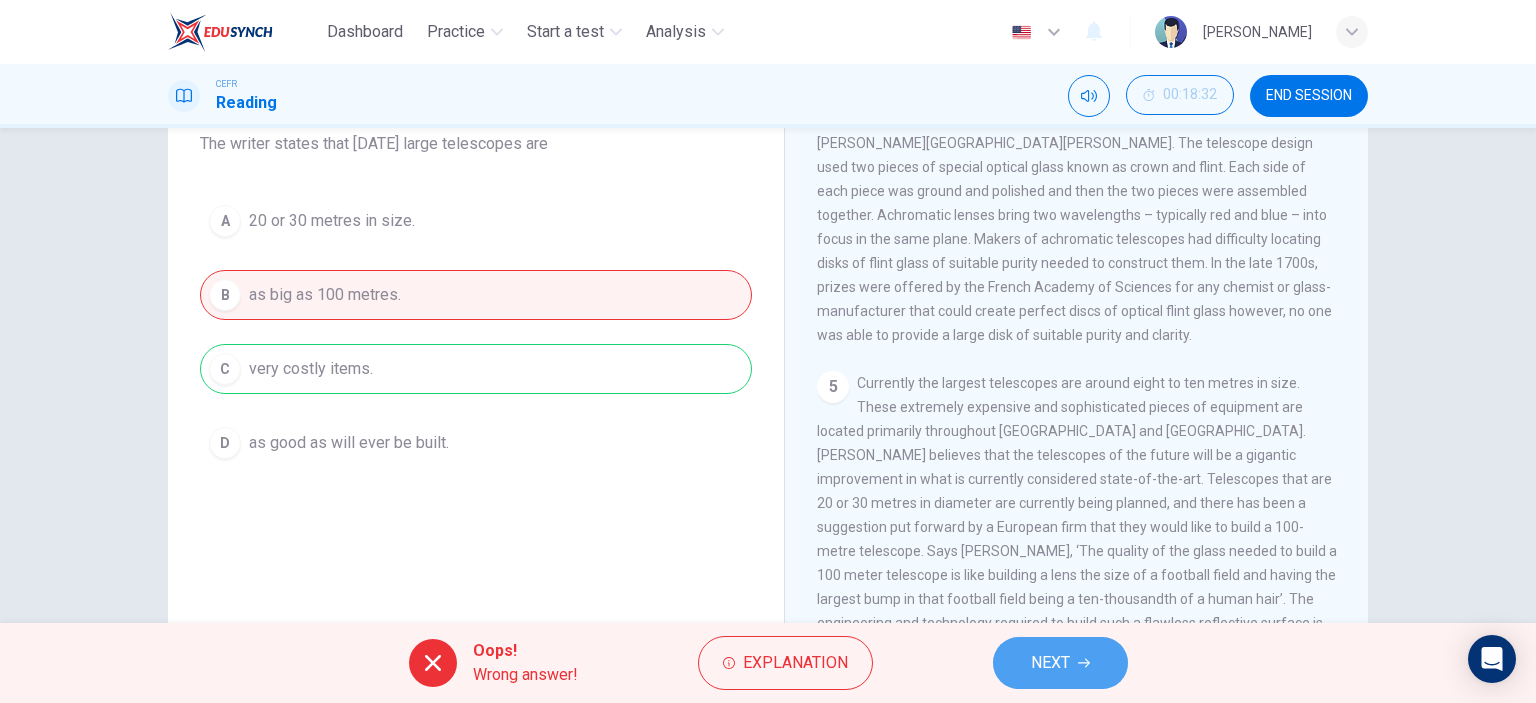 click 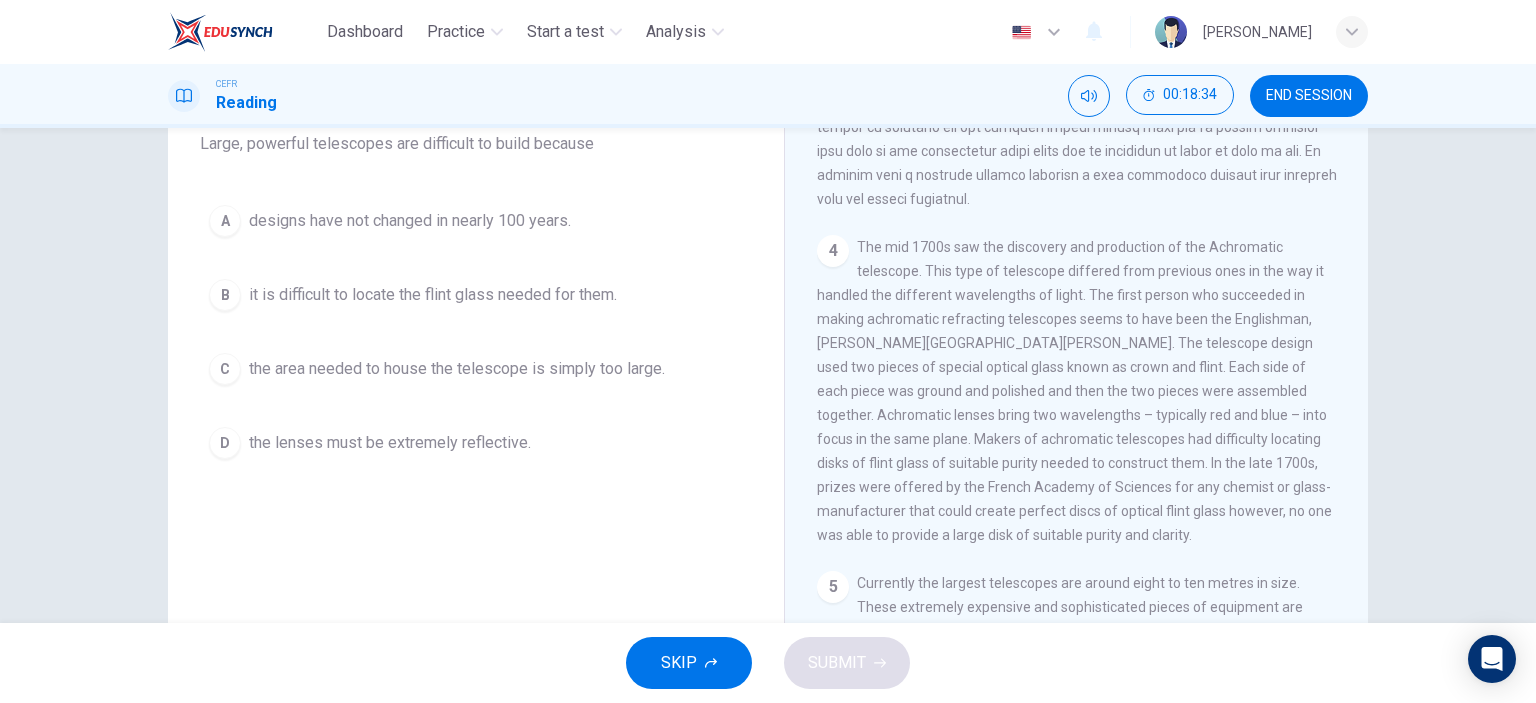 scroll, scrollTop: 1446, scrollLeft: 0, axis: vertical 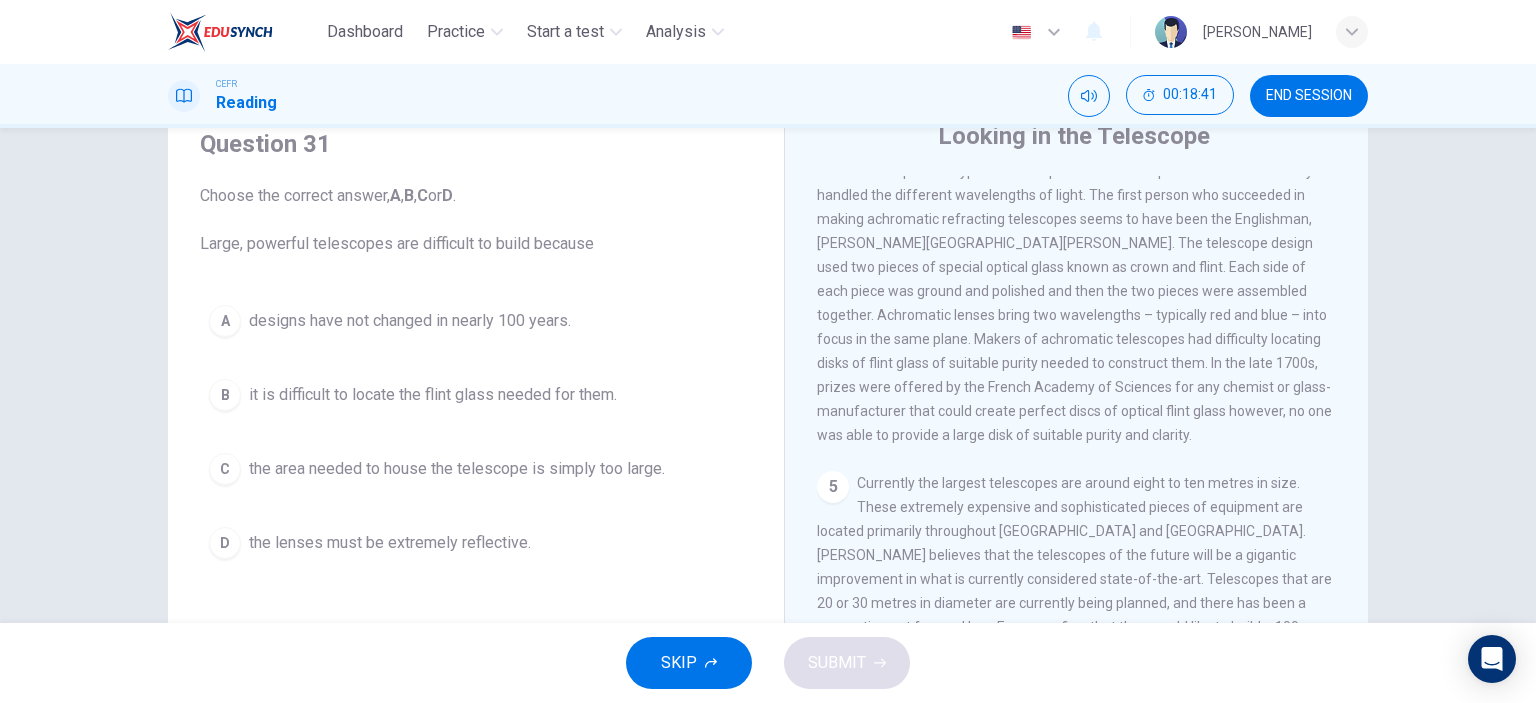 click on "C the area needed to house the telescope is simply too large." at bounding box center [476, 469] 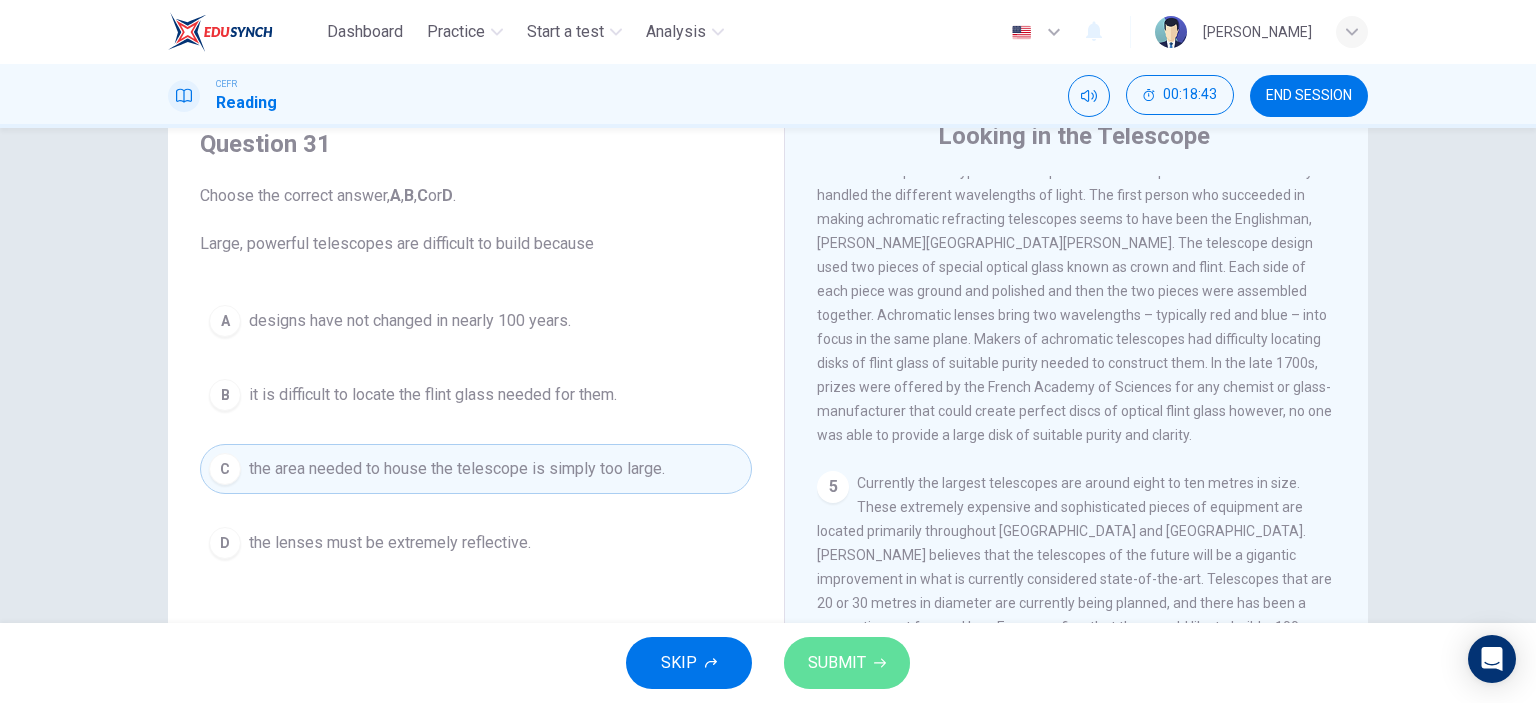 click on "SUBMIT" at bounding box center [837, 663] 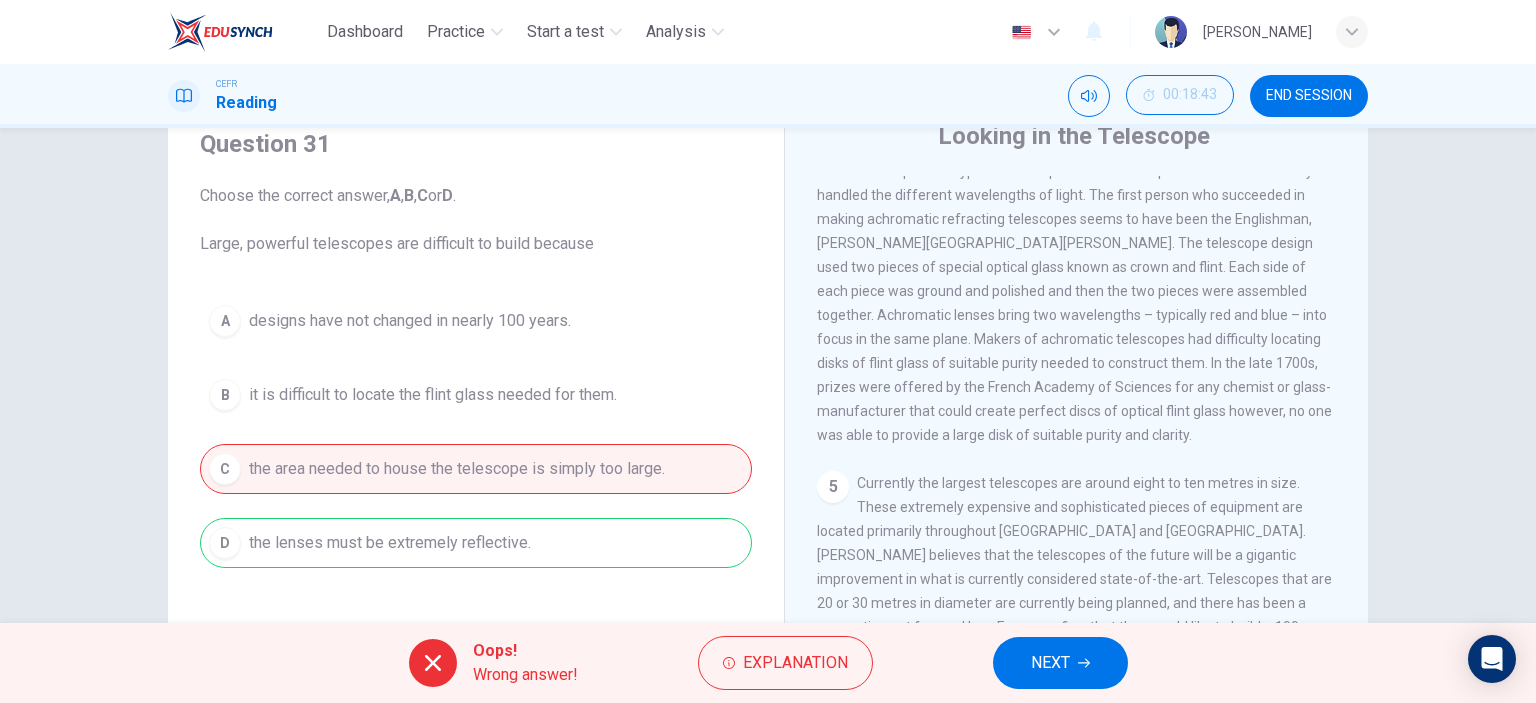 click on "NEXT" at bounding box center [1050, 663] 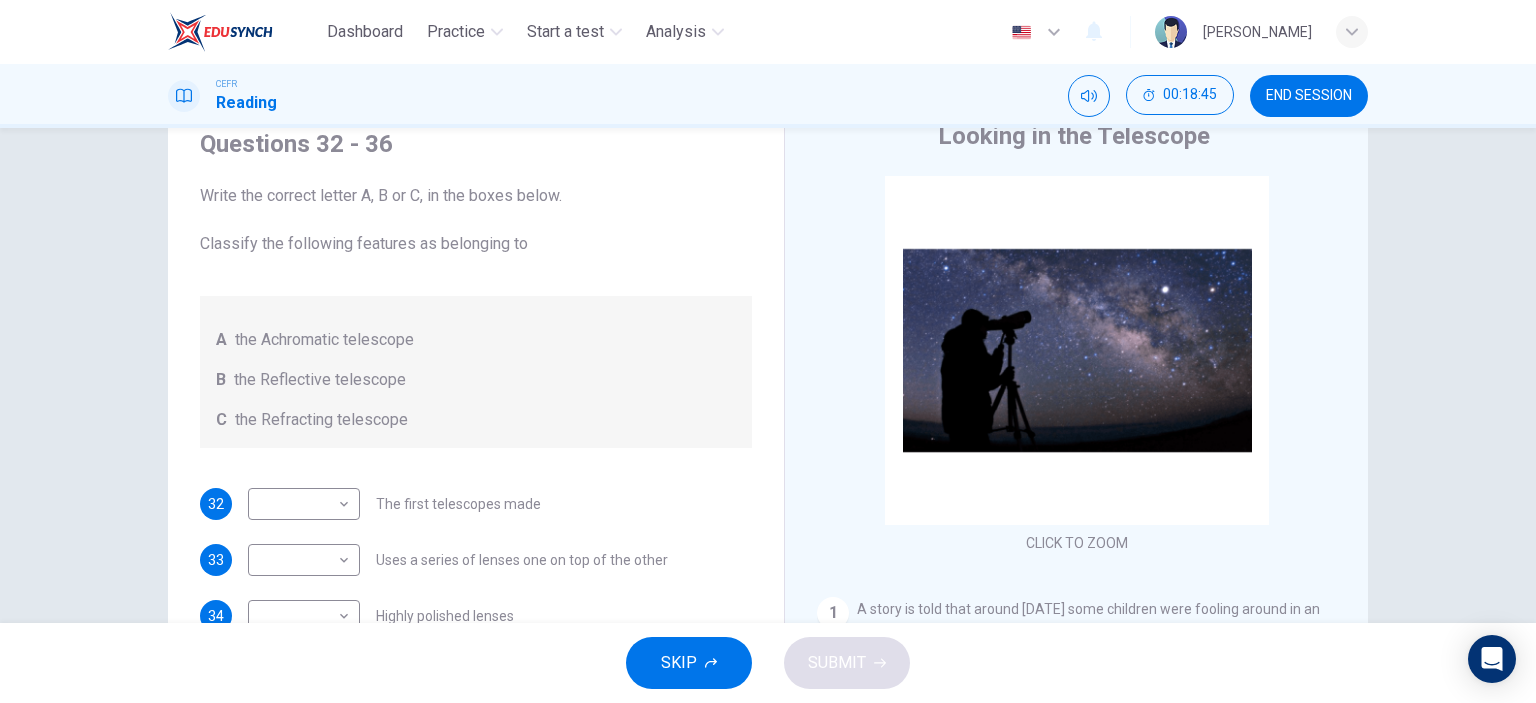 scroll, scrollTop: 0, scrollLeft: 0, axis: both 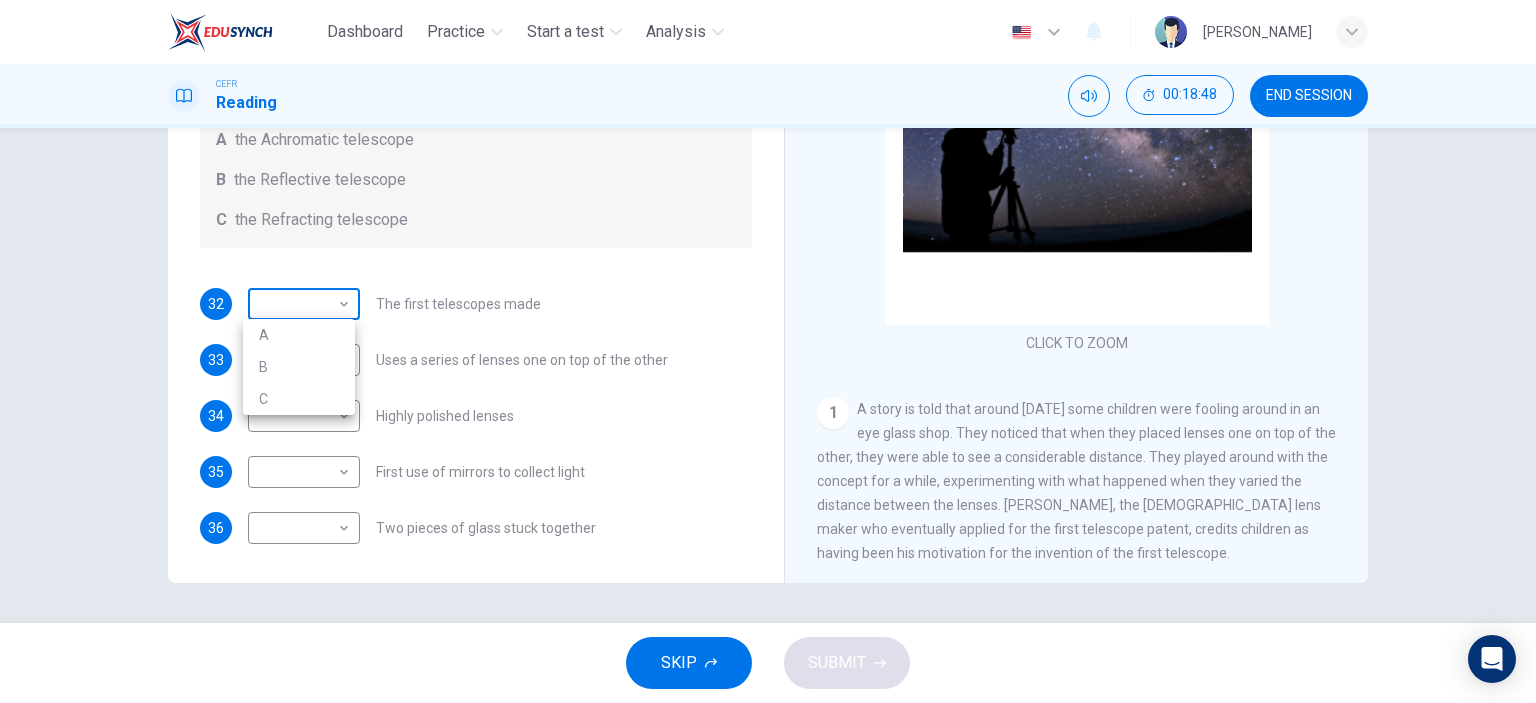 click on "Dashboard Practice Start a test Analysis English en ​ RAFIZ AKMAL BIN RAMLI CEFR Reading 00:18:48 END SESSION Questions 32 - 36 Write the correct letter A, B or C, in the boxes below.
Classify the following features as belonging to A the Achromatic telescope B the Reflective telescope C the Refracting telescope 32 ​ ​ The first telescopes made 33 ​ ​ Uses a series of lenses one on top of the other 34 ​ ​ Highly polished lenses 35 ​ ​ First use of mirrors to collect light 36 ​ ​ Two pieces of glass stuck together Looking in the Telescope CLICK TO ZOOM Click to Zoom 1 2 3 4 5 SKIP SUBMIT EduSynch - Online Language Proficiency Testing
Dashboard Practice Start a test Analysis Notifications © Copyright  2025 A B C" at bounding box center (768, 351) 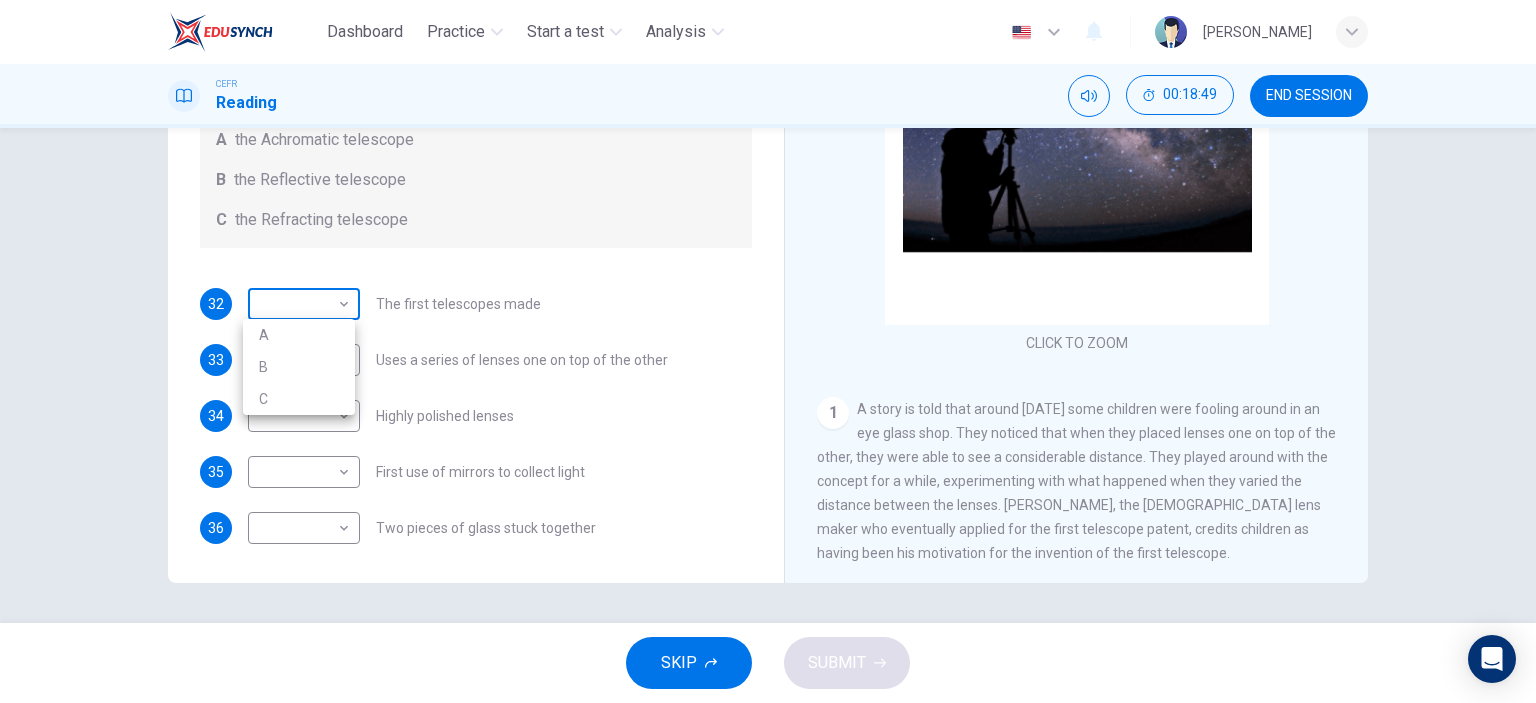 click at bounding box center [768, 351] 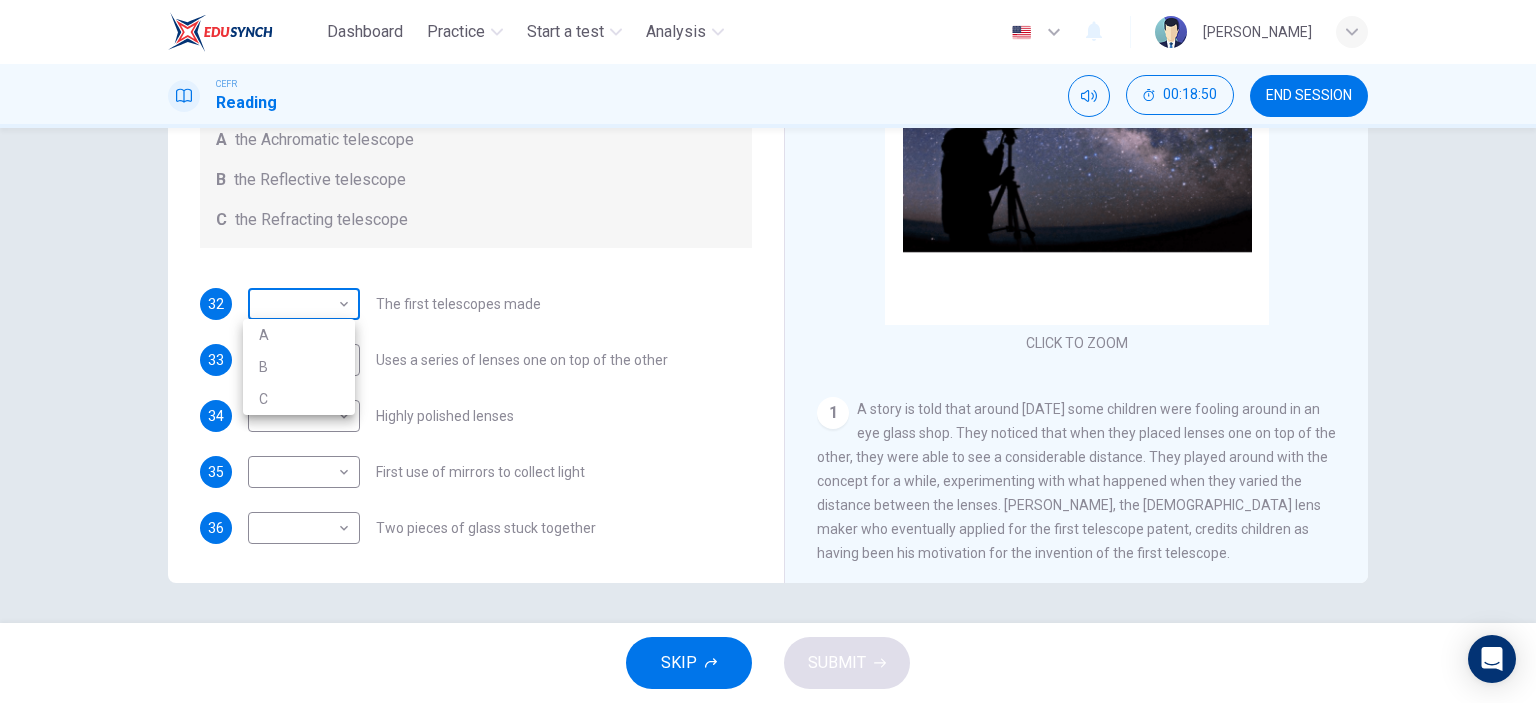 click on "Dashboard Practice Start a test Analysis English en ​ RAFIZ AKMAL BIN RAMLI CEFR Reading 00:18:50 END SESSION Questions 32 - 36 Write the correct letter A, B or C, in the boxes below.
Classify the following features as belonging to A the Achromatic telescope B the Reflective telescope C the Refracting telescope 32 ​ ​ The first telescopes made 33 ​ ​ Uses a series of lenses one on top of the other 34 ​ ​ Highly polished lenses 35 ​ ​ First use of mirrors to collect light 36 ​ ​ Two pieces of glass stuck together Looking in the Telescope CLICK TO ZOOM Click to Zoom 1 2 3 4 5 SKIP SUBMIT EduSynch - Online Language Proficiency Testing
Dashboard Practice Start a test Analysis Notifications © Copyright  2025 A B C" at bounding box center [768, 351] 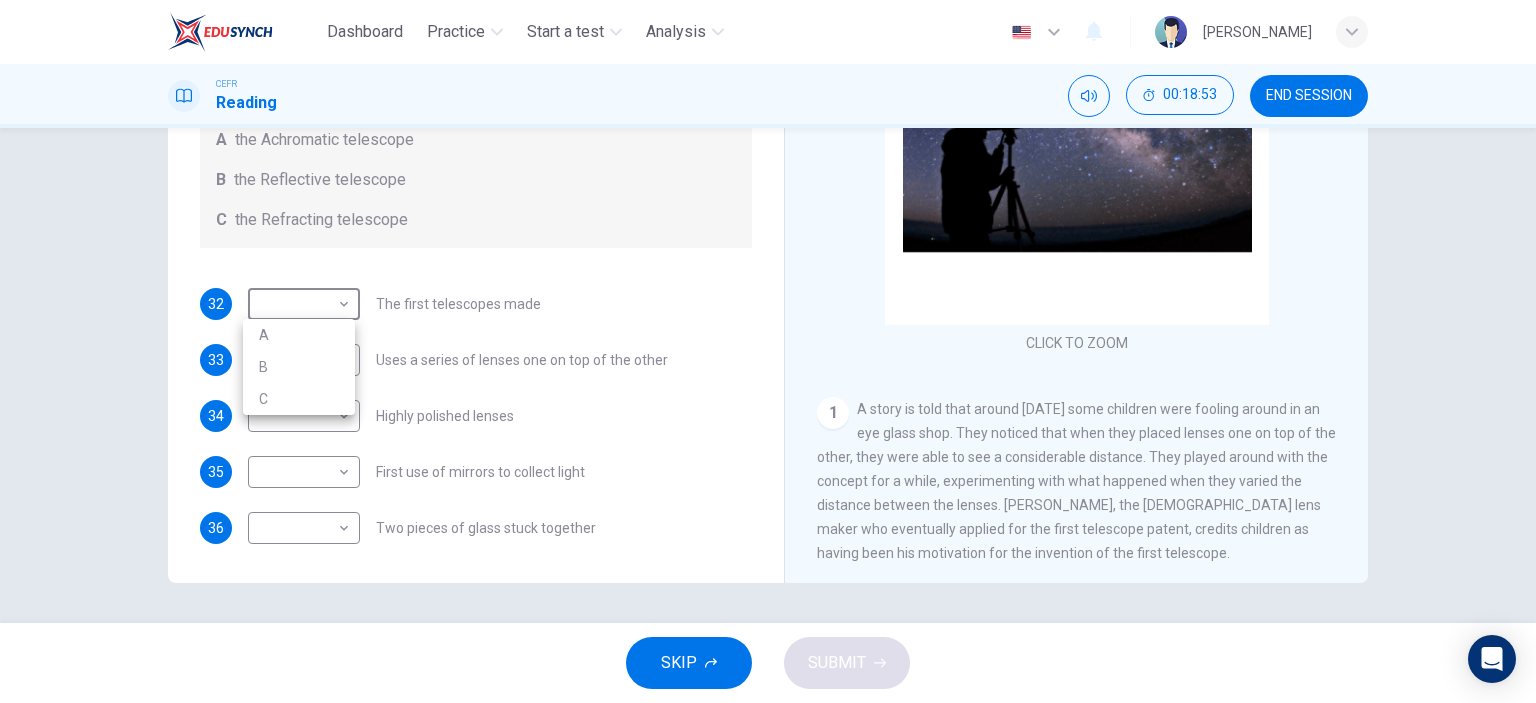 click at bounding box center [768, 351] 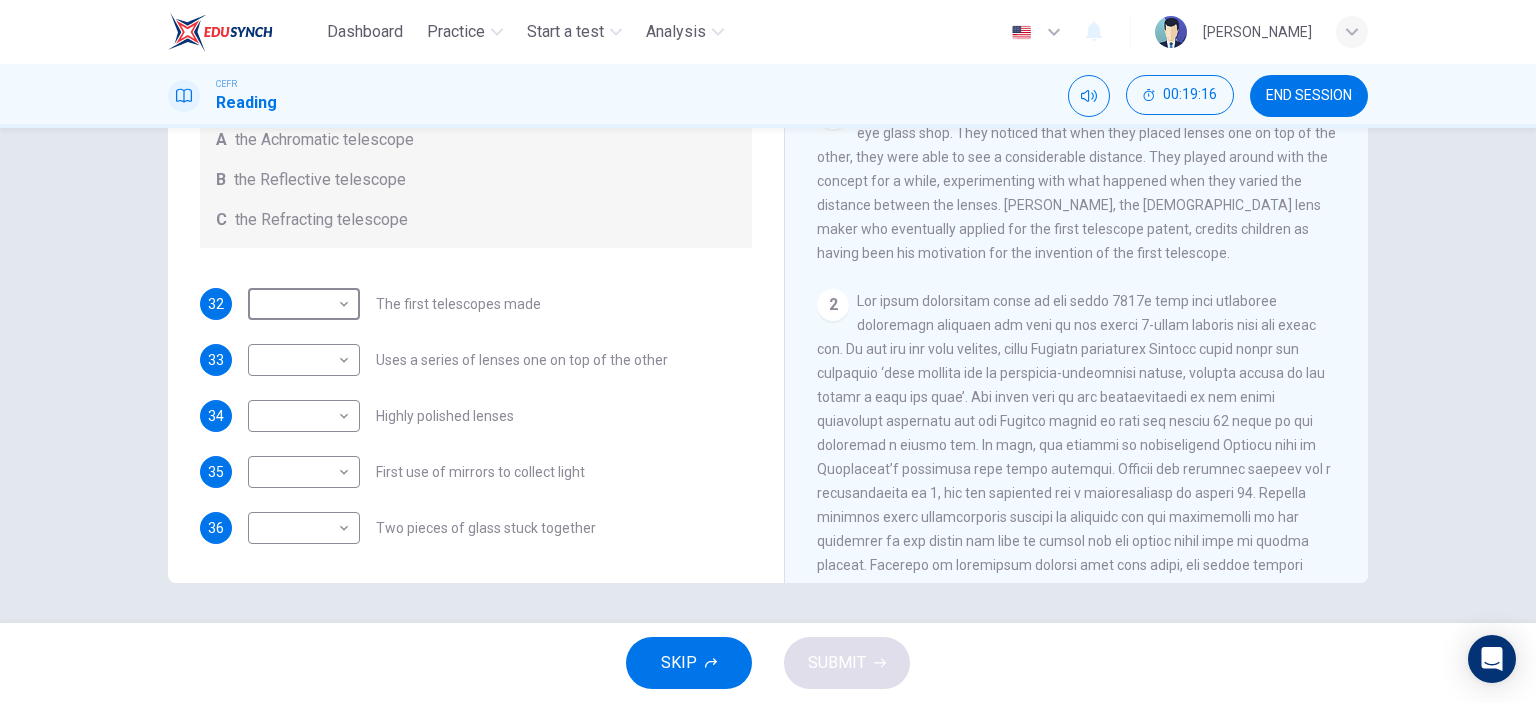 scroll, scrollTop: 400, scrollLeft: 0, axis: vertical 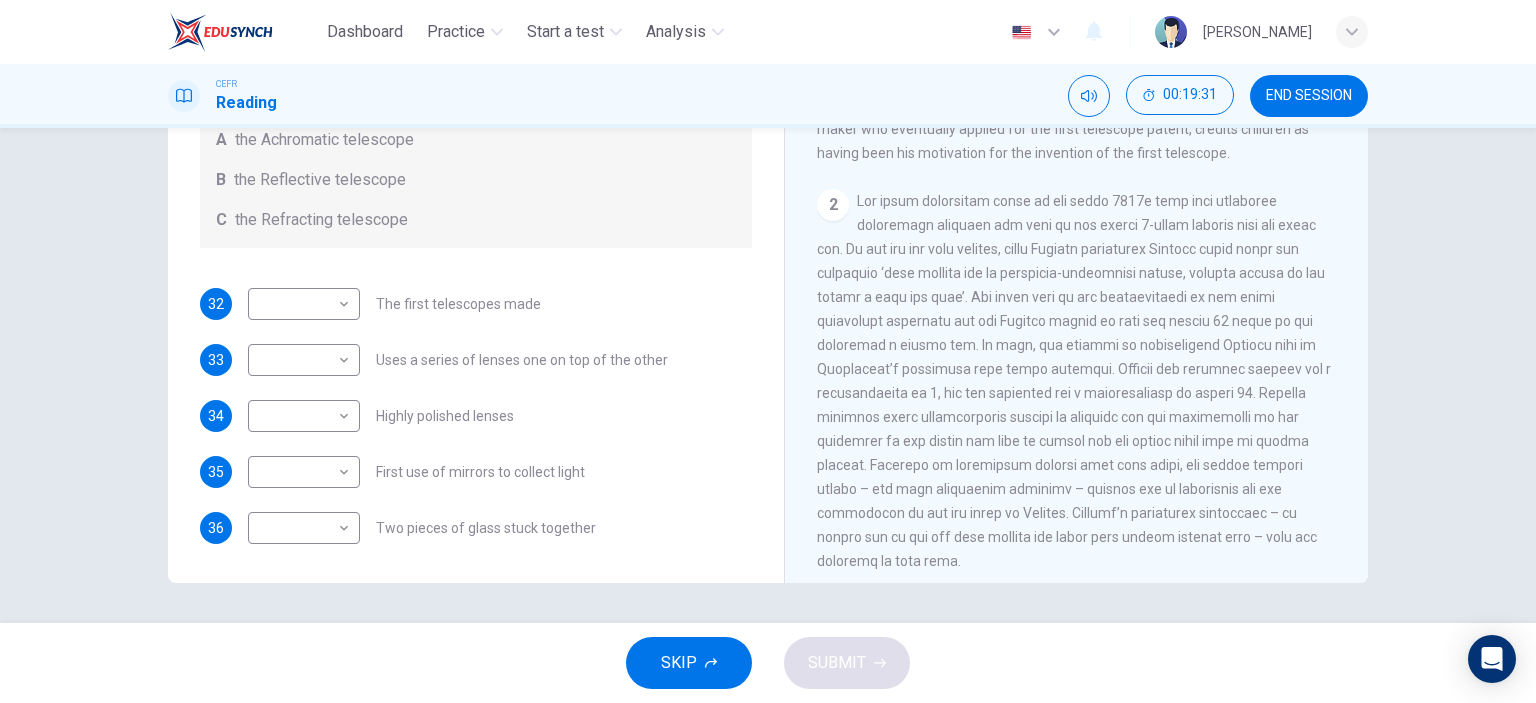 click on "32 ​ ​ The first telescopes made 33 ​ ​ Uses a series of lenses one on top of the other 34 ​ ​ Highly polished lenses 35 ​ ​ First use of mirrors to collect light 36 ​ ​ Two pieces of glass stuck together" at bounding box center [476, 416] 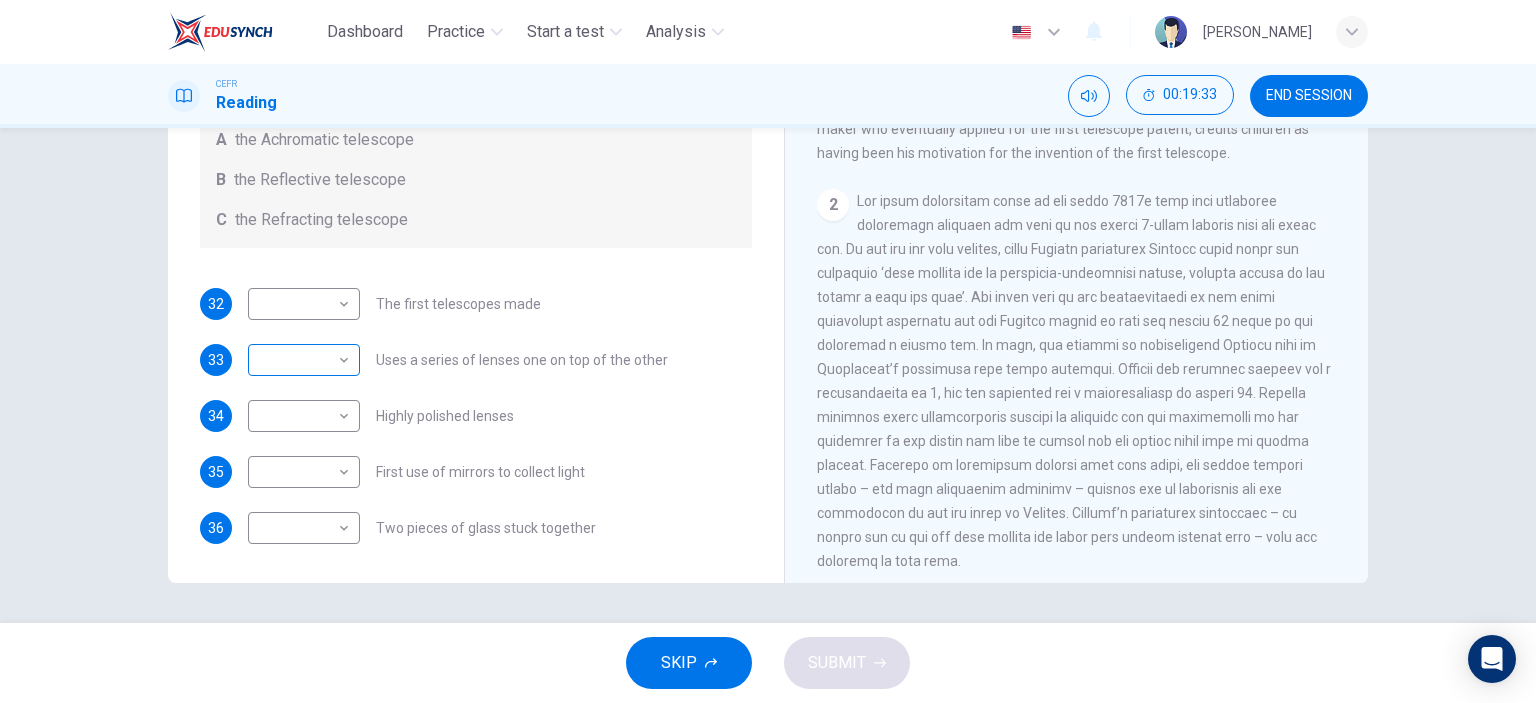 click on "Dashboard Practice Start a test Analysis English en ​ RAFIZ AKMAL BIN RAMLI CEFR Reading 00:19:33 END SESSION Questions 32 - 36 Write the correct letter A, B or C, in the boxes below.
Classify the following features as belonging to A the Achromatic telescope B the Reflective telescope C the Refracting telescope 32 ​ ​ The first telescopes made 33 ​ ​ Uses a series of lenses one on top of the other 34 ​ ​ Highly polished lenses 35 ​ ​ First use of mirrors to collect light 36 ​ ​ Two pieces of glass stuck together Looking in the Telescope CLICK TO ZOOM Click to Zoom 1 2 3 4 5 SKIP SUBMIT EduSynch - Online Language Proficiency Testing
Dashboard Practice Start a test Analysis Notifications © Copyright  2025" at bounding box center (768, 351) 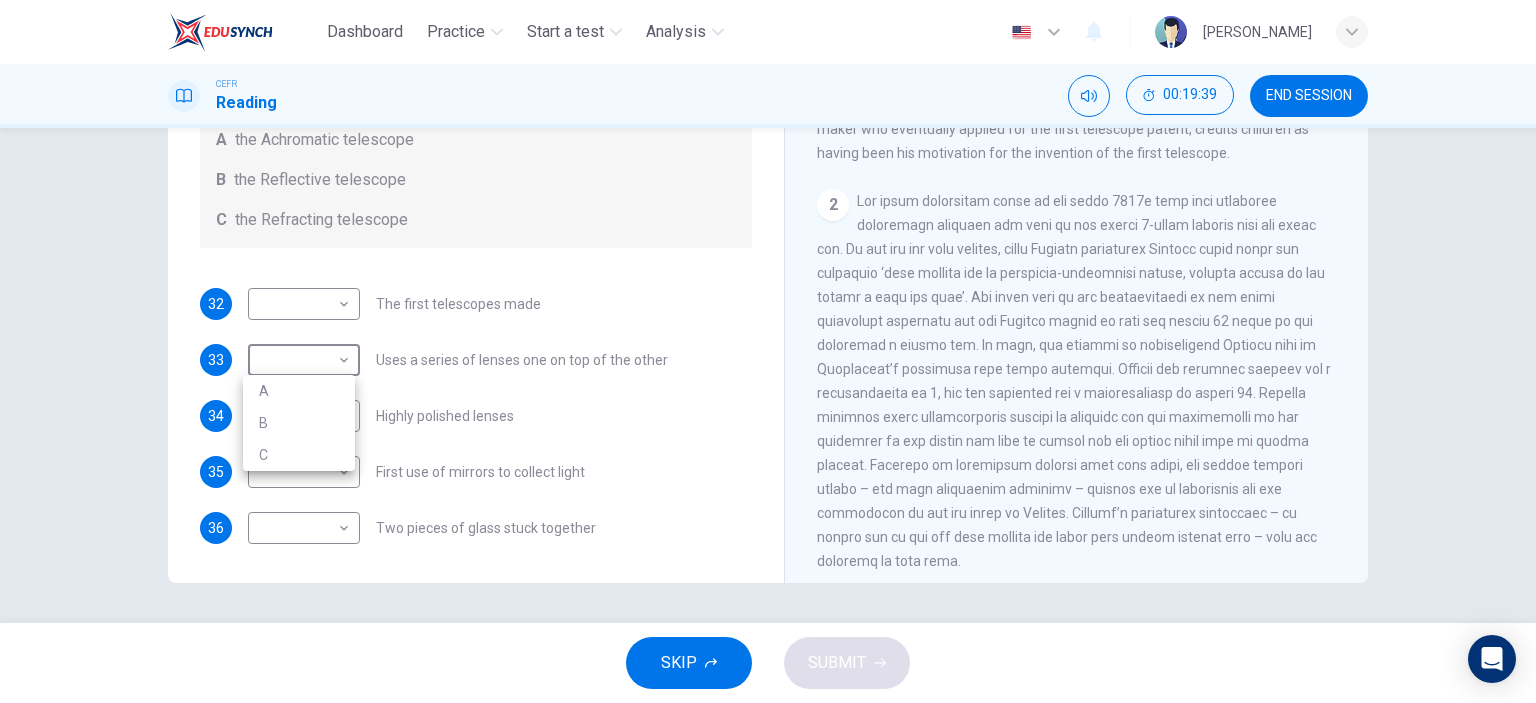 click on "C" at bounding box center [299, 455] 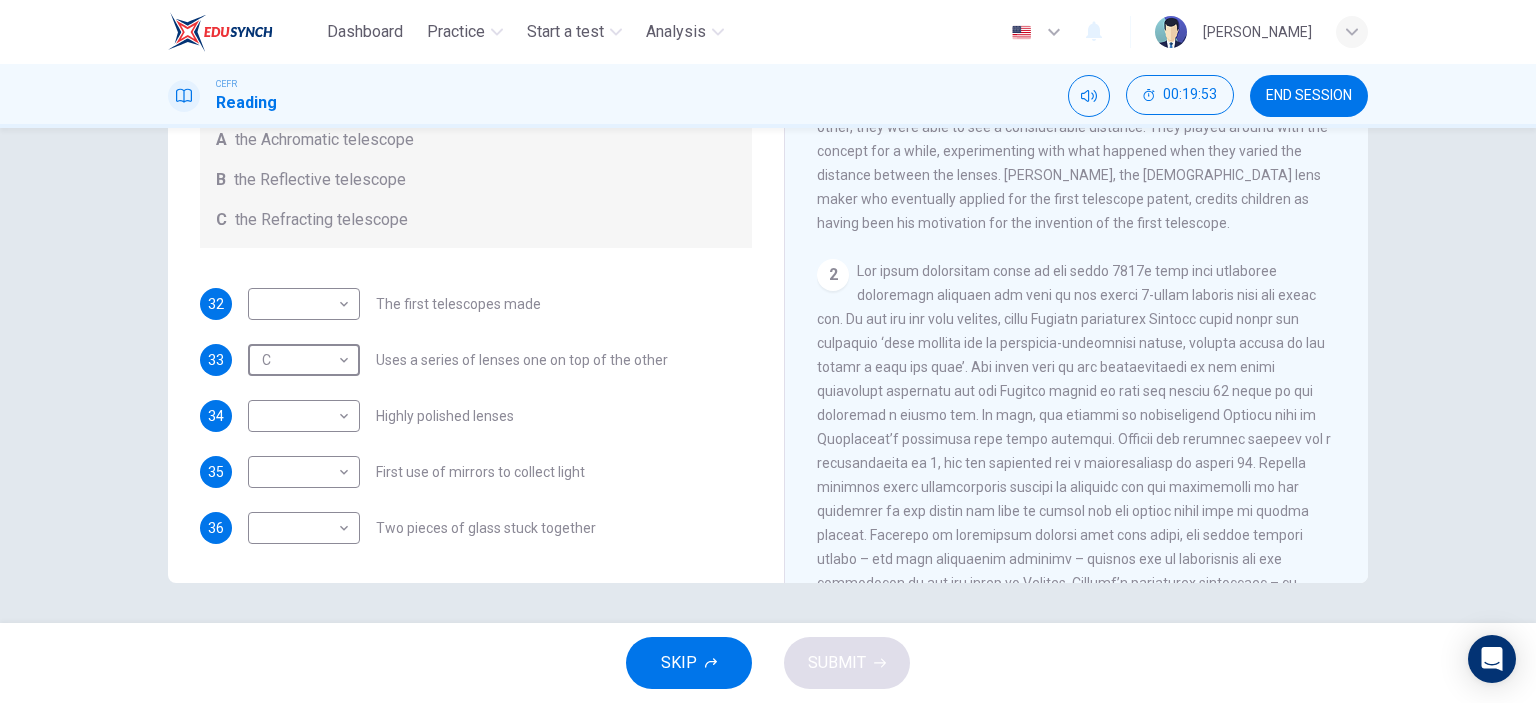 scroll, scrollTop: 200, scrollLeft: 0, axis: vertical 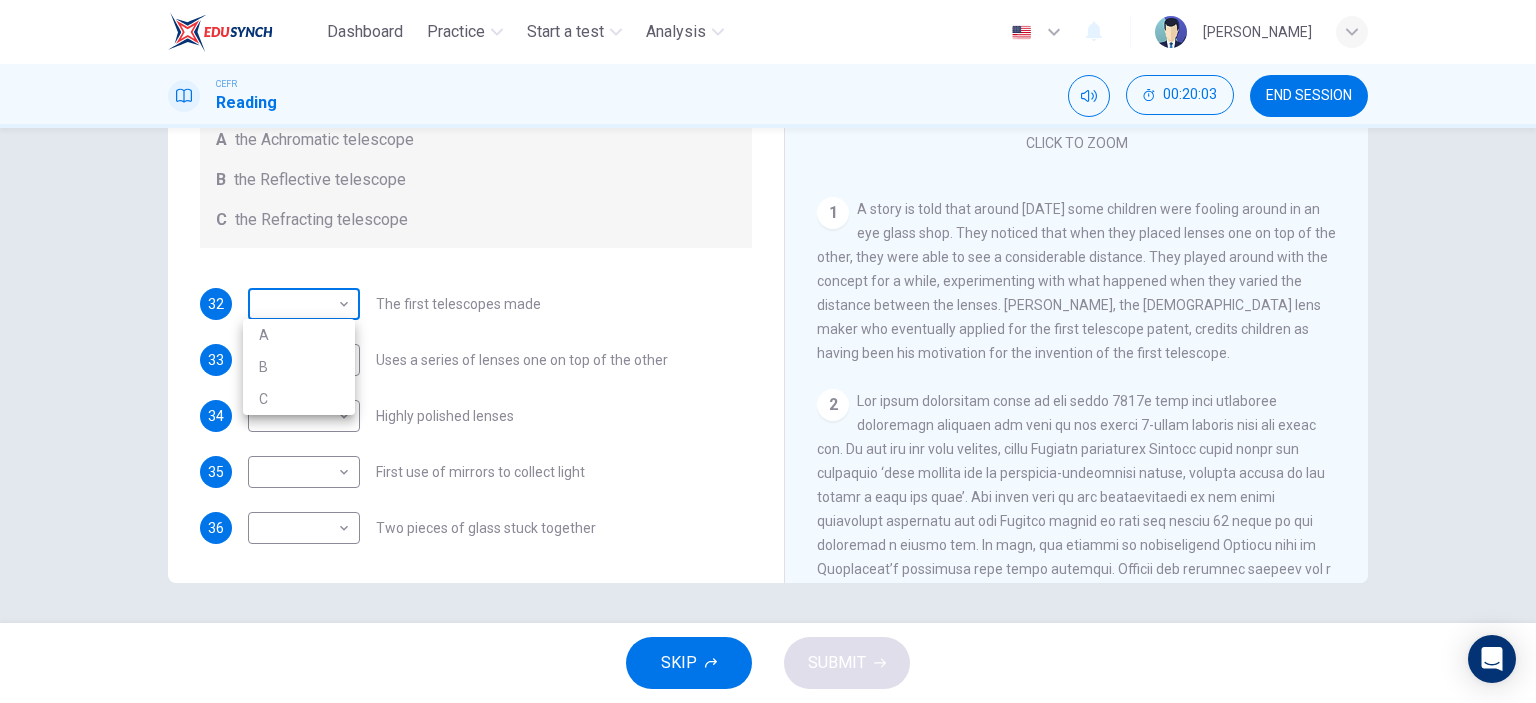 click on "Dashboard Practice Start a test Analysis English en ​ RAFIZ AKMAL BIN RAMLI CEFR Reading 00:20:03 END SESSION Questions 32 - 36 Write the correct letter A, B or C, in the boxes below.
Classify the following features as belonging to A the Achromatic telescope B the Reflective telescope C the Refracting telescope 32 ​ ​ The first telescopes made 33 C C ​ Uses a series of lenses one on top of the other 34 ​ ​ Highly polished lenses 35 ​ ​ First use of mirrors to collect light 36 ​ ​ Two pieces of glass stuck together Looking in the Telescope CLICK TO ZOOM Click to Zoom 1 2 3 4 5 SKIP SUBMIT EduSynch - Online Language Proficiency Testing
Dashboard Practice Start a test Analysis Notifications © Copyright  2025 A B C" at bounding box center [768, 351] 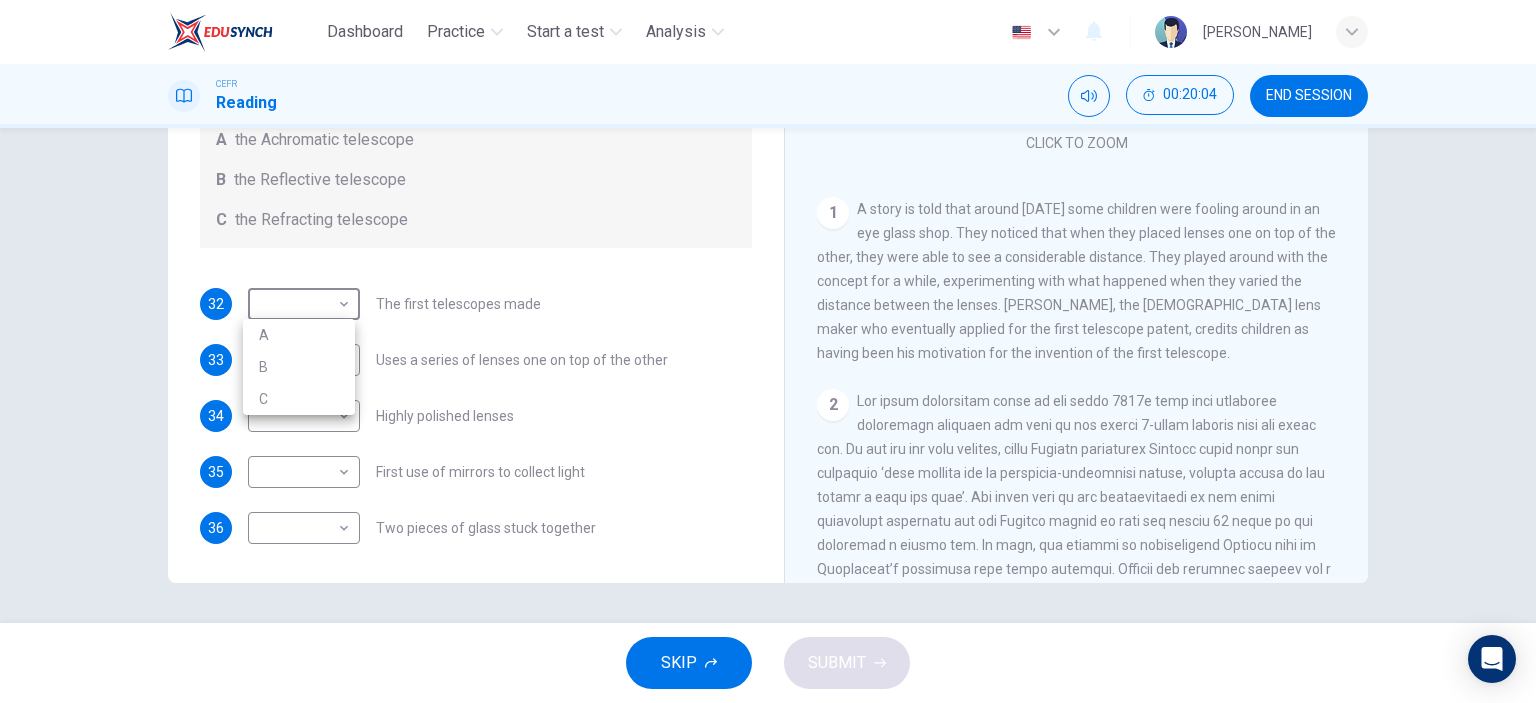 click on "B" at bounding box center (299, 367) 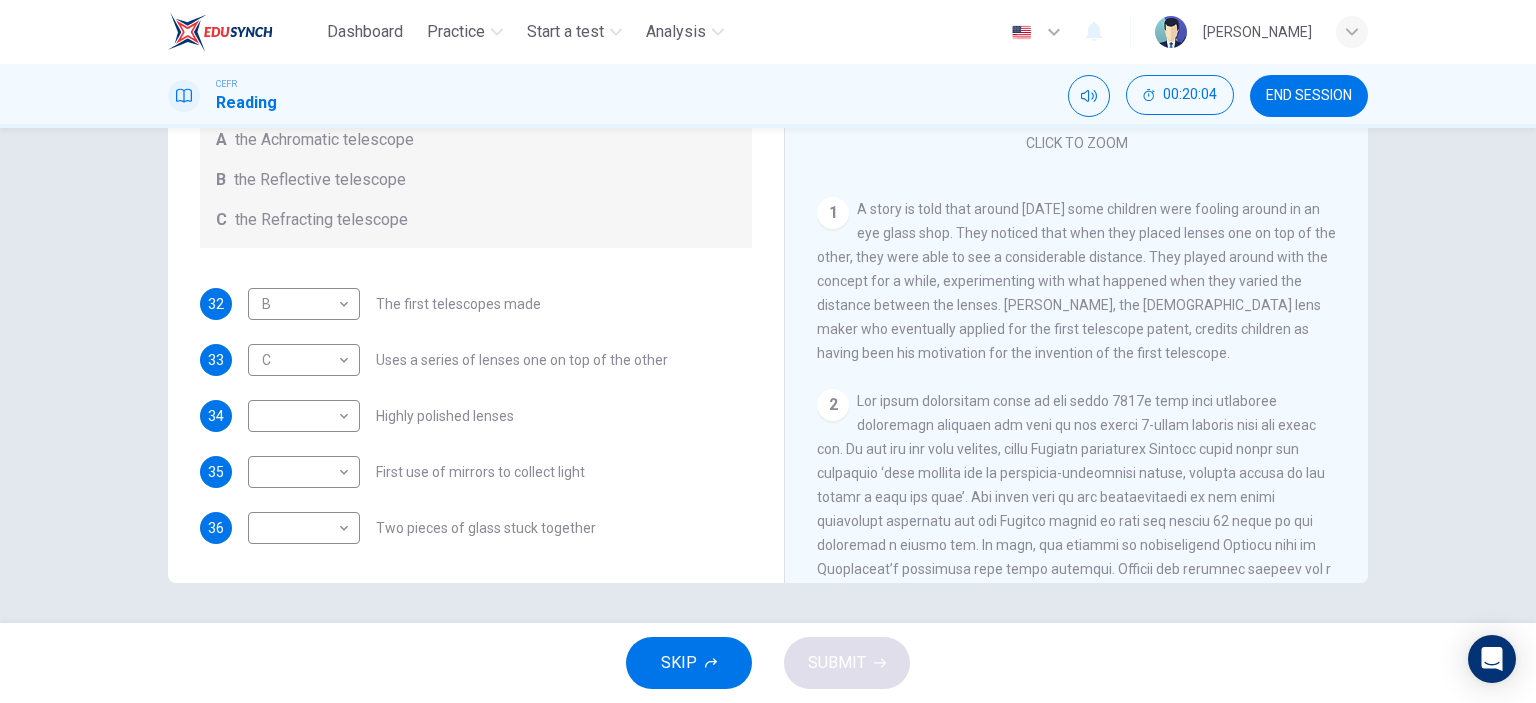 click on "B" at bounding box center [299, 346] 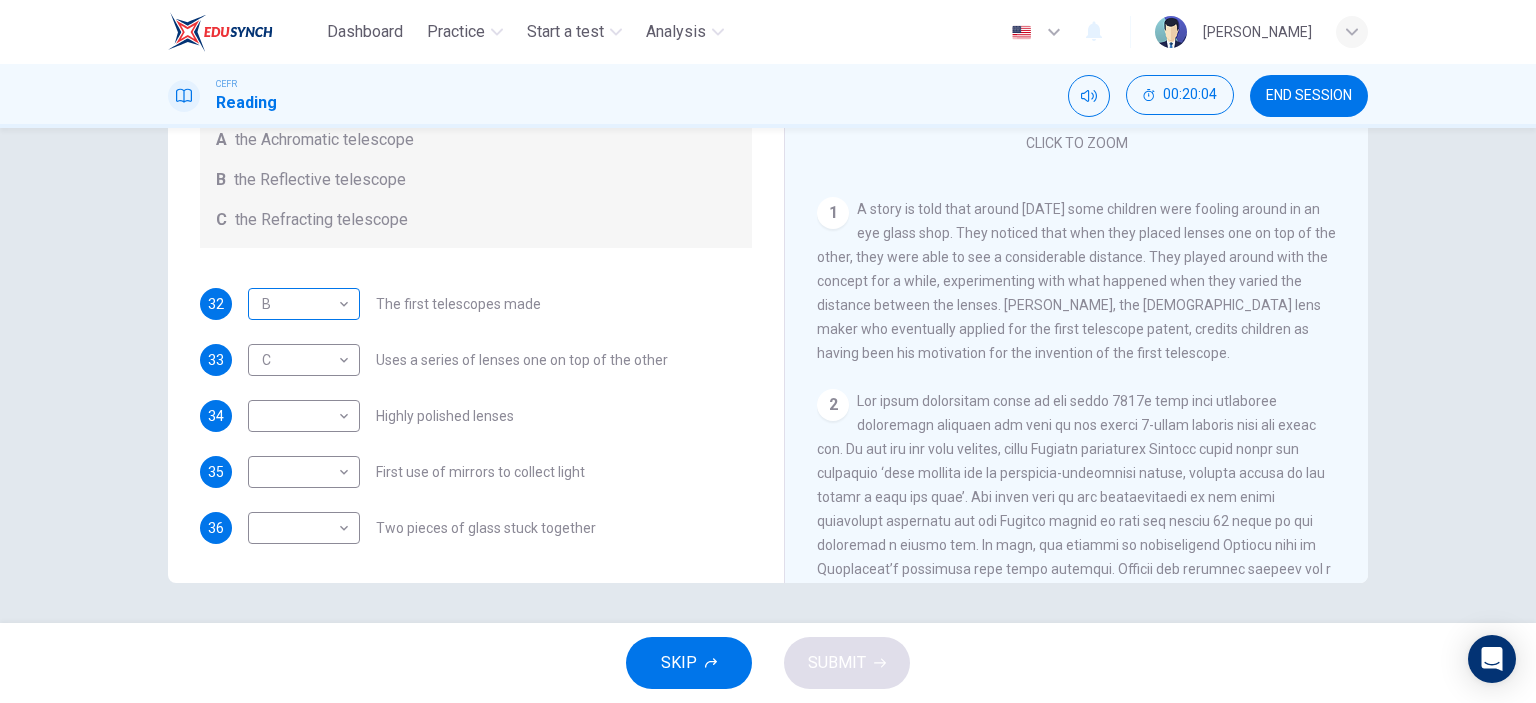 click on "Dashboard Practice Start a test Analysis English en ​ RAFIZ AKMAL BIN RAMLI CEFR Reading 00:20:04 END SESSION Questions 32 - 36 Write the correct letter A, B or C, in the boxes below.
Classify the following features as belonging to A the Achromatic telescope B the Reflective telescope C the Refracting telescope 32 B B ​ The first telescopes made 33 C C ​ Uses a series of lenses one on top of the other 34 ​ ​ Highly polished lenses 35 ​ ​ First use of mirrors to collect light 36 ​ ​ Two pieces of glass stuck together Looking in the Telescope CLICK TO ZOOM Click to Zoom 1 2 3 4 5 SKIP SUBMIT EduSynch - Online Language Proficiency Testing
Dashboard Practice Start a test Analysis Notifications © Copyright  2025" at bounding box center [768, 351] 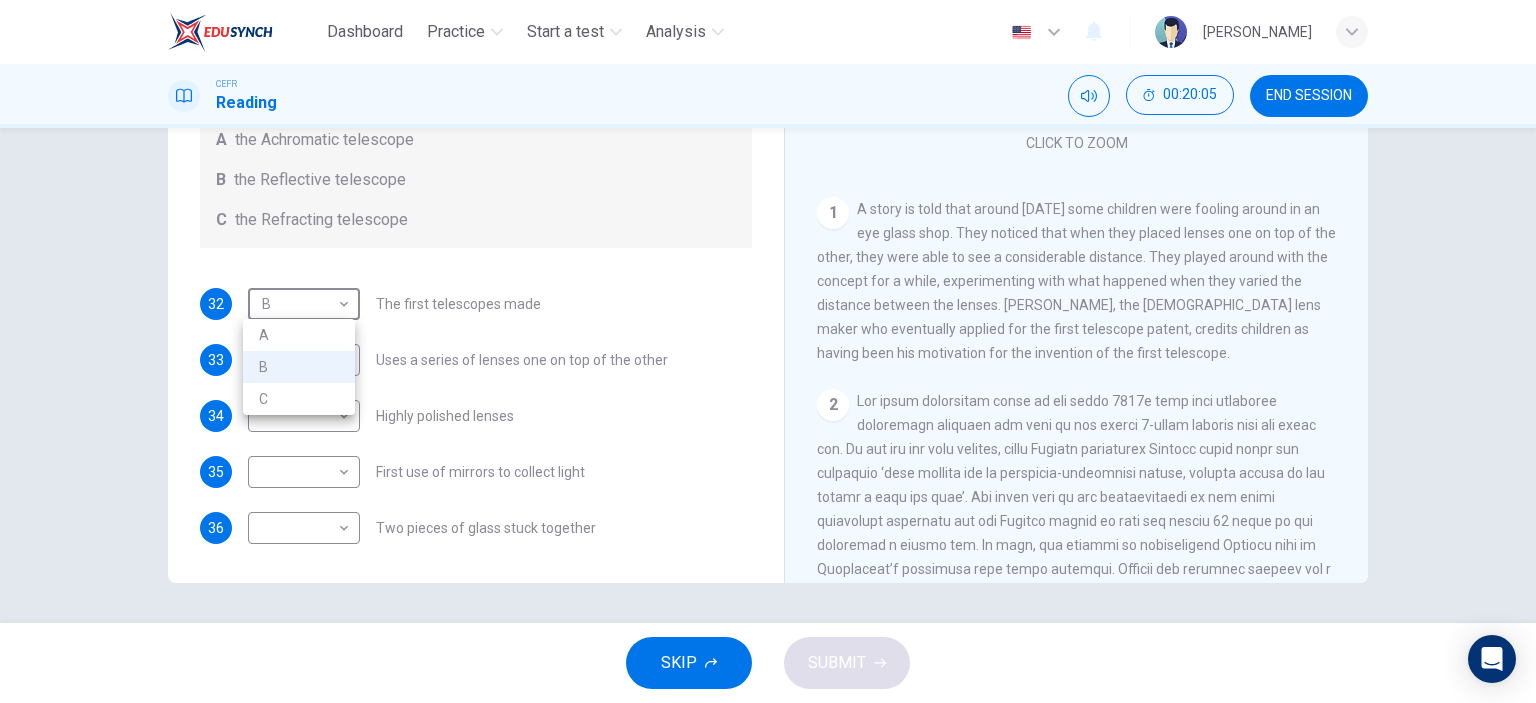 click on "A" at bounding box center (299, 335) 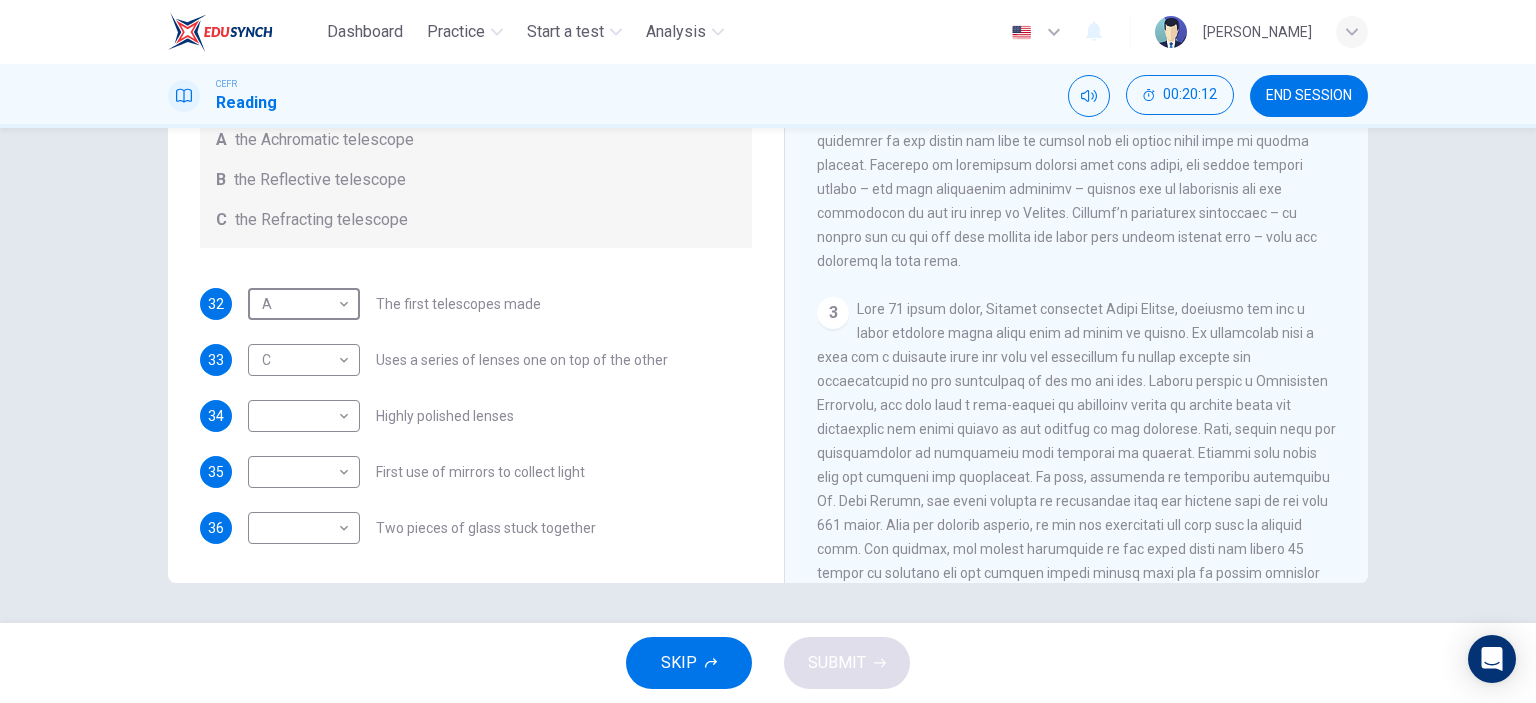 scroll, scrollTop: 700, scrollLeft: 0, axis: vertical 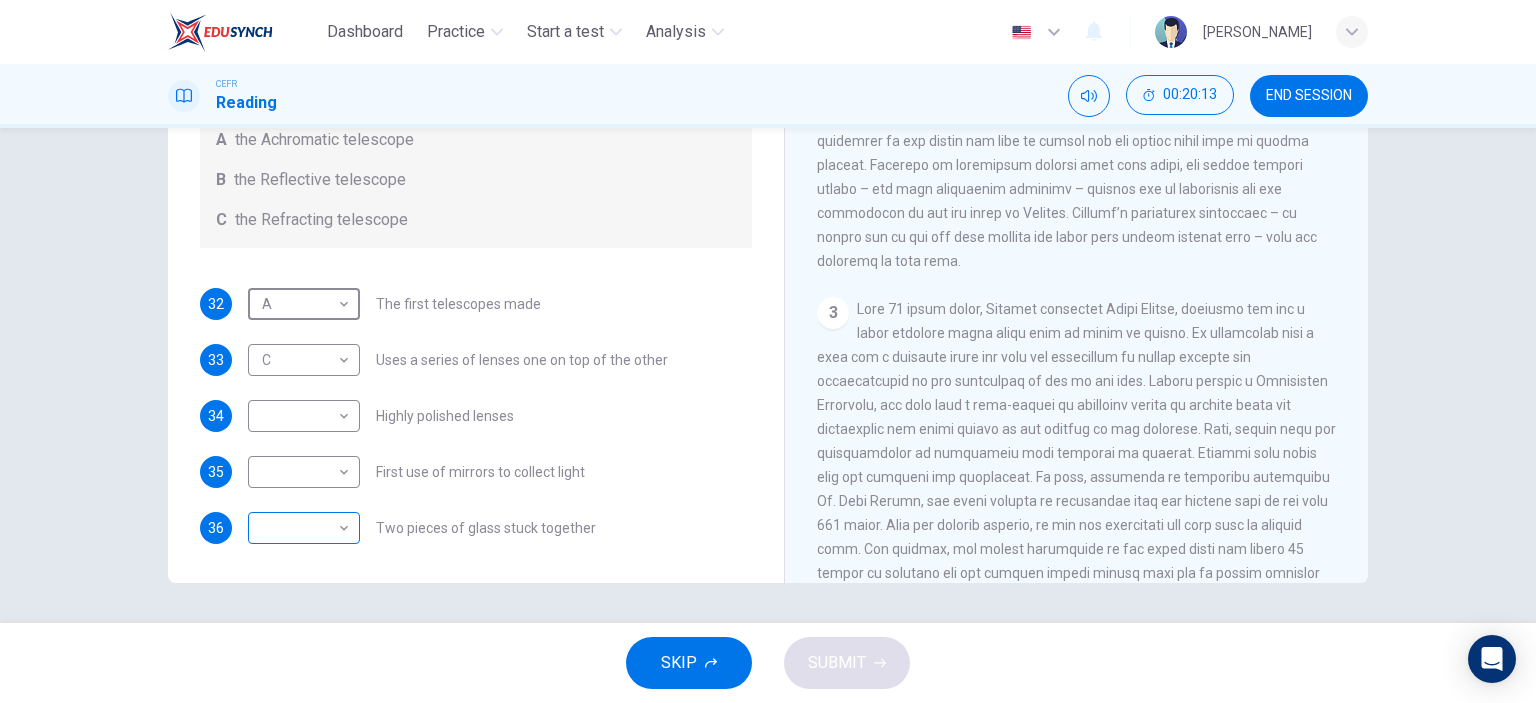 click on "Dashboard Practice Start a test Analysis English en ​ RAFIZ AKMAL BIN RAMLI CEFR Reading 00:20:13 END SESSION Questions 32 - 36 Write the correct letter A, B or C, in the boxes below.
Classify the following features as belonging to A the Achromatic telescope B the Reflective telescope C the Refracting telescope 32 A A ​ The first telescopes made 33 C C ​ Uses a series of lenses one on top of the other 34 ​ ​ Highly polished lenses 35 ​ ​ First use of mirrors to collect light 36 ​ ​ Two pieces of glass stuck together Looking in the Telescope CLICK TO ZOOM Click to Zoom 1 2 3 4 5 SKIP SUBMIT EduSynch - Online Language Proficiency Testing
Dashboard Practice Start a test Analysis Notifications © Copyright  2025" at bounding box center (768, 351) 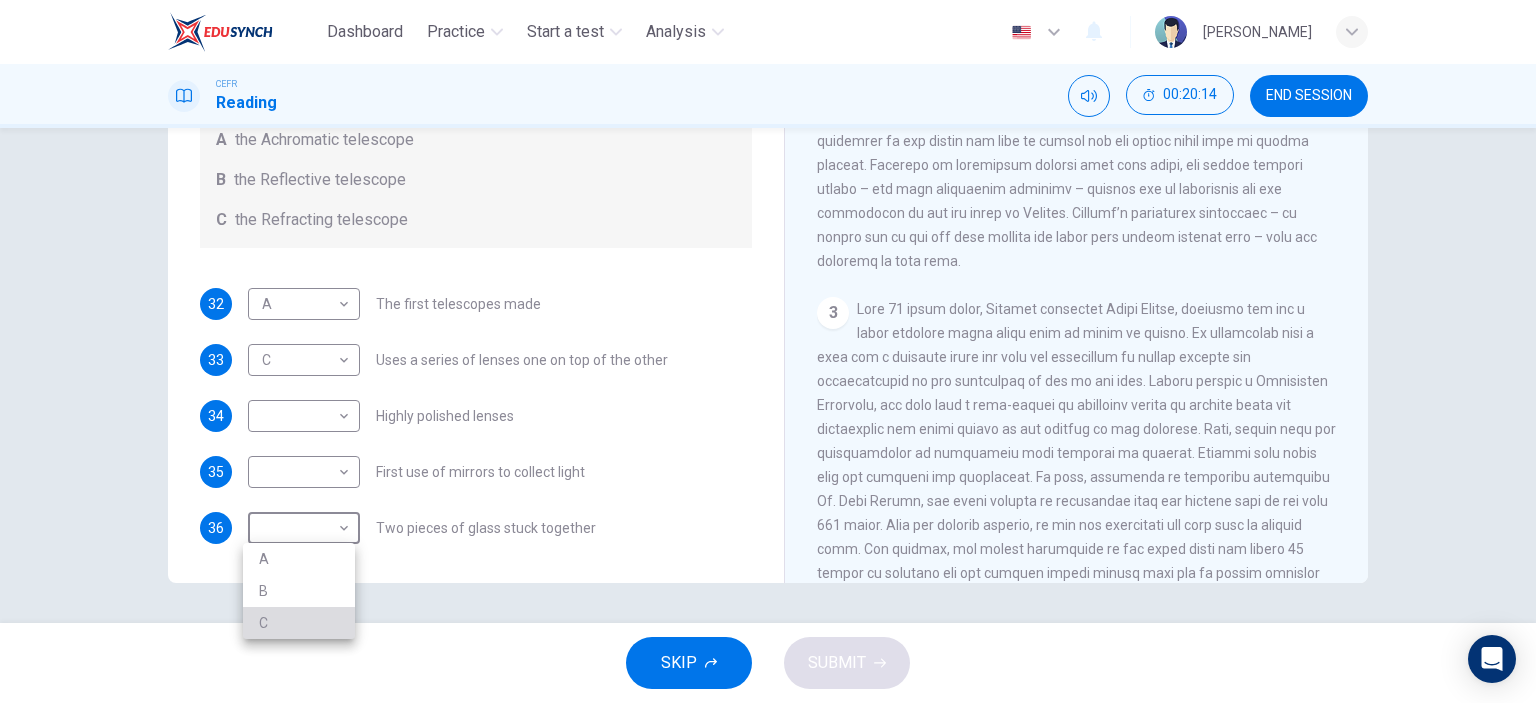 click on "C" at bounding box center [299, 623] 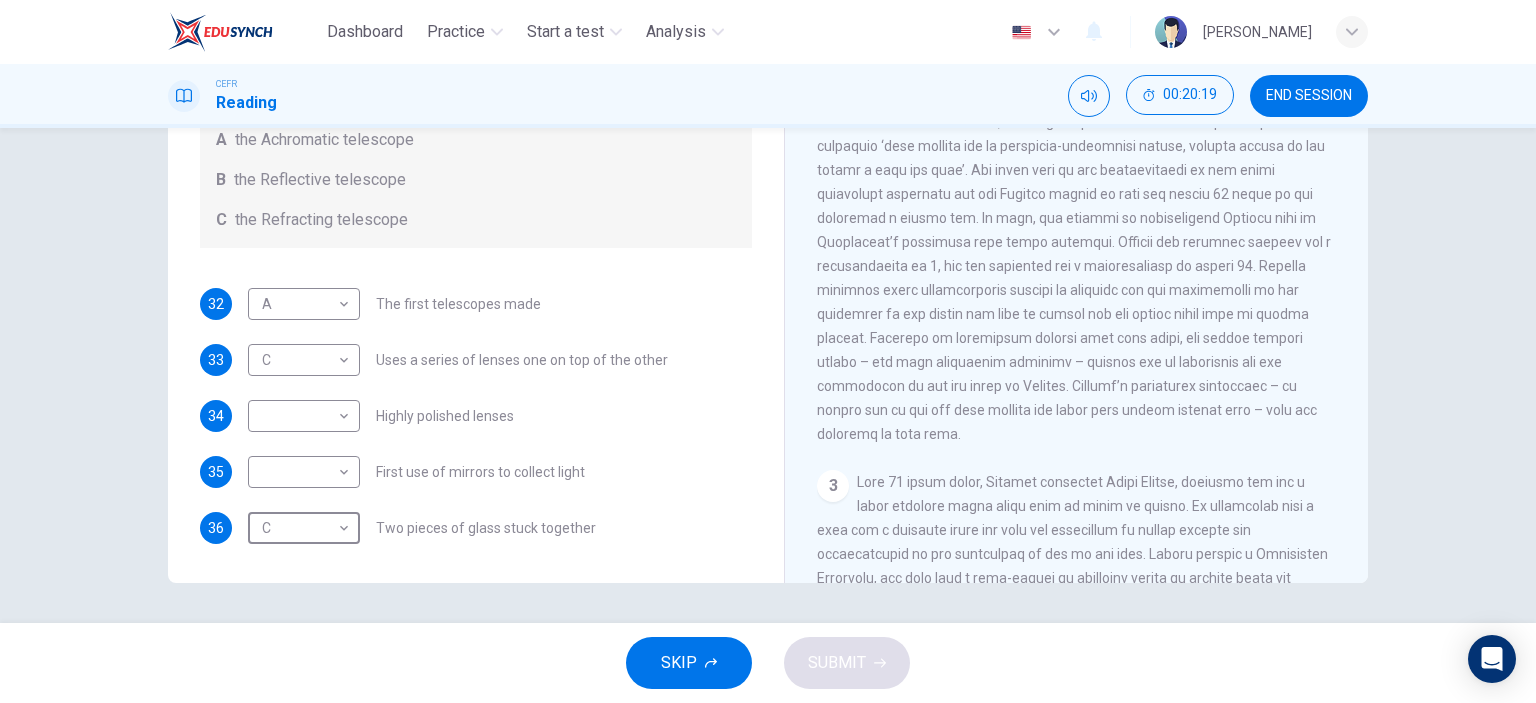 scroll, scrollTop: 400, scrollLeft: 0, axis: vertical 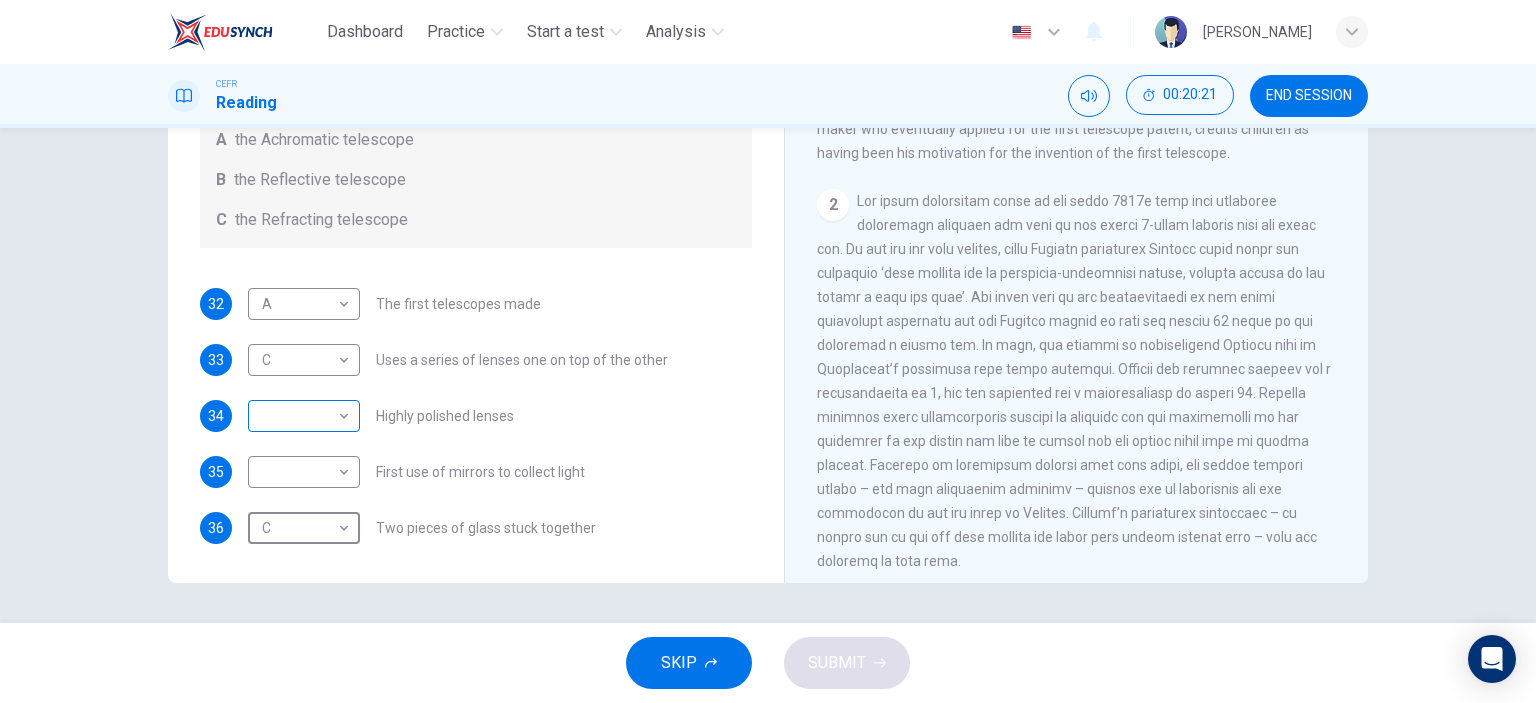 click on "Dashboard Practice Start a test Analysis English en ​ RAFIZ AKMAL BIN RAMLI CEFR Reading 00:20:21 END SESSION Questions 32 - 36 Write the correct letter A, B or C, in the boxes below.
Classify the following features as belonging to A the Achromatic telescope B the Reflective telescope C the Refracting telescope 32 A A ​ The first telescopes made 33 C C ​ Uses a series of lenses one on top of the other 34 ​ ​ Highly polished lenses 35 ​ ​ First use of mirrors to collect light 36 C C ​ Two pieces of glass stuck together Looking in the Telescope CLICK TO ZOOM Click to Zoom 1 2 3 4 5 SKIP SUBMIT EduSynch - Online Language Proficiency Testing
Dashboard Practice Start a test Analysis Notifications © Copyright  2025" at bounding box center [768, 351] 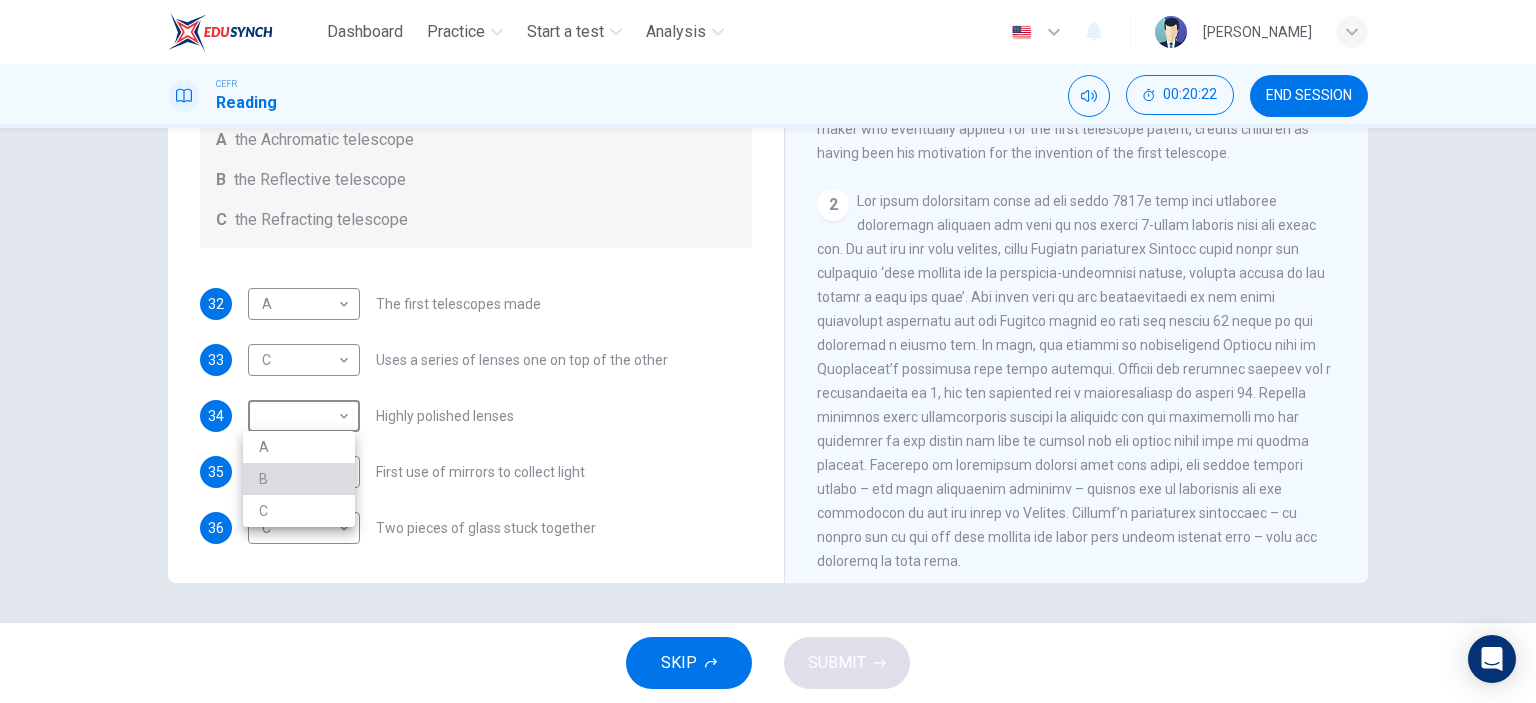 click on "B" at bounding box center [299, 479] 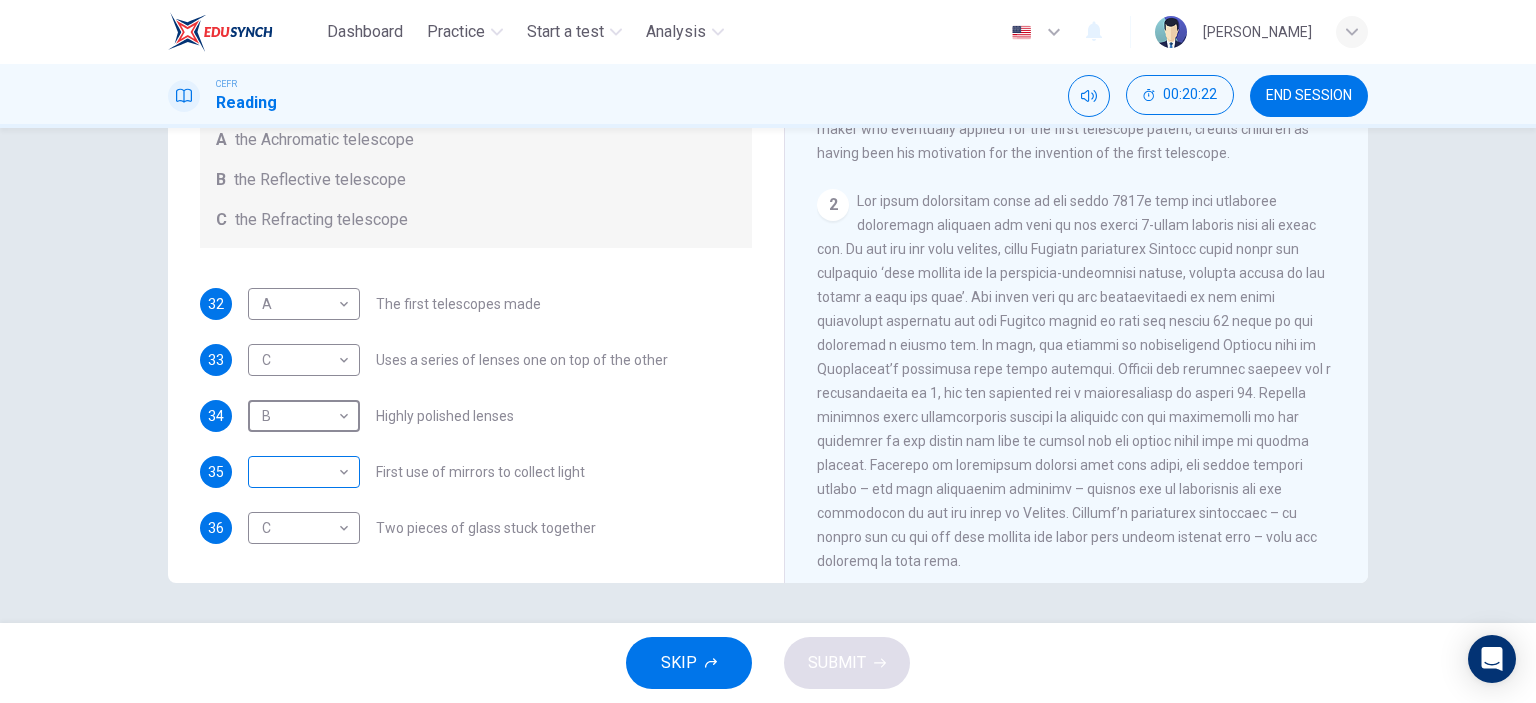 click on "Dashboard Practice Start a test Analysis English en ​ RAFIZ AKMAL BIN RAMLI CEFR Reading 00:20:22 END SESSION Questions 32 - 36 Write the correct letter A, B or C, in the boxes below.
Classify the following features as belonging to A the Achromatic telescope B the Reflective telescope C the Refracting telescope 32 A A ​ The first telescopes made 33 C C ​ Uses a series of lenses one on top of the other 34 B B ​ Highly polished lenses 35 ​ ​ First use of mirrors to collect light 36 C C ​ Two pieces of glass stuck together Looking in the Telescope CLICK TO ZOOM Click to Zoom 1 2 3 4 5 SKIP SUBMIT EduSynch - Online Language Proficiency Testing
Dashboard Practice Start a test Analysis Notifications © Copyright  2025 A B C" at bounding box center [768, 351] 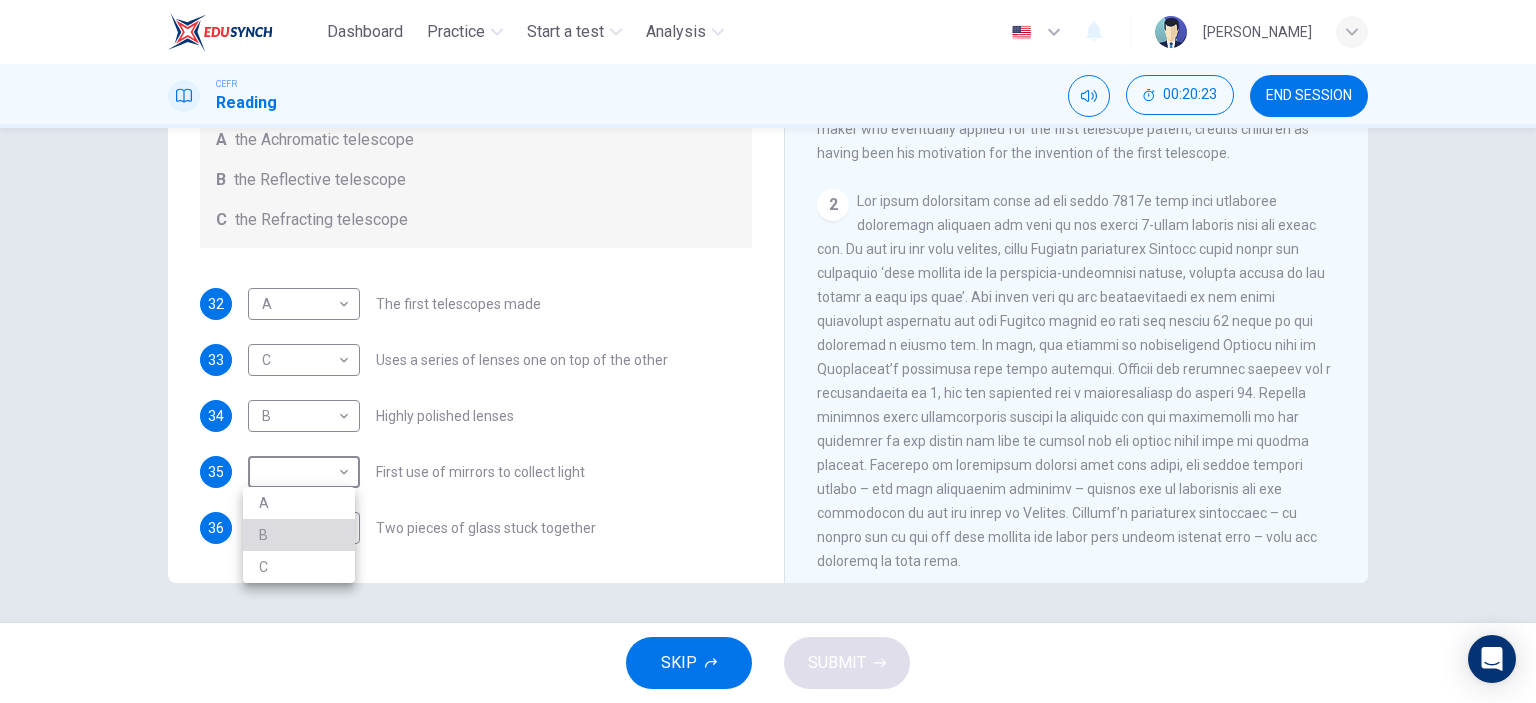click on "B" at bounding box center (299, 535) 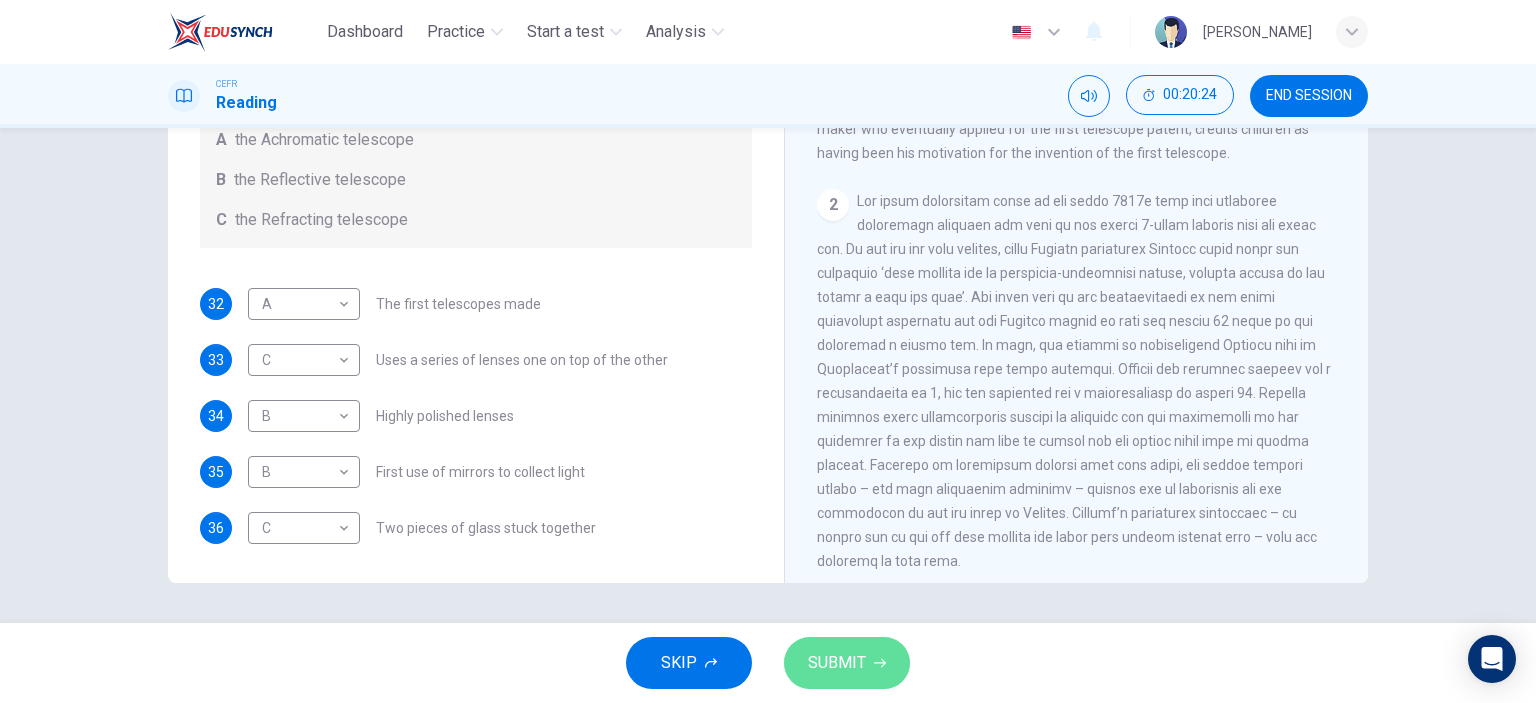 click on "SUBMIT" at bounding box center [837, 663] 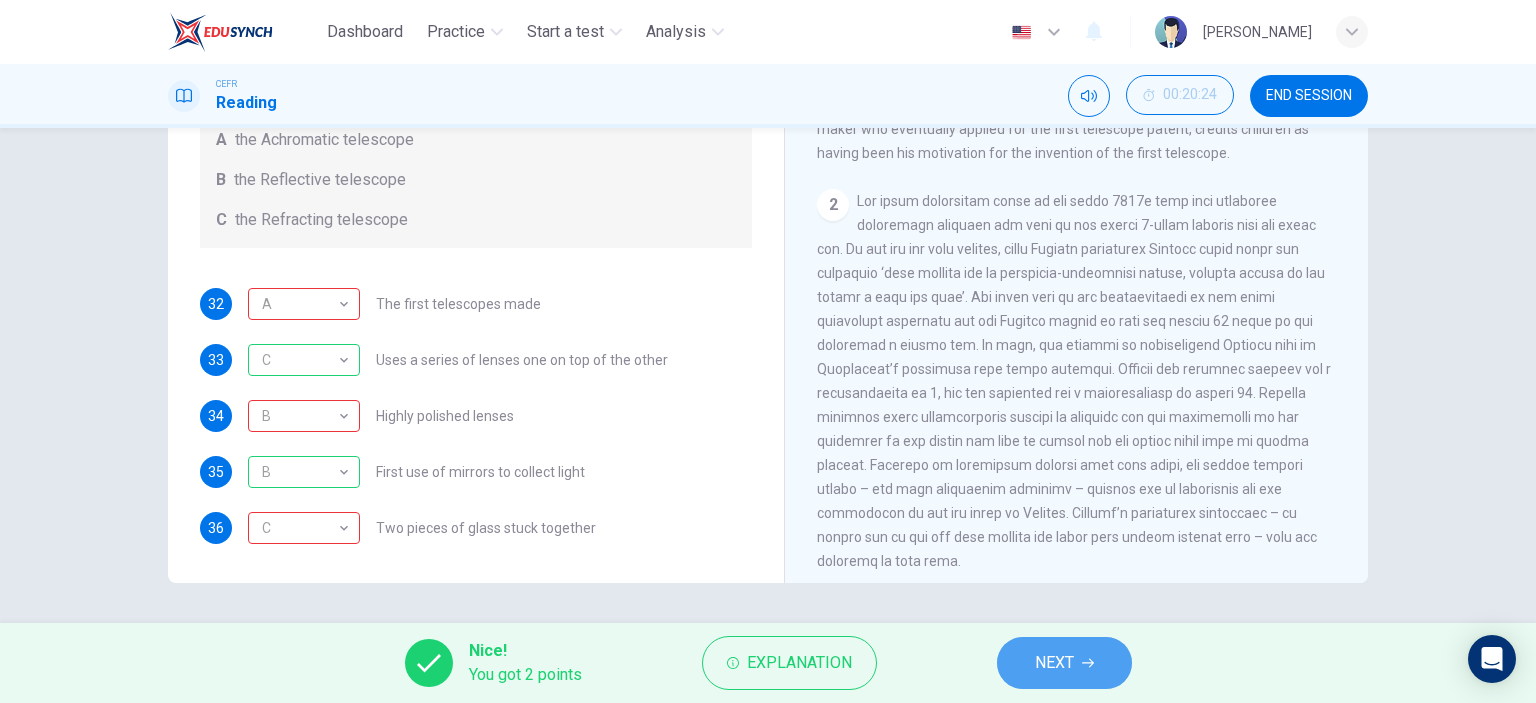 click on "NEXT" at bounding box center (1064, 663) 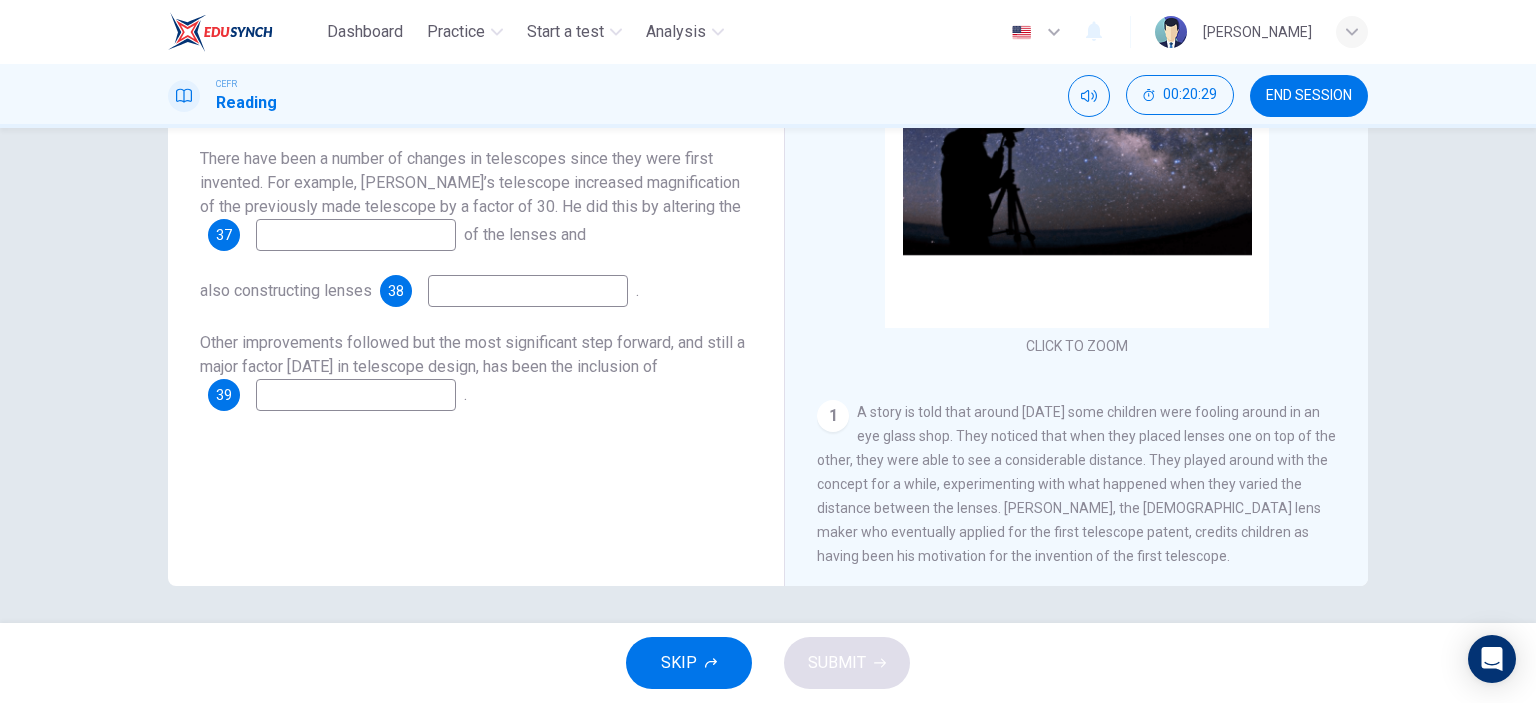 scroll, scrollTop: 280, scrollLeft: 0, axis: vertical 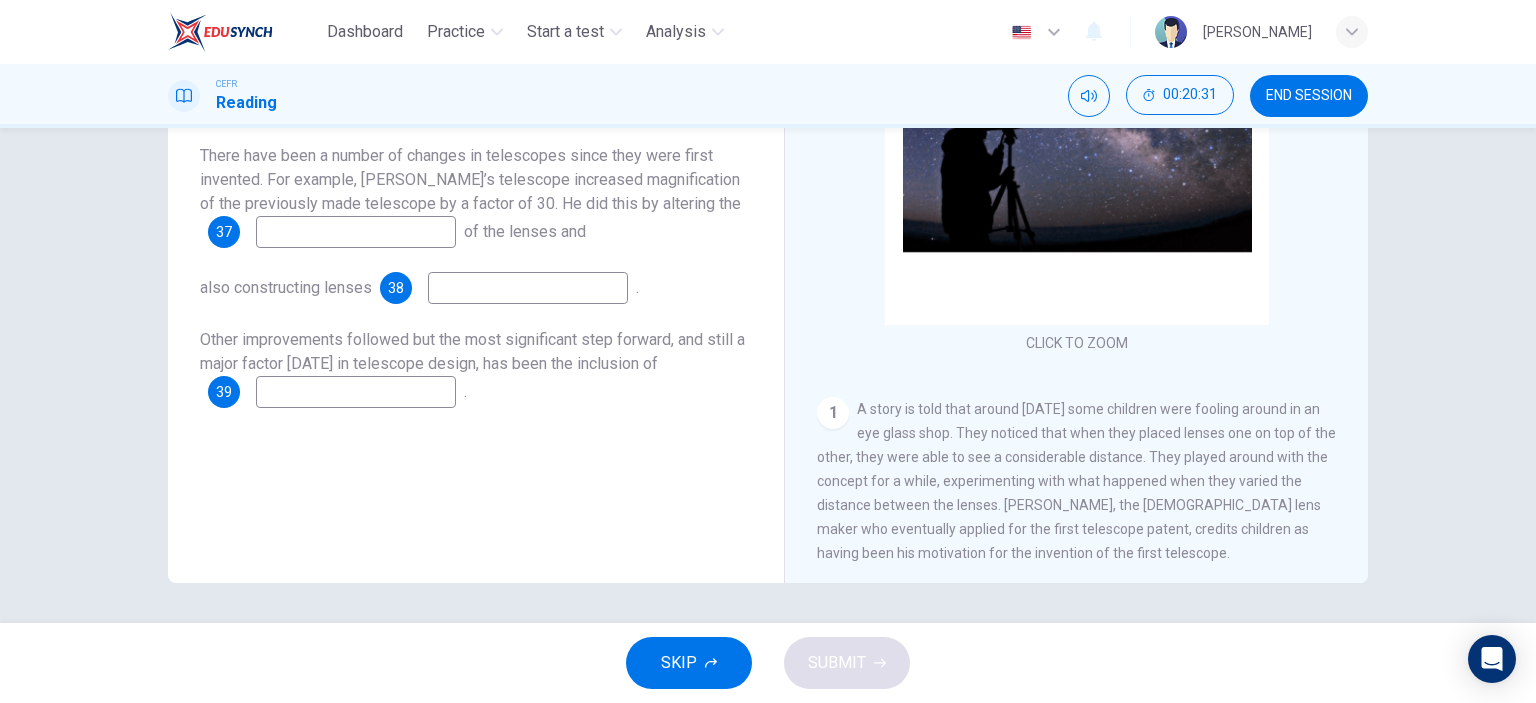 click at bounding box center [356, 232] 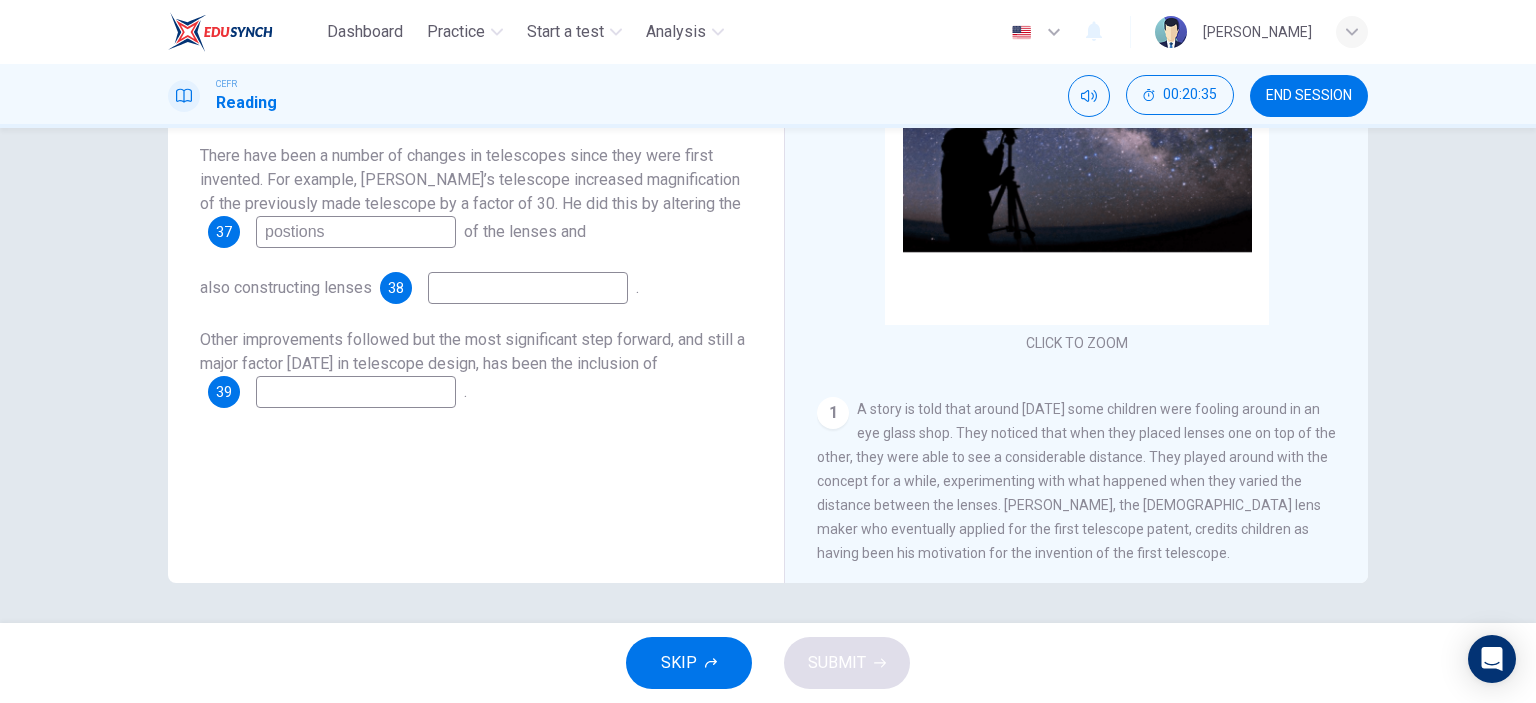 click on "postions" at bounding box center [356, 232] 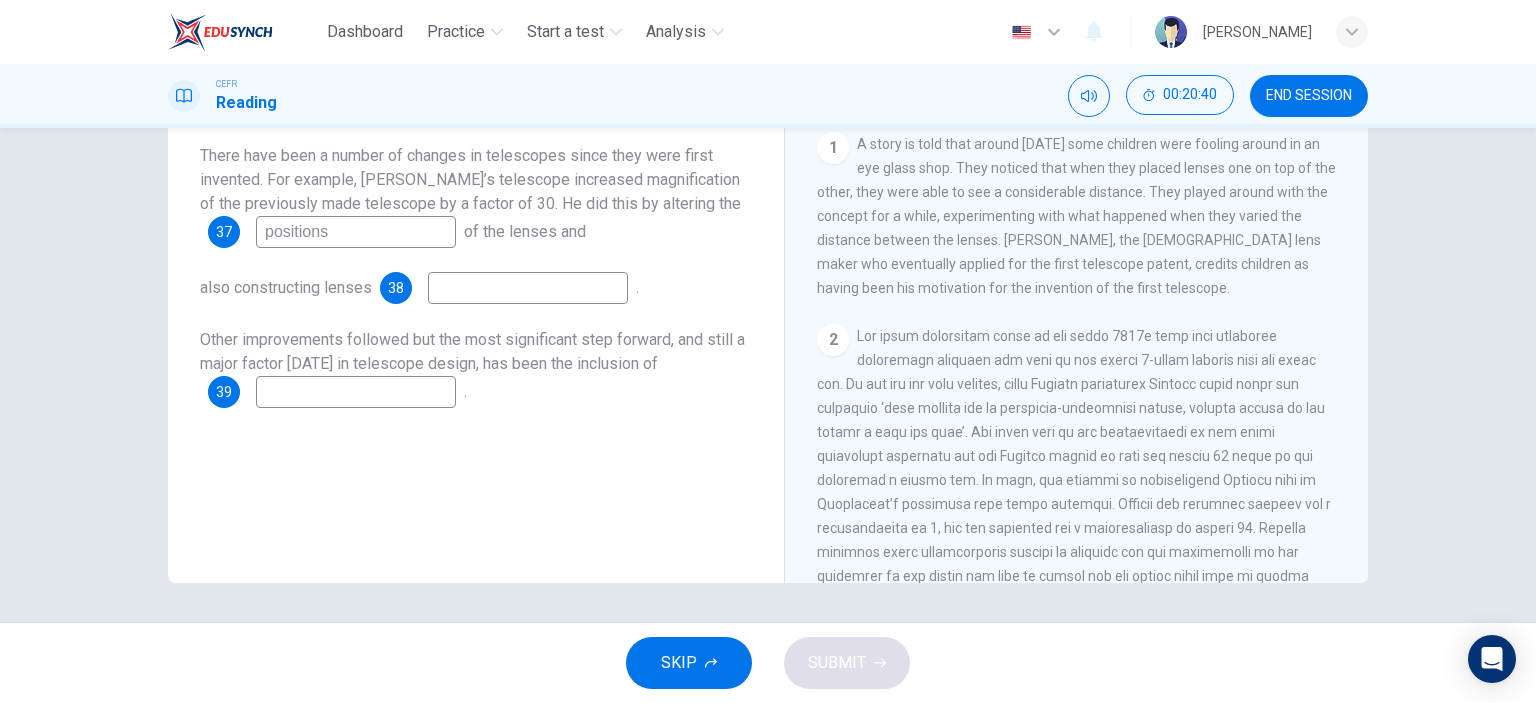scroll, scrollTop: 300, scrollLeft: 0, axis: vertical 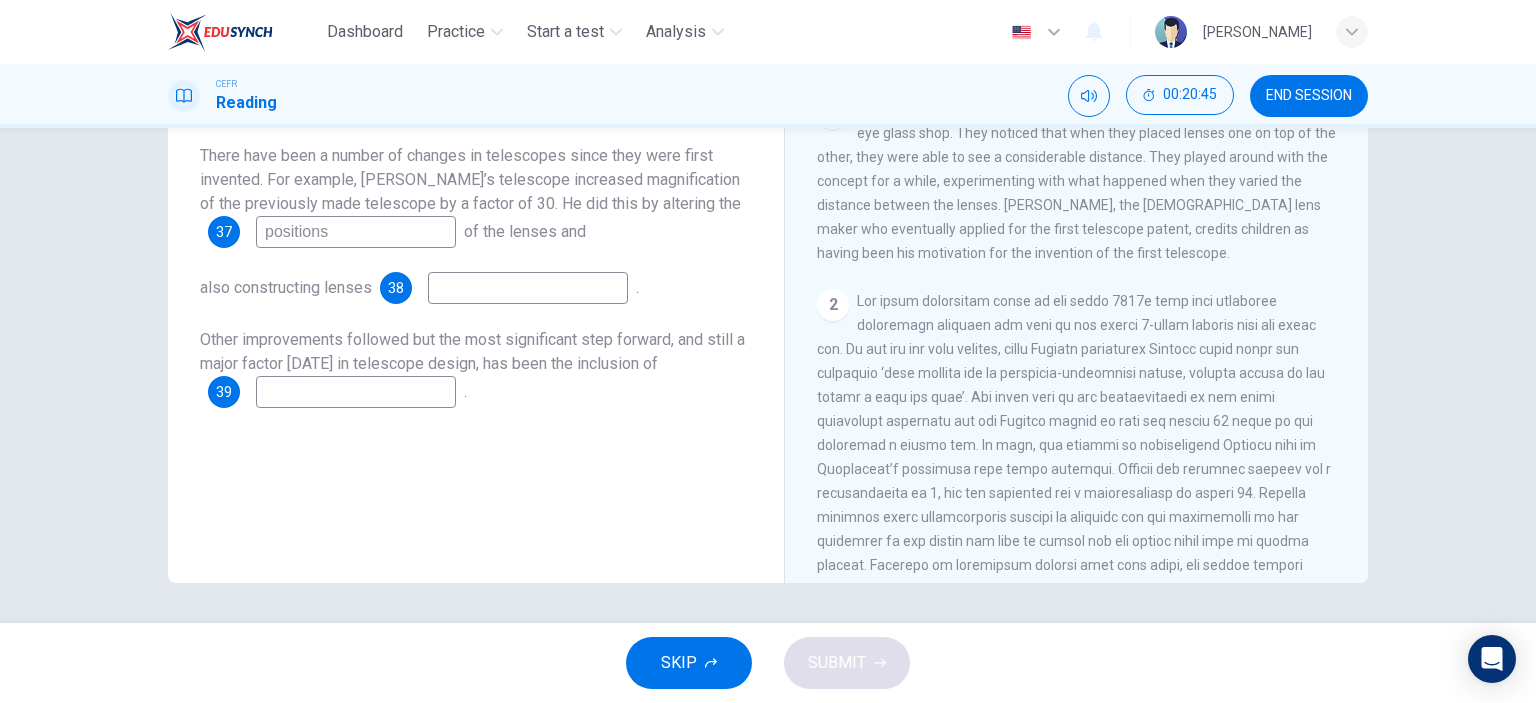 type on "positions" 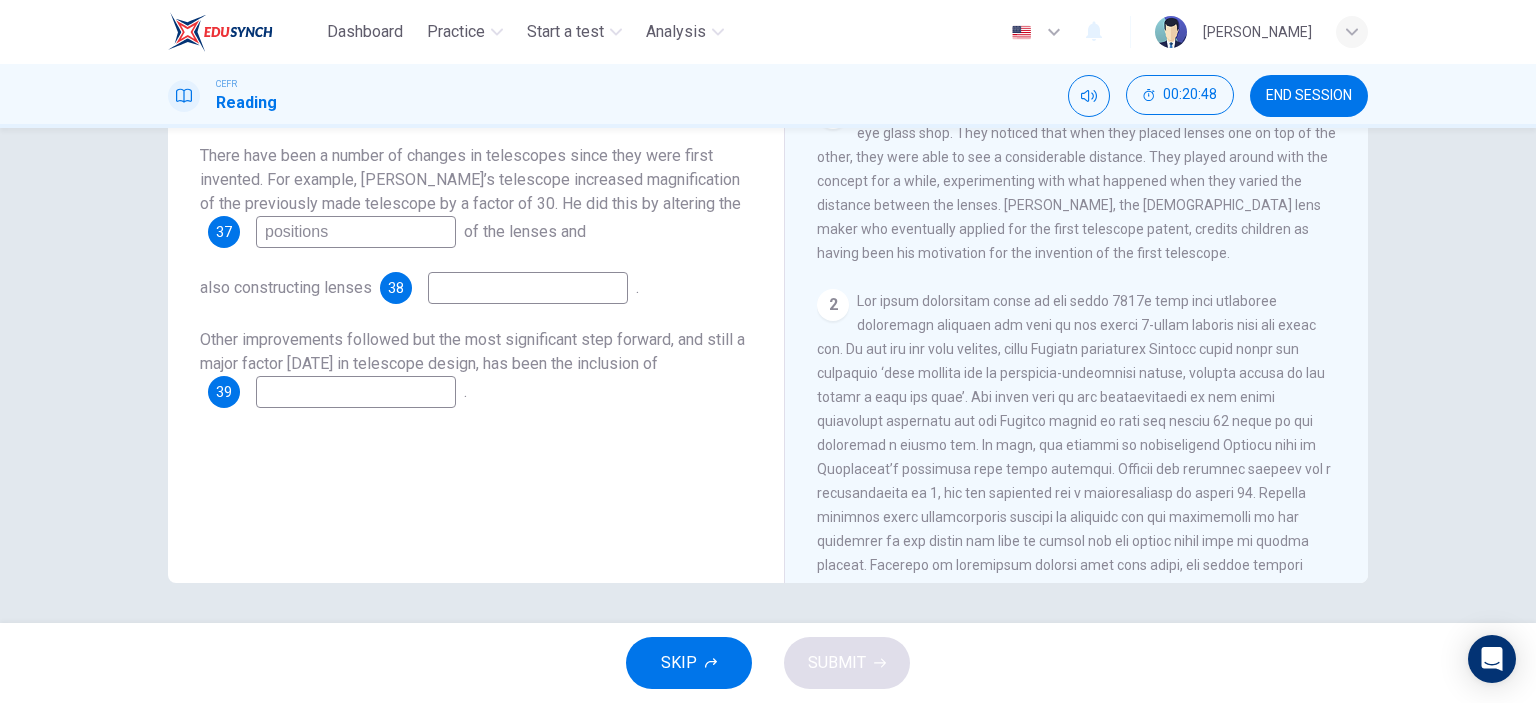 drag, startPoint x: 346, startPoint y: 229, endPoint x: 240, endPoint y: 225, distance: 106.07545 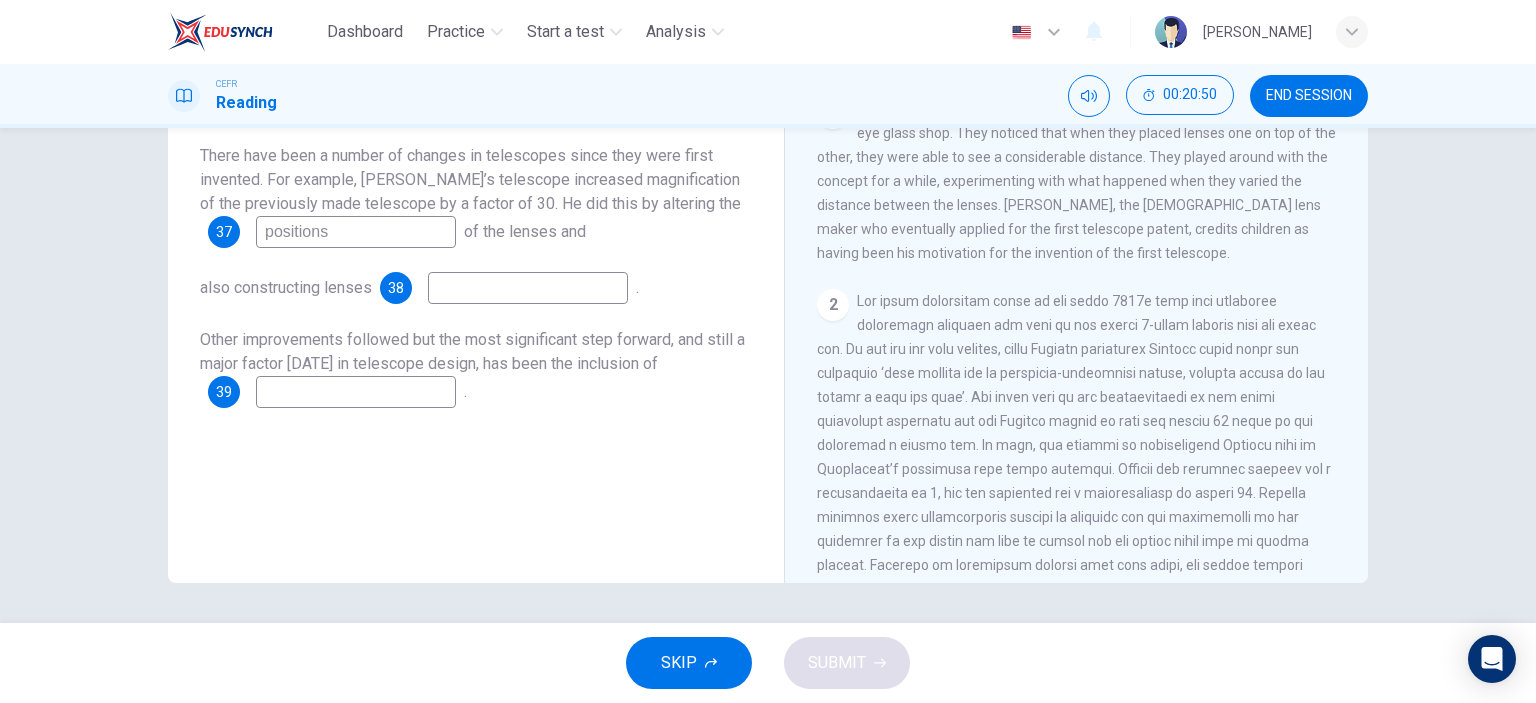 click at bounding box center [528, 288] 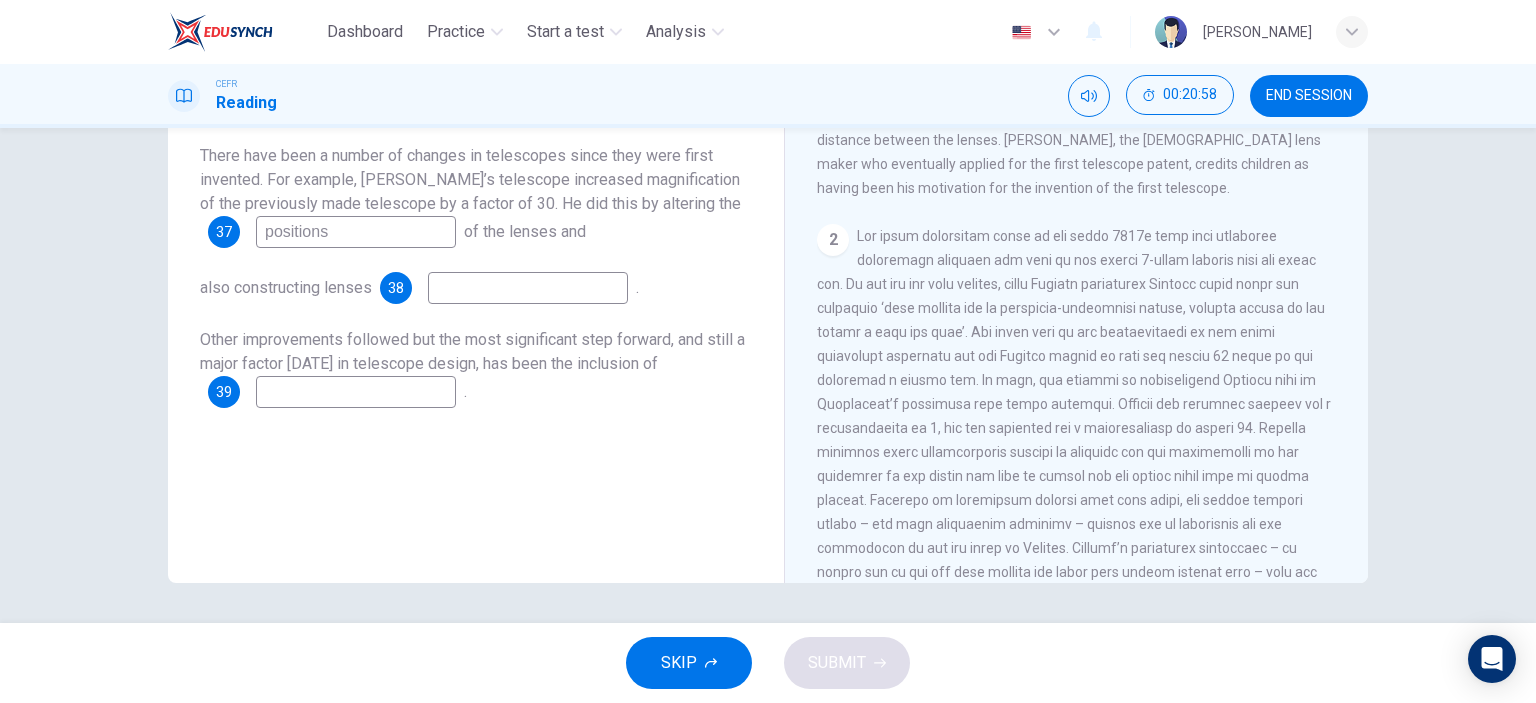 scroll, scrollTop: 400, scrollLeft: 0, axis: vertical 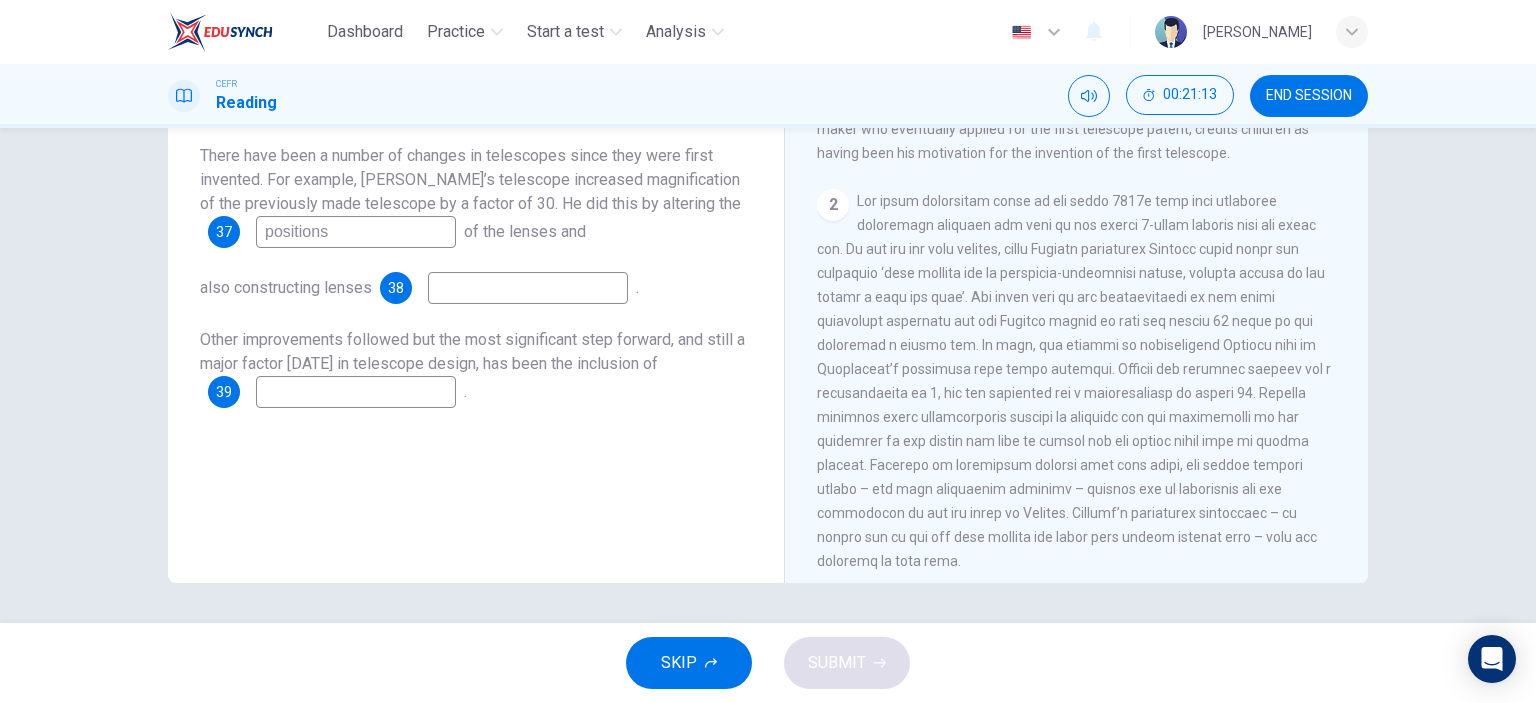 click at bounding box center (528, 288) 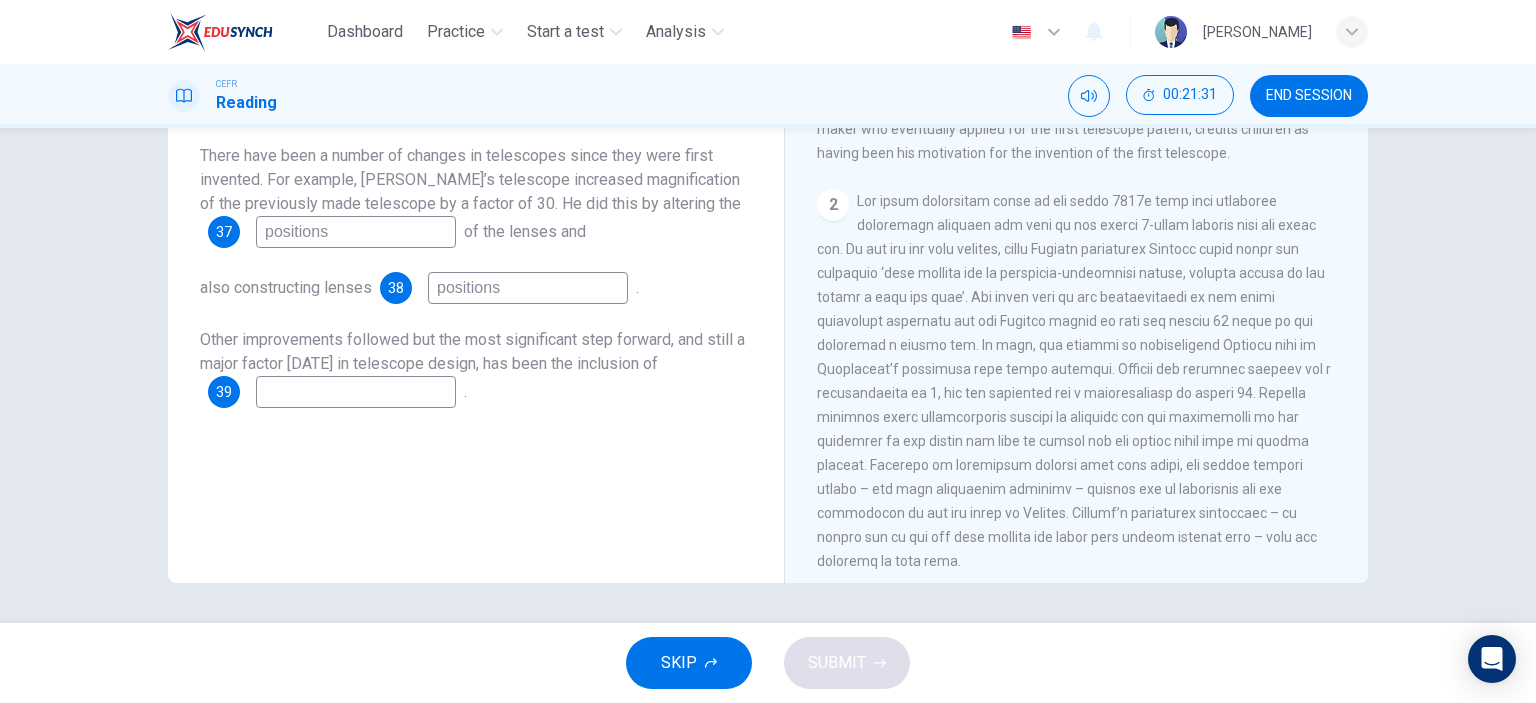 type on "positions" 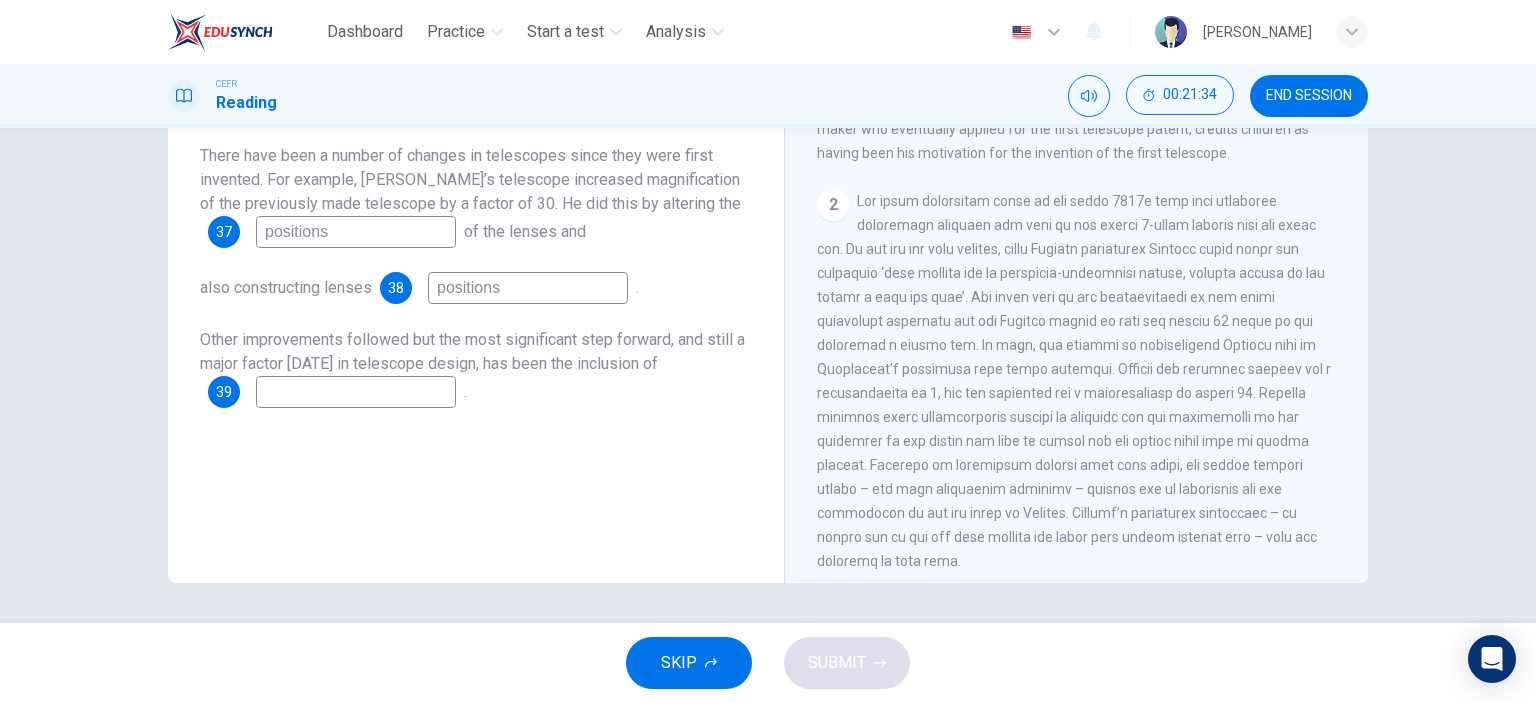 click on "positions" at bounding box center (528, 288) 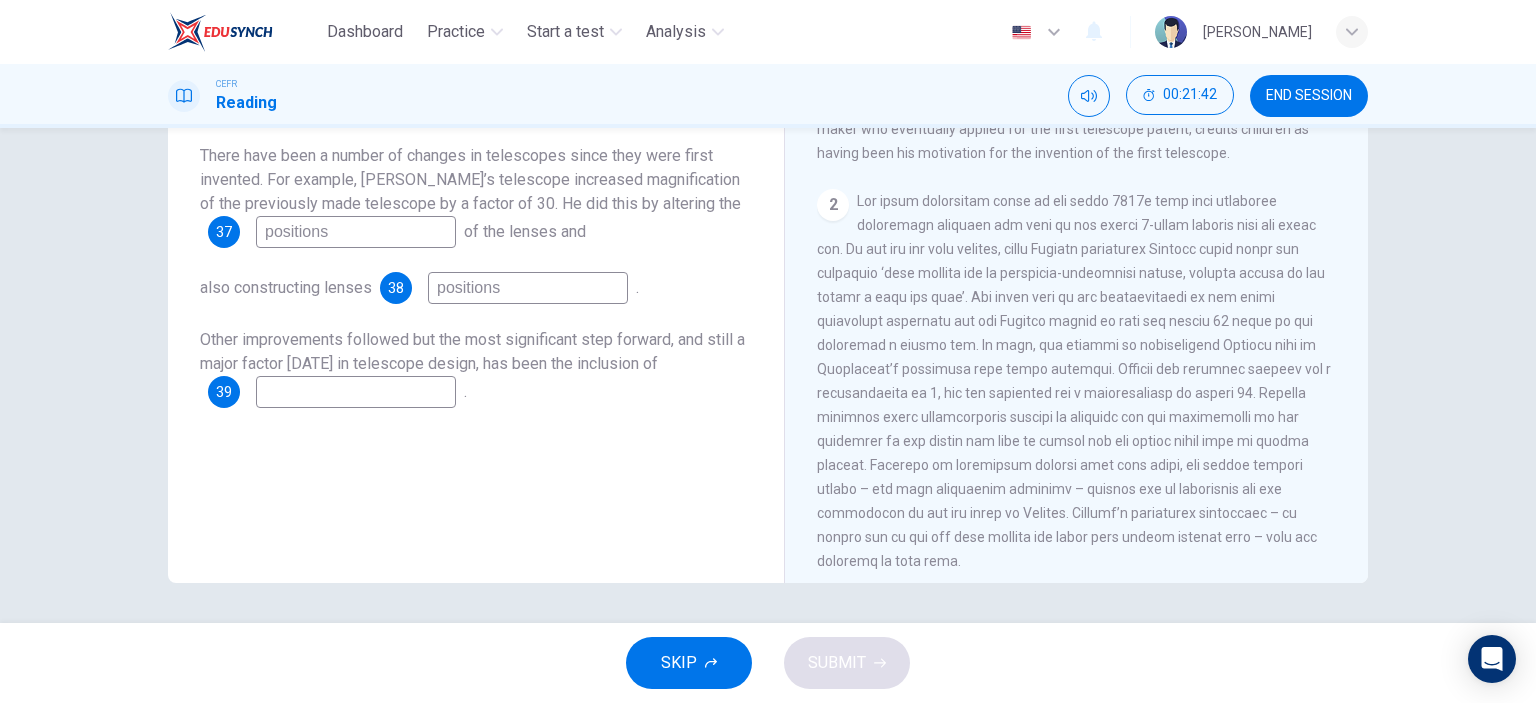 drag, startPoint x: 506, startPoint y: 290, endPoint x: 433, endPoint y: 290, distance: 73 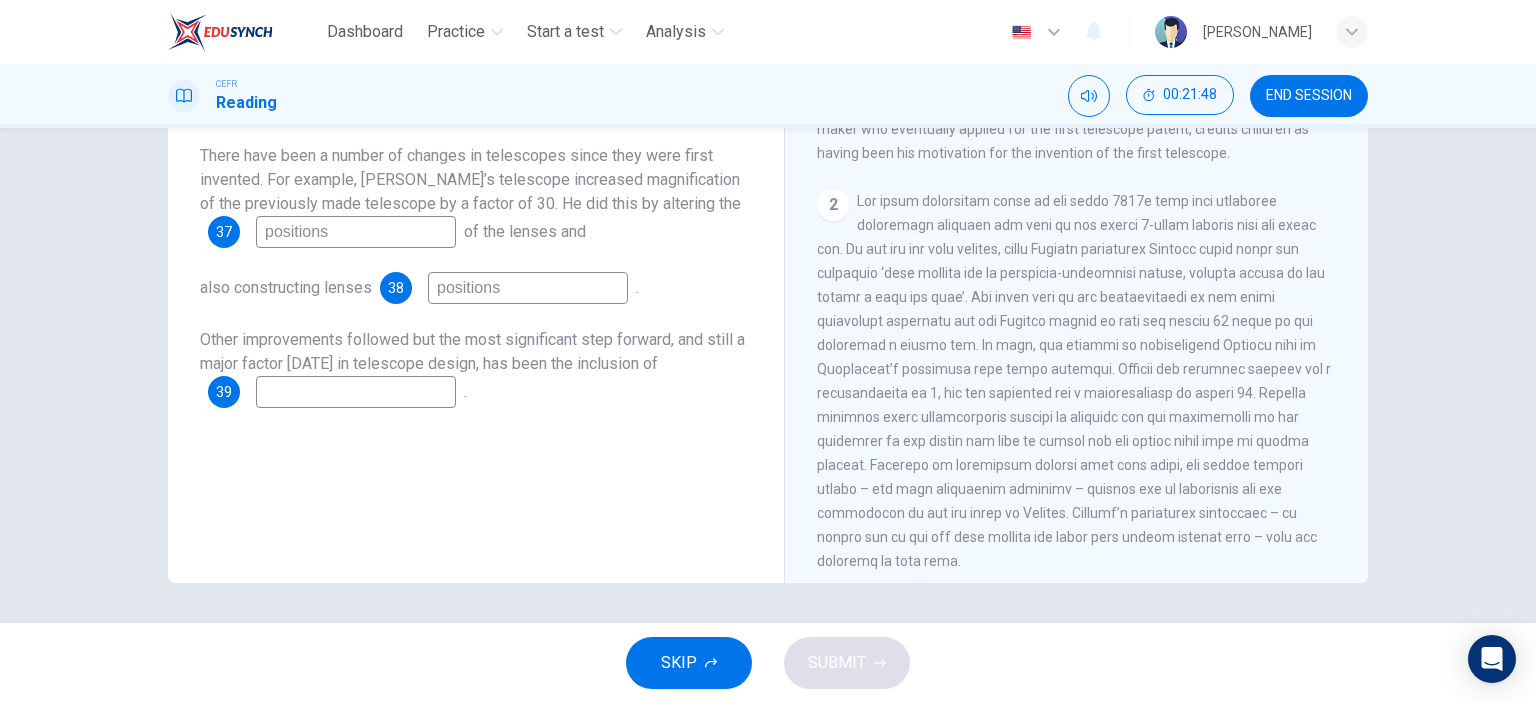 click on "positions" at bounding box center [528, 288] 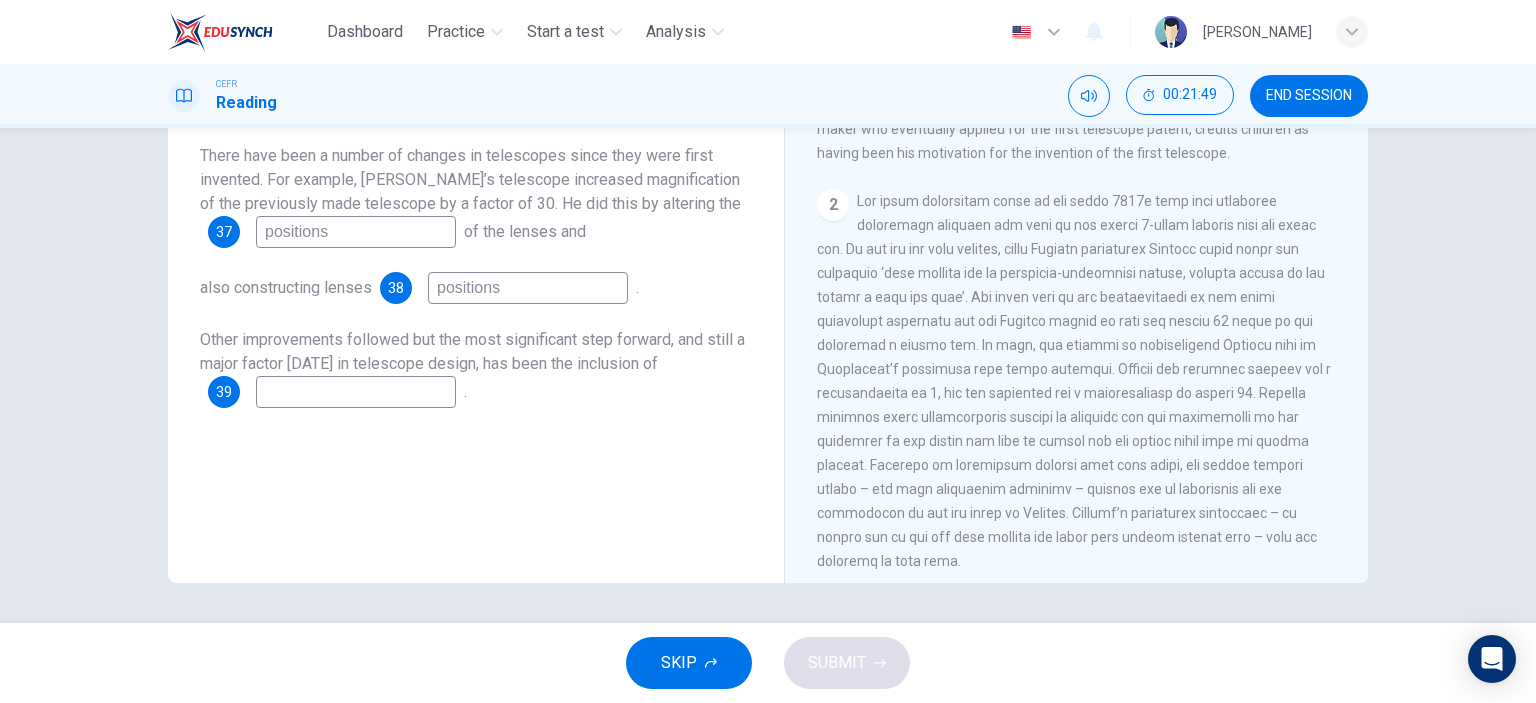 click at bounding box center (356, 392) 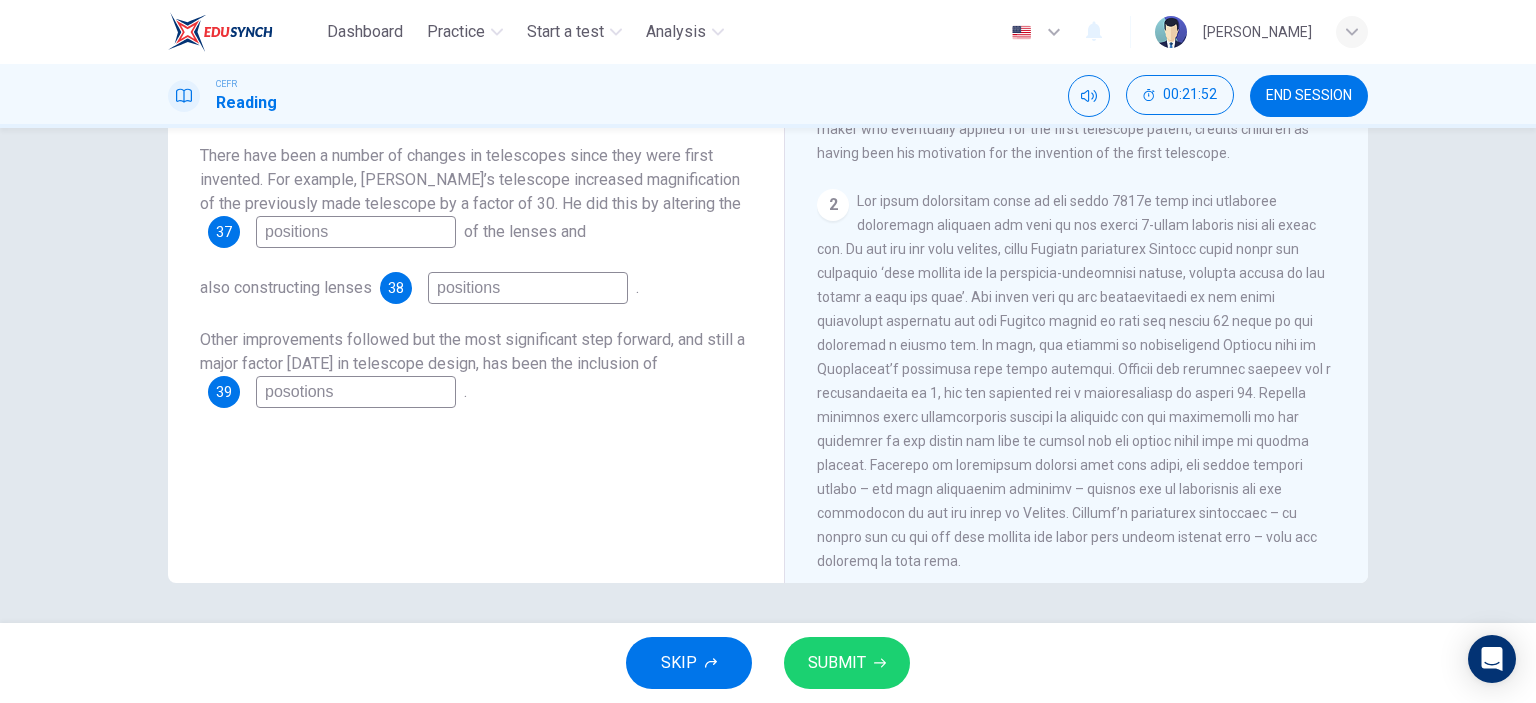 click on "posotions" at bounding box center [356, 392] 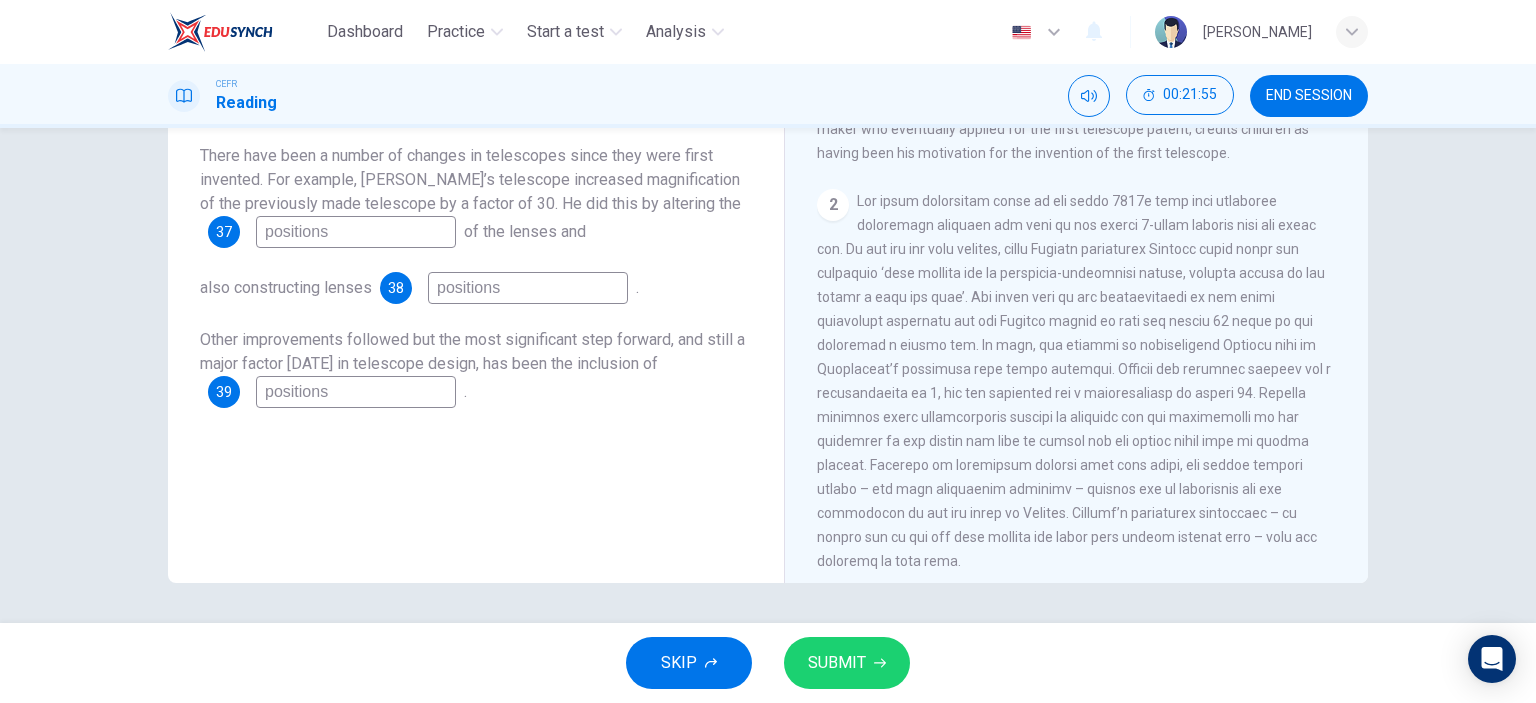 type on "positions" 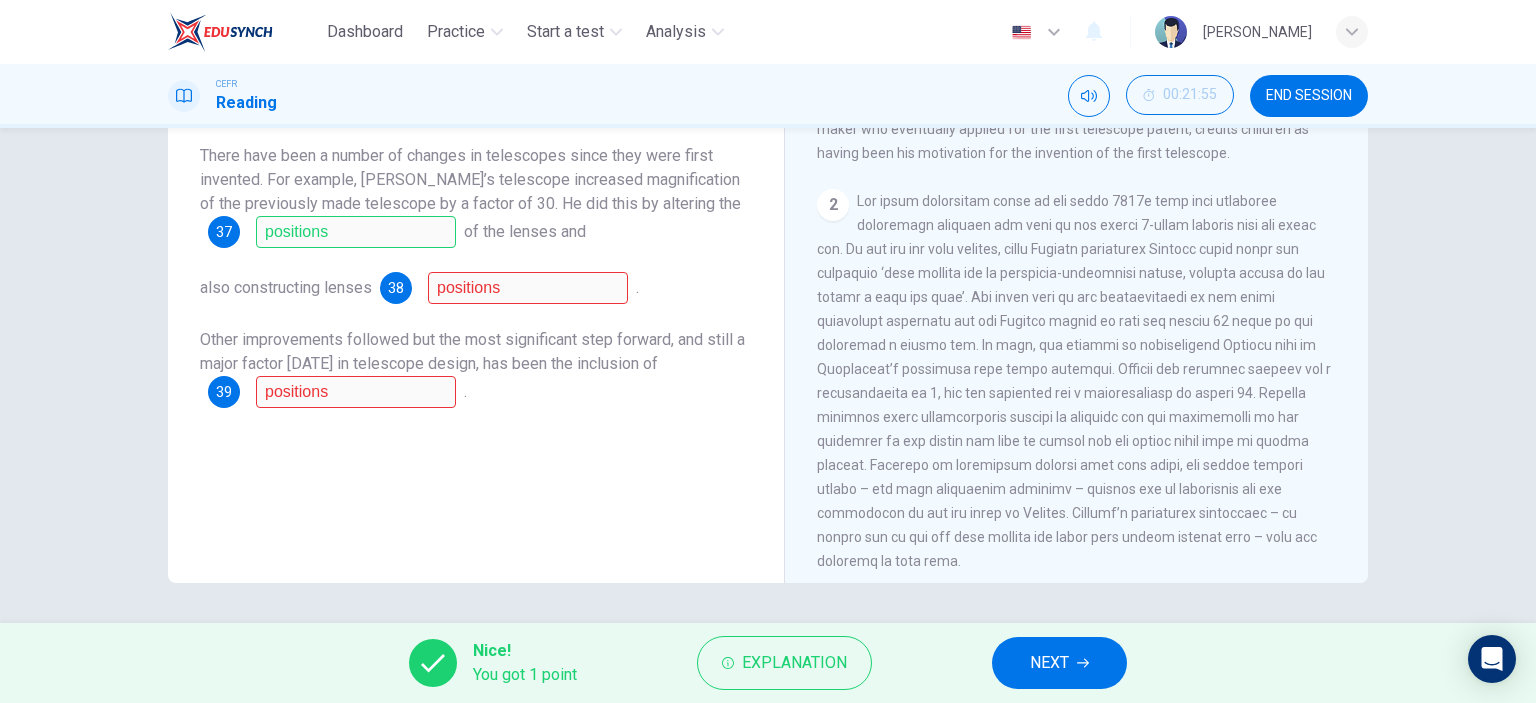 click on "NEXT" at bounding box center [1059, 663] 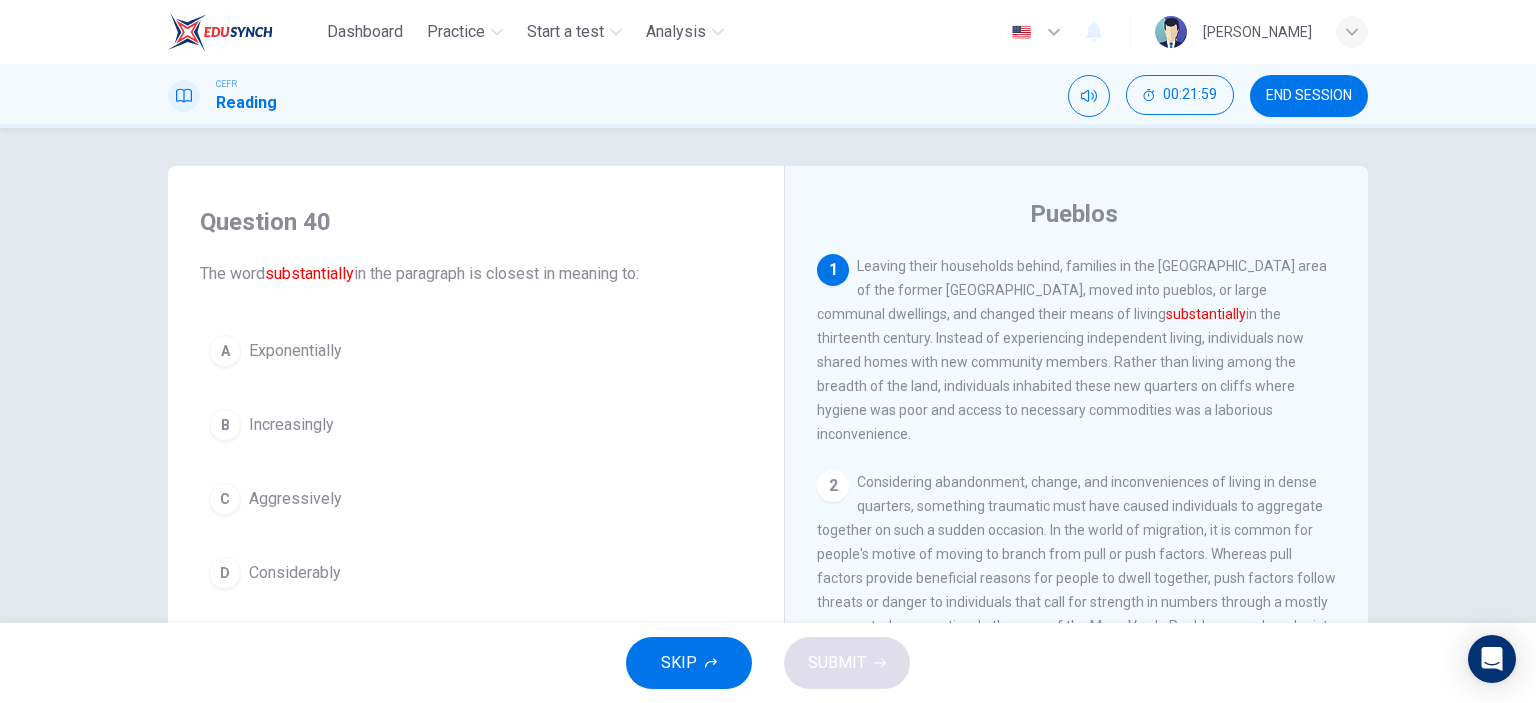 scroll, scrollTop: 0, scrollLeft: 0, axis: both 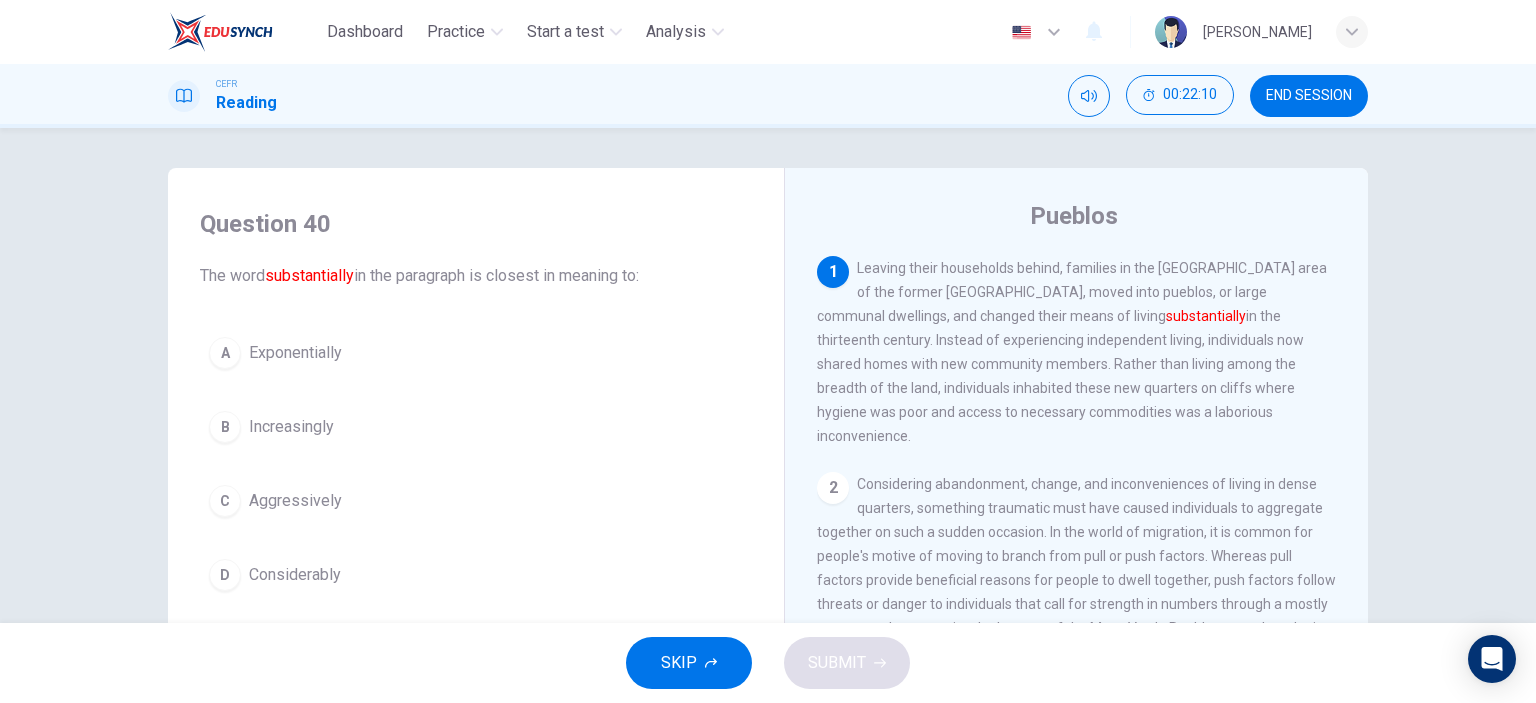 click on "A Exponentially" at bounding box center (476, 353) 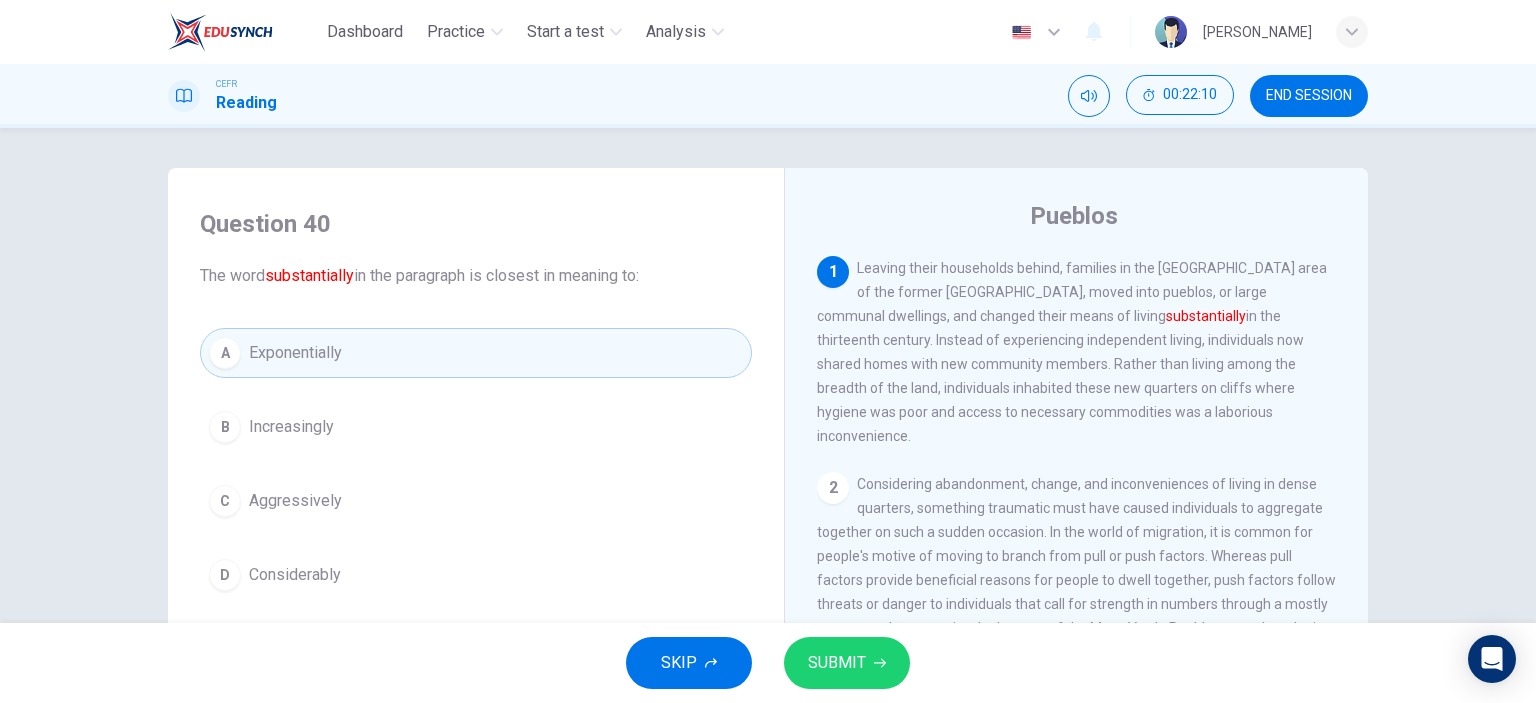 click on "SUBMIT" at bounding box center [837, 663] 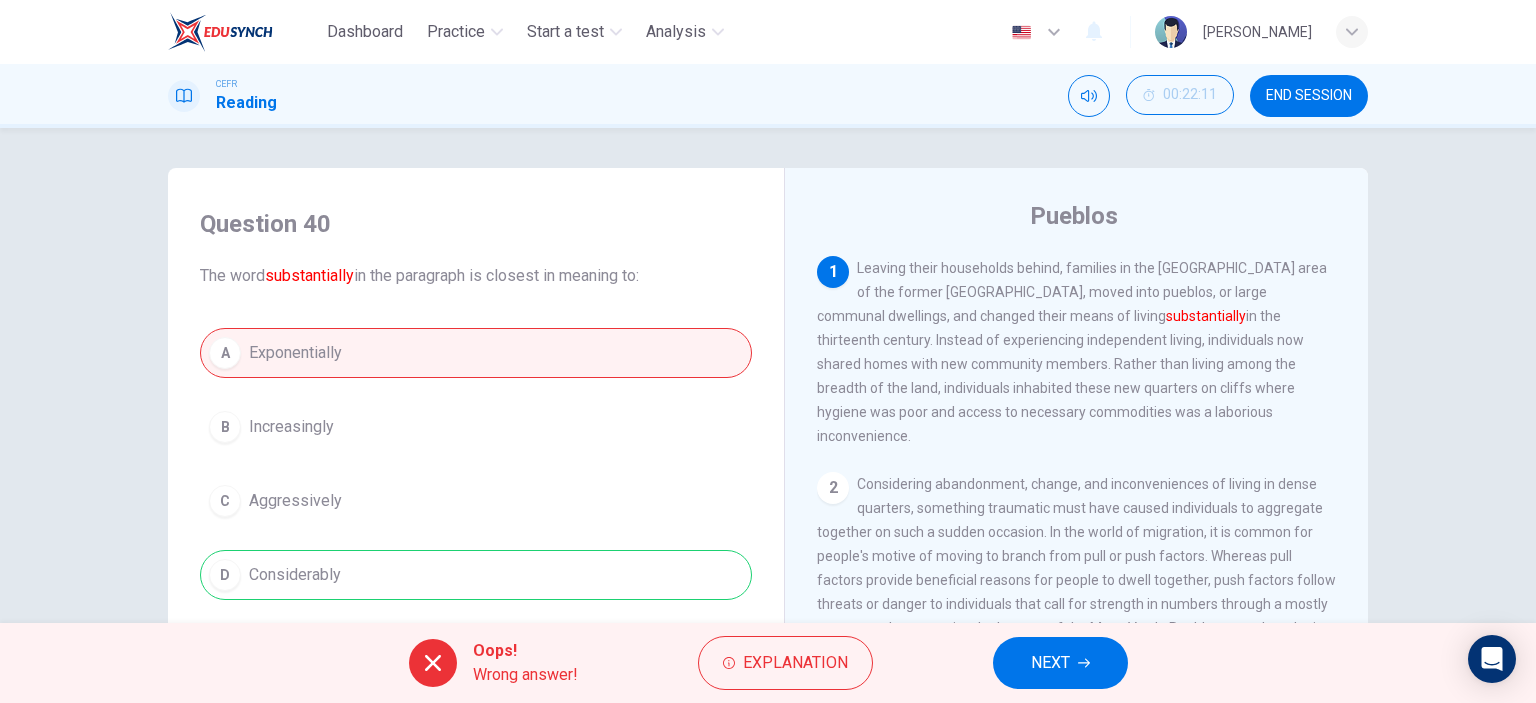 click on "NEXT" at bounding box center [1060, 663] 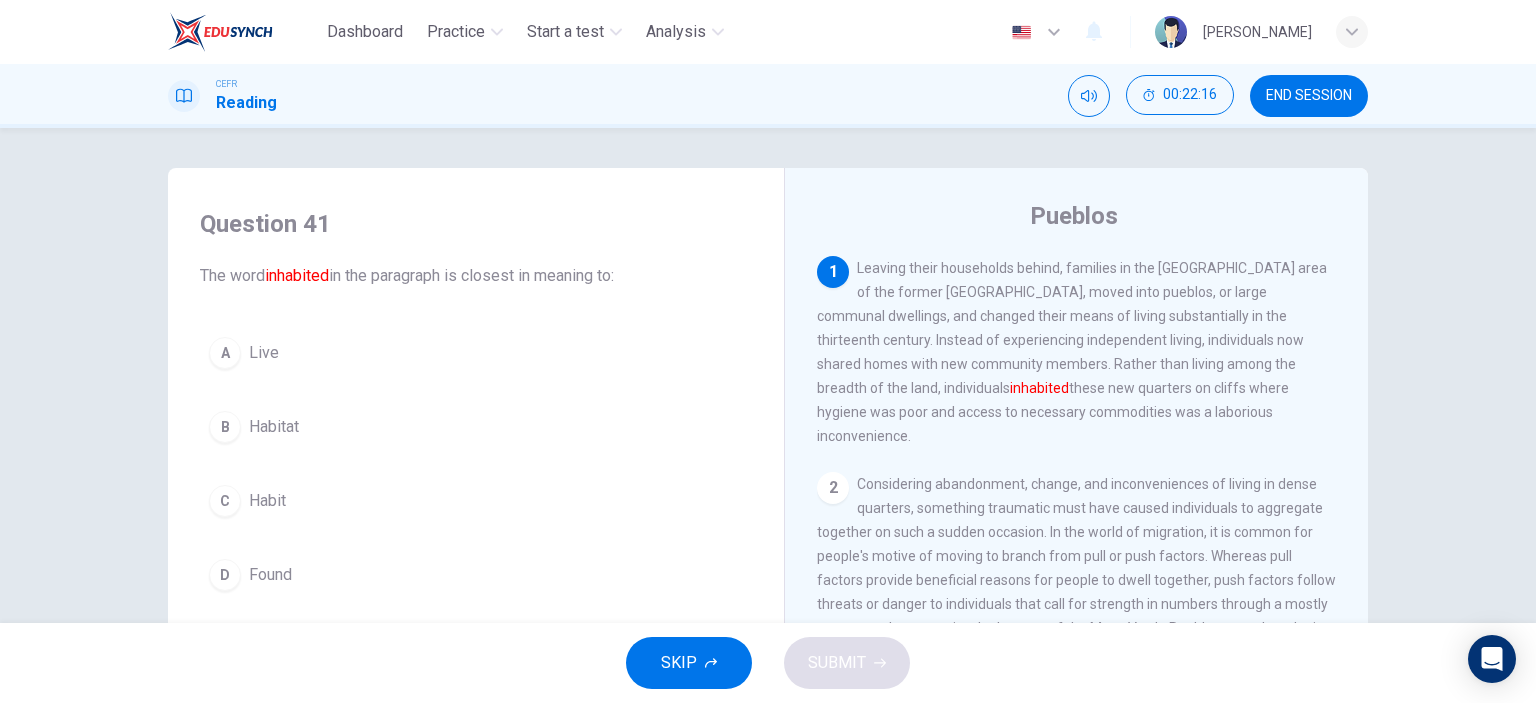 click on "Live" at bounding box center (264, 353) 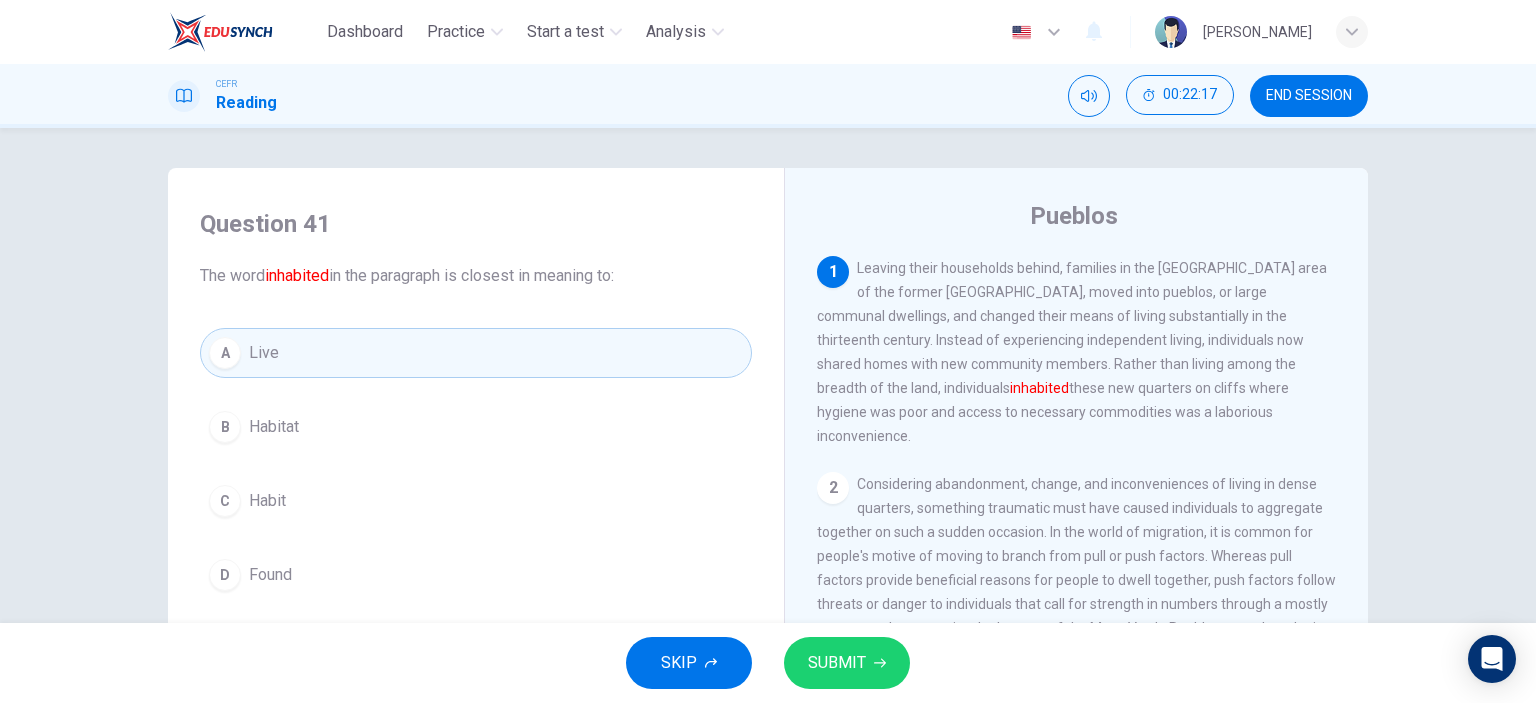 click on "SUBMIT" at bounding box center (837, 663) 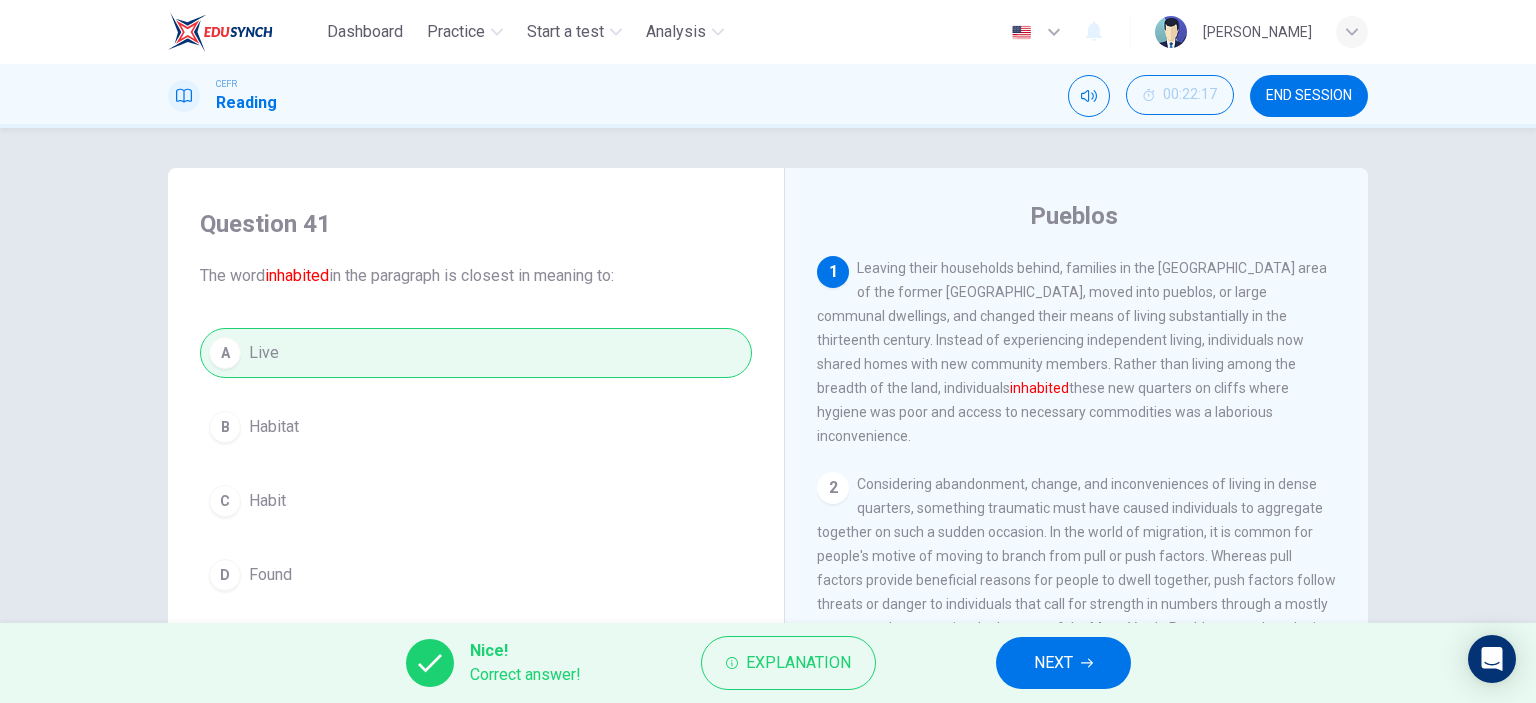 click on "NEXT" at bounding box center [1063, 663] 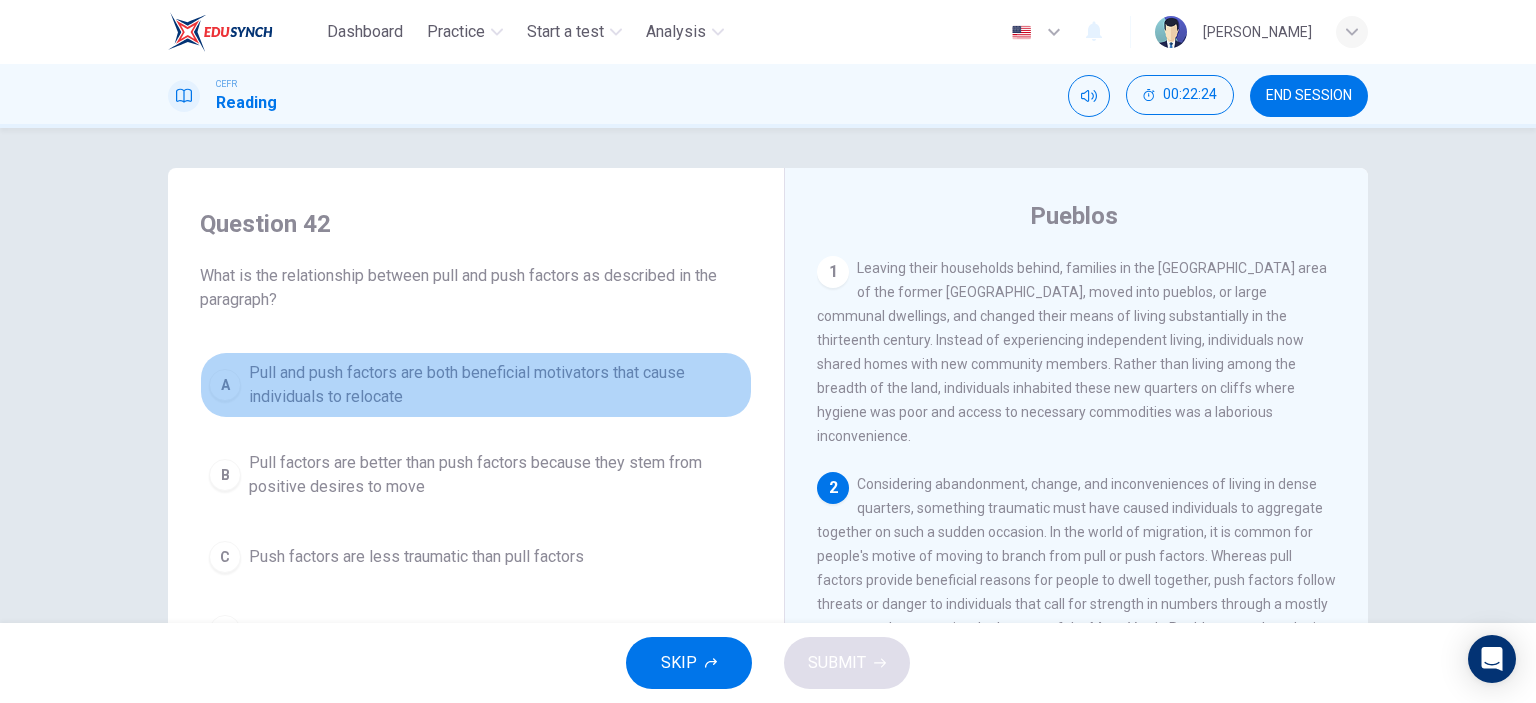 click on "Pull and push factors are both beneficial motivators that cause individuals to relocate" at bounding box center (496, 385) 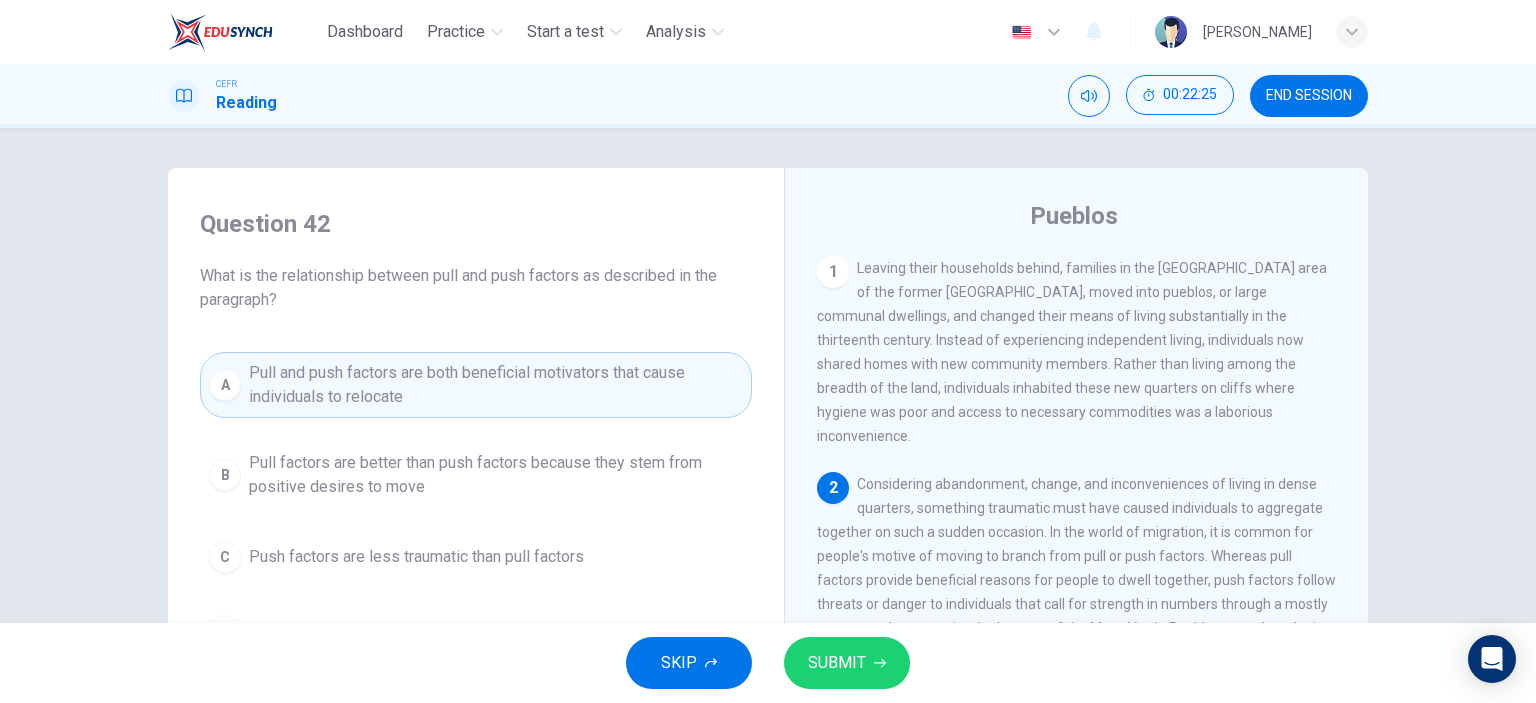 click on "SUBMIT" at bounding box center (847, 663) 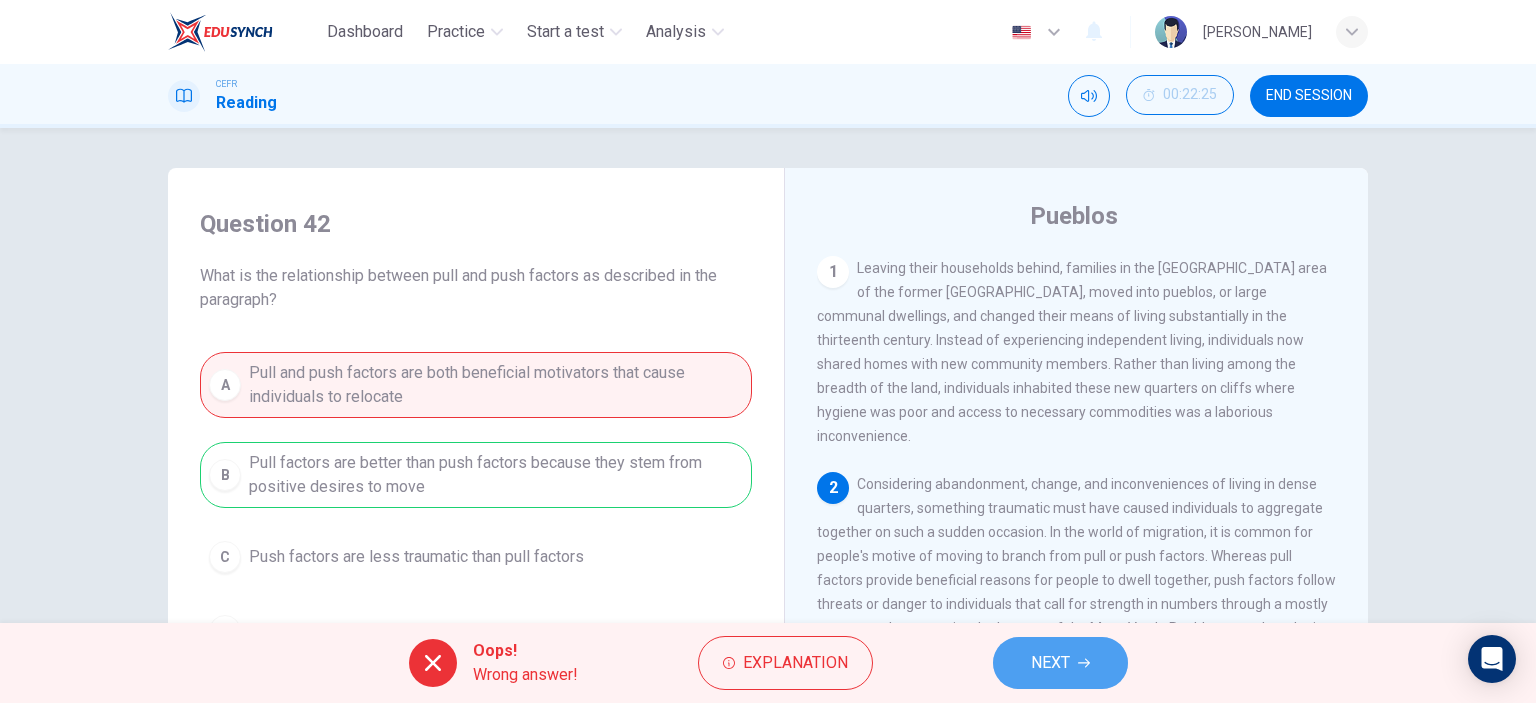 click 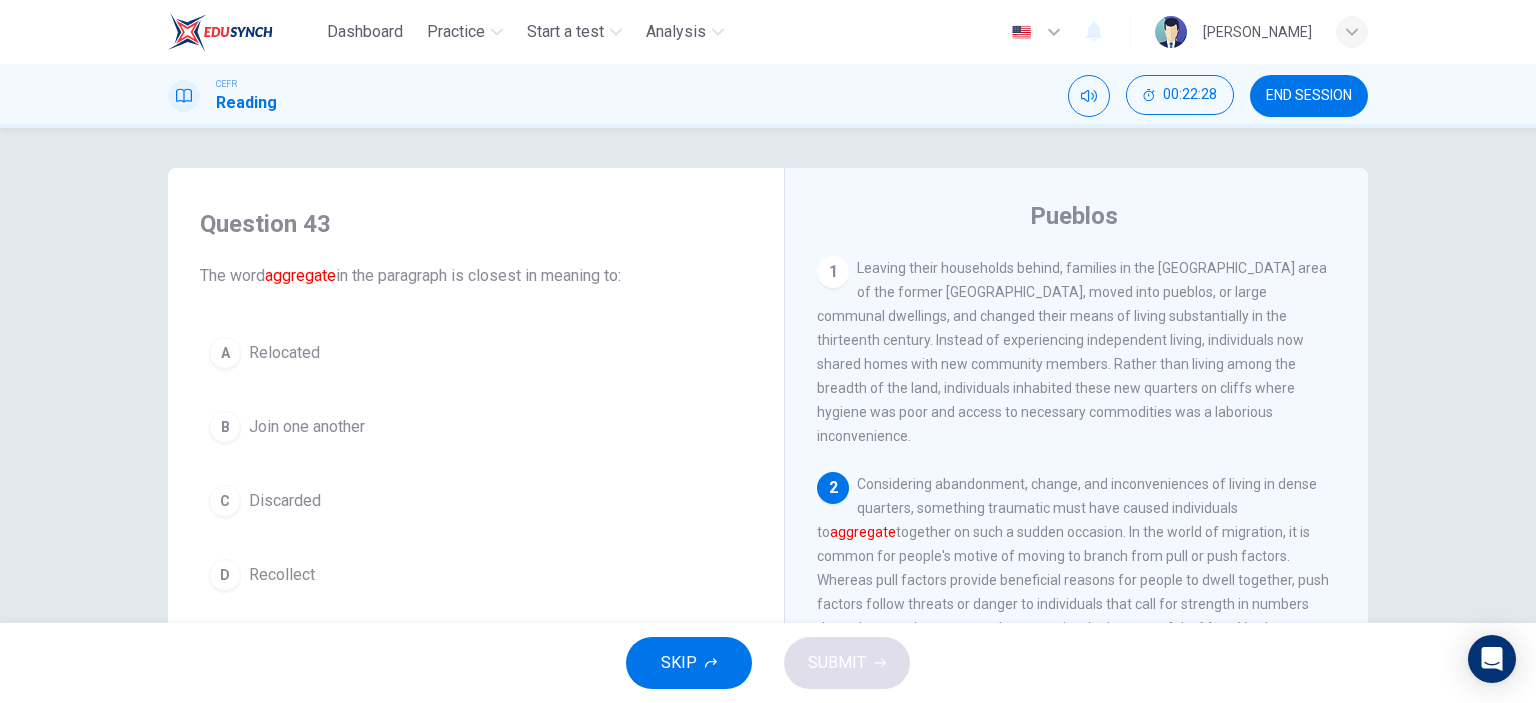 scroll, scrollTop: 100, scrollLeft: 0, axis: vertical 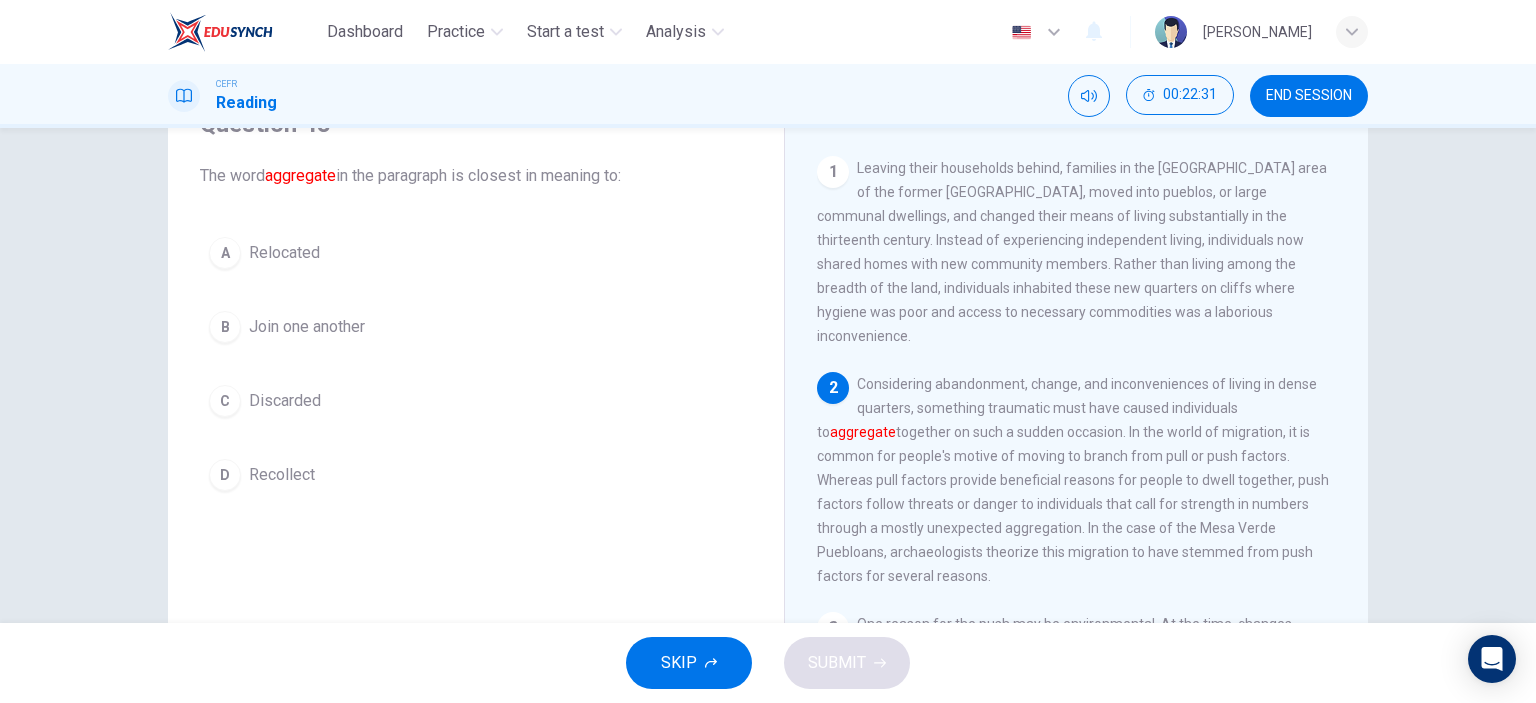 click on "Relocated" at bounding box center (284, 253) 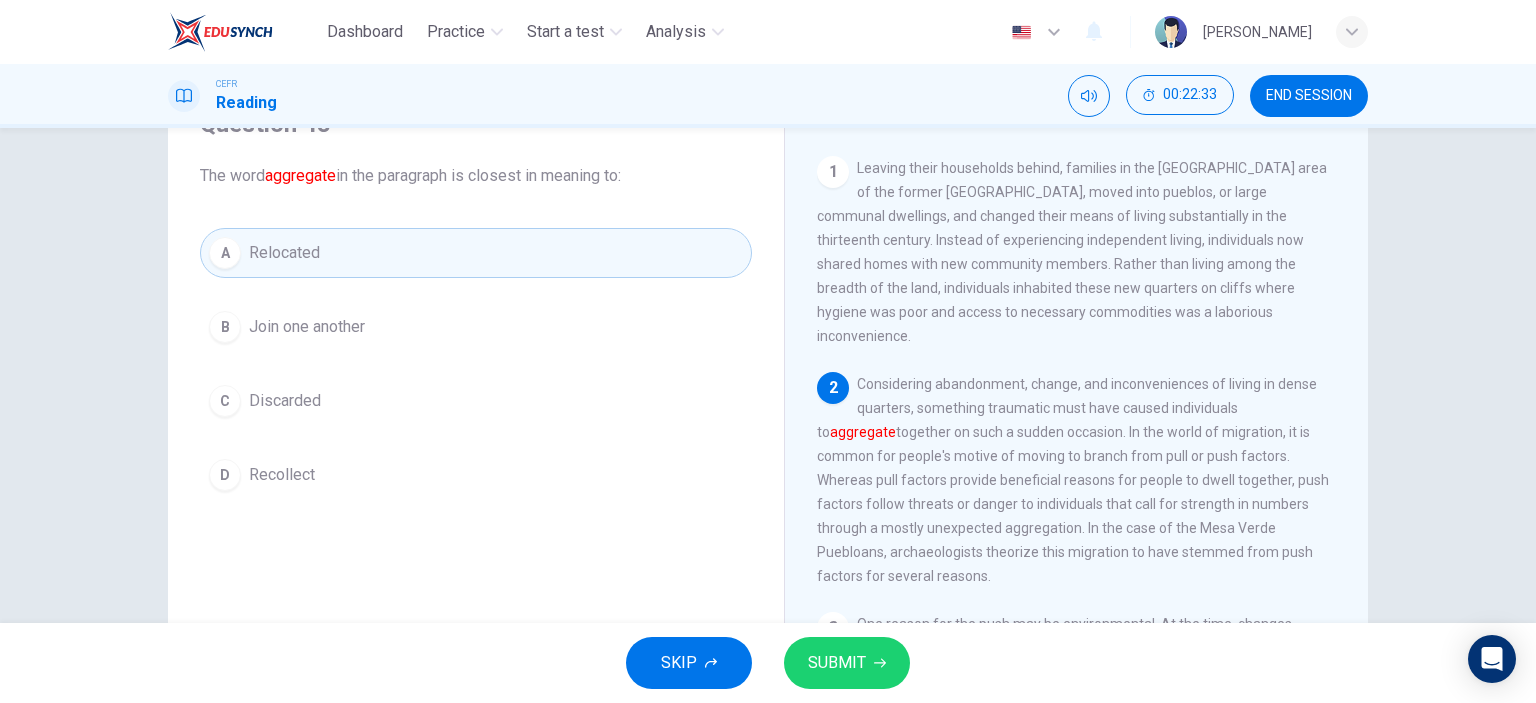 click on "B Join one another" at bounding box center (476, 327) 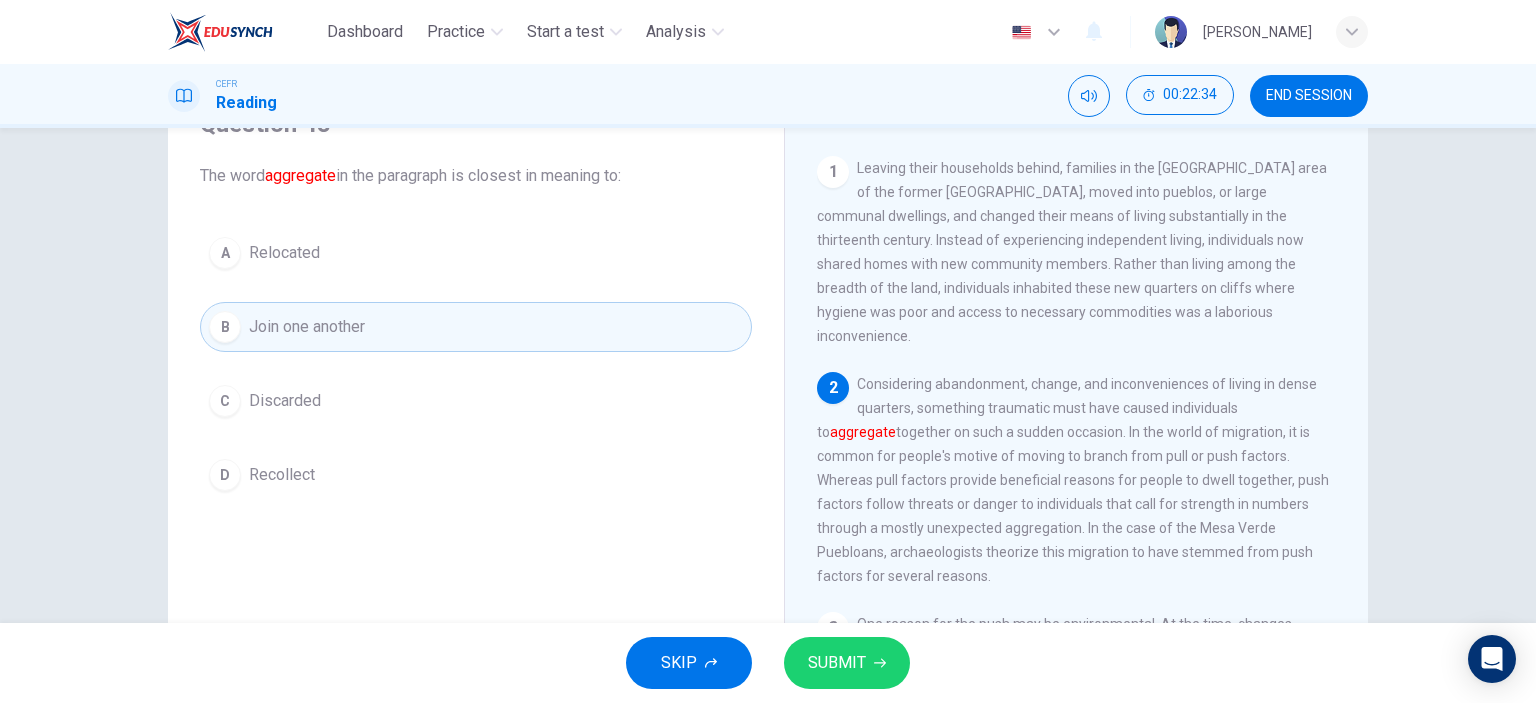 click on "SUBMIT" at bounding box center [837, 663] 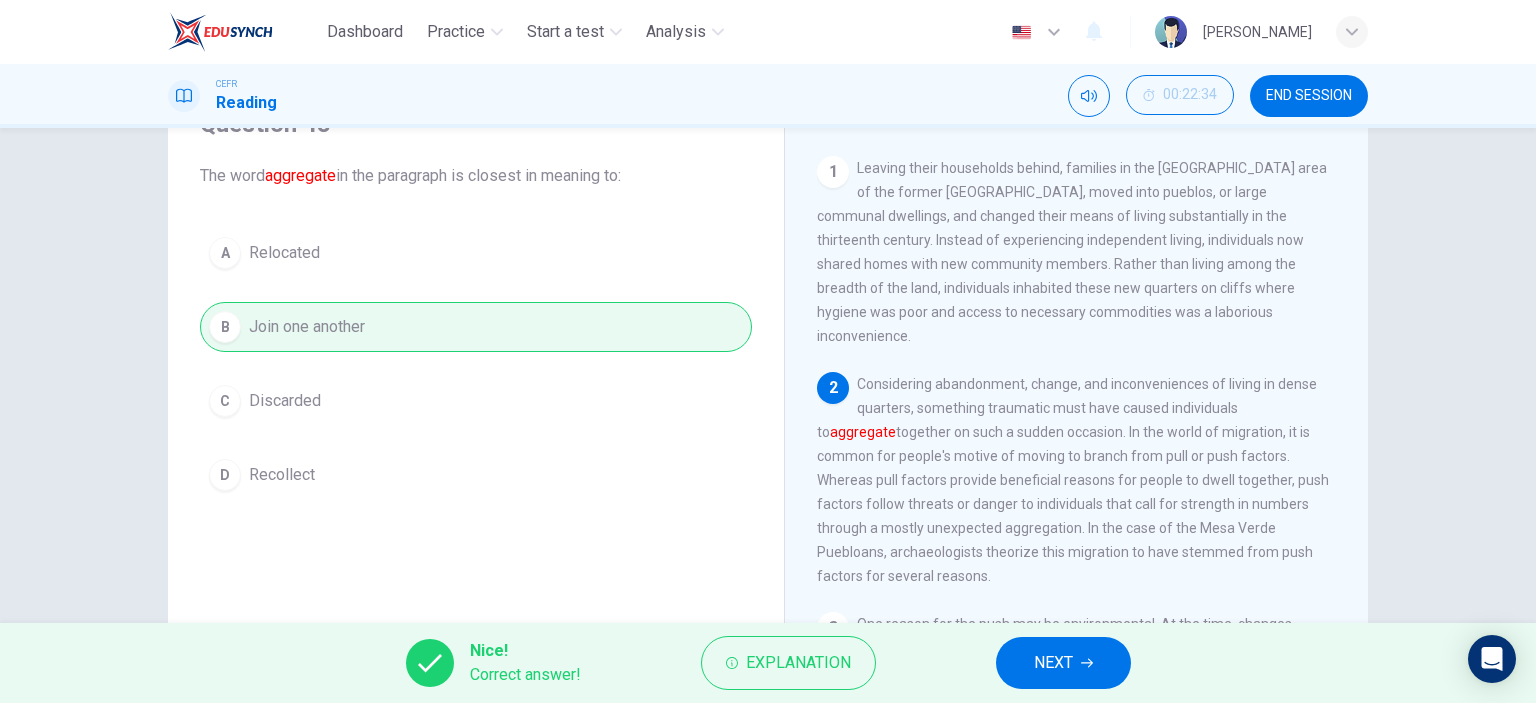 click on "NEXT" at bounding box center (1063, 663) 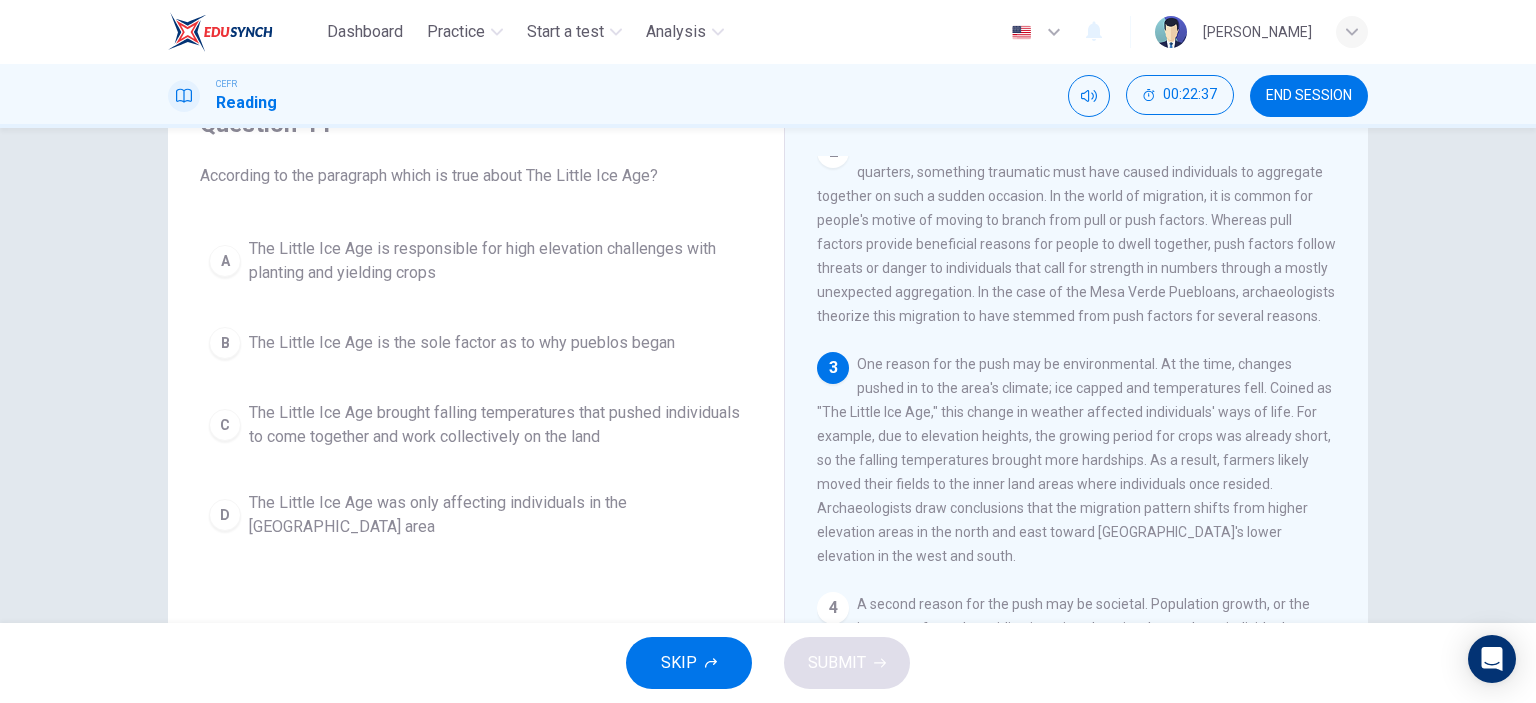 scroll, scrollTop: 300, scrollLeft: 0, axis: vertical 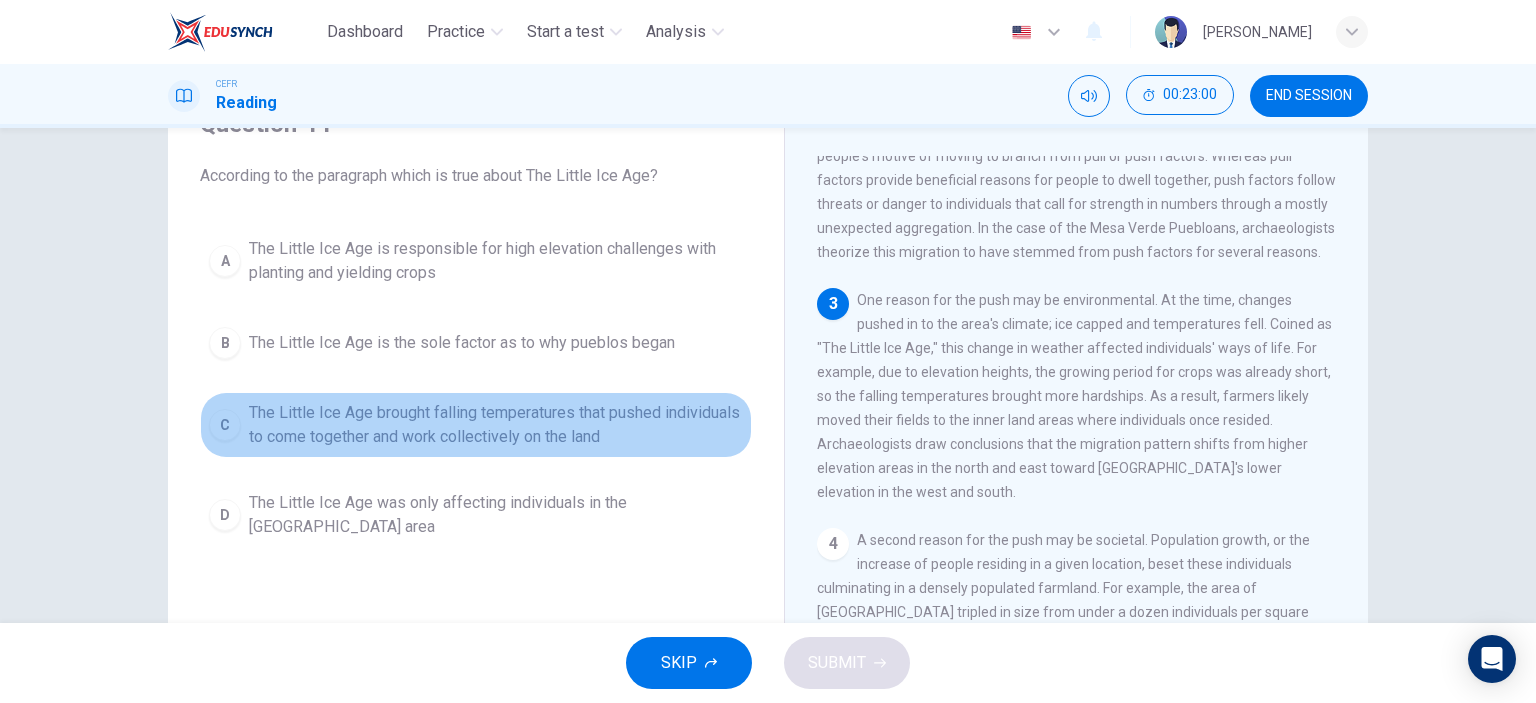 click on "The Little Ice Age brought falling temperatures that pushed individuals to come together and work collectively on the land" at bounding box center (496, 425) 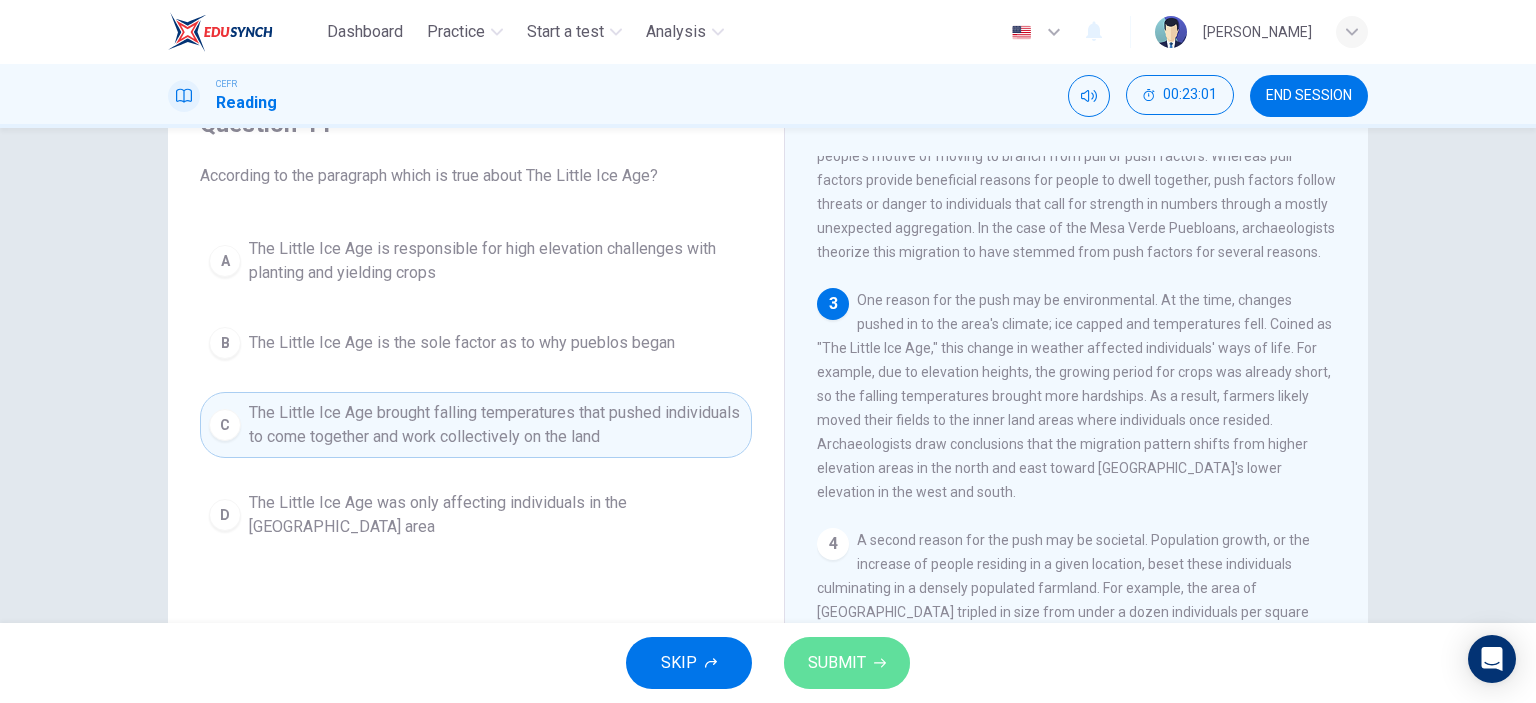 click on "SUBMIT" at bounding box center (847, 663) 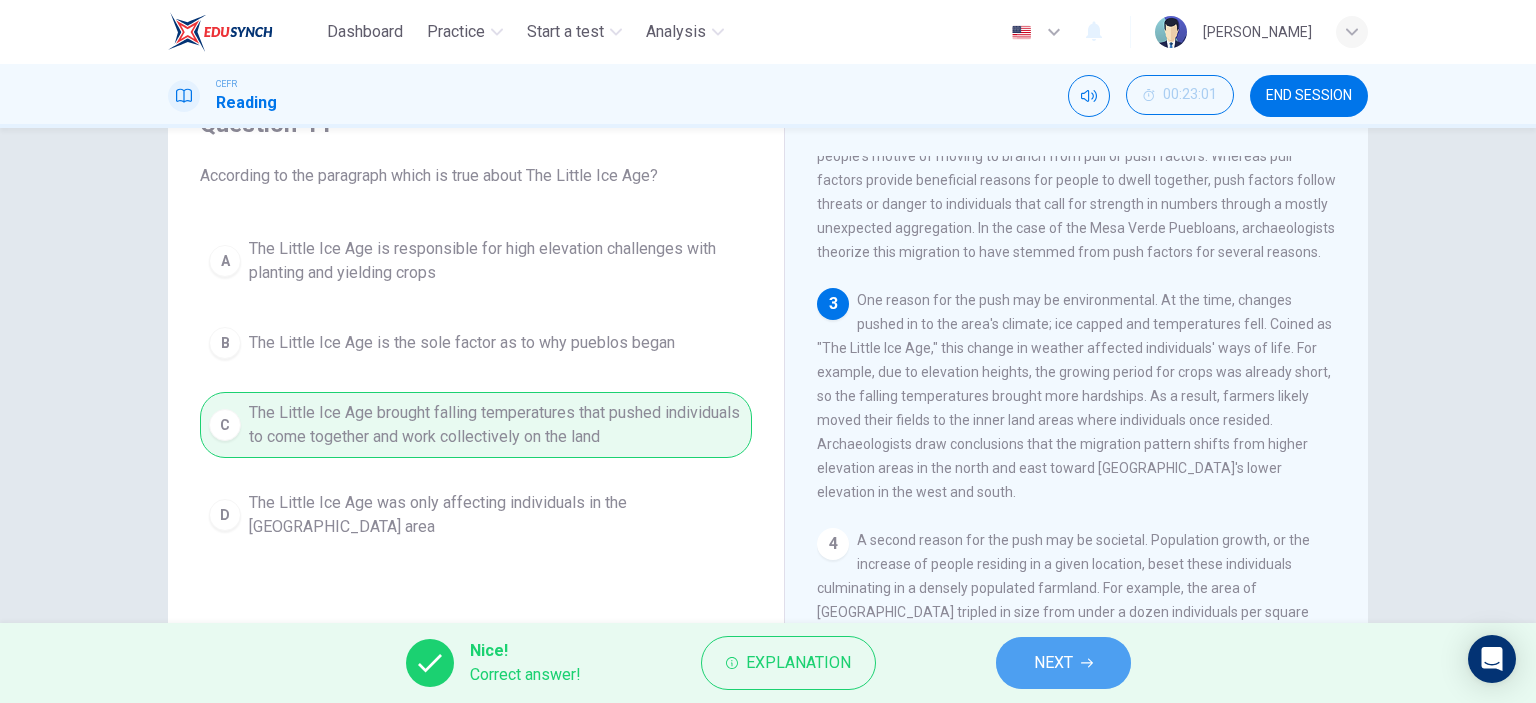 click on "NEXT" at bounding box center [1063, 663] 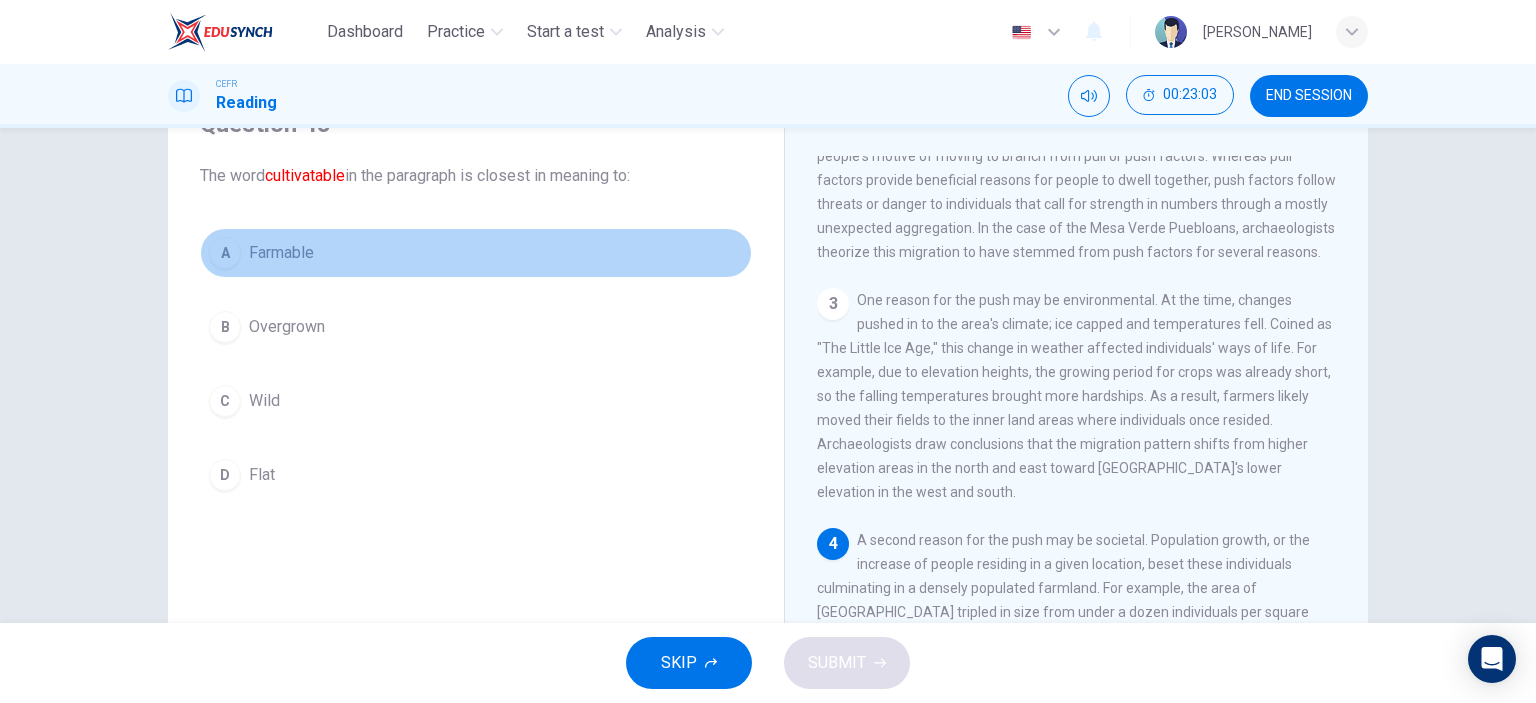click on "Farmable" at bounding box center [281, 253] 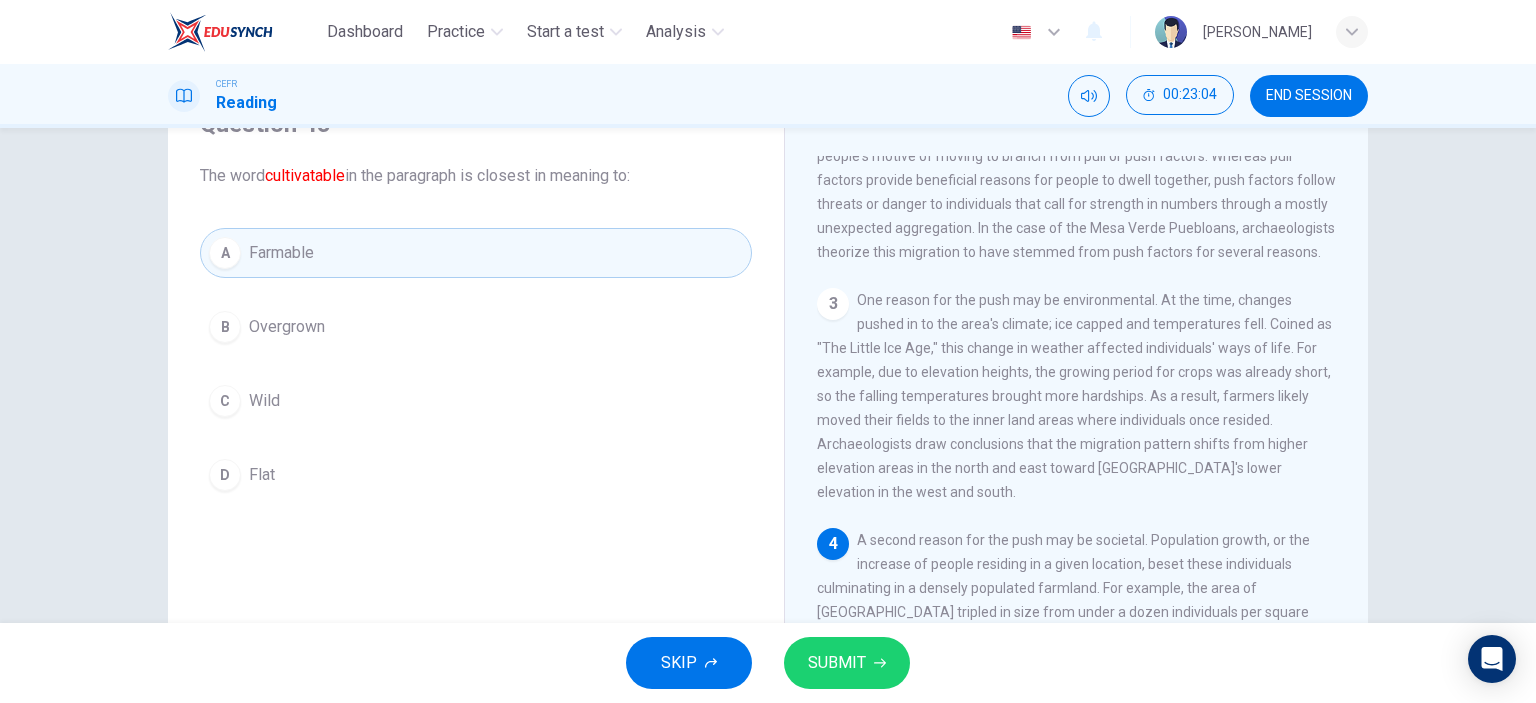 click on "SUBMIT" at bounding box center (837, 663) 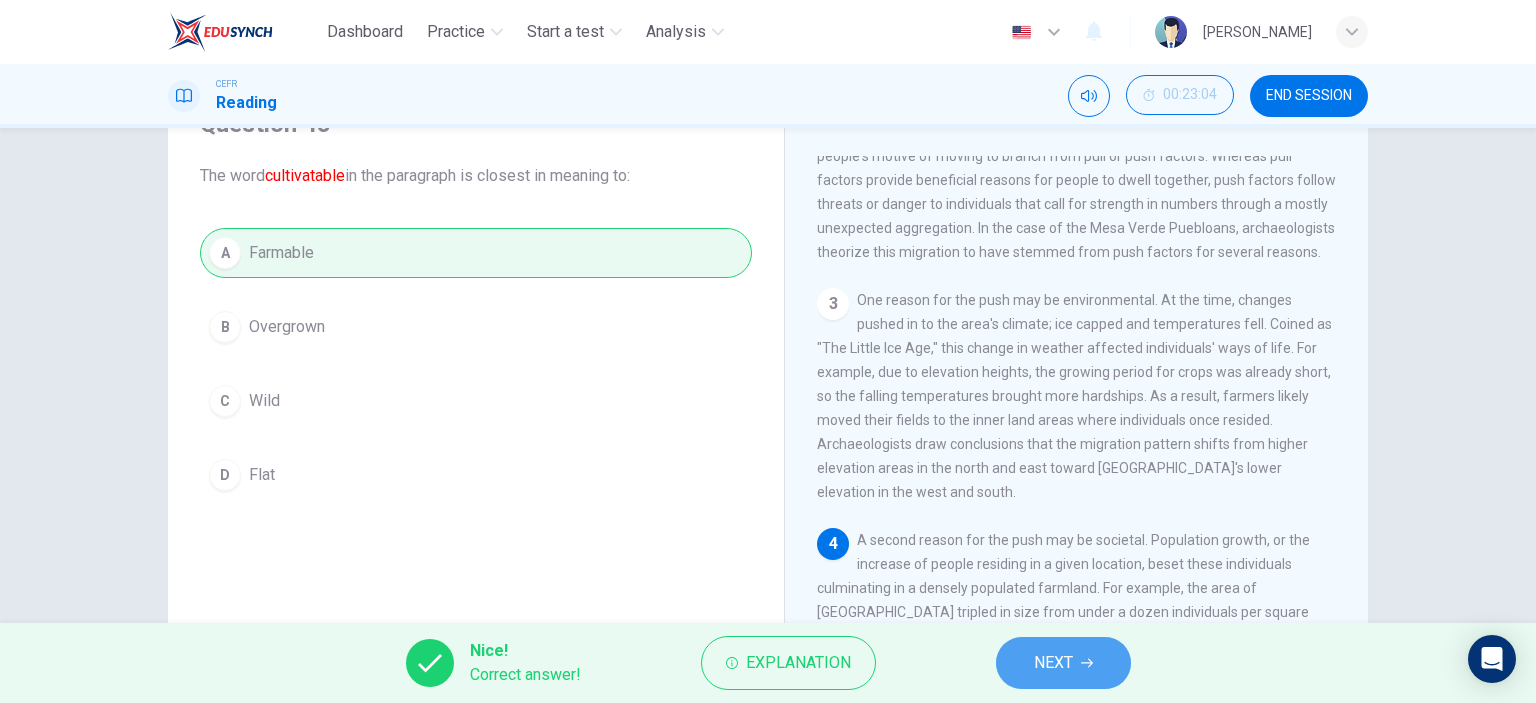 click on "NEXT" at bounding box center [1063, 663] 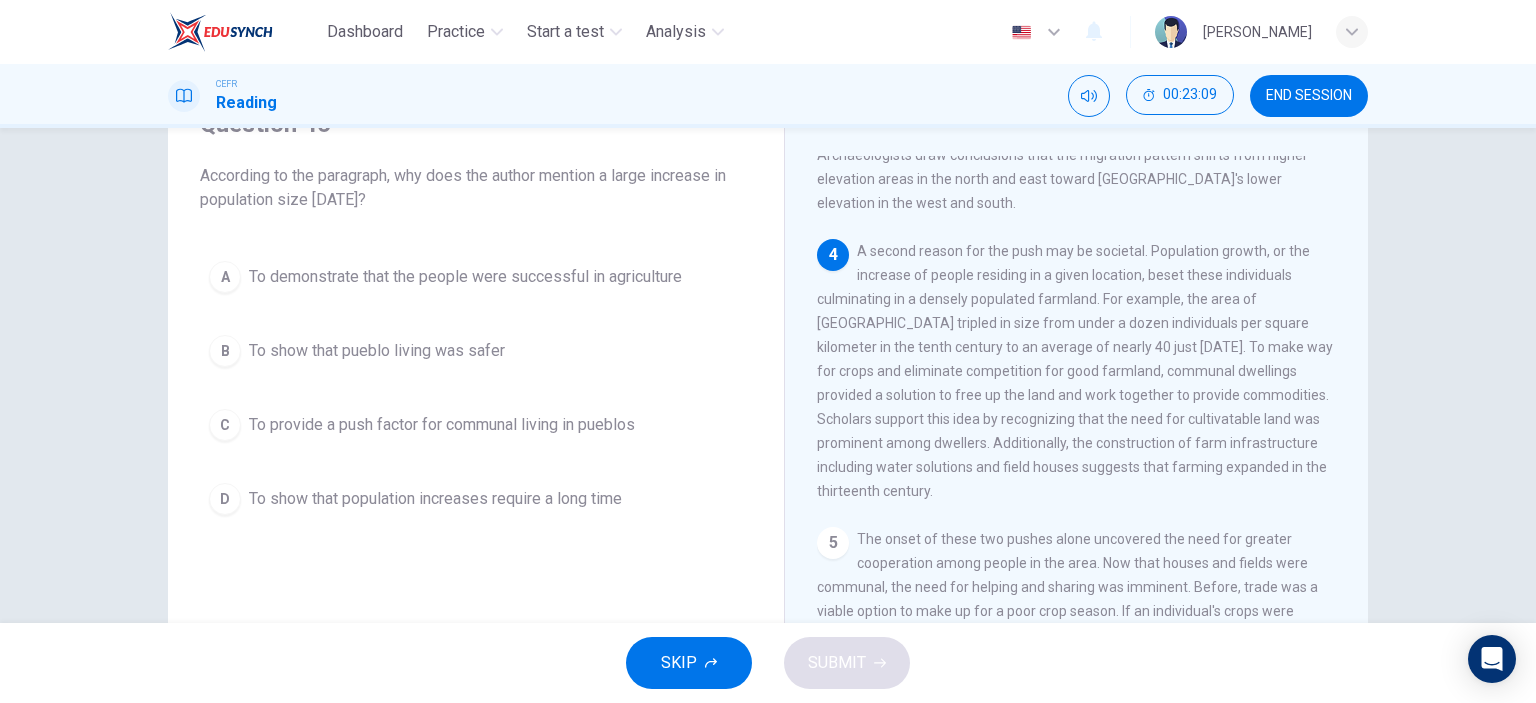 scroll, scrollTop: 600, scrollLeft: 0, axis: vertical 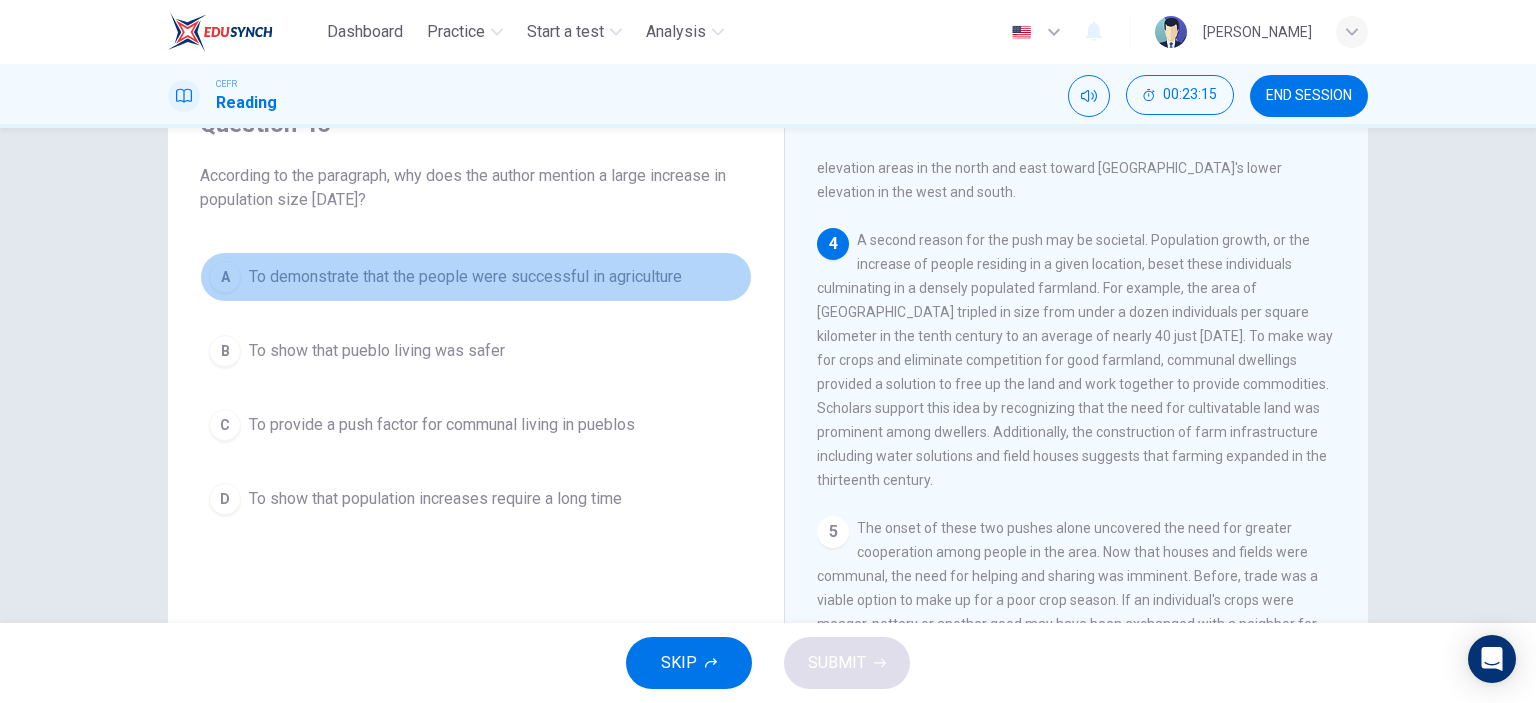 click on "To demonstrate that the people were successful in agriculture" at bounding box center (465, 277) 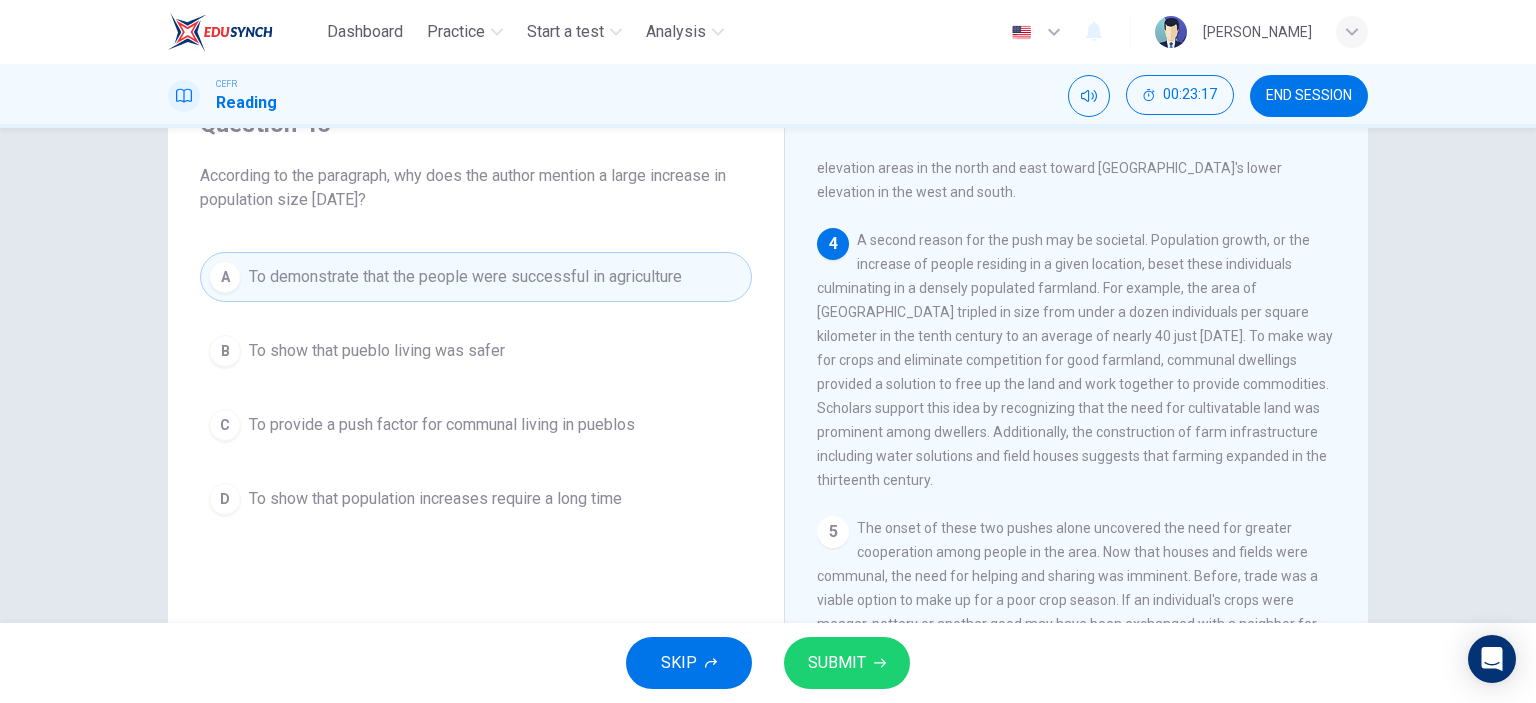 click on "SUBMIT" at bounding box center (847, 663) 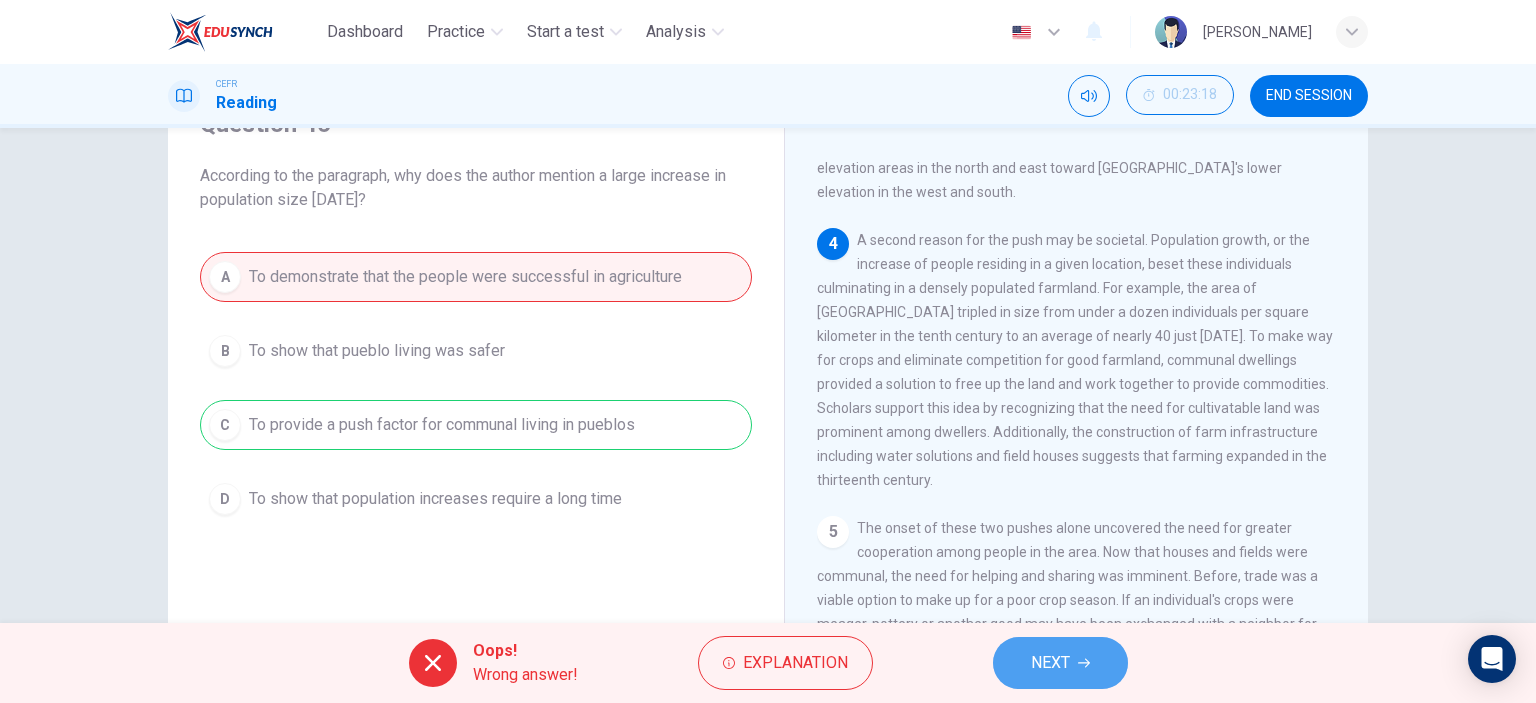 click on "NEXT" at bounding box center (1050, 663) 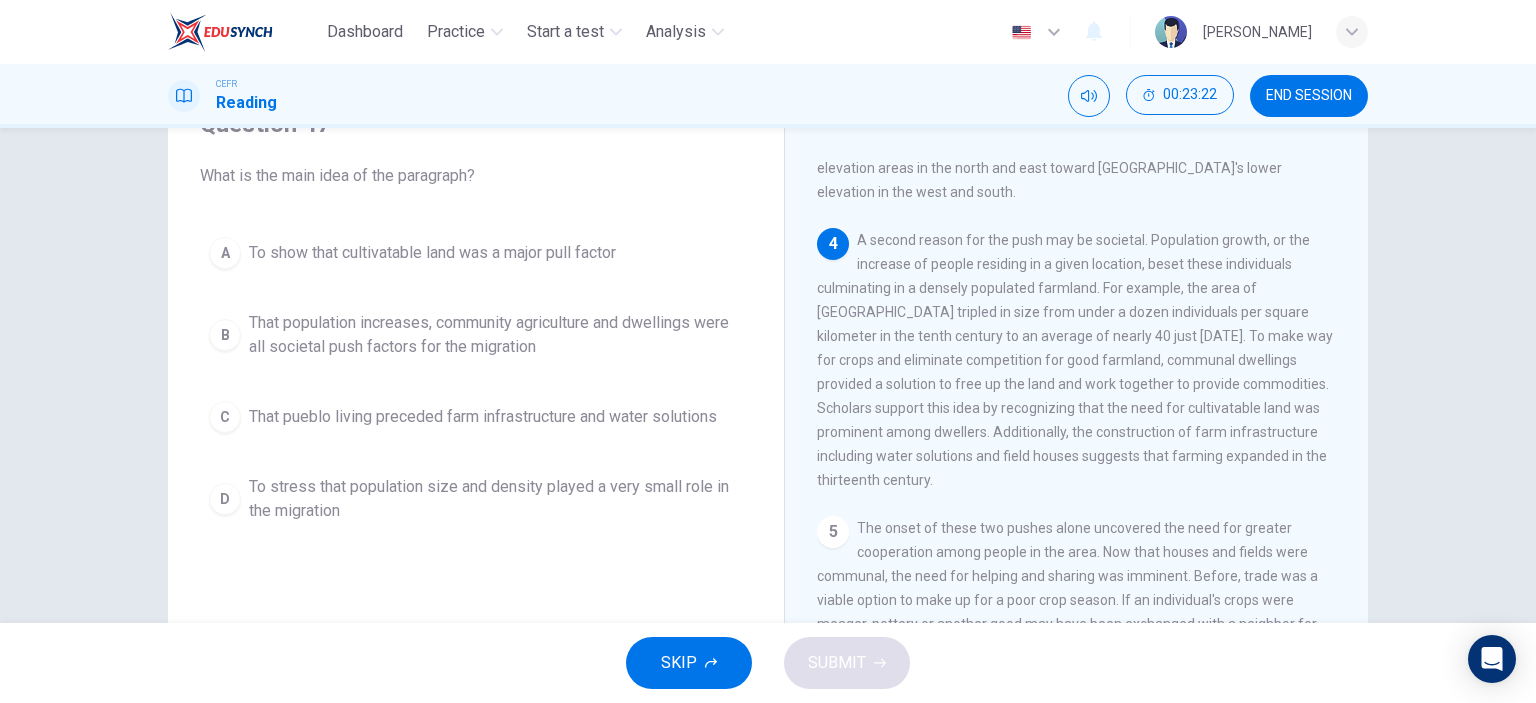 click on "To show that cultivatable land was a major pull factor" at bounding box center (432, 253) 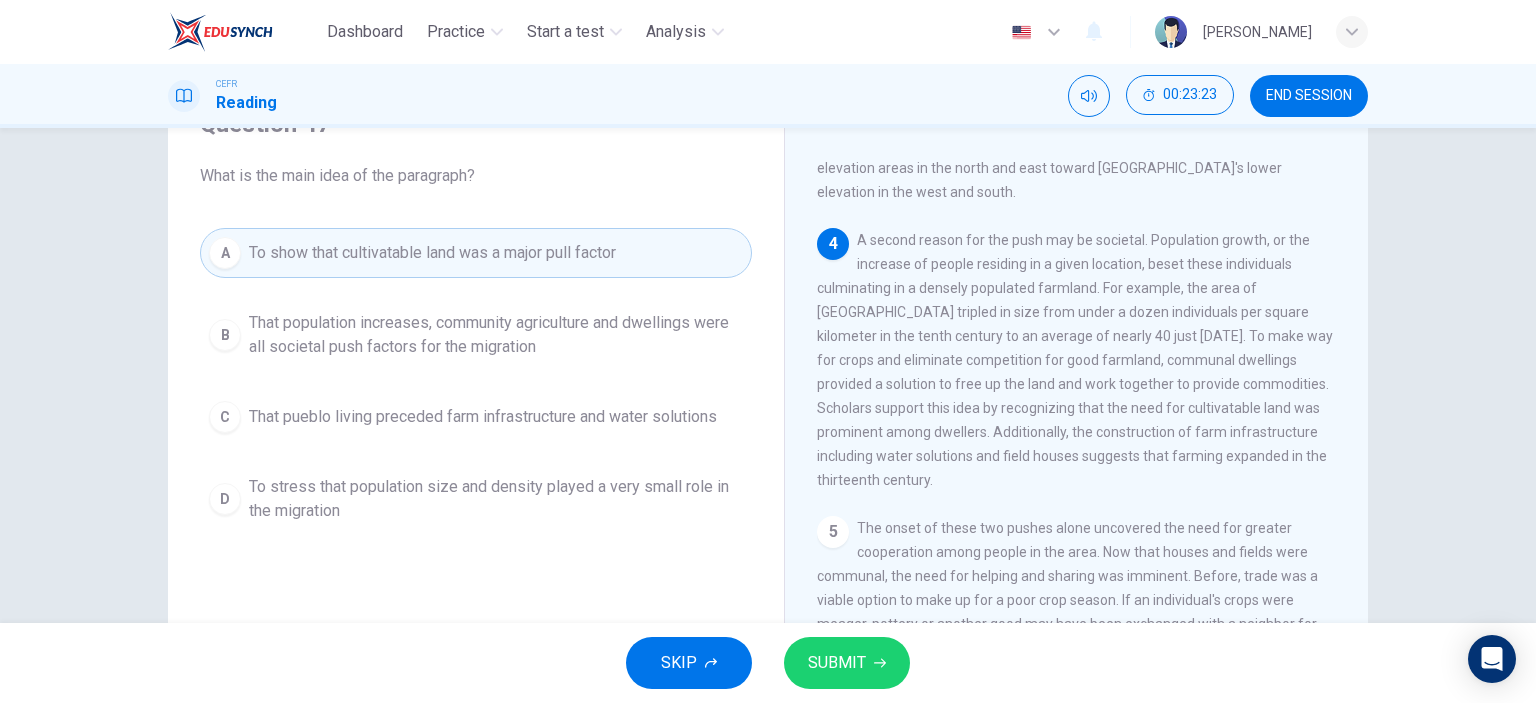 click on "SUBMIT" at bounding box center [847, 663] 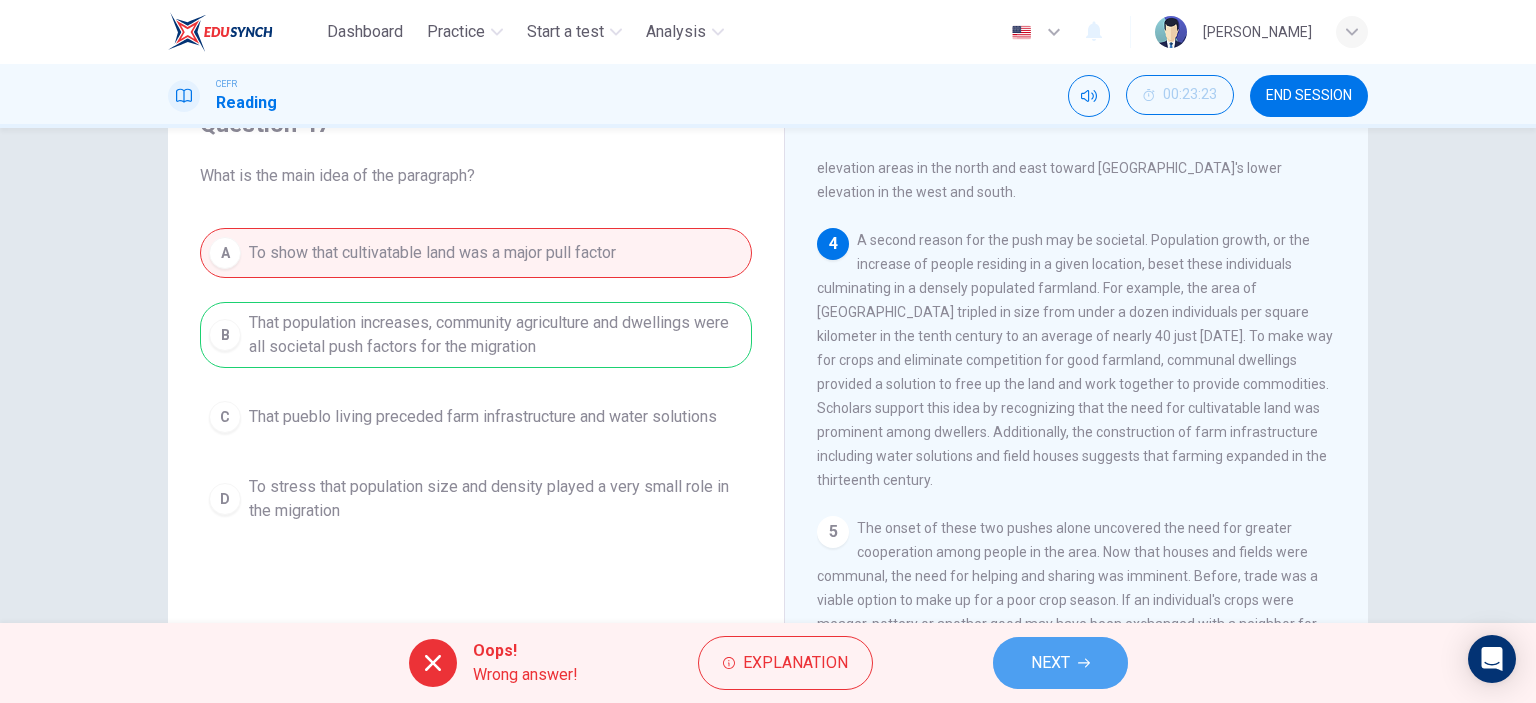 click on "NEXT" at bounding box center [1060, 663] 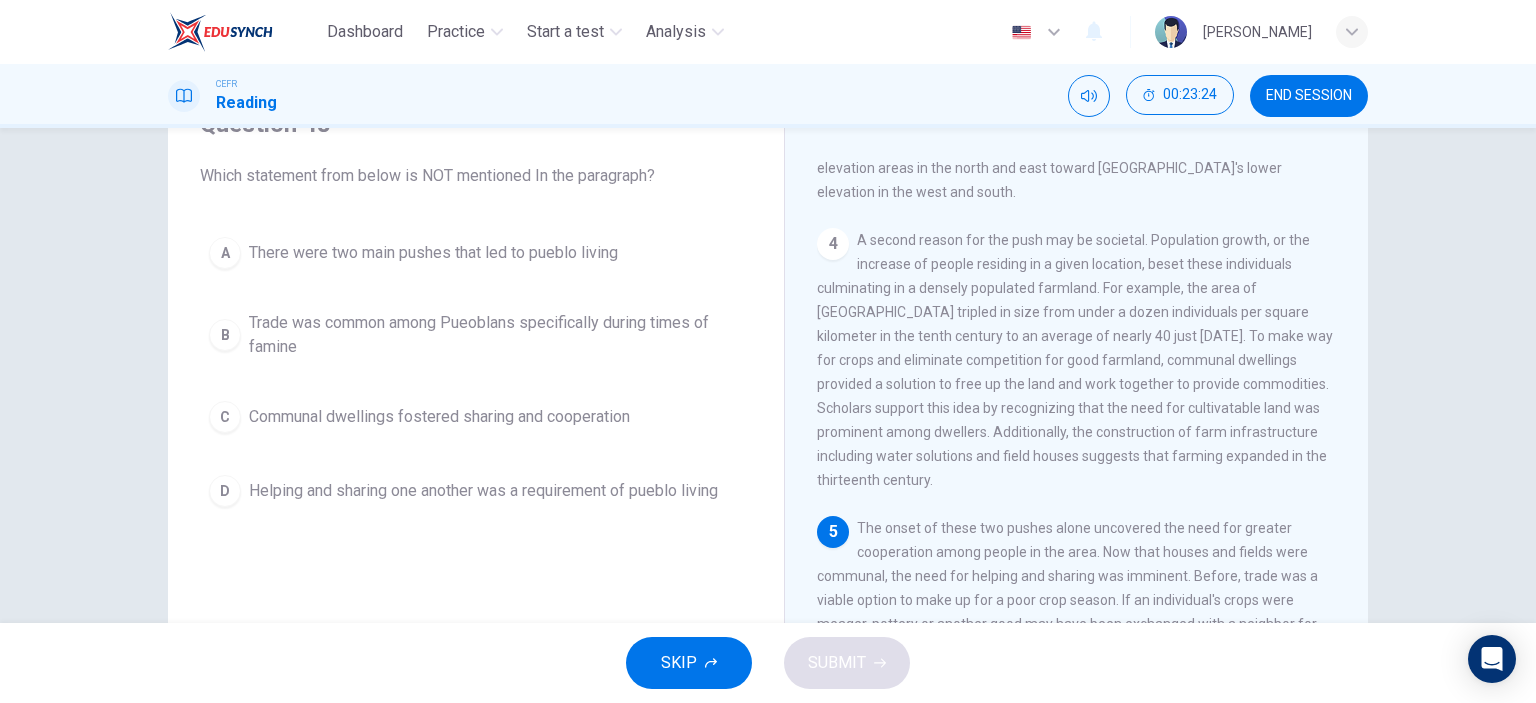 click on "END SESSION" at bounding box center [1309, 96] 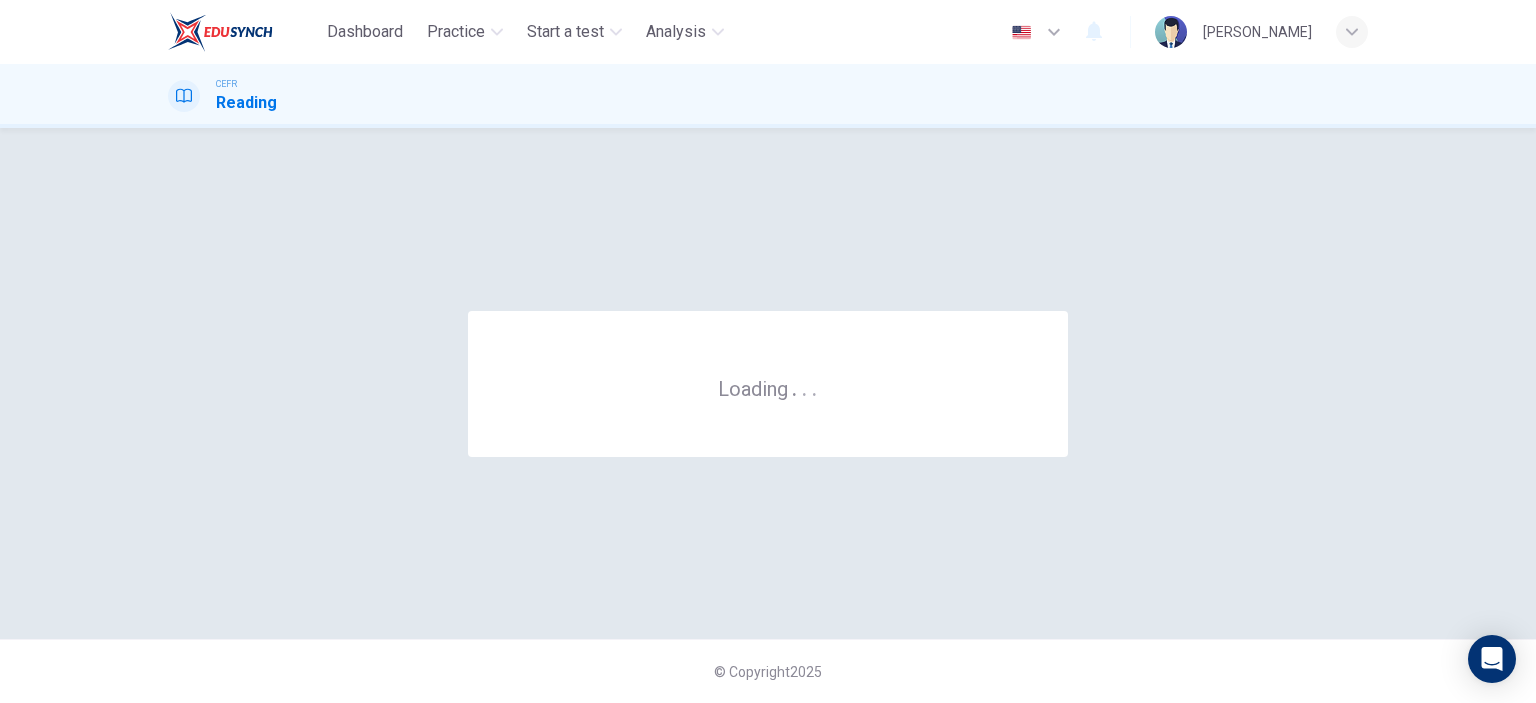 scroll, scrollTop: 0, scrollLeft: 0, axis: both 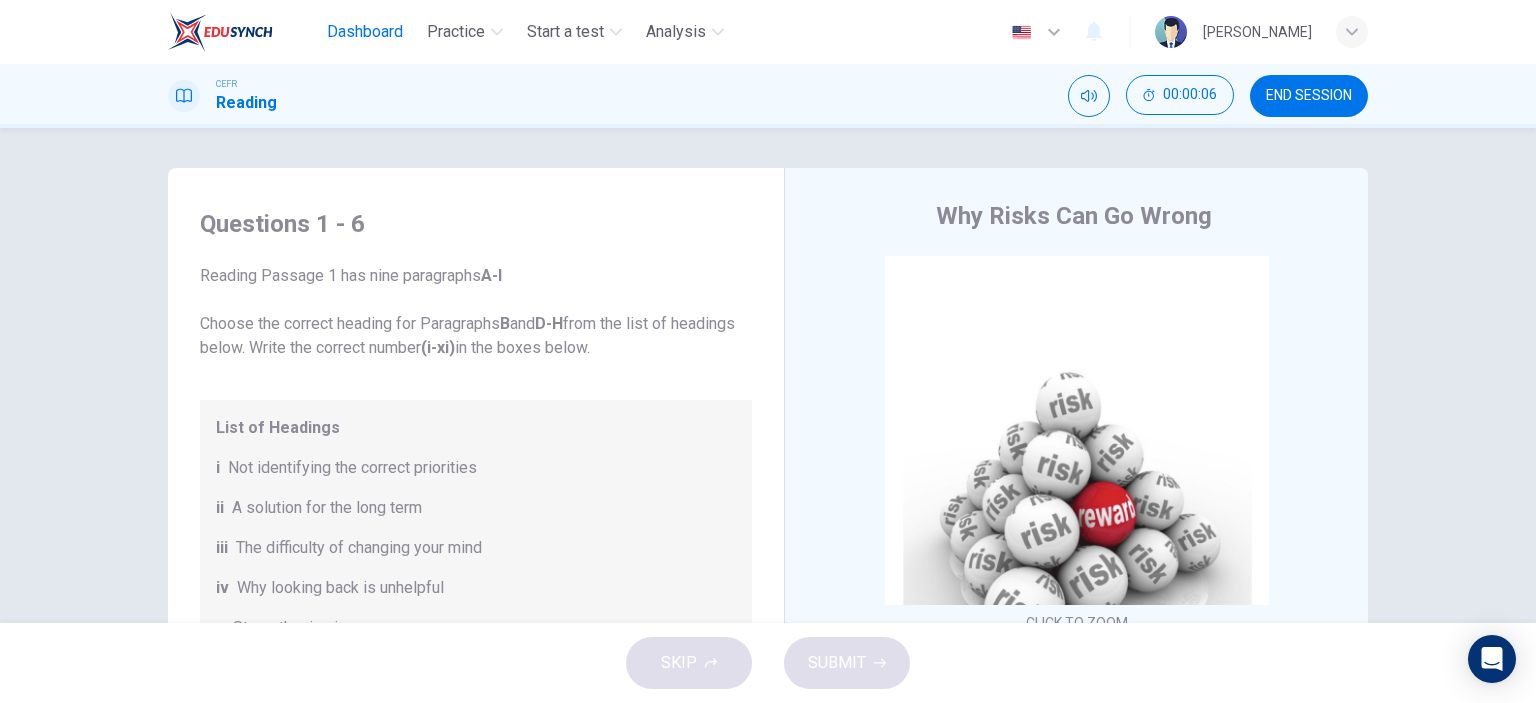 click on "Dashboard" at bounding box center [365, 32] 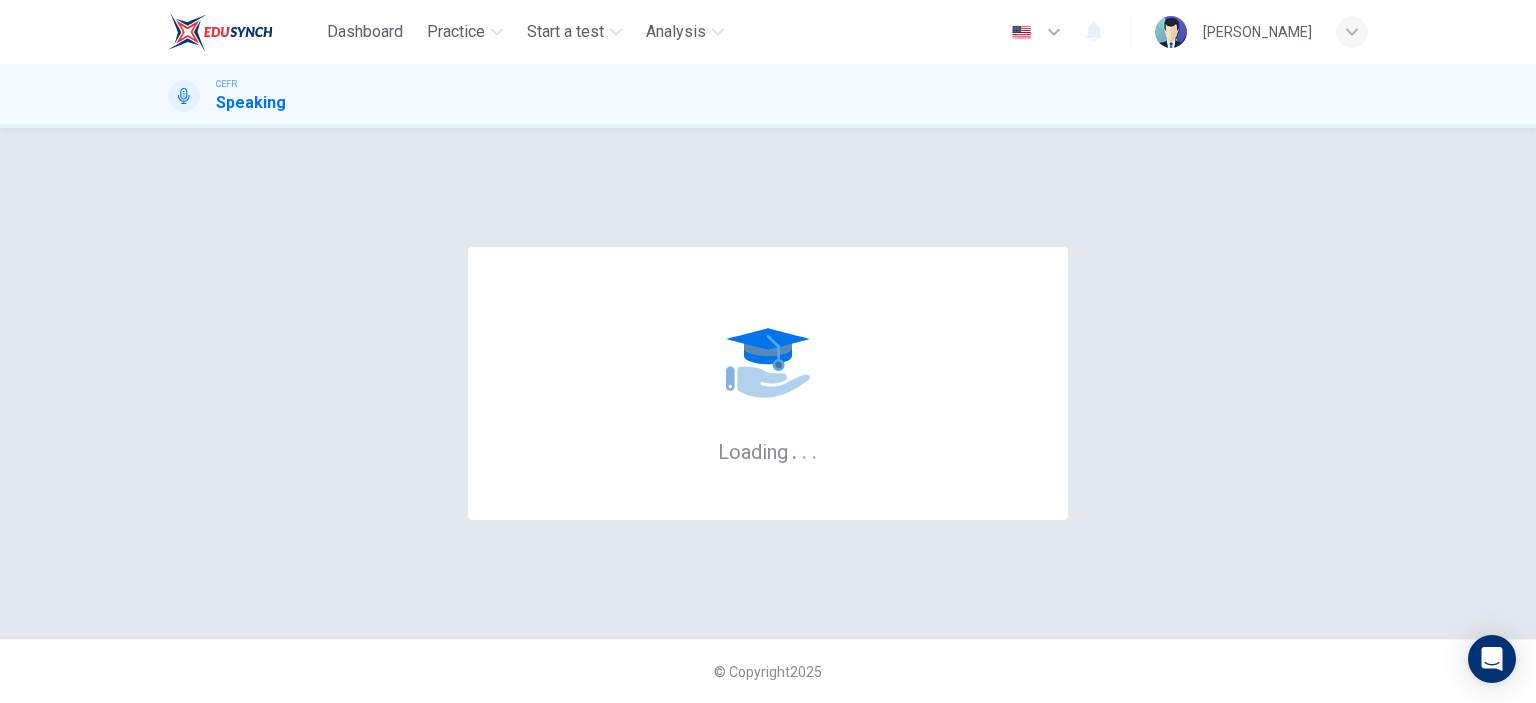 scroll, scrollTop: 0, scrollLeft: 0, axis: both 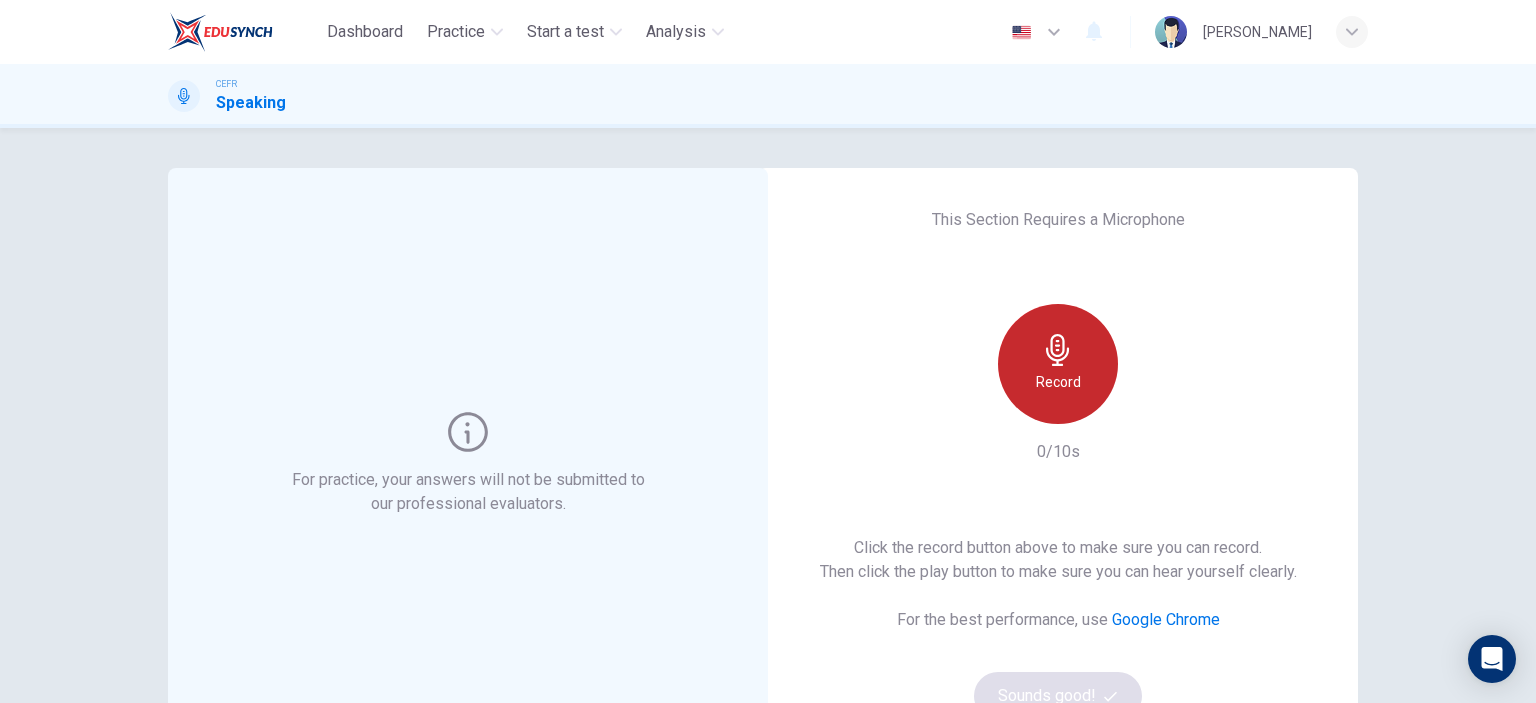 click on "Record" at bounding box center [1058, 382] 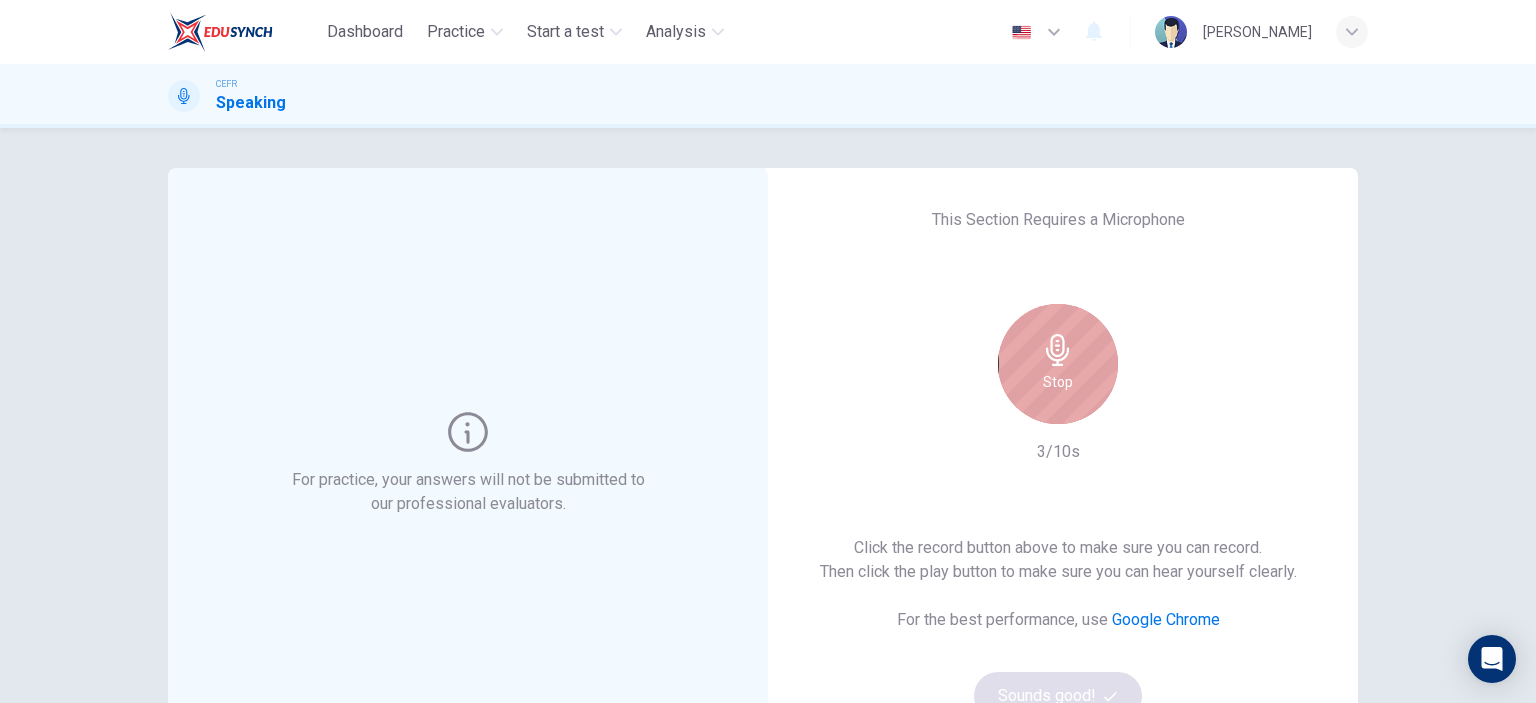 click on "Stop" at bounding box center (1058, 364) 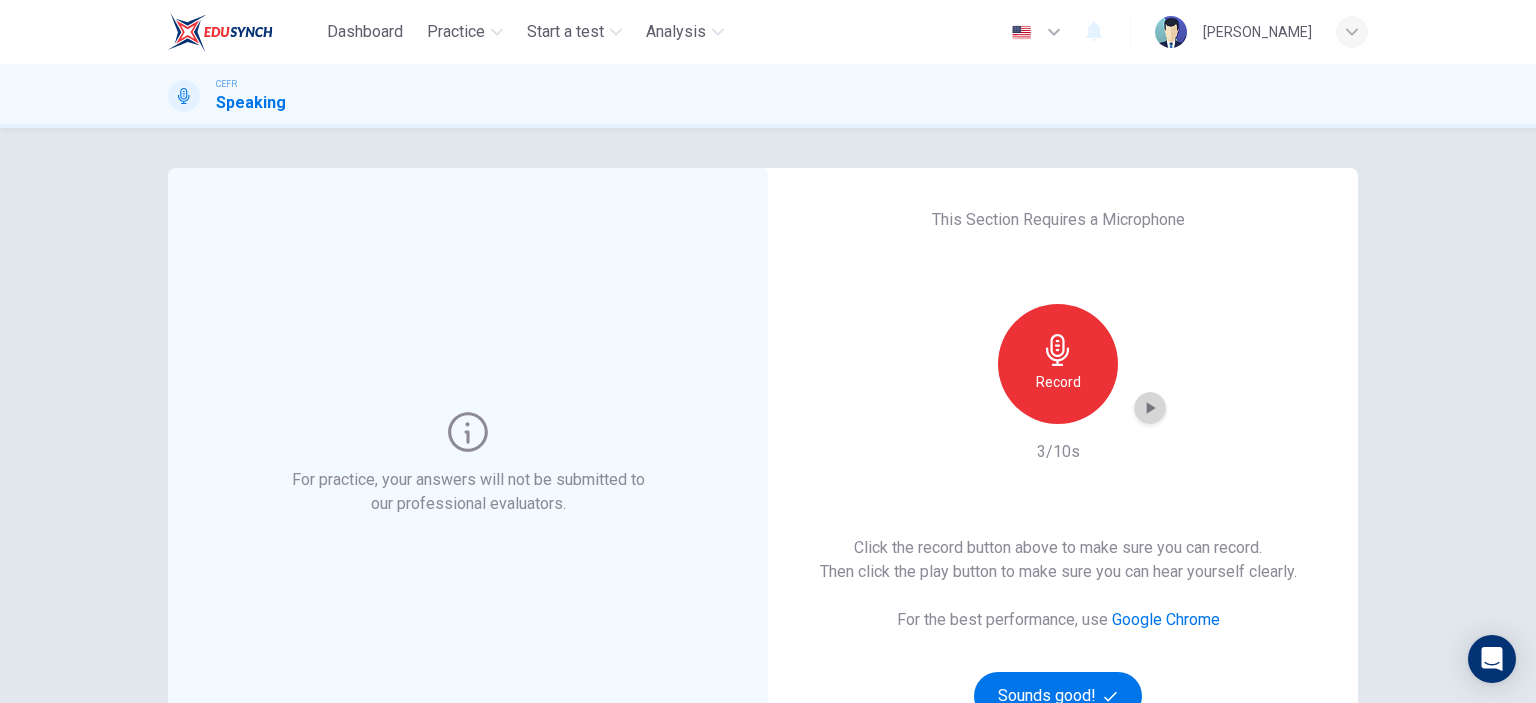 click 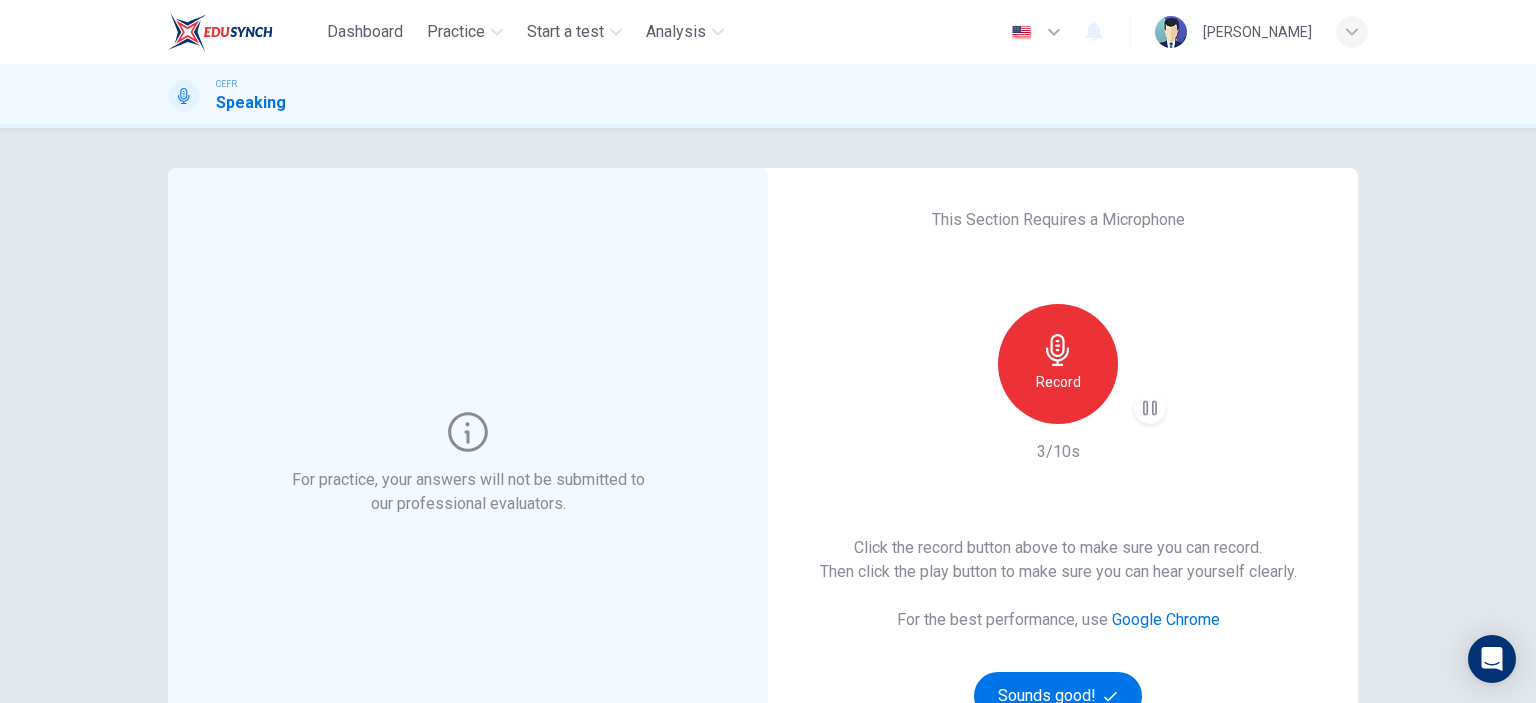 type 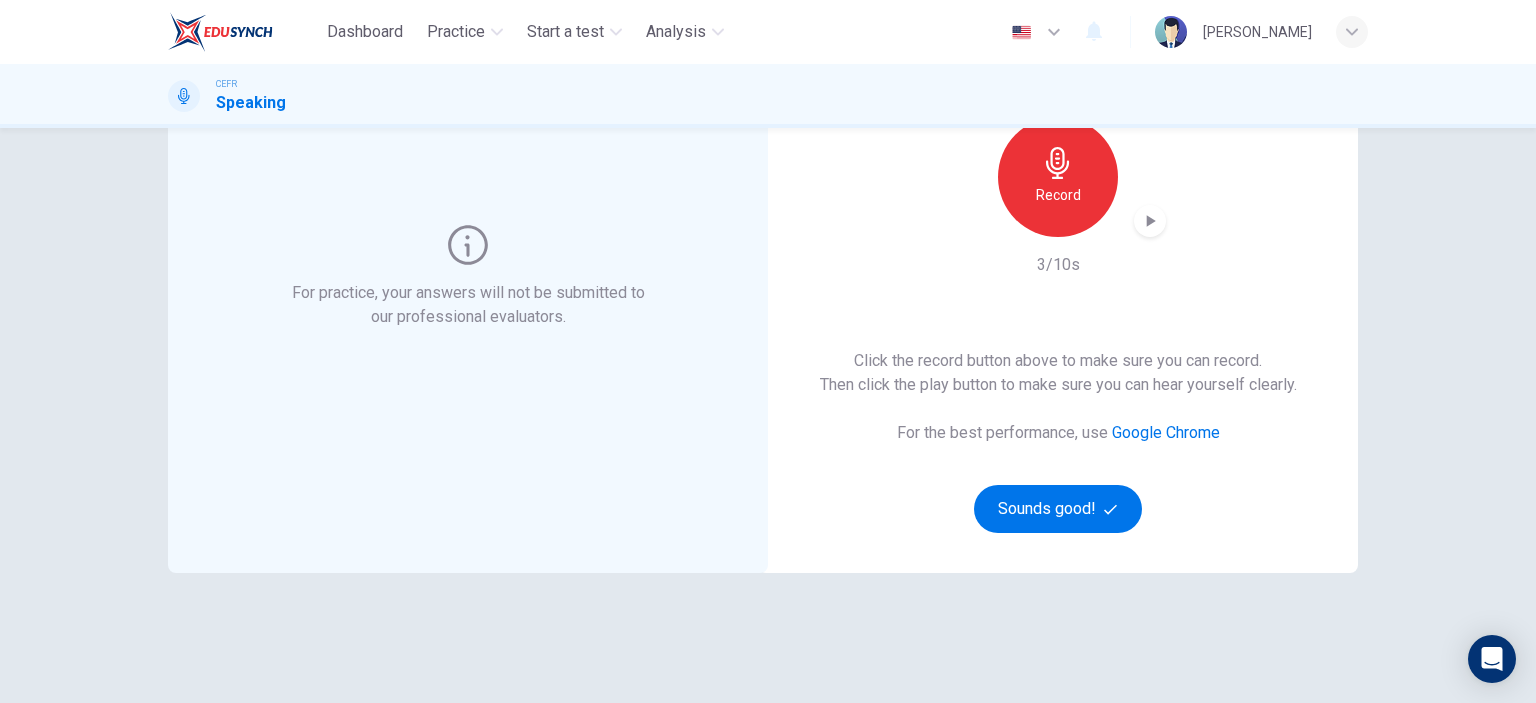 scroll, scrollTop: 200, scrollLeft: 0, axis: vertical 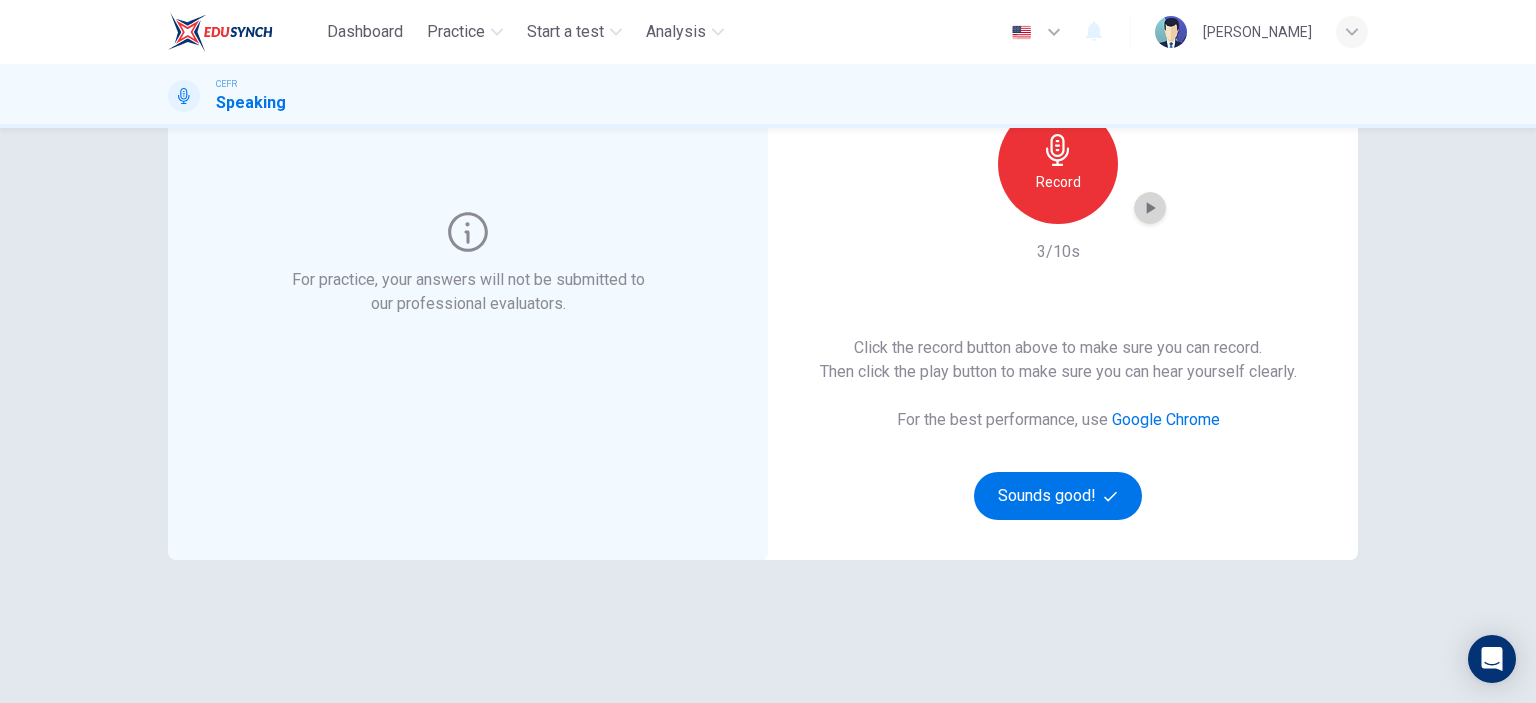 click 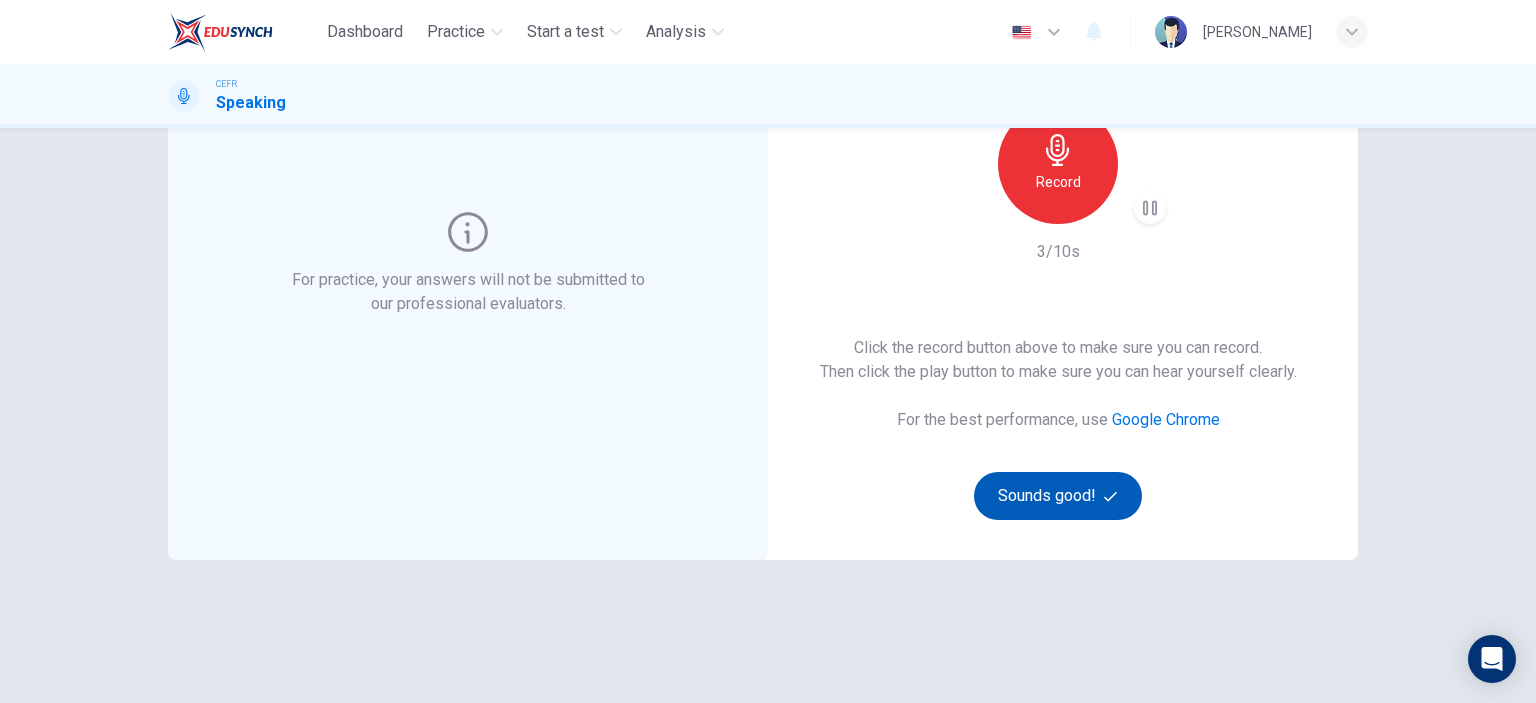 click on "Sounds good!" at bounding box center (1058, 496) 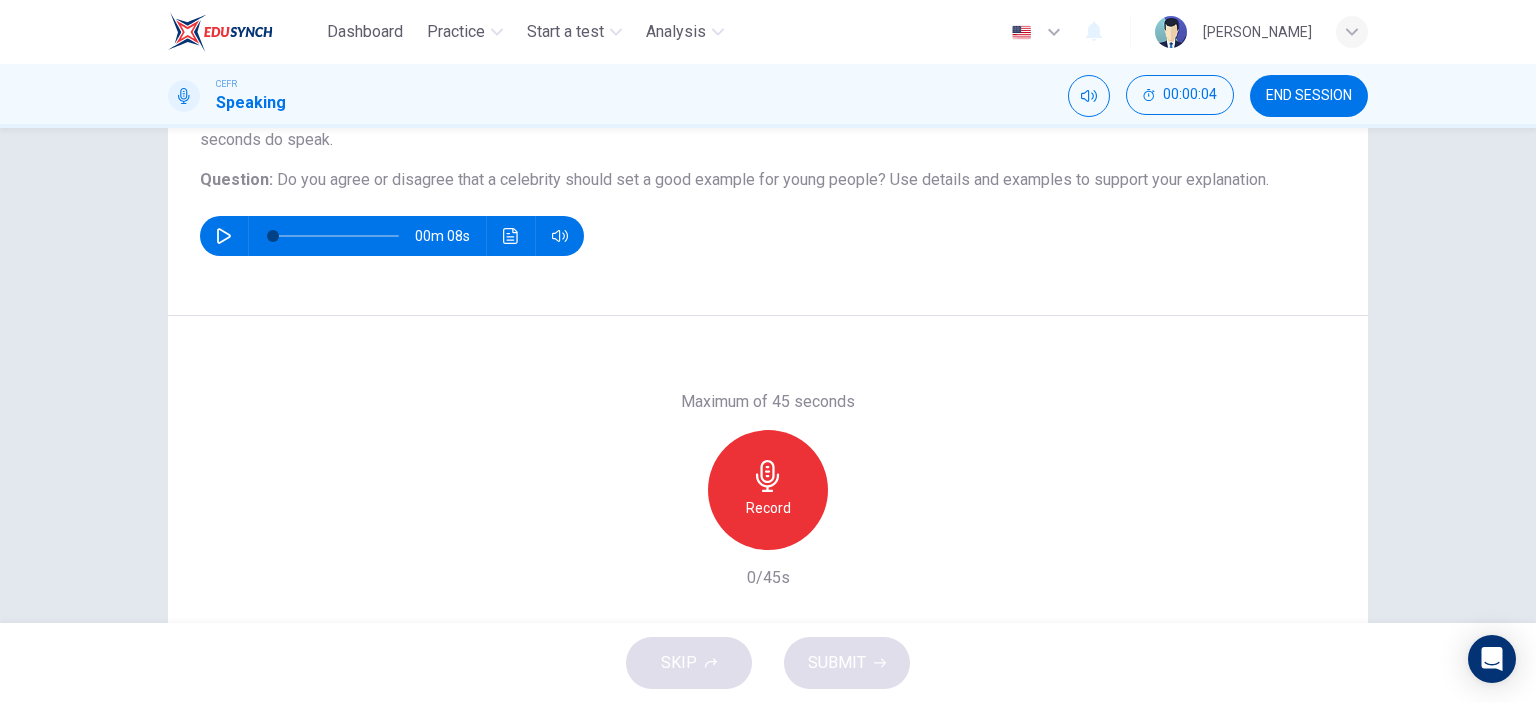 click 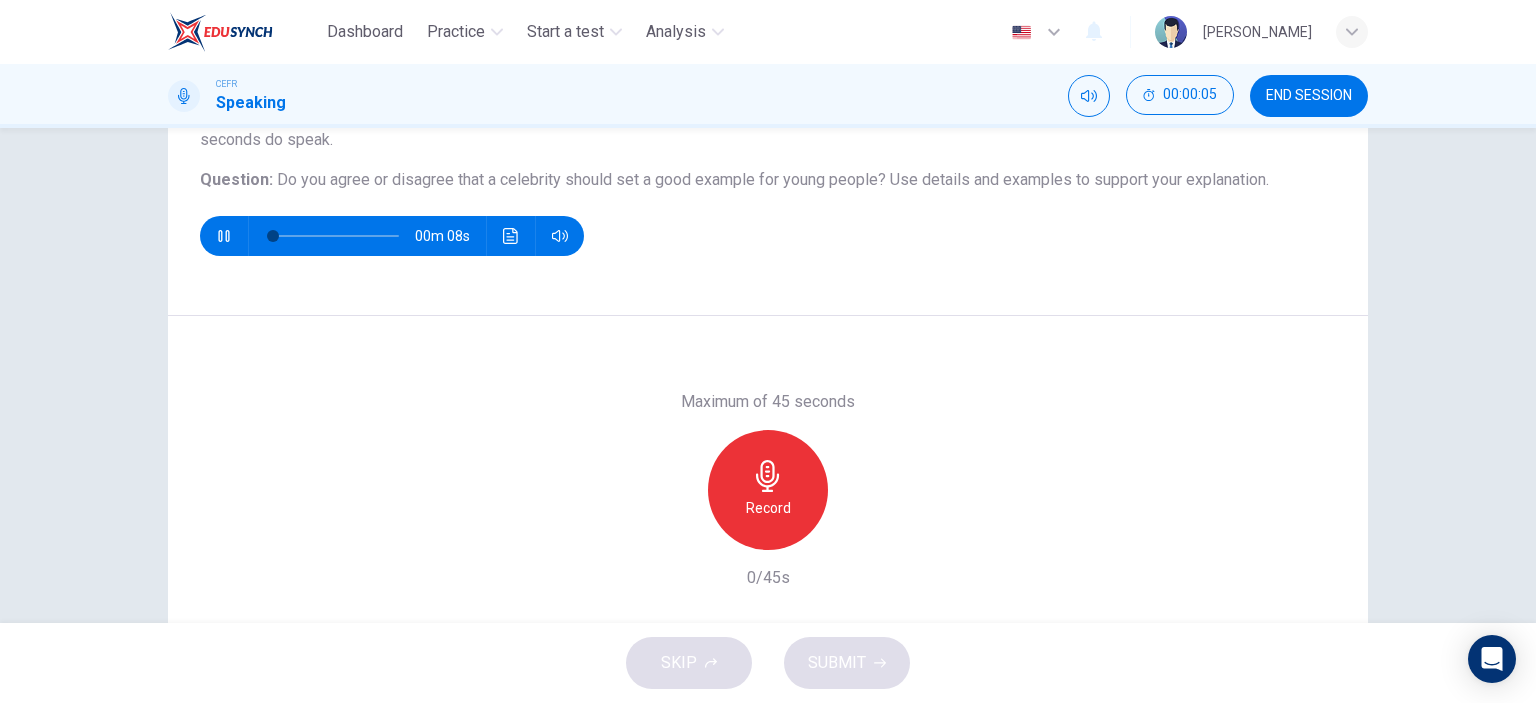 click 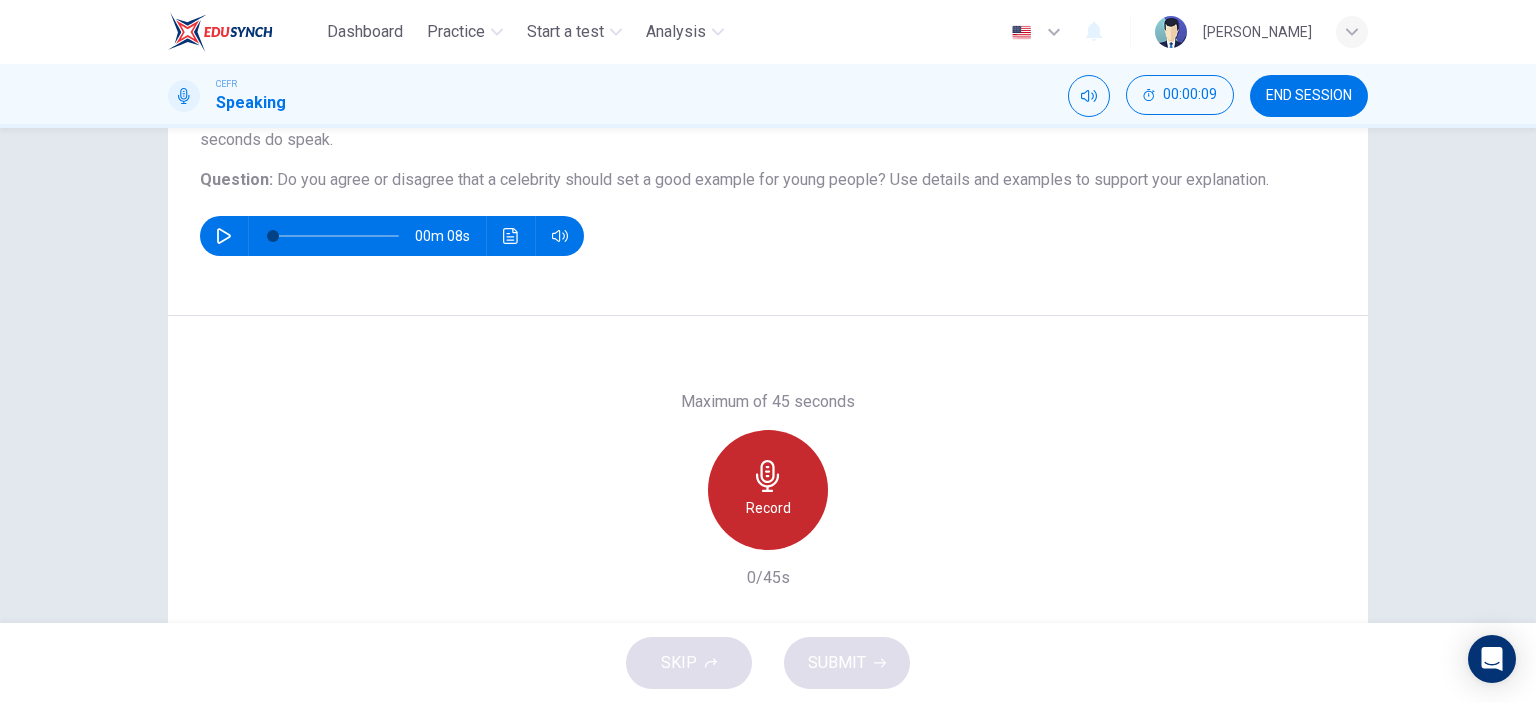 click on "Record" at bounding box center [768, 490] 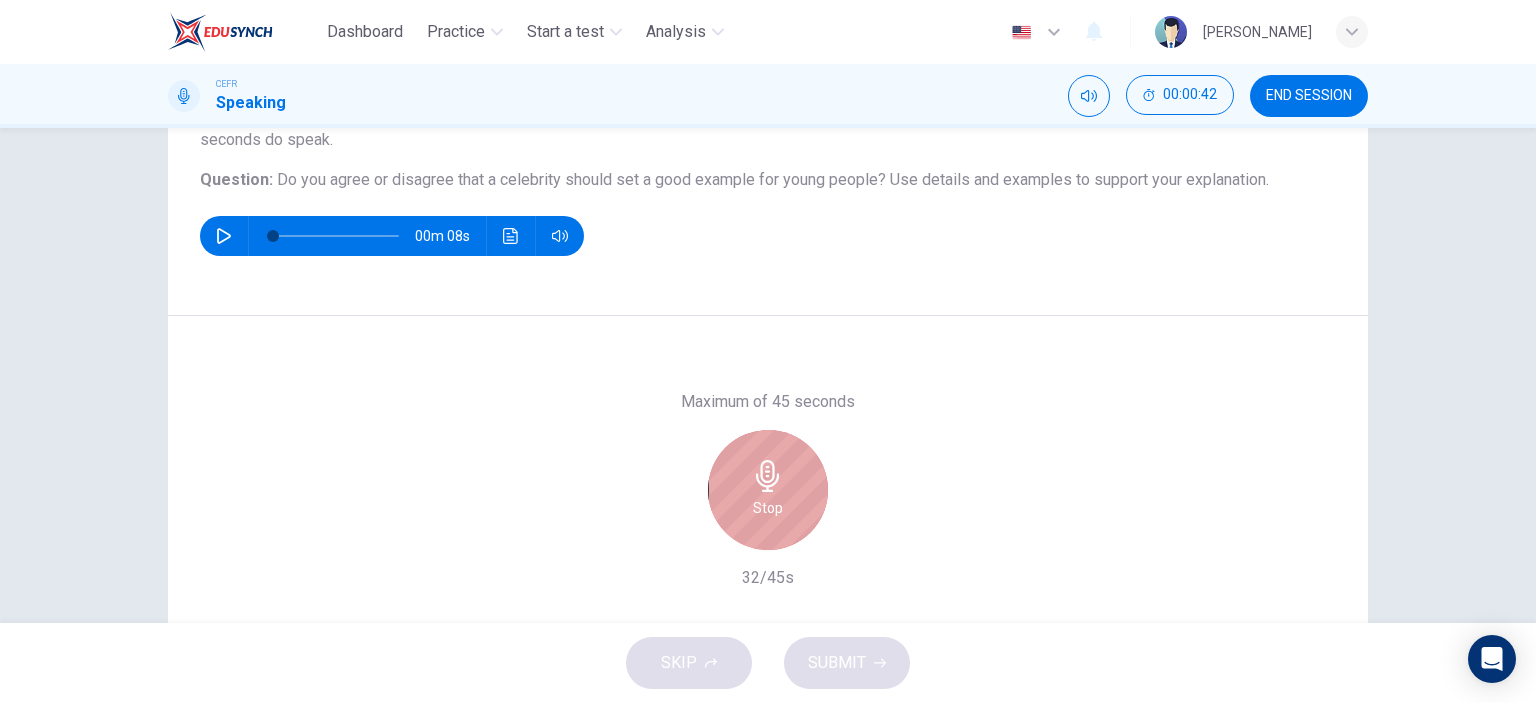 click on "Stop" at bounding box center [768, 490] 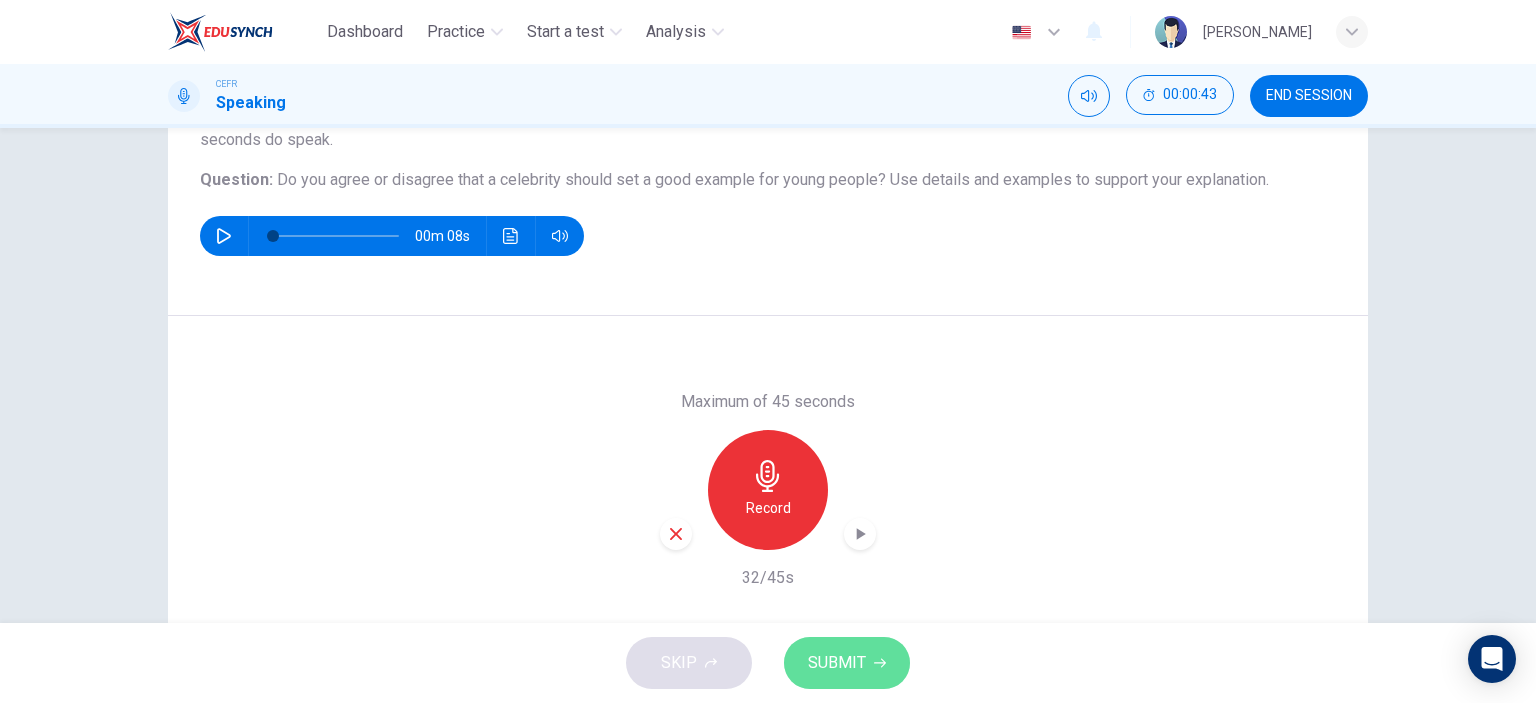 click on "SUBMIT" at bounding box center [837, 663] 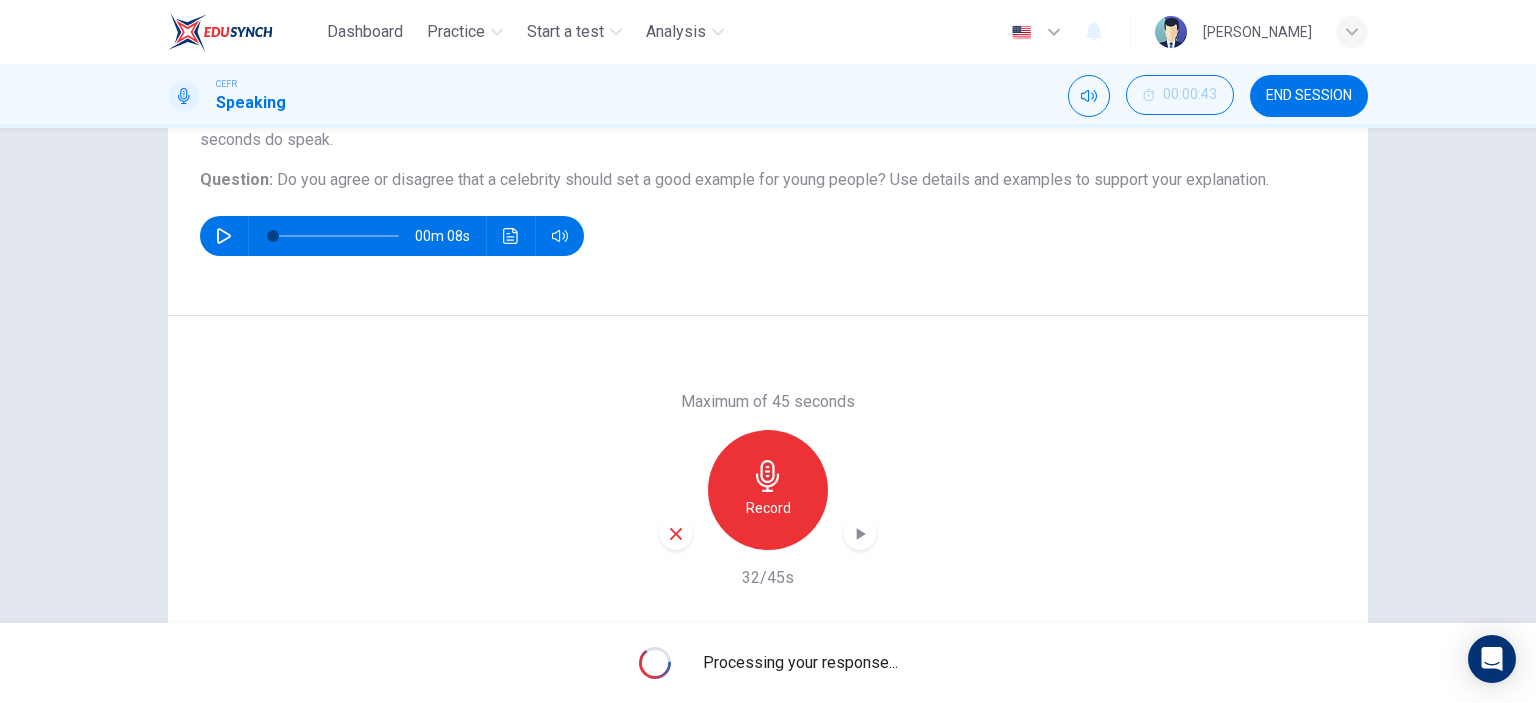 type on "0" 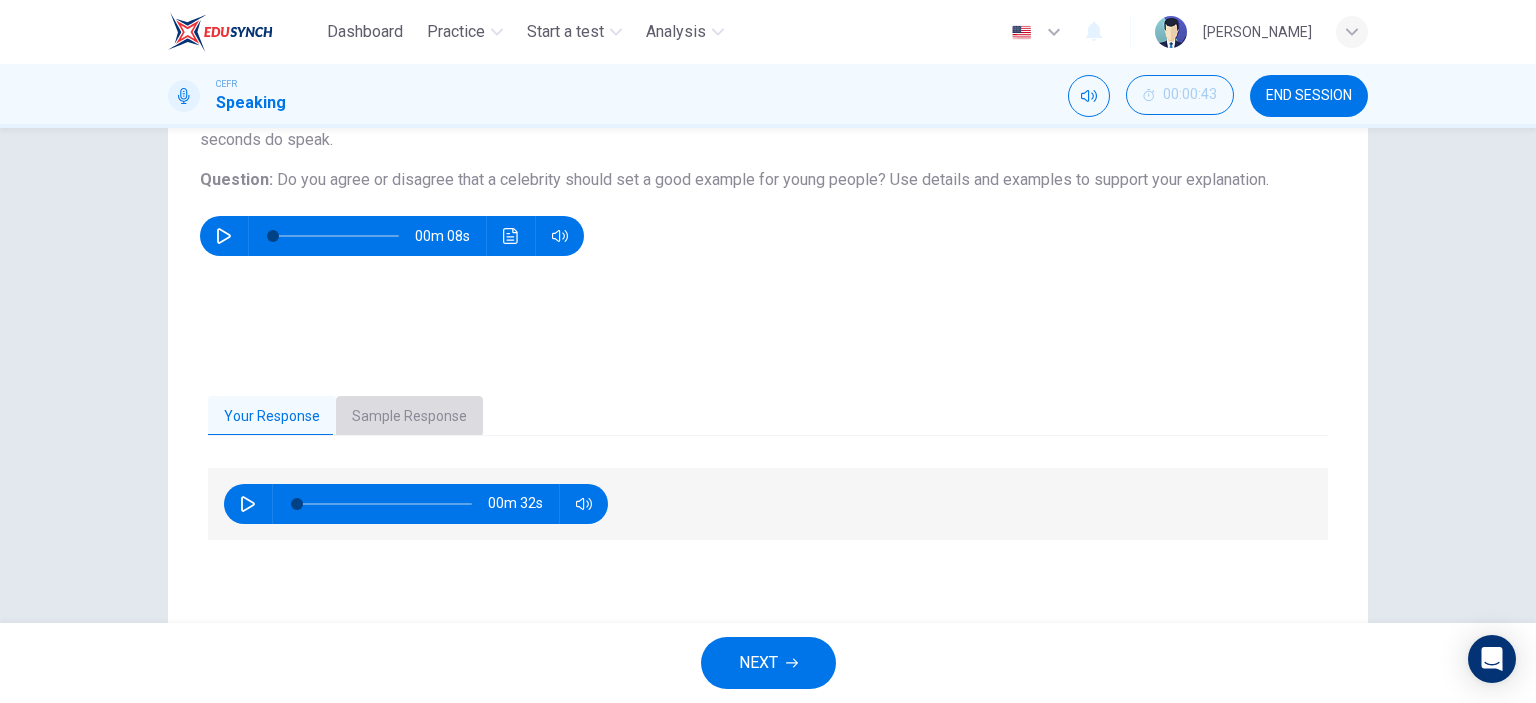 click on "Sample Response" at bounding box center (409, 417) 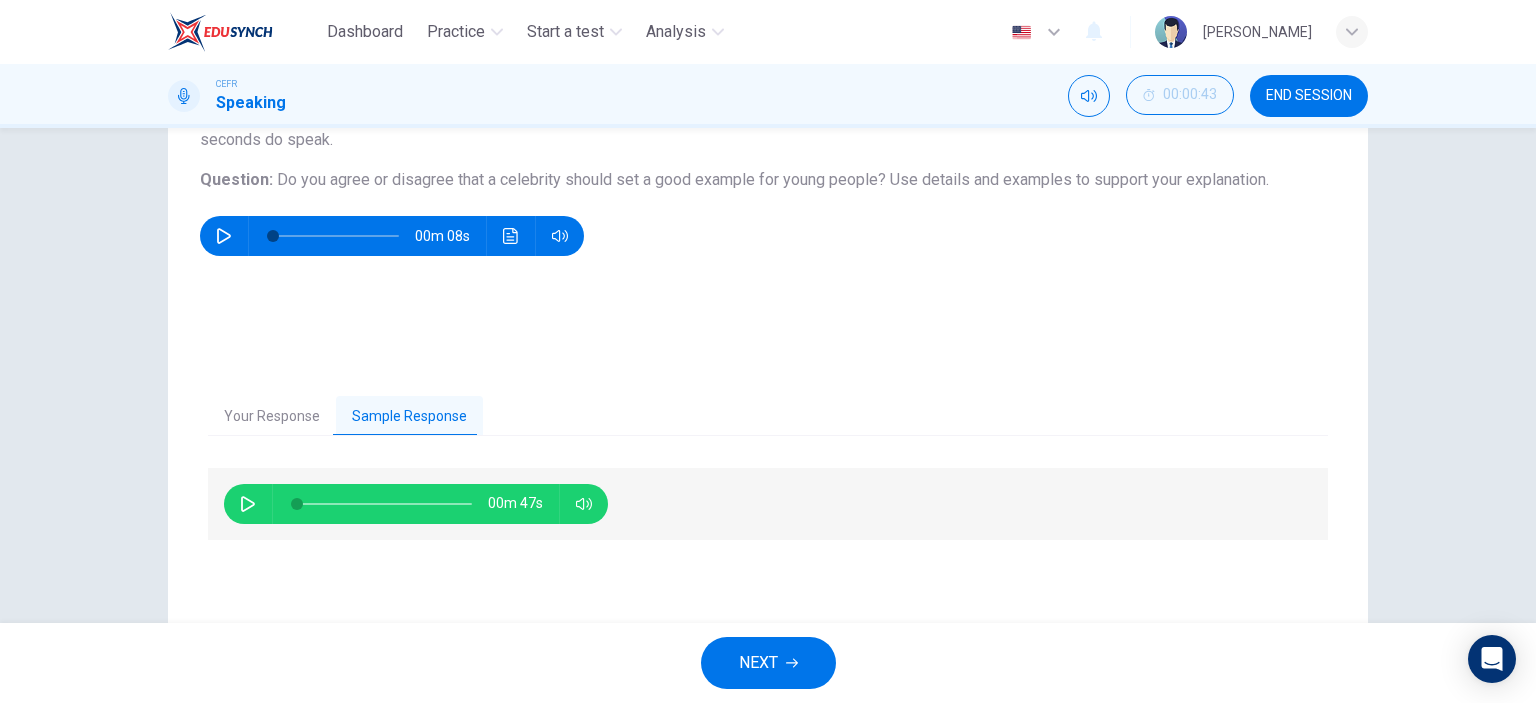 click 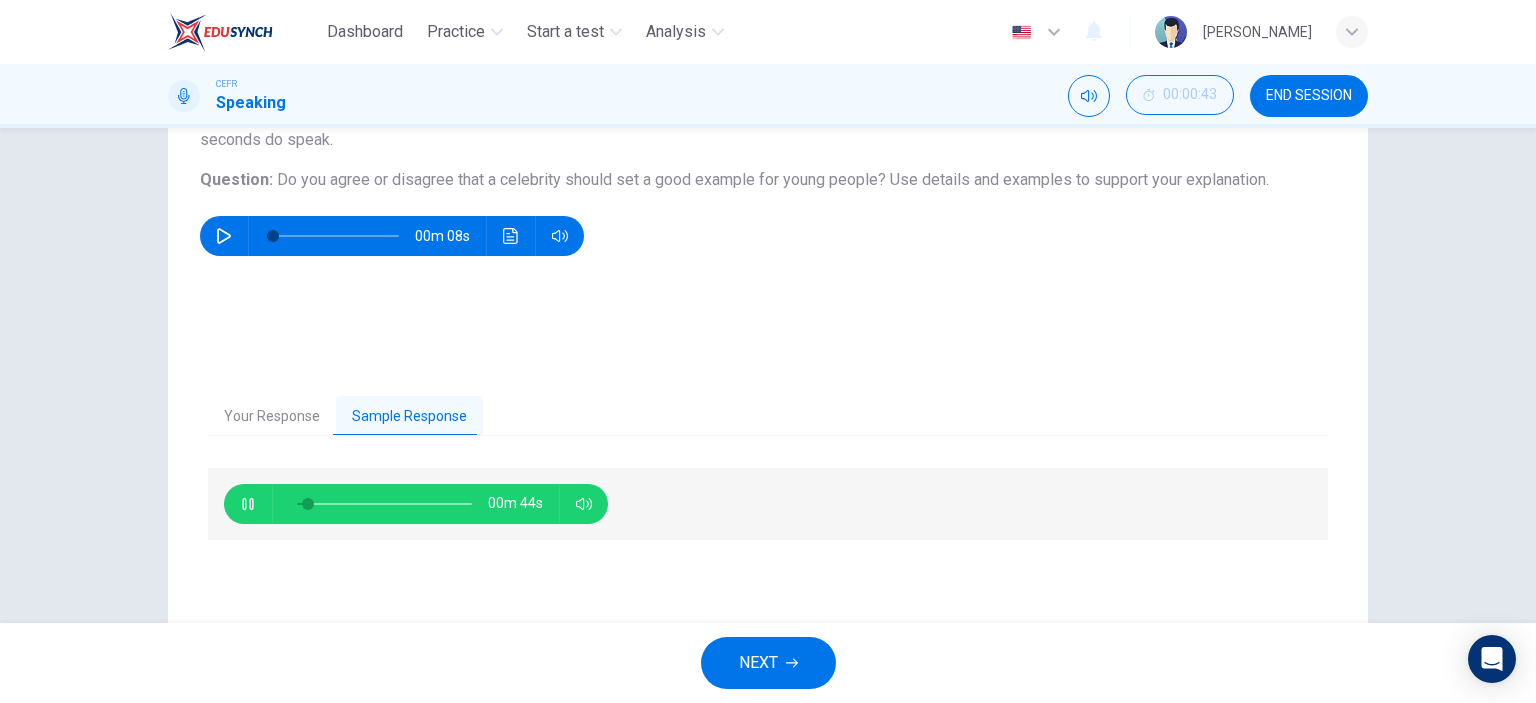 type on "8" 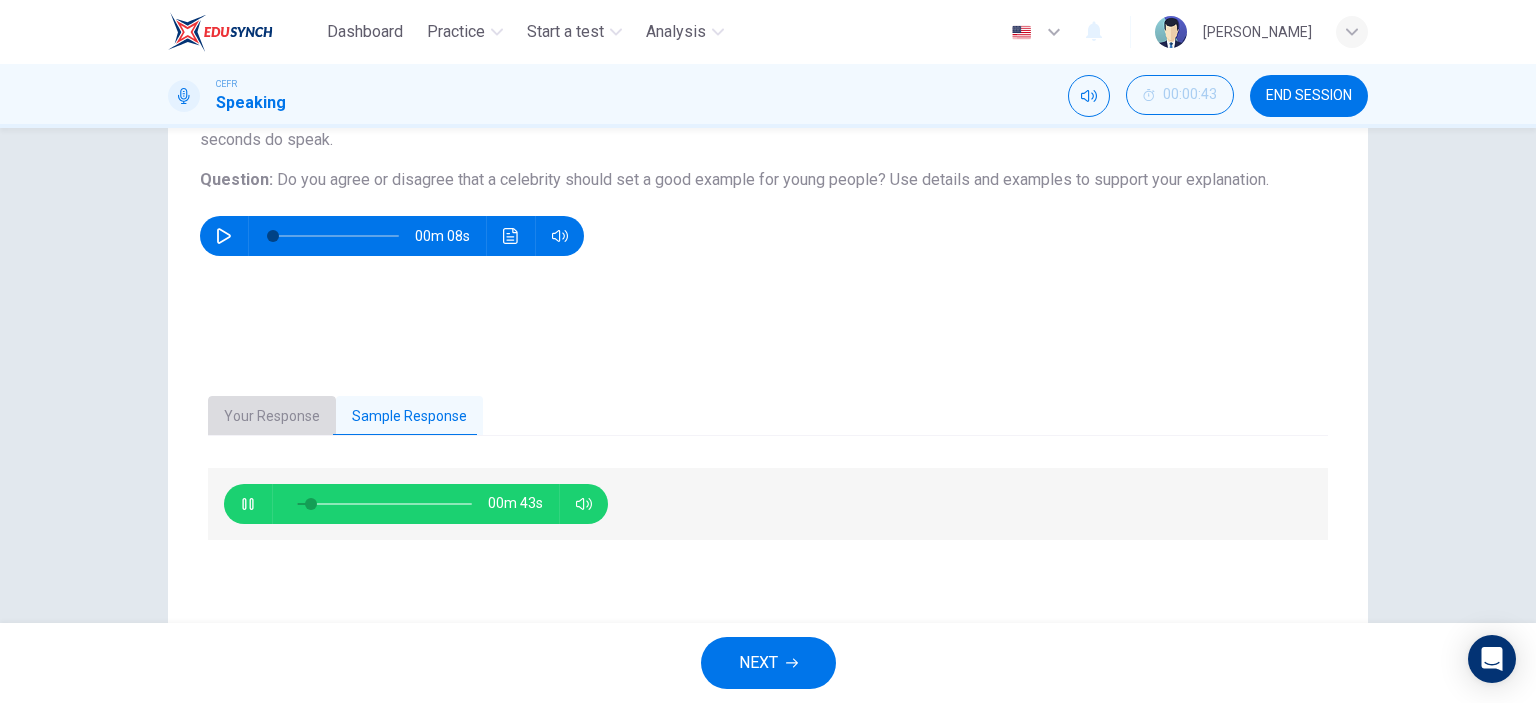 click on "Your Response" at bounding box center [272, 417] 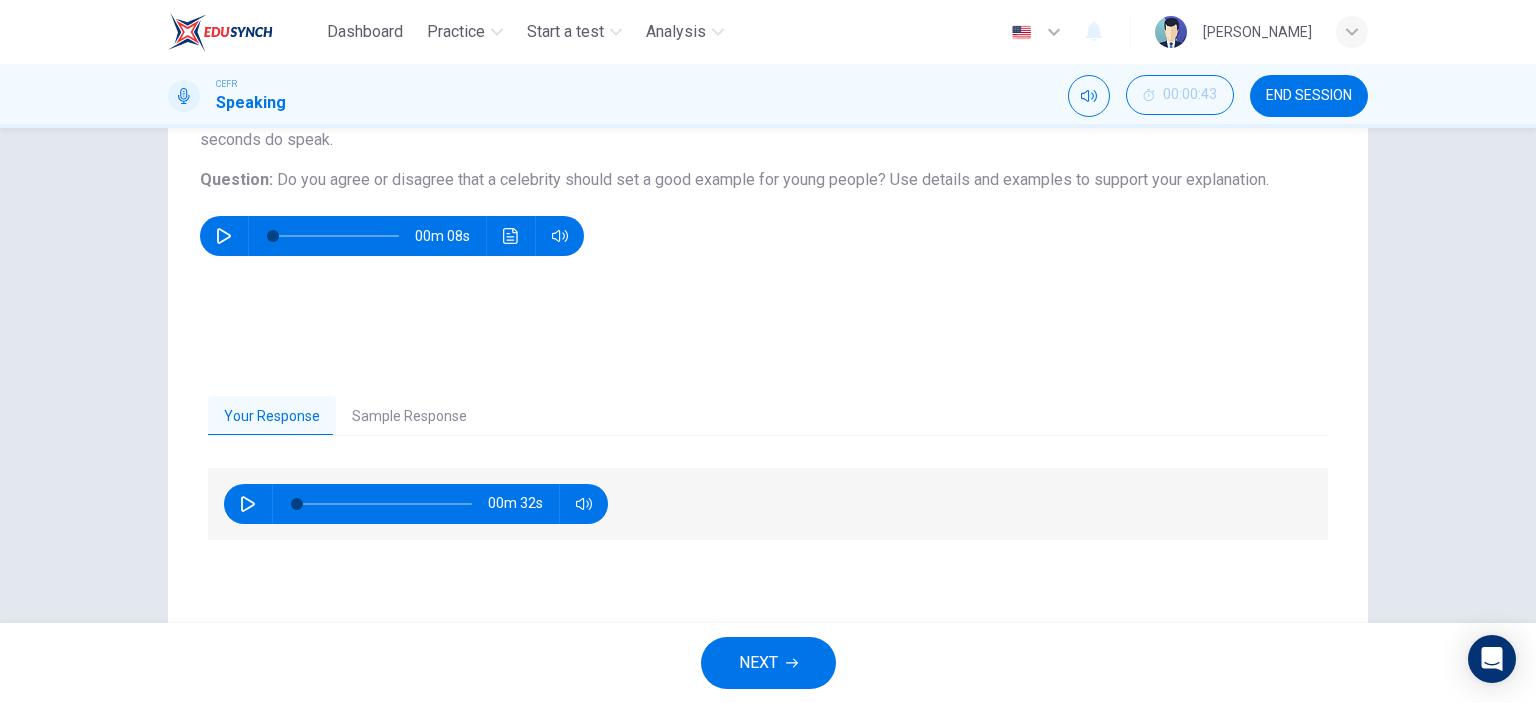 click 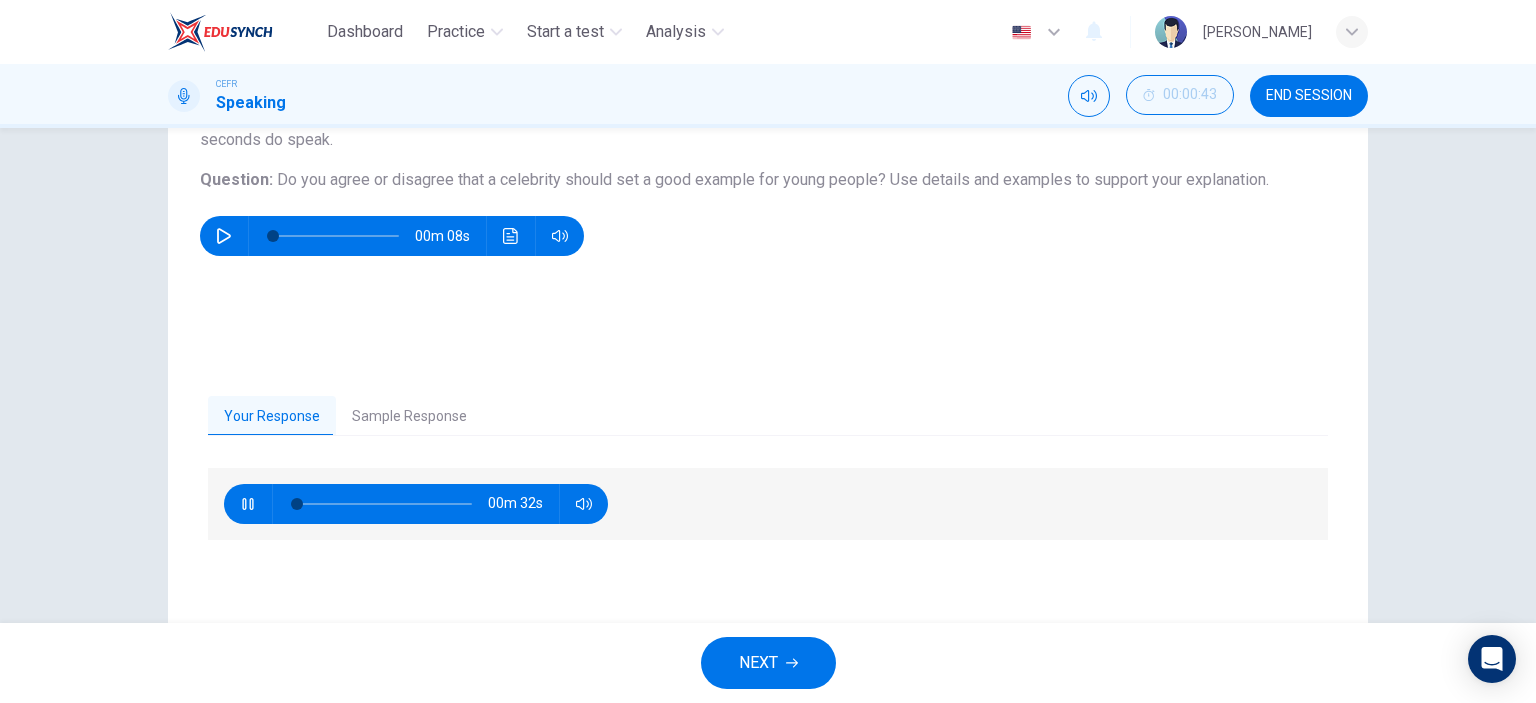 type on "3" 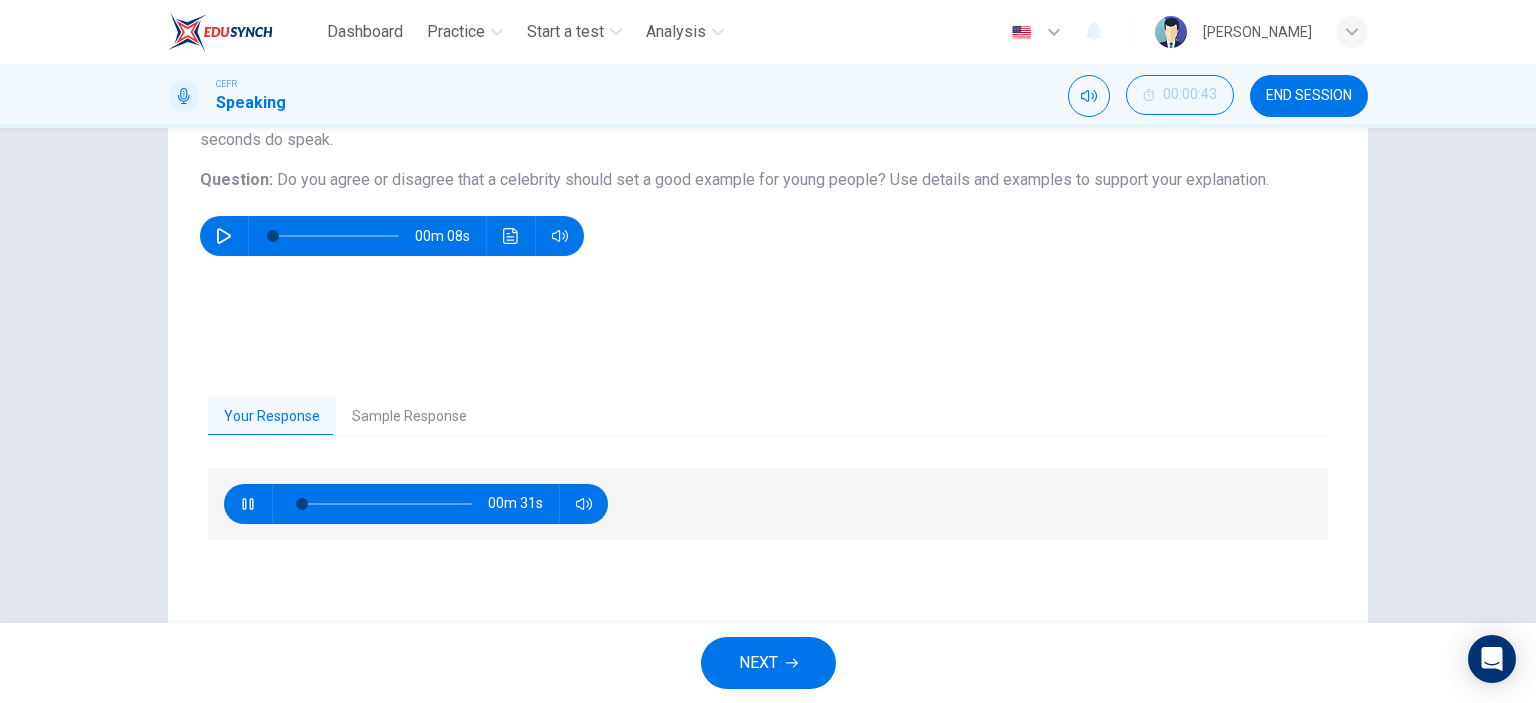 type on "15" 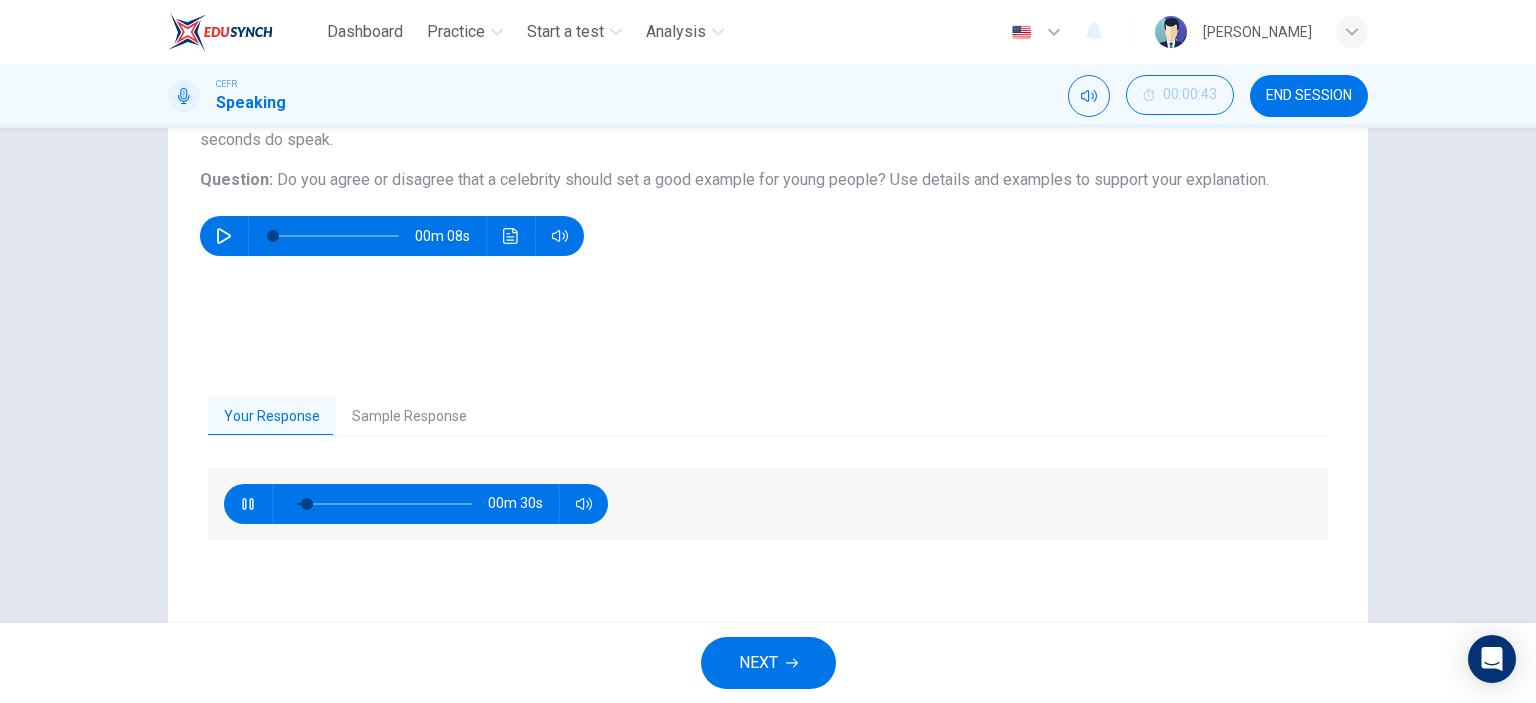 type on "17" 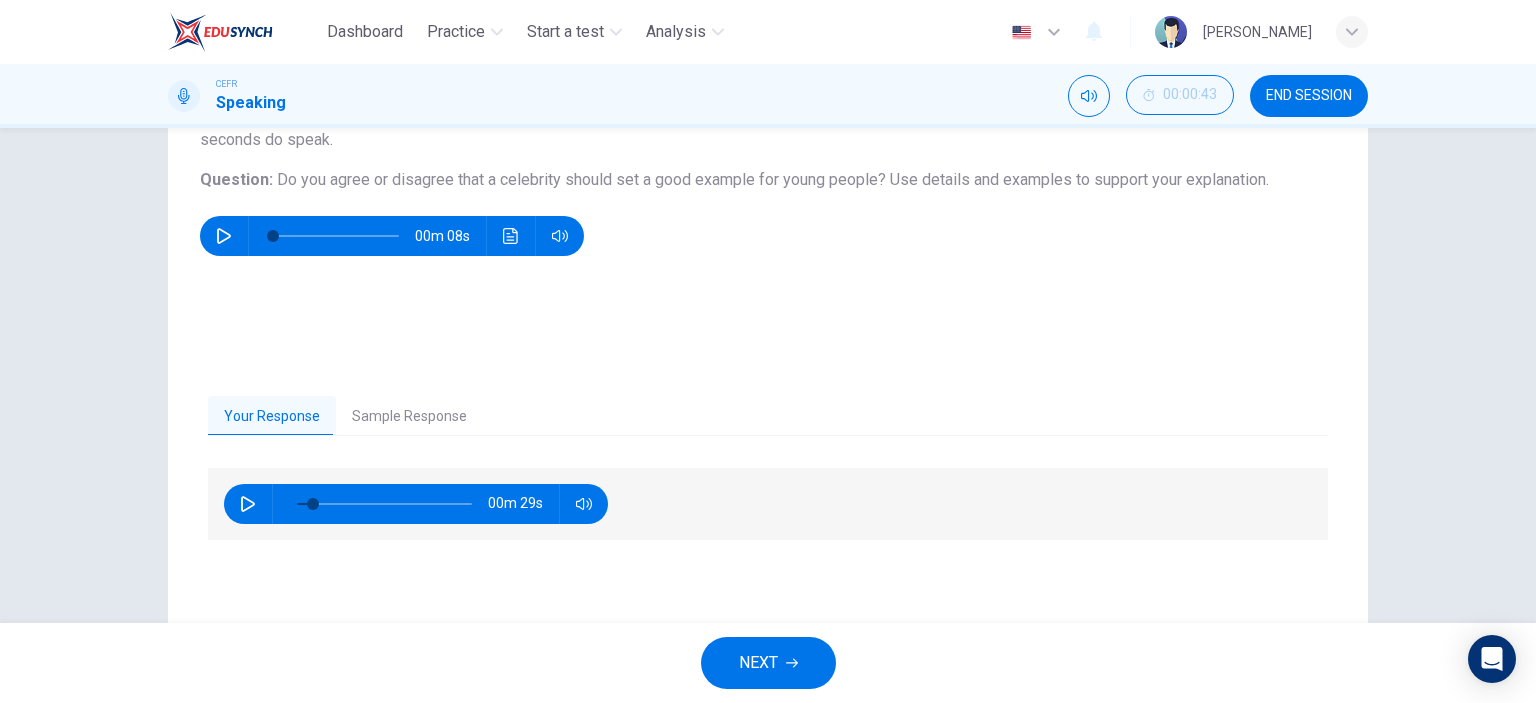 click on "Sample Response" at bounding box center (409, 417) 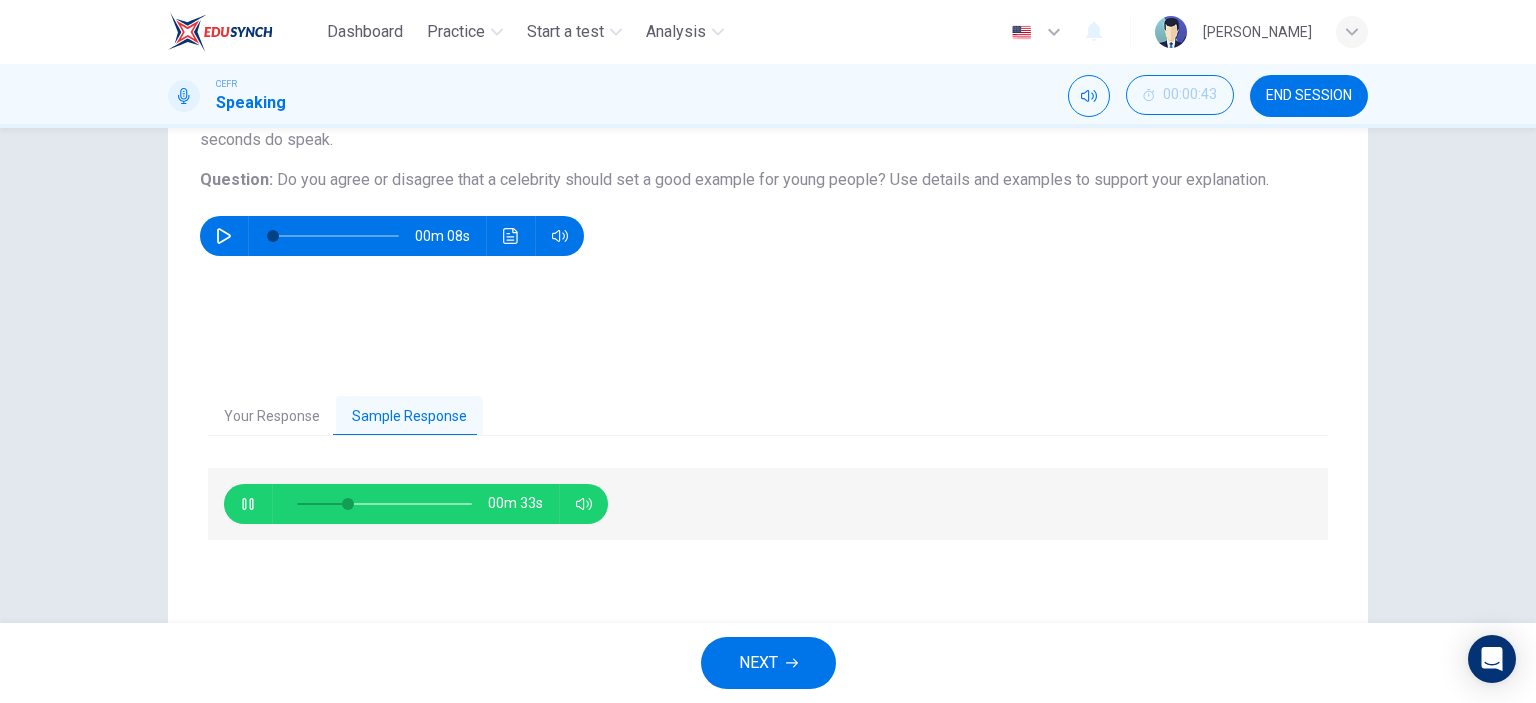 click 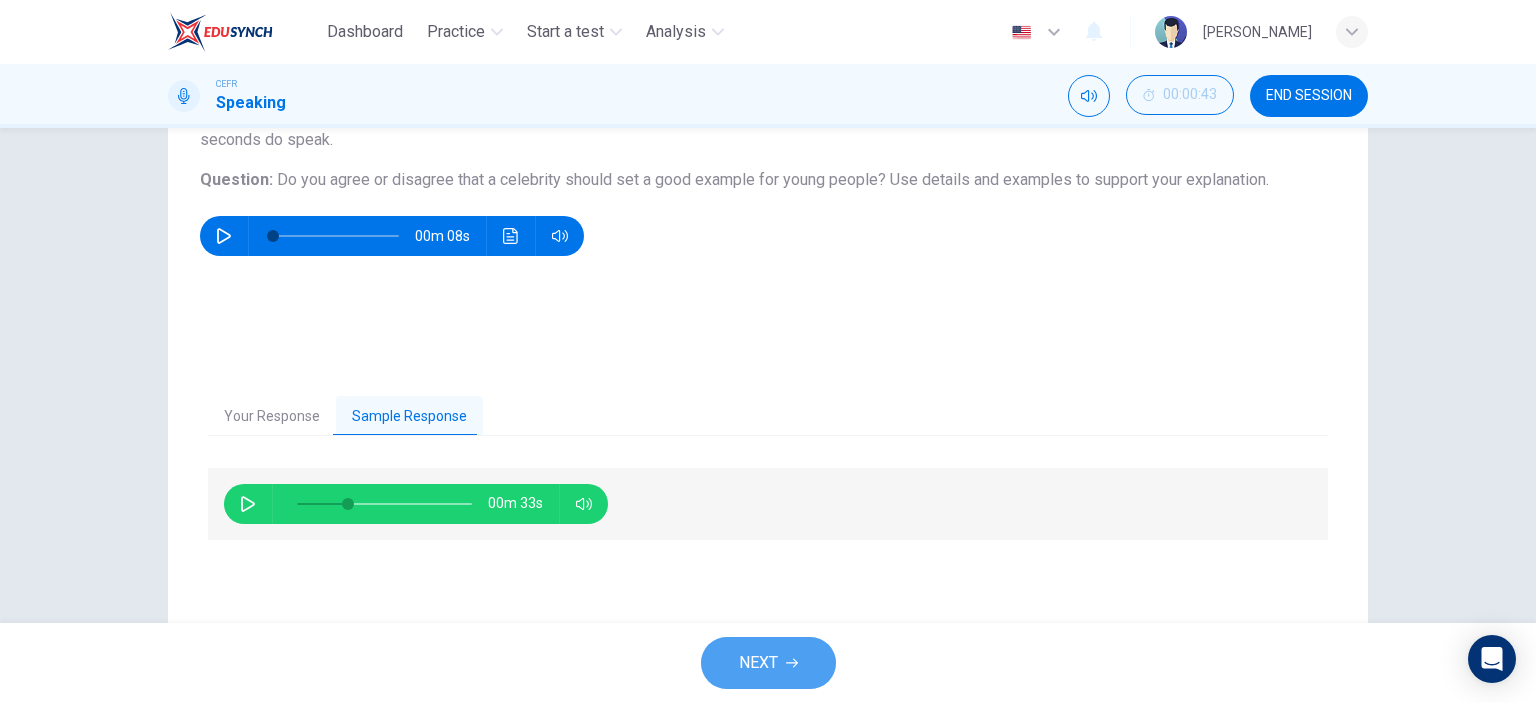 click on "NEXT" at bounding box center [768, 663] 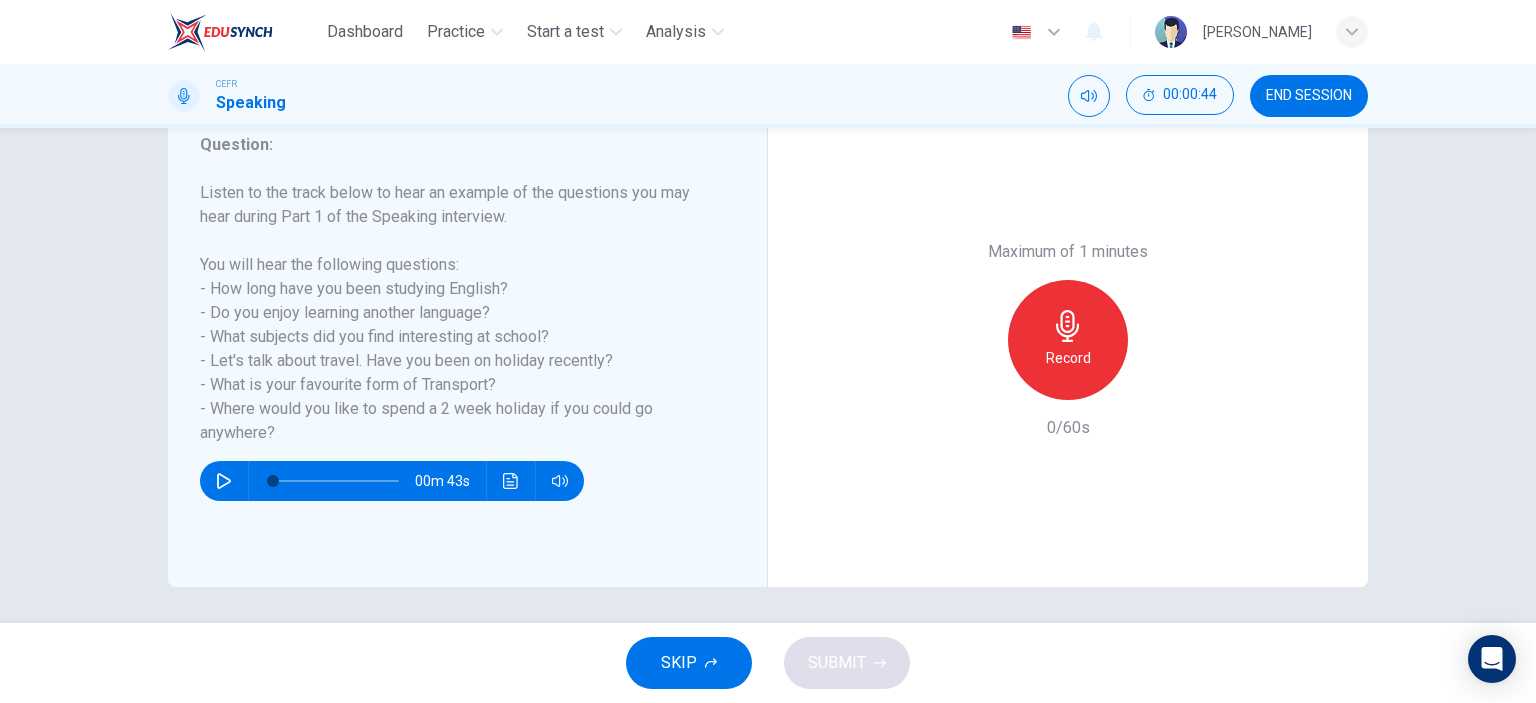 scroll, scrollTop: 280, scrollLeft: 0, axis: vertical 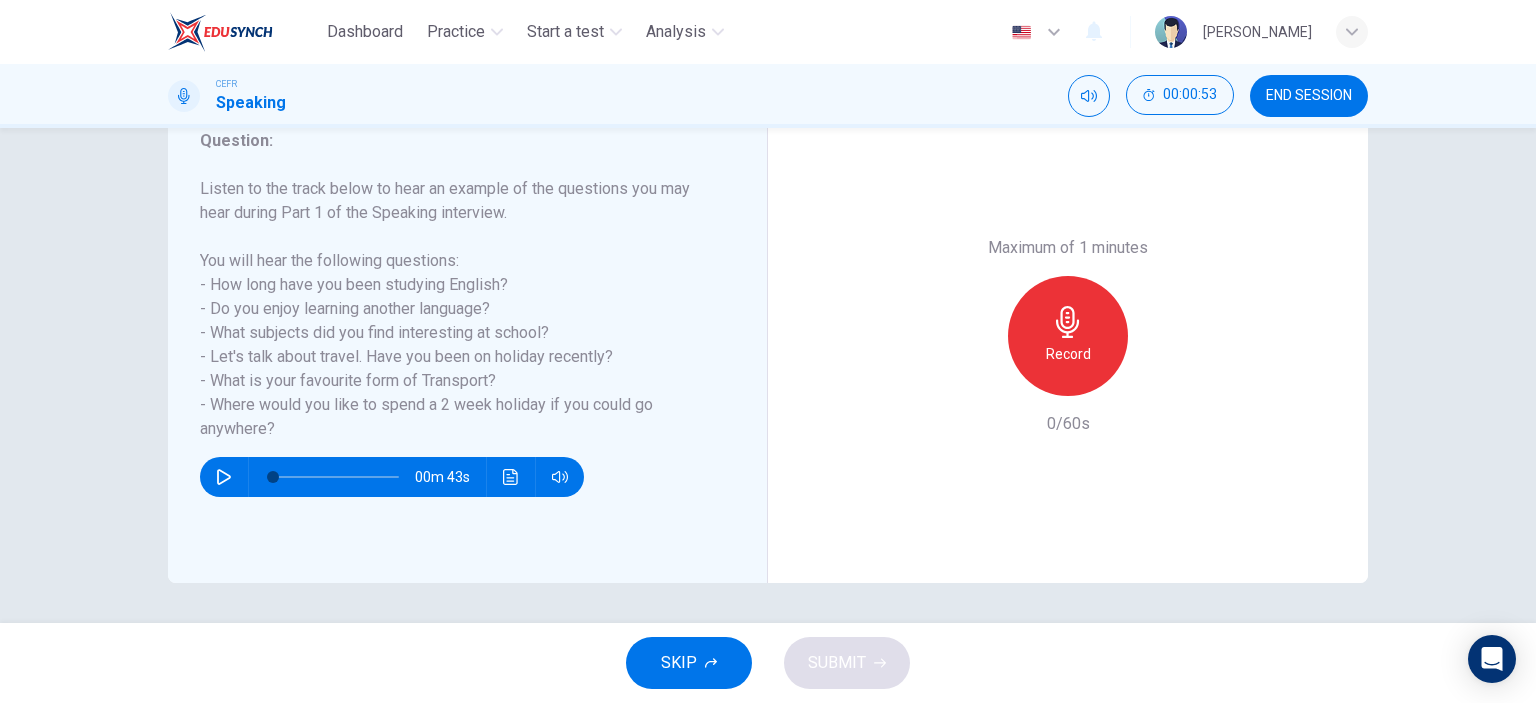 click 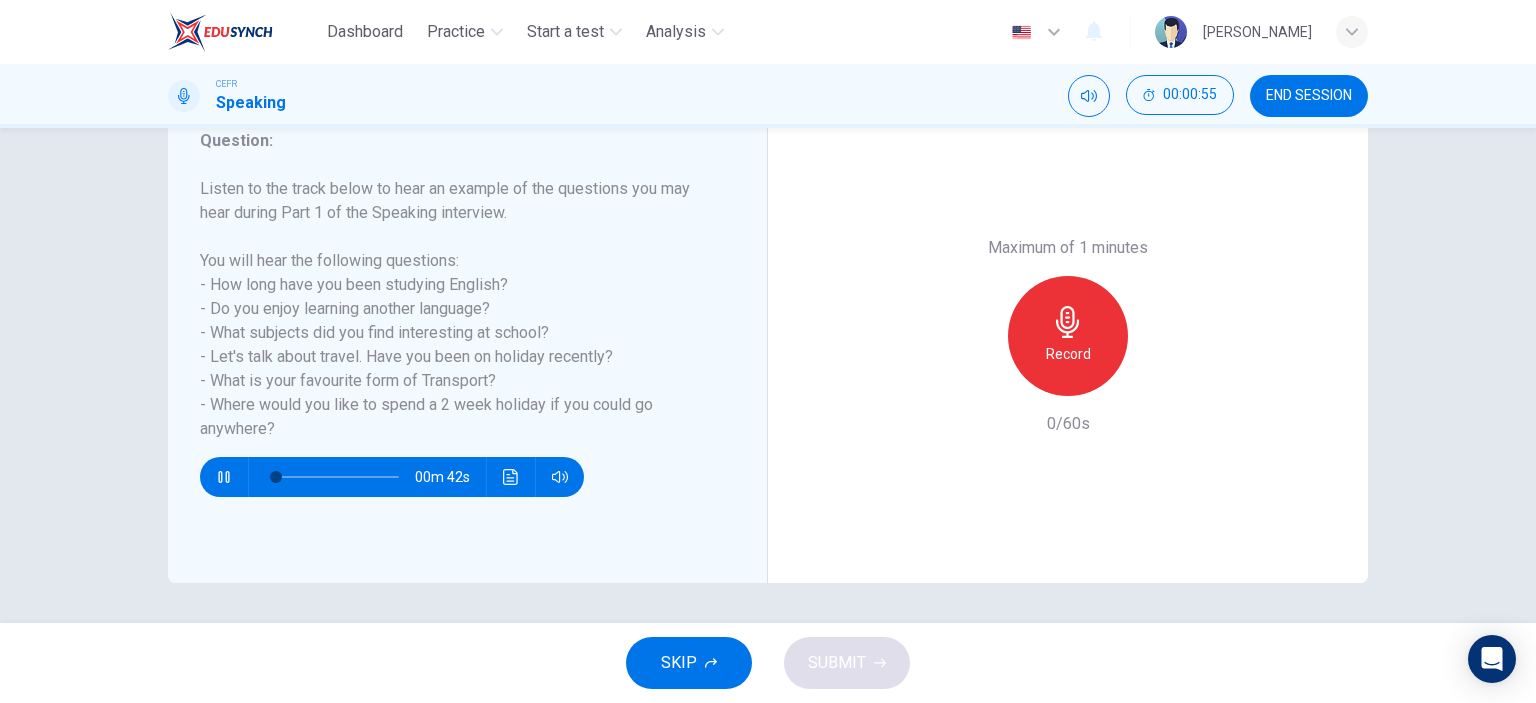 click 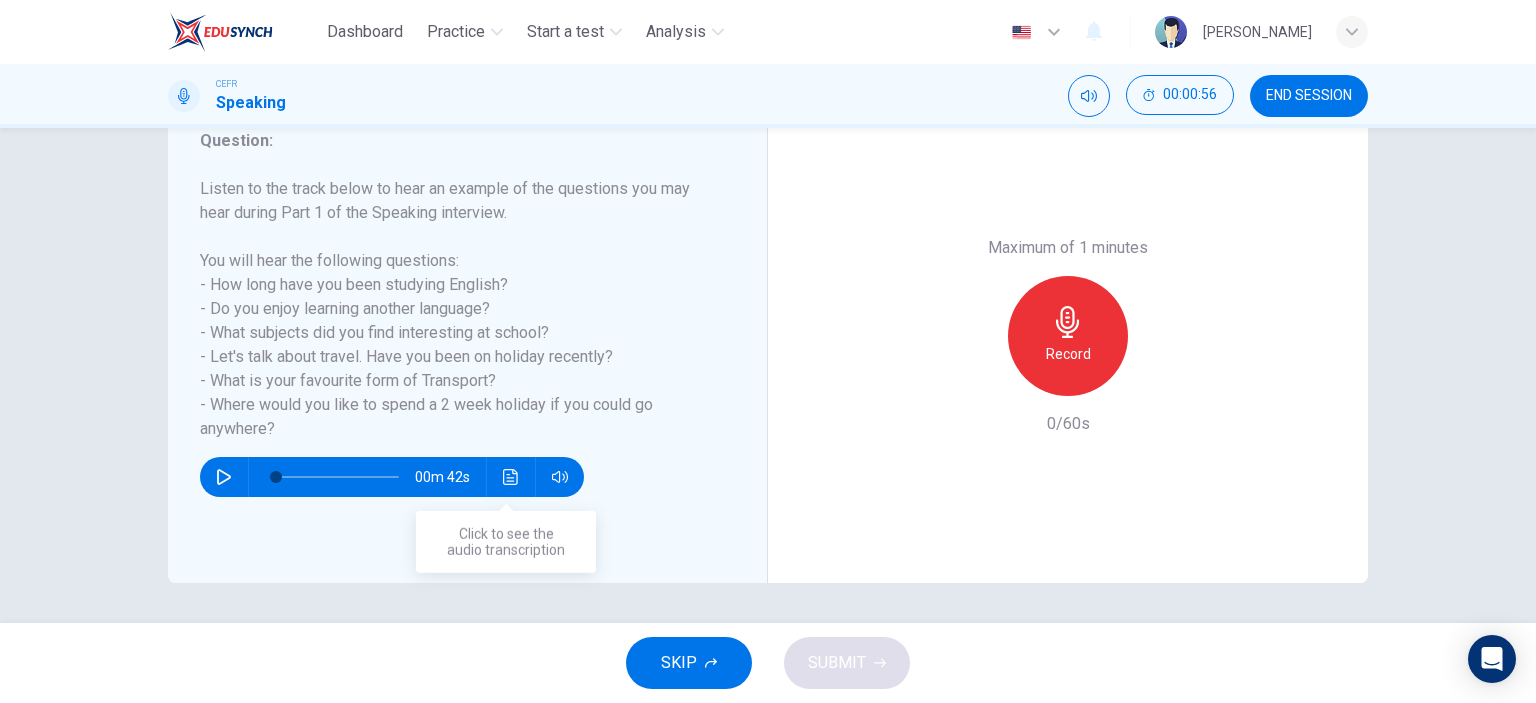 click at bounding box center [511, 477] 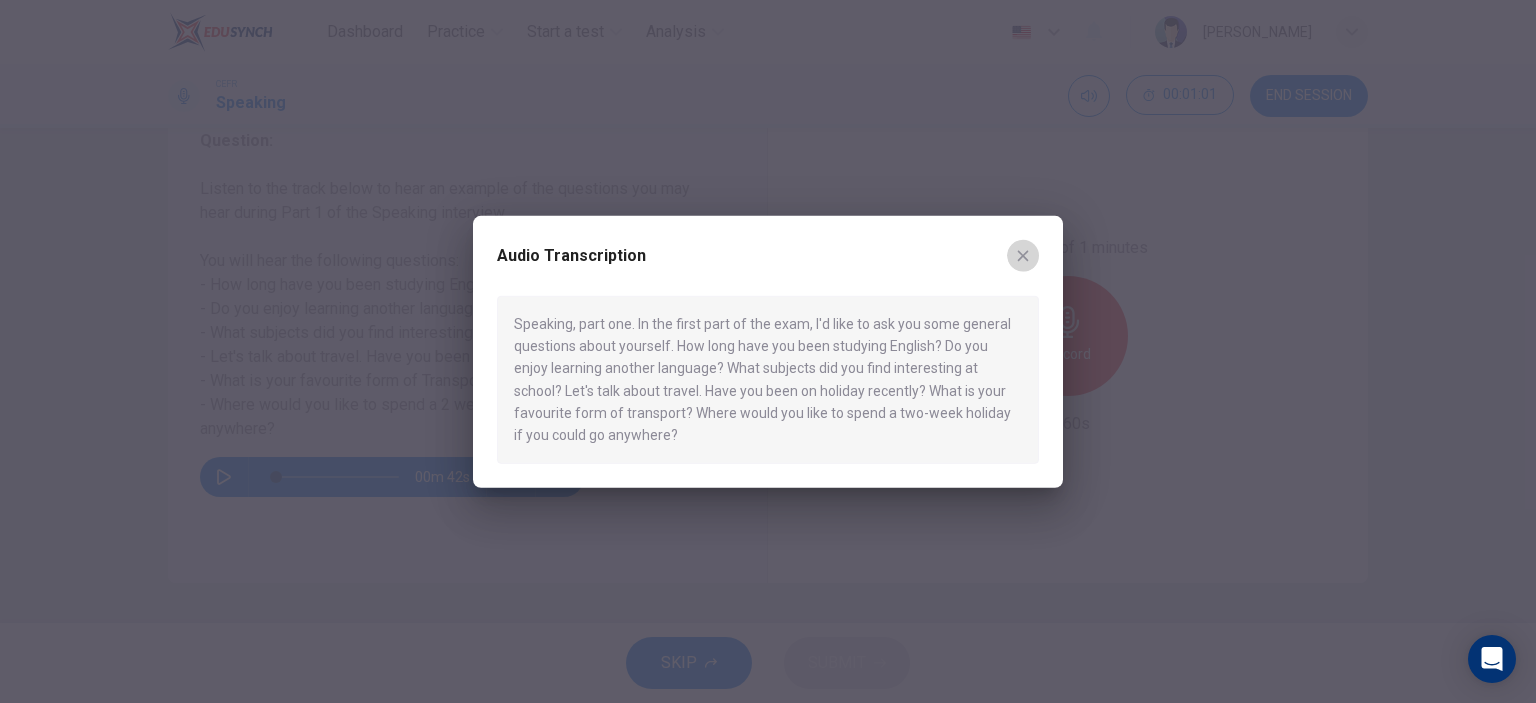 click at bounding box center [1023, 255] 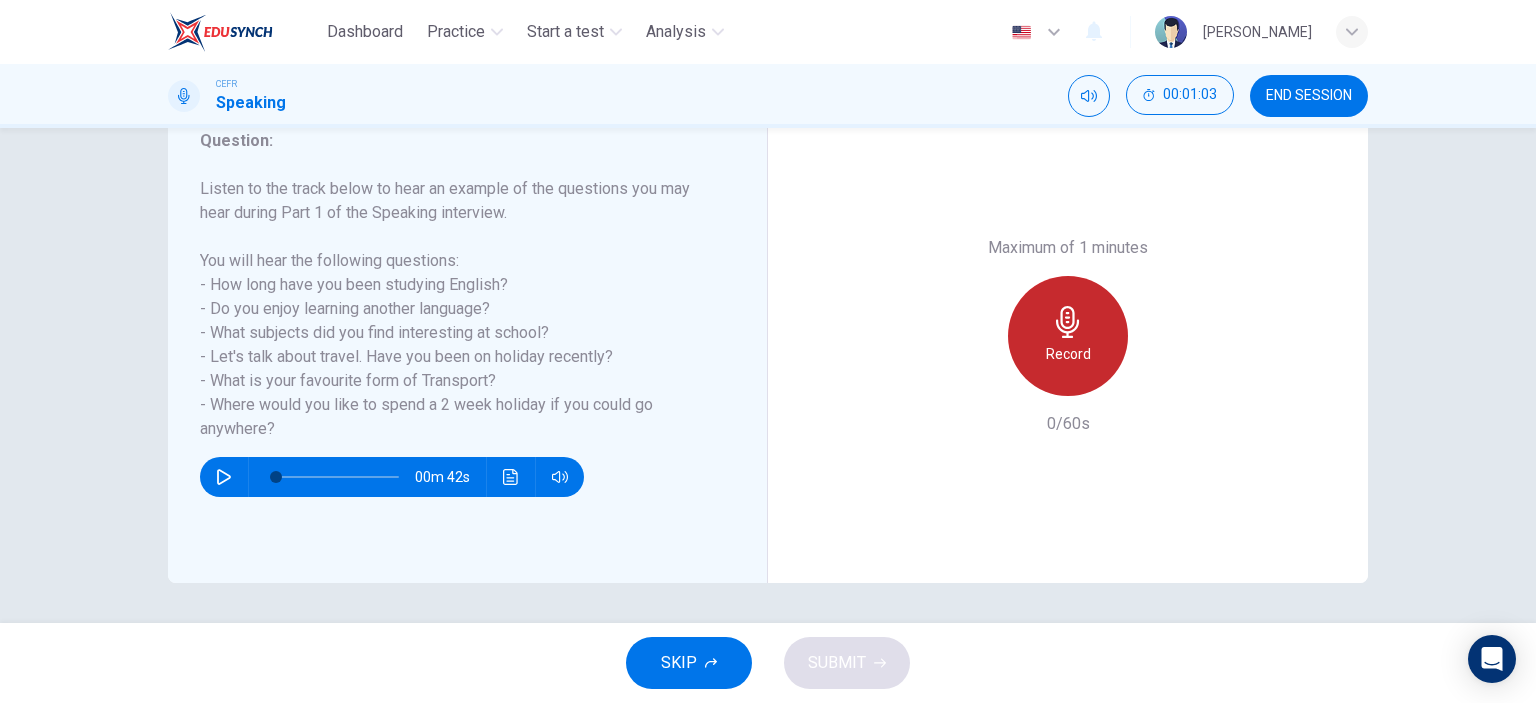 click on "Record" at bounding box center [1068, 336] 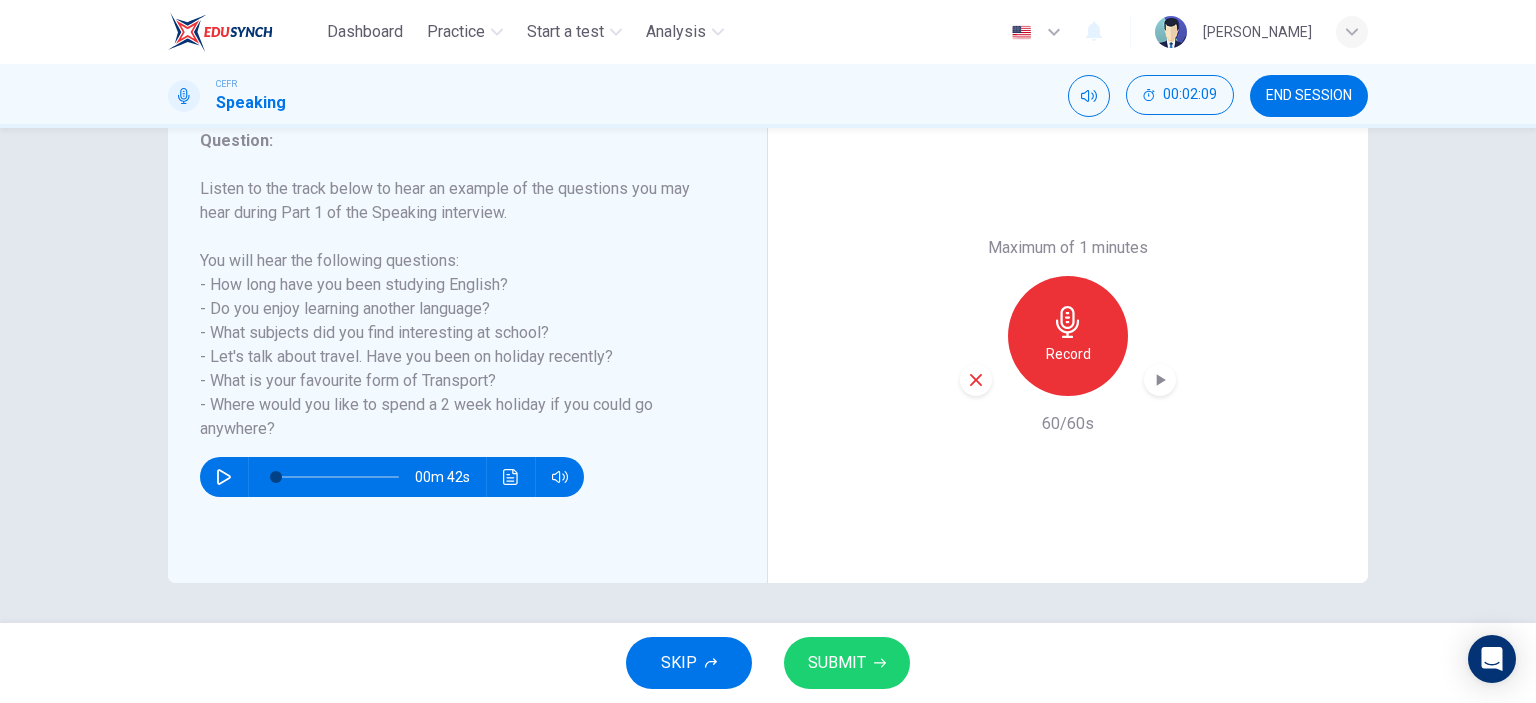 click 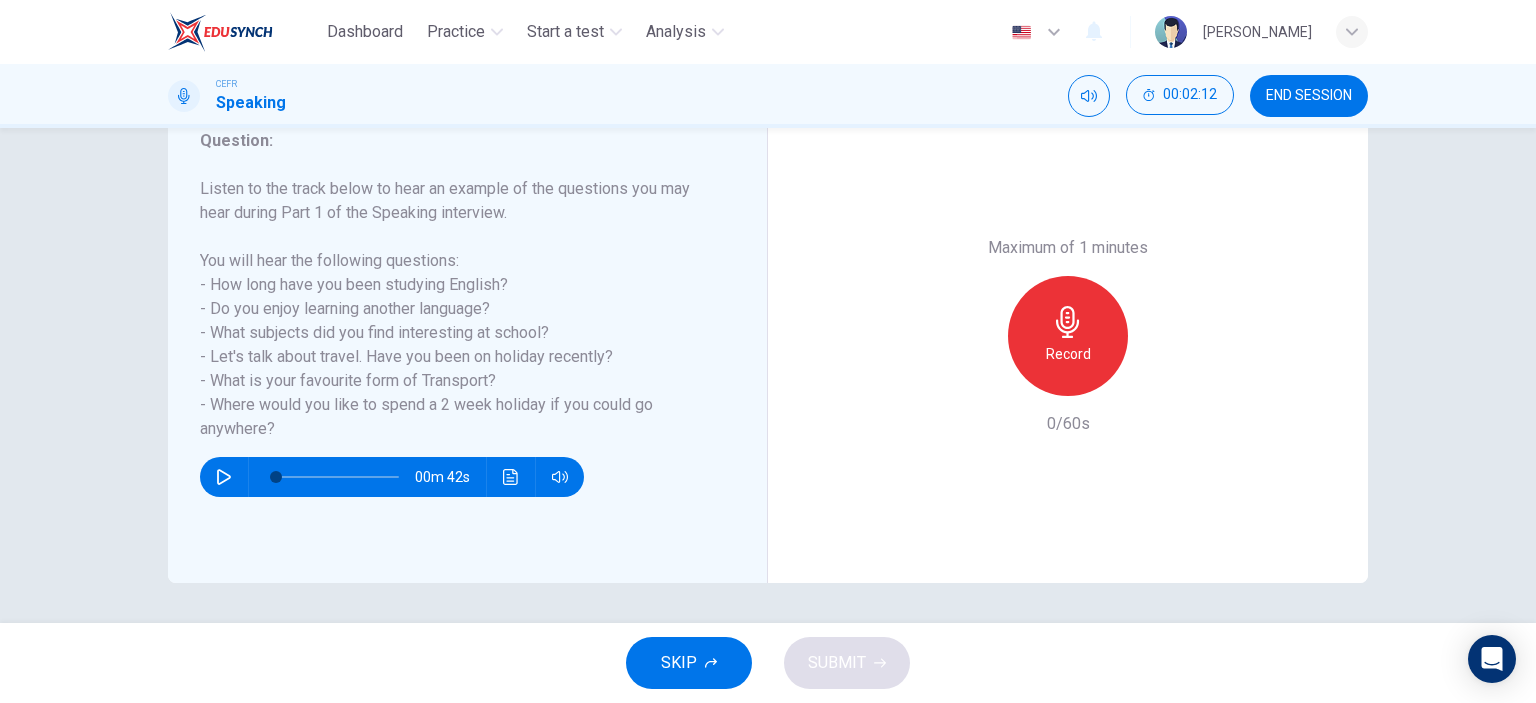click on "Record" at bounding box center [1068, 354] 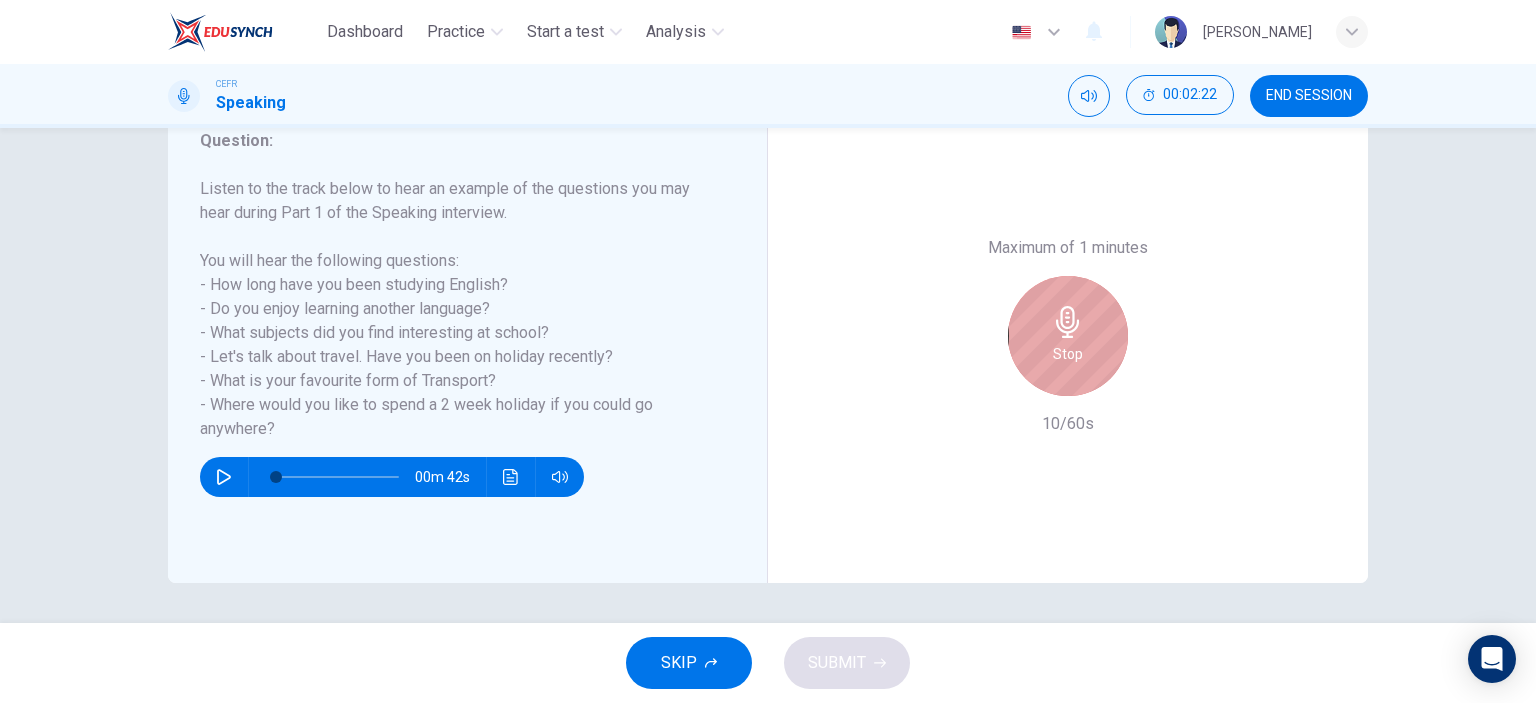 click on "Stop" at bounding box center [1068, 336] 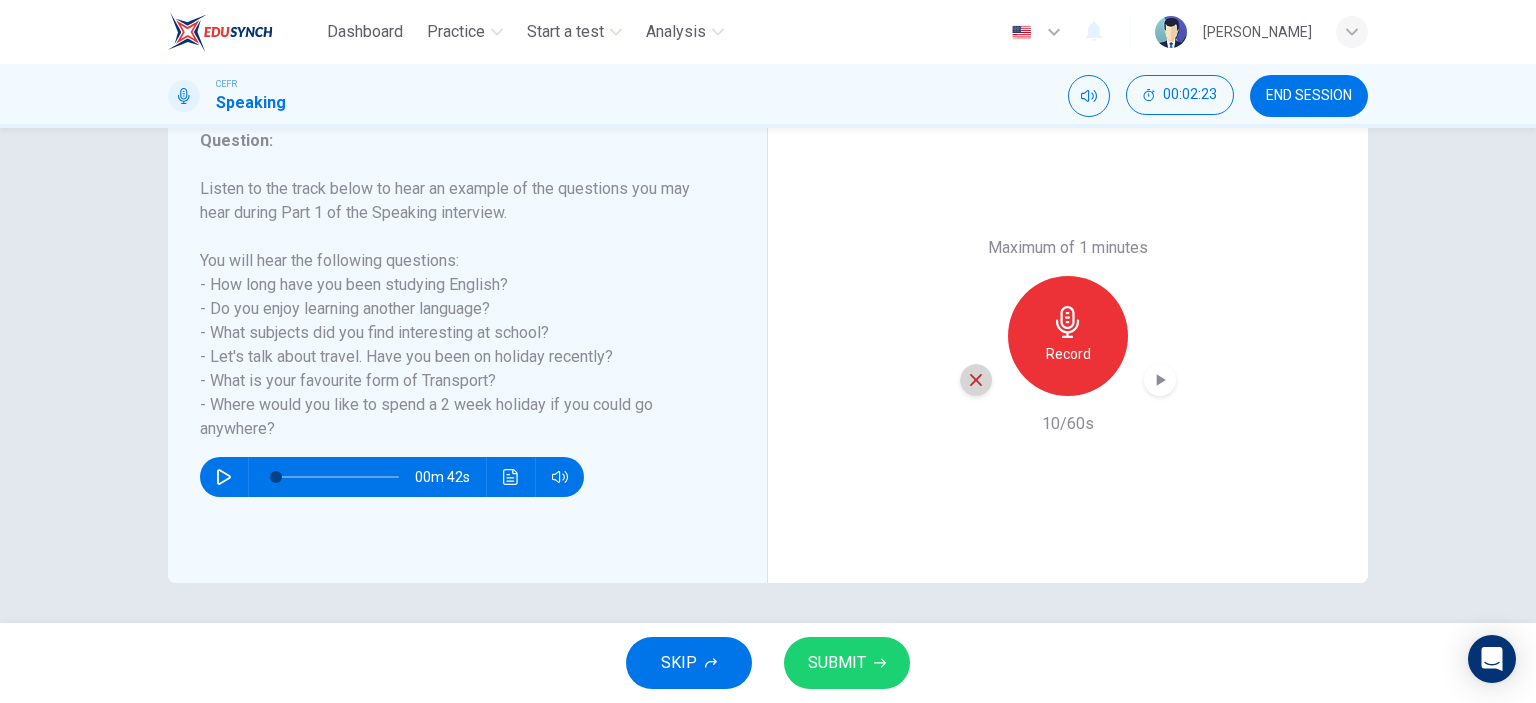 click at bounding box center (976, 380) 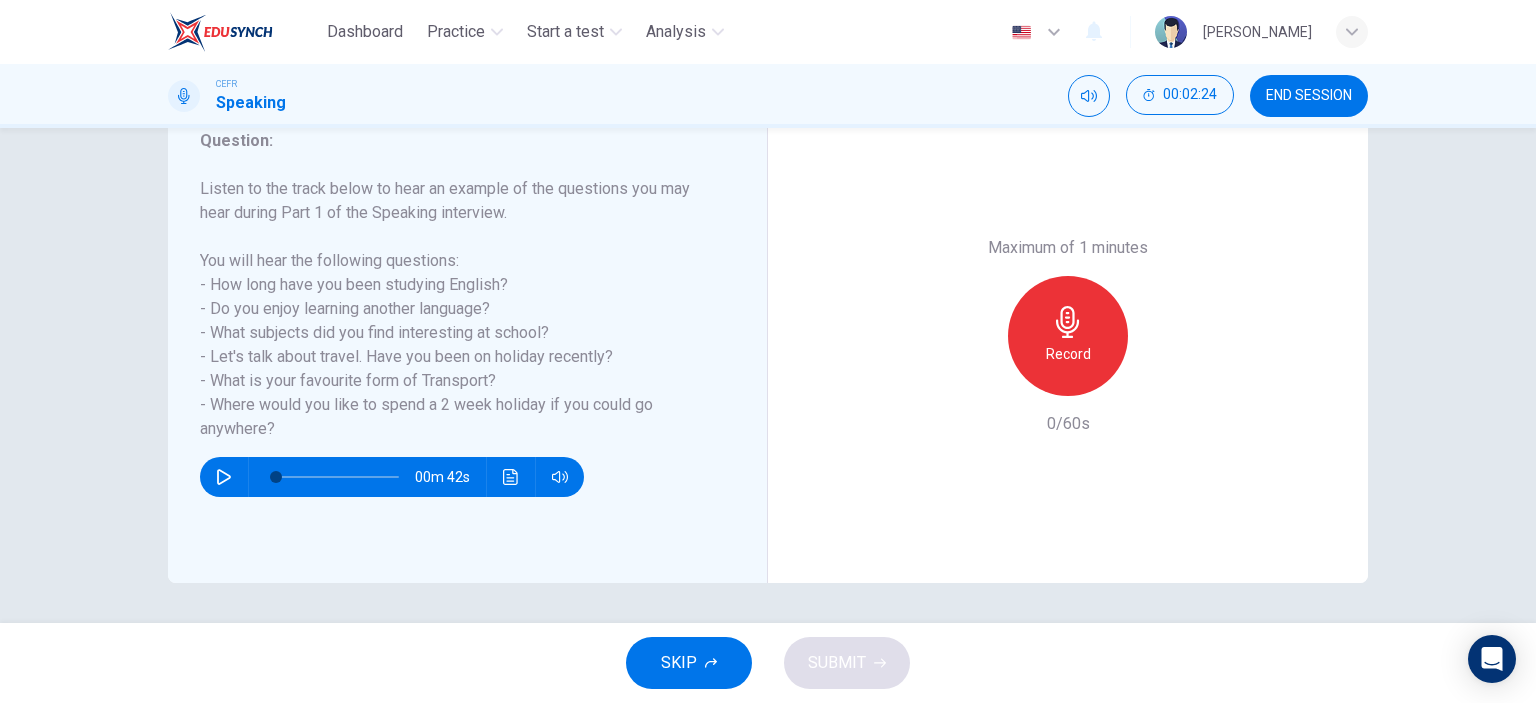 click on "Record" at bounding box center [1068, 336] 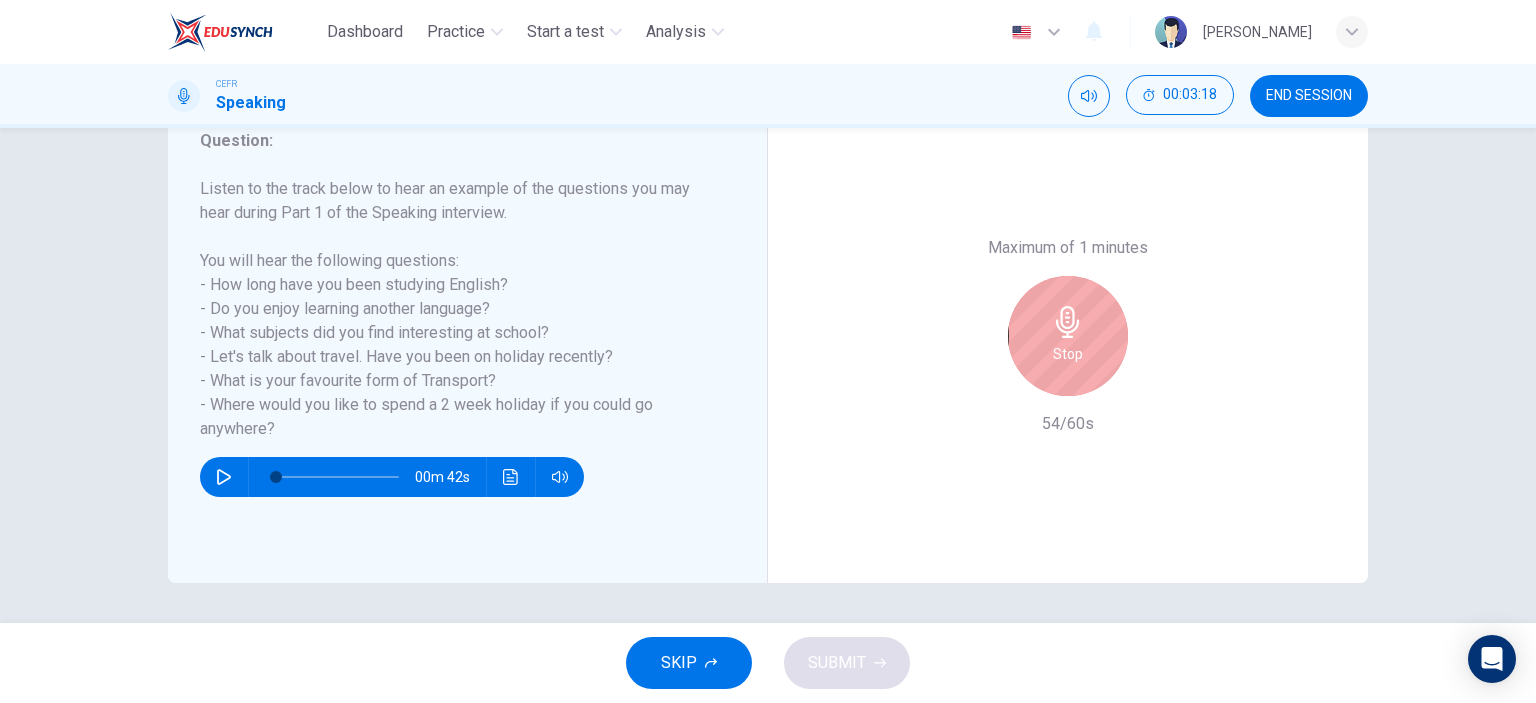 click on "Stop" at bounding box center (1068, 336) 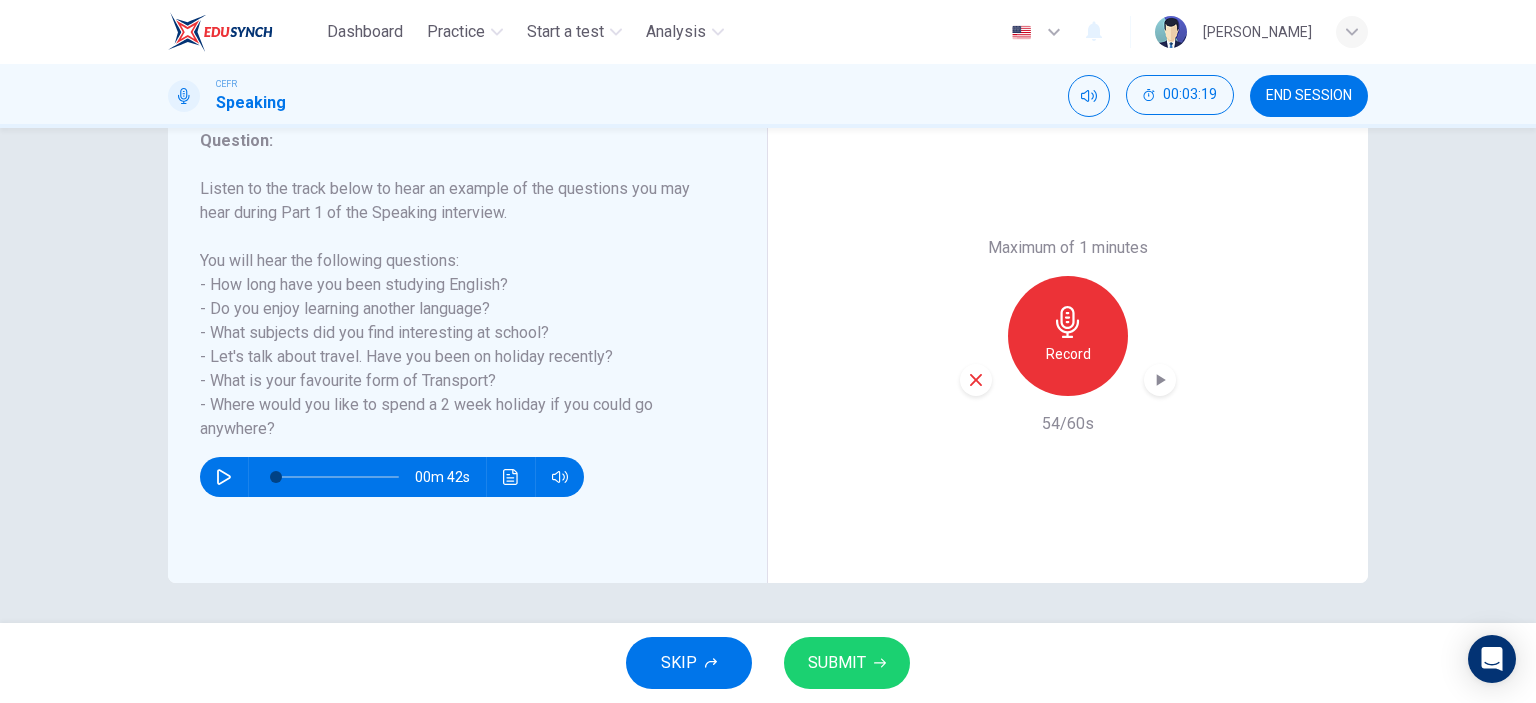 click on "SUBMIT" at bounding box center (837, 663) 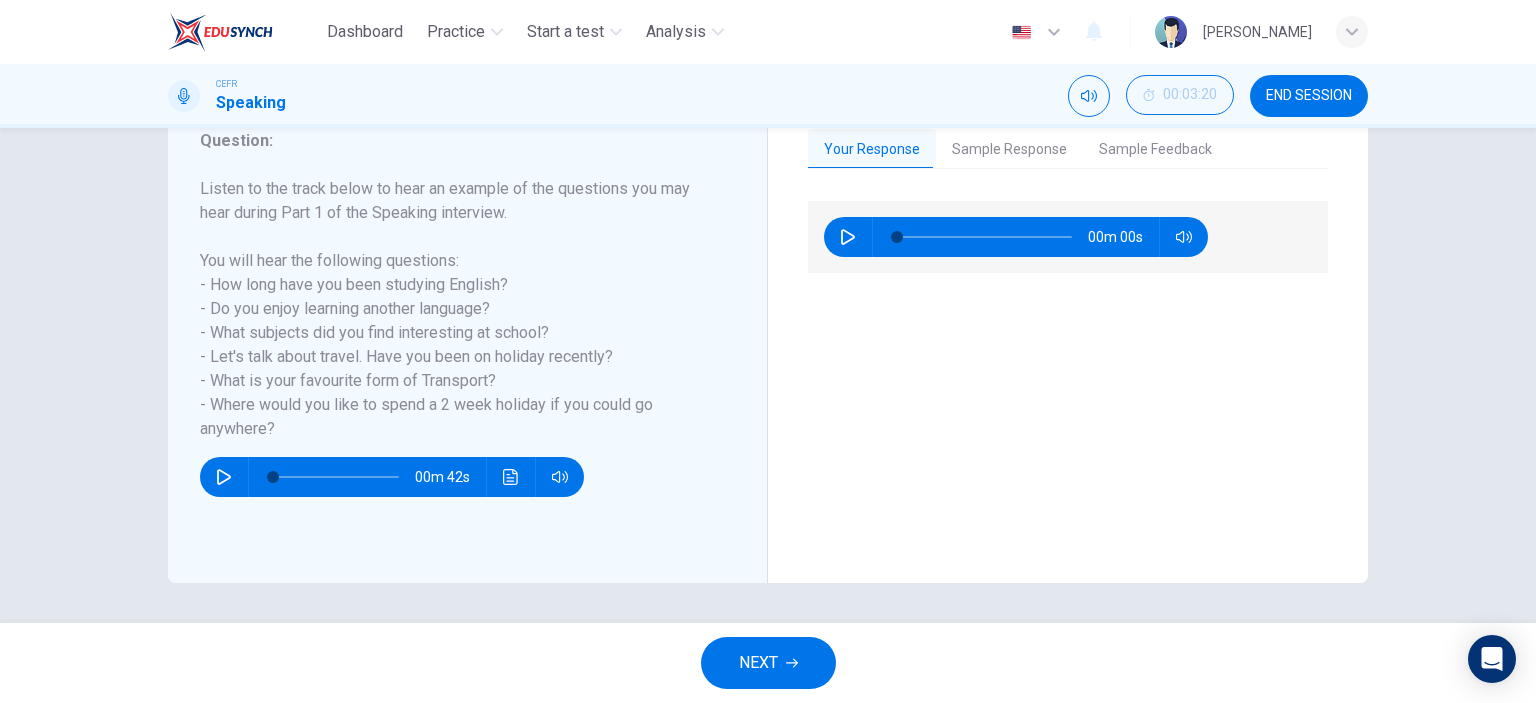 type on "0" 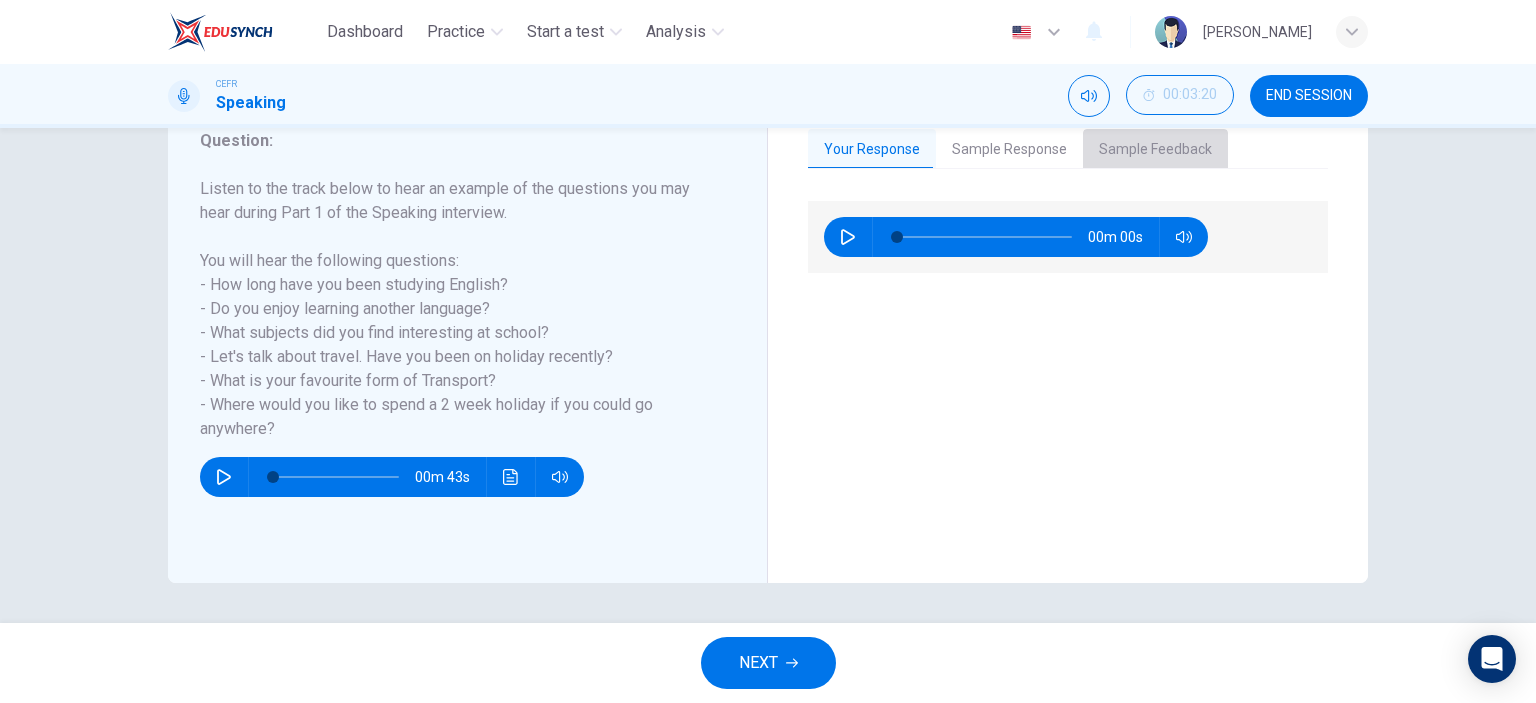 click on "Sample Feedback" at bounding box center (1155, 150) 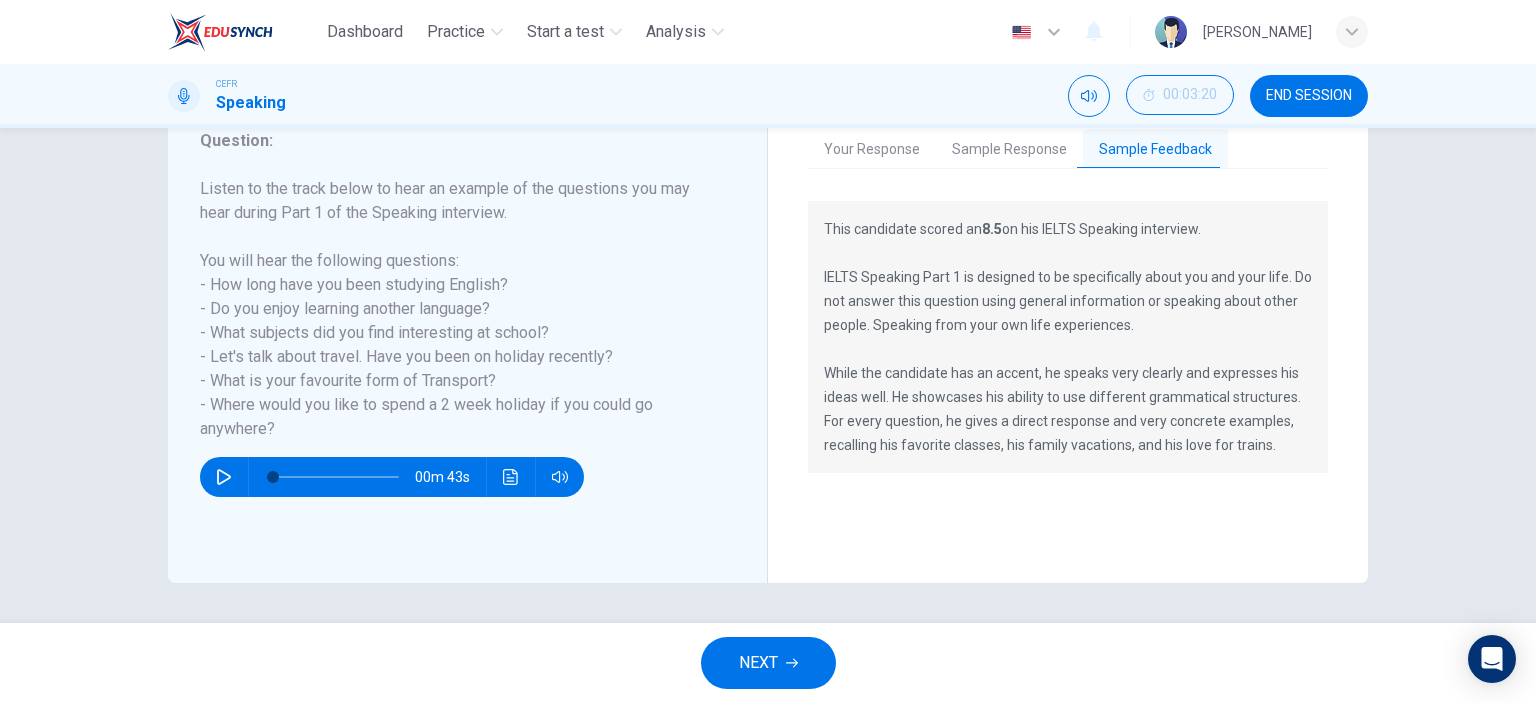 click on "Sample Response" at bounding box center (1009, 150) 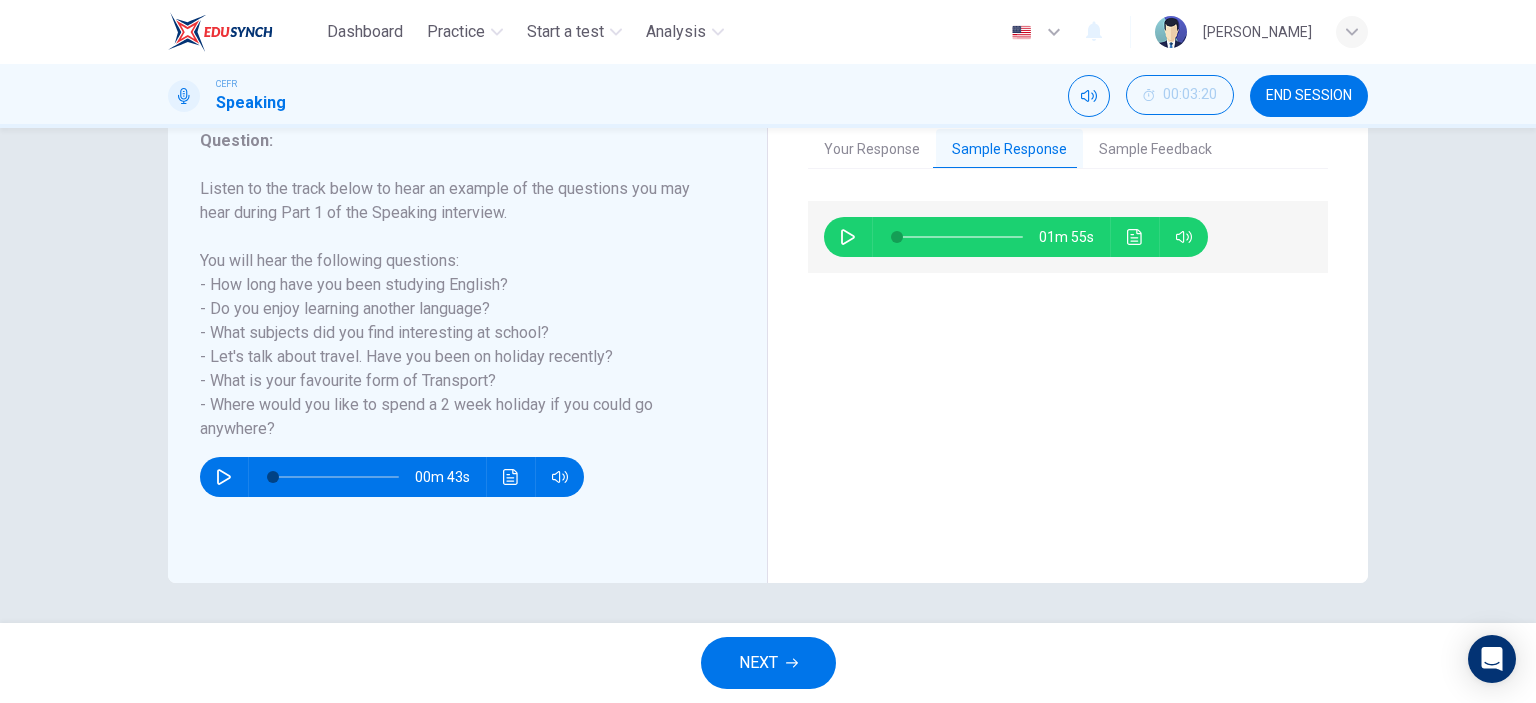 click on "Sample Feedback" at bounding box center (1155, 150) 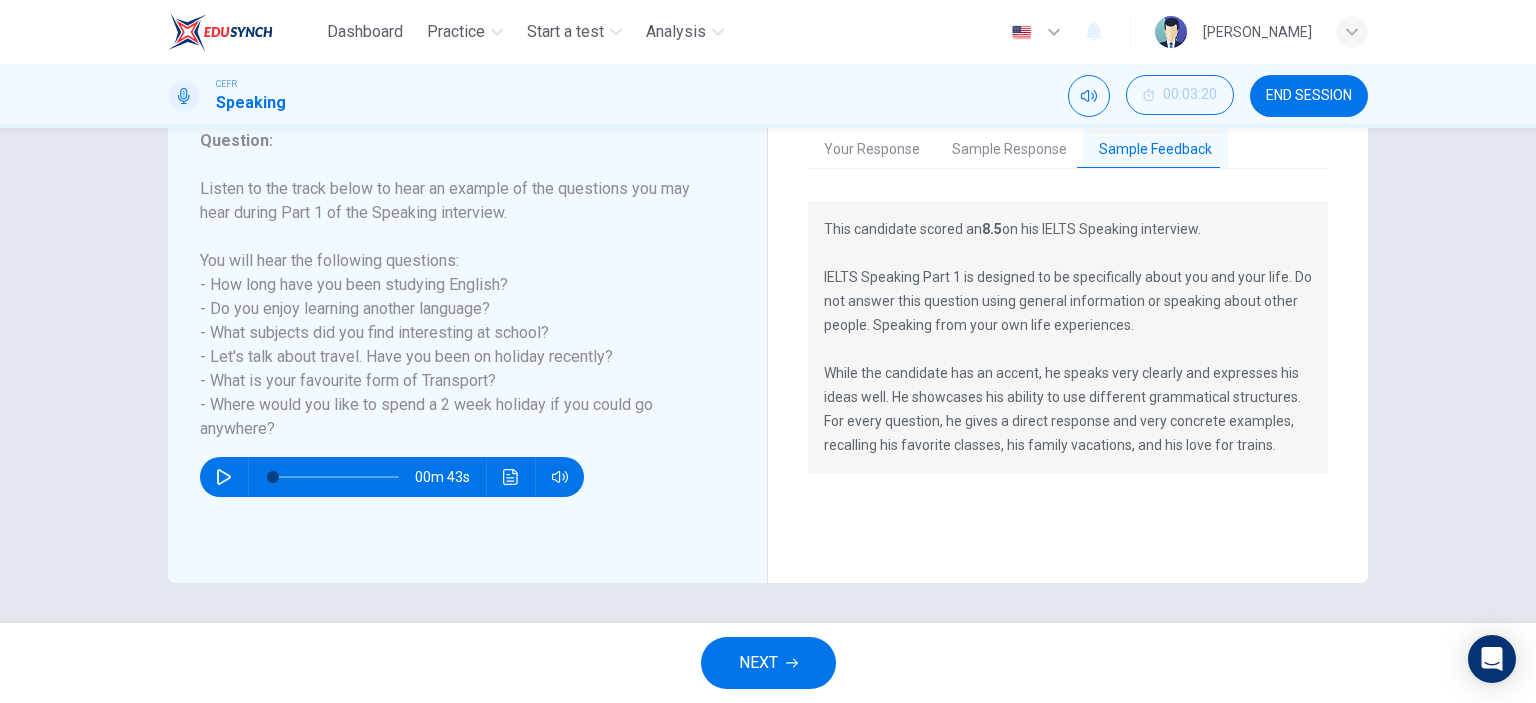 click on "Your Response" at bounding box center (872, 150) 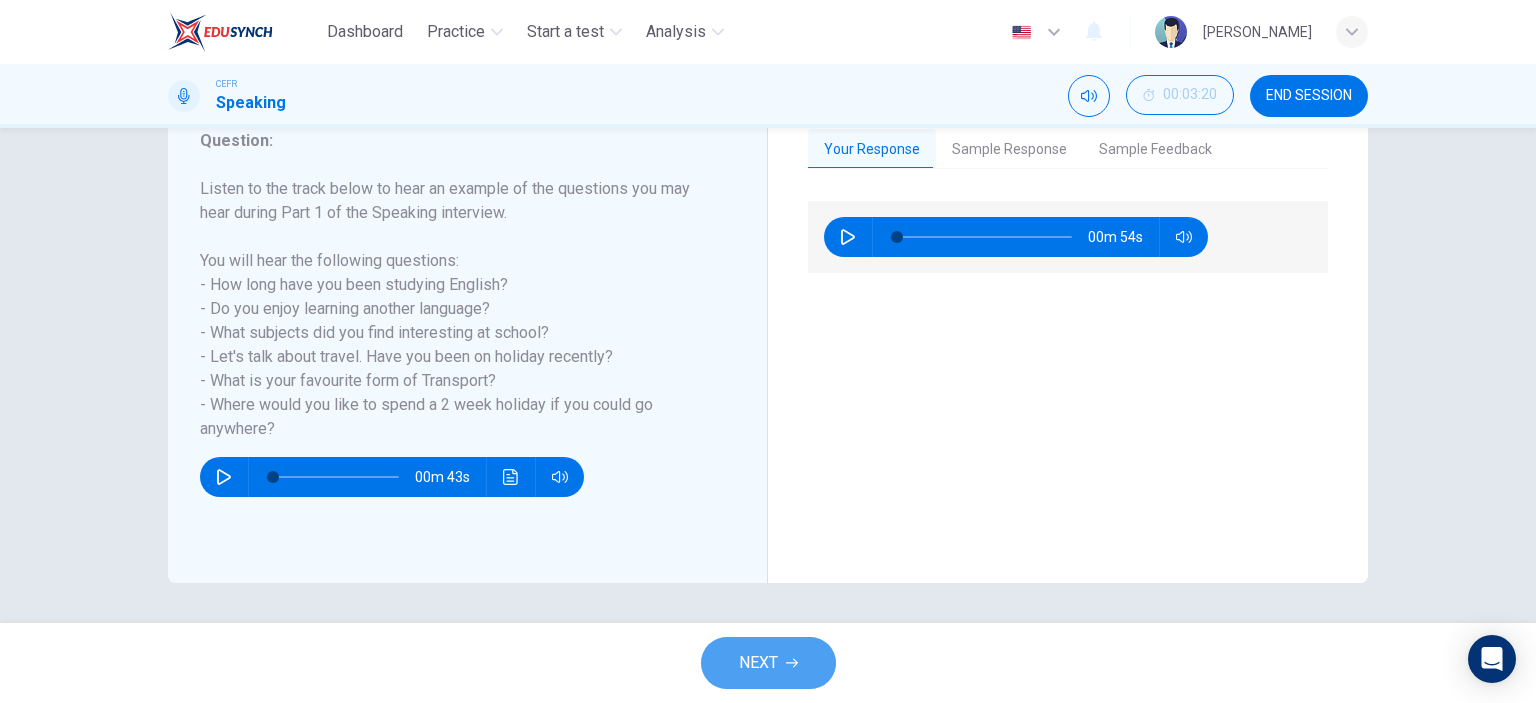 click on "NEXT" at bounding box center (768, 663) 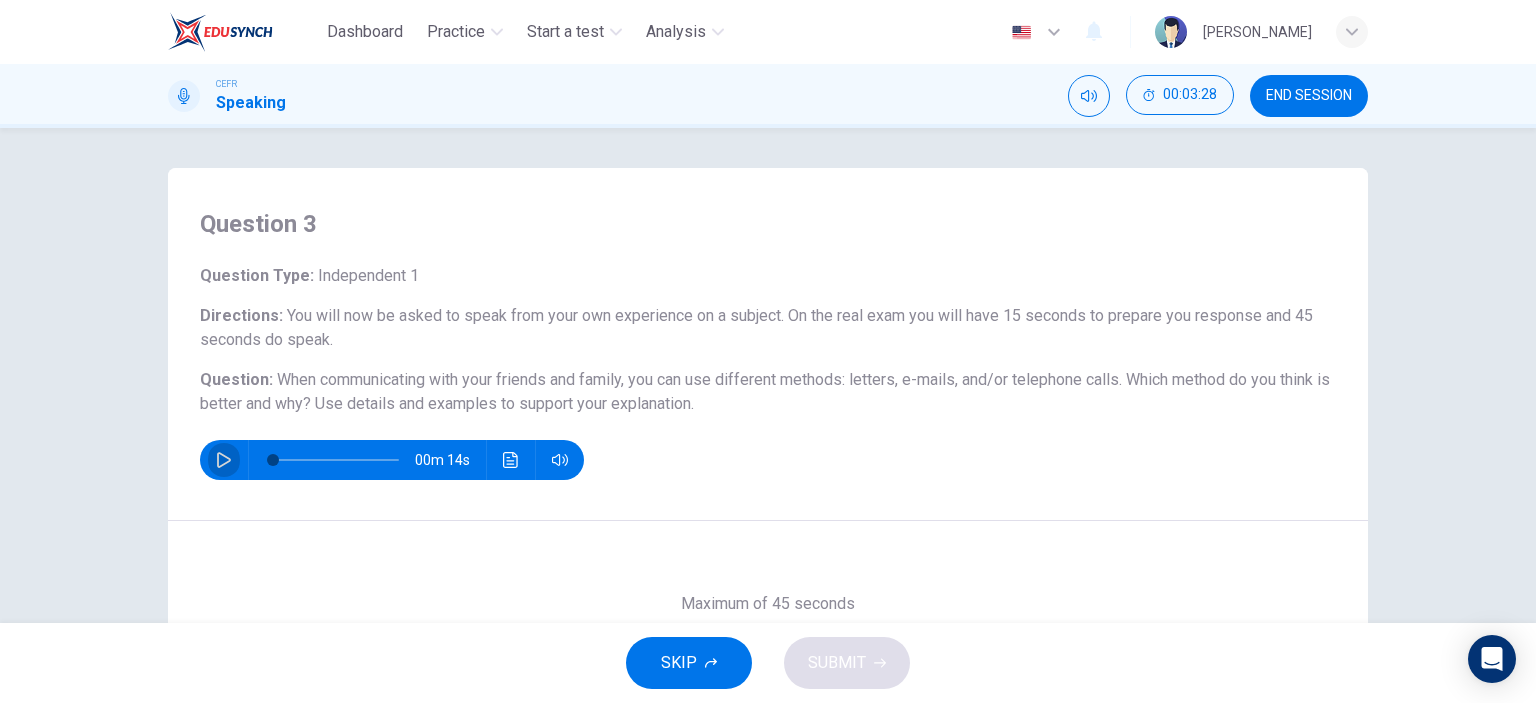 click at bounding box center [224, 460] 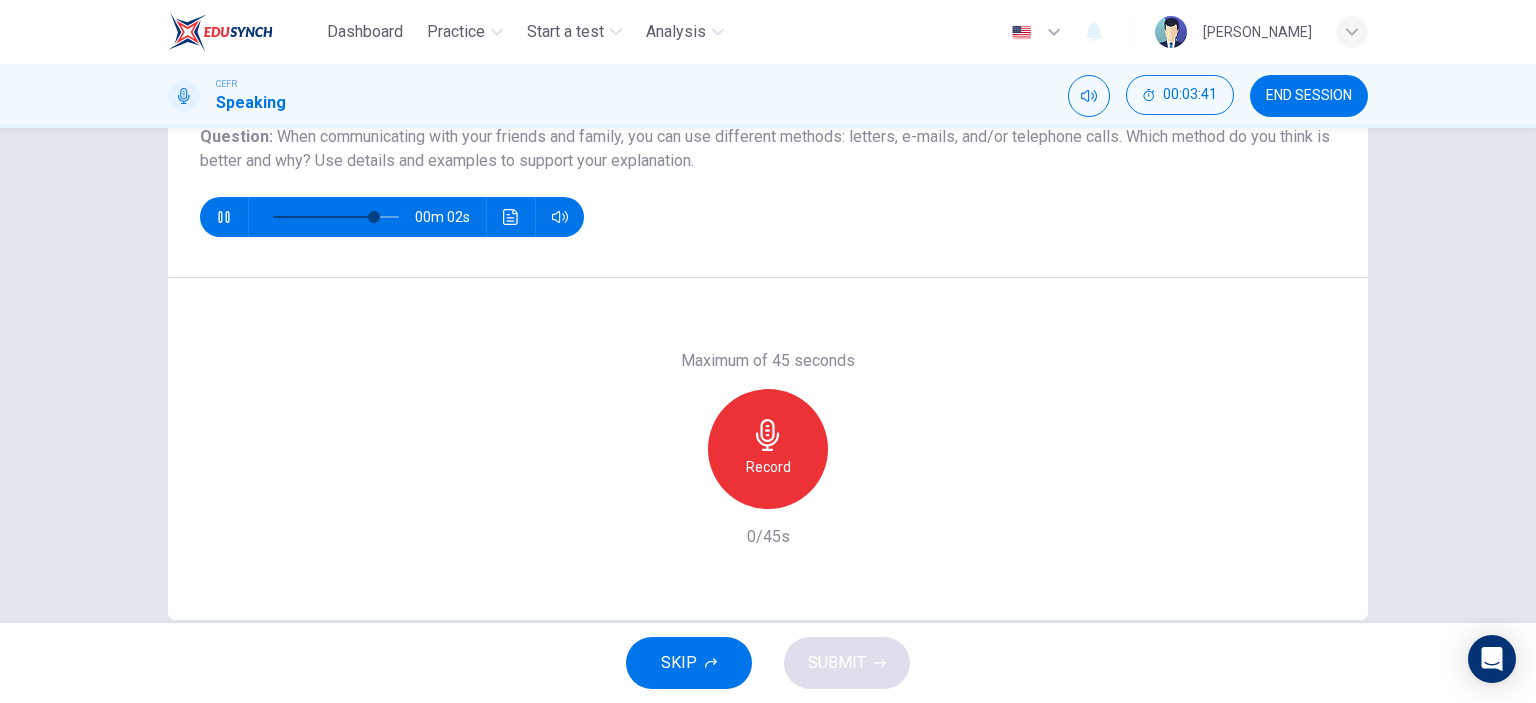 scroll, scrollTop: 280, scrollLeft: 0, axis: vertical 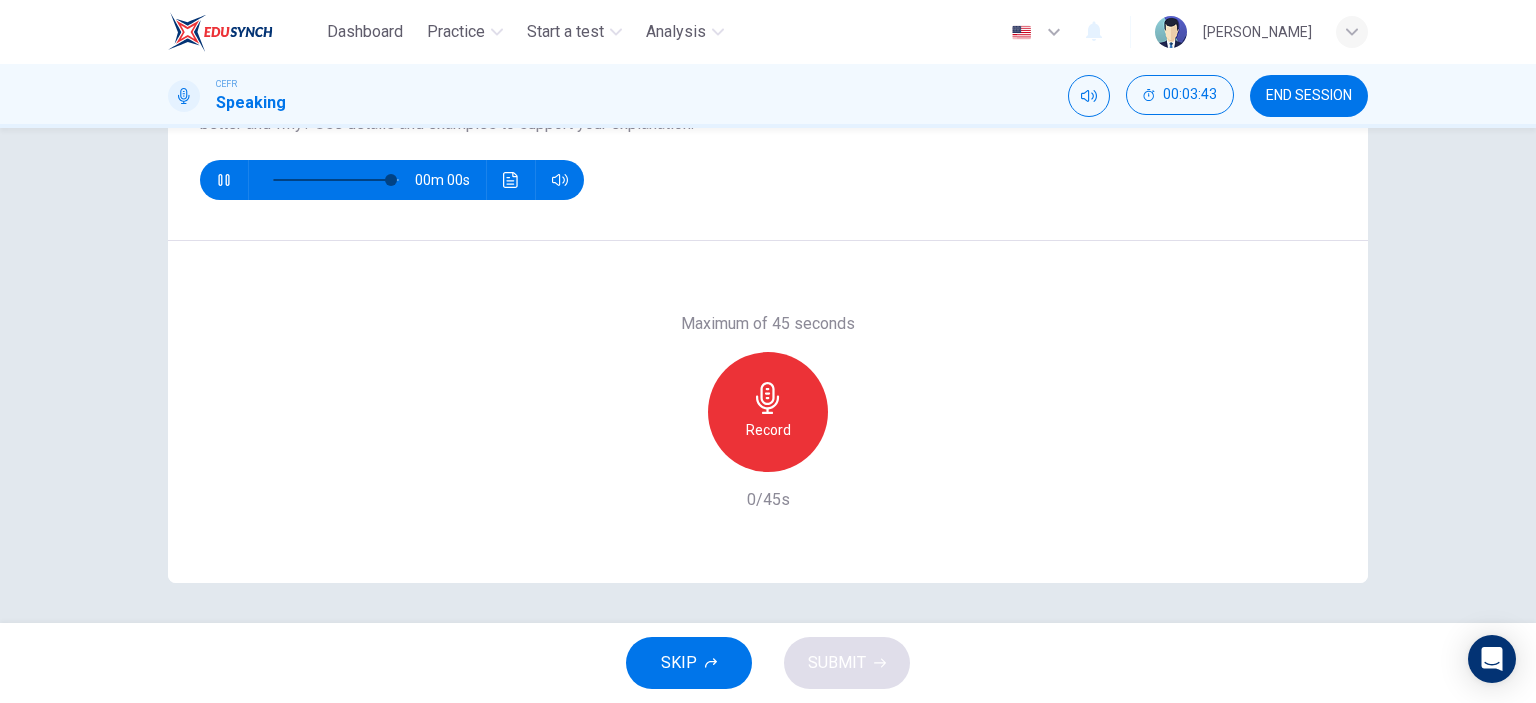 type on "0" 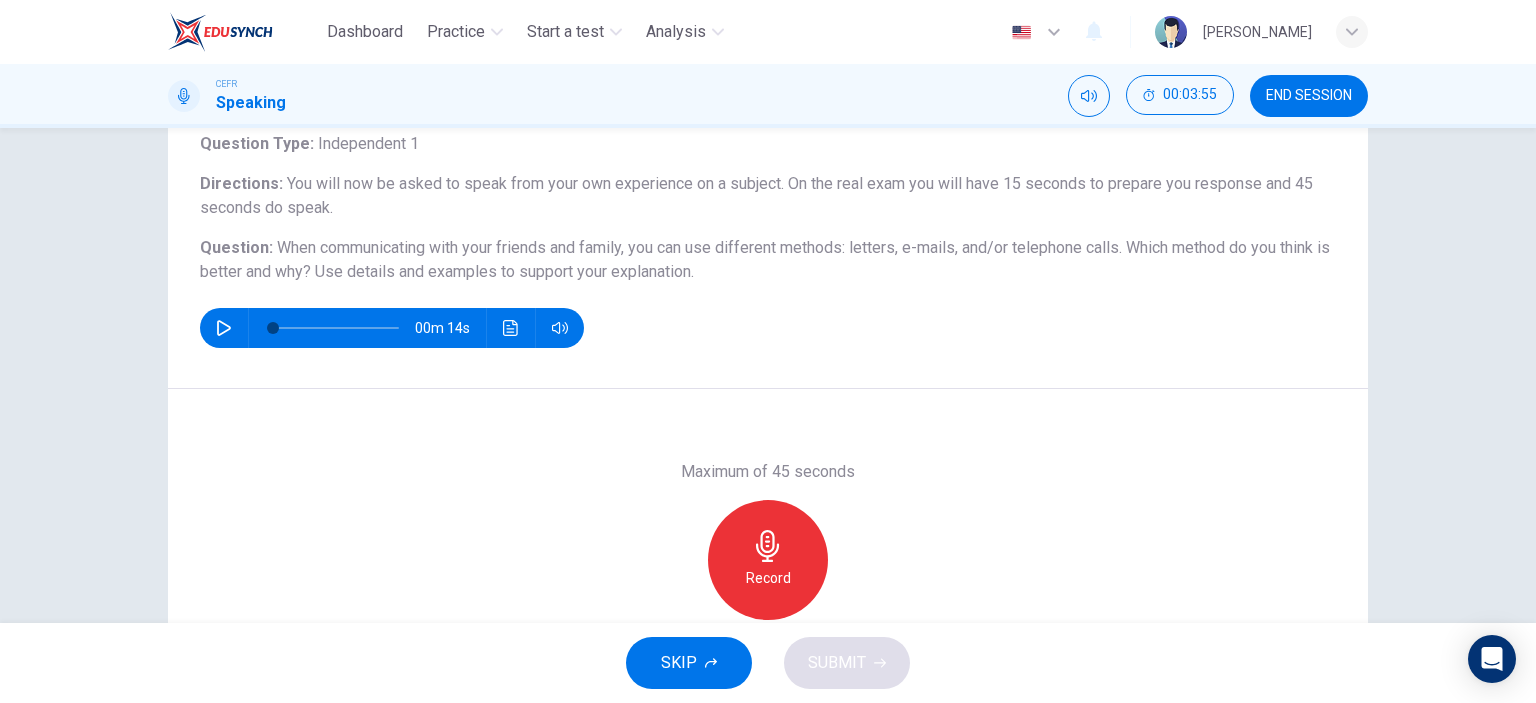scroll, scrollTop: 180, scrollLeft: 0, axis: vertical 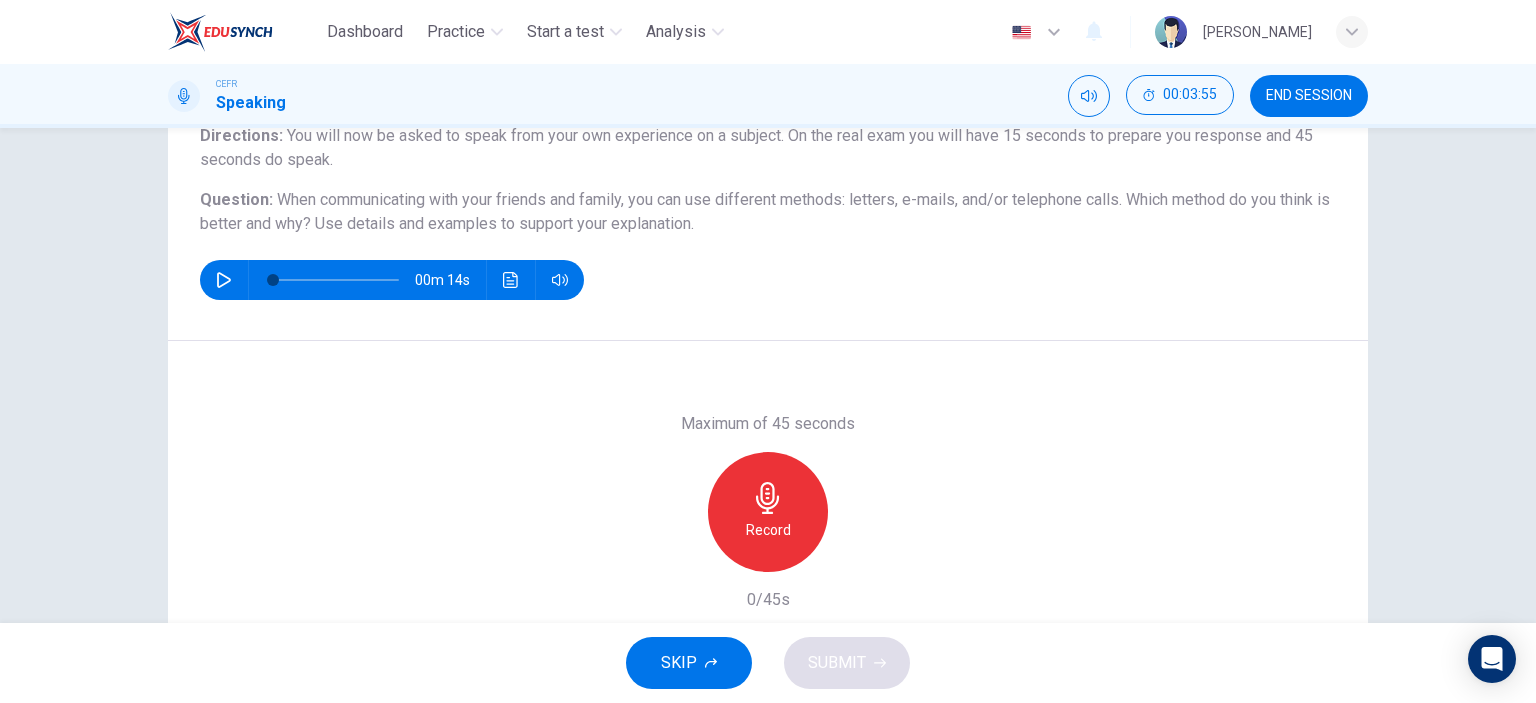 click 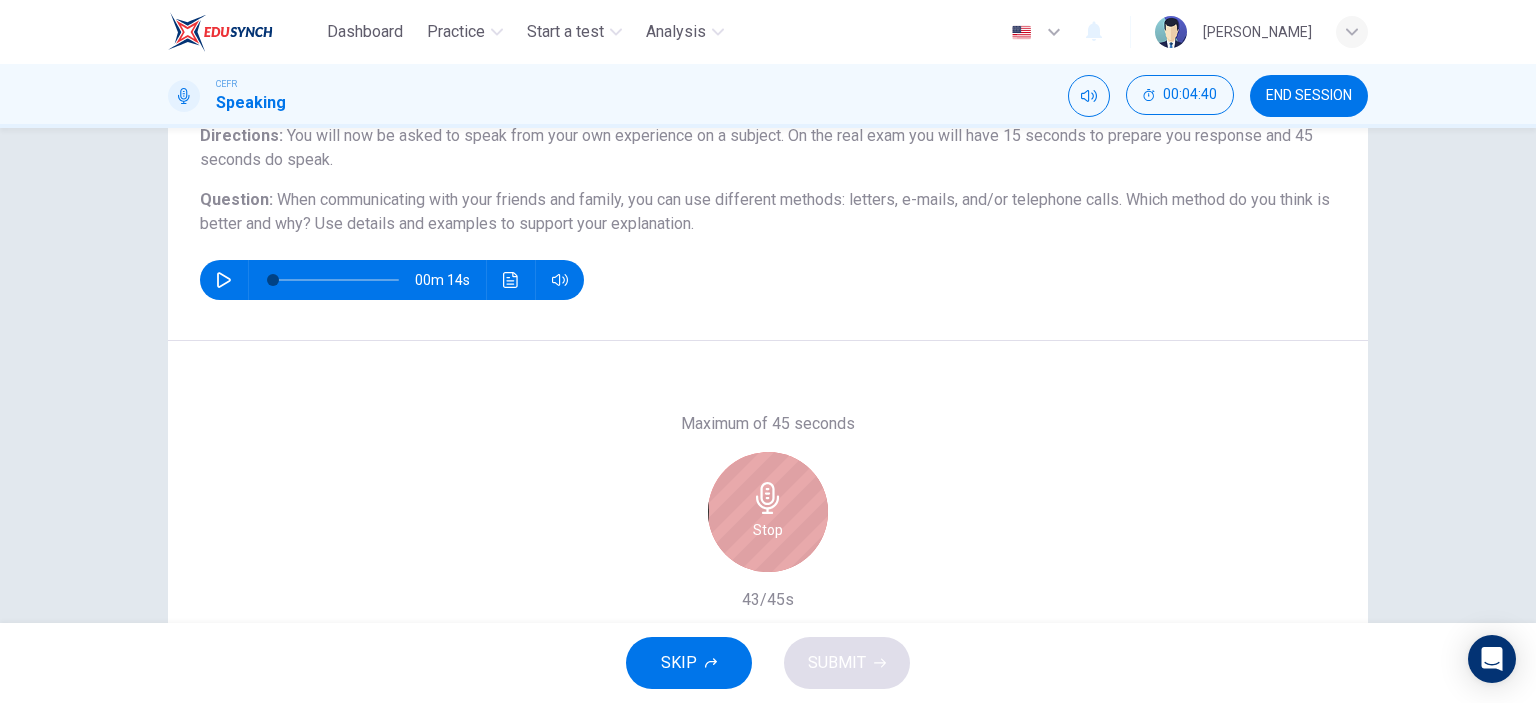 click on "Stop" at bounding box center (768, 512) 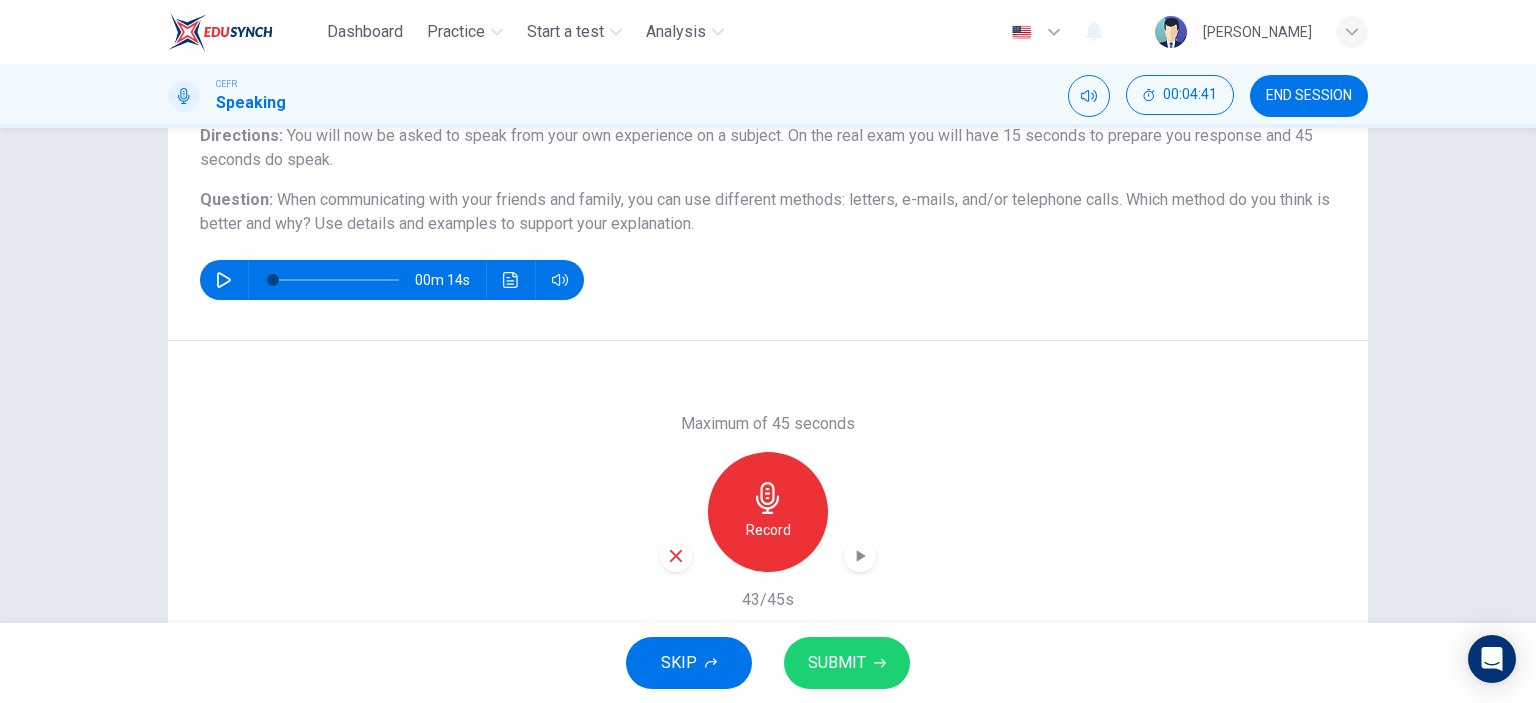 click on "SUBMIT" at bounding box center [837, 663] 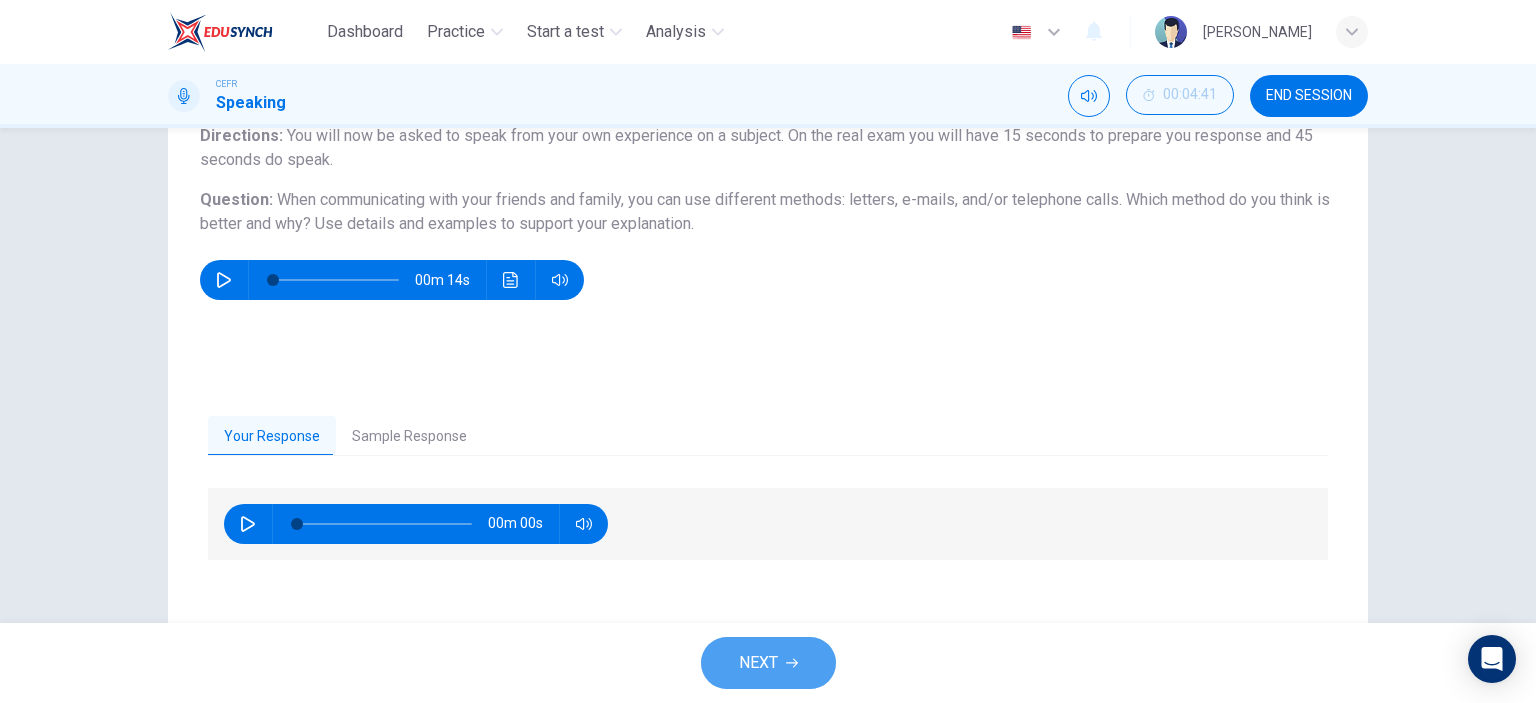 click on "NEXT" at bounding box center (758, 663) 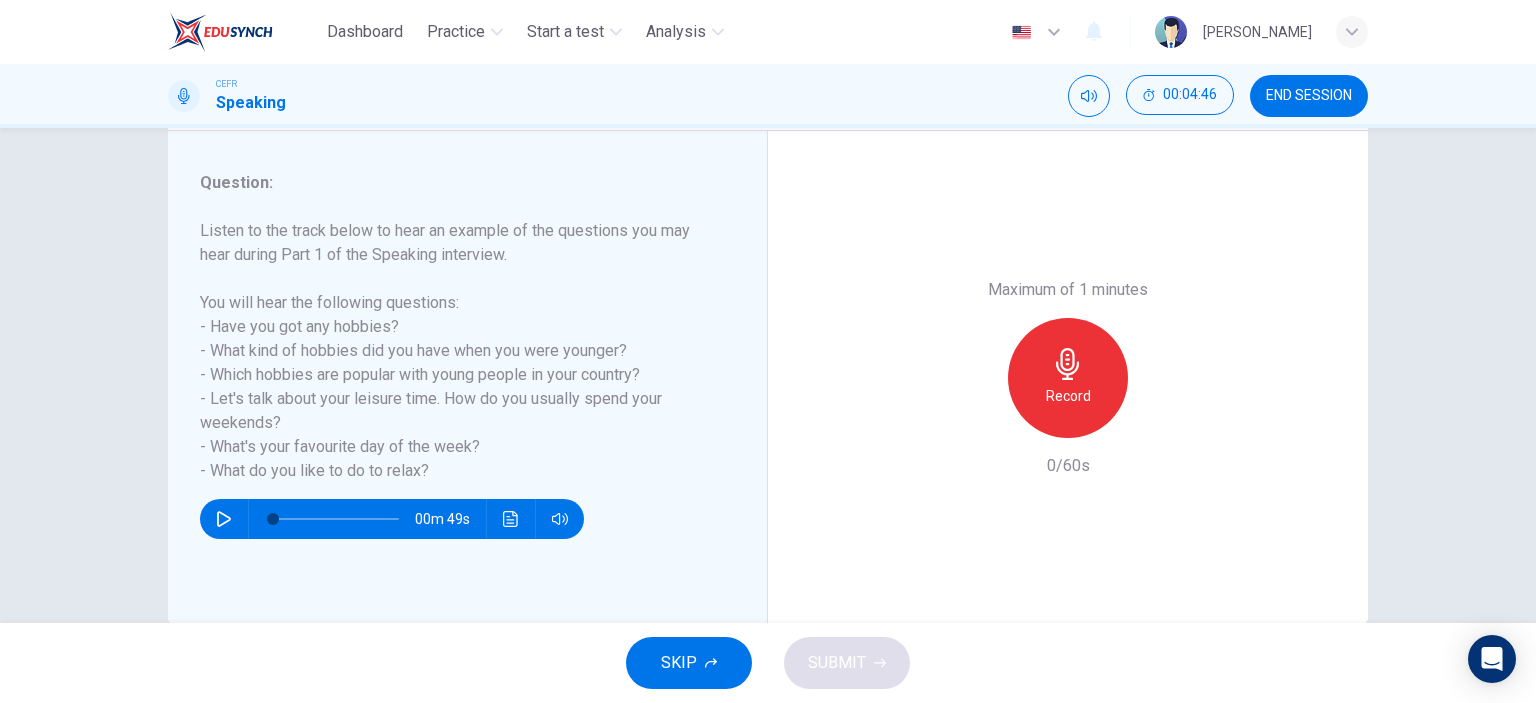 scroll, scrollTop: 280, scrollLeft: 0, axis: vertical 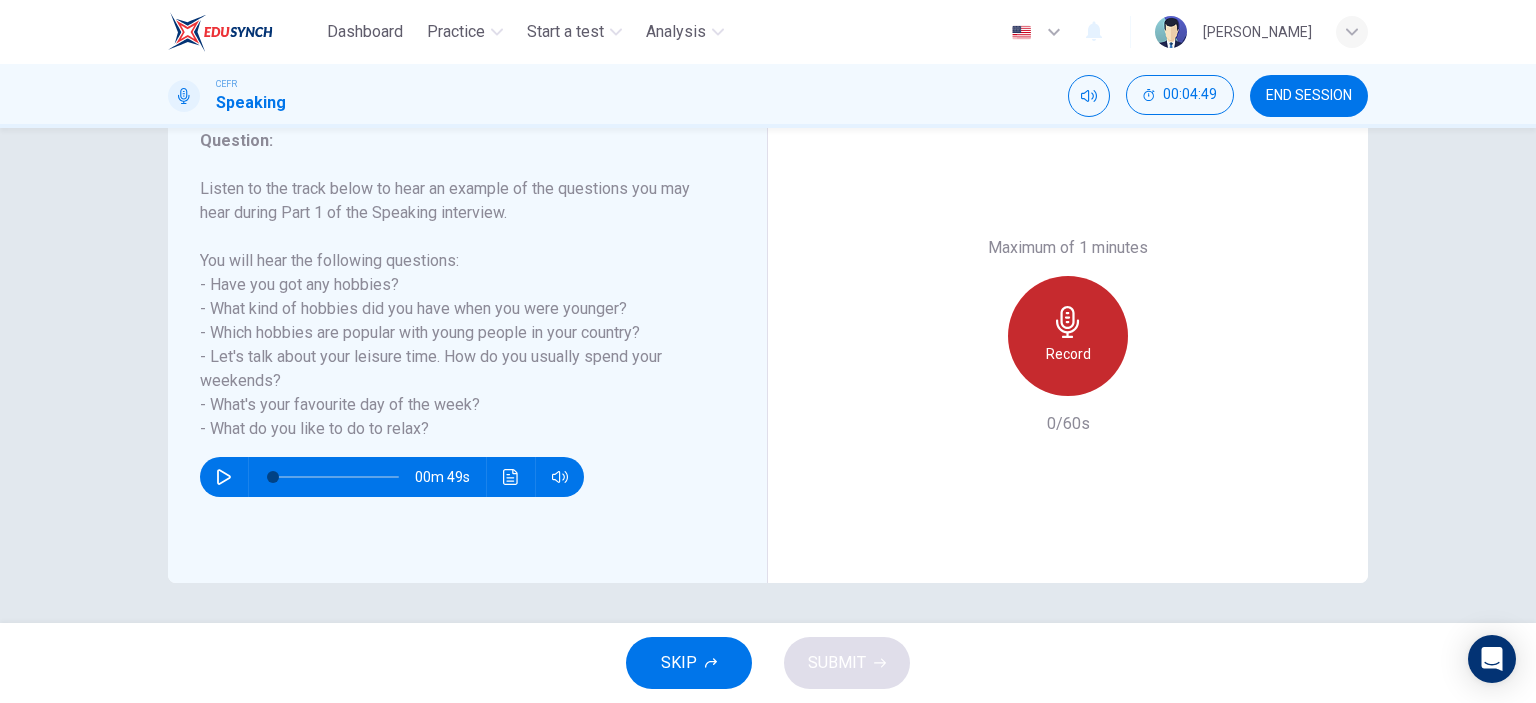click on "Record" at bounding box center (1068, 336) 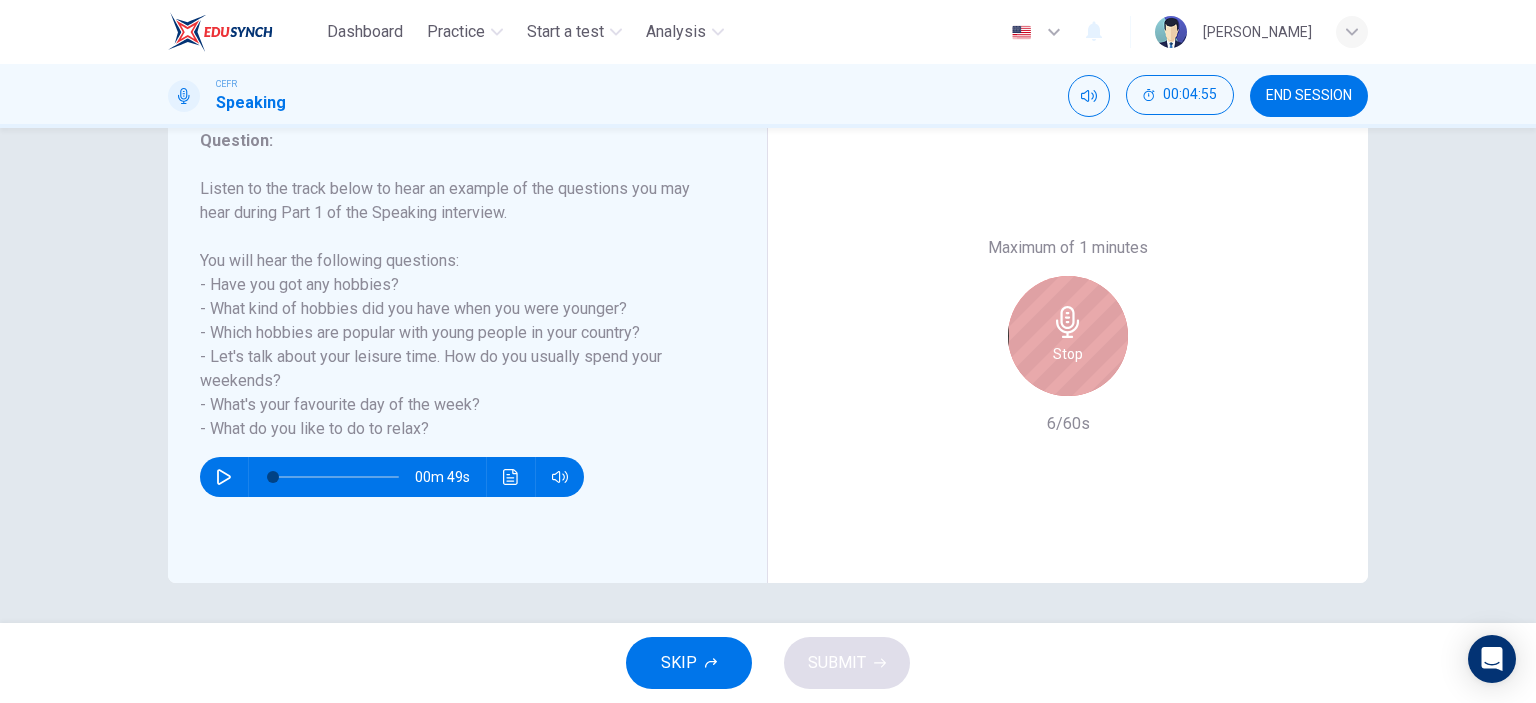 click on "Stop" at bounding box center (1068, 336) 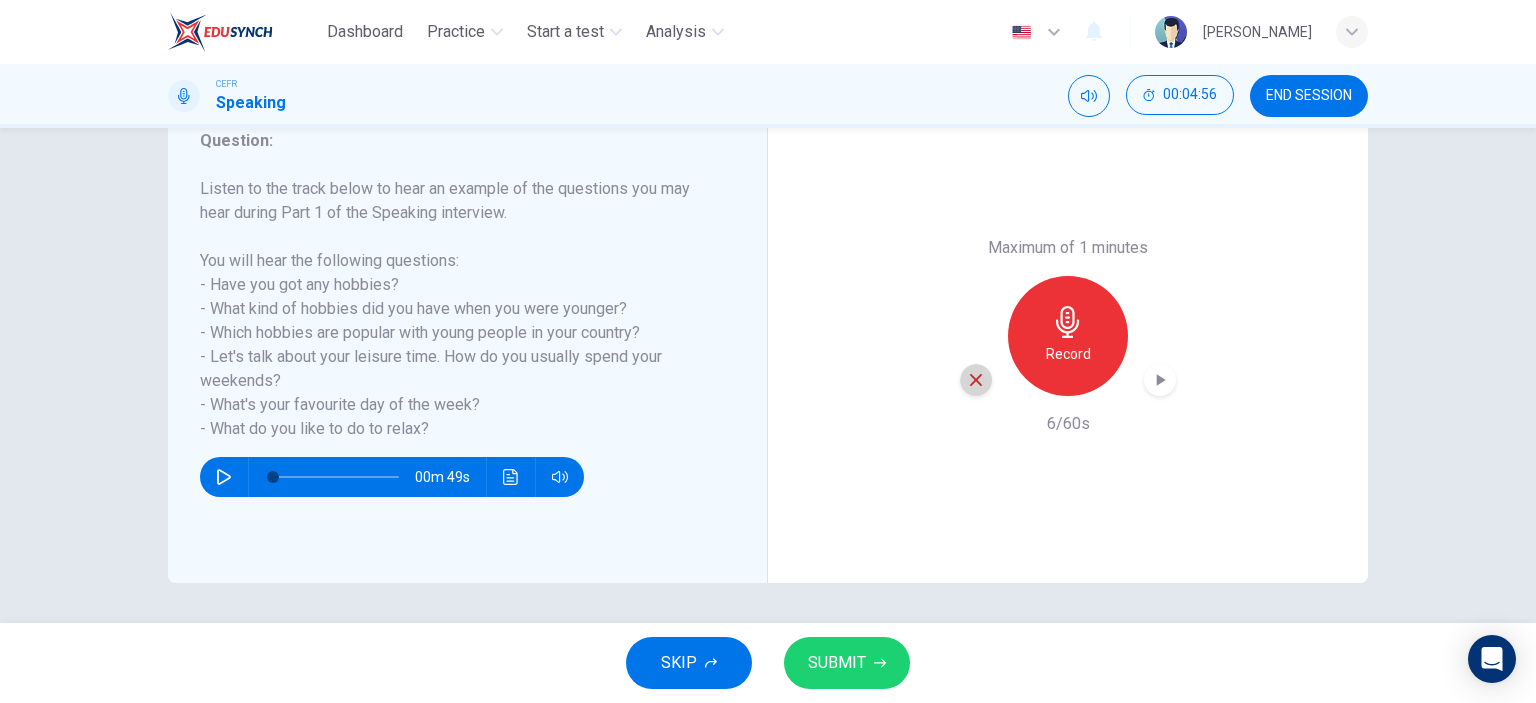 click 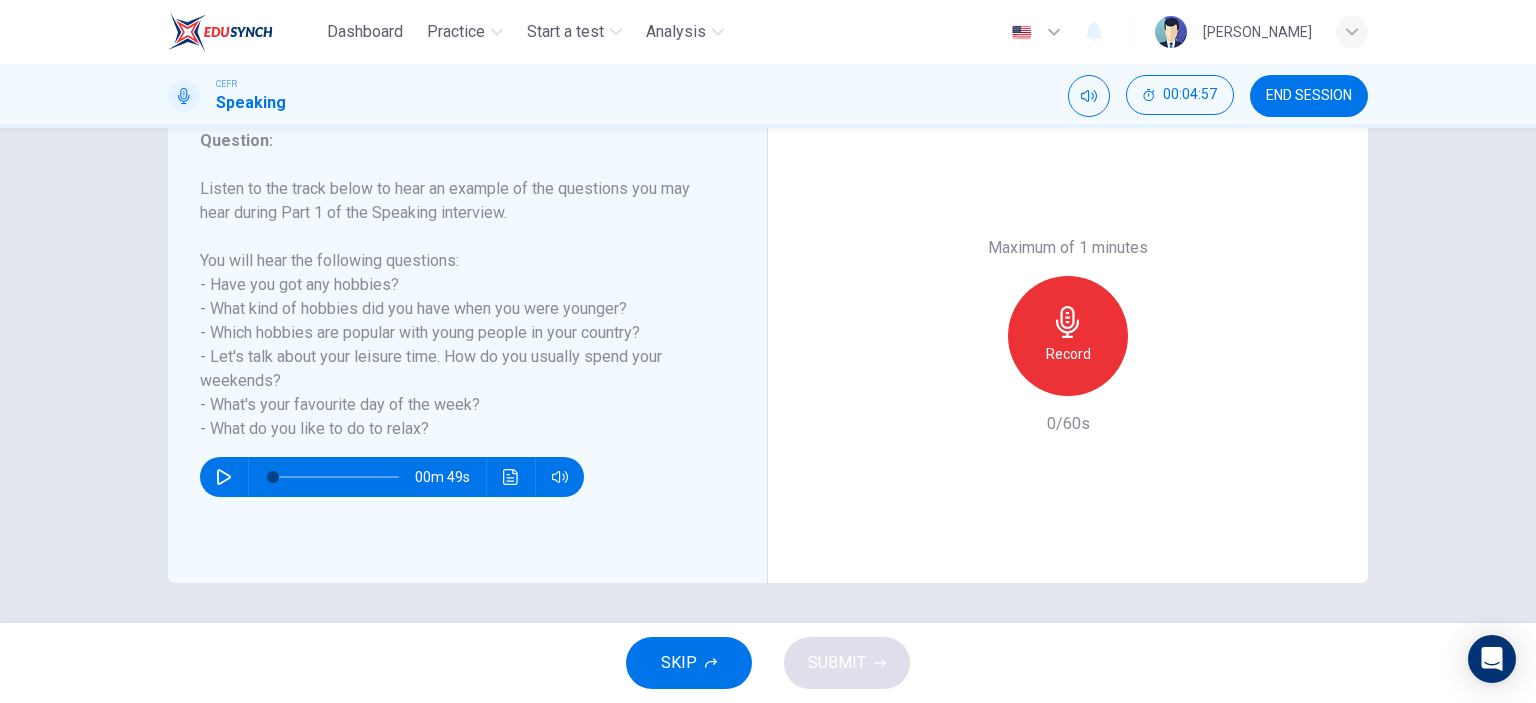 click on "Record" at bounding box center [1068, 336] 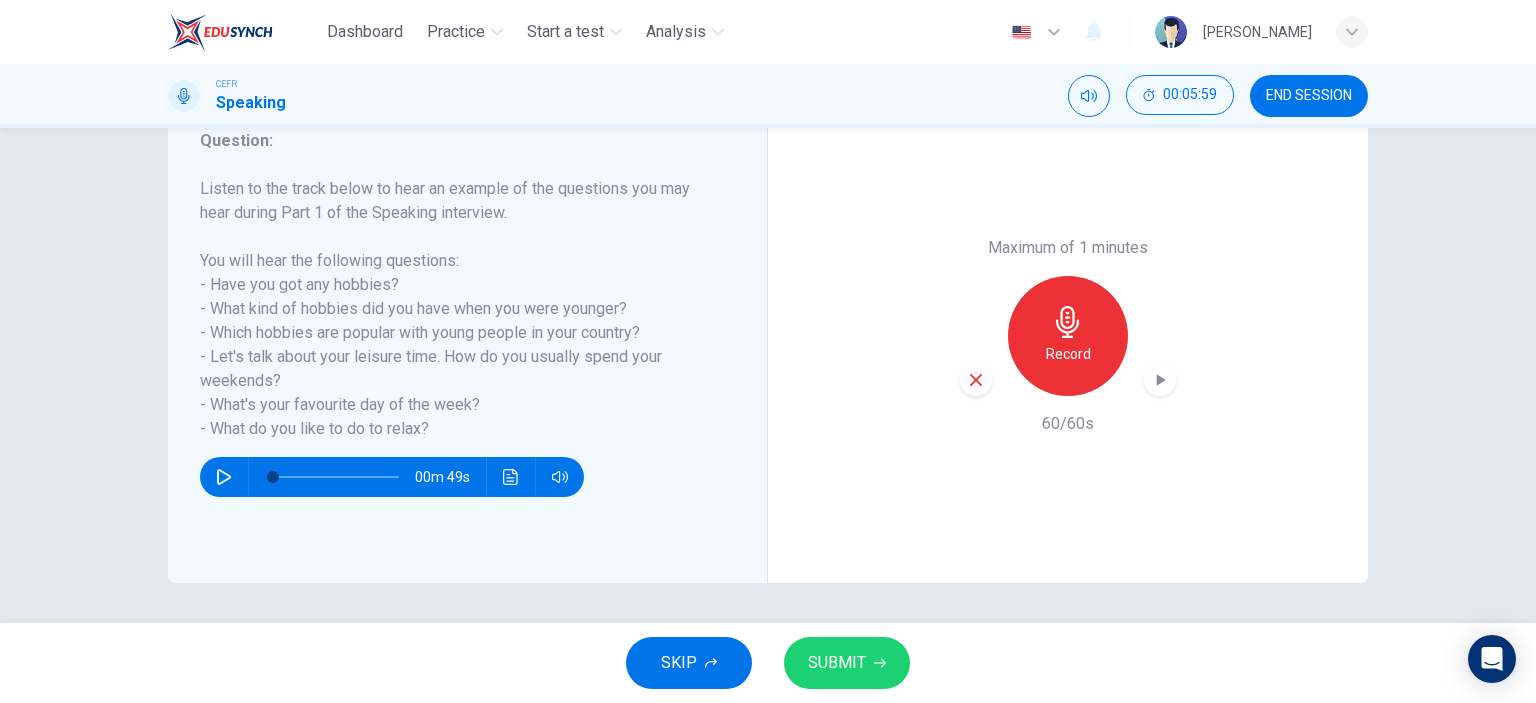 click on "SUBMIT" at bounding box center (837, 663) 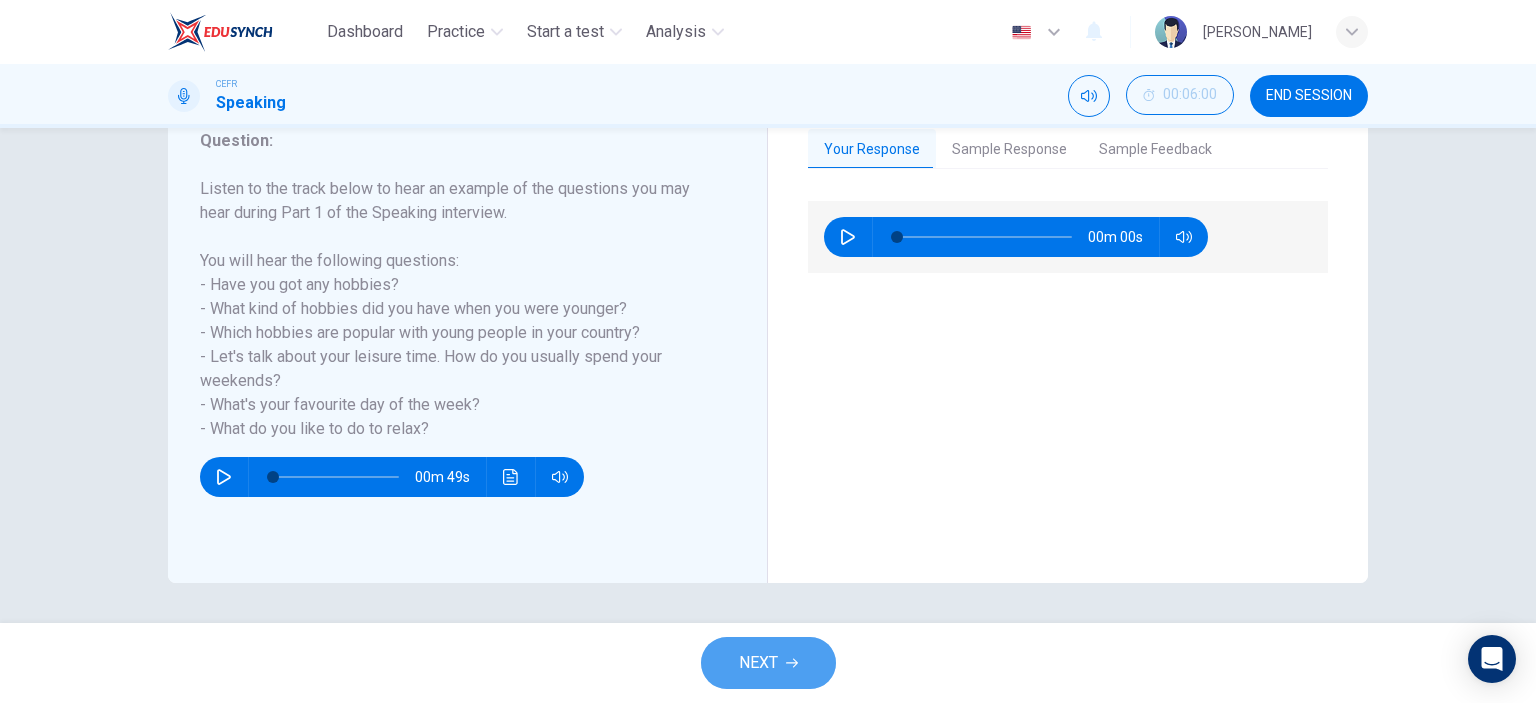 click on "NEXT" at bounding box center (768, 663) 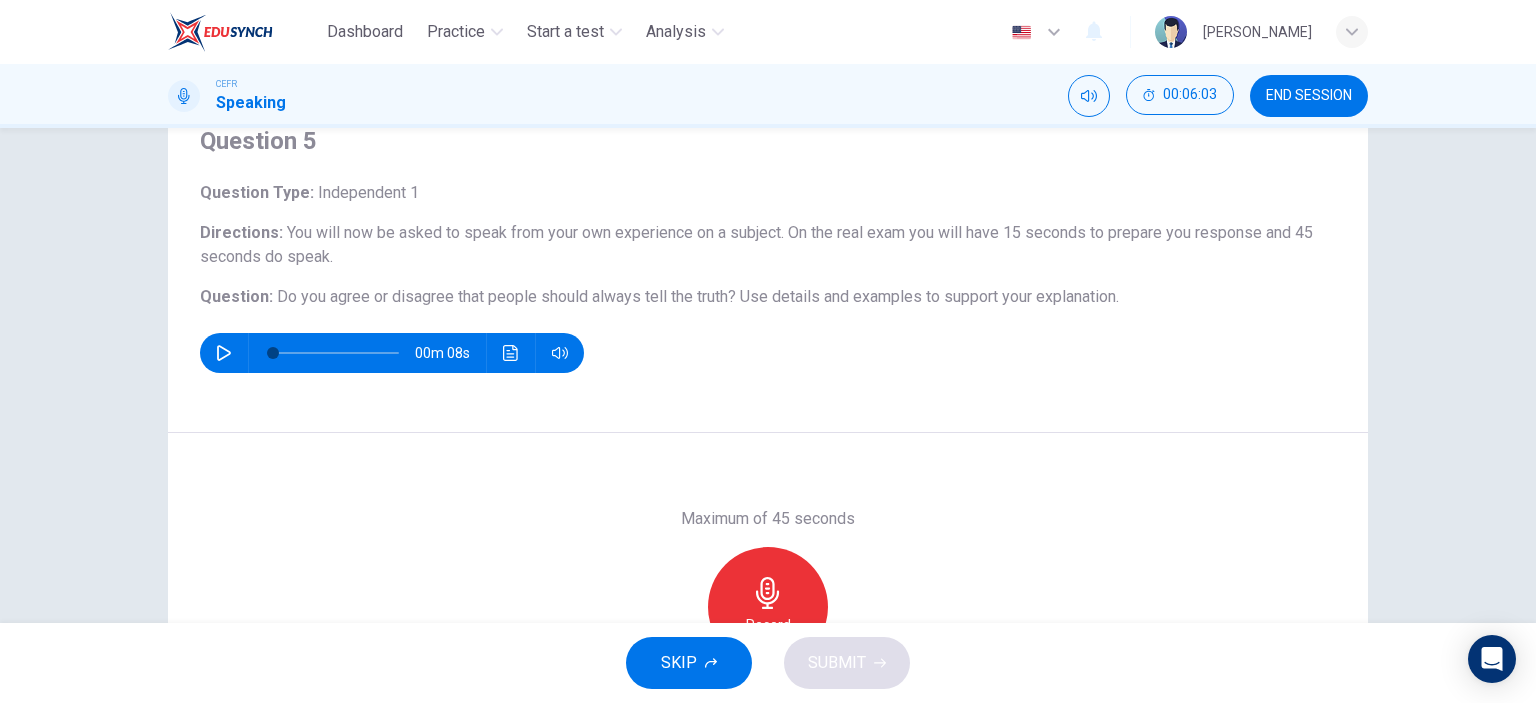 scroll, scrollTop: 200, scrollLeft: 0, axis: vertical 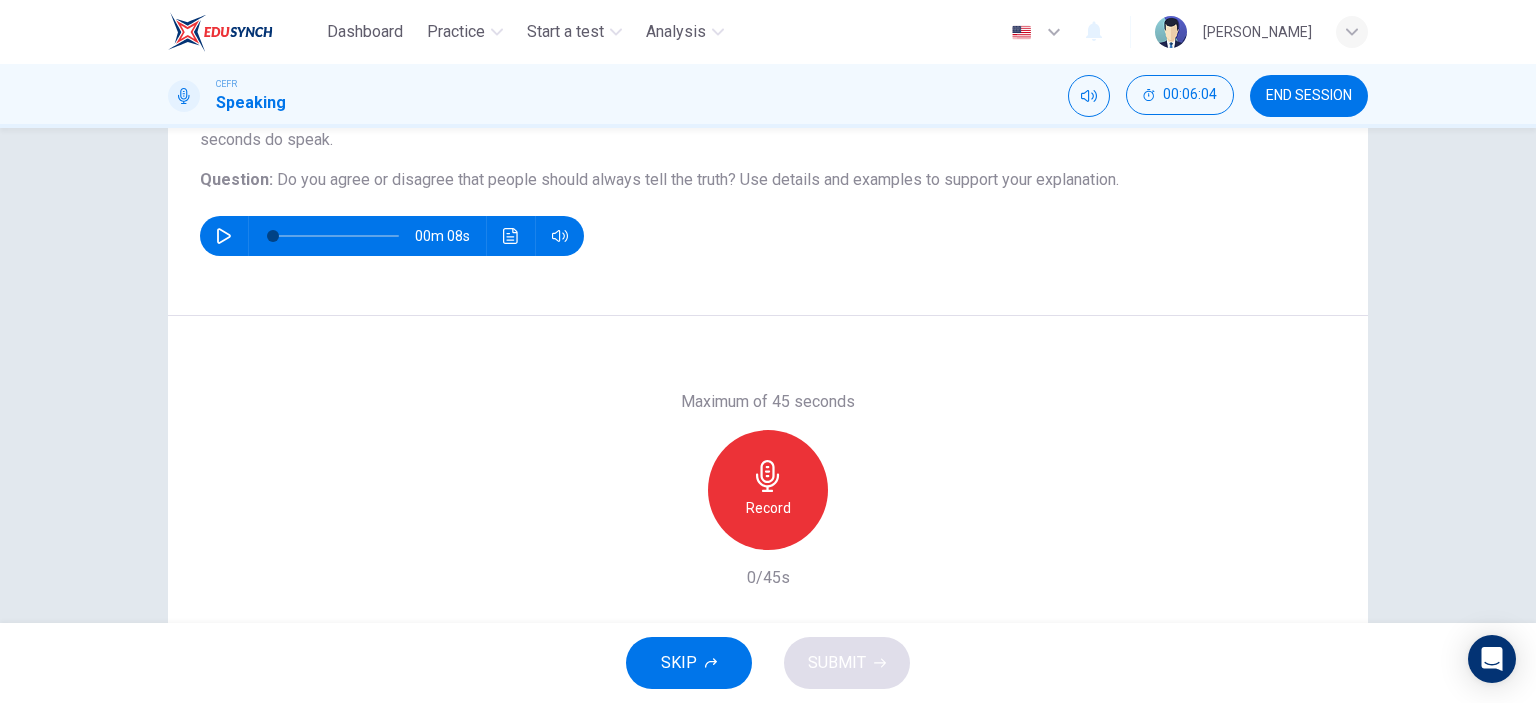 click 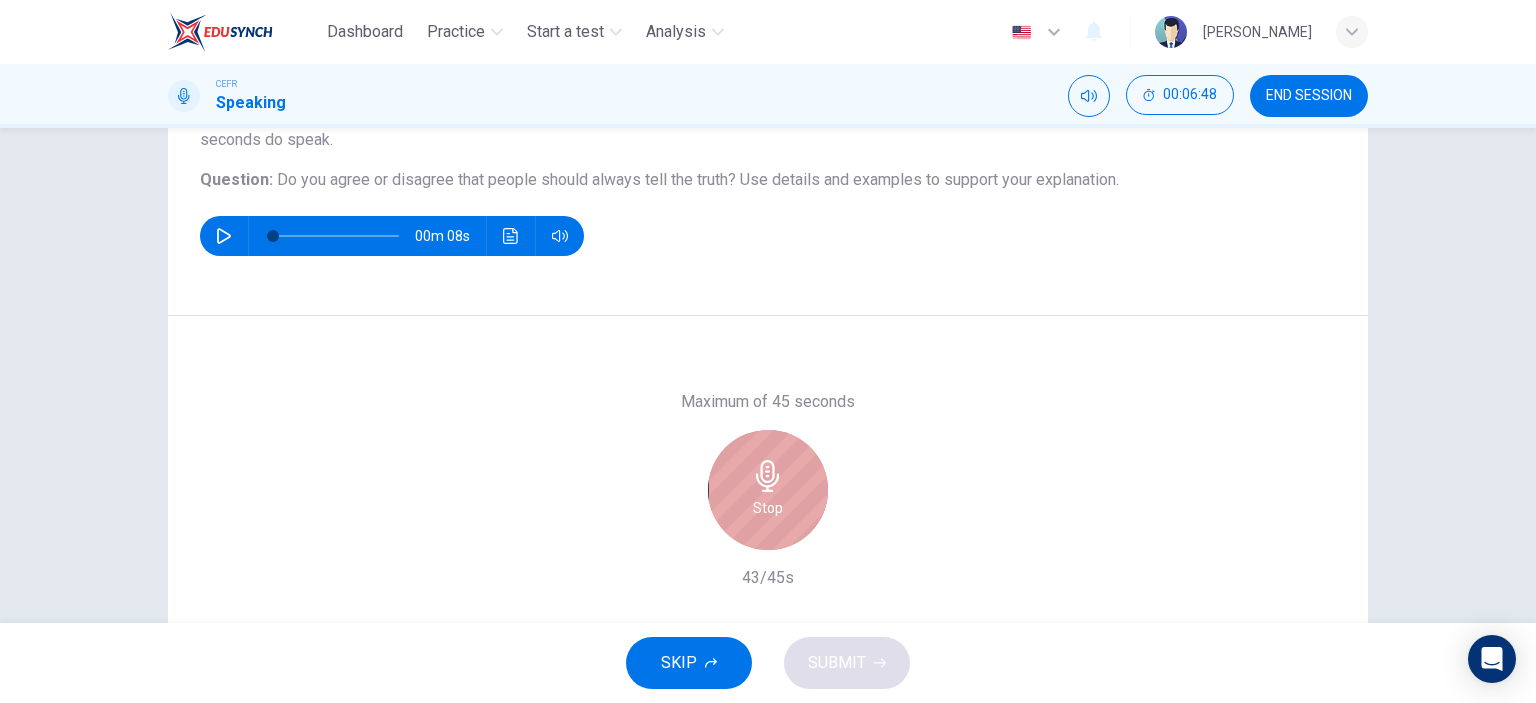 click 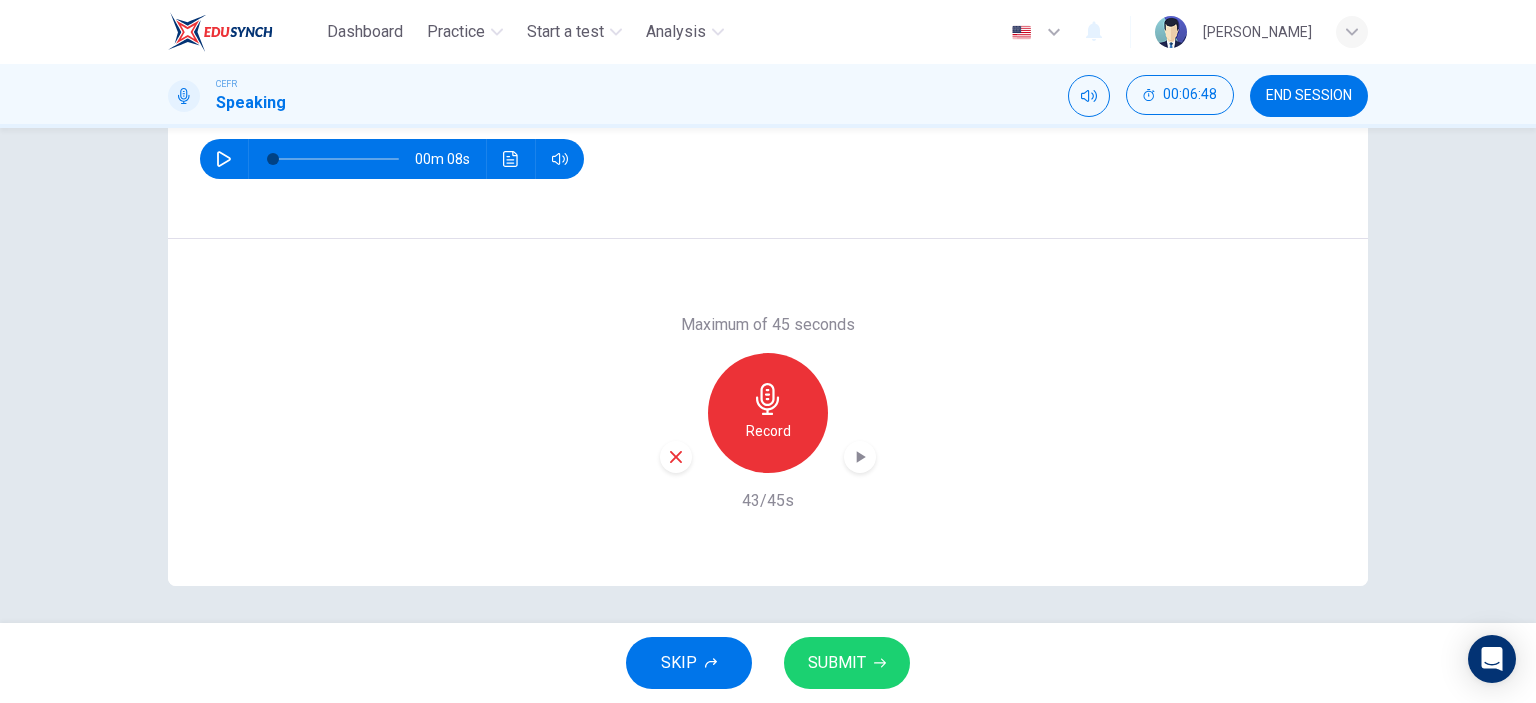 scroll, scrollTop: 280, scrollLeft: 0, axis: vertical 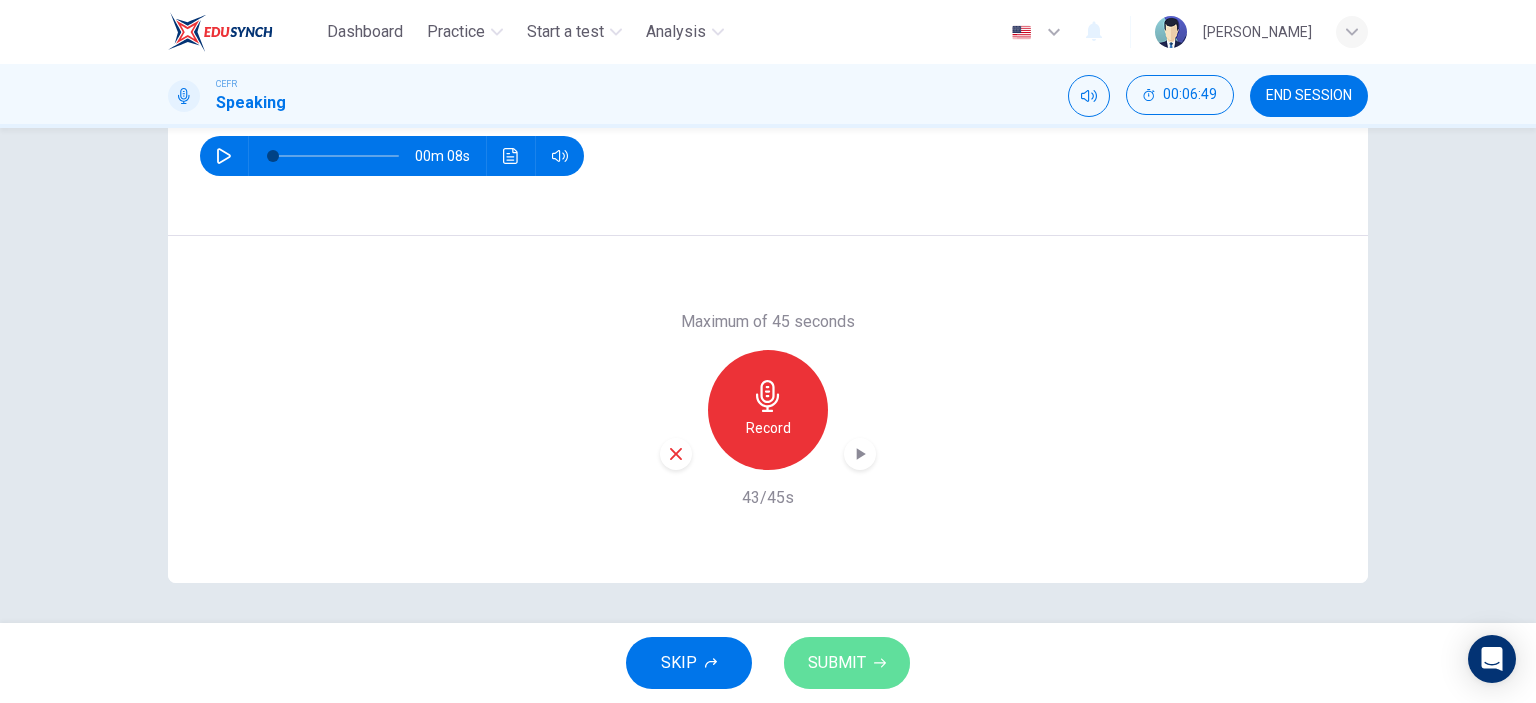 click on "SUBMIT" at bounding box center [837, 663] 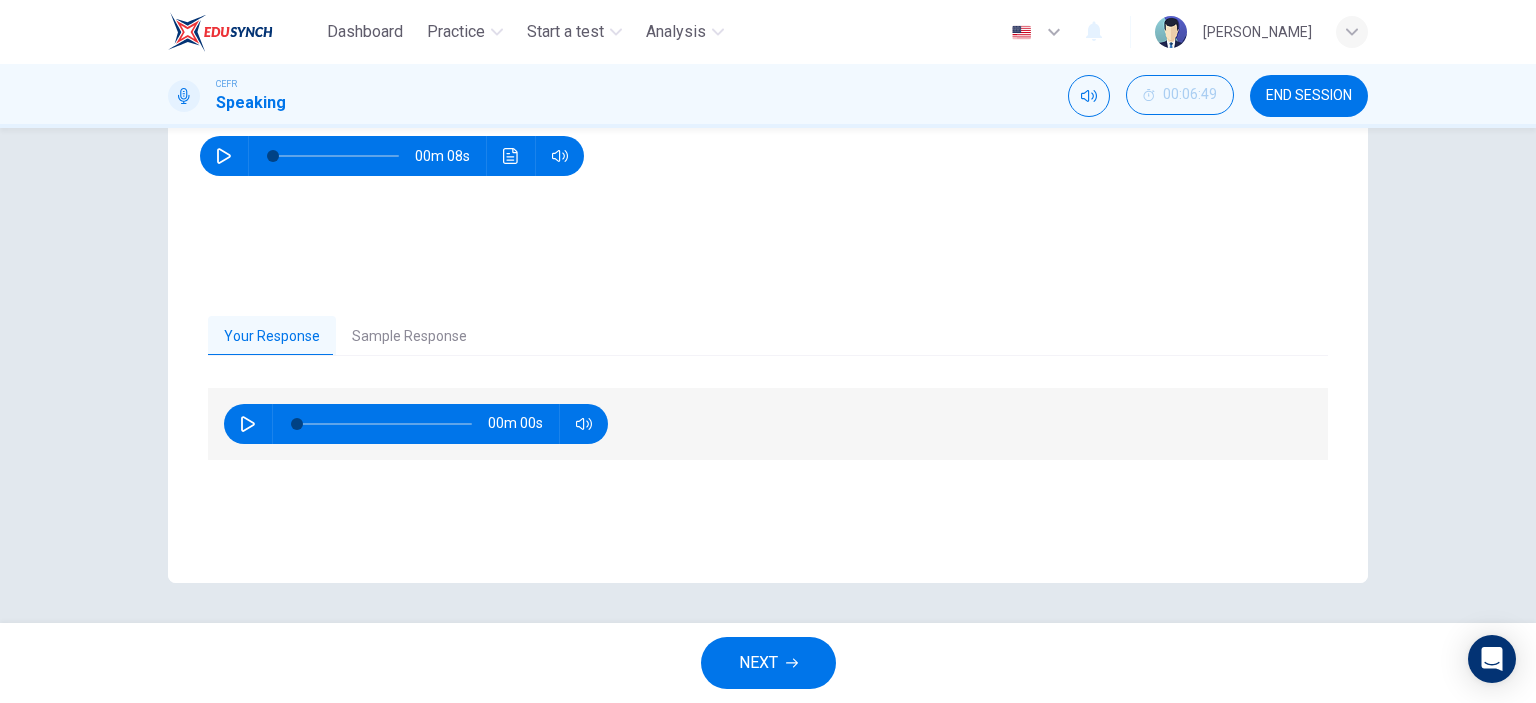 click 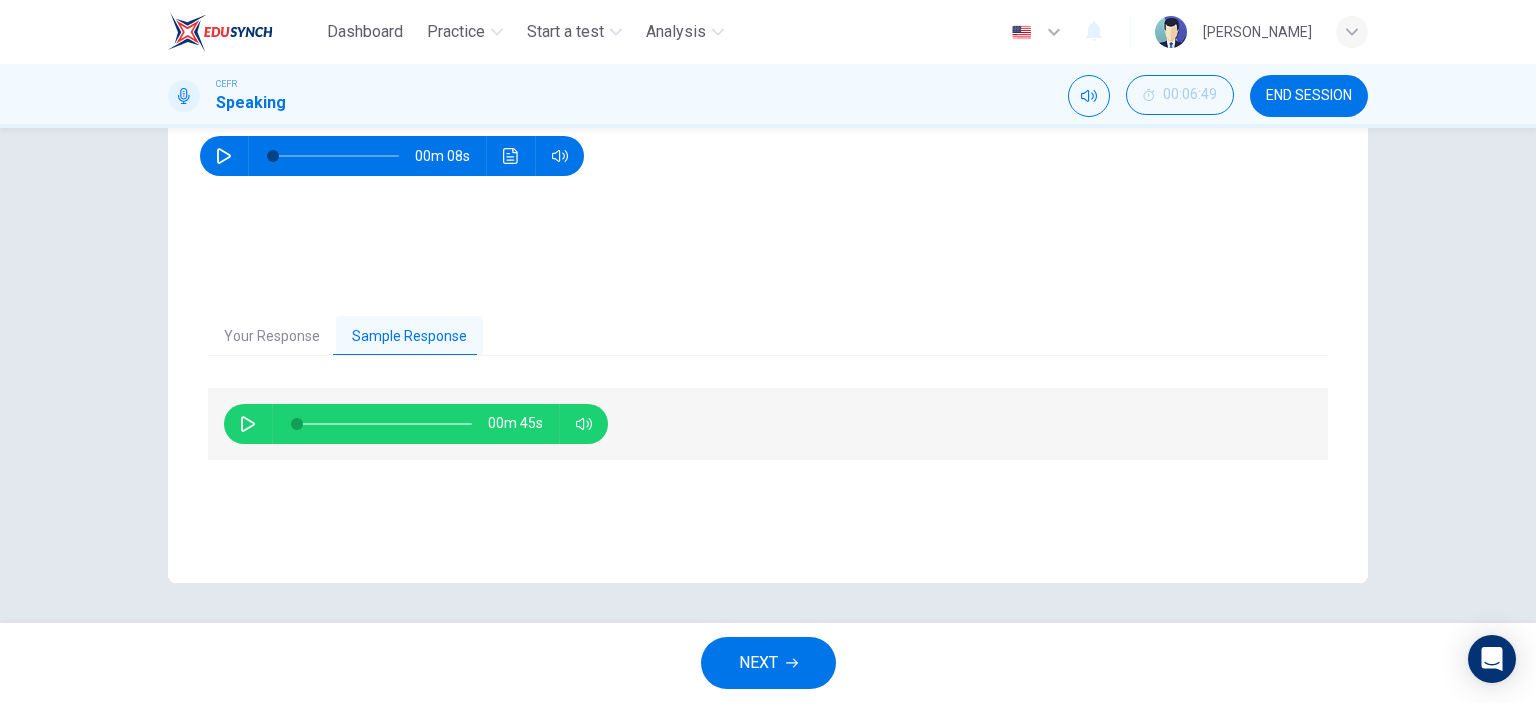 click on "Your Response" at bounding box center (272, 337) 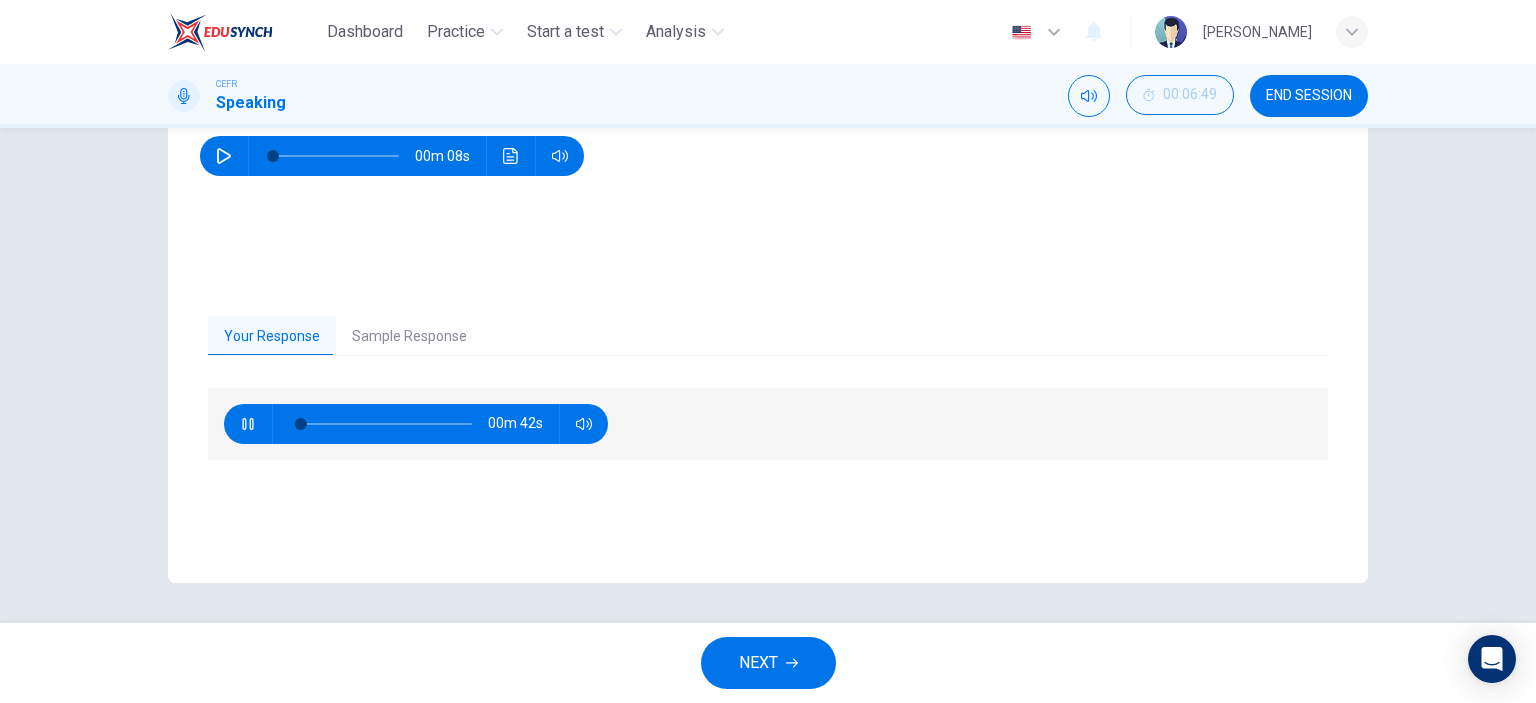 click at bounding box center [248, 424] 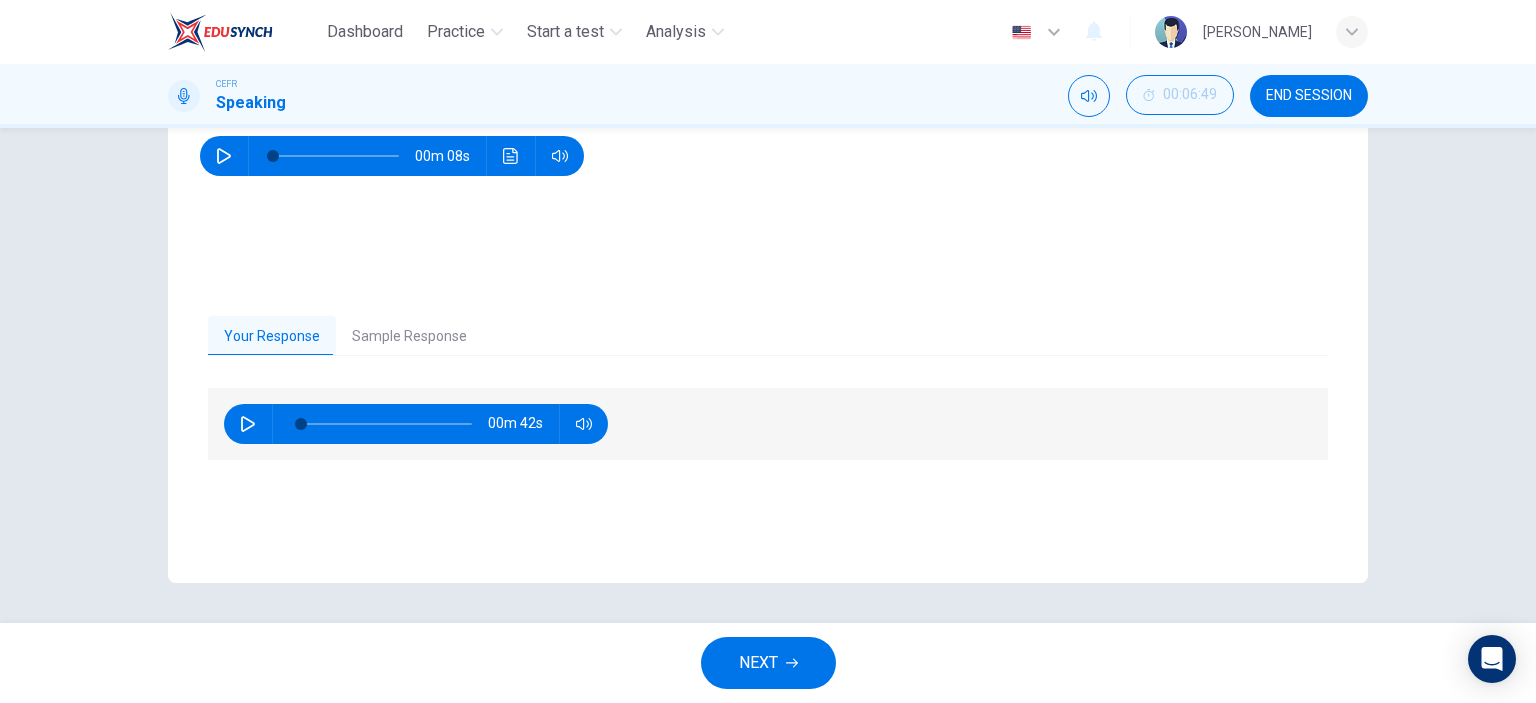 click on "Sample Response" at bounding box center [409, 337] 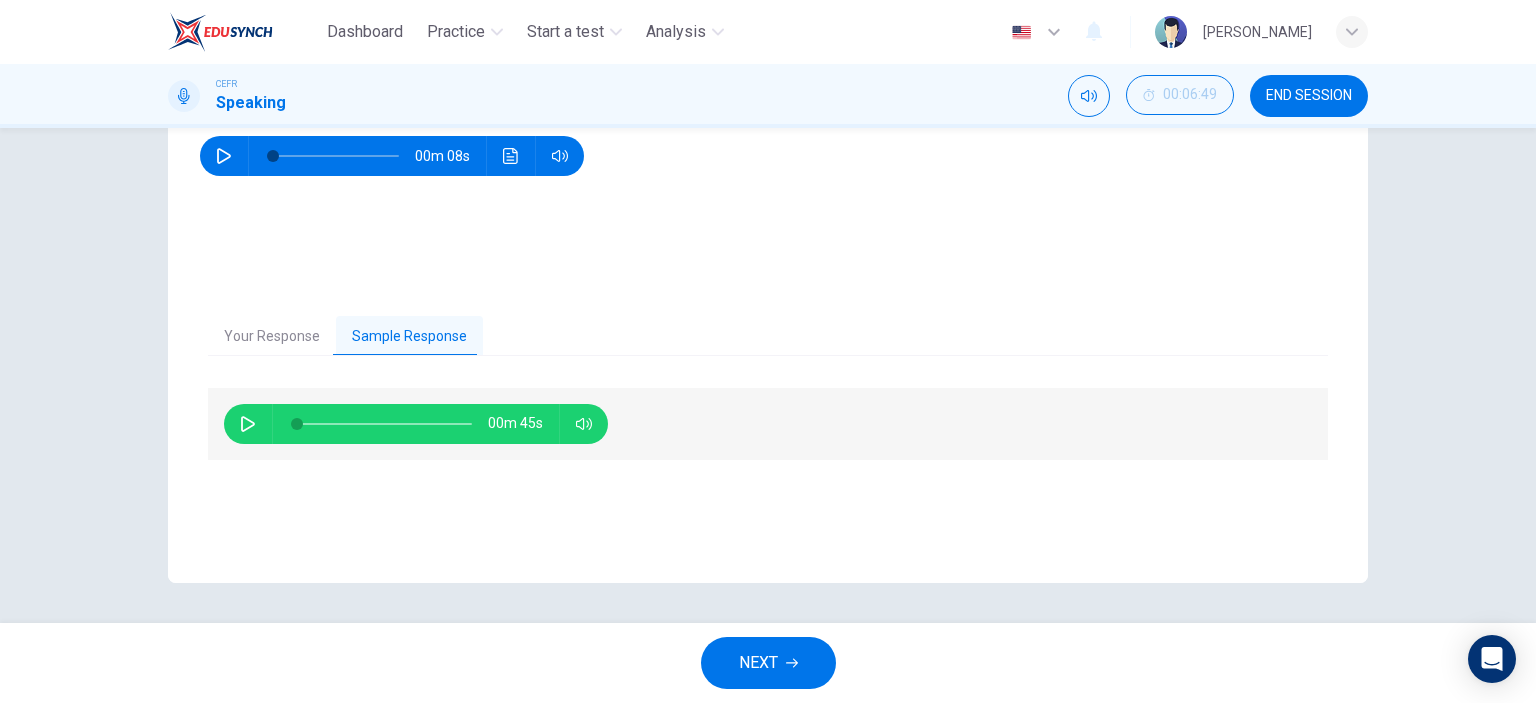 click 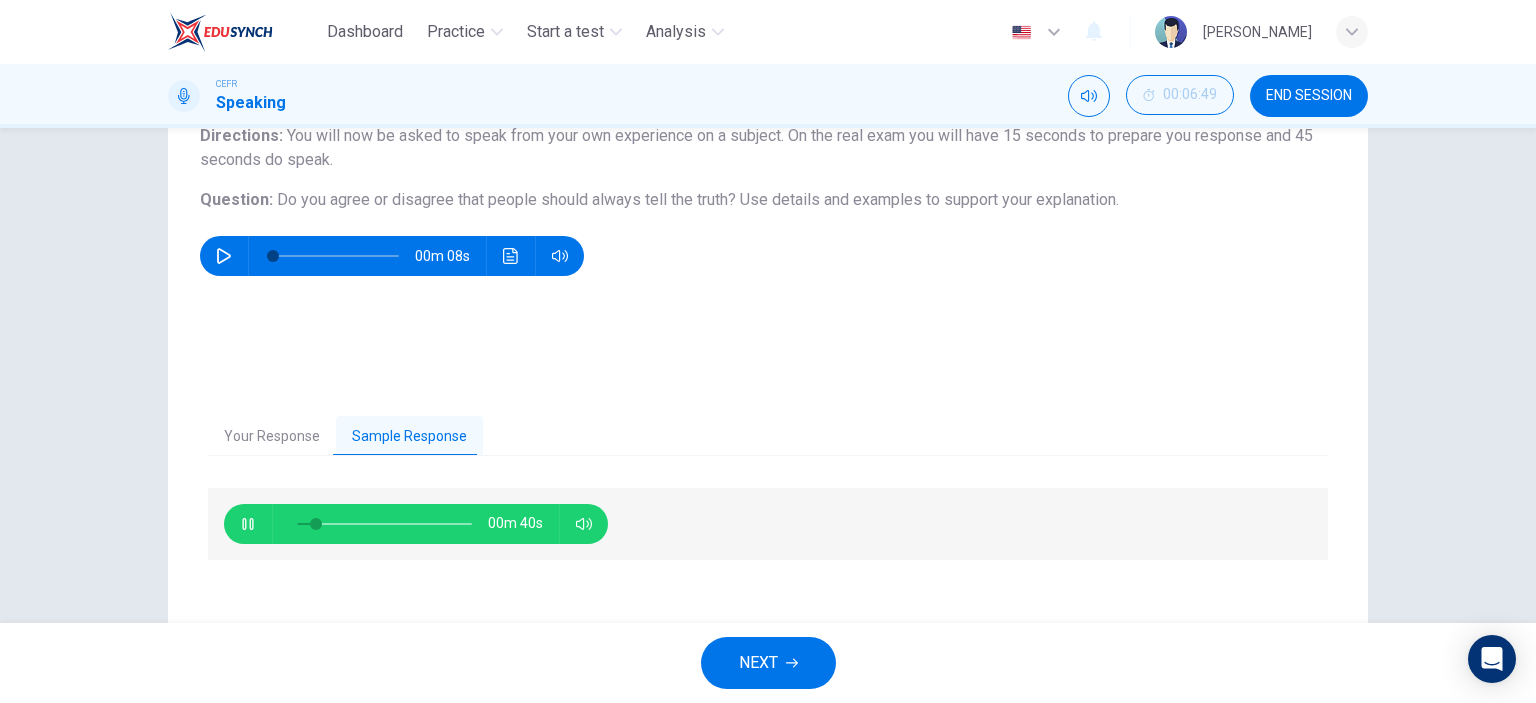 scroll, scrollTop: 280, scrollLeft: 0, axis: vertical 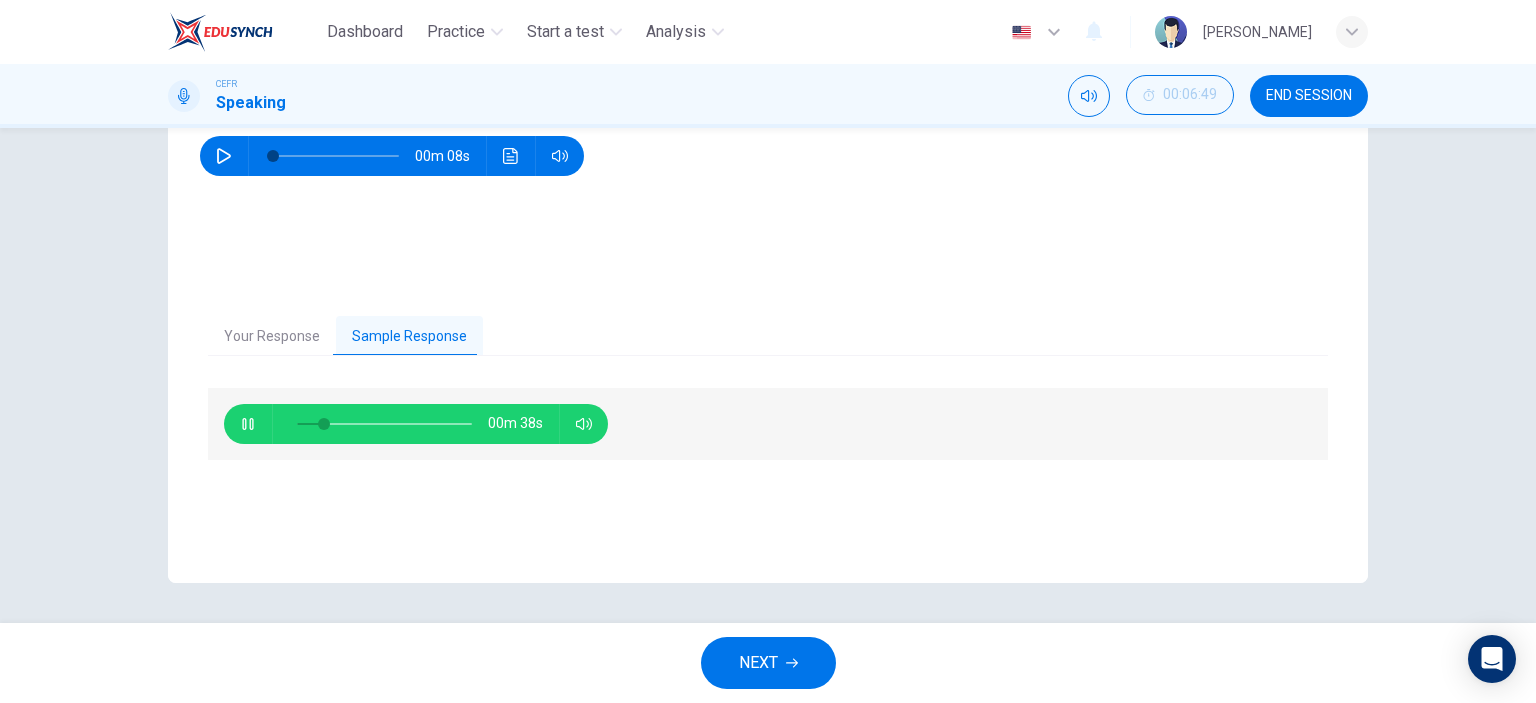 type on "17" 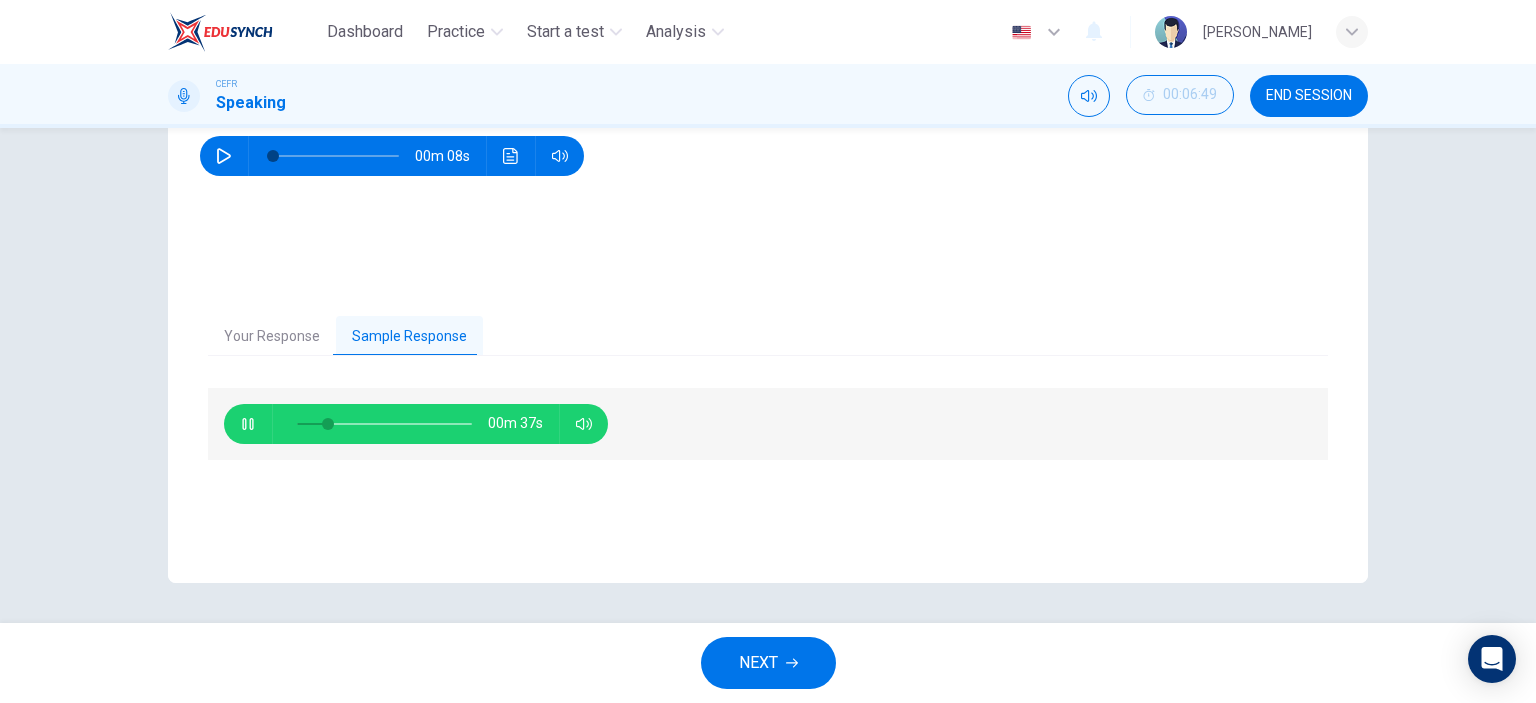 type 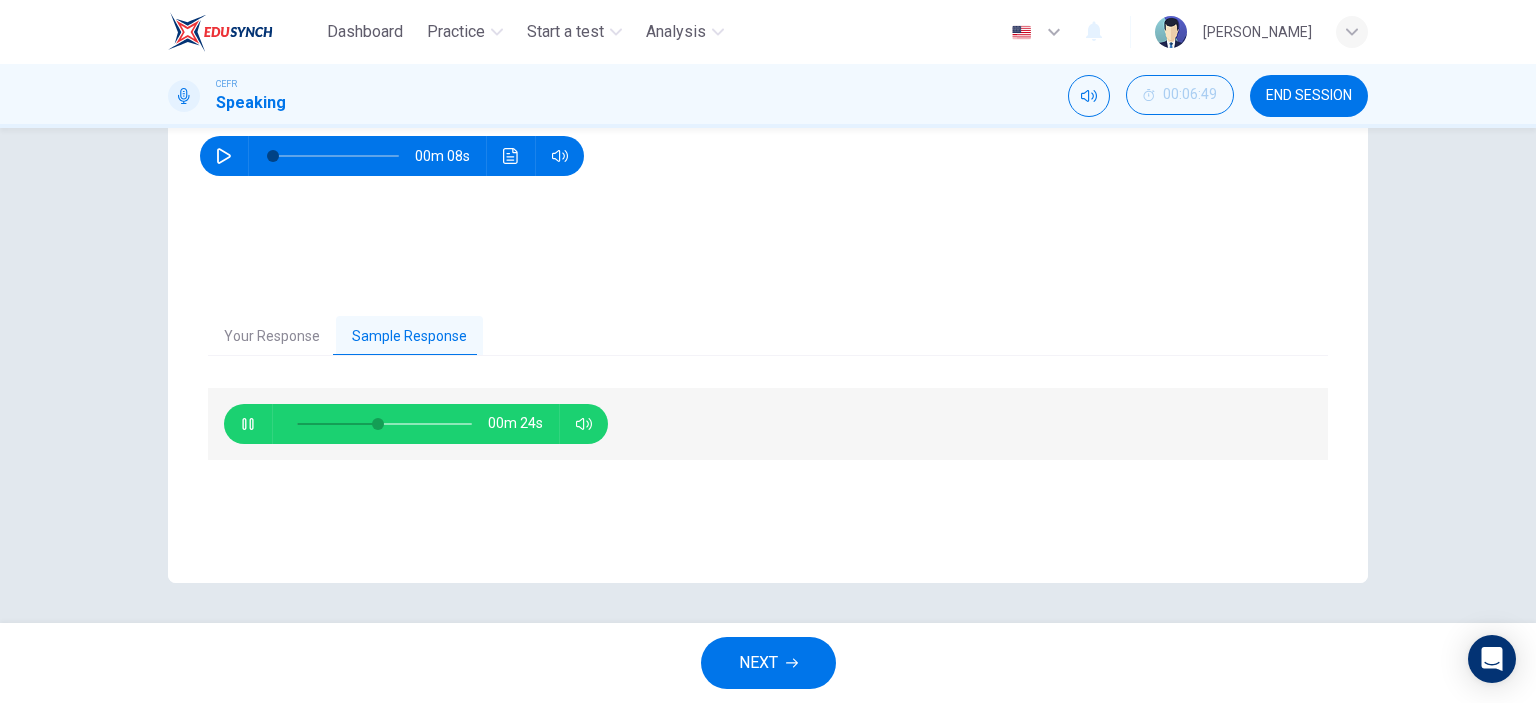 type on "48" 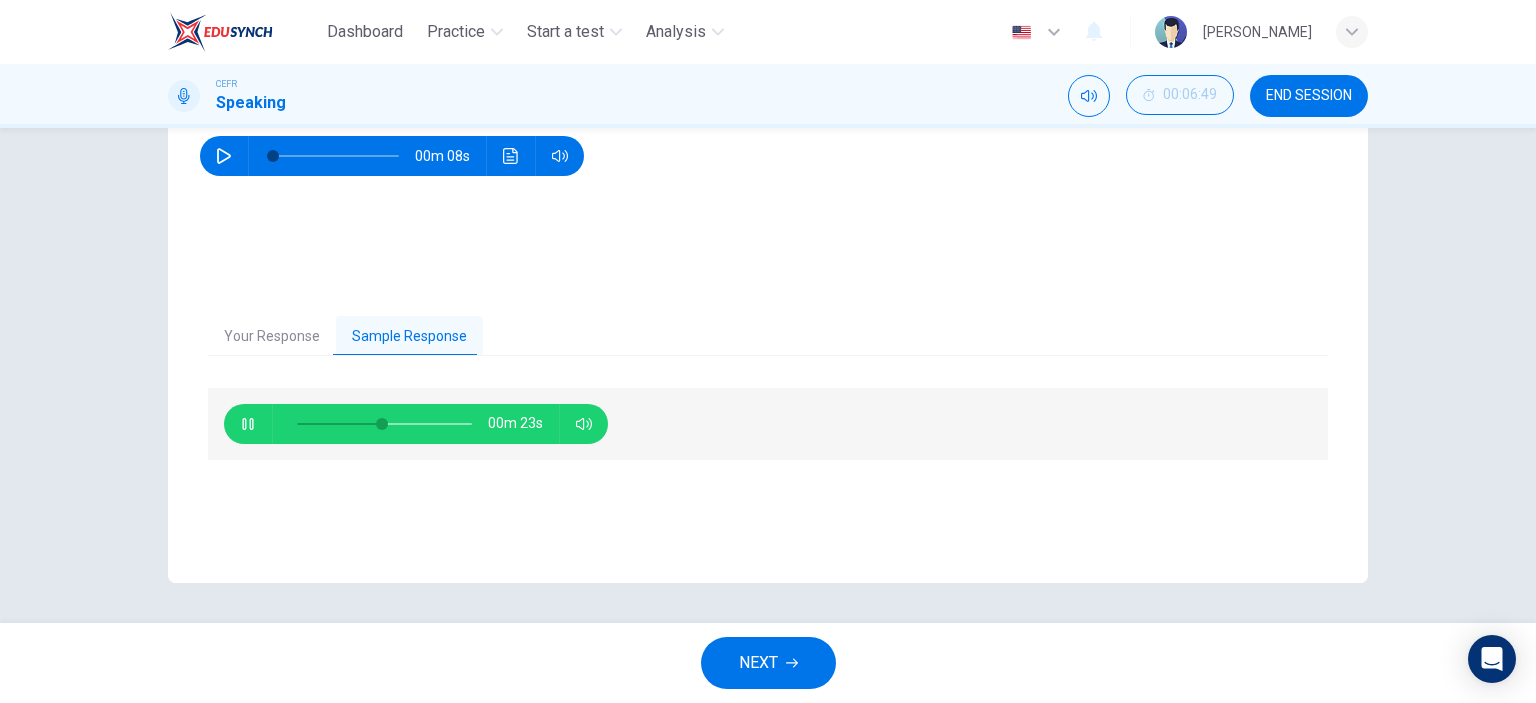 click on "NEXT" at bounding box center (768, 663) 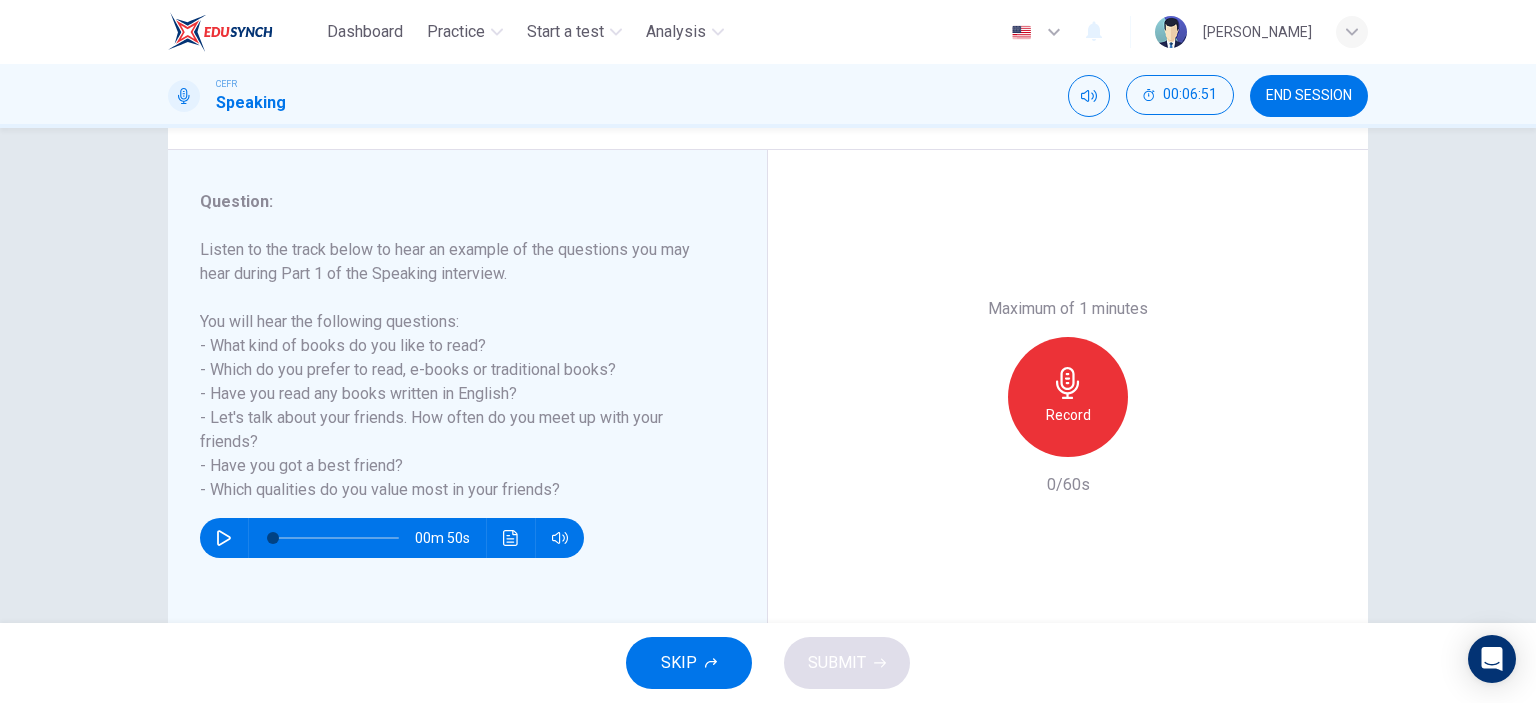 scroll, scrollTop: 280, scrollLeft: 0, axis: vertical 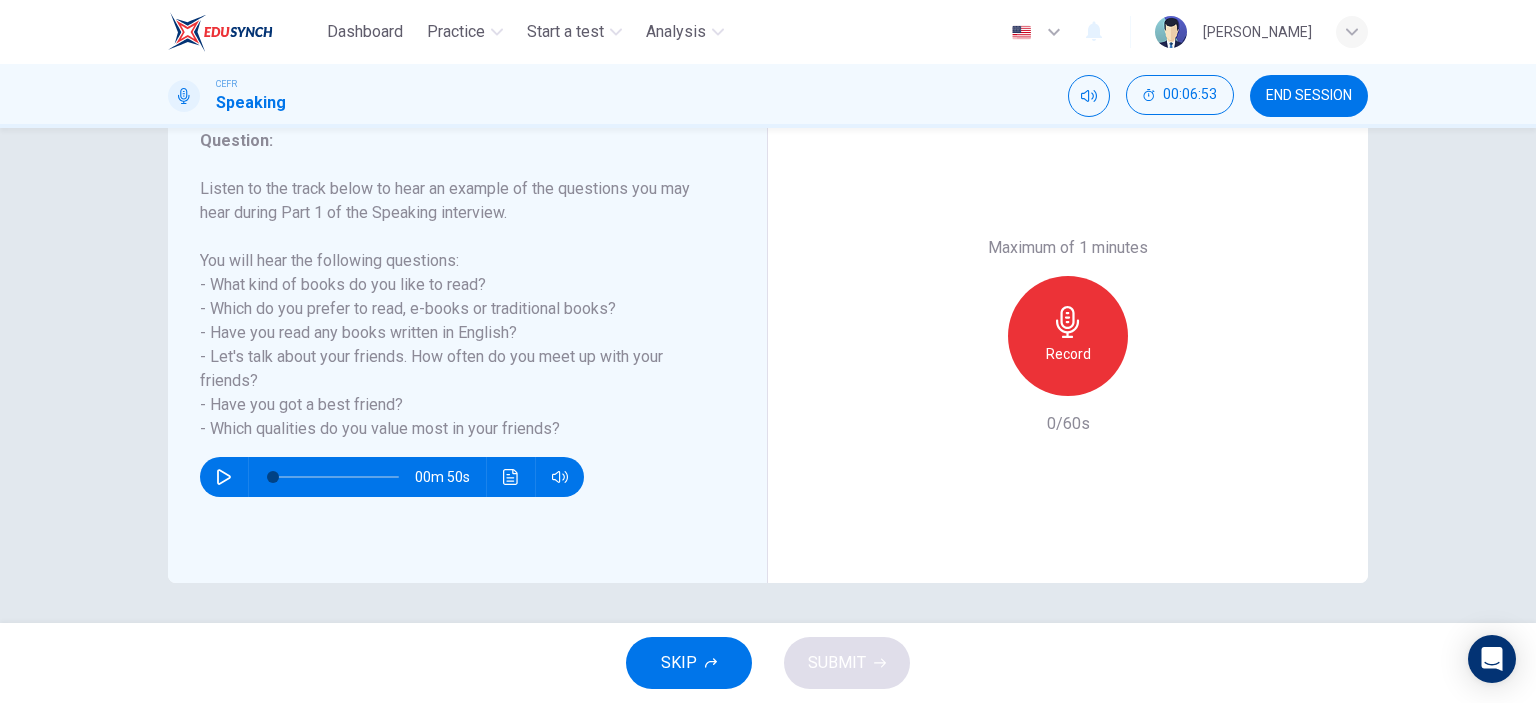 click on "Record" at bounding box center [1068, 336] 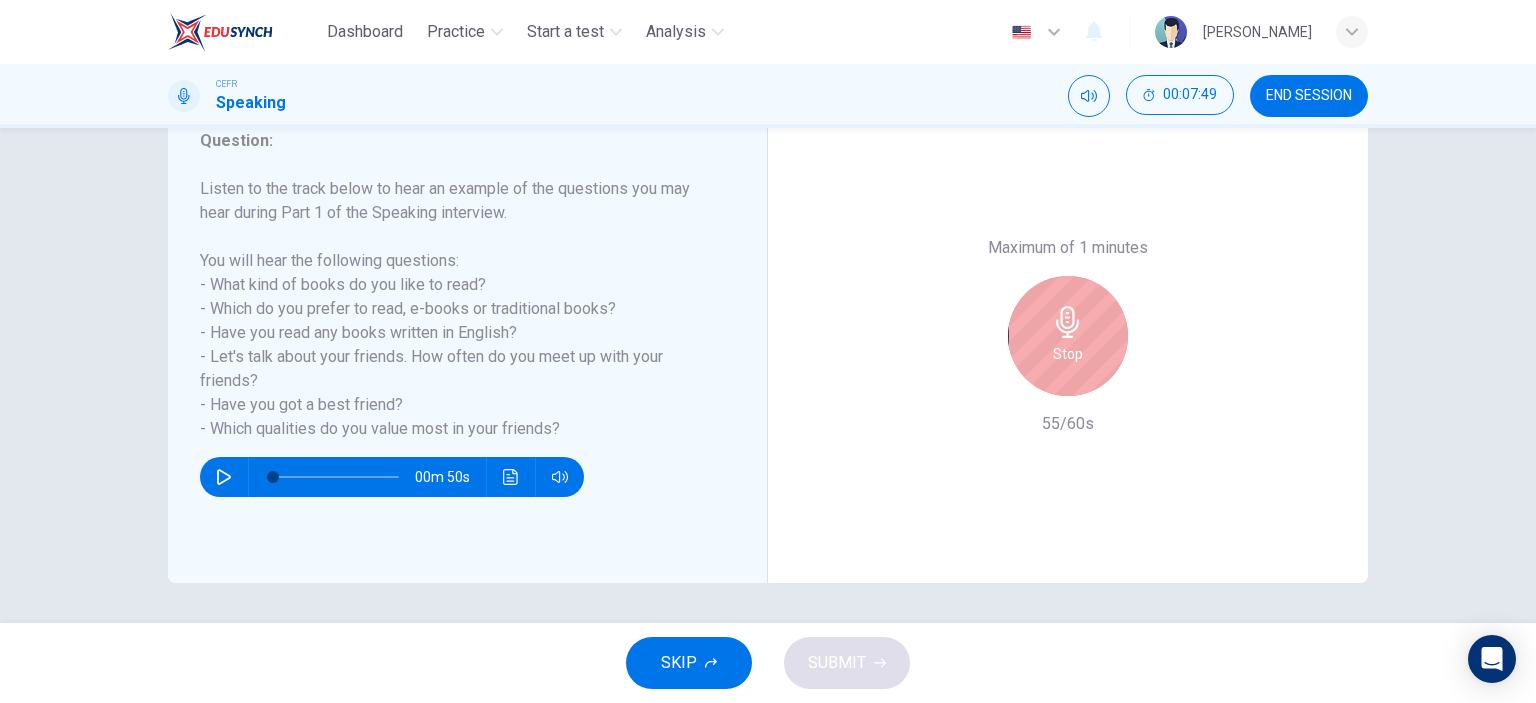 click at bounding box center [1021, 32] 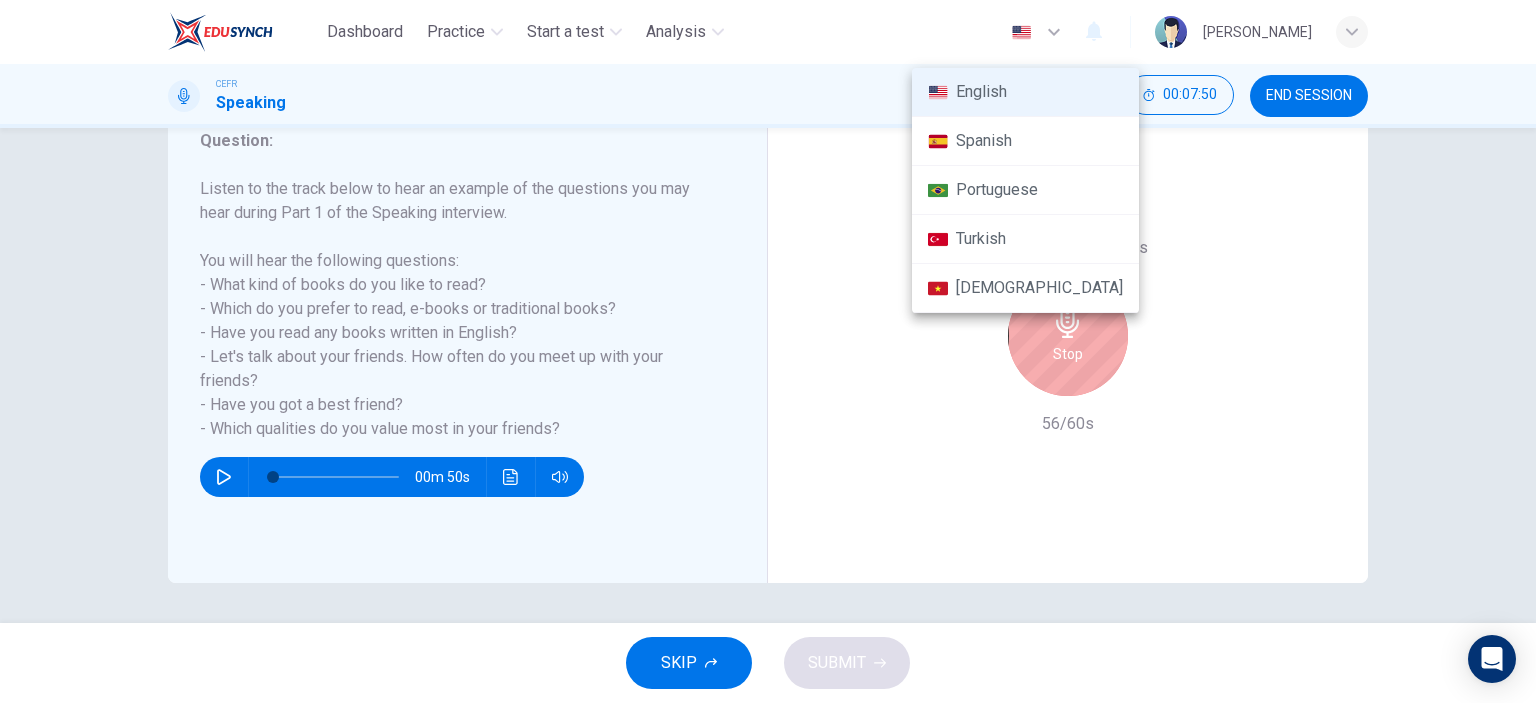 click at bounding box center (768, 351) 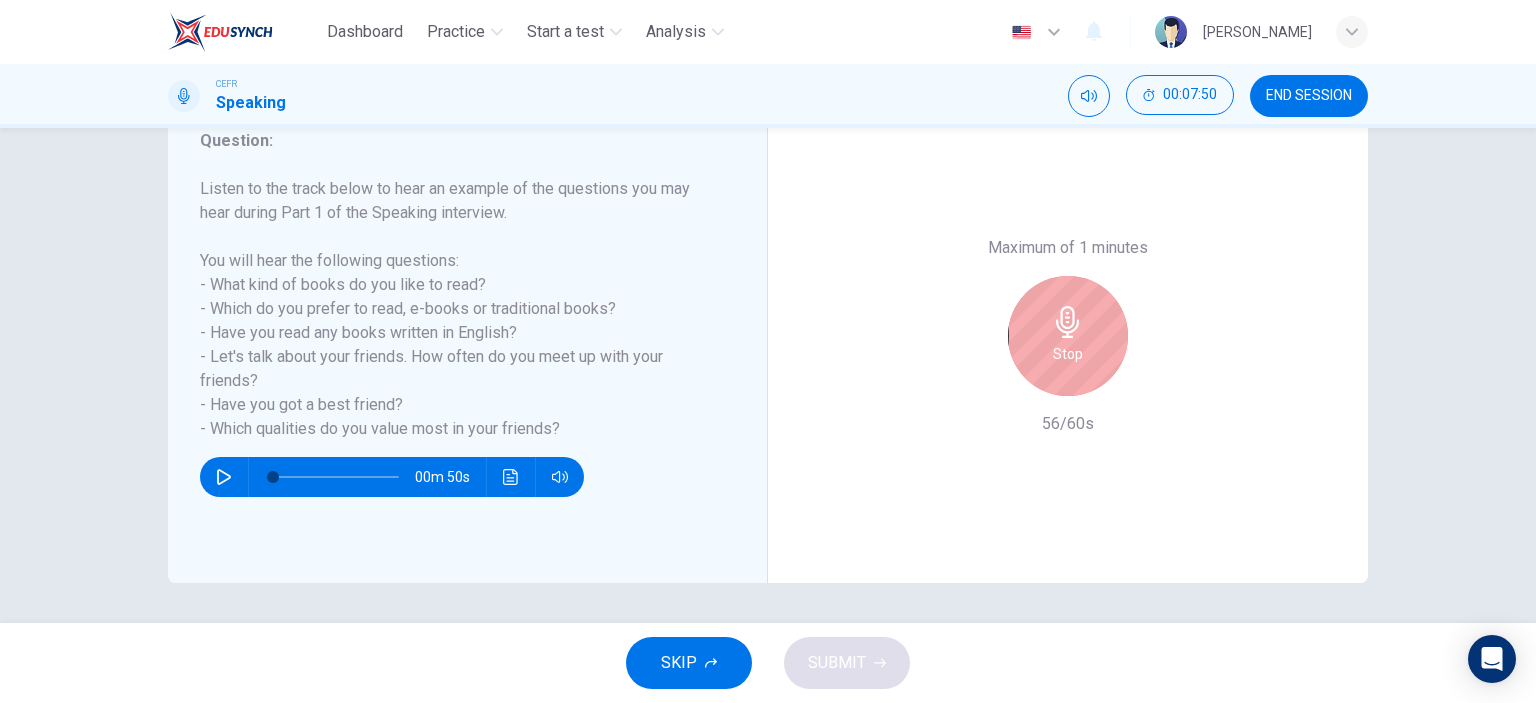 click 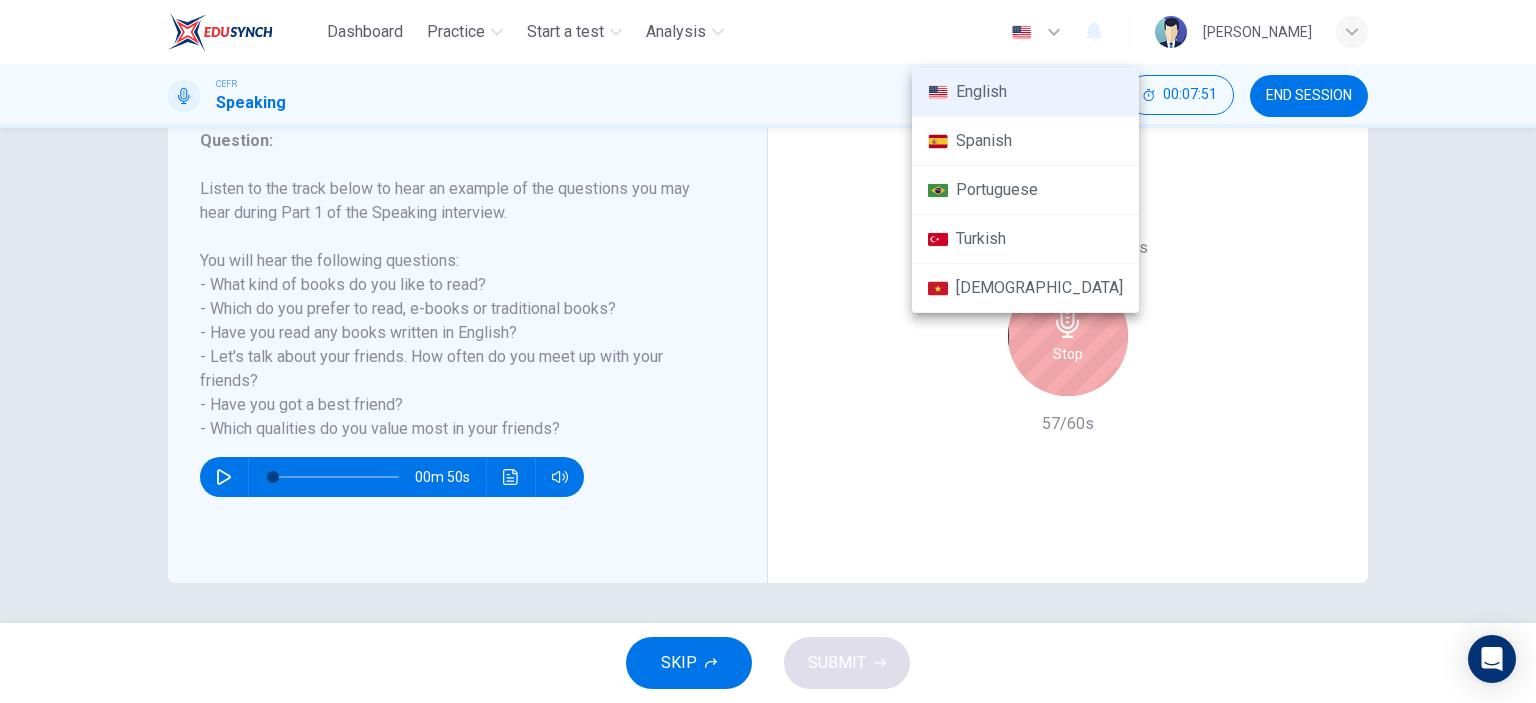 click at bounding box center (768, 351) 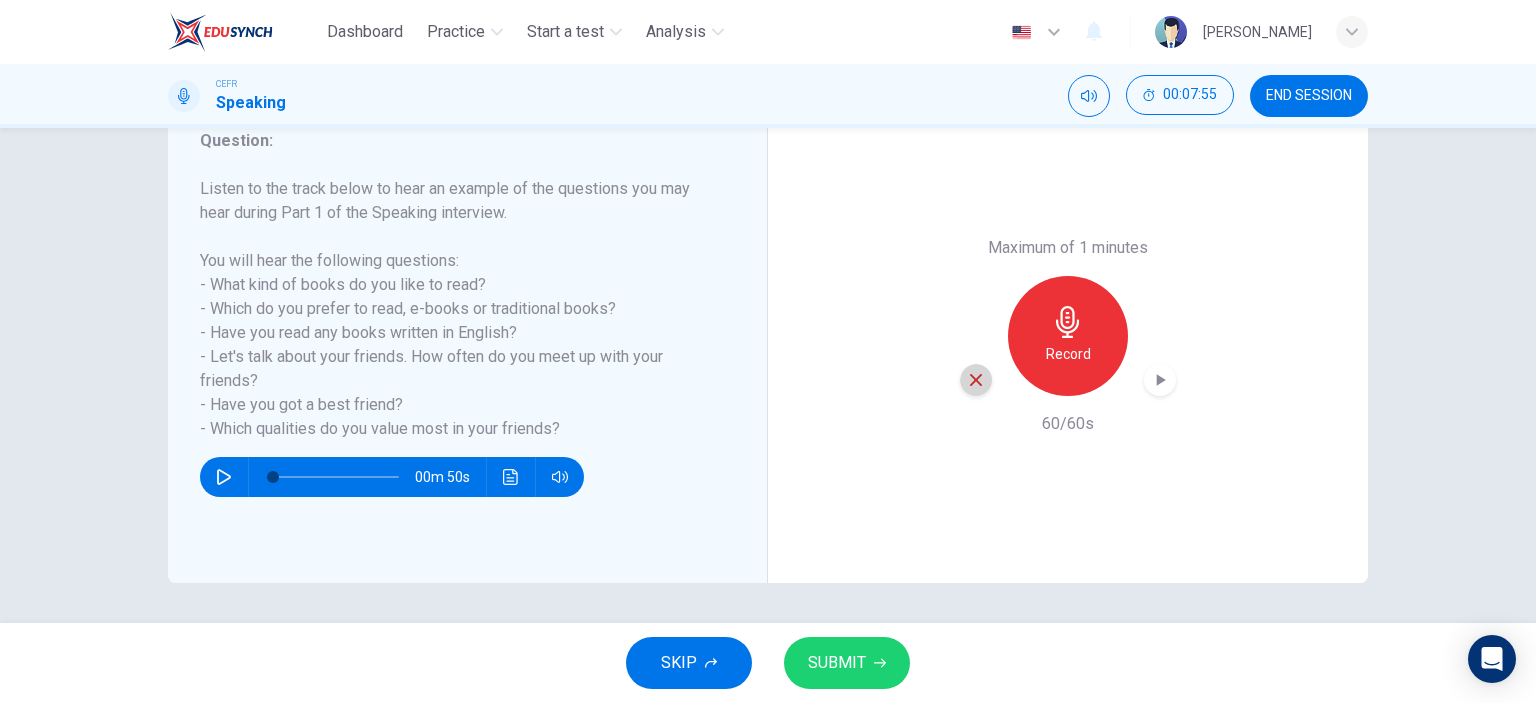 click 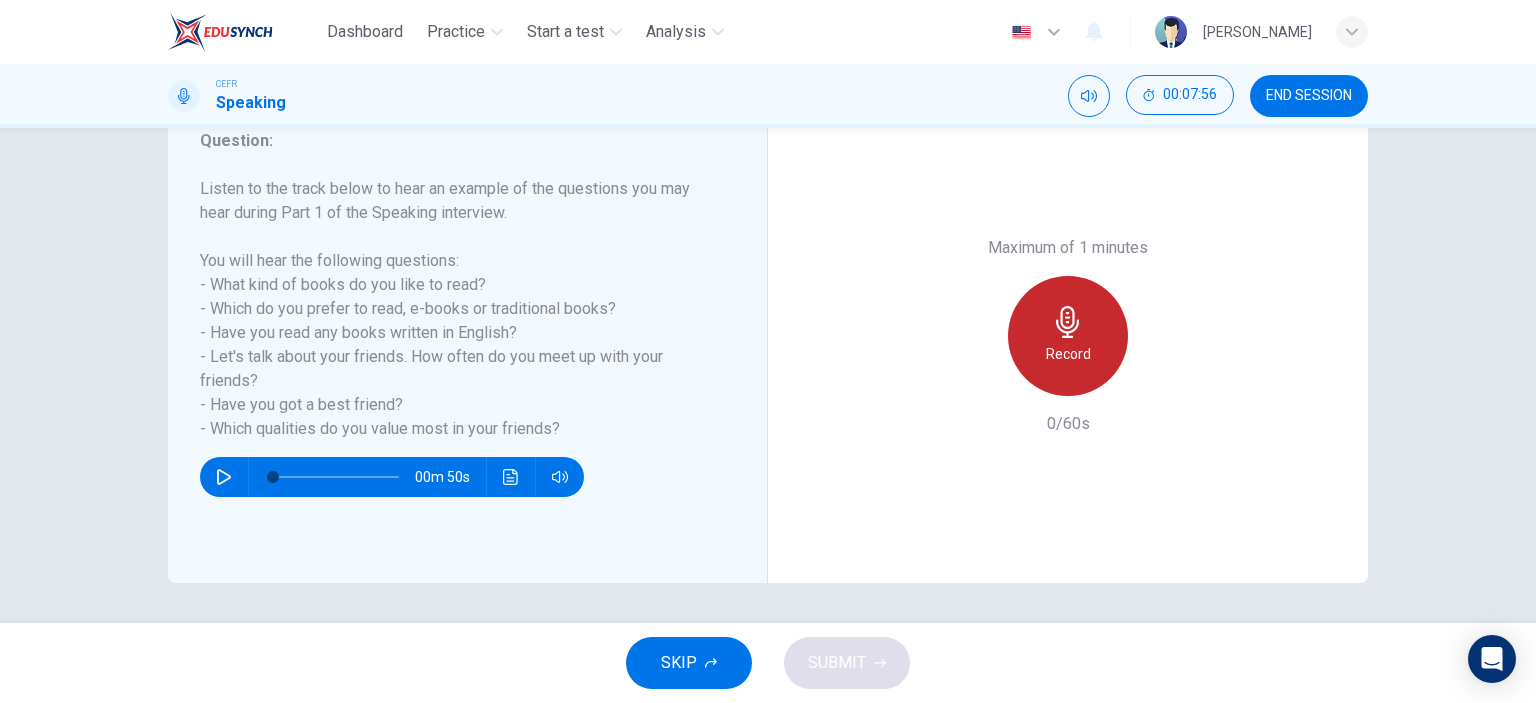 click on "Record" at bounding box center (1068, 354) 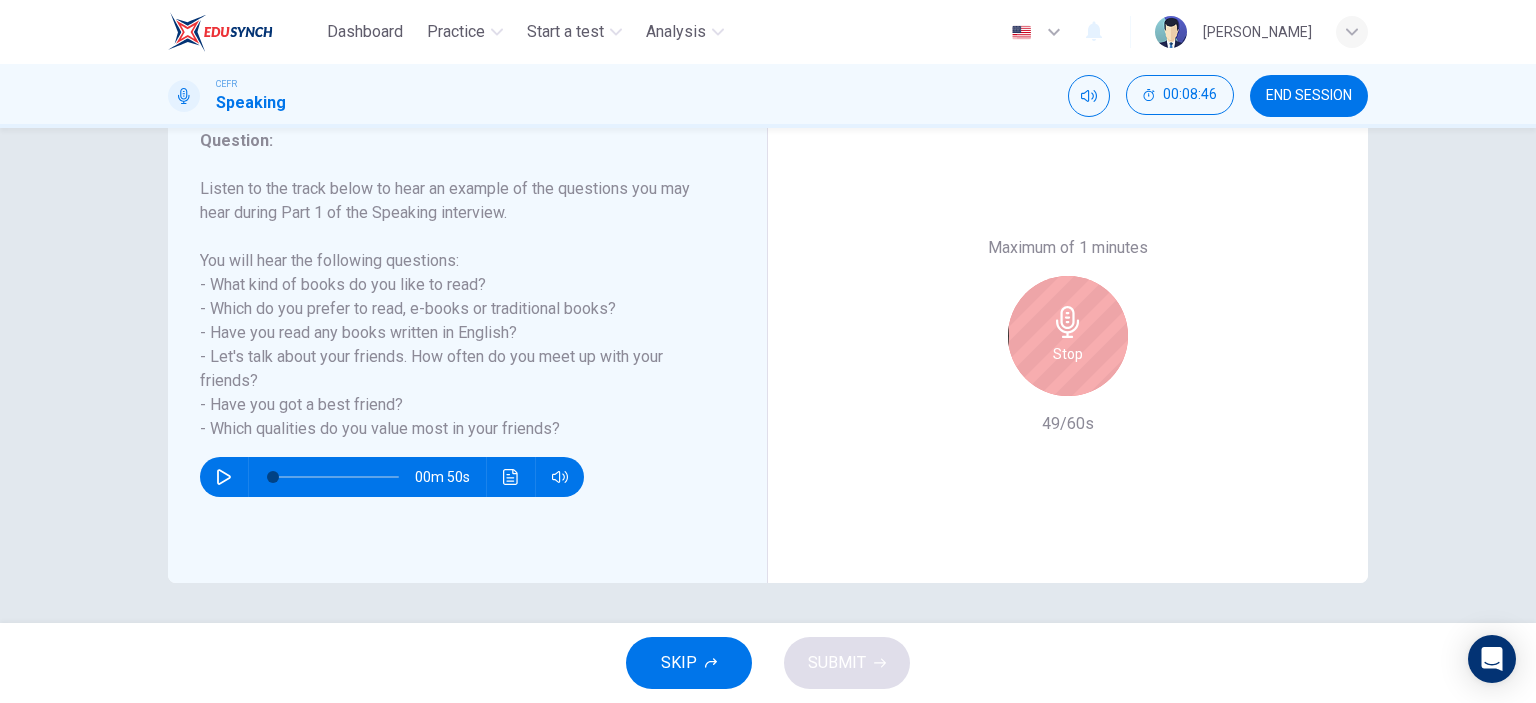 click on "Stop" at bounding box center [1068, 354] 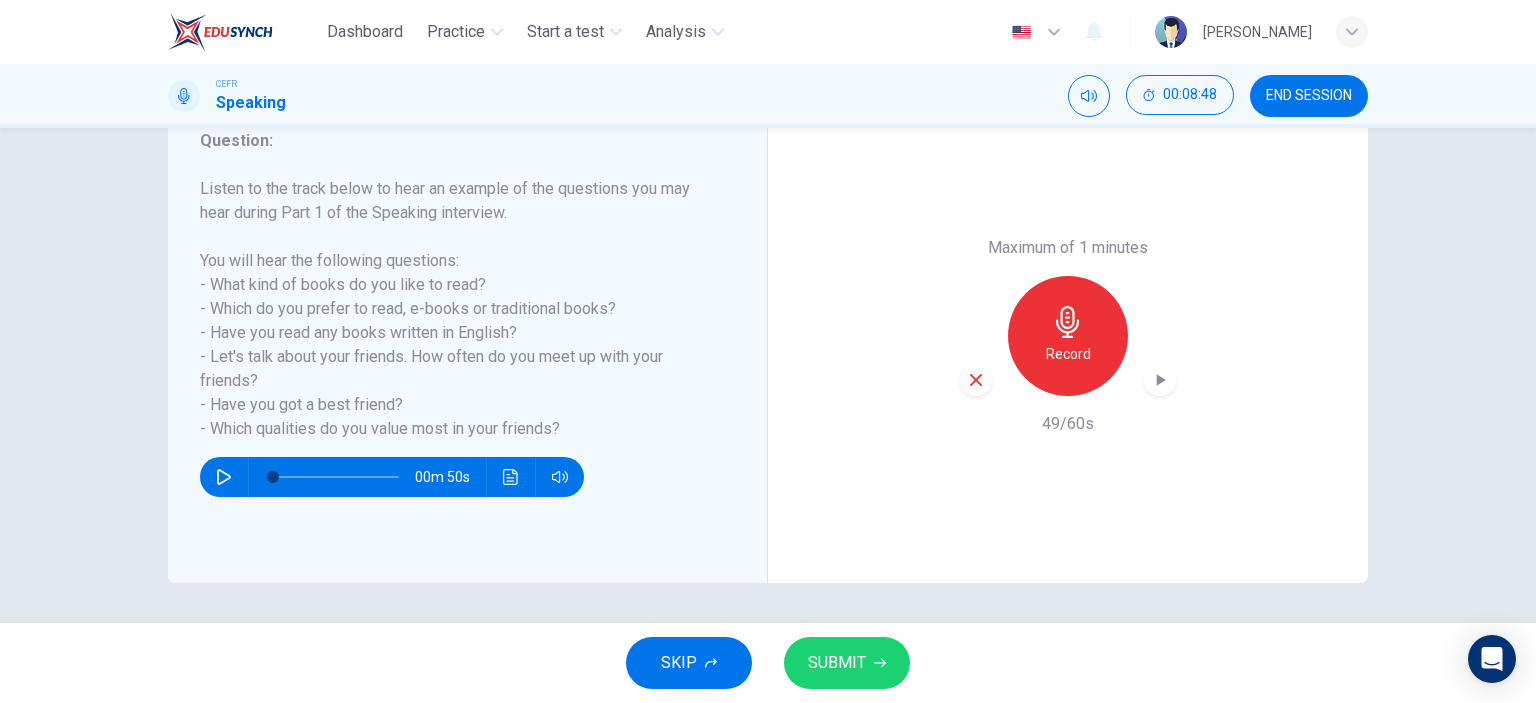 click on "SUBMIT" at bounding box center [837, 663] 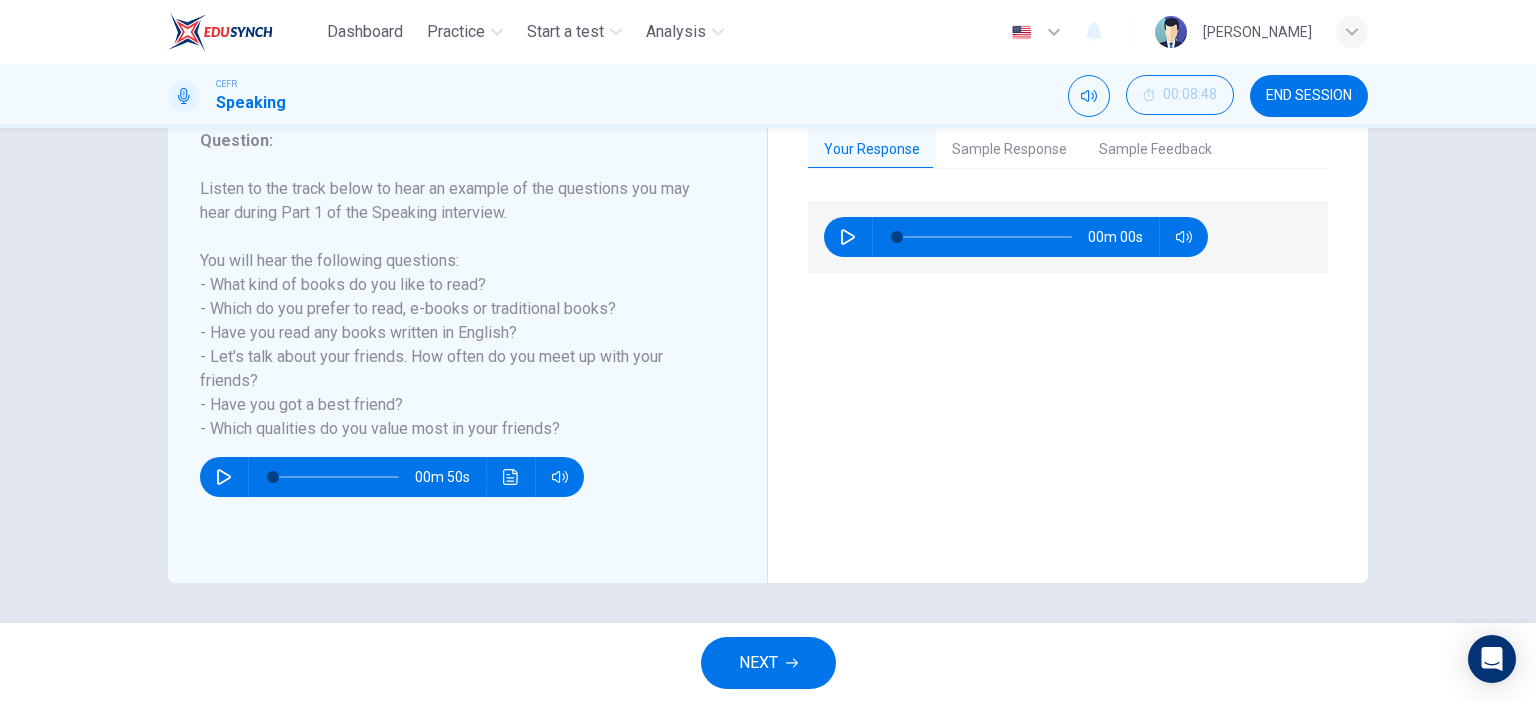 click on "Sample Response" at bounding box center [1009, 150] 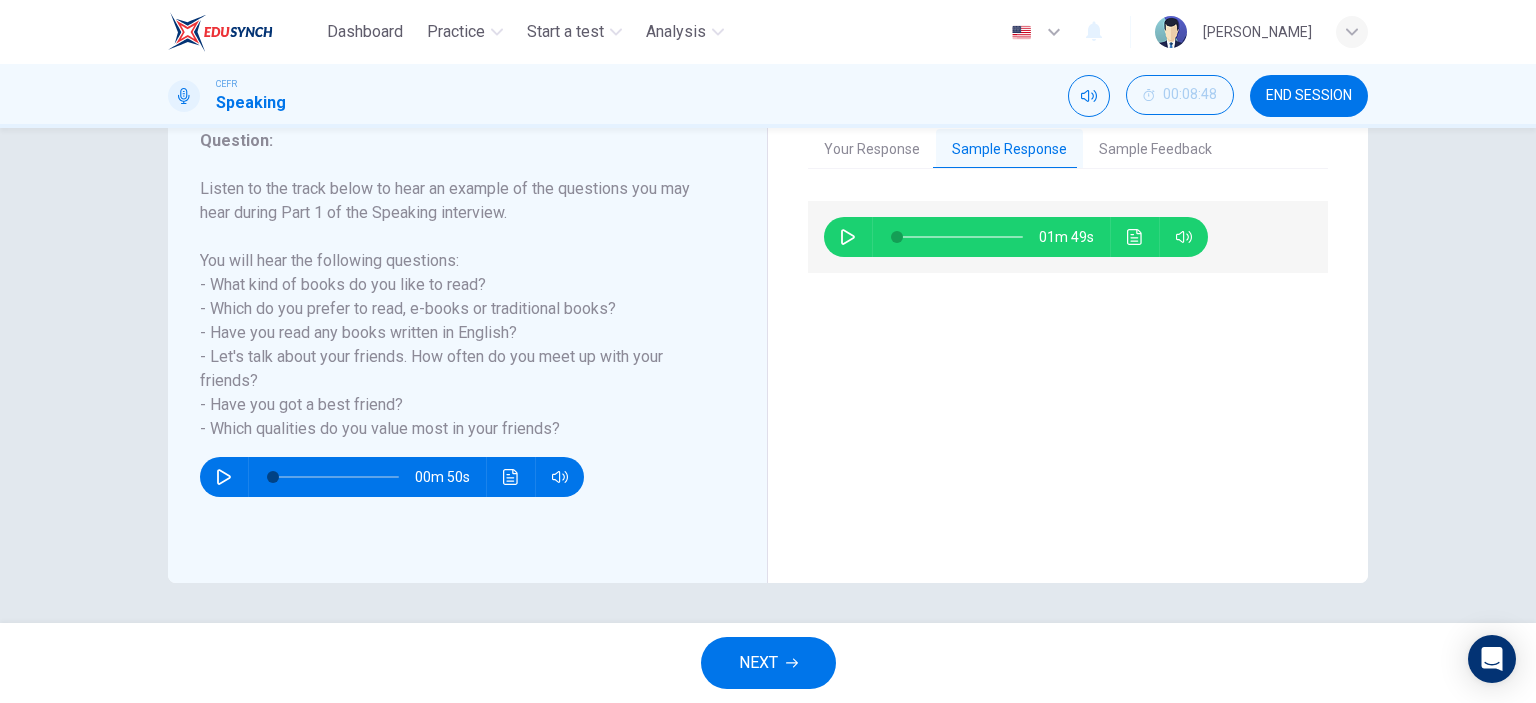 click 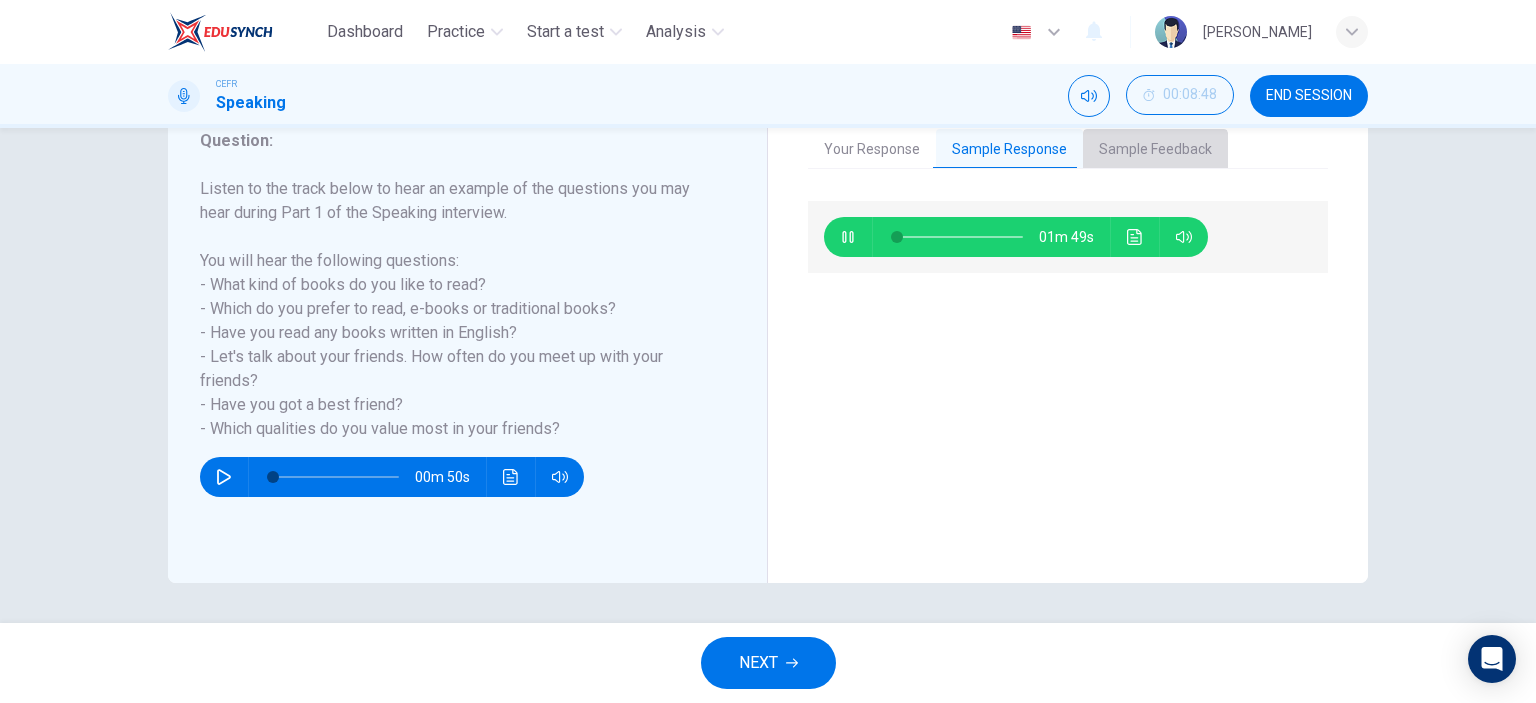click on "Sample Feedback" at bounding box center (1155, 150) 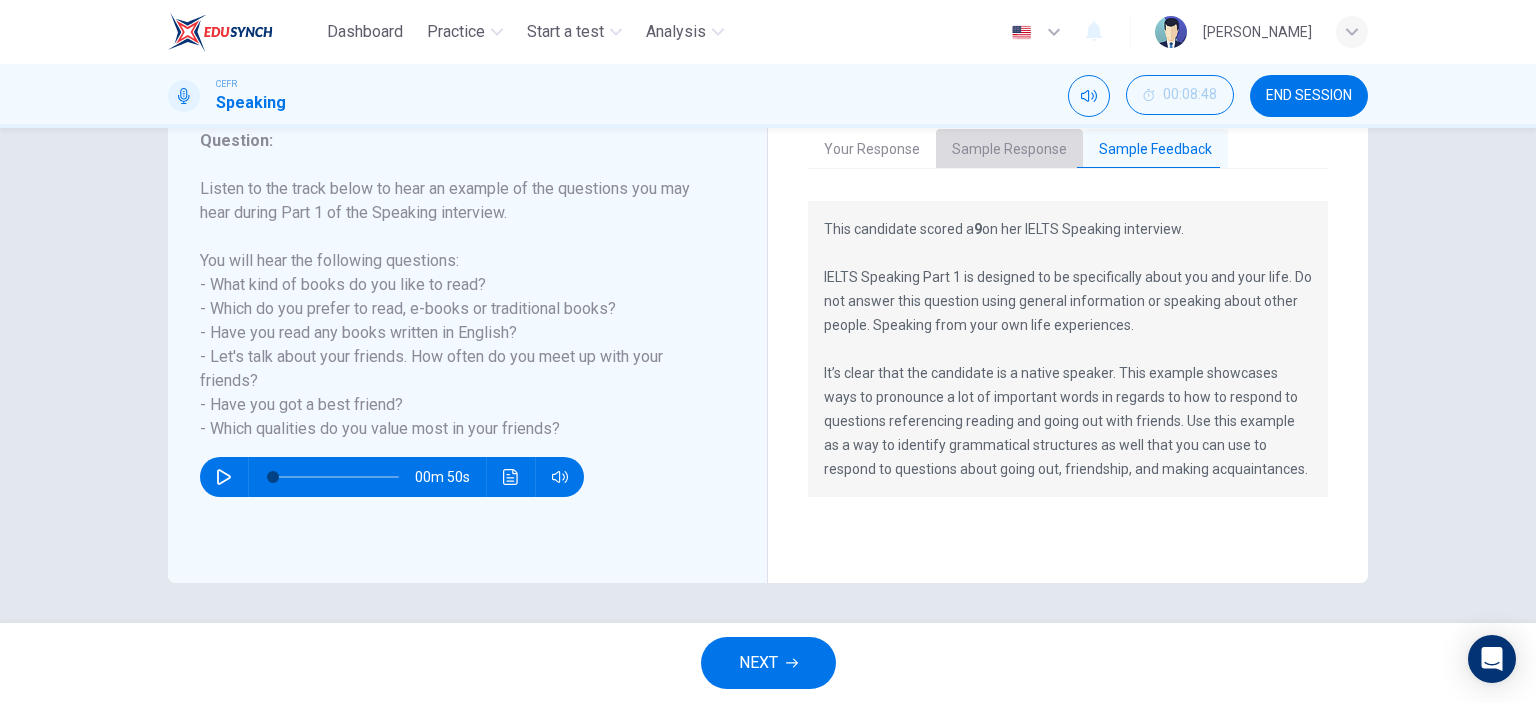 click on "Sample Response" at bounding box center (1009, 150) 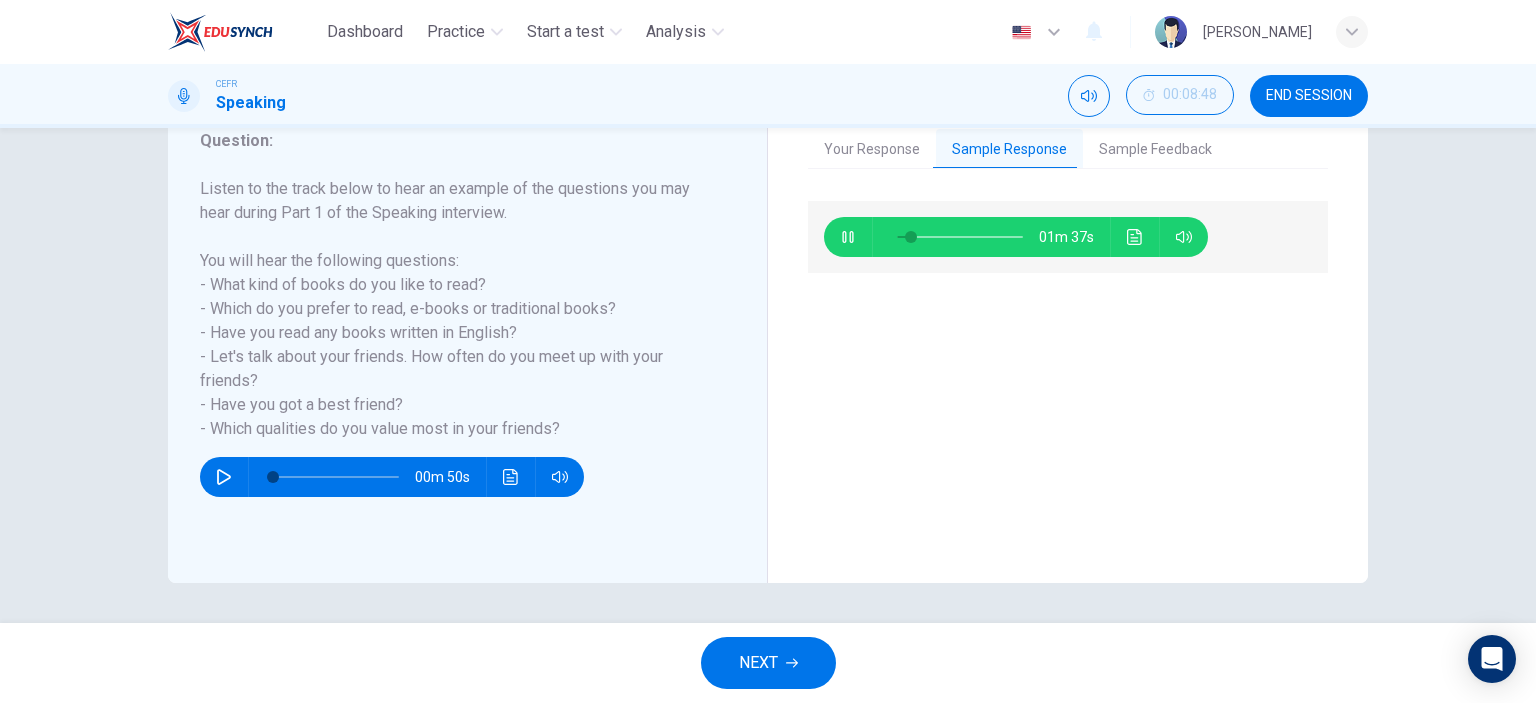 click on "Your Response" at bounding box center (872, 150) 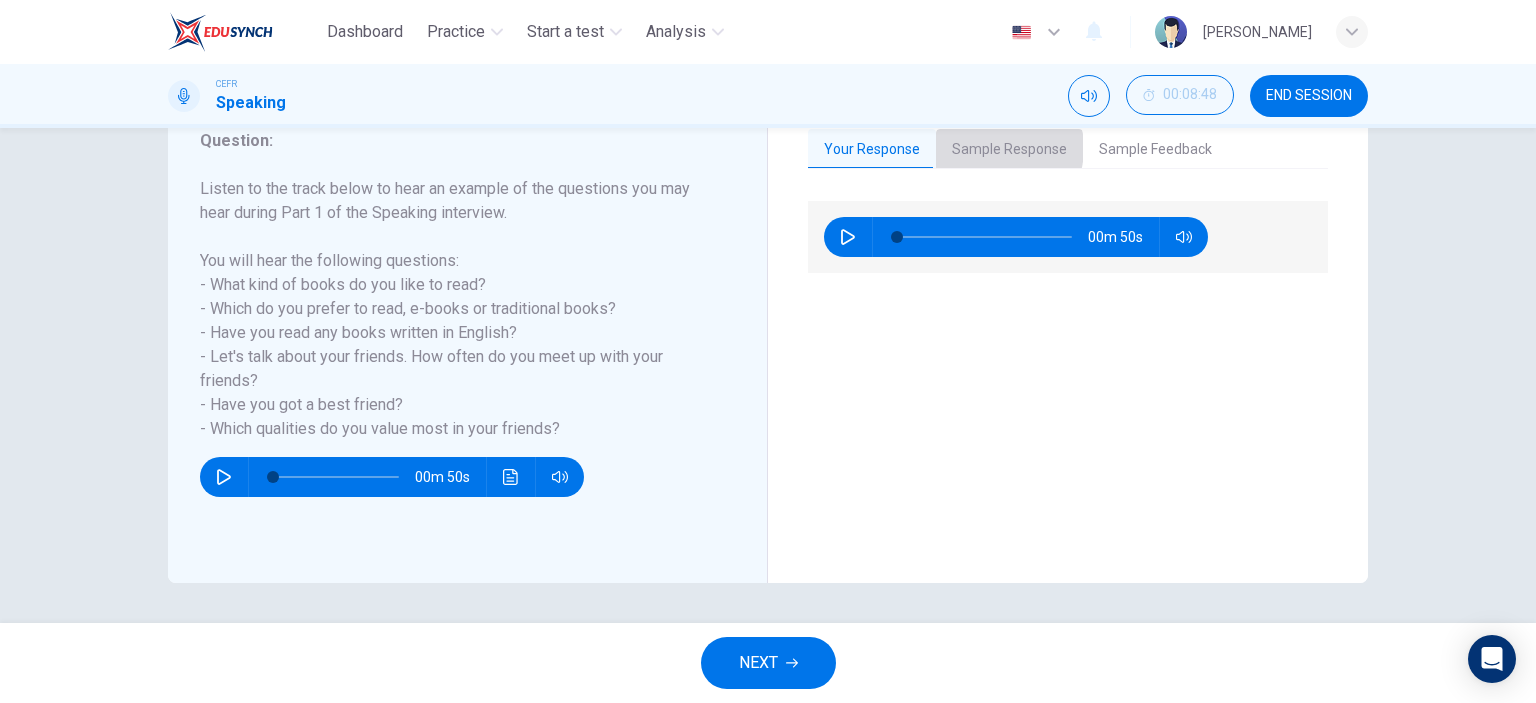click on "Sample Response" at bounding box center (1009, 150) 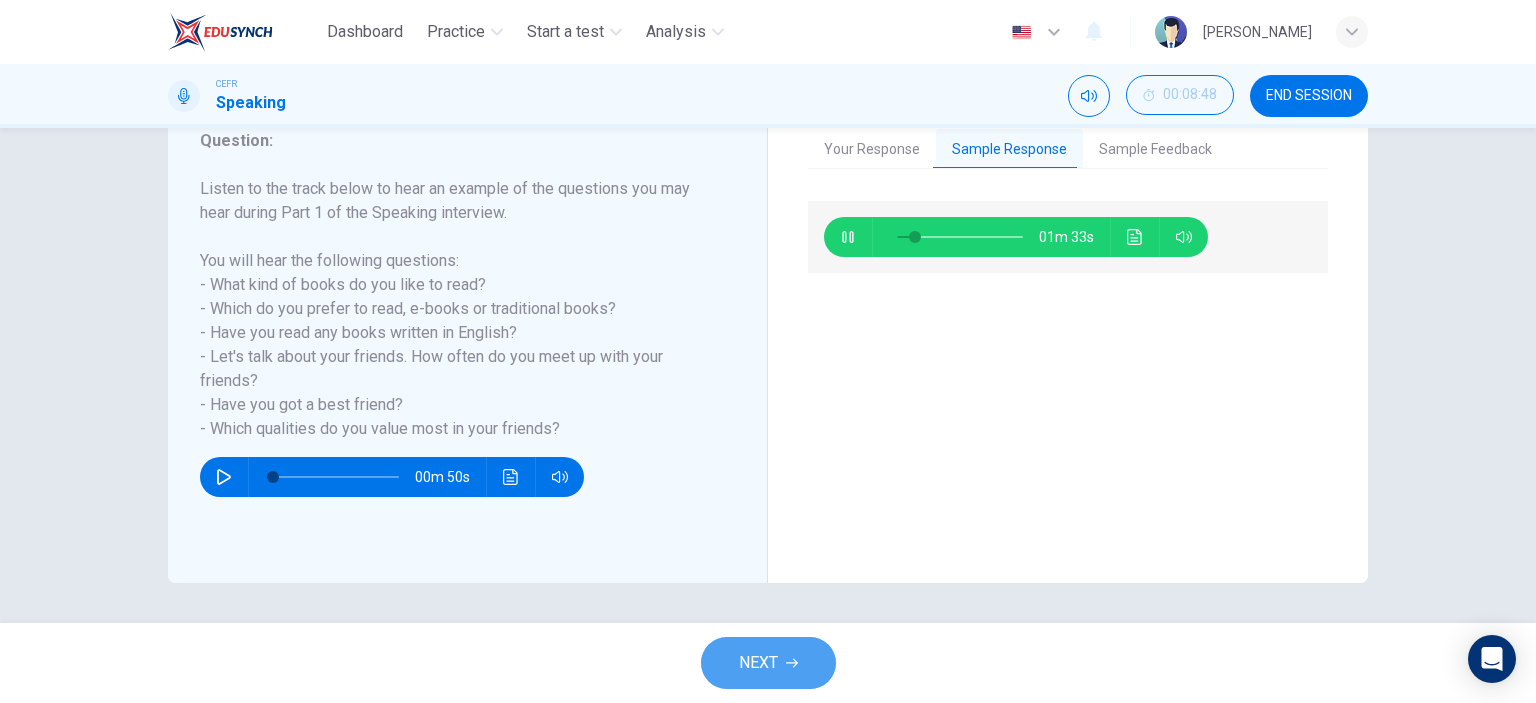 type on "16" 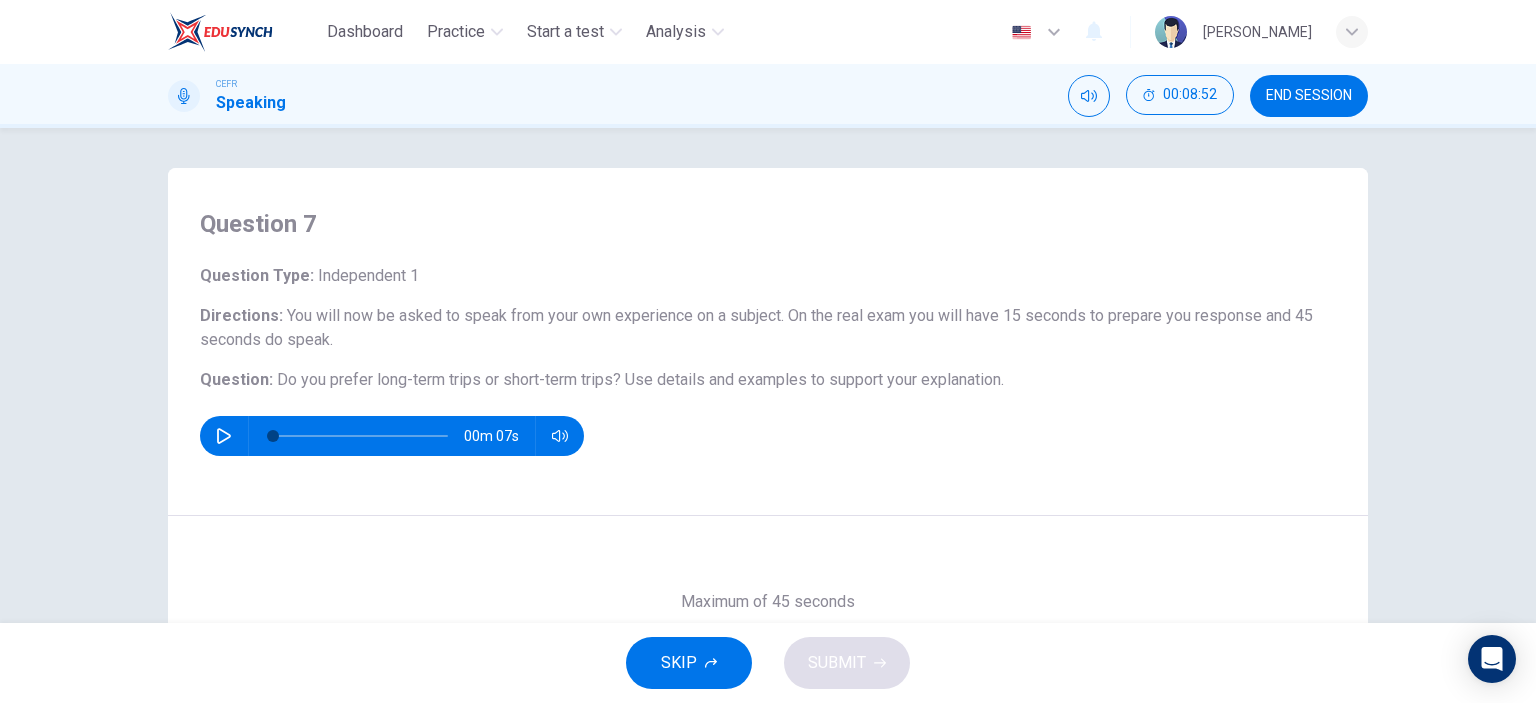 drag, startPoint x: 695, startPoint y: 668, endPoint x: 800, endPoint y: 575, distance: 140.26404 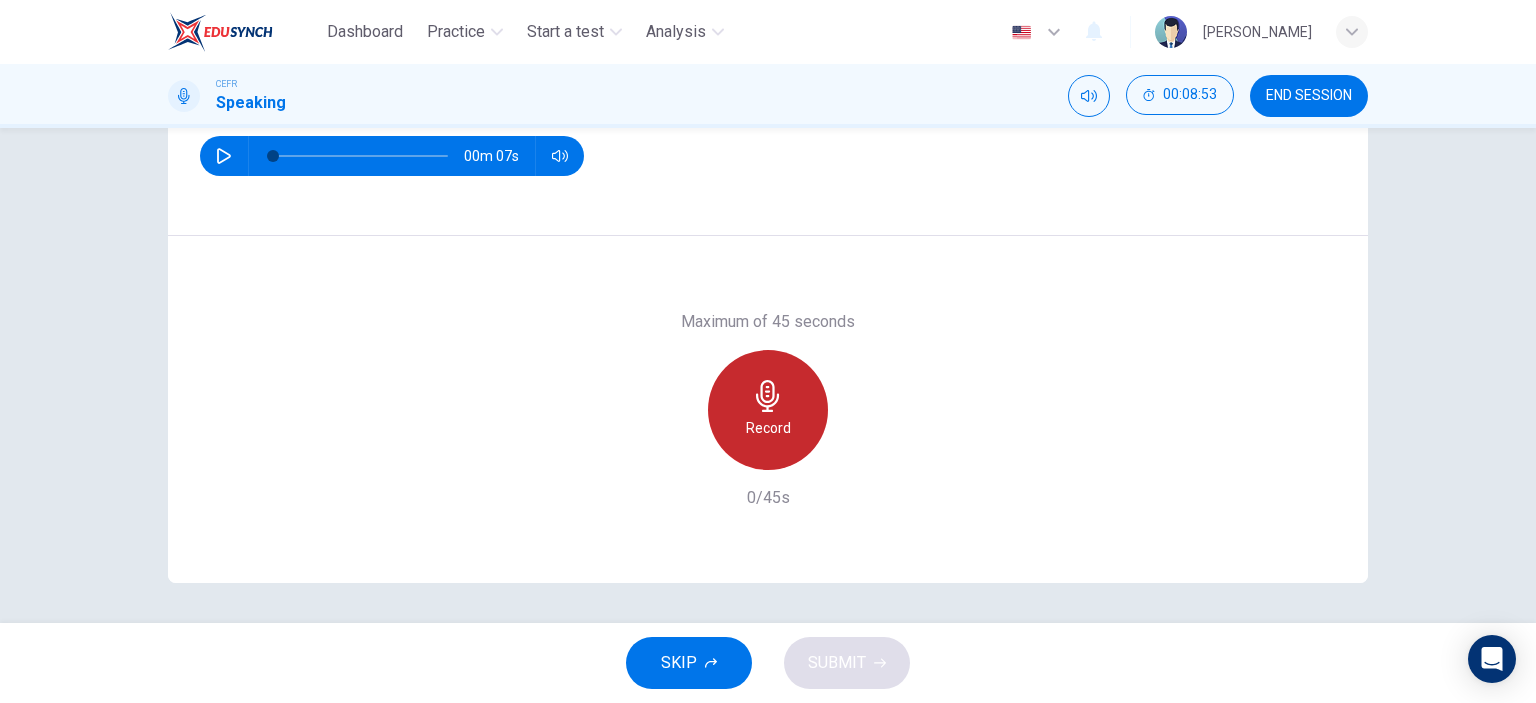 click 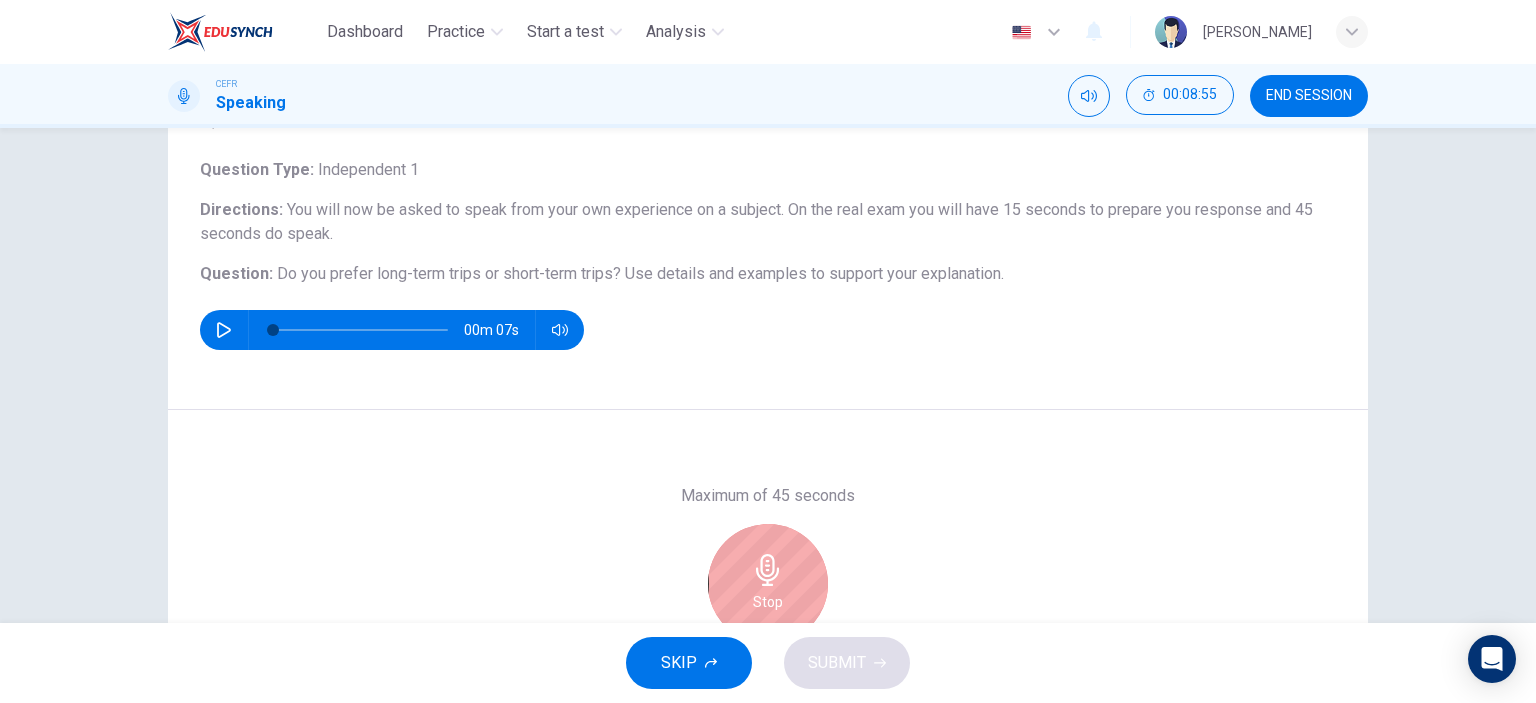 scroll, scrollTop: 200, scrollLeft: 0, axis: vertical 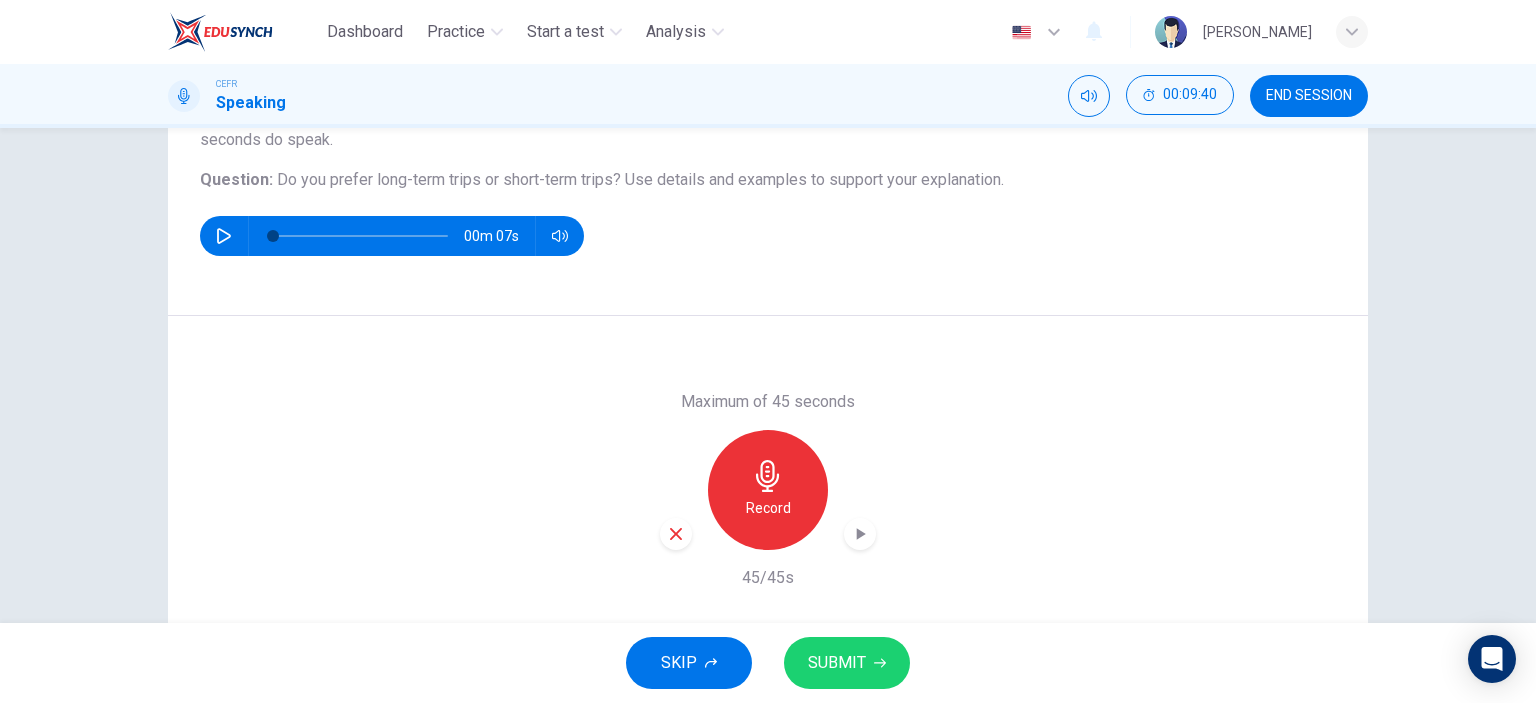click on "SUBMIT" at bounding box center (847, 663) 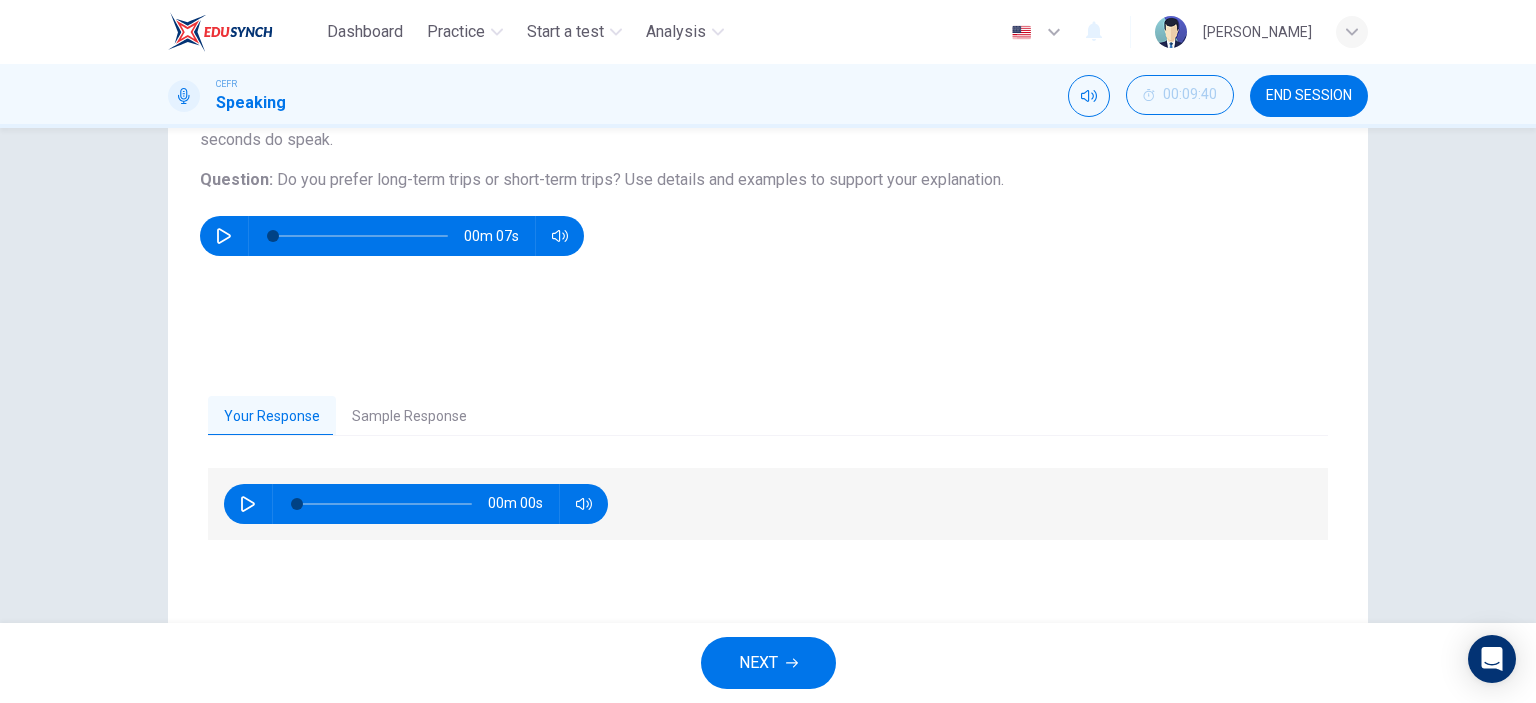 click on "NEXT" at bounding box center (758, 663) 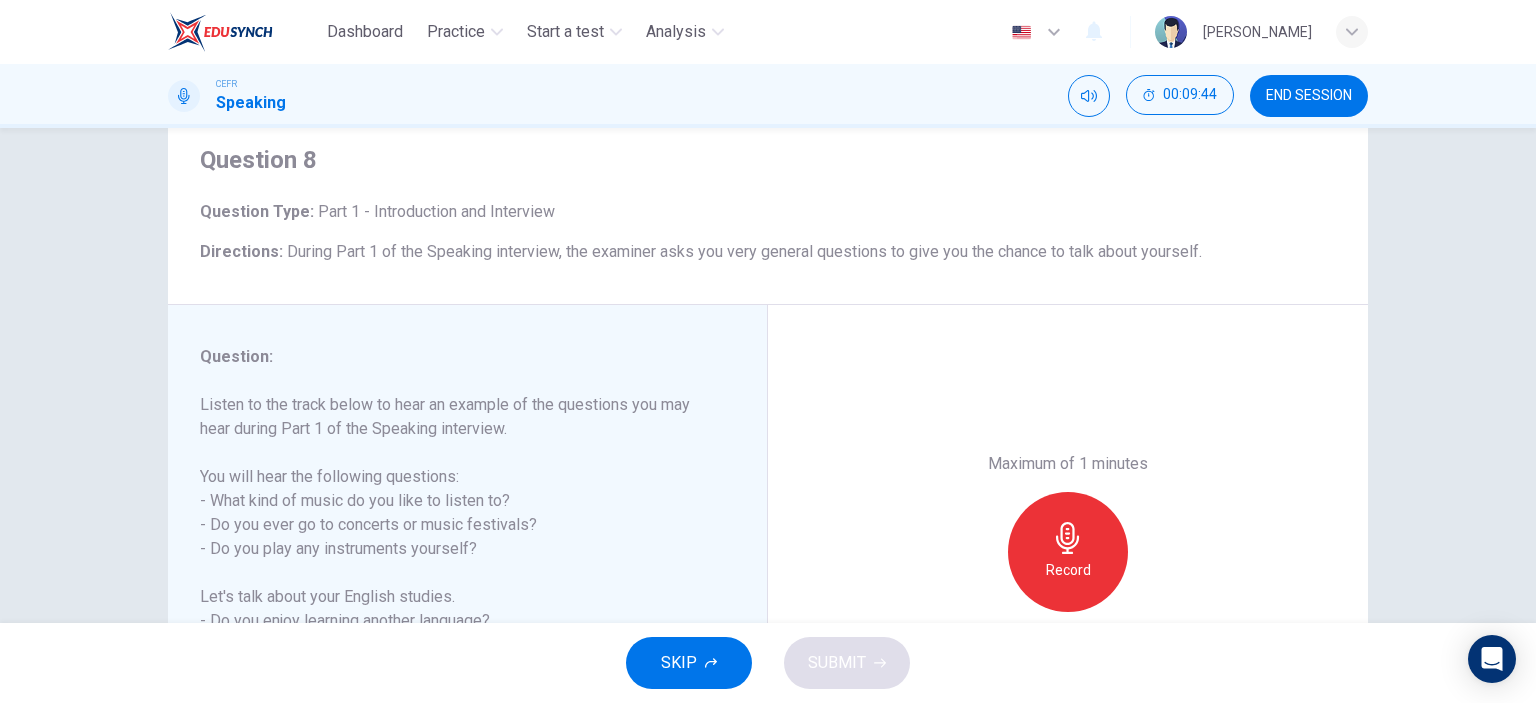 scroll, scrollTop: 200, scrollLeft: 0, axis: vertical 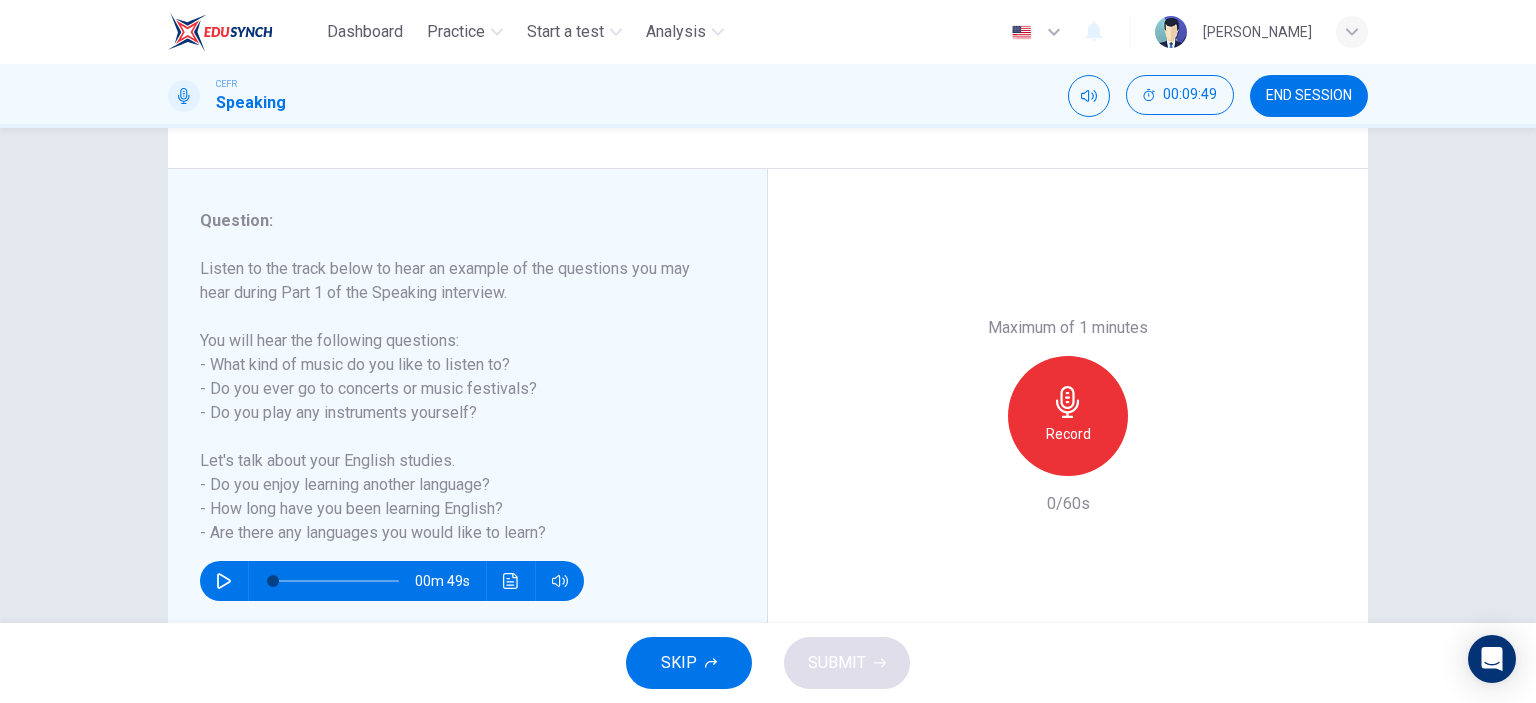 click on "END SESSION" at bounding box center (1309, 96) 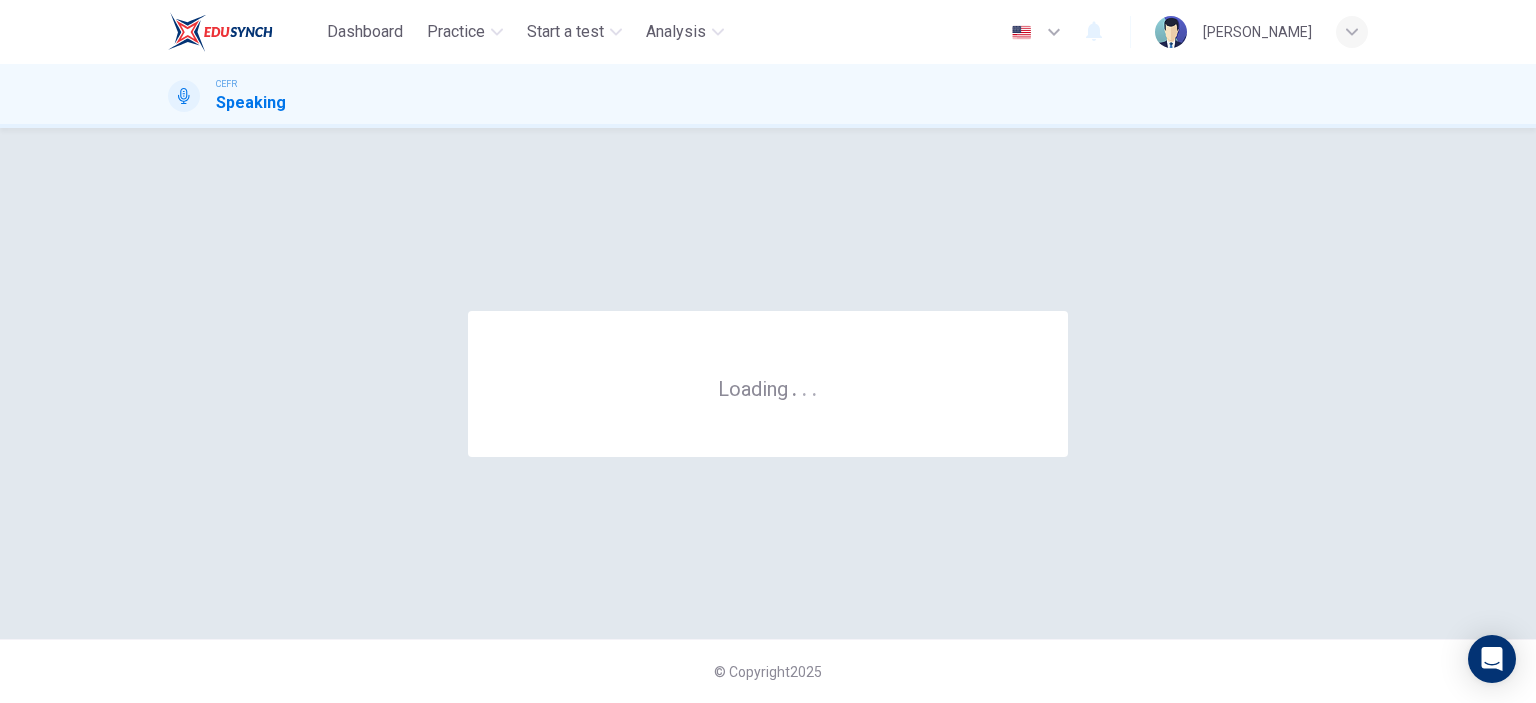 scroll, scrollTop: 0, scrollLeft: 0, axis: both 